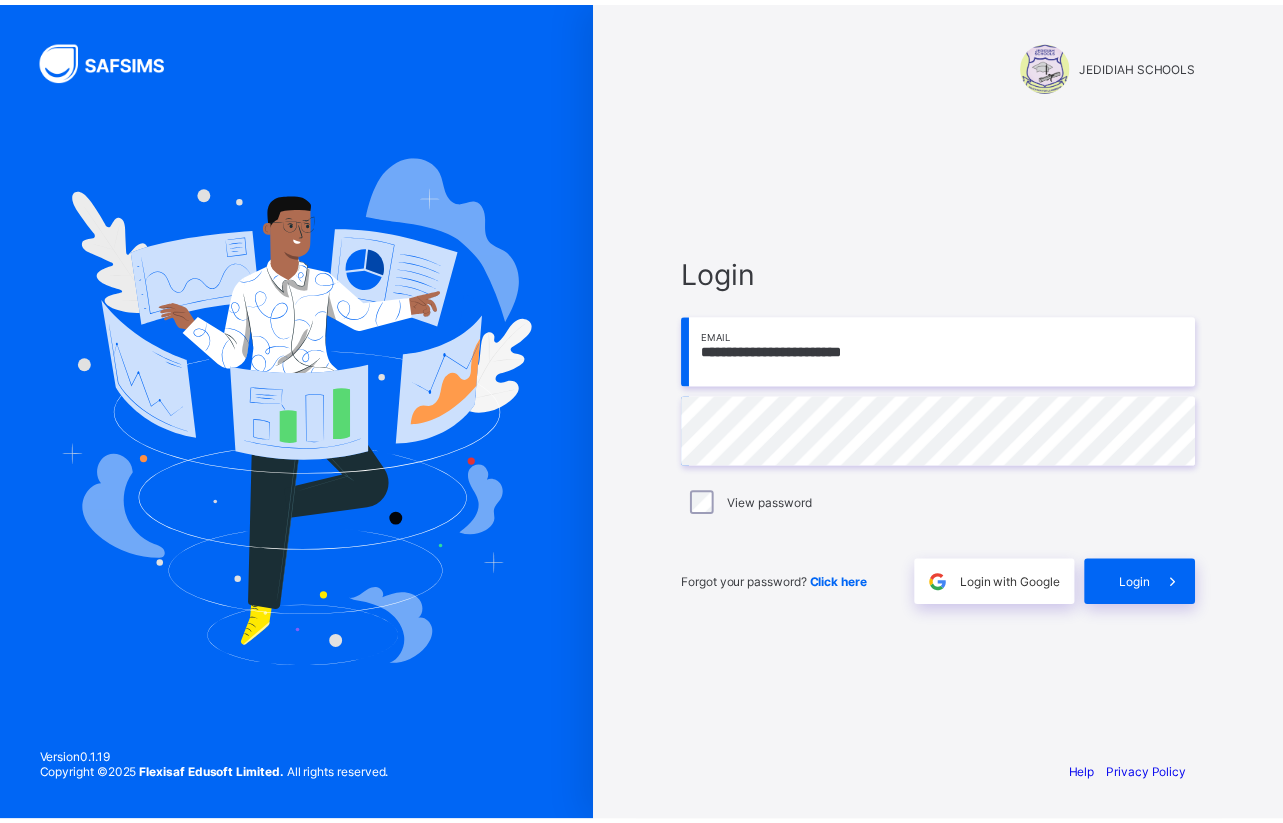 scroll, scrollTop: 0, scrollLeft: 0, axis: both 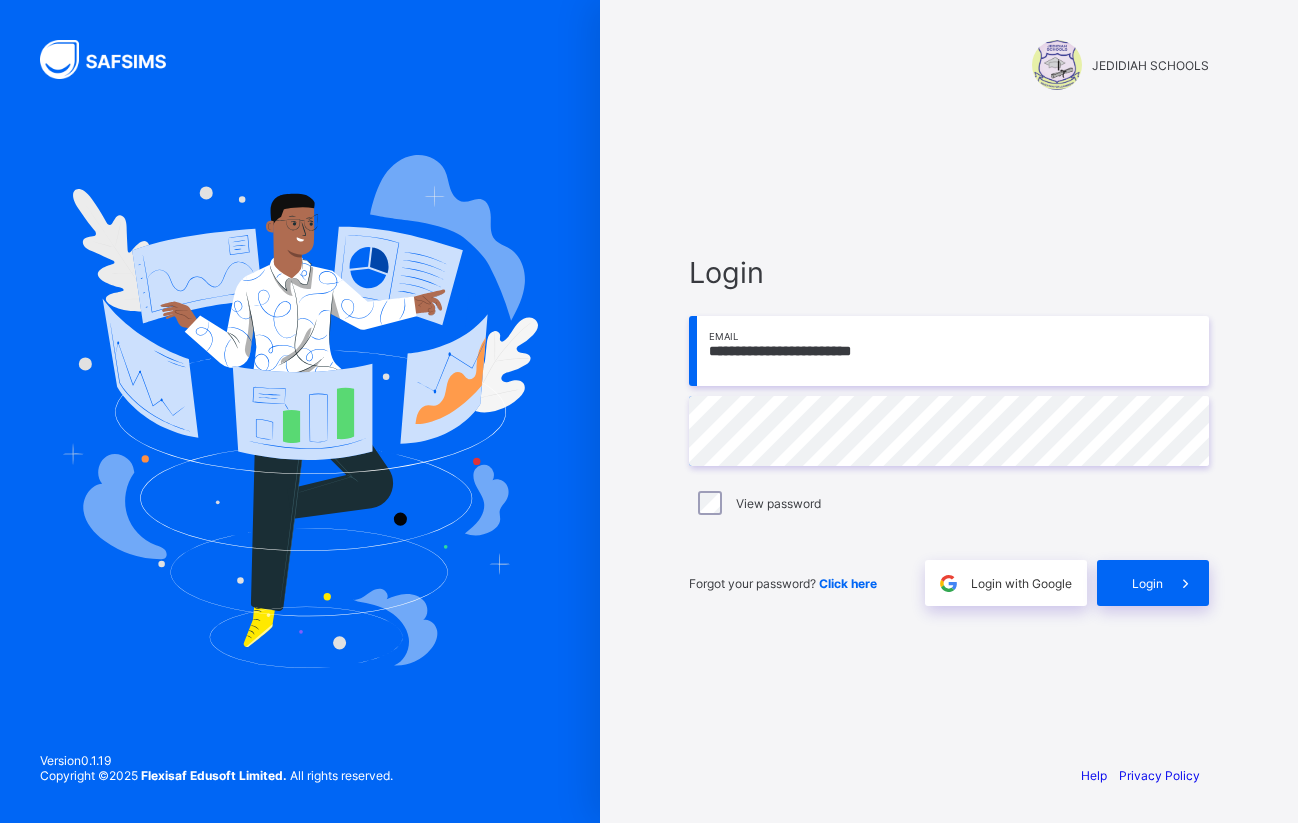 click on "**********" at bounding box center [949, 351] 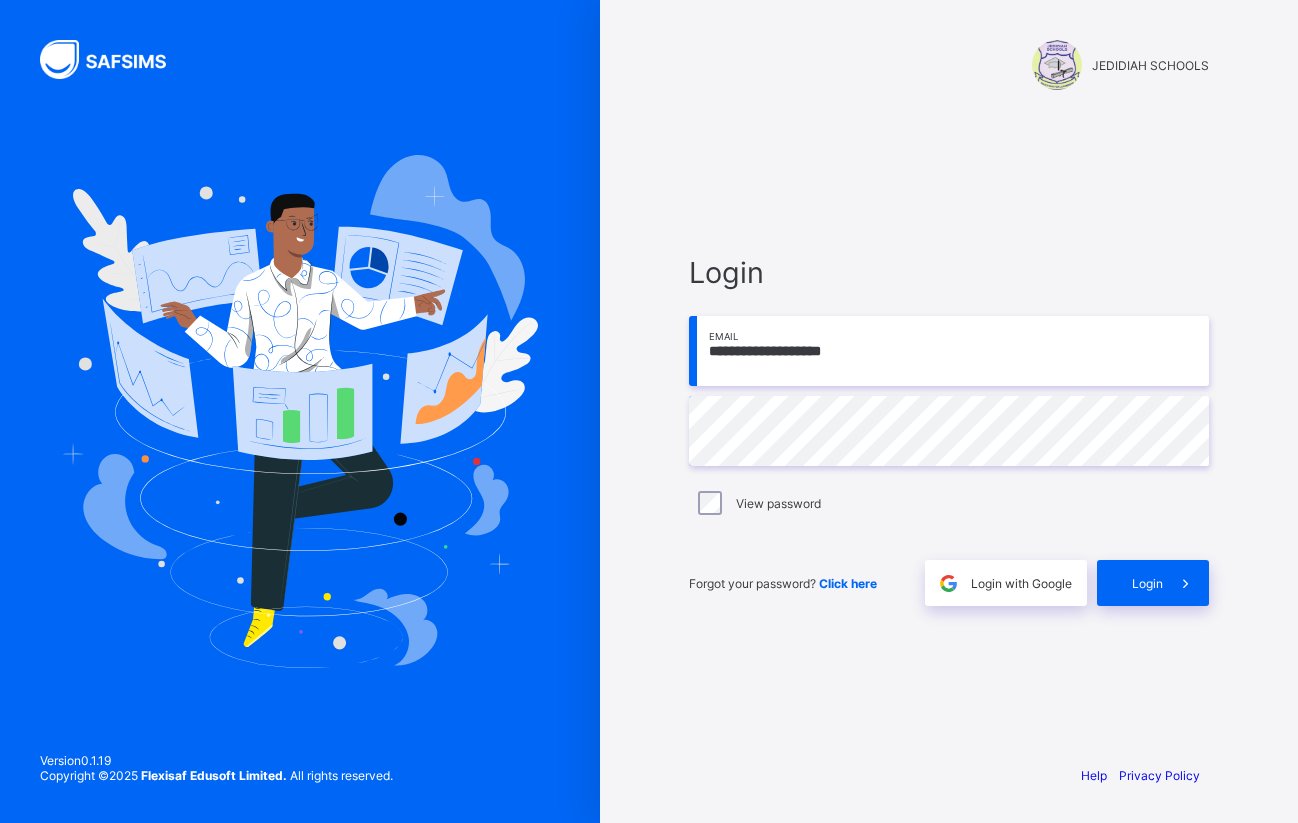 type on "**********" 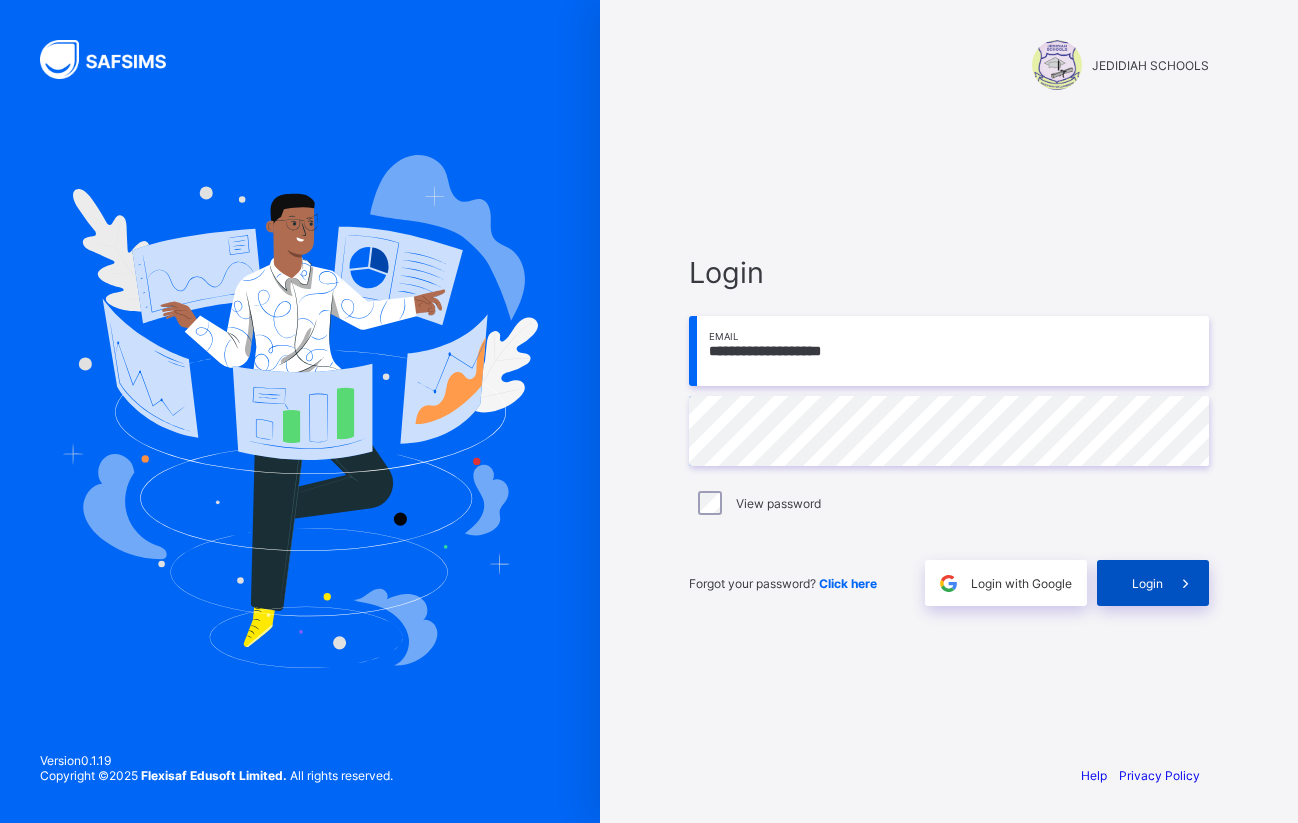 click on "Login" at bounding box center [1147, 583] 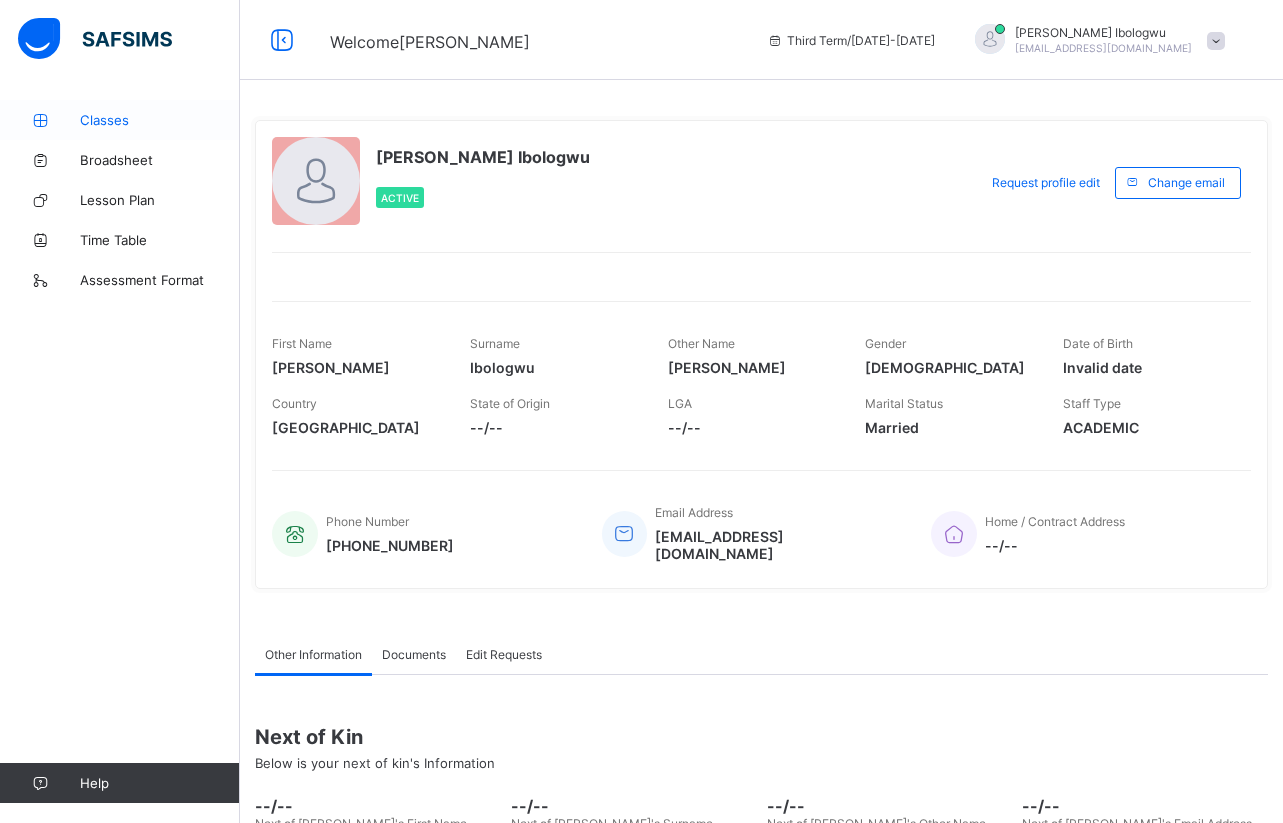 click on "Classes" at bounding box center [160, 120] 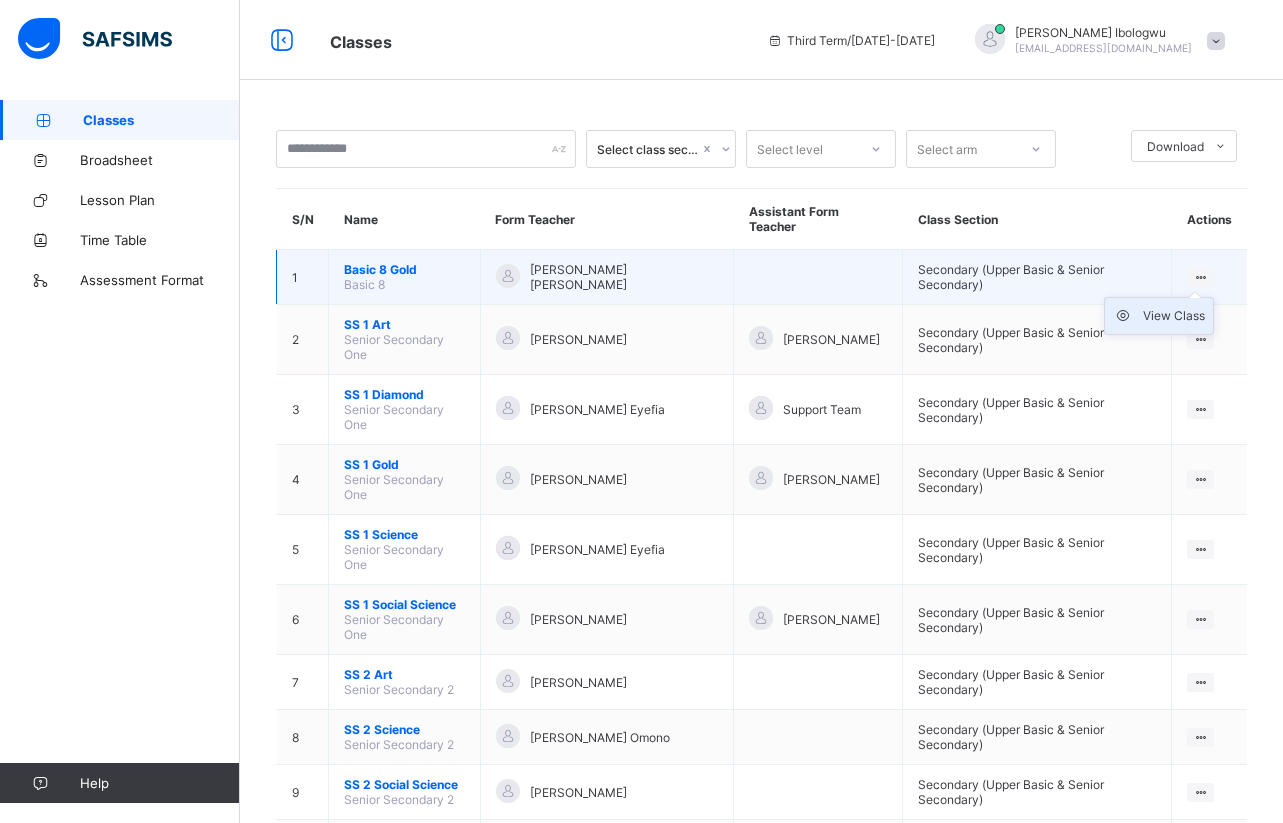 click on "View Class" at bounding box center [1174, 316] 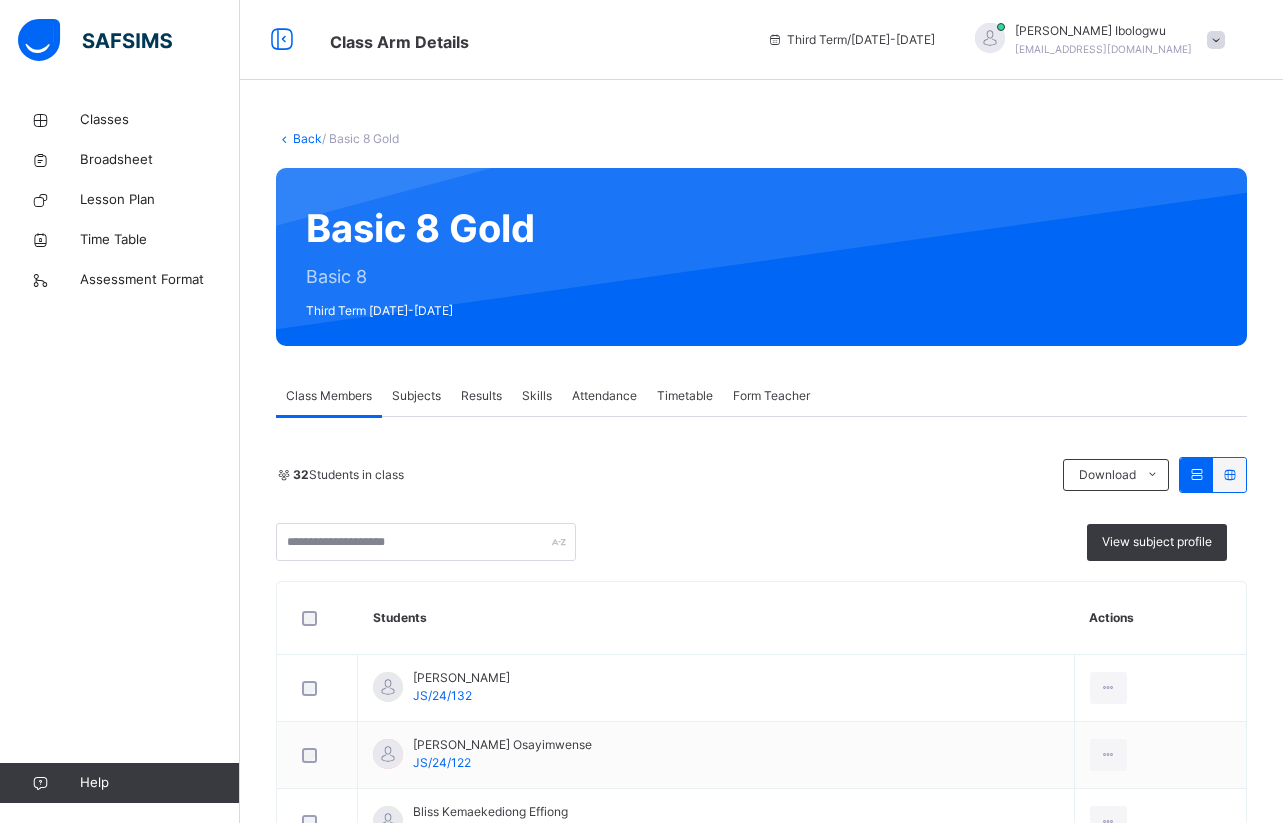 click on "Subjects" at bounding box center (416, 396) 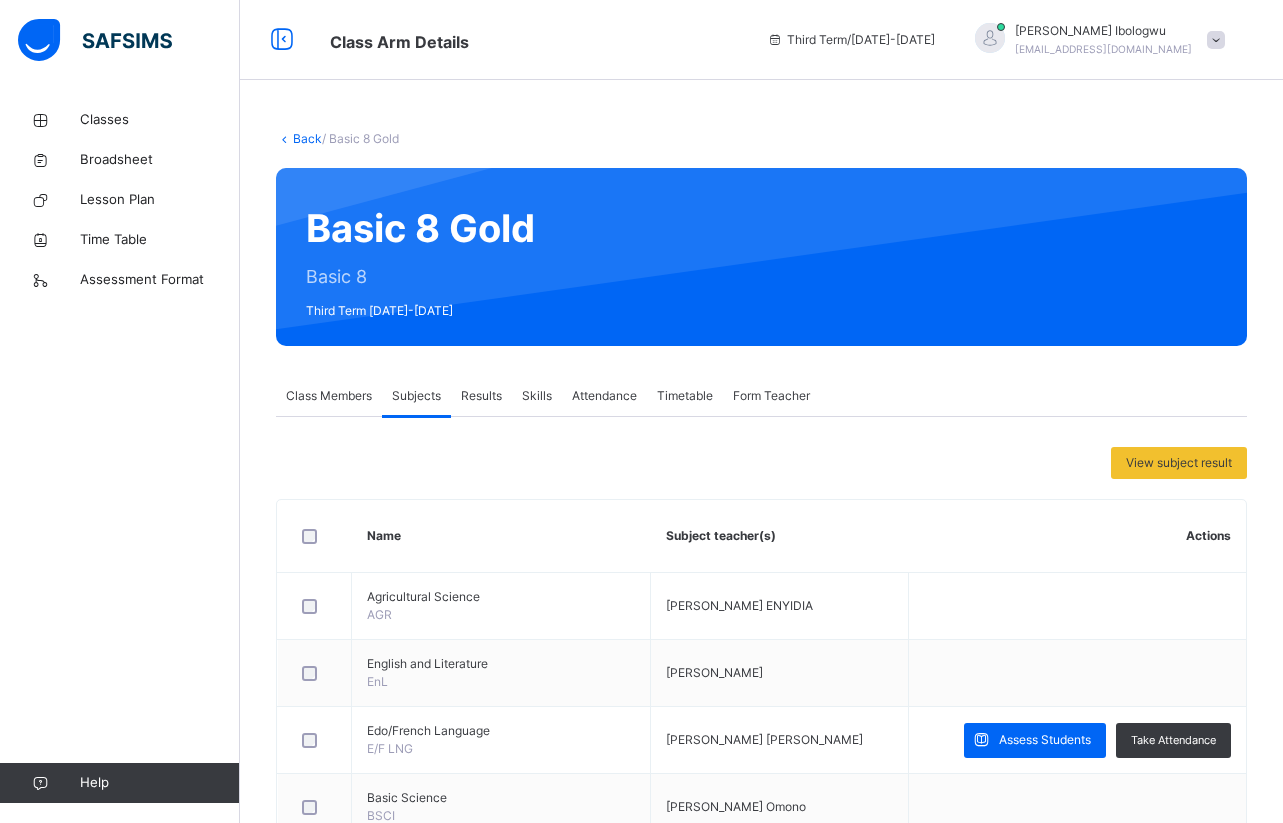 click on "Skills" at bounding box center [537, 396] 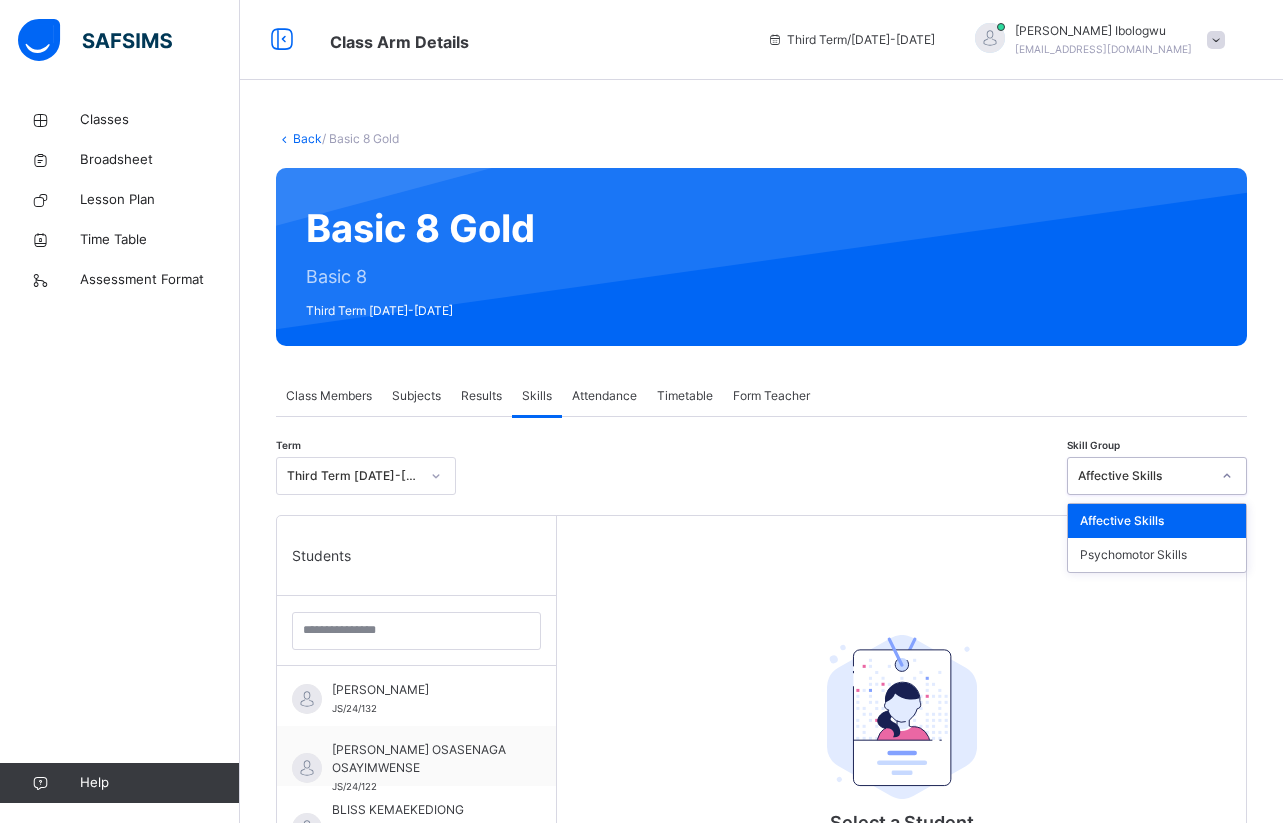 click 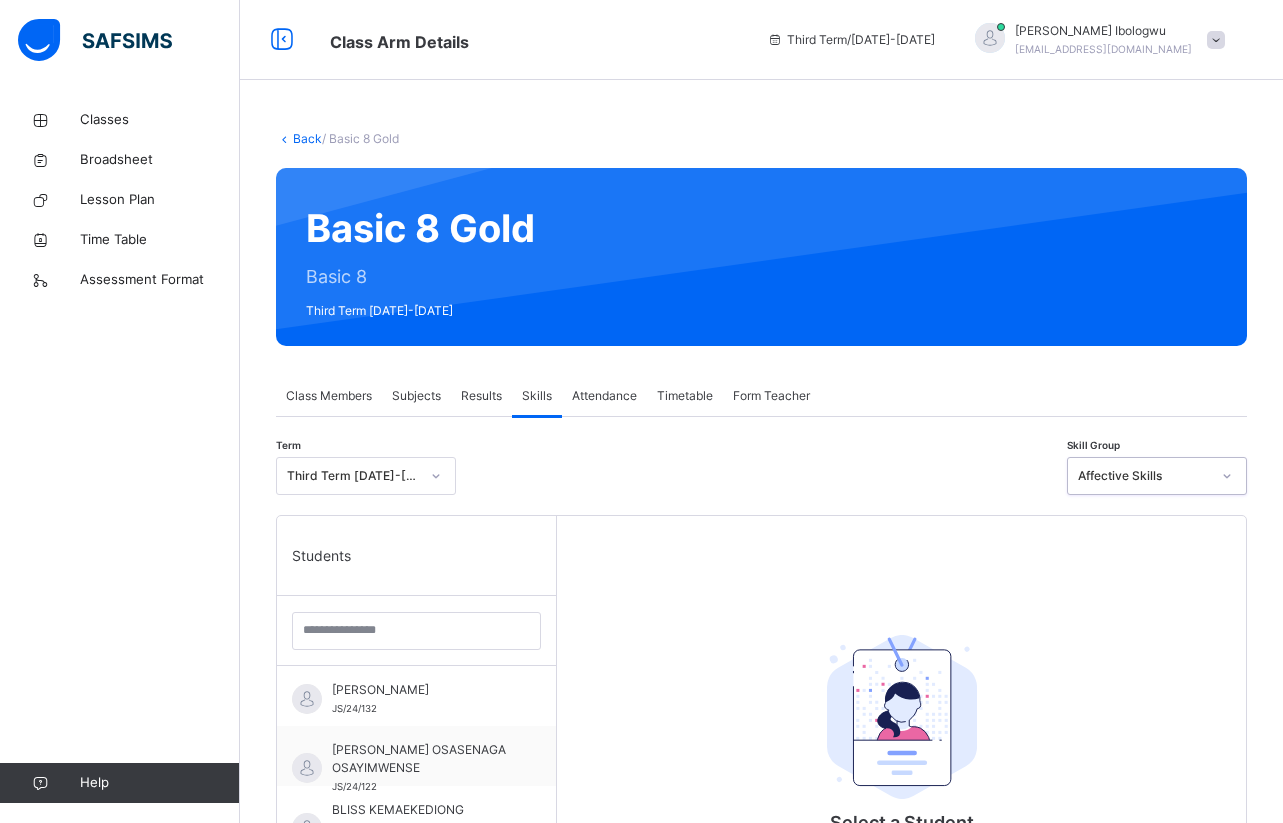 click on "Affective Skills" at bounding box center [1144, 476] 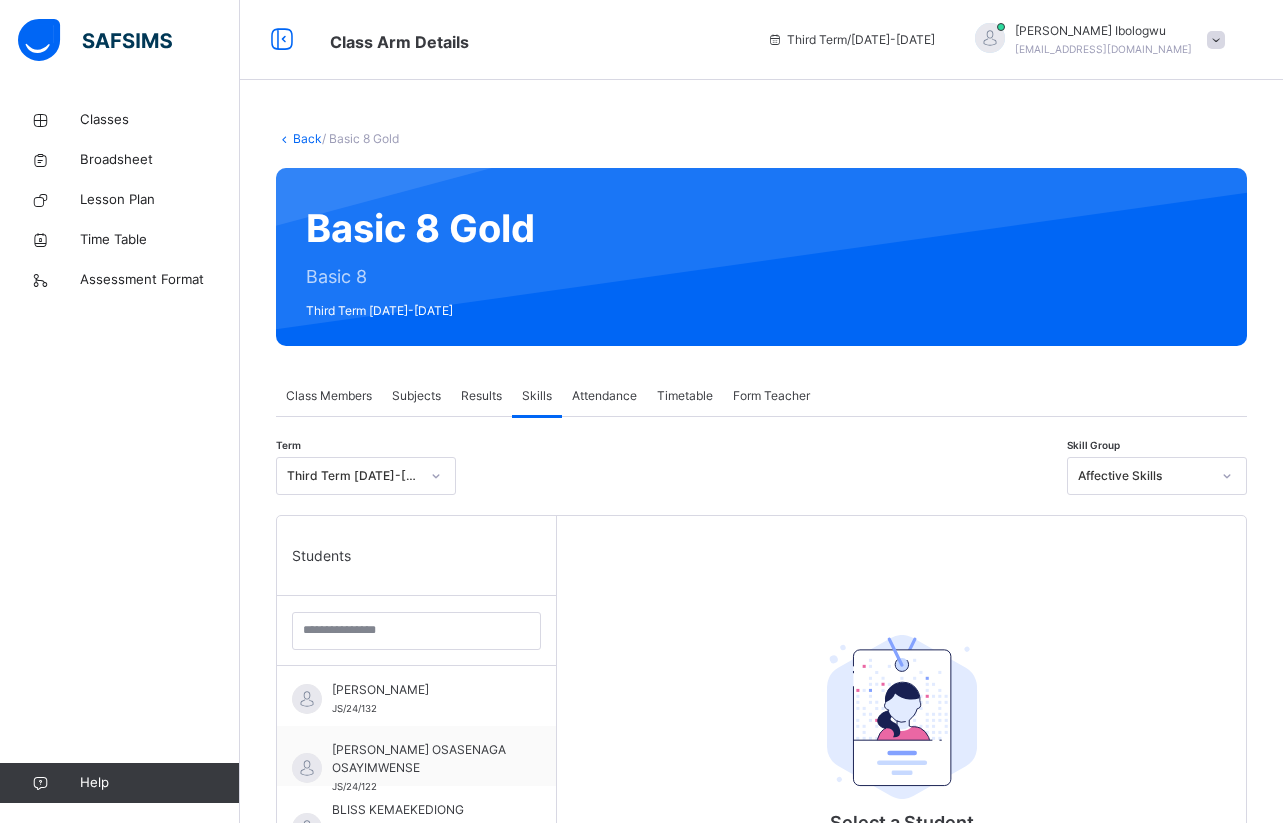 click on "Select a Student Select a student from the list to the left to view and enter skill records" at bounding box center [901, 927] 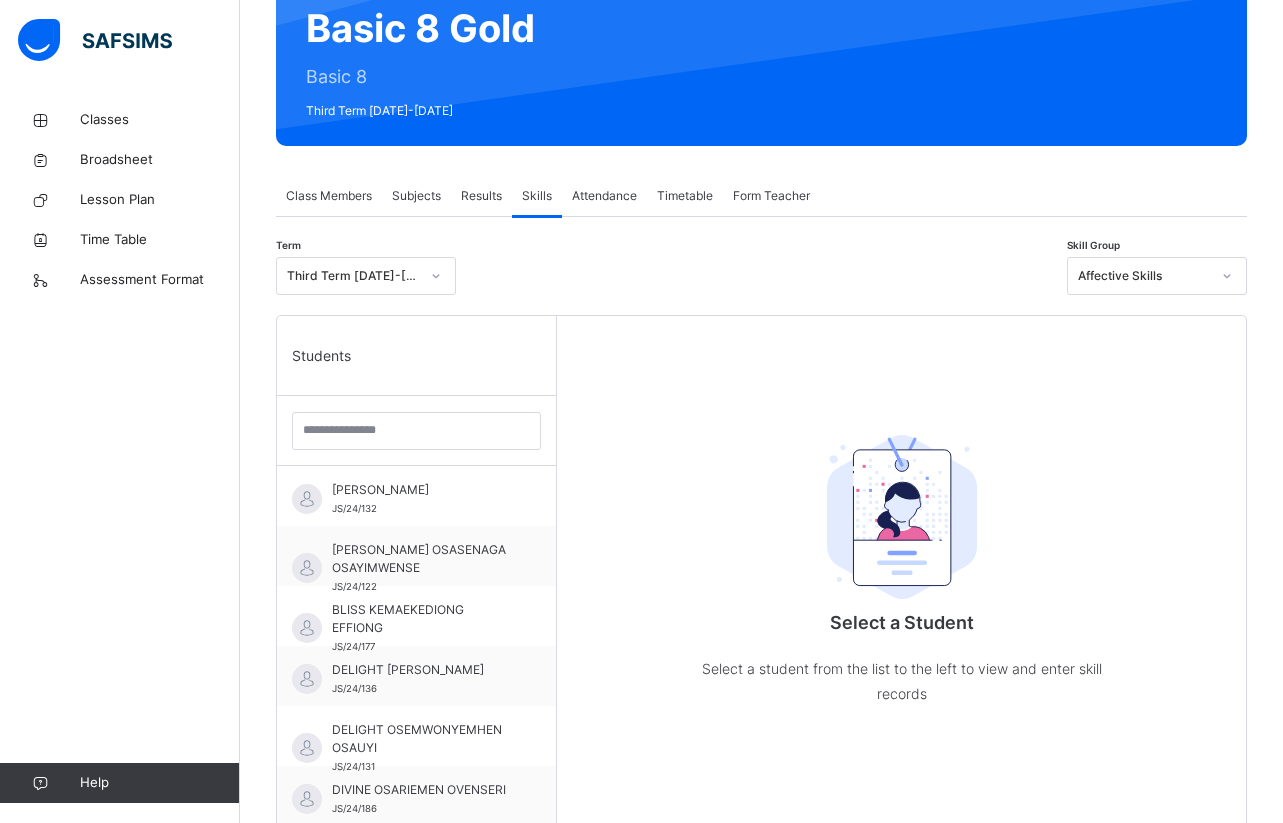 scroll, scrollTop: 240, scrollLeft: 0, axis: vertical 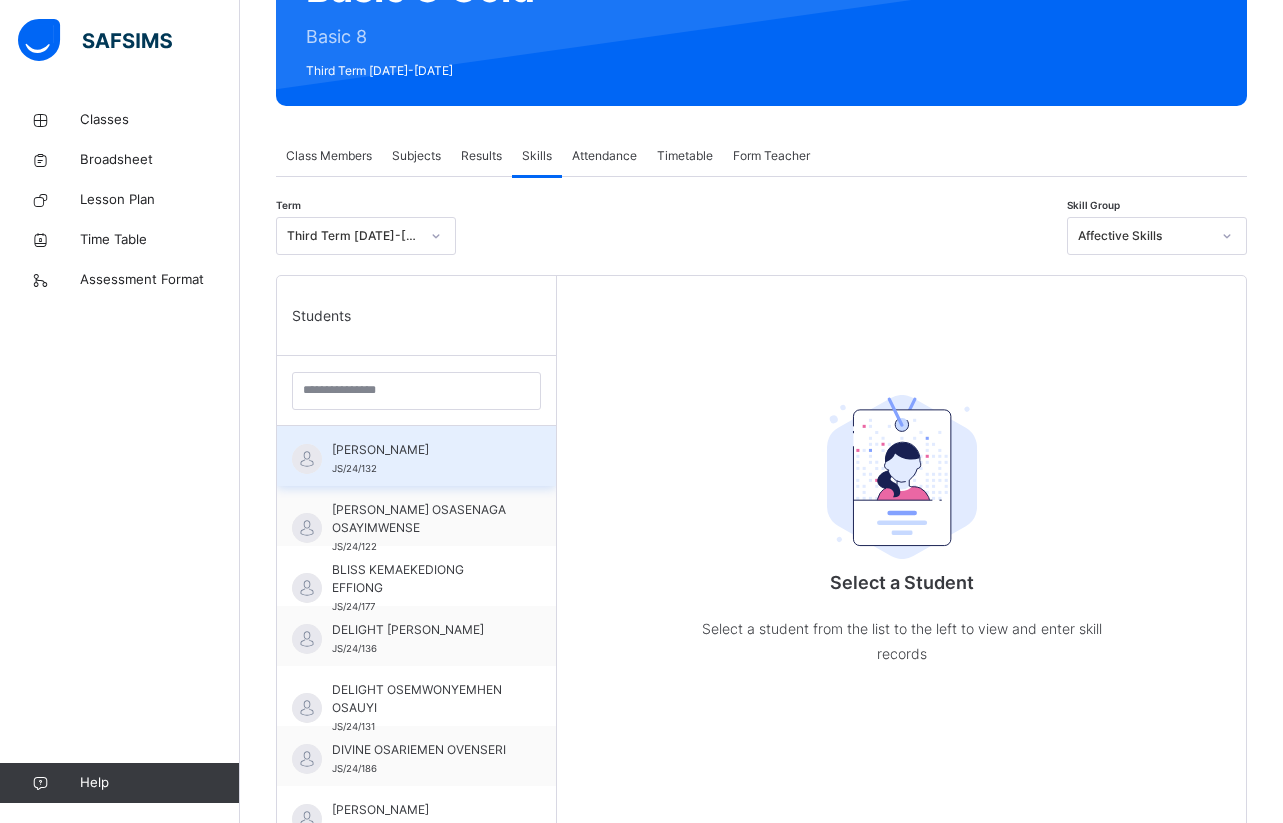 click on "[PERSON_NAME]" at bounding box center (421, 450) 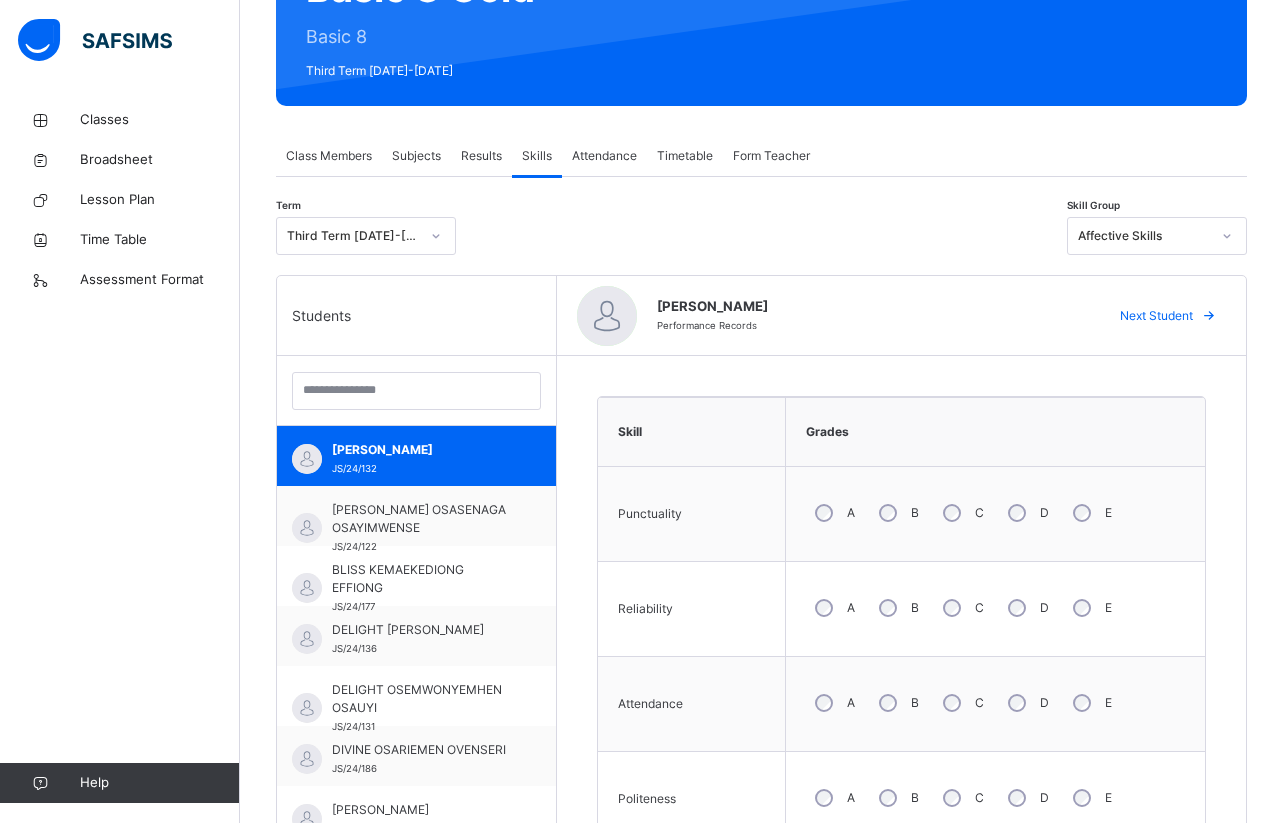 scroll, scrollTop: 960, scrollLeft: 0, axis: vertical 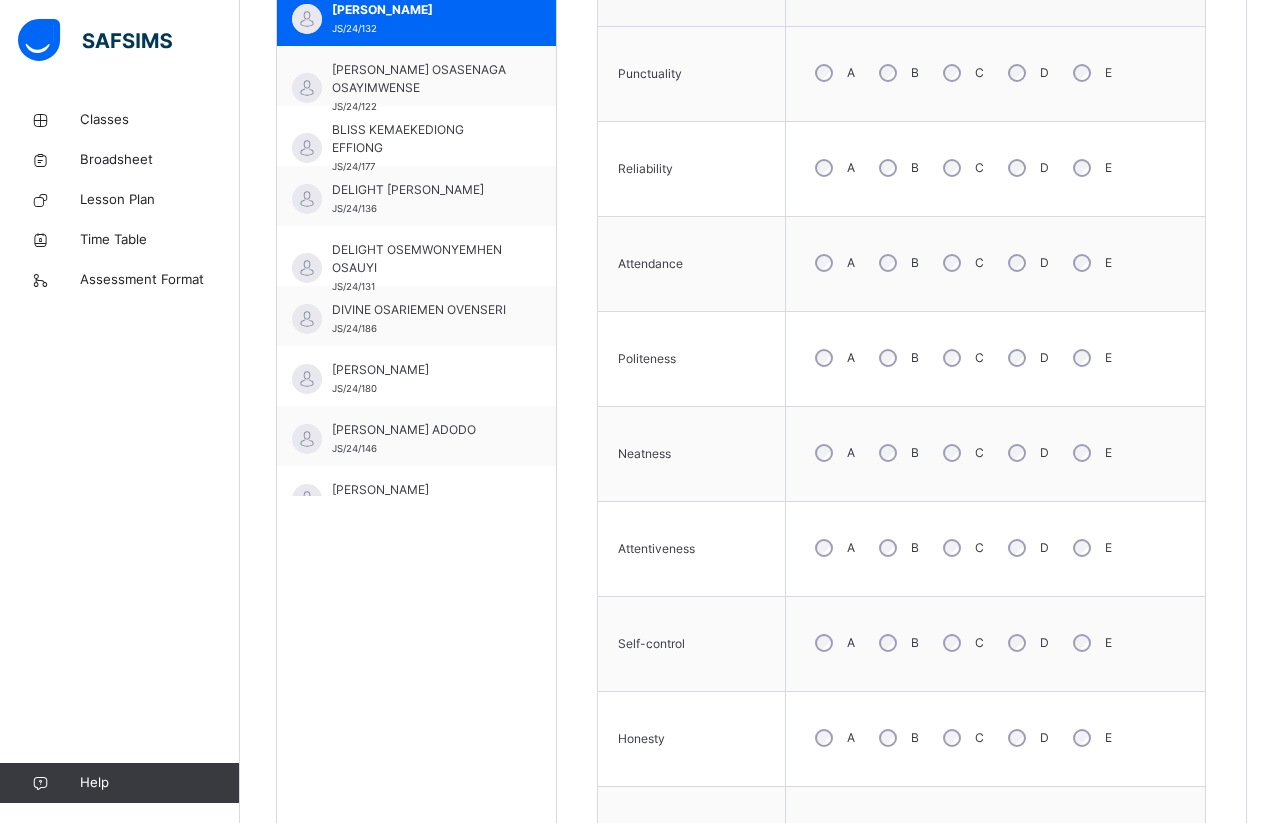 click on "Back  / Basic 8 Gold Basic 8 Gold Basic 8 Third Term [DATE]-[DATE] Class Members Subjects Results Skills Attendance Timetable Form Teacher Skills More Options   32  Students in class Download Pdf Report Excel Report View subject profile JEDIDIAH SCHOOLS Date: [DATE] 8:51:33 am Class Members Class:  Basic 8 Gold Total no. of Students:  32 Term:  Third Term Session:  [DATE]-[DATE] S/NO Admission No. Last Name First Name Other Name 1 JS/24/132 AWAEBE ANNABEL EMIKE 2 JS/24/122 OSAYIMWENSE [PERSON_NAME] OSASENAGA 3 JS/24/177 [PERSON_NAME] KEMAEKEDIONG 4 JS/24/136 [PERSON_NAME] DELIGHT OMORAGA 5 JS/24/131 OSAUYI DELIGHT OSEMWONYEMHEN 6 JS/24/186 OVENSERI DIVINE OSARIEMEN 7 JS/24/180 [PERSON_NAME] ODOSAYIE 8 JS/24/146 [PERSON_NAME] 9 JS/24/133 [PERSON_NAME] 10 JS/24/160 [PERSON_NAME] 11 JS/24/154 OLARINOYE [PERSON_NAME] 12 JS/24/197 LUCKY GIFT OMOEOLE 13 JS/24/124 OJIEFOH GODFIRST ESOHE 14 JS/24/155 OMOBHUDE GODSENT OSEGHIELE 15 JS/24/123 [PERSON_NAME] [PERSON_NAME] 16 JS/24/121" at bounding box center [761, 280] 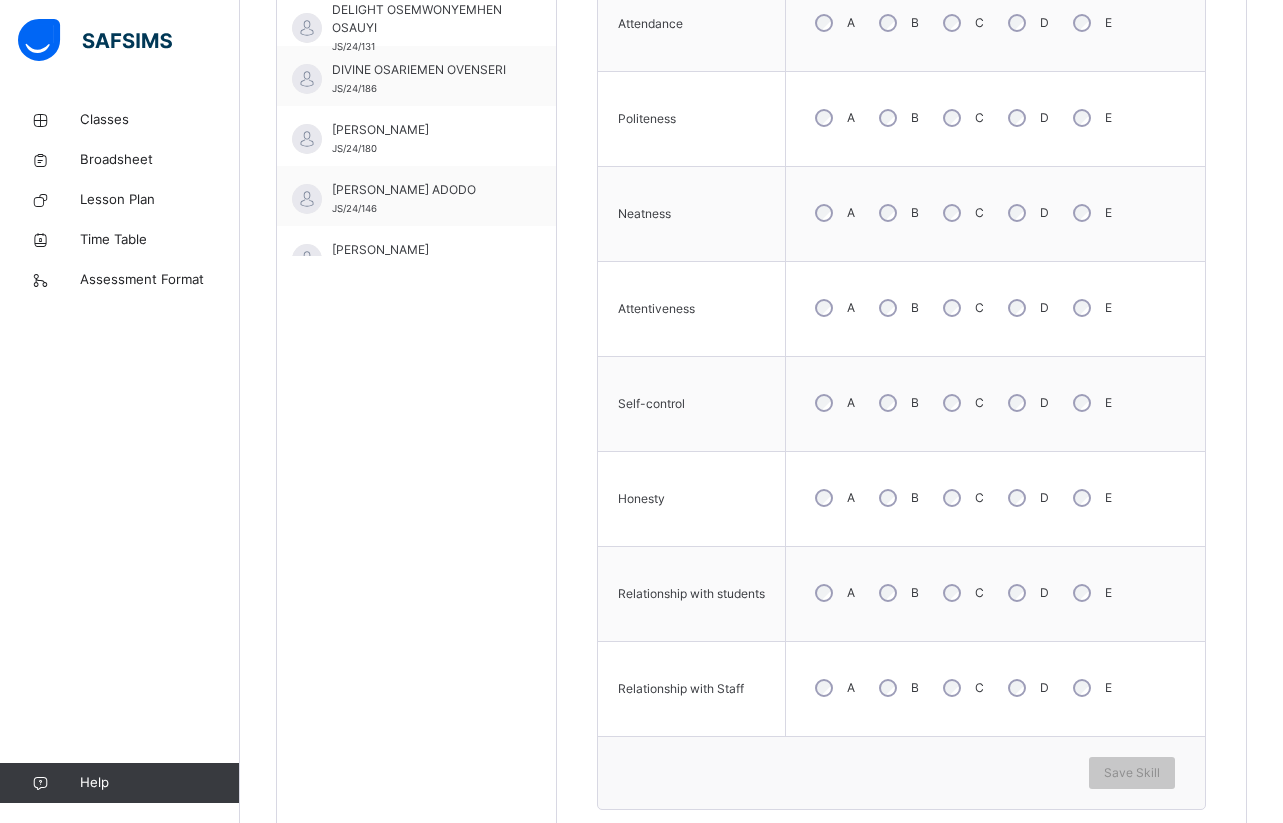 scroll, scrollTop: 960, scrollLeft: 0, axis: vertical 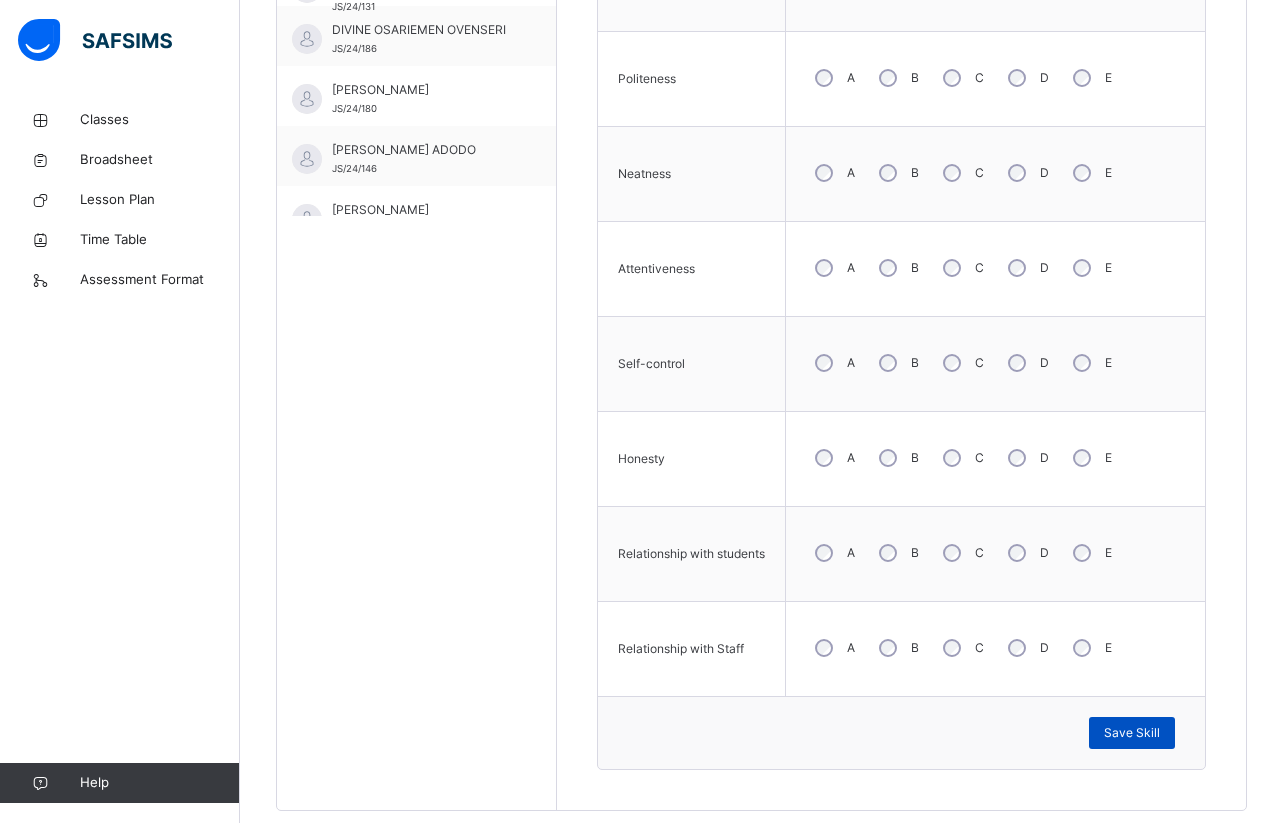 click on "Save Skill" at bounding box center (1132, 733) 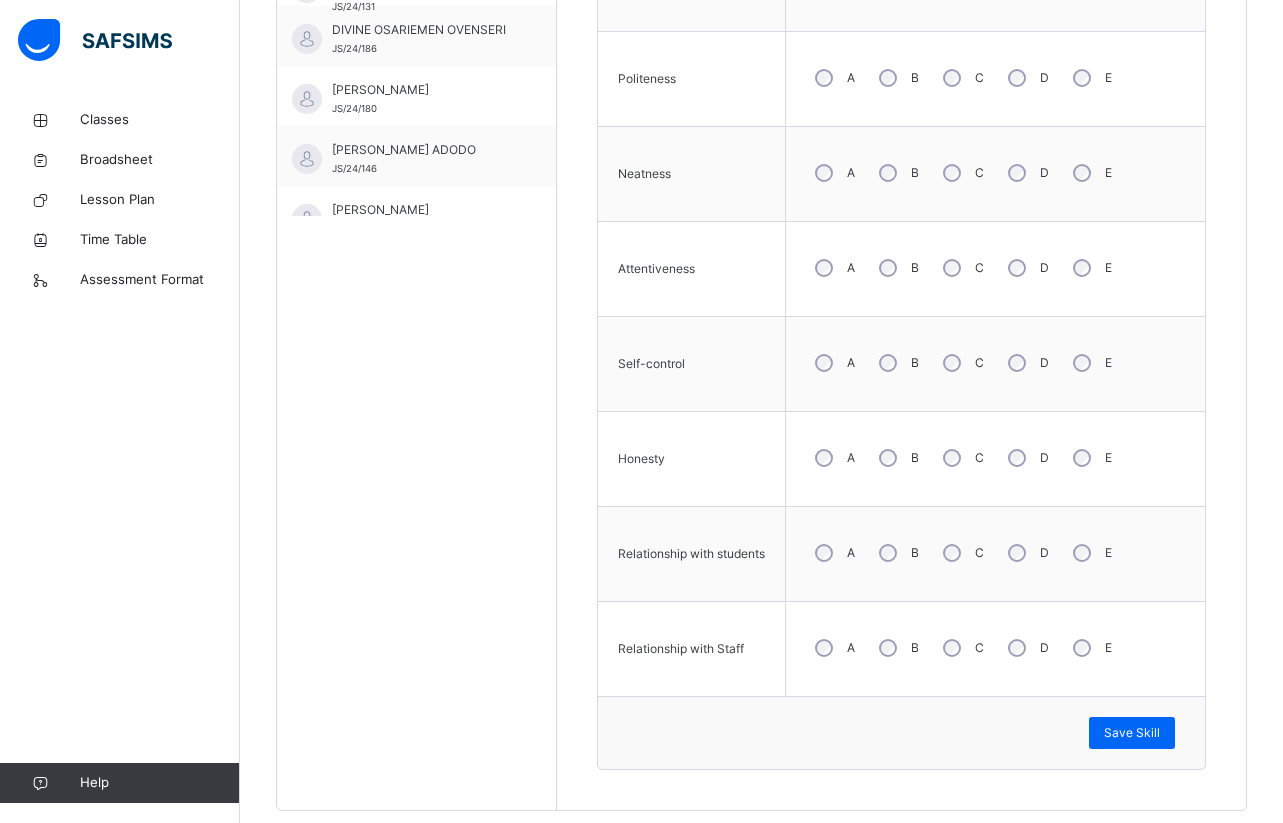 click on "Skill Grades Punctuality A B C D E Reliability A B C D E Attendance A B C D E Politeness A B C D E Neatness A B C D E Attentiveness A B C D E Self-control A B C D E Honesty A B C D E Relationship with students A B C D E Relationship with Staff A B C D E Save Skill" at bounding box center (901, 223) 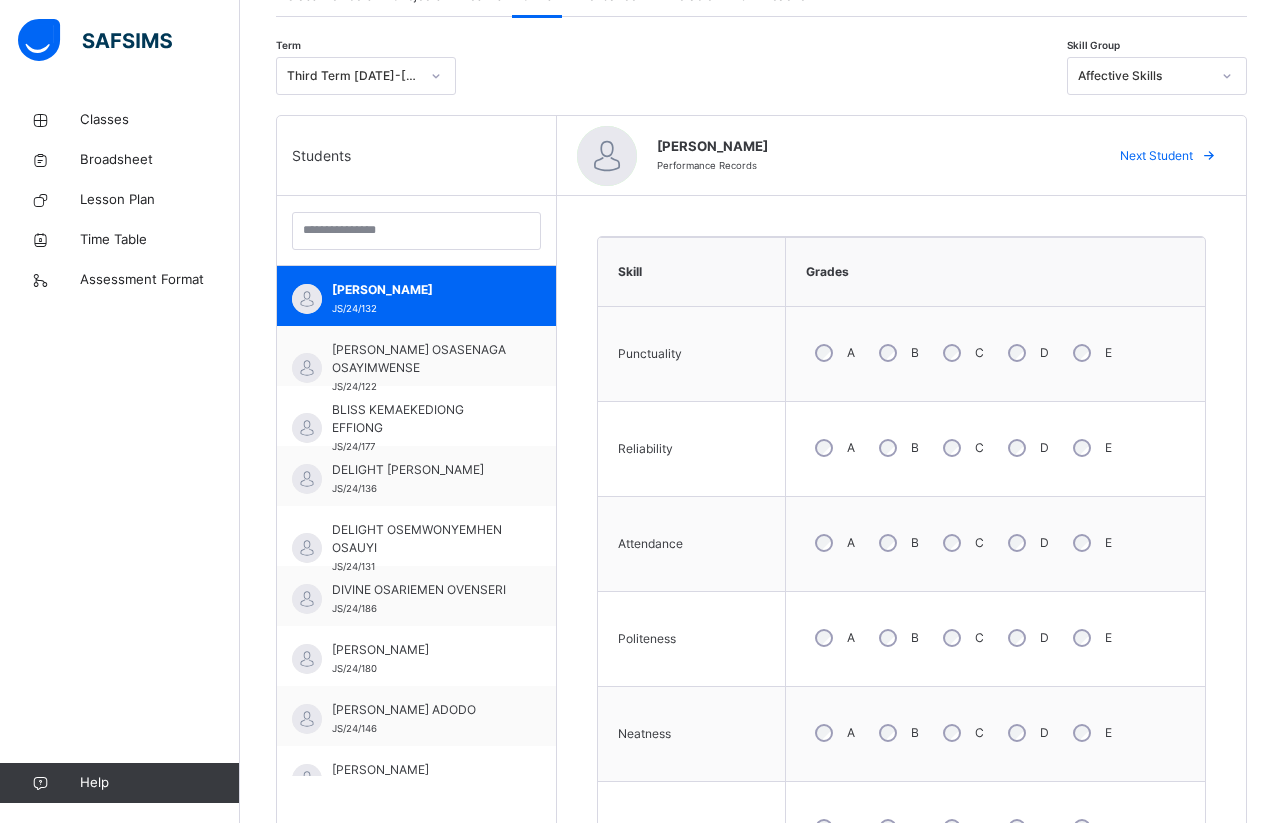 scroll, scrollTop: 360, scrollLeft: 0, axis: vertical 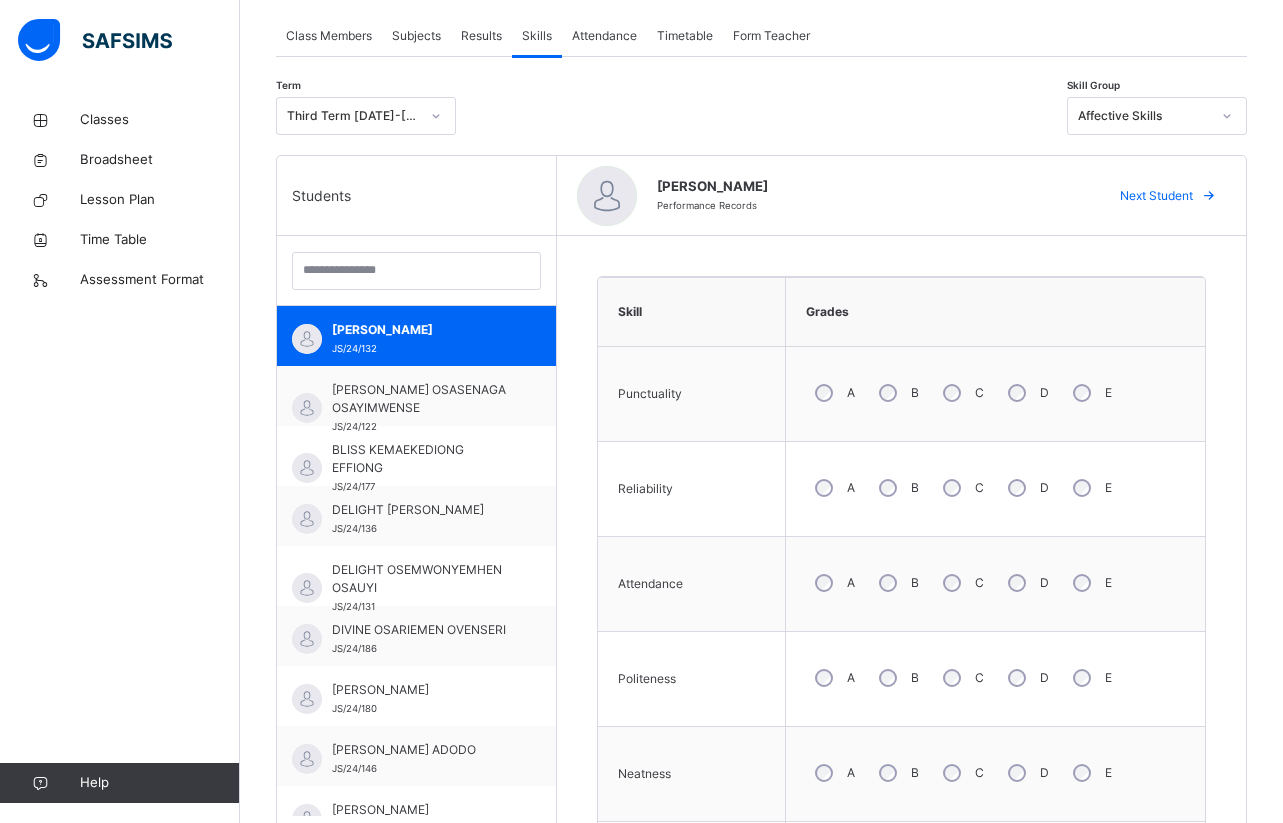 click on "Back  / Basic 8 Gold Basic 8 Gold Basic 8 Third Term [DATE]-[DATE] Class Members Subjects Results Skills Attendance Timetable Form Teacher Skills More Options   32  Students in class Download Pdf Report Excel Report View subject profile JEDIDIAH SCHOOLS Date: [DATE] 8:51:33 am Class Members Class:  Basic 8 Gold Total no. of Students:  32 Term:  Third Term Session:  [DATE]-[DATE] S/NO Admission No. Last Name First Name Other Name 1 JS/24/132 AWAEBE ANNABEL EMIKE 2 JS/24/122 OSAYIMWENSE [PERSON_NAME] OSASENAGA 3 JS/24/177 [PERSON_NAME] KEMAEKEDIONG 4 JS/24/136 [PERSON_NAME] DELIGHT OMORAGA 5 JS/24/131 OSAUYI DELIGHT OSEMWONYEMHEN 6 JS/24/186 OVENSERI DIVINE OSARIEMEN 7 JS/24/180 [PERSON_NAME] ODOSAYIE 8 JS/24/146 [PERSON_NAME] 9 JS/24/133 [PERSON_NAME] 10 JS/24/160 [PERSON_NAME] 11 JS/24/154 OLARINOYE [PERSON_NAME] 12 JS/24/197 LUCKY GIFT OMOEOLE 13 JS/24/124 OJIEFOH GODFIRST ESOHE 14 JS/24/155 OMOBHUDE GODSENT OSEGHIELE 15 JS/24/123 [PERSON_NAME] [PERSON_NAME] 16 JS/24/121" at bounding box center [761, 600] 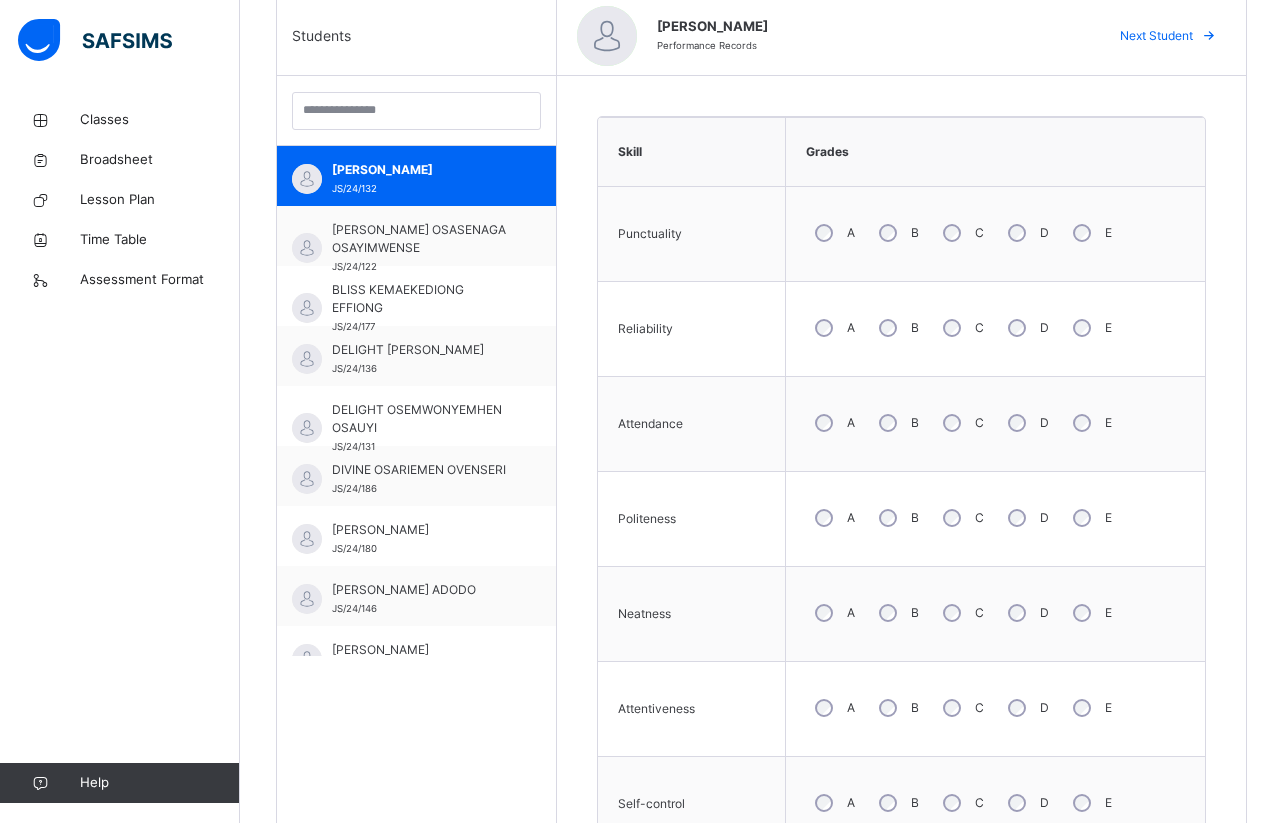 scroll, scrollTop: 560, scrollLeft: 0, axis: vertical 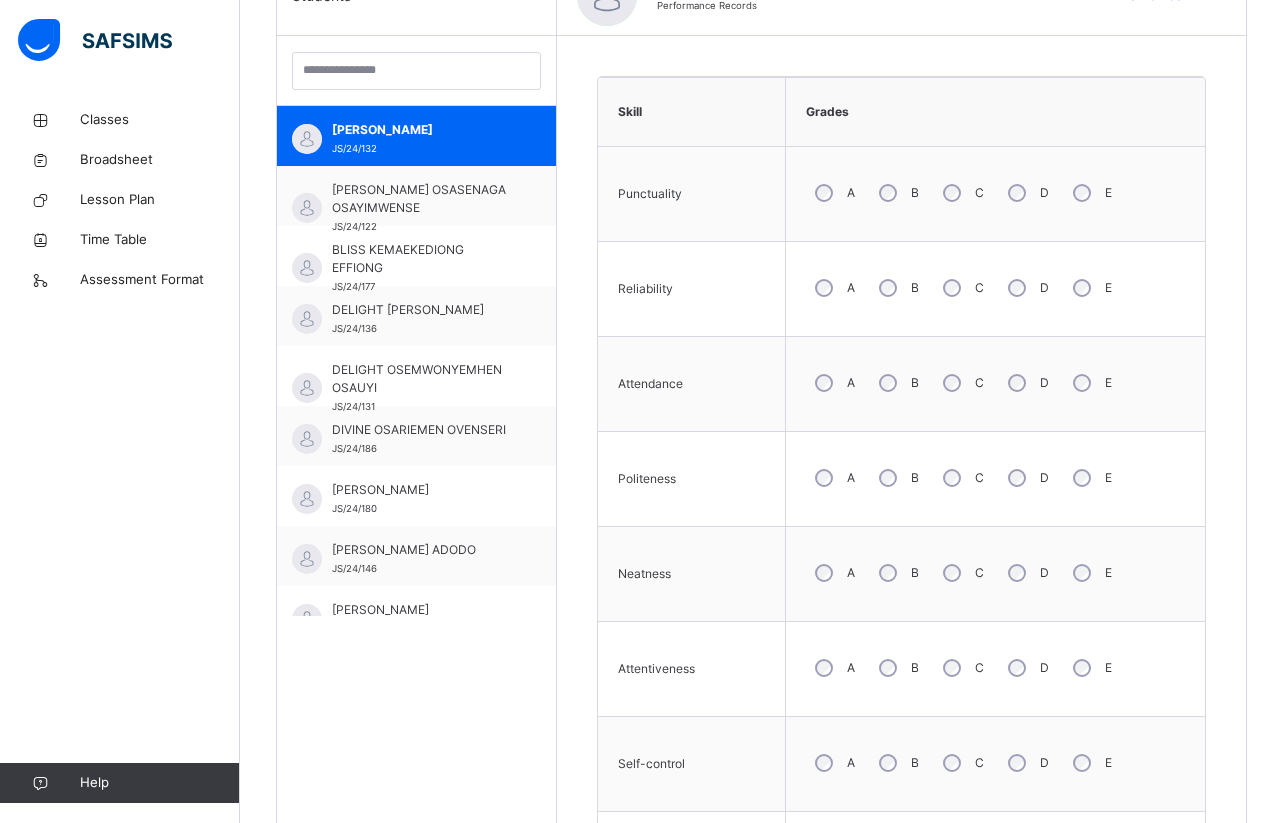drag, startPoint x: 1255, startPoint y: 552, endPoint x: 1260, endPoint y: 526, distance: 26.476404 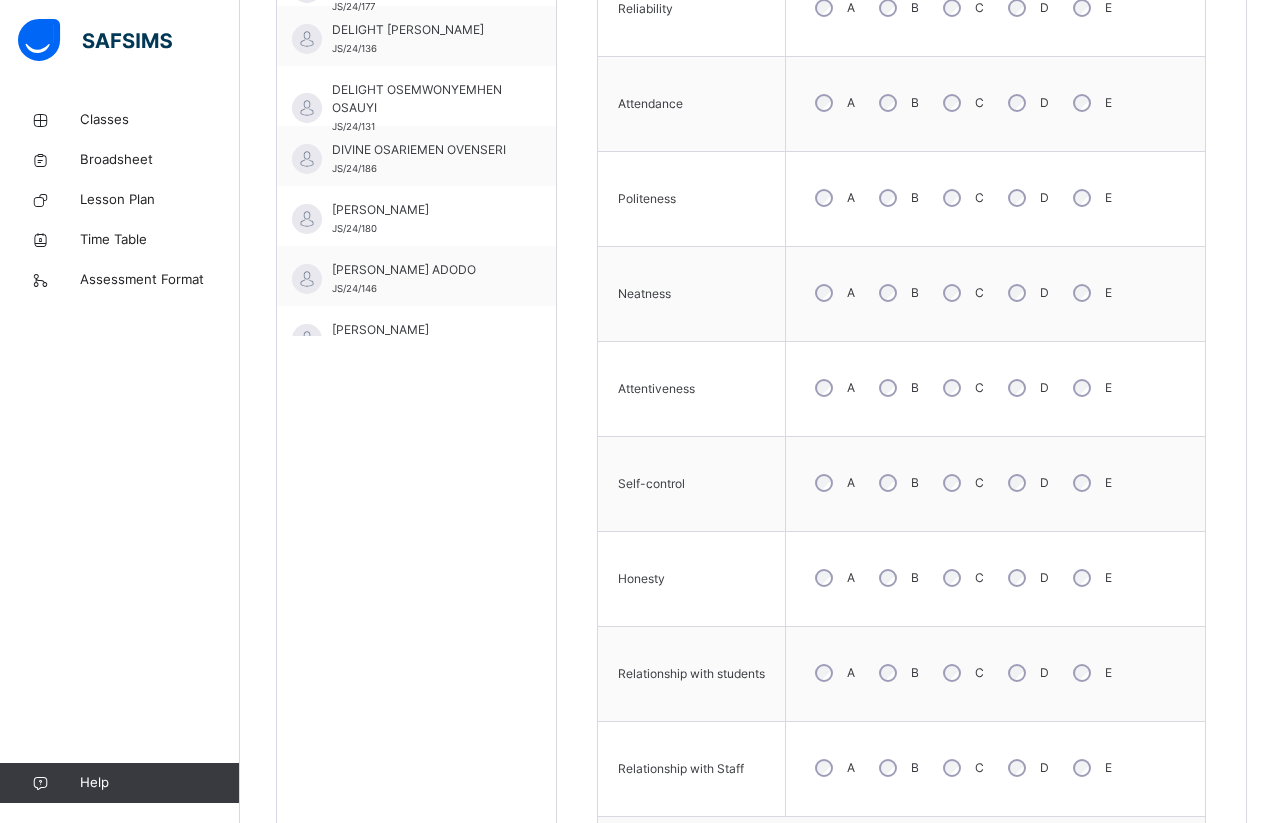 scroll, scrollTop: 880, scrollLeft: 0, axis: vertical 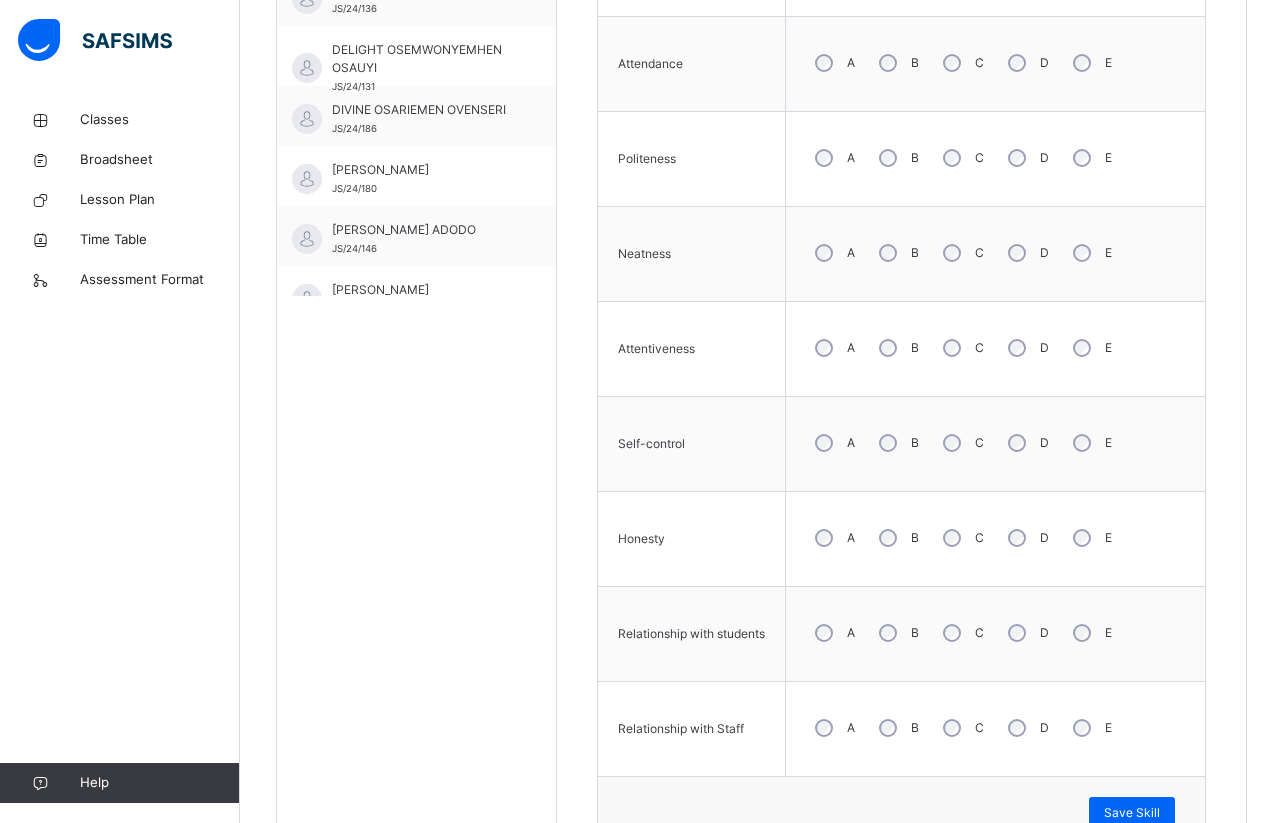 click on "C" at bounding box center [961, 728] 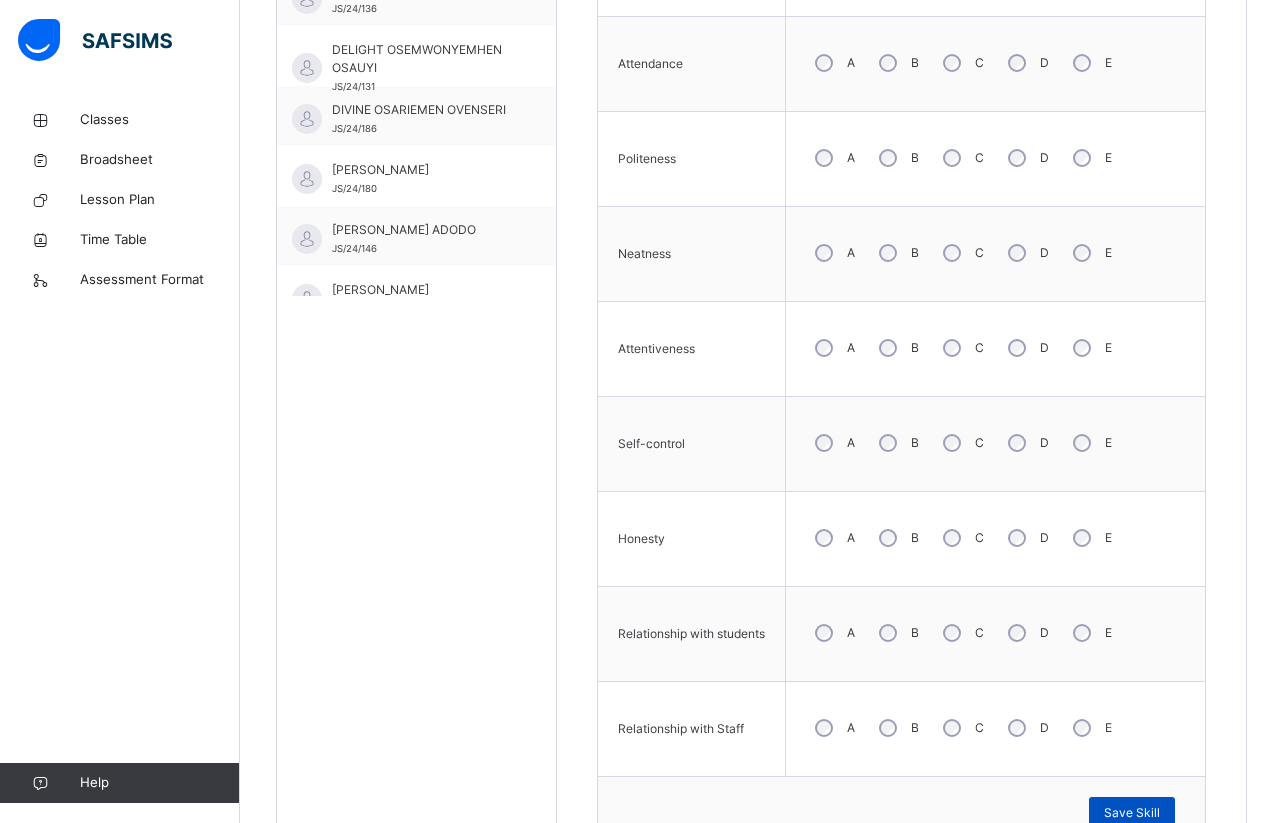 click on "Save Skill" at bounding box center (1132, 813) 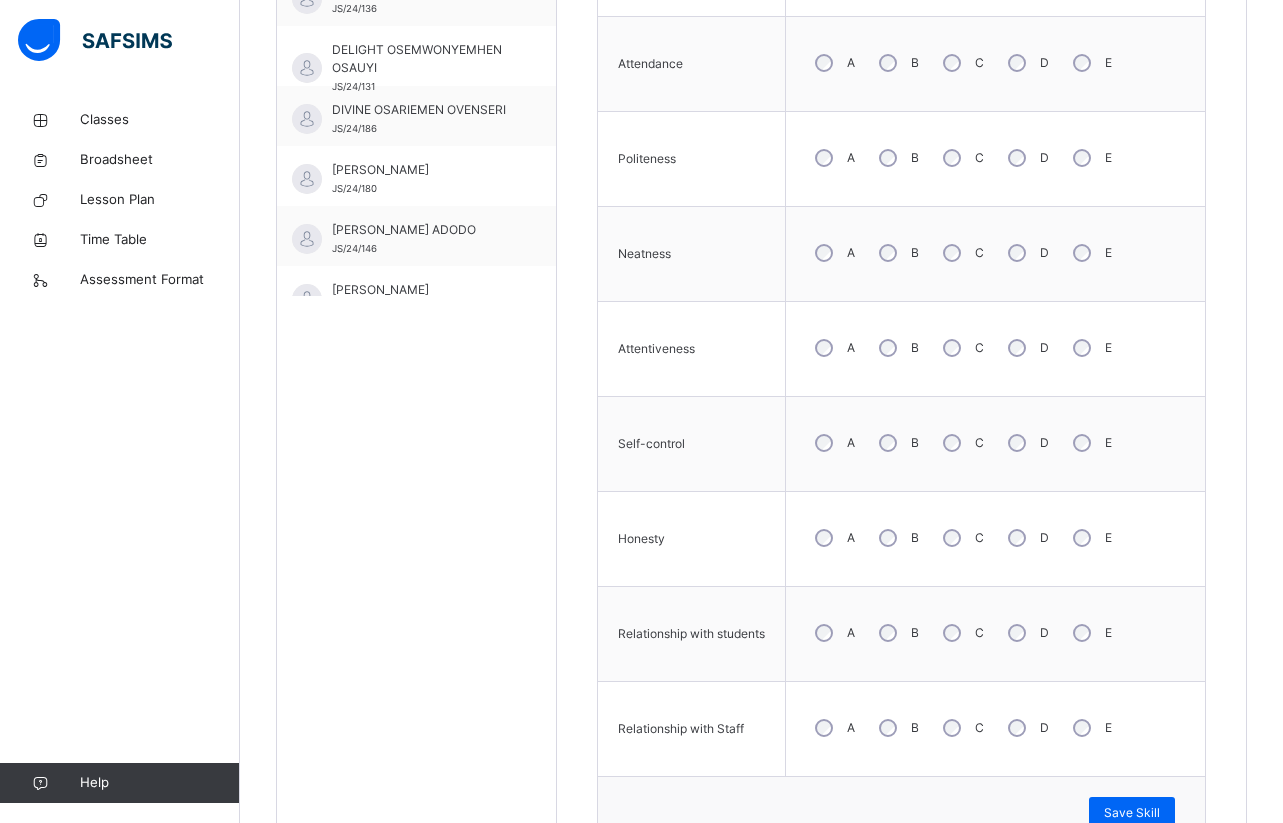 click on "Skill Grades Punctuality A B C D E Reliability A B C D E Attendance A B C D E Politeness A B C D E Neatness A B C D E Attentiveness A B C D E Self-control A B C D E Honesty A B C D E Relationship with students A B C D E Relationship with Staff A B C D E Save Skill" at bounding box center (901, 303) 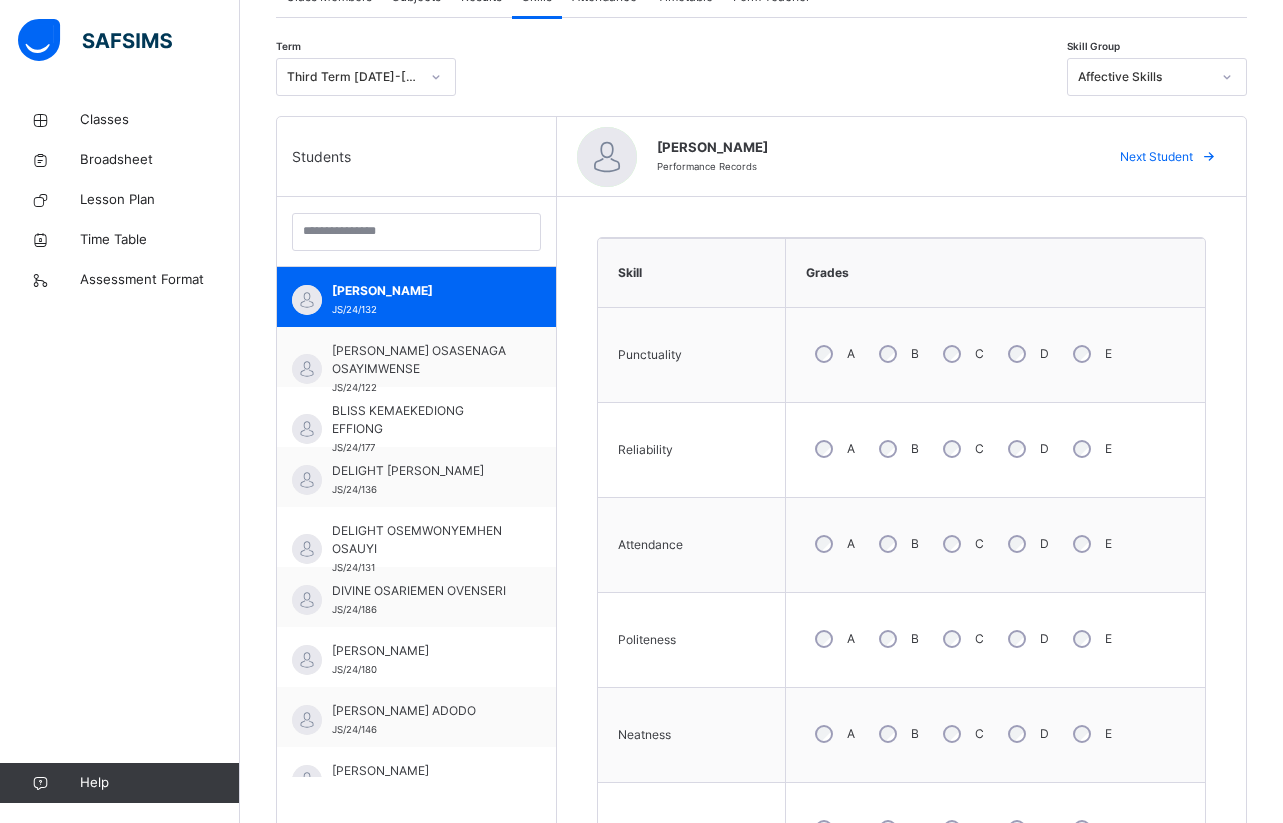 scroll, scrollTop: 320, scrollLeft: 0, axis: vertical 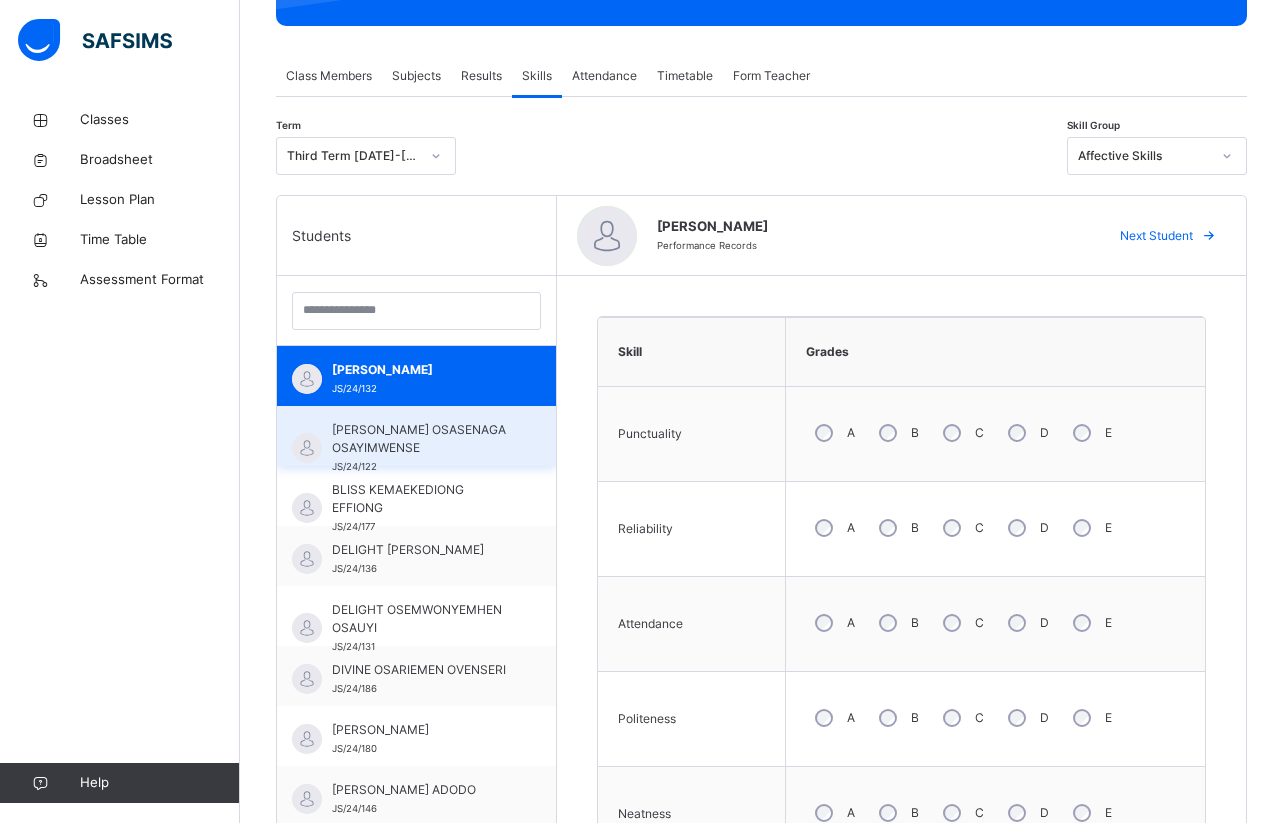 click on "[PERSON_NAME] OSASENAGA OSAYIMWENSE" at bounding box center (421, 439) 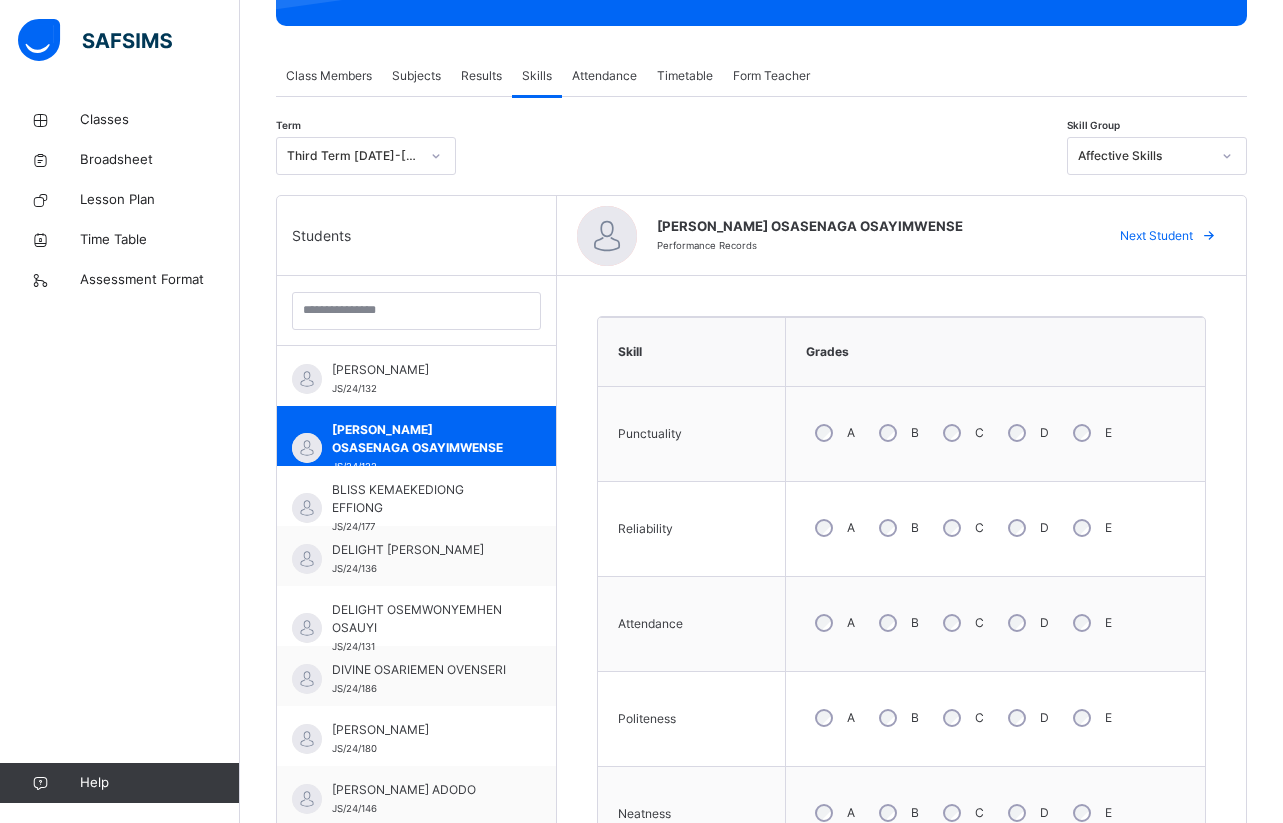 click on "Skill Grades Punctuality A B C D E Reliability A B C D E Attendance A B C D E Politeness A B C D E Neatness A B C D E Attentiveness A B C D E Self-control A B C D E Honesty A B C D E Relationship with students A B C D E Relationship with Staff A B C D E Save Skill" at bounding box center [901, 863] 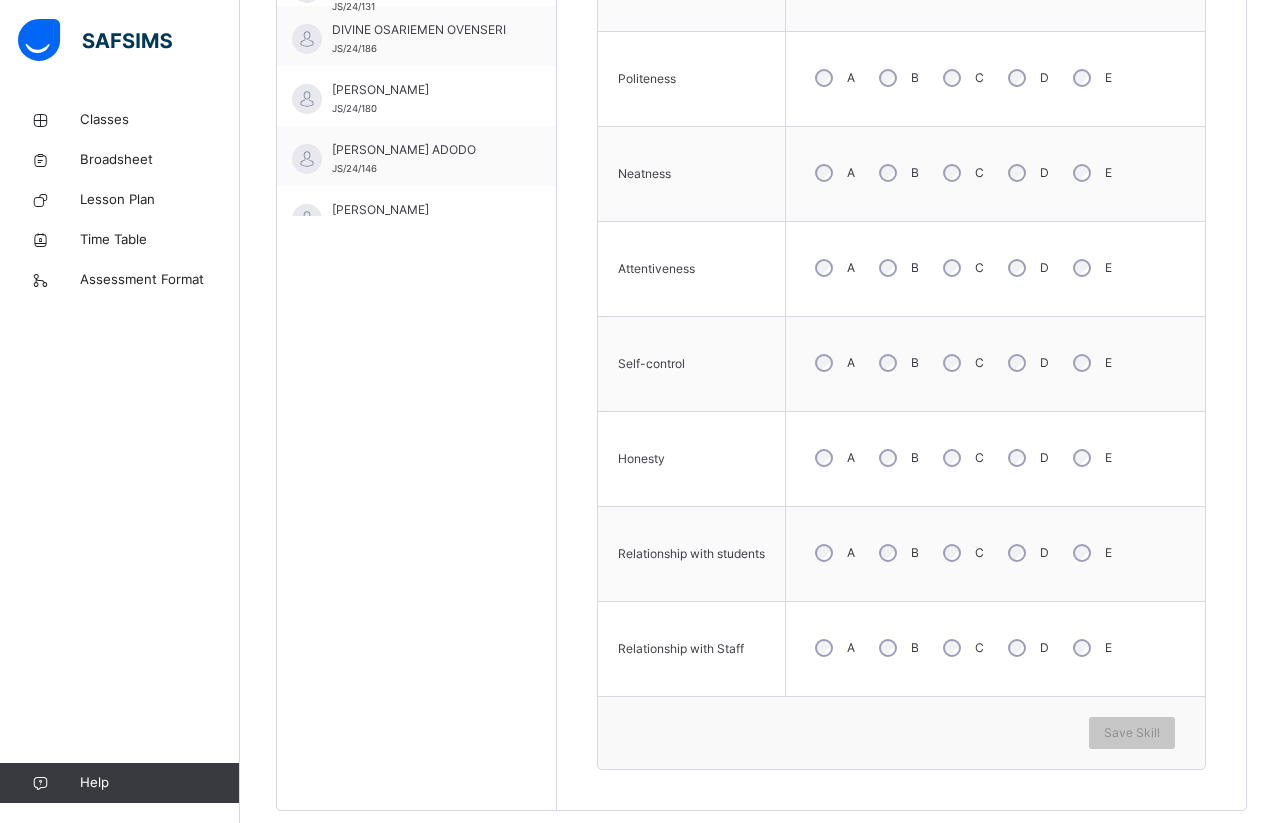 scroll, scrollTop: 998, scrollLeft: 0, axis: vertical 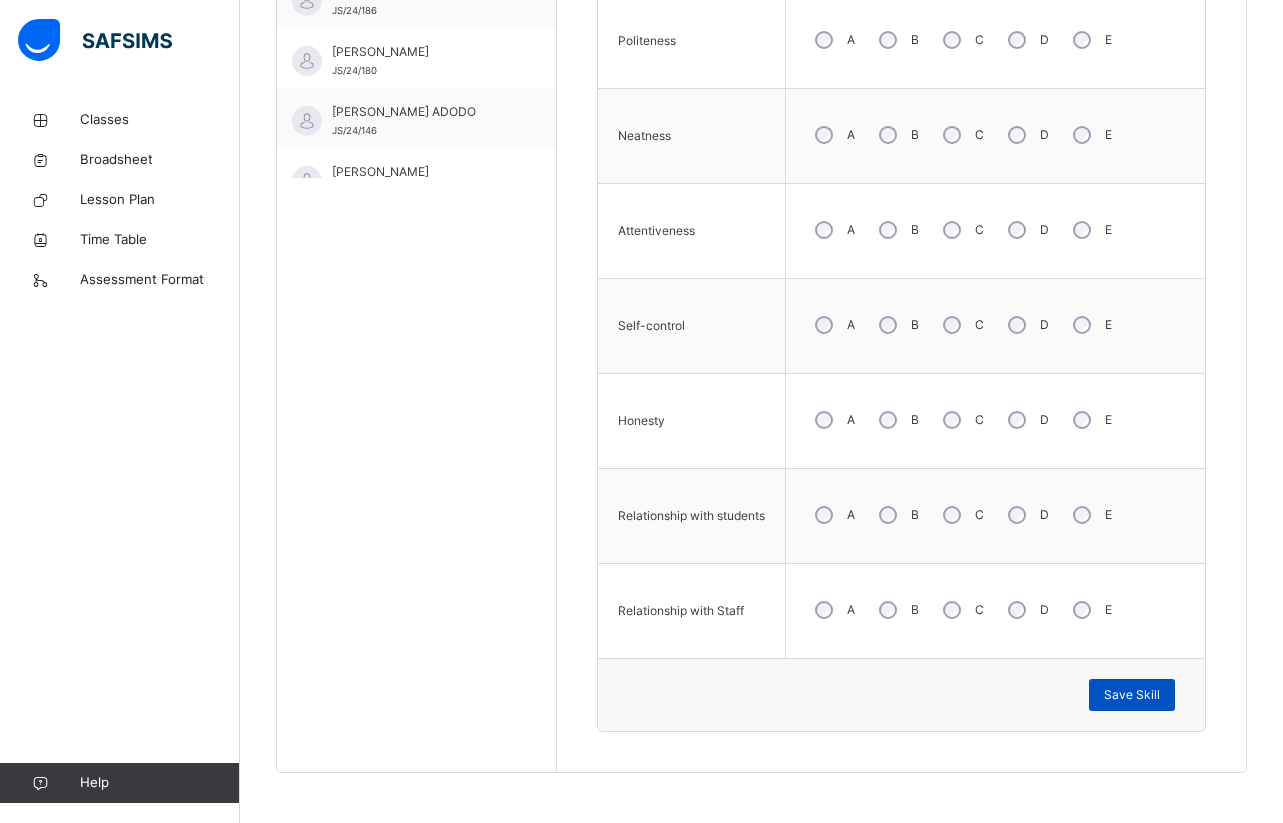 click on "Save Skill" at bounding box center [1132, 695] 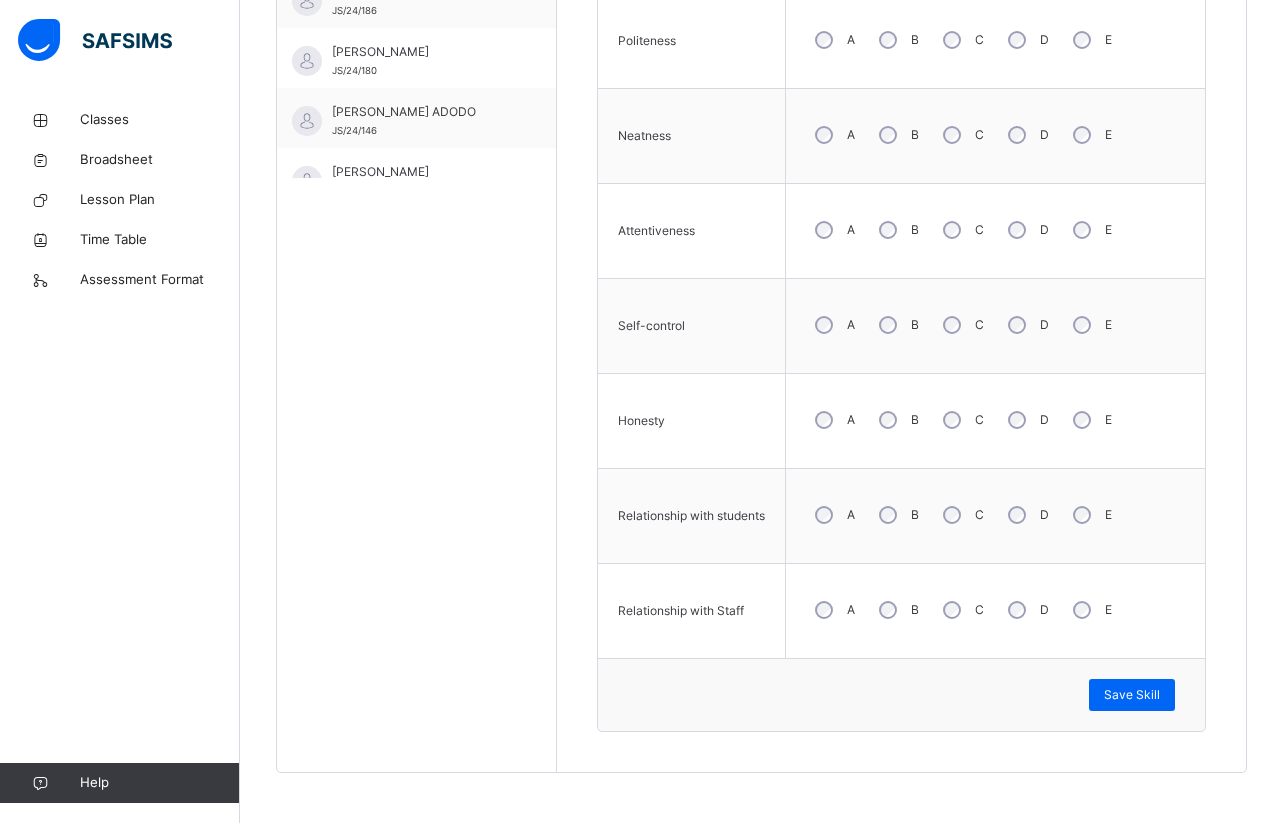 click on "Back  / Basic 8 Gold Basic 8 Gold Basic 8 Third Term [DATE]-[DATE] Class Members Subjects Results Skills Attendance Timetable Form Teacher Skills More Options   32  Students in class Download Pdf Report Excel Report View subject profile JEDIDIAH SCHOOLS Date: [DATE] 8:51:33 am Class Members Class:  Basic 8 Gold Total no. of Students:  32 Term:  Third Term Session:  [DATE]-[DATE] S/NO Admission No. Last Name First Name Other Name 1 JS/24/132 AWAEBE ANNABEL EMIKE 2 JS/24/122 OSAYIMWENSE [PERSON_NAME] OSASENAGA 3 JS/24/177 [PERSON_NAME] KEMAEKEDIONG 4 JS/24/136 [PERSON_NAME] DELIGHT OMORAGA 5 JS/24/131 OSAUYI DELIGHT OSEMWONYEMHEN 6 JS/24/186 OVENSERI DIVINE OSARIEMEN 7 JS/24/180 [PERSON_NAME] ODOSAYIE 8 JS/24/146 [PERSON_NAME] 9 JS/24/133 [PERSON_NAME] 10 JS/24/160 [PERSON_NAME] 11 JS/24/154 OLARINOYE [PERSON_NAME] 12 JS/24/197 LUCKY GIFT OMOEOLE 13 JS/24/124 OJIEFOH GODFIRST ESOHE 14 JS/24/155 OMOBHUDE GODSENT OSEGHIELE 15 JS/24/123 [PERSON_NAME] [PERSON_NAME] 16 JS/24/121" at bounding box center (761, -38) 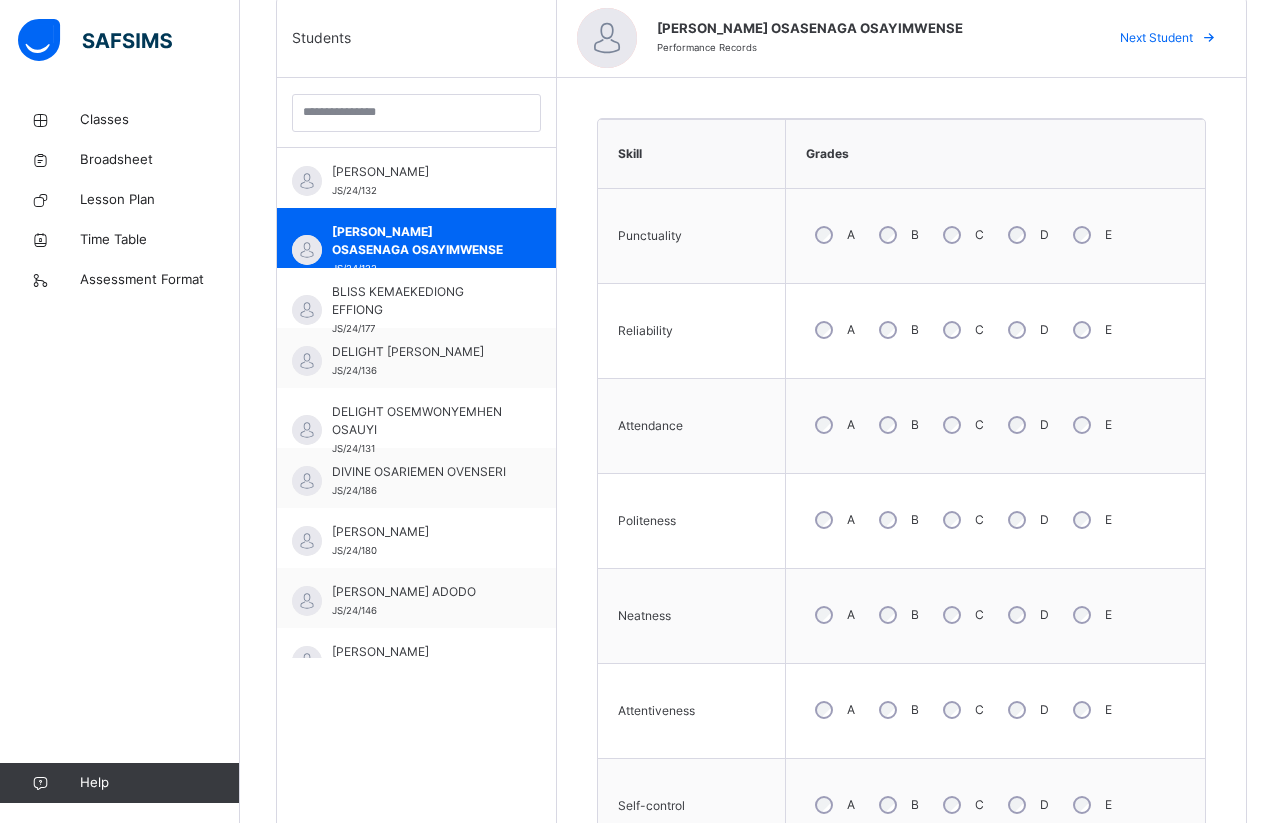scroll, scrollTop: 478, scrollLeft: 0, axis: vertical 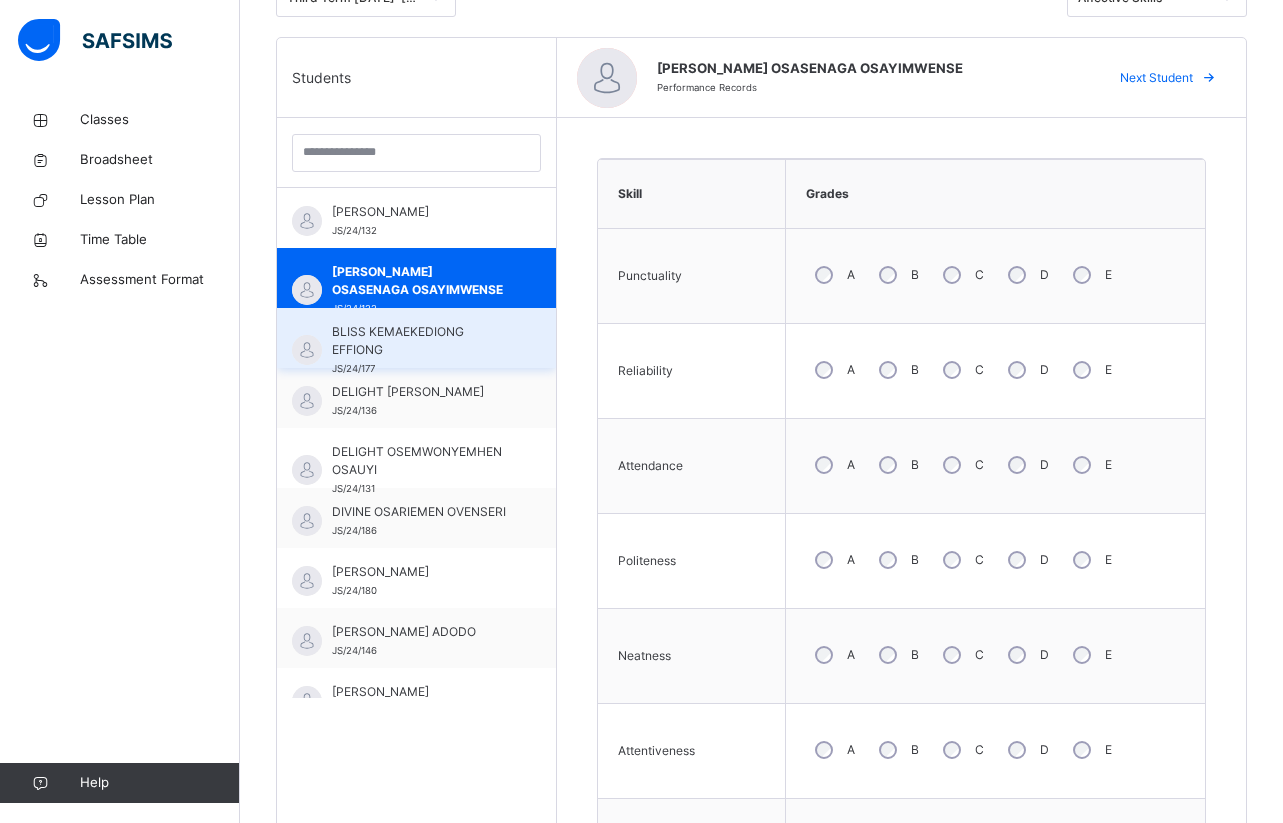 click on "BLISS KEMAEKEDIONG EFFIONG" at bounding box center (421, 341) 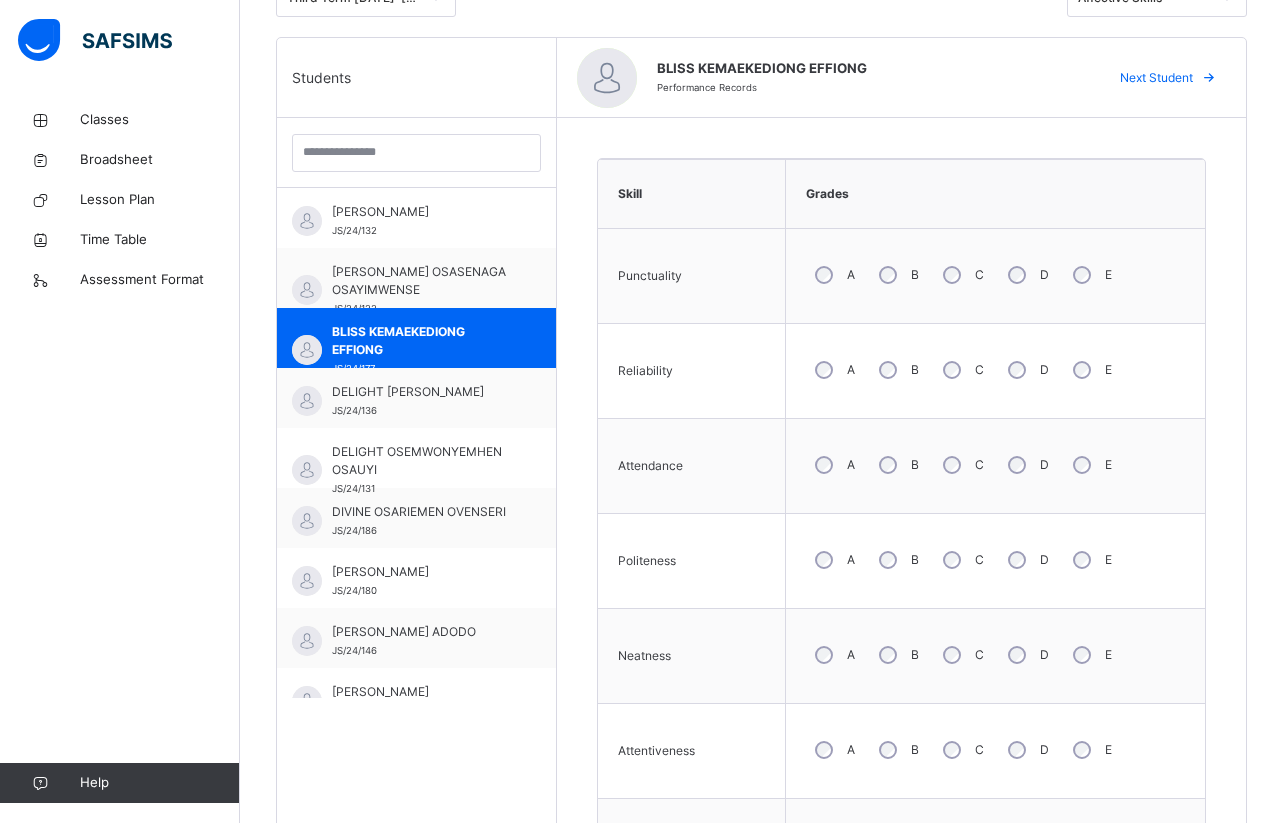 click on "Back  / Basic 8 Gold Basic 8 Gold Basic 8 Third Term [DATE]-[DATE] Class Members Subjects Results Skills Attendance Timetable Form Teacher Skills More Options   32  Students in class Download Pdf Report Excel Report View subject profile JEDIDIAH SCHOOLS Date: [DATE] 8:51:33 am Class Members Class:  Basic 8 Gold Total no. of Students:  32 Term:  Third Term Session:  [DATE]-[DATE] S/NO Admission No. Last Name First Name Other Name 1 JS/24/132 AWAEBE ANNABEL EMIKE 2 JS/24/122 OSAYIMWENSE [PERSON_NAME] OSASENAGA 3 JS/24/177 [PERSON_NAME] KEMAEKEDIONG 4 JS/24/136 [PERSON_NAME] DELIGHT OMORAGA 5 JS/24/131 OSAUYI DELIGHT OSEMWONYEMHEN 6 JS/24/186 OVENSERI DIVINE OSARIEMEN 7 JS/24/180 [PERSON_NAME] ODOSAYIE 8 JS/24/146 [PERSON_NAME] 9 JS/24/133 [PERSON_NAME] 10 JS/24/160 [PERSON_NAME] 11 JS/24/154 OLARINOYE [PERSON_NAME] 12 JS/24/197 LUCKY GIFT OMOEOLE 13 JS/24/124 OJIEFOH GODFIRST ESOHE 14 JS/24/155 OMOBHUDE GODSENT OSEGHIELE 15 JS/24/123 [PERSON_NAME] [PERSON_NAME] 16 JS/24/121" at bounding box center [761, 482] 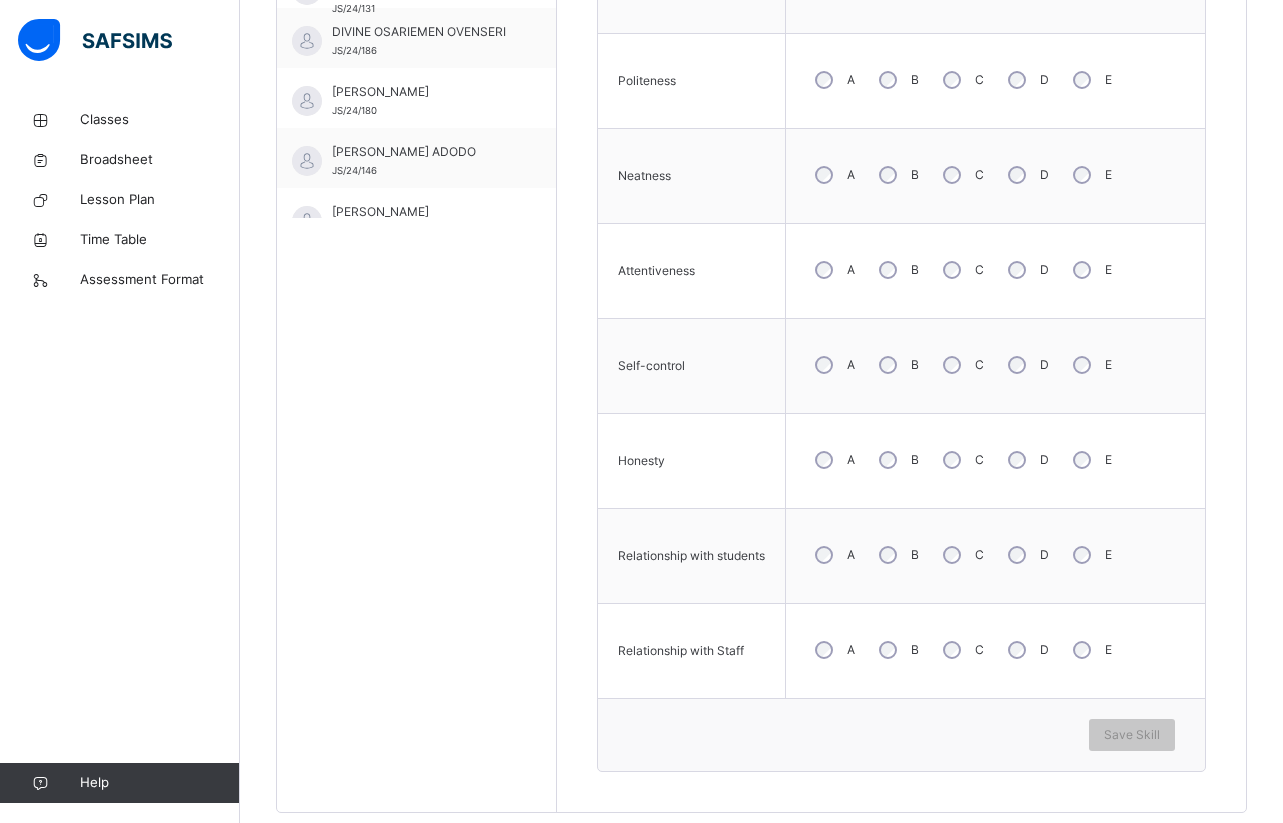 scroll, scrollTop: 998, scrollLeft: 0, axis: vertical 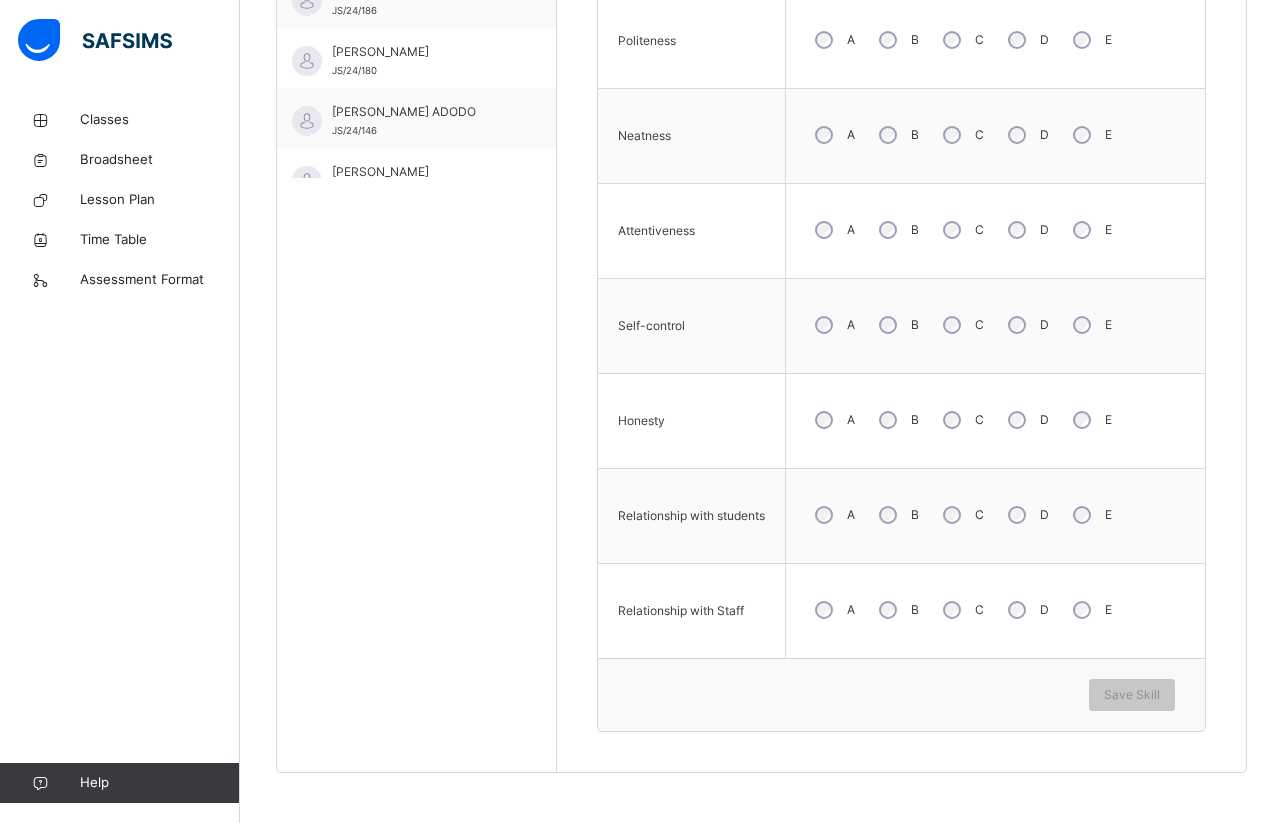 click on "C" at bounding box center [961, 420] 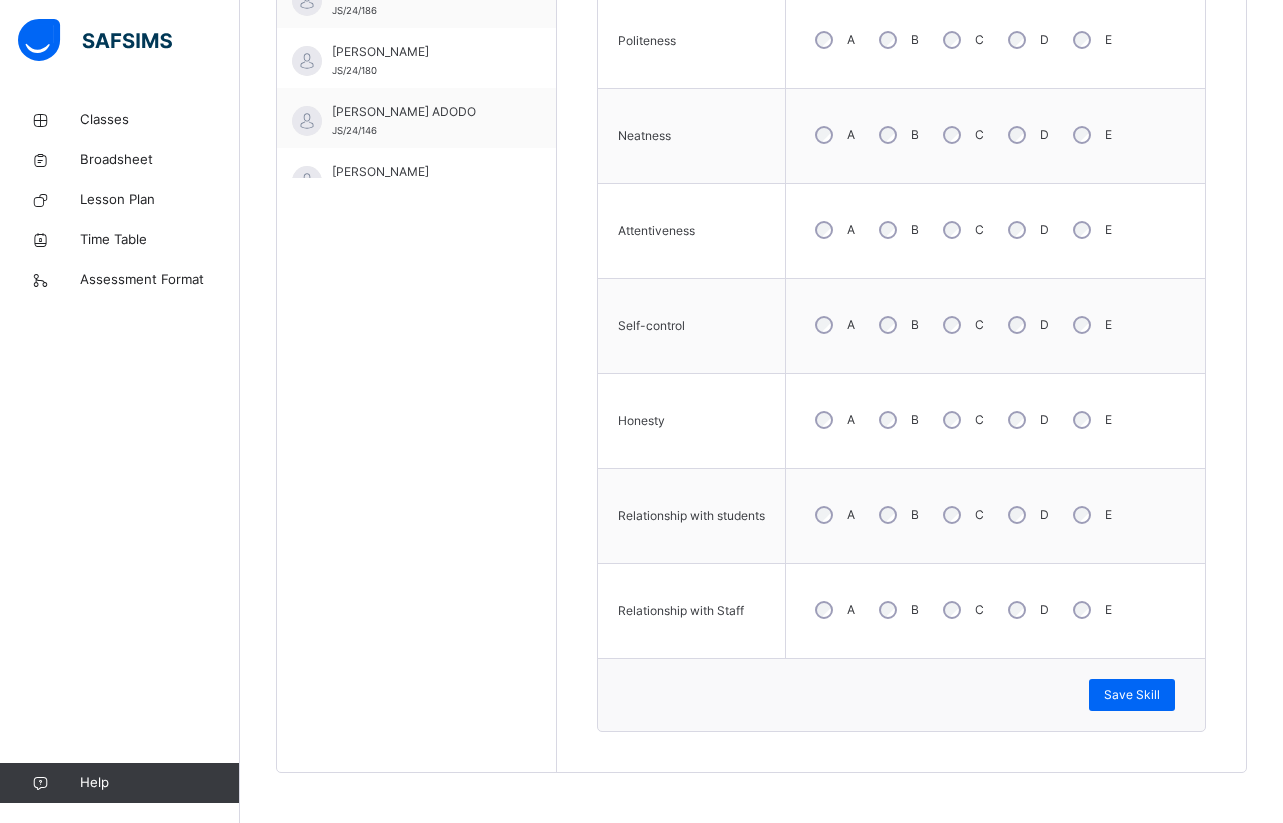click on "Save Skill" at bounding box center (901, 694) 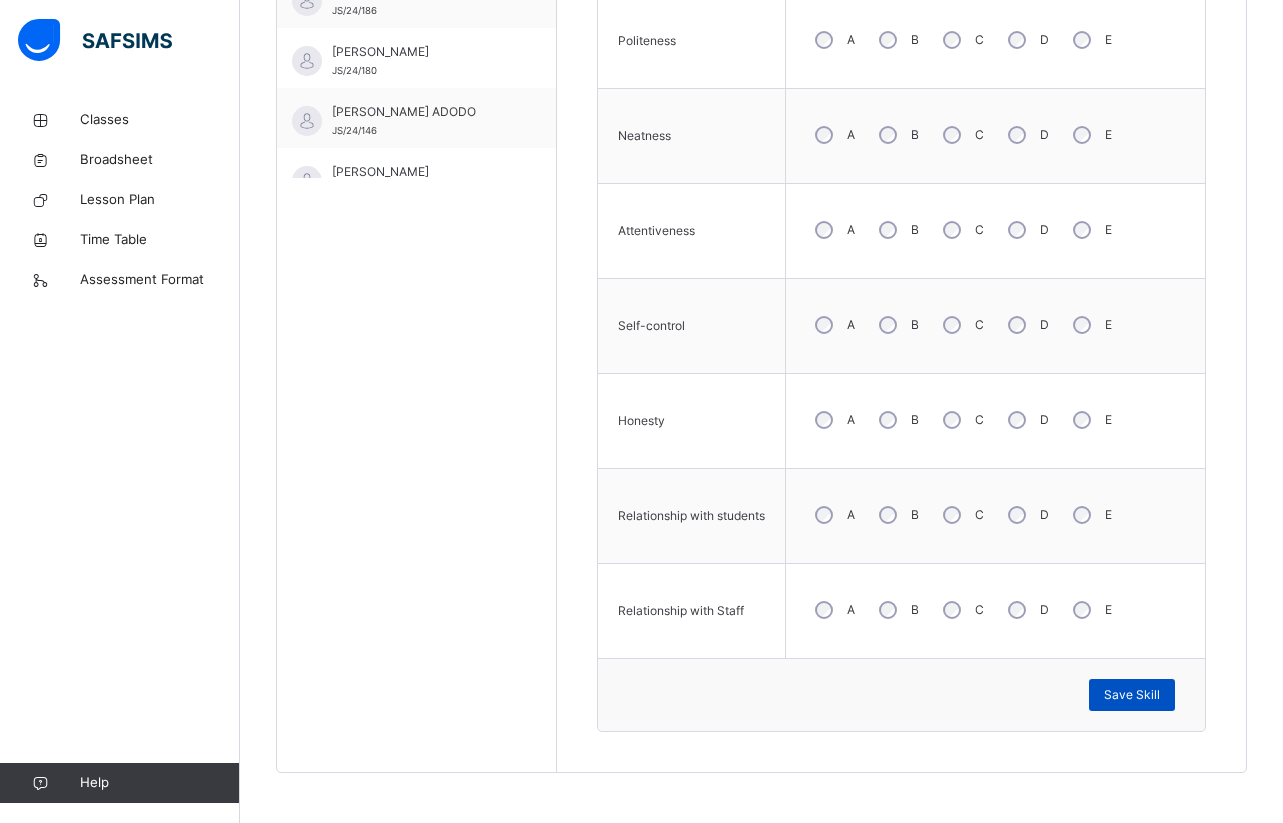 click on "Save Skill" at bounding box center (1132, 695) 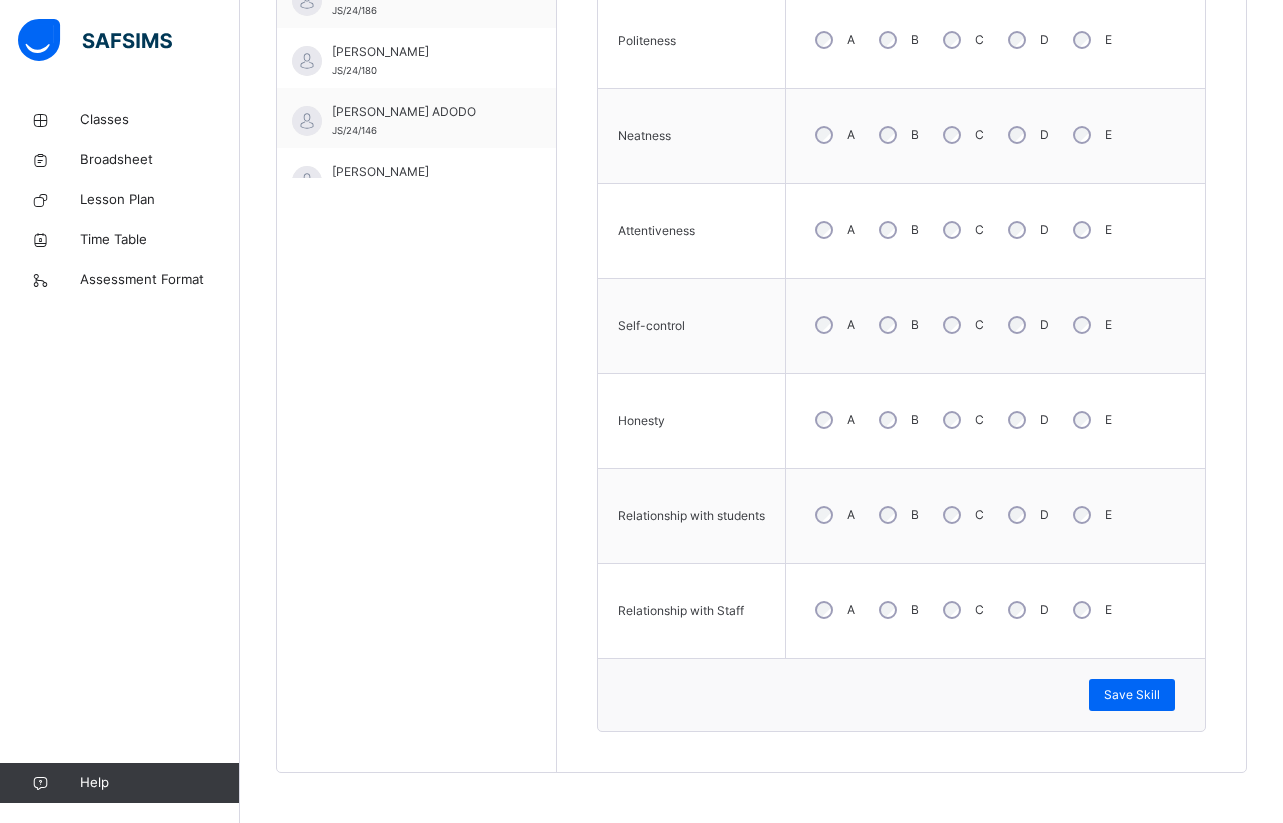 click on "Skill Grades Punctuality A B C D E Reliability A B C D E Attendance A B C D E Politeness A B C D E Neatness A B C D E Attentiveness A B C D E Self-control A B C D E Honesty A B C D E Relationship with students A B C D E Relationship with Staff A B C D E Save Skill" at bounding box center (901, 185) 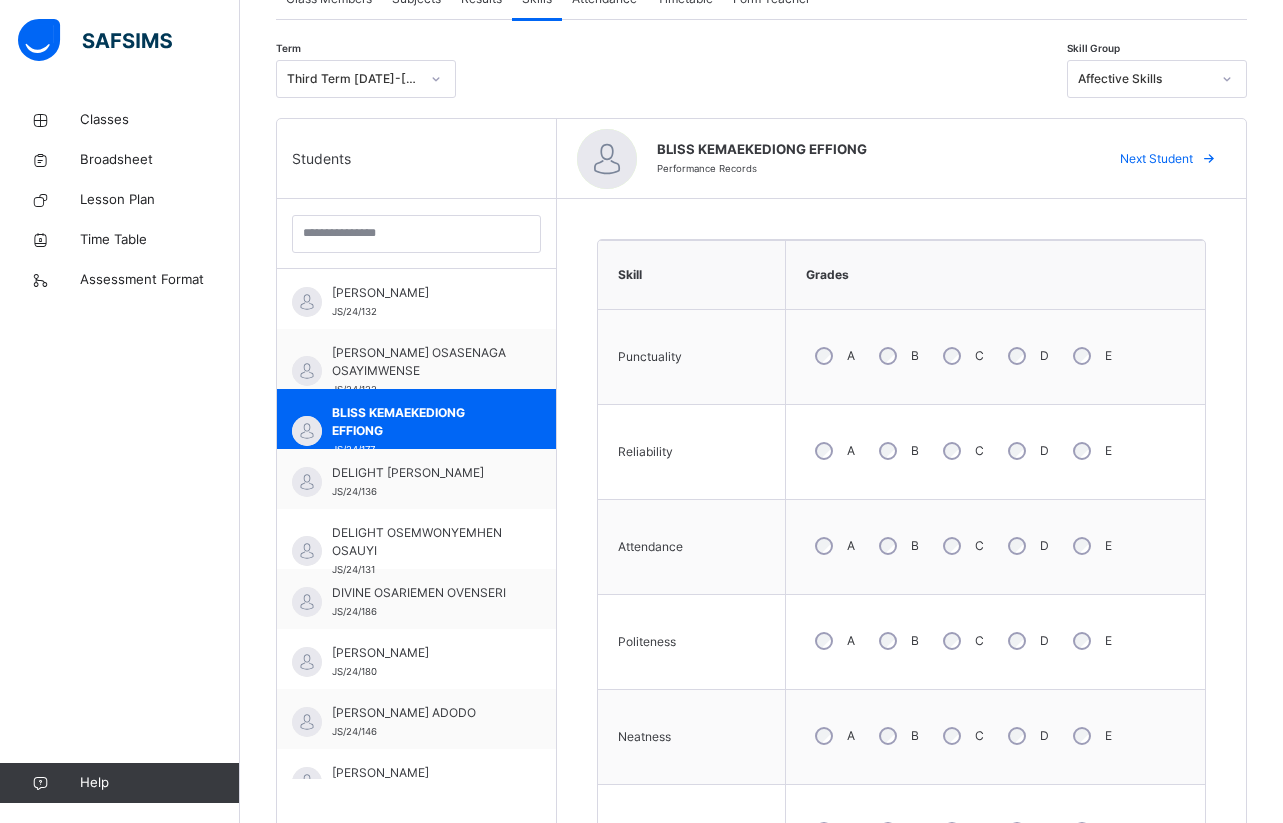 scroll, scrollTop: 357, scrollLeft: 0, axis: vertical 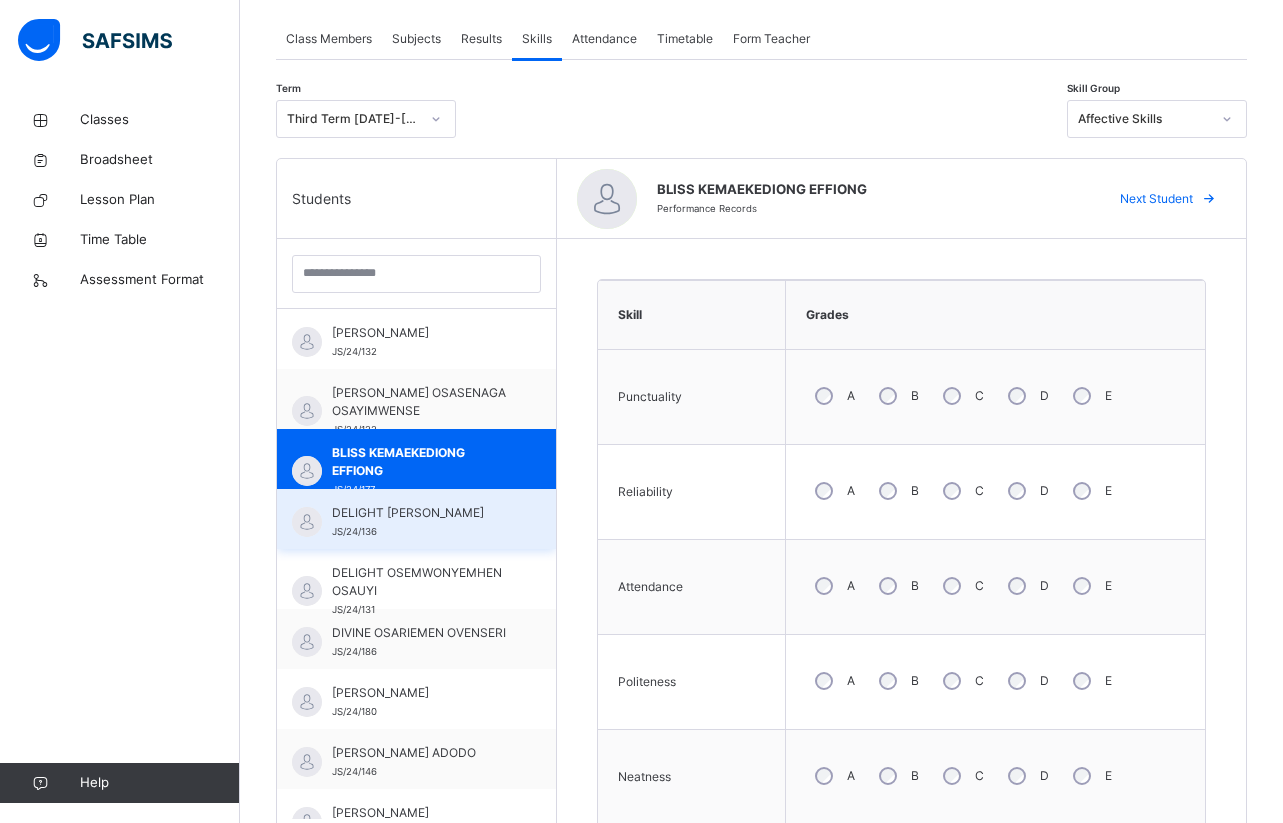 click on "DELIGHT [PERSON_NAME]/24/136" at bounding box center (416, 519) 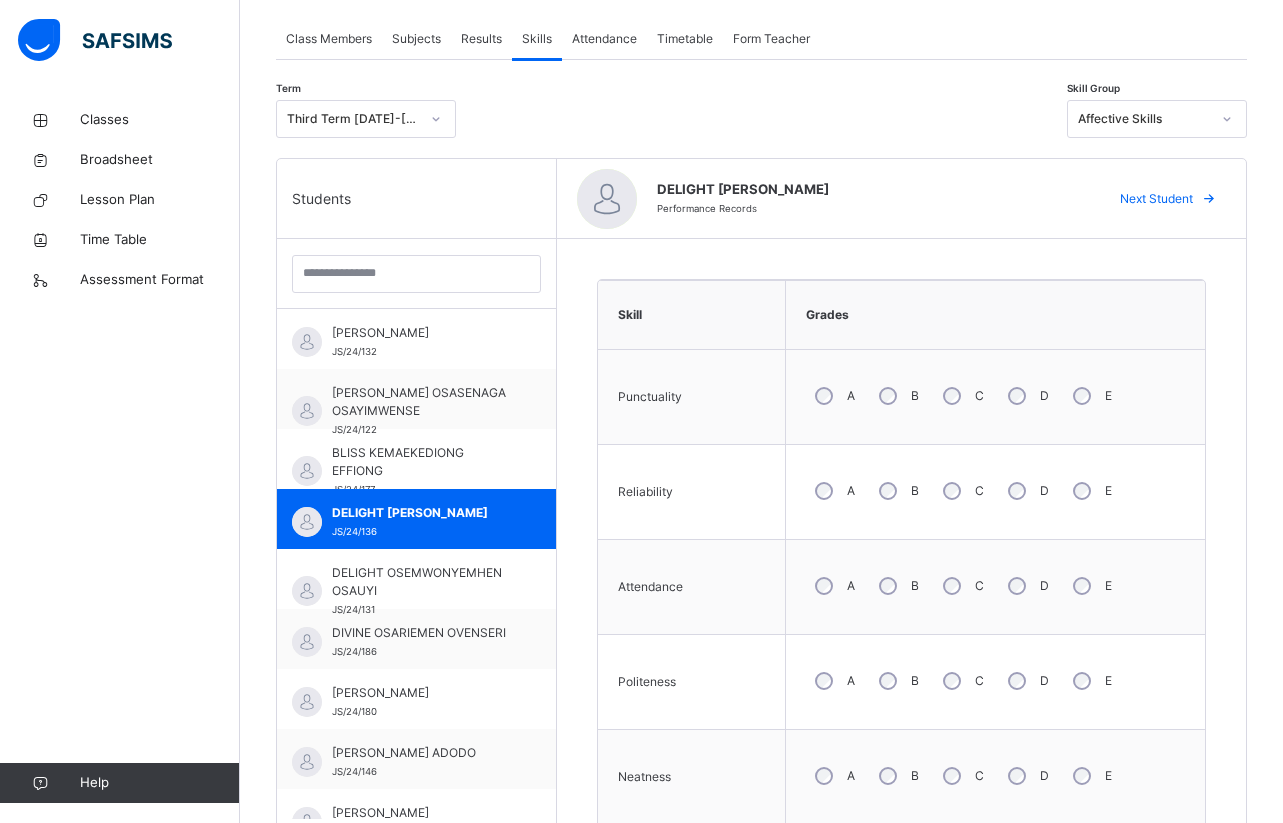 click on "A" at bounding box center [833, 776] 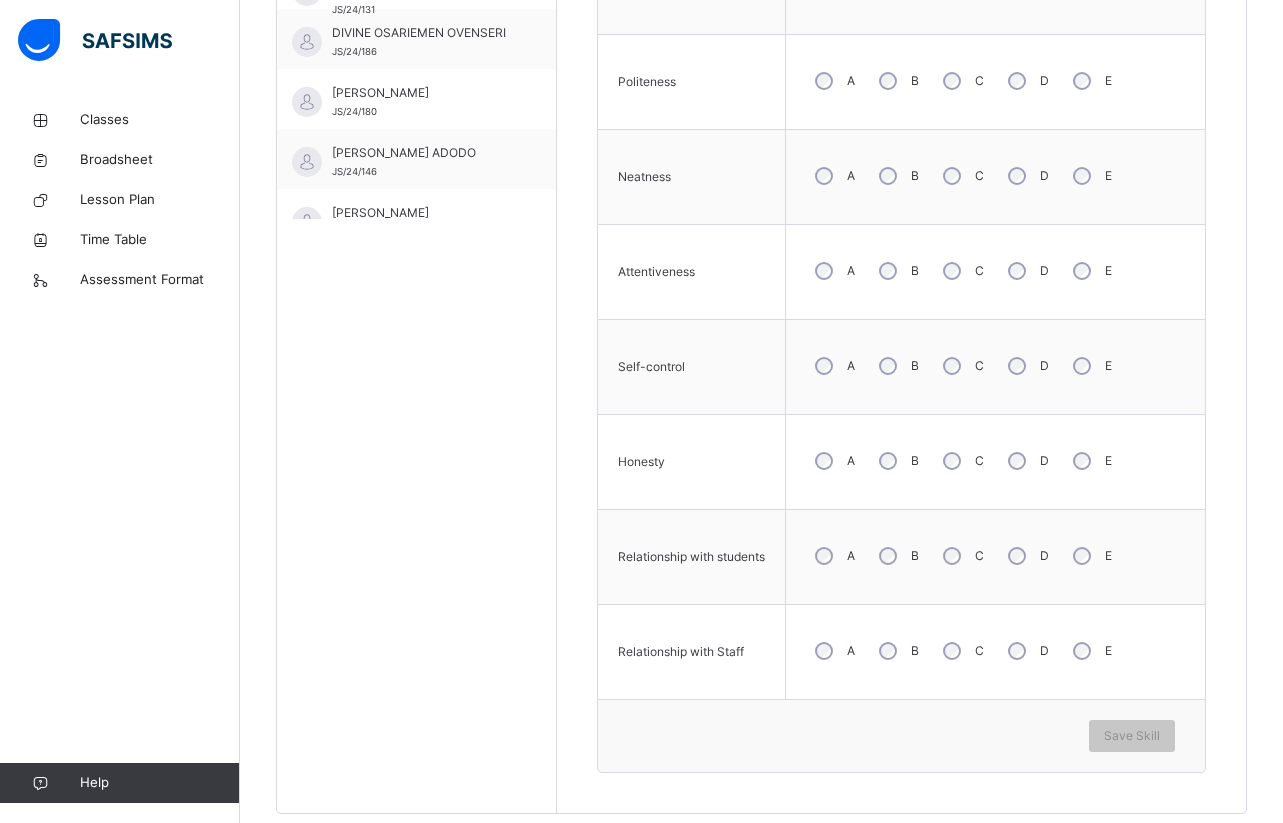 scroll, scrollTop: 997, scrollLeft: 0, axis: vertical 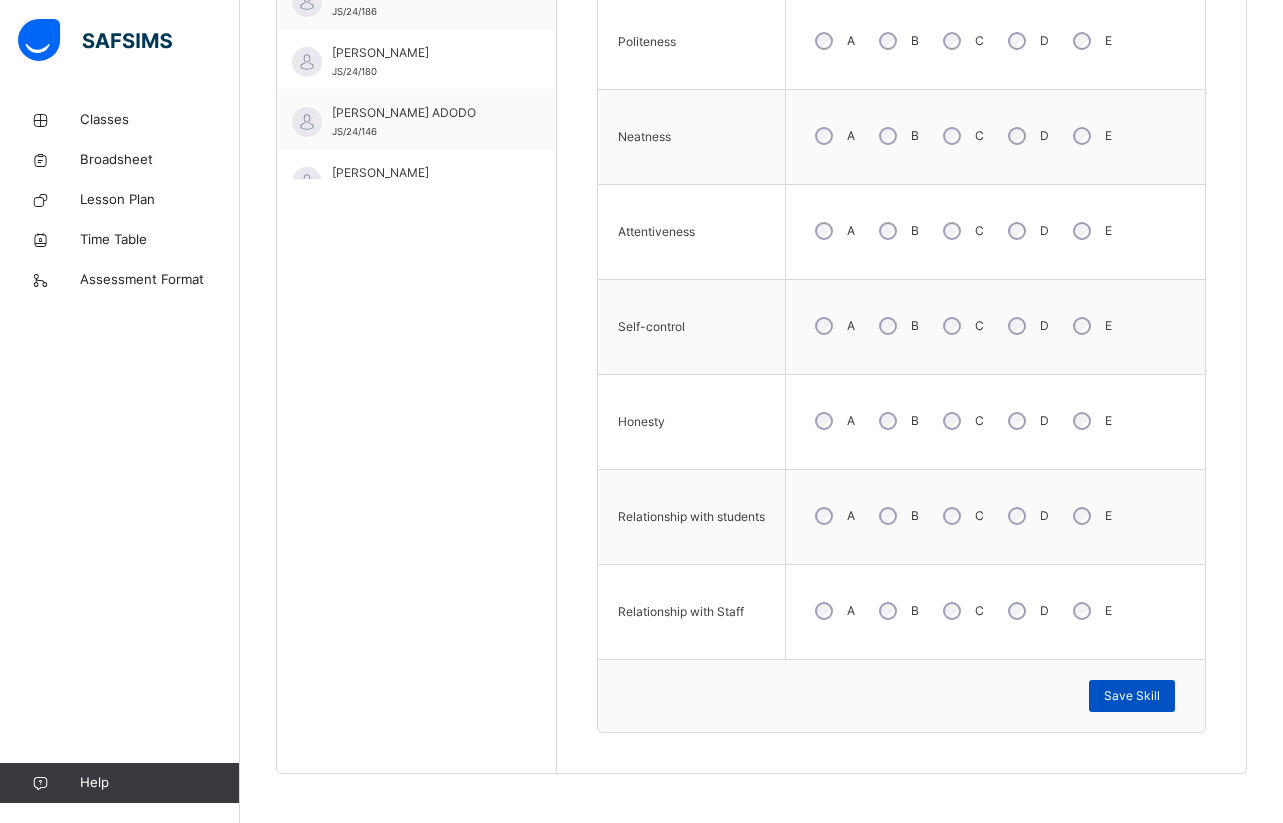 click on "Save Skill" at bounding box center [1132, 696] 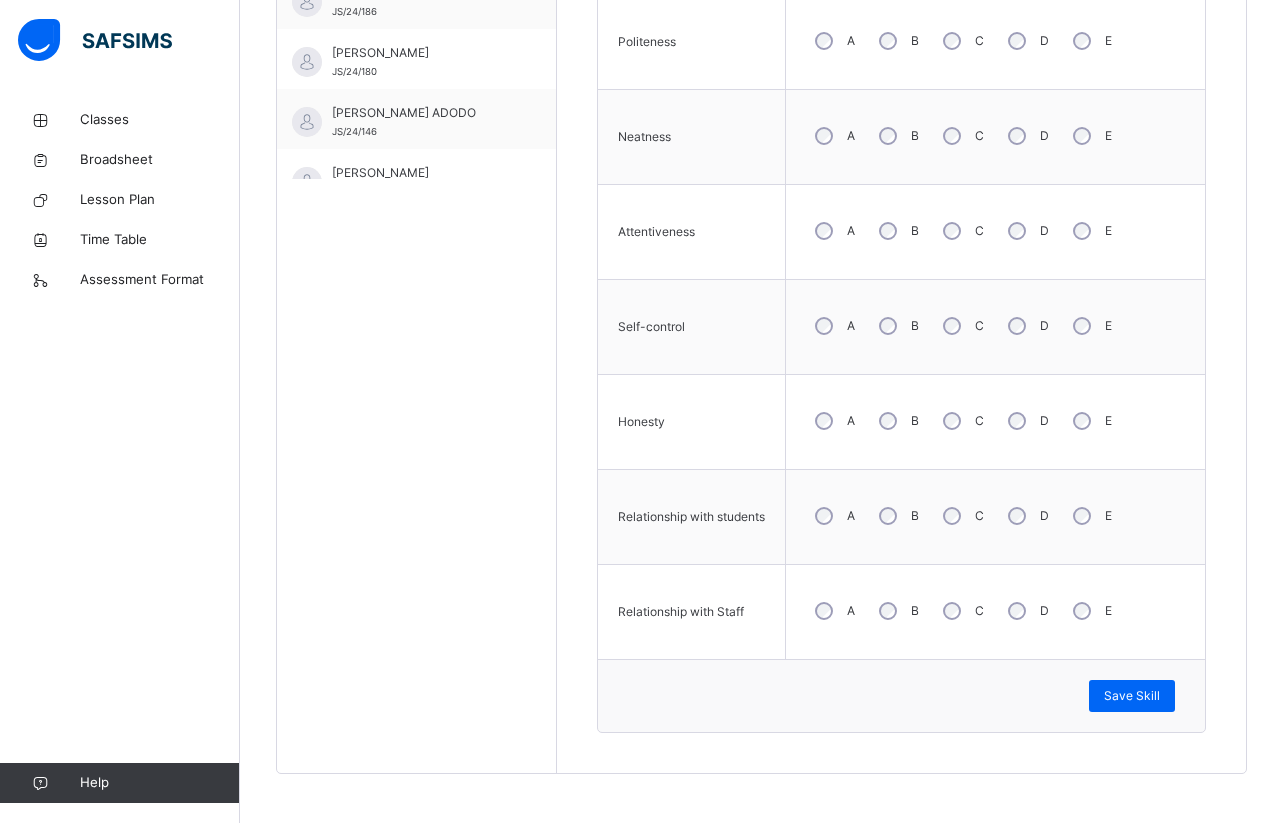 click on "Skill Grades Punctuality A B C D E Reliability A B C D E Attendance A B C D E Politeness A B C D E Neatness A B C D E Attentiveness A B C D E Self-control A B C D E Honesty A B C D E Relationship with students A B C D E Relationship with Staff A B C D E Save Skill" at bounding box center (901, 186) 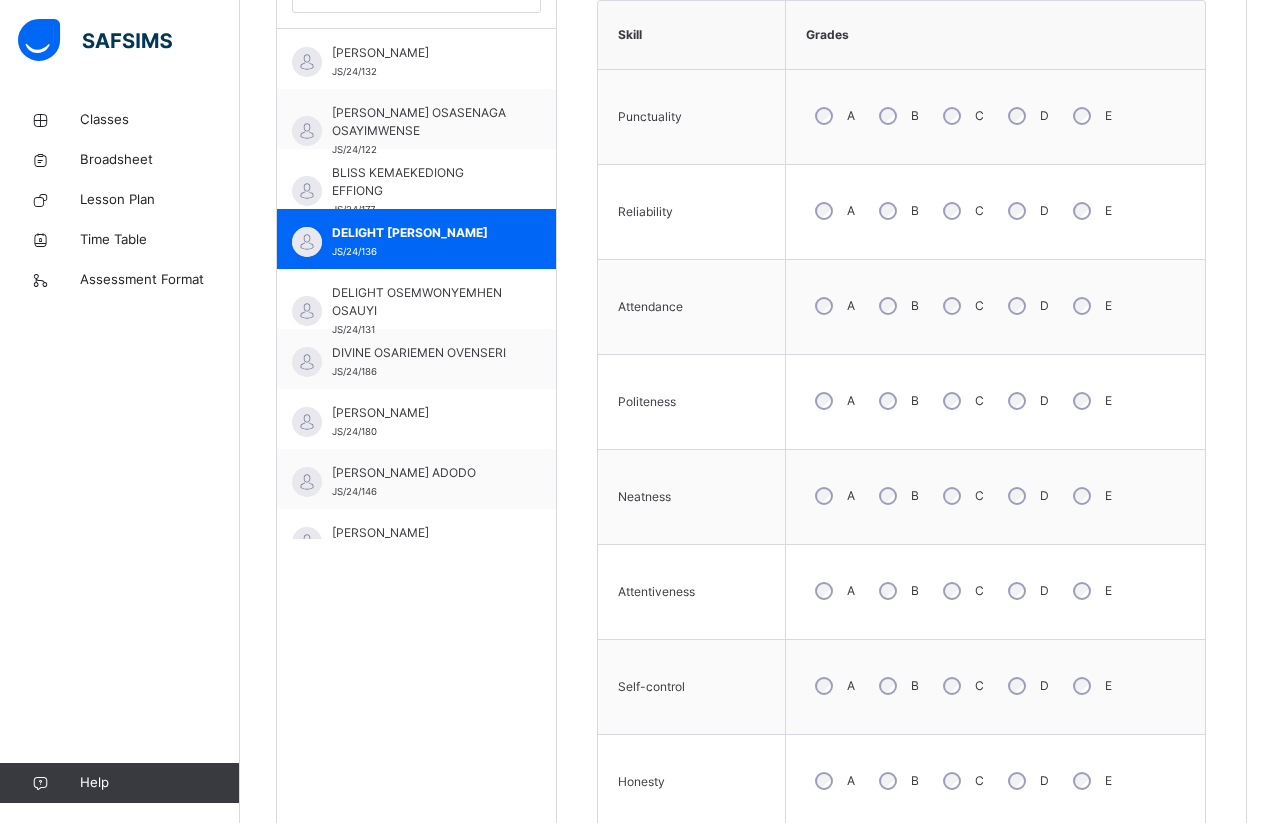 scroll, scrollTop: 597, scrollLeft: 0, axis: vertical 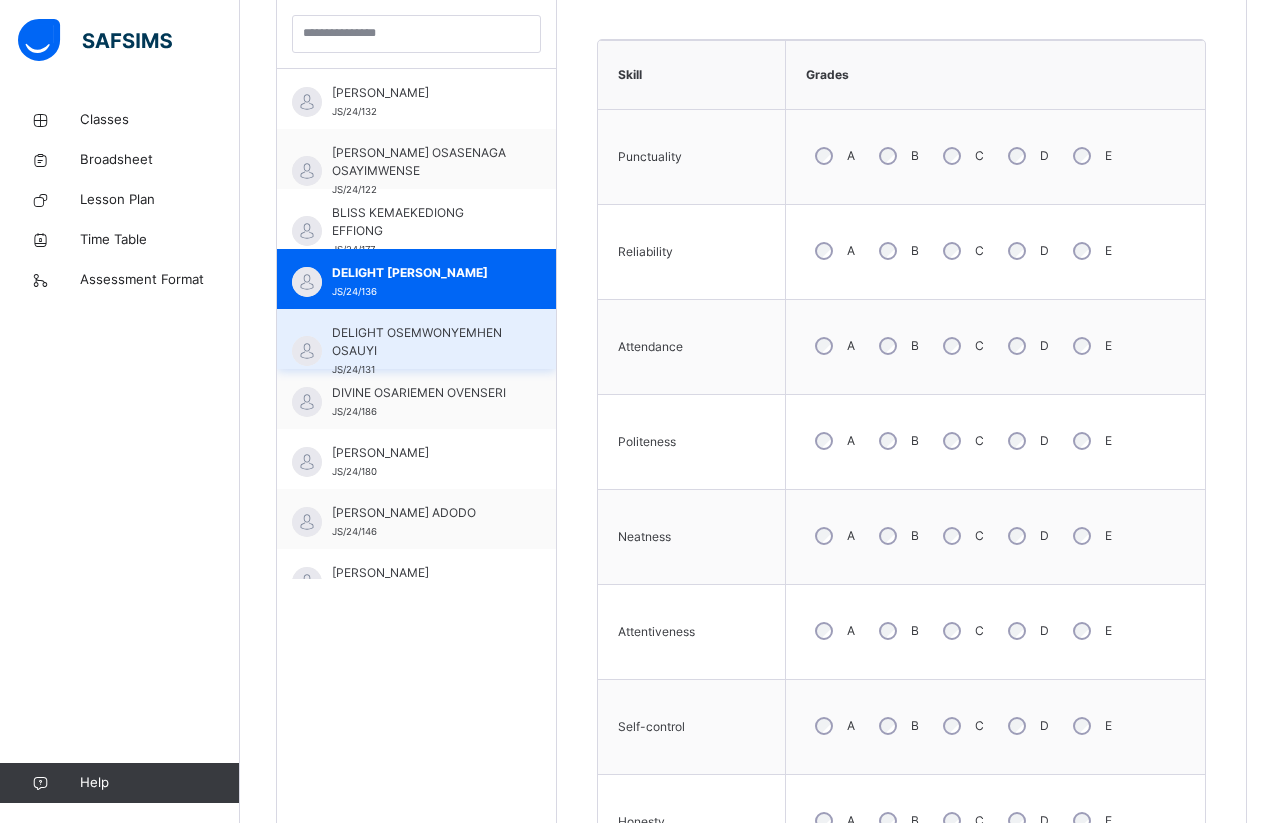 click on "DELIGHT OSEMWONYEMHEN OSAUYI" at bounding box center (421, 342) 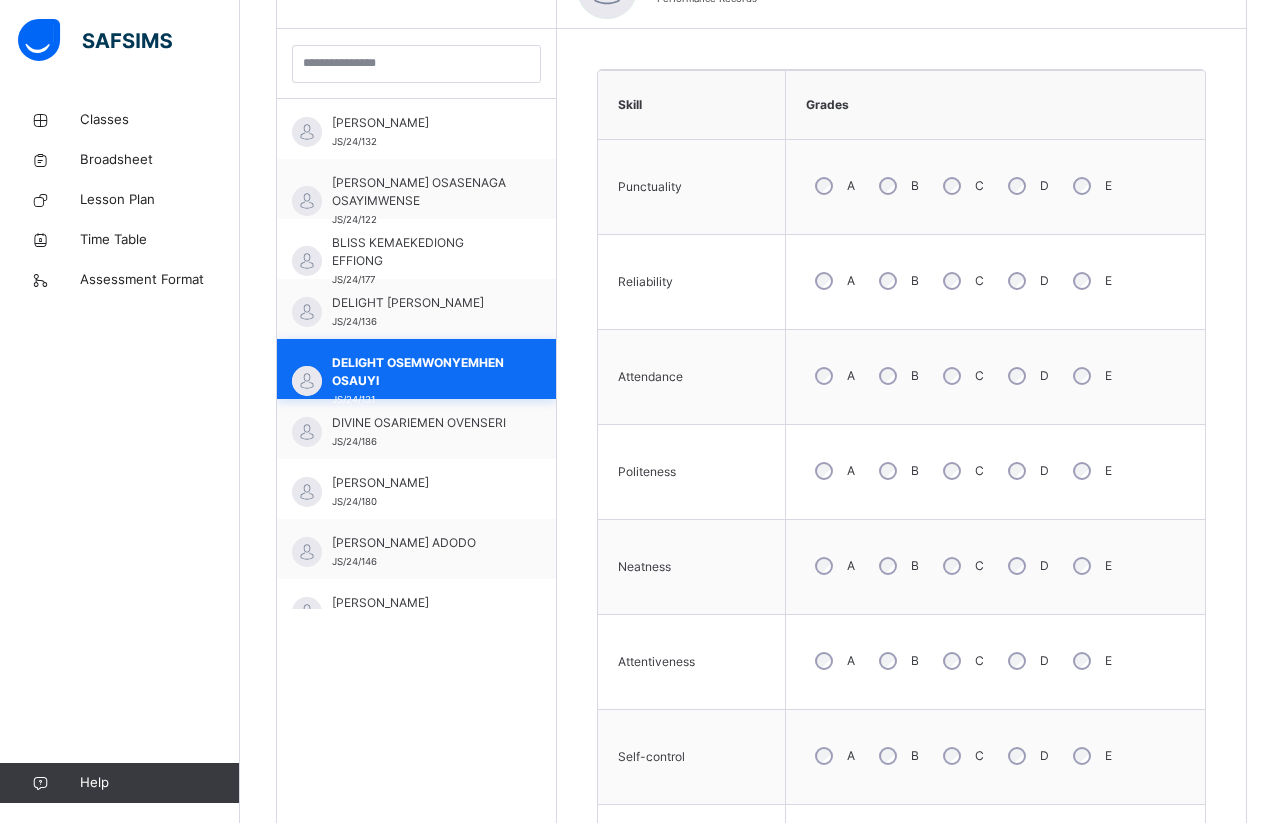 scroll, scrollTop: 597, scrollLeft: 0, axis: vertical 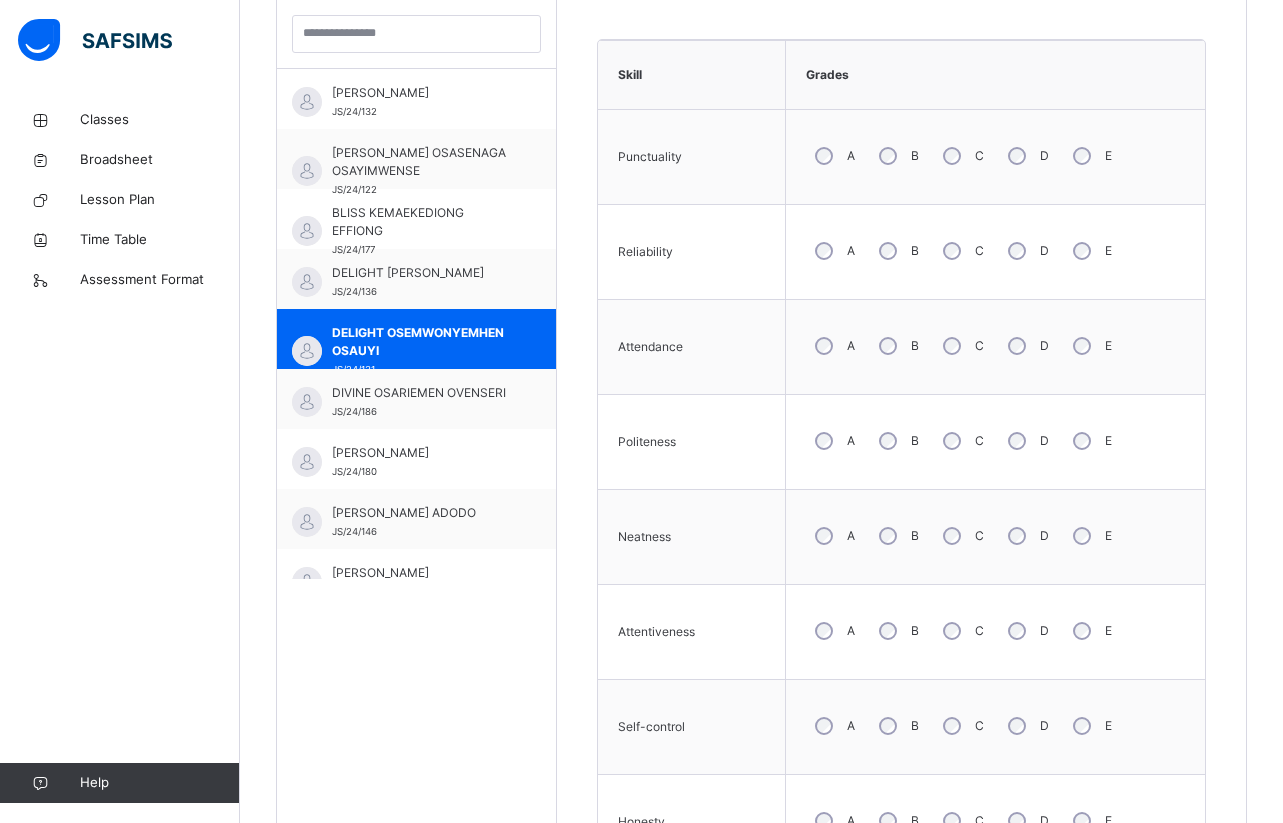click on "Skill Grades Punctuality A B C D E Reliability A B C D E Attendance A B C D E Politeness A B C D E Neatness A B C D E Attentiveness A B C D E Self-control A B C D E Honesty A B C D E Relationship with students A B C D E Relationship with Staff A B C D E Save Skill" at bounding box center [901, 586] 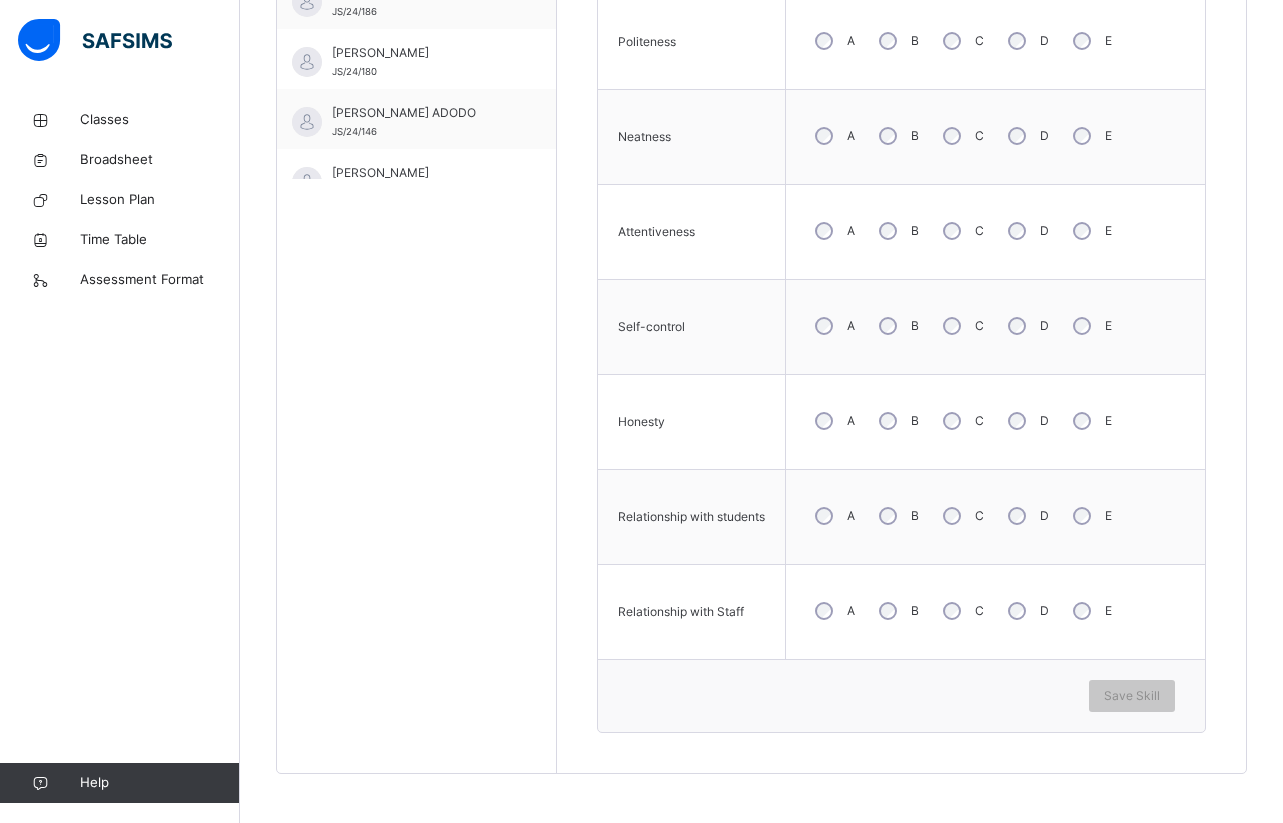 scroll, scrollTop: 998, scrollLeft: 0, axis: vertical 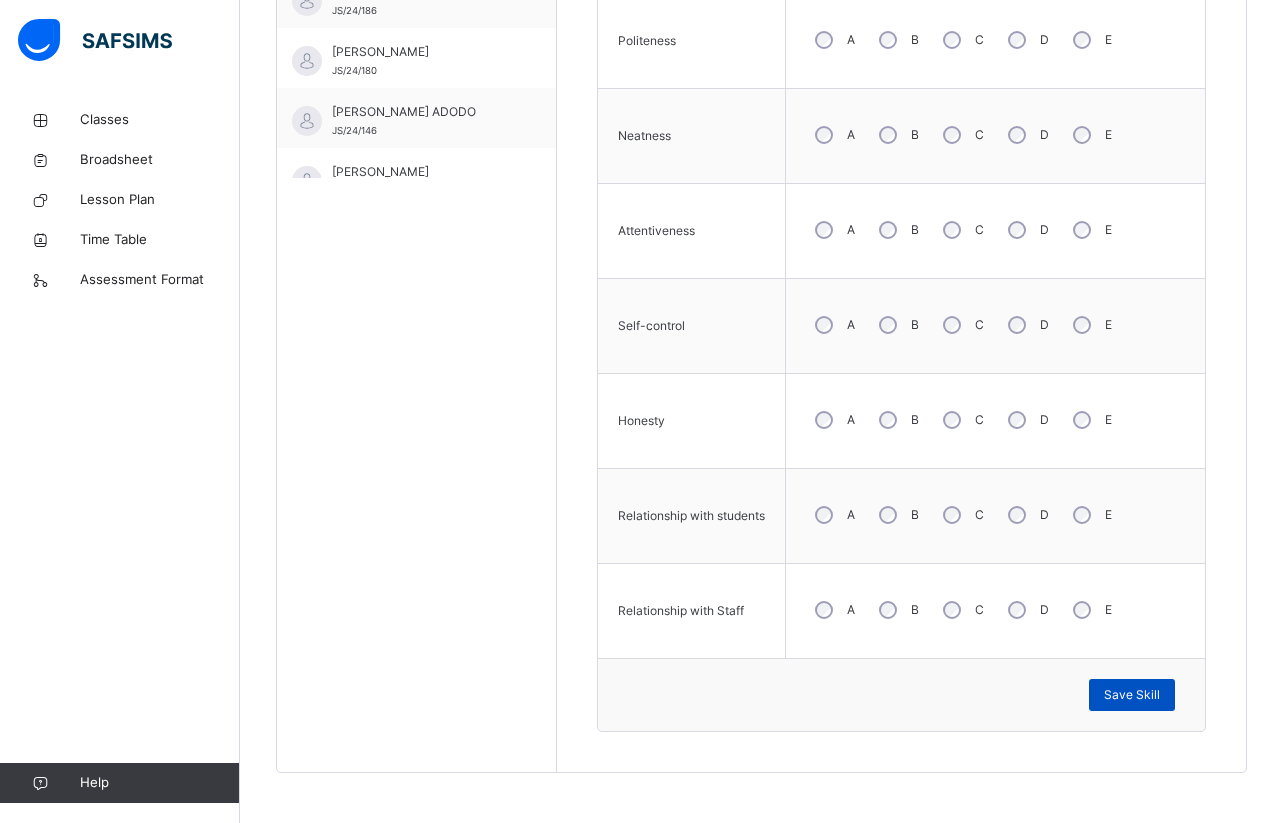 click on "Save Skill" at bounding box center (1132, 695) 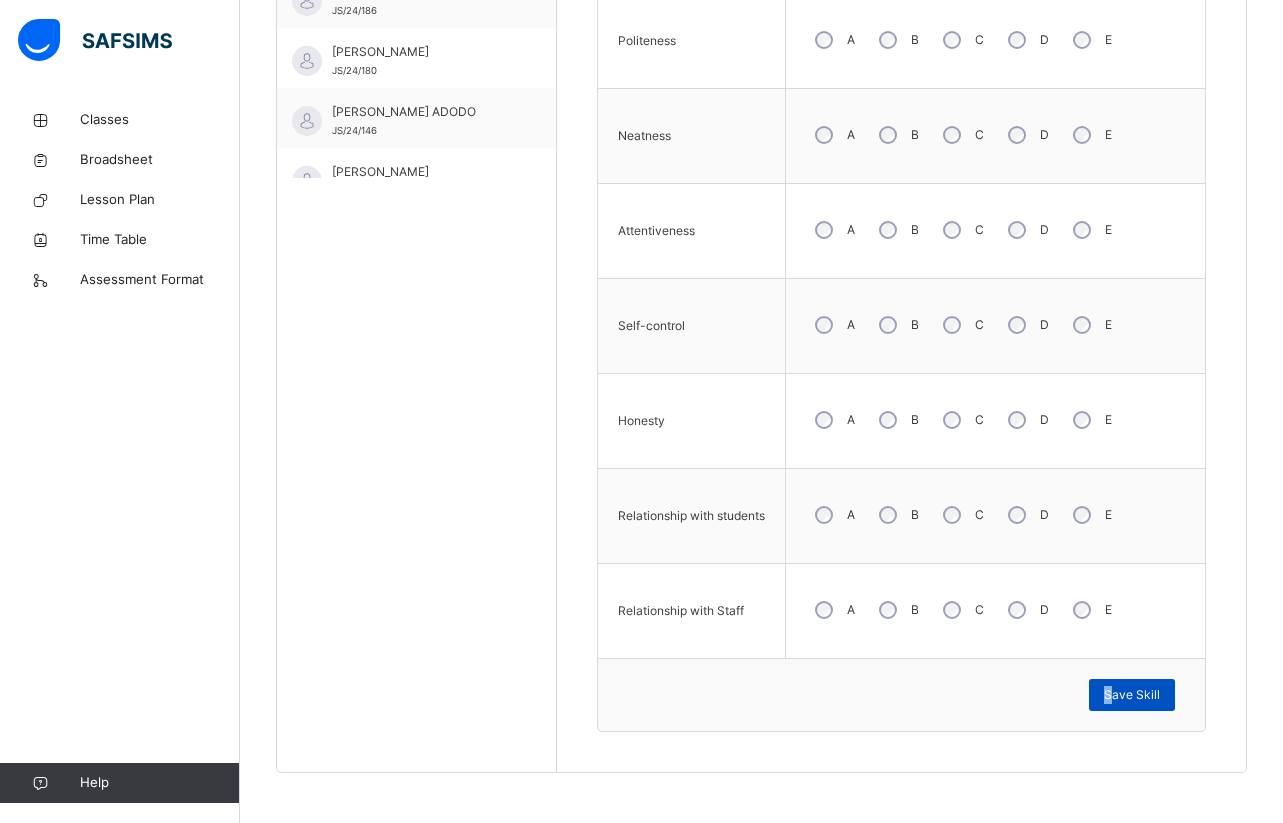 click on "Save Skill" at bounding box center [1132, 695] 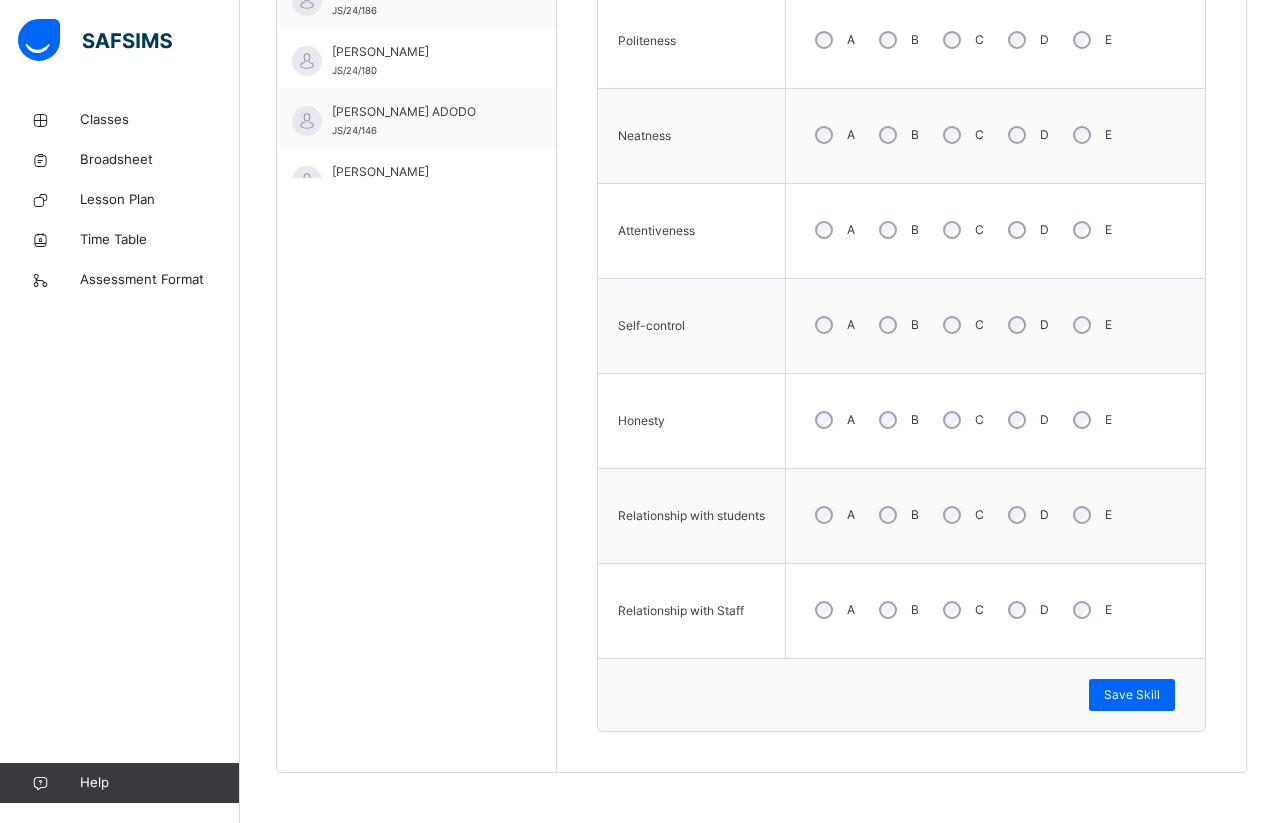 click on "Skill Grades Punctuality A B C D E Reliability A B C D E Attendance A B C D E Politeness A B C D E Neatness A B C D E Attentiveness A B C D E Self-control A B C D E Honesty A B C D E Relationship with students A B C D E Relationship with Staff A B C D E Save Skill" at bounding box center (901, 185) 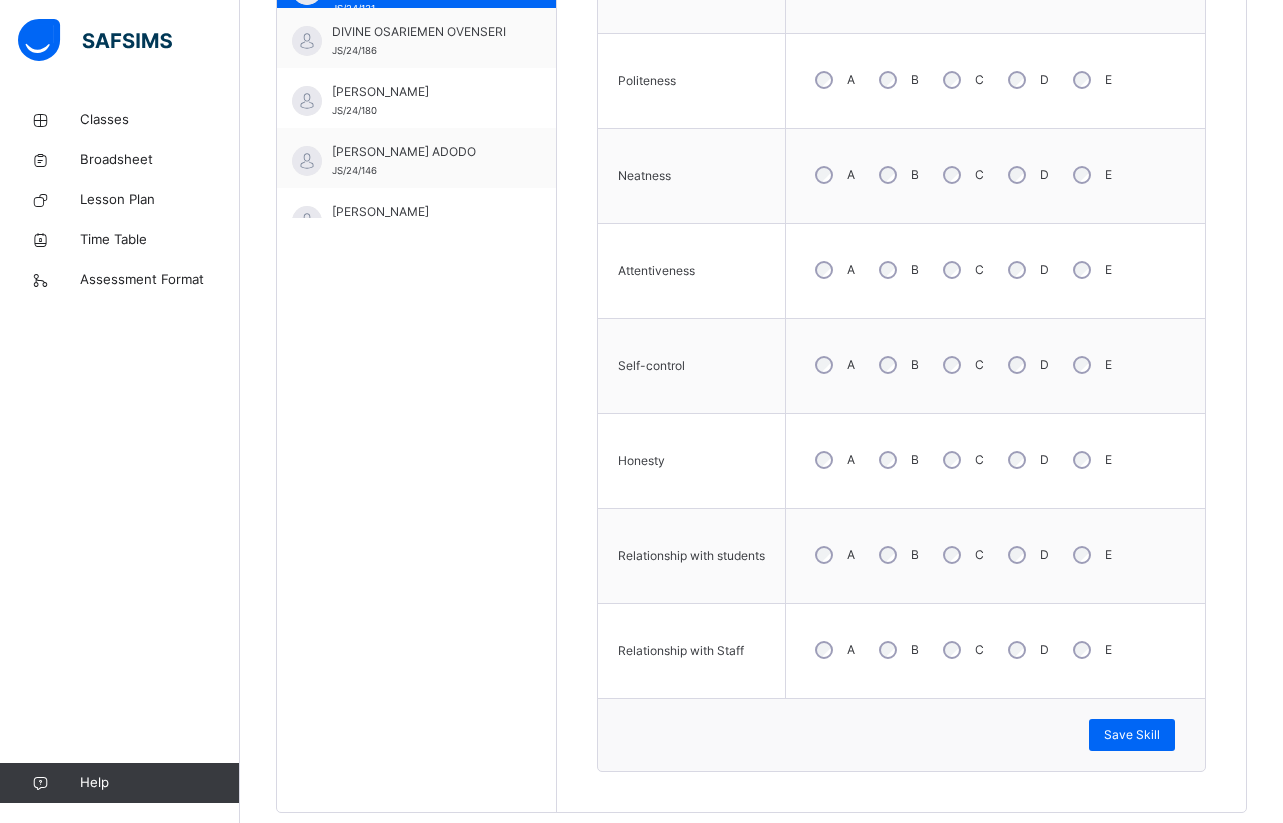 scroll, scrollTop: 918, scrollLeft: 0, axis: vertical 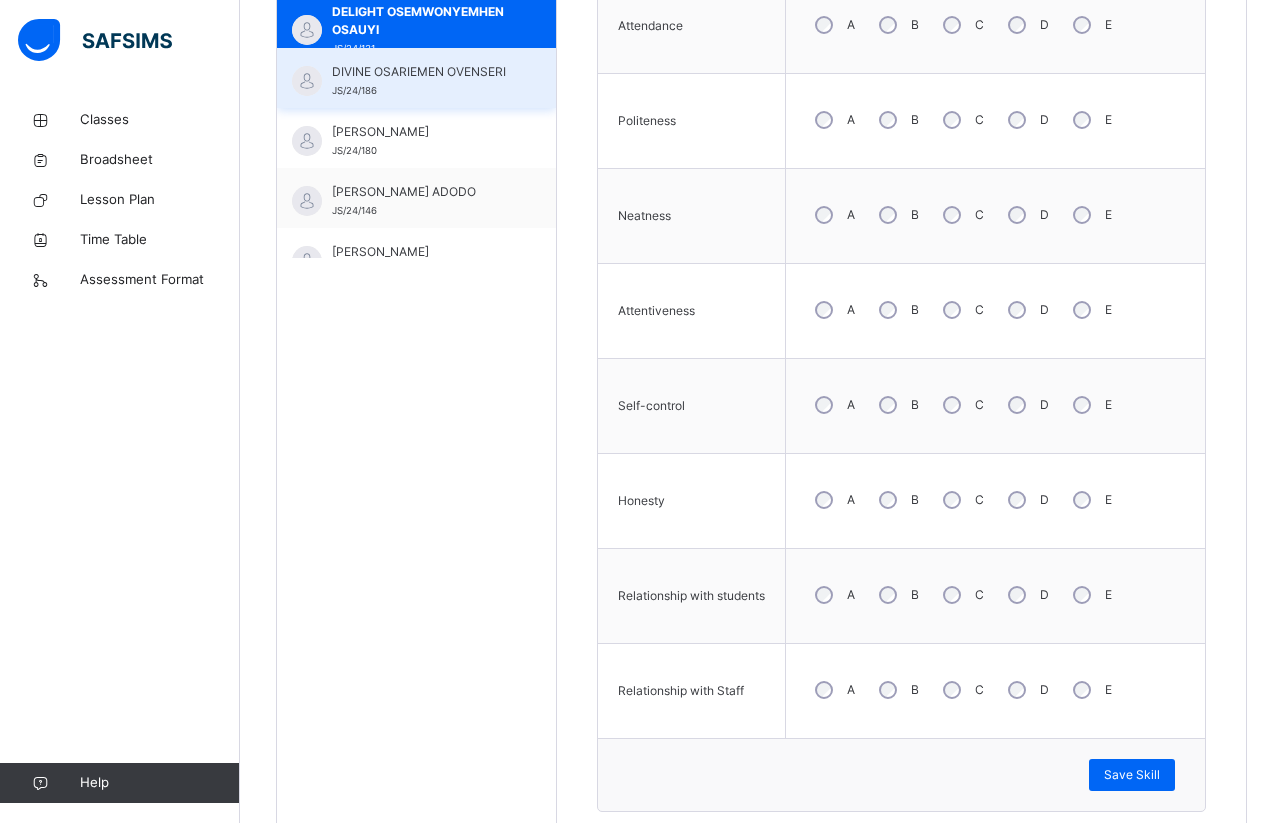 click on "DIVINE OSARIEMEN OVENSERI" at bounding box center (421, 72) 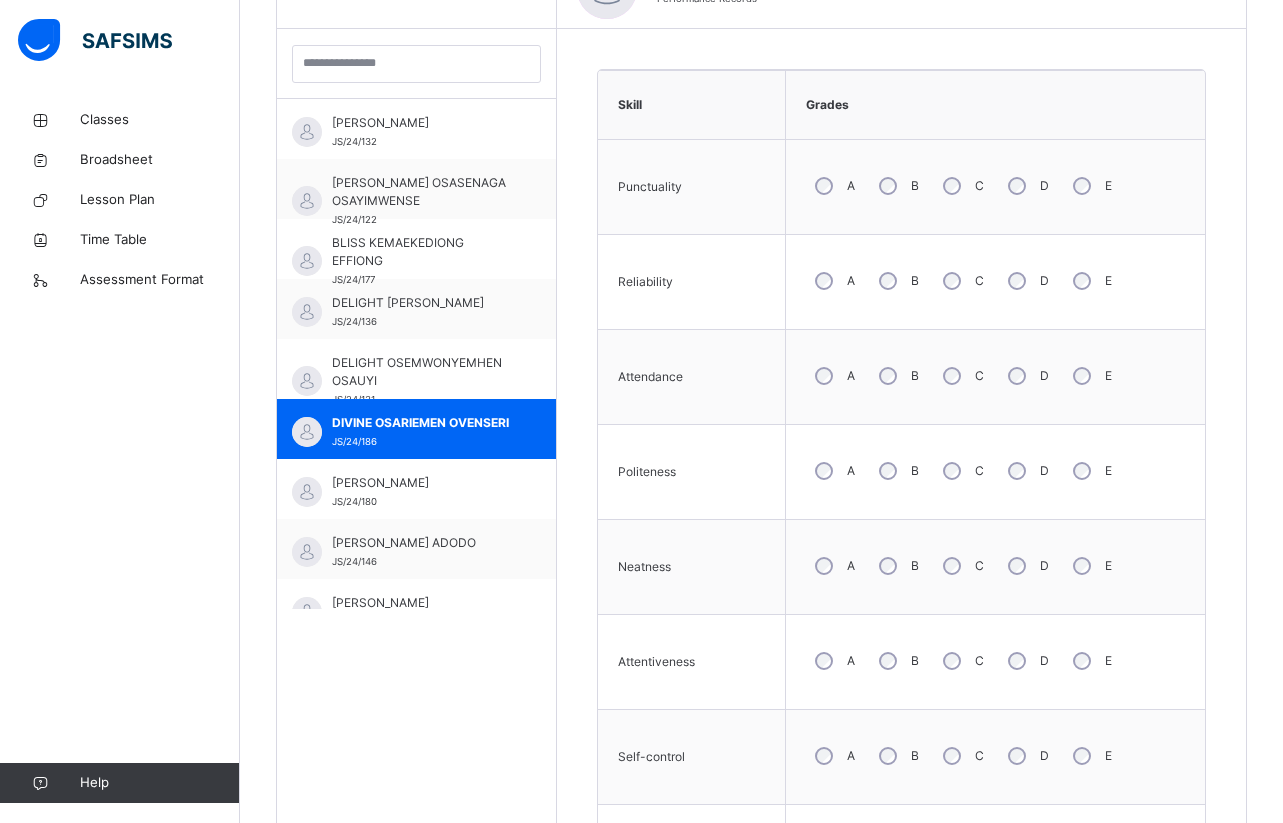 scroll, scrollTop: 918, scrollLeft: 0, axis: vertical 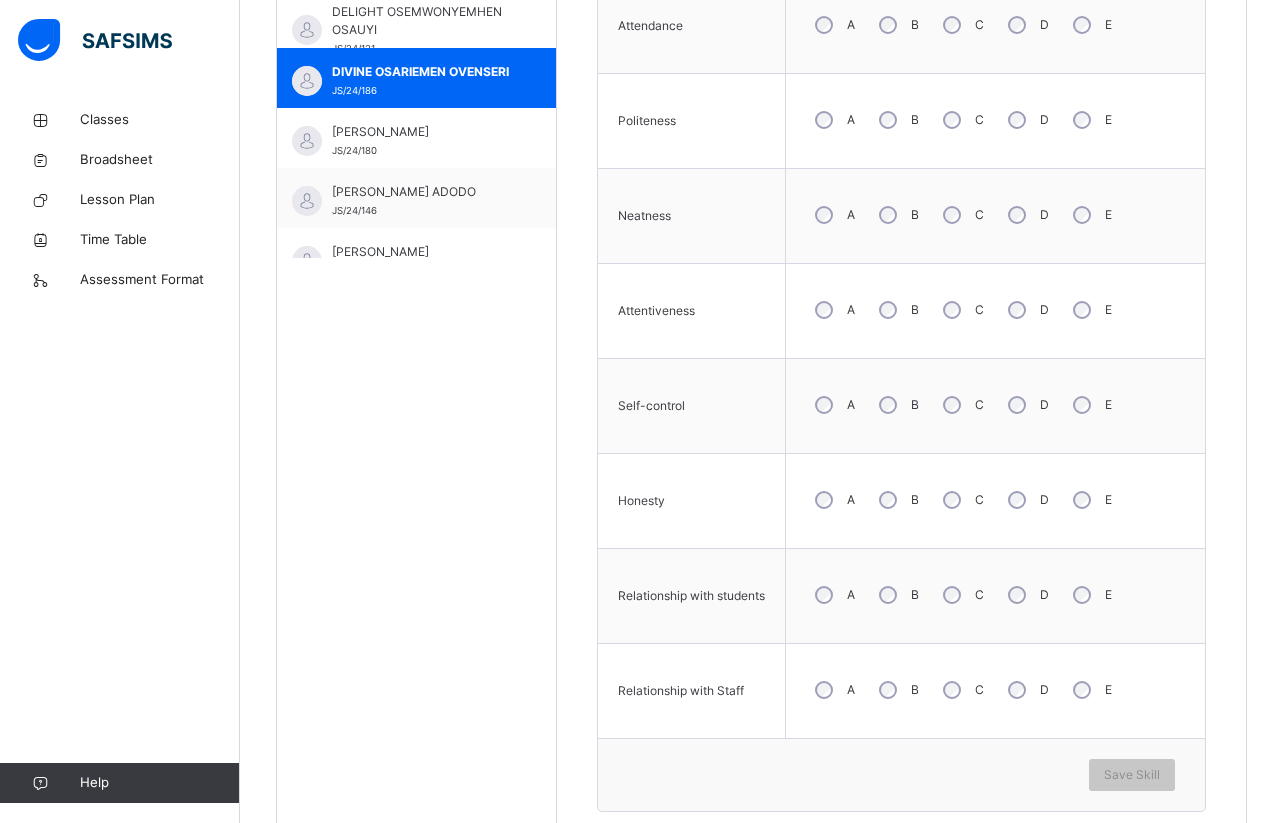 click on "Back  / Basic 8 Gold Basic 8 Gold Basic 8 Third Term [DATE]-[DATE] Class Members Subjects Results Skills Attendance Timetable Form Teacher Skills More Options   32  Students in class Download Pdf Report Excel Report View subject profile JEDIDIAH SCHOOLS Date: [DATE] 8:51:33 am Class Members Class:  Basic 8 Gold Total no. of Students:  32 Term:  Third Term Session:  [DATE]-[DATE] S/NO Admission No. Last Name First Name Other Name 1 JS/24/132 AWAEBE ANNABEL EMIKE 2 JS/24/122 OSAYIMWENSE [PERSON_NAME] OSASENAGA 3 JS/24/177 [PERSON_NAME] KEMAEKEDIONG 4 JS/24/136 [PERSON_NAME] DELIGHT OMORAGA 5 JS/24/131 OSAUYI DELIGHT OSEMWONYEMHEN 6 JS/24/186 OVENSERI DIVINE OSARIEMEN 7 JS/24/180 [PERSON_NAME] ODOSAYIE 8 JS/24/146 [PERSON_NAME] 9 JS/24/133 [PERSON_NAME] 10 JS/24/160 [PERSON_NAME] 11 JS/24/154 OLARINOYE [PERSON_NAME] 12 JS/24/197 LUCKY GIFT OMOEOLE 13 JS/24/124 OJIEFOH GODFIRST ESOHE 14 JS/24/155 OMOBHUDE GODSENT OSEGHIELE 15 JS/24/123 [PERSON_NAME] [PERSON_NAME] 16 JS/24/121" at bounding box center [761, 42] 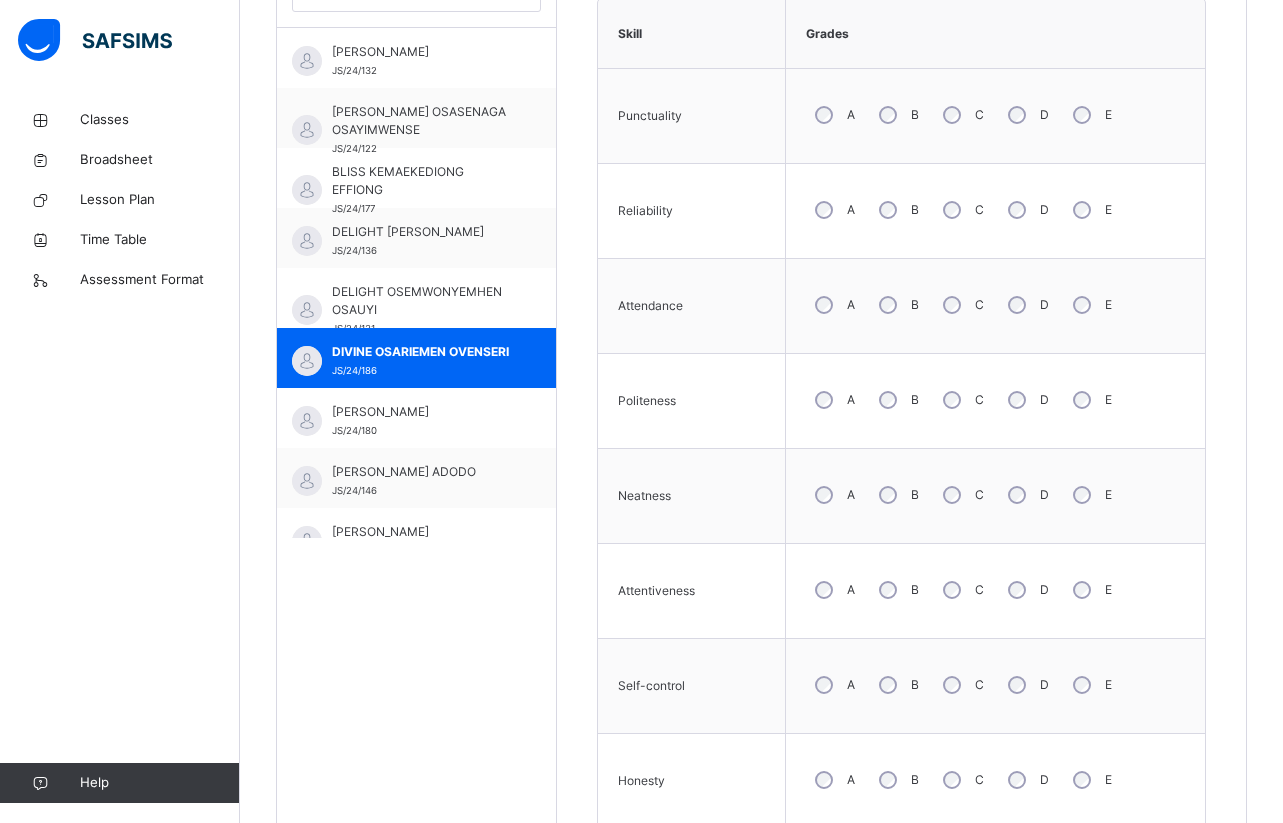 scroll, scrollTop: 678, scrollLeft: 0, axis: vertical 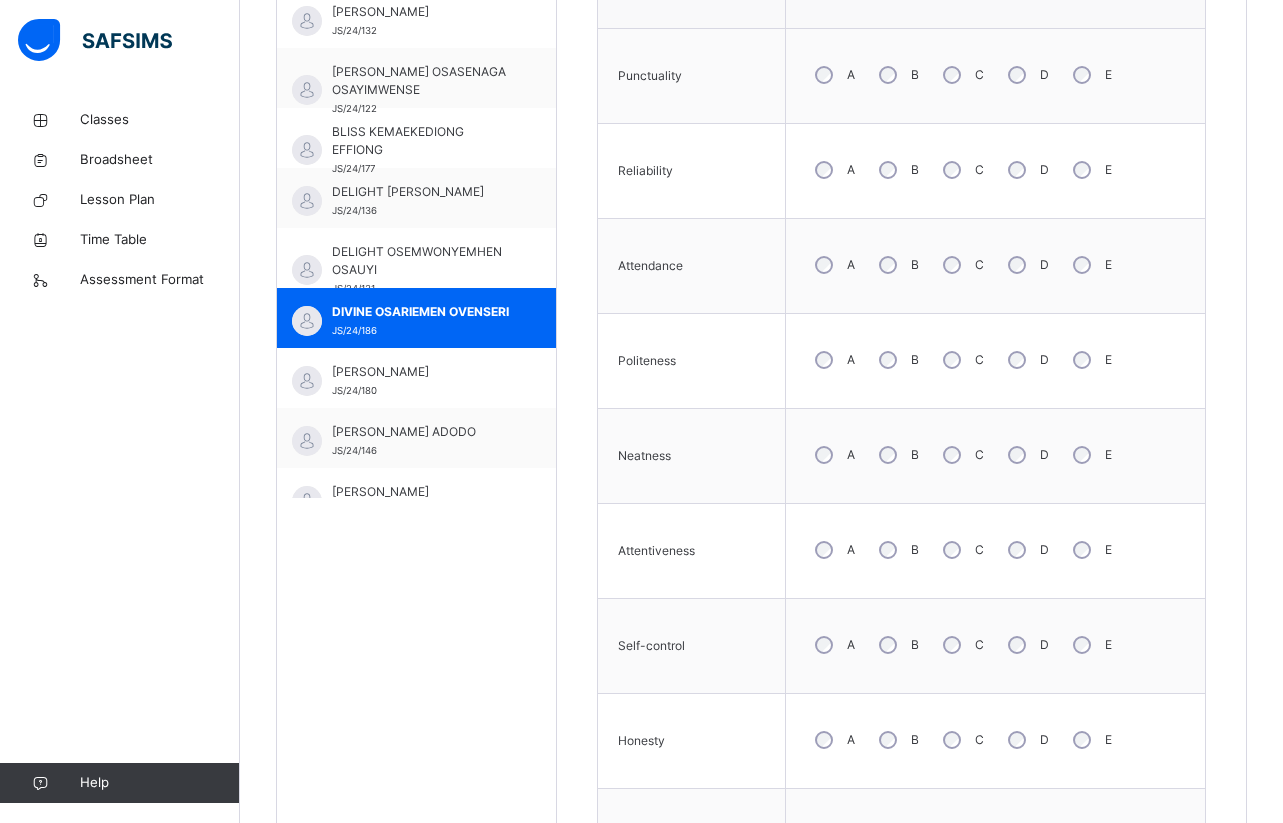click on "A" at bounding box center (833, 265) 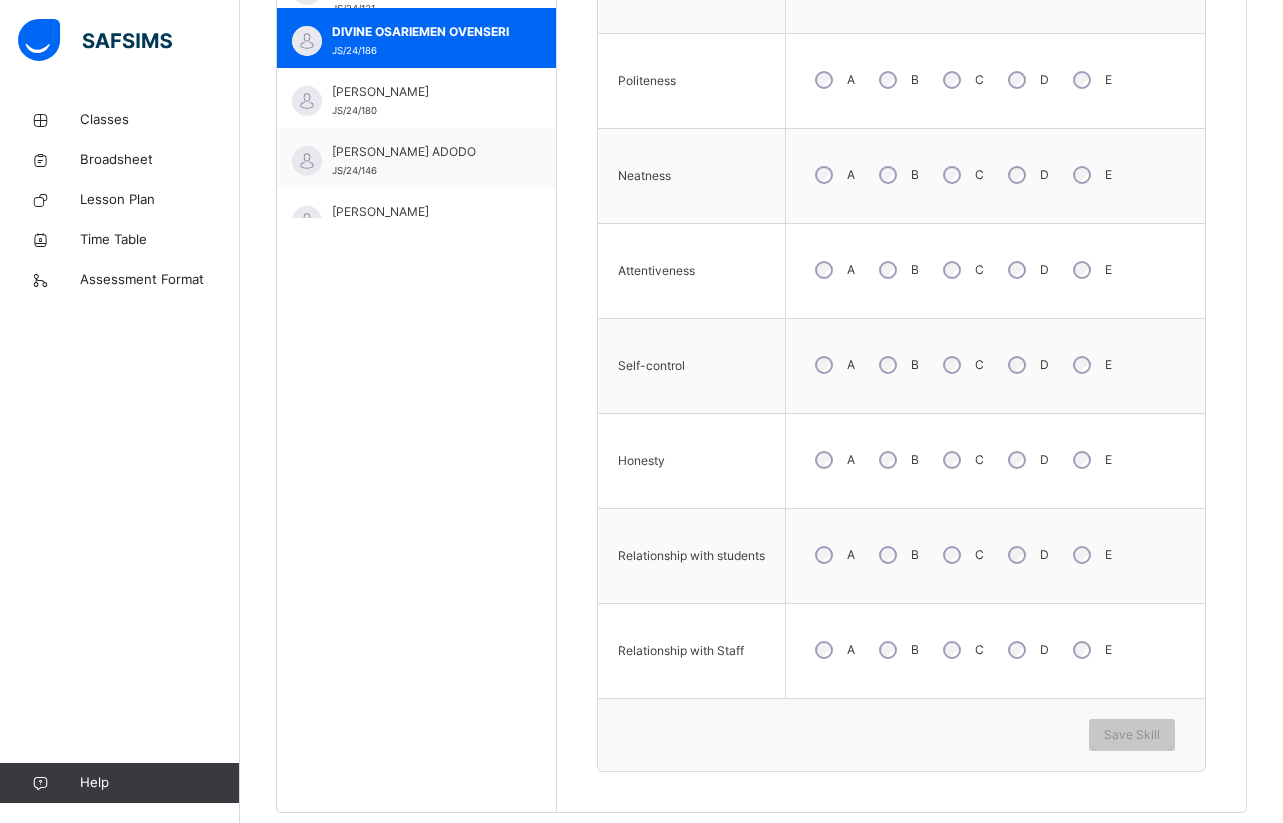 scroll, scrollTop: 998, scrollLeft: 0, axis: vertical 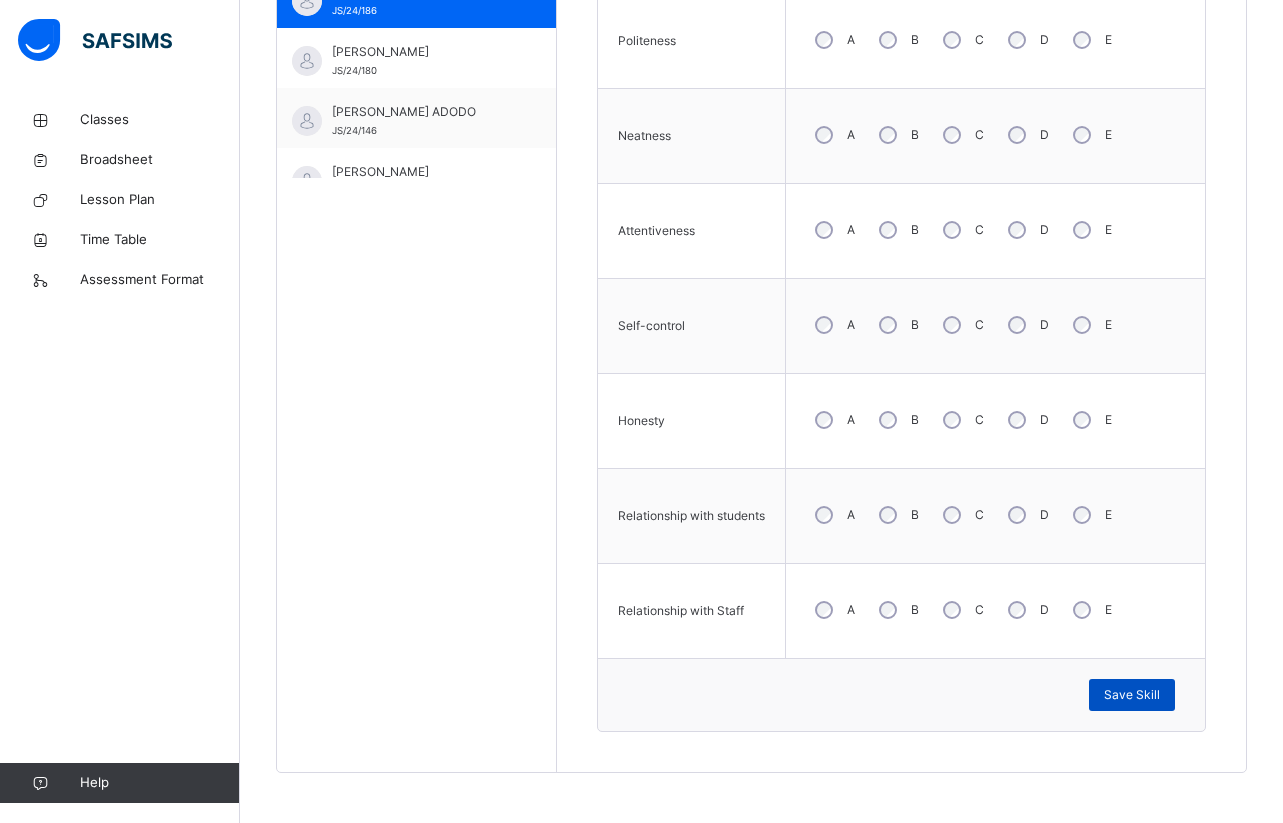 click on "Save Skill" at bounding box center (1132, 695) 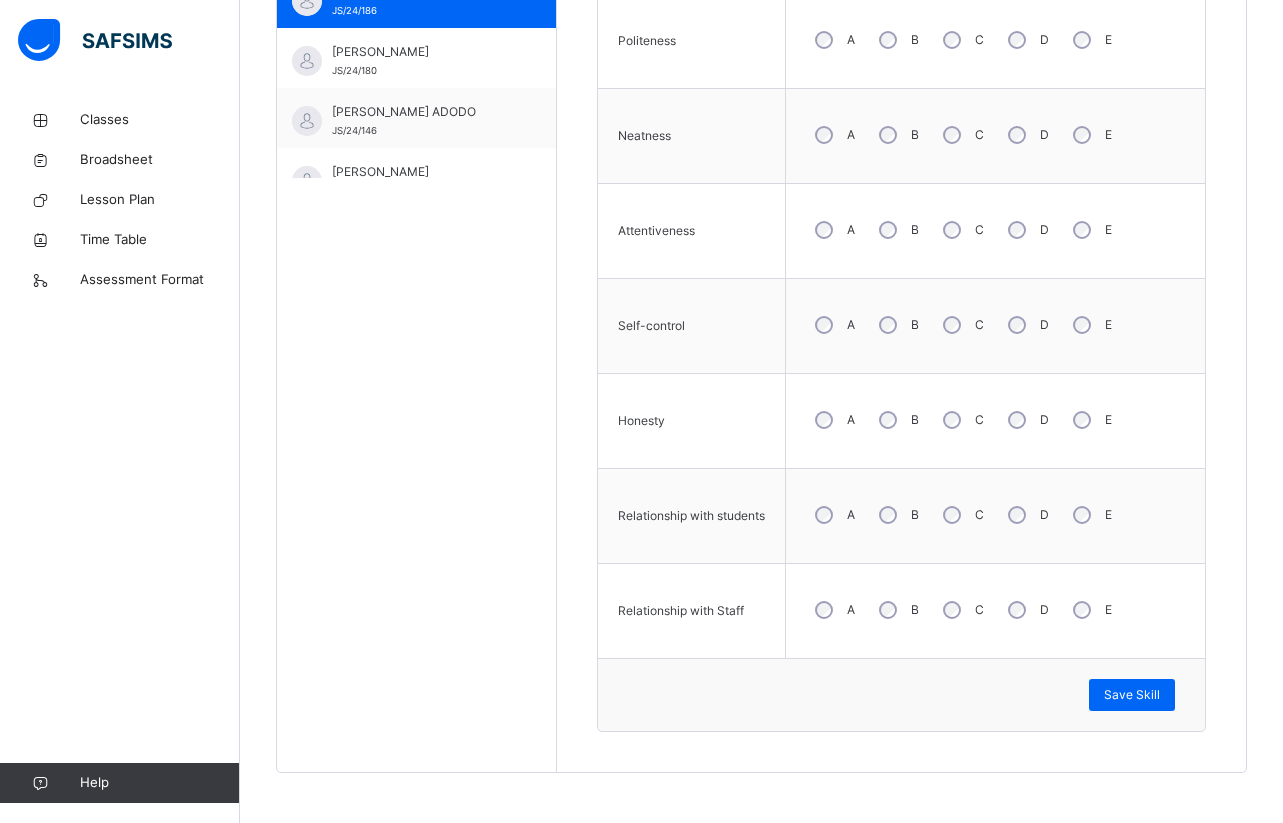 drag, startPoint x: 1251, startPoint y: 173, endPoint x: 1230, endPoint y: 149, distance: 31.890438 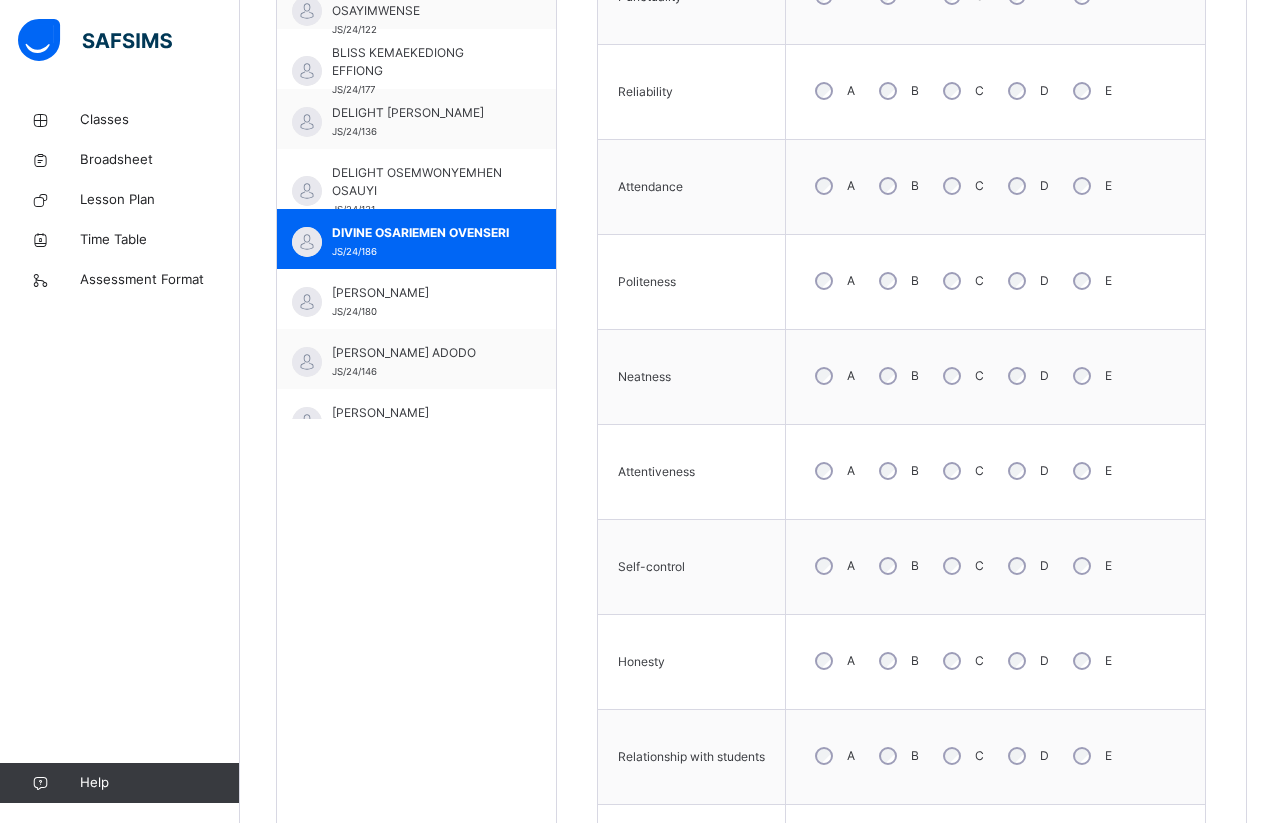 scroll, scrollTop: 717, scrollLeft: 0, axis: vertical 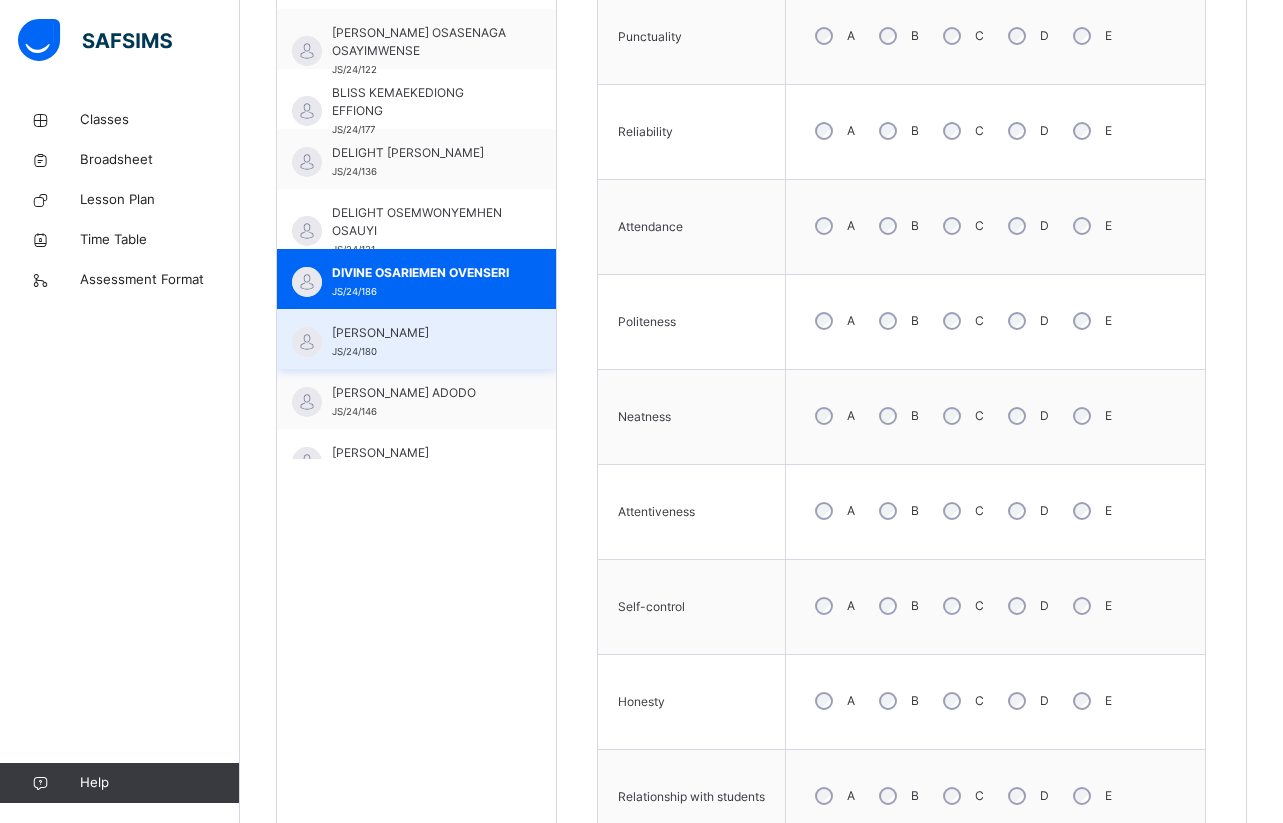 click on "[PERSON_NAME]" at bounding box center (421, 333) 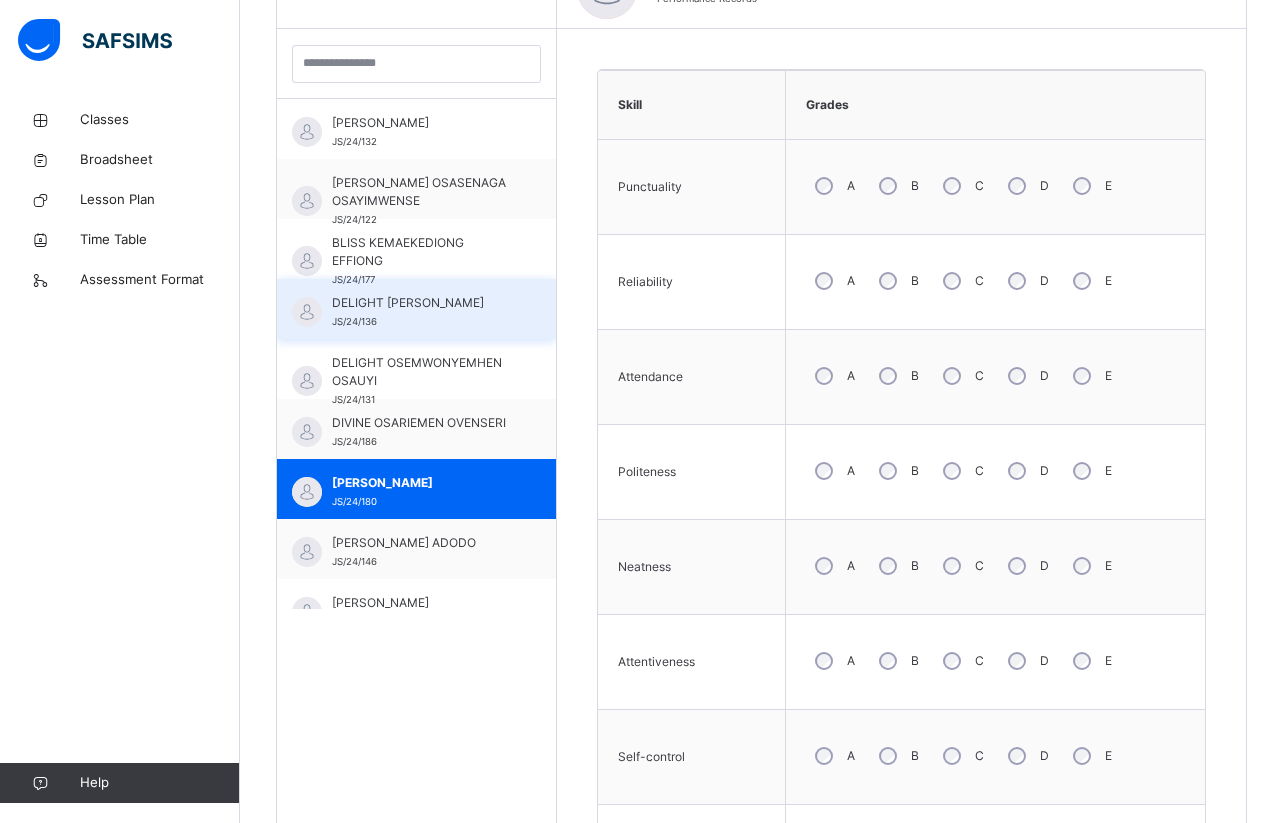 scroll, scrollTop: 717, scrollLeft: 0, axis: vertical 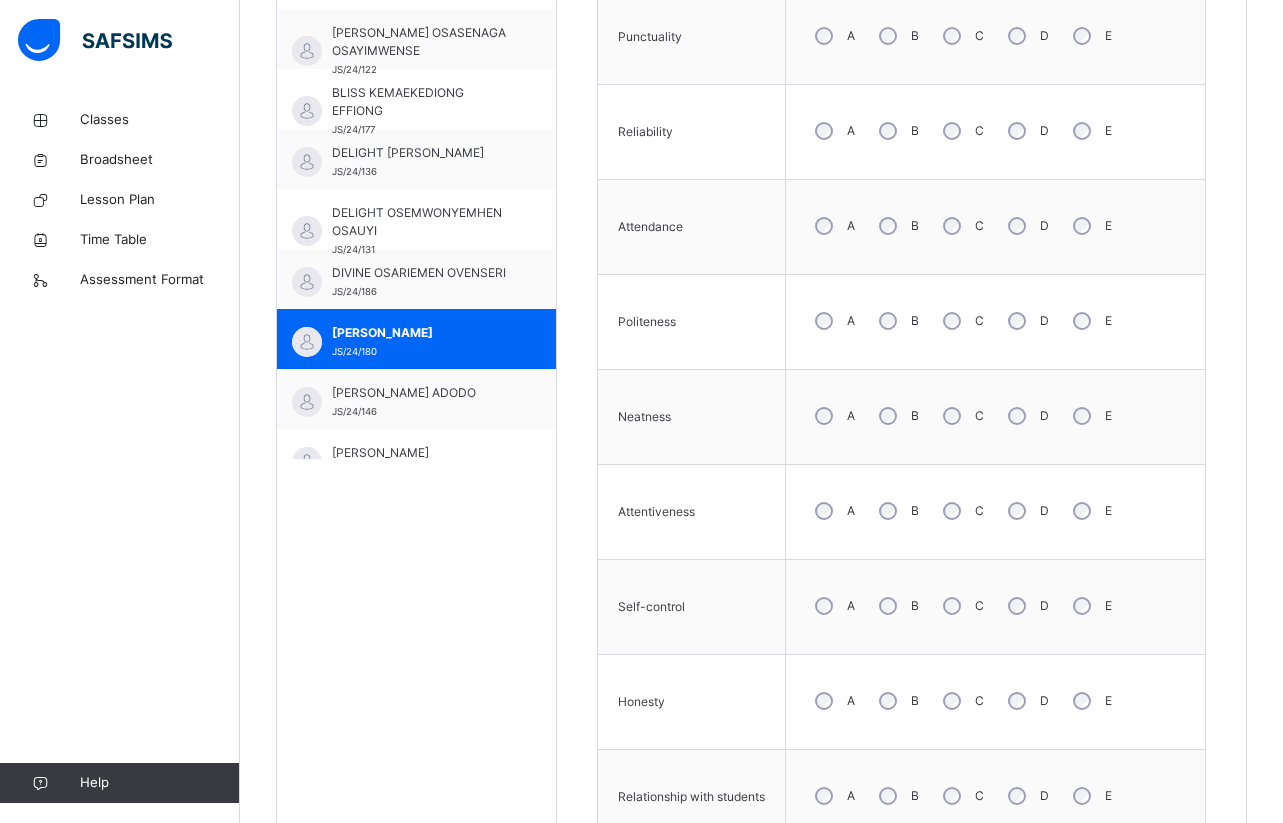 click on "B" at bounding box center [897, 321] 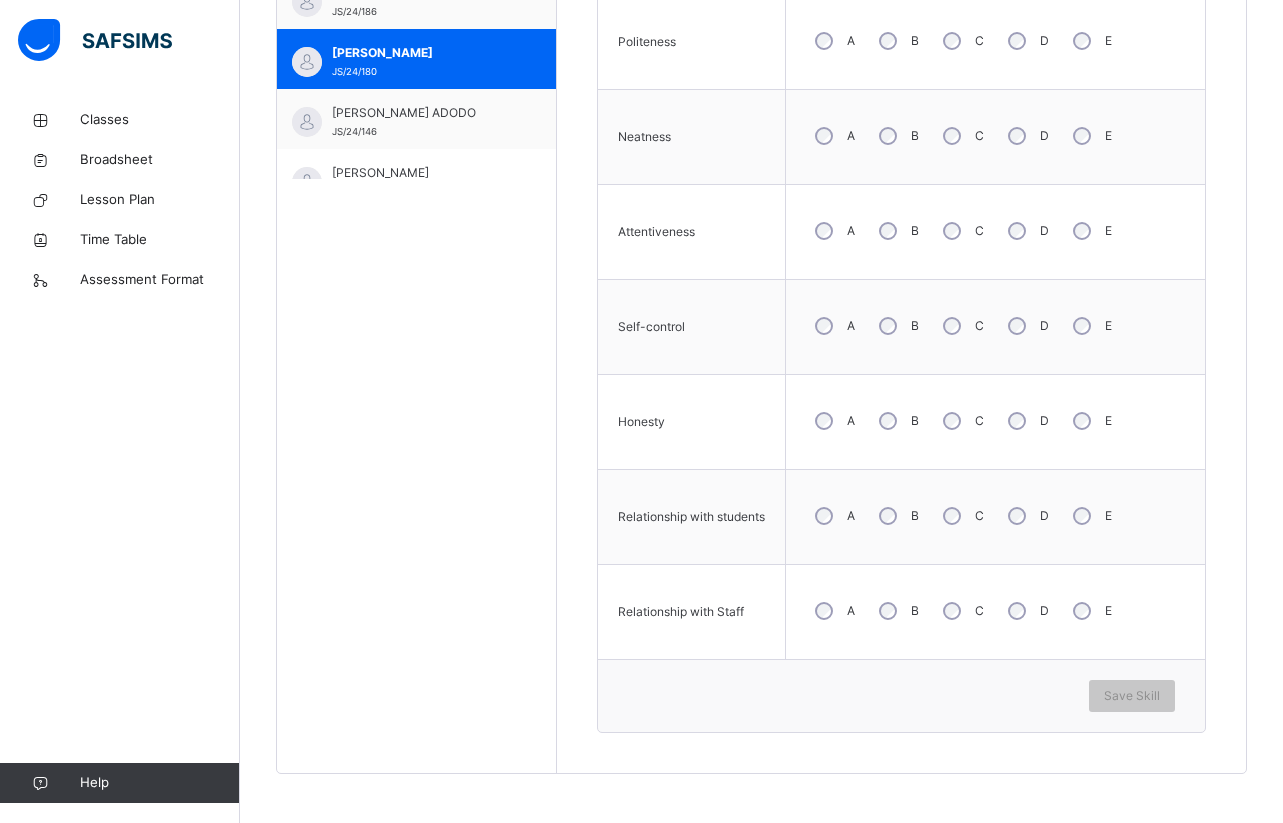 scroll, scrollTop: 998, scrollLeft: 0, axis: vertical 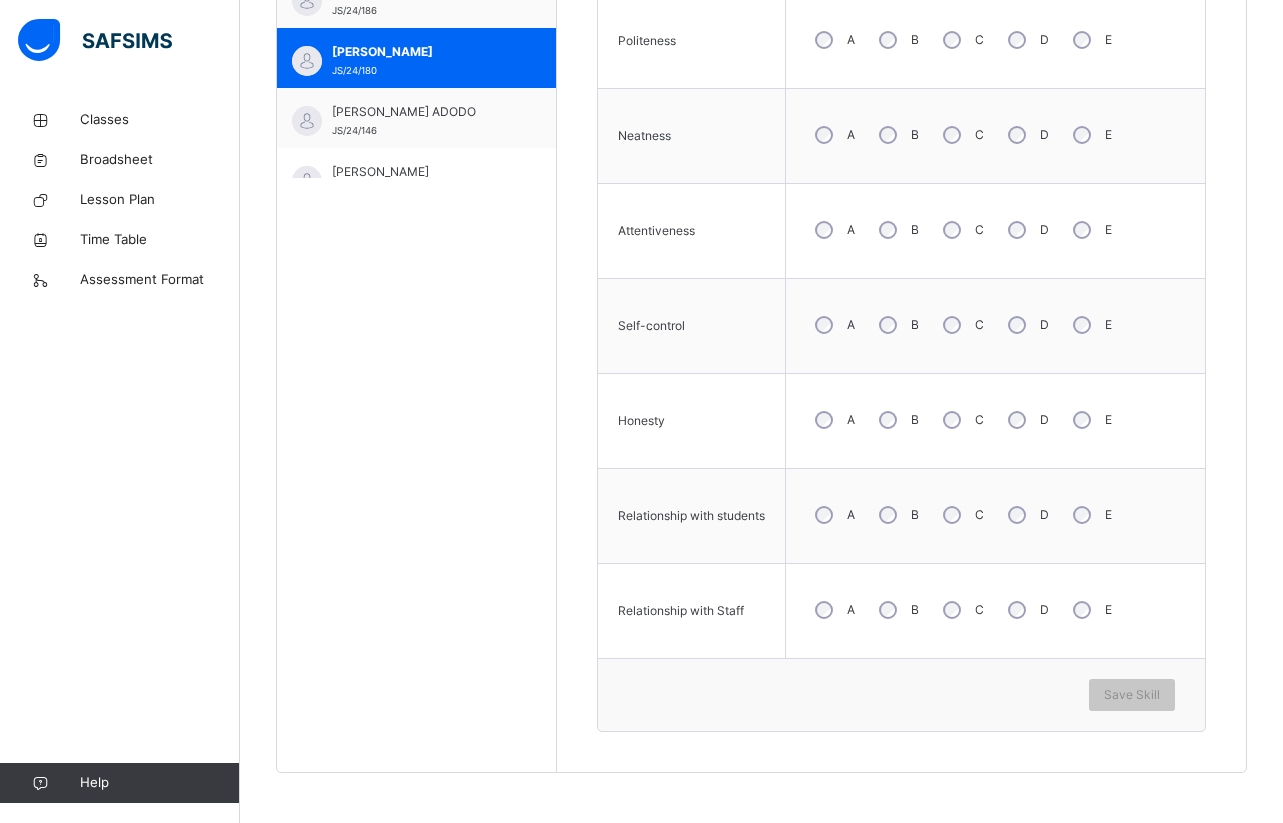 click on "B" at bounding box center (897, 515) 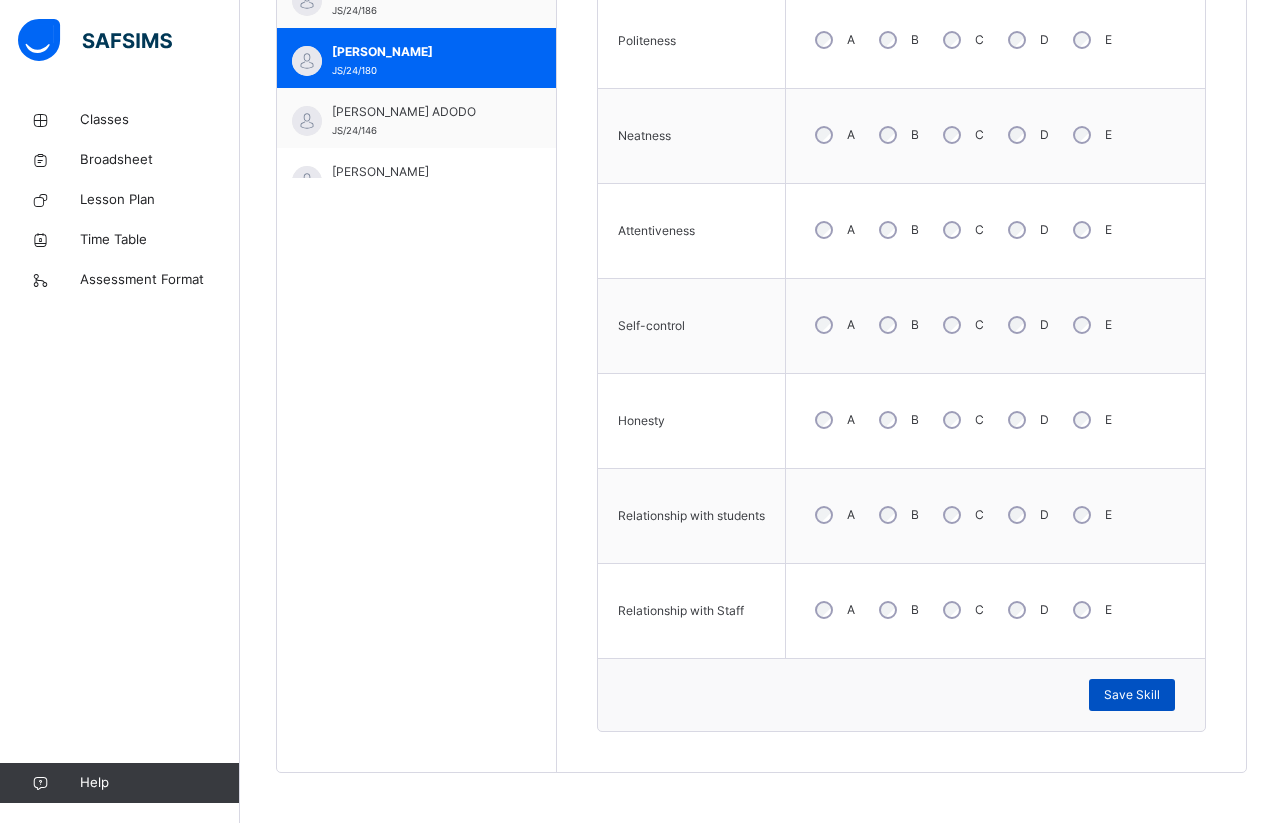 click on "Save Skill" at bounding box center (1132, 695) 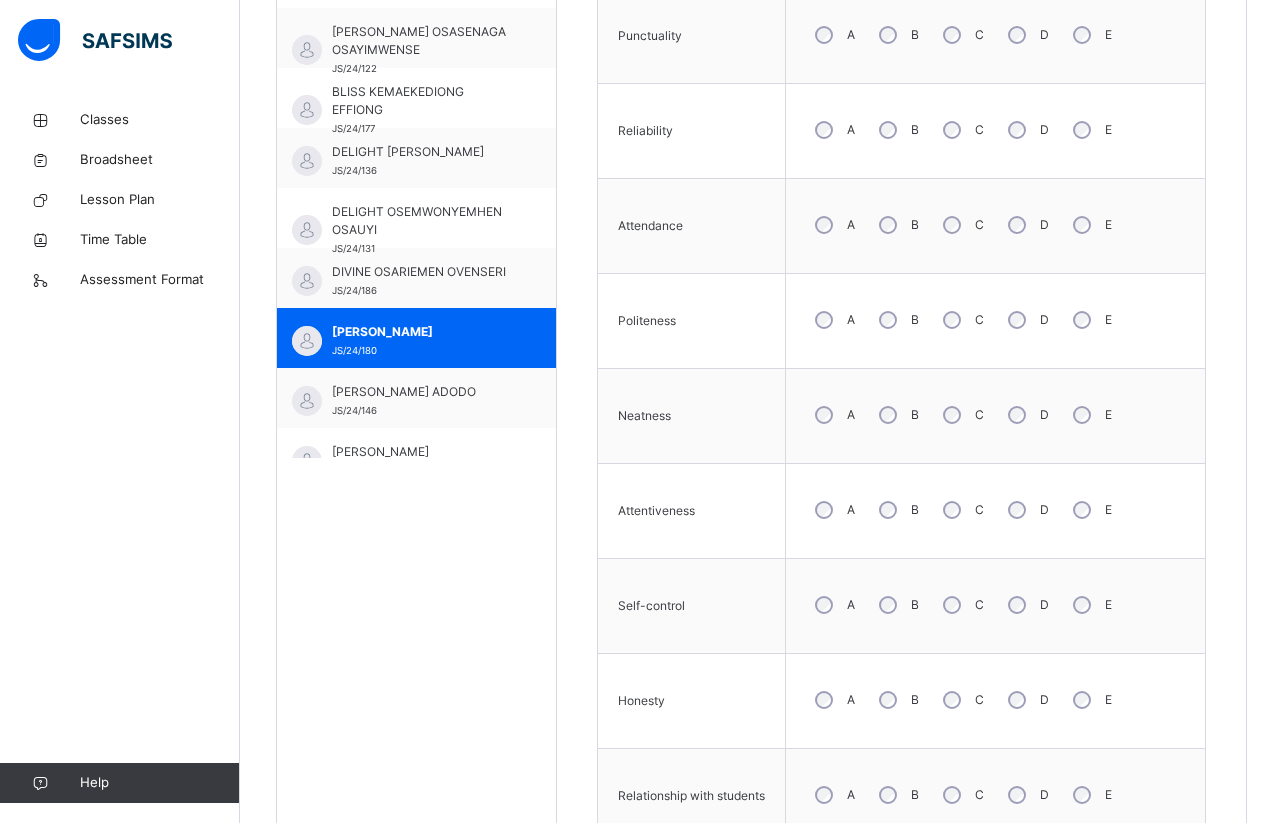 scroll, scrollTop: 678, scrollLeft: 0, axis: vertical 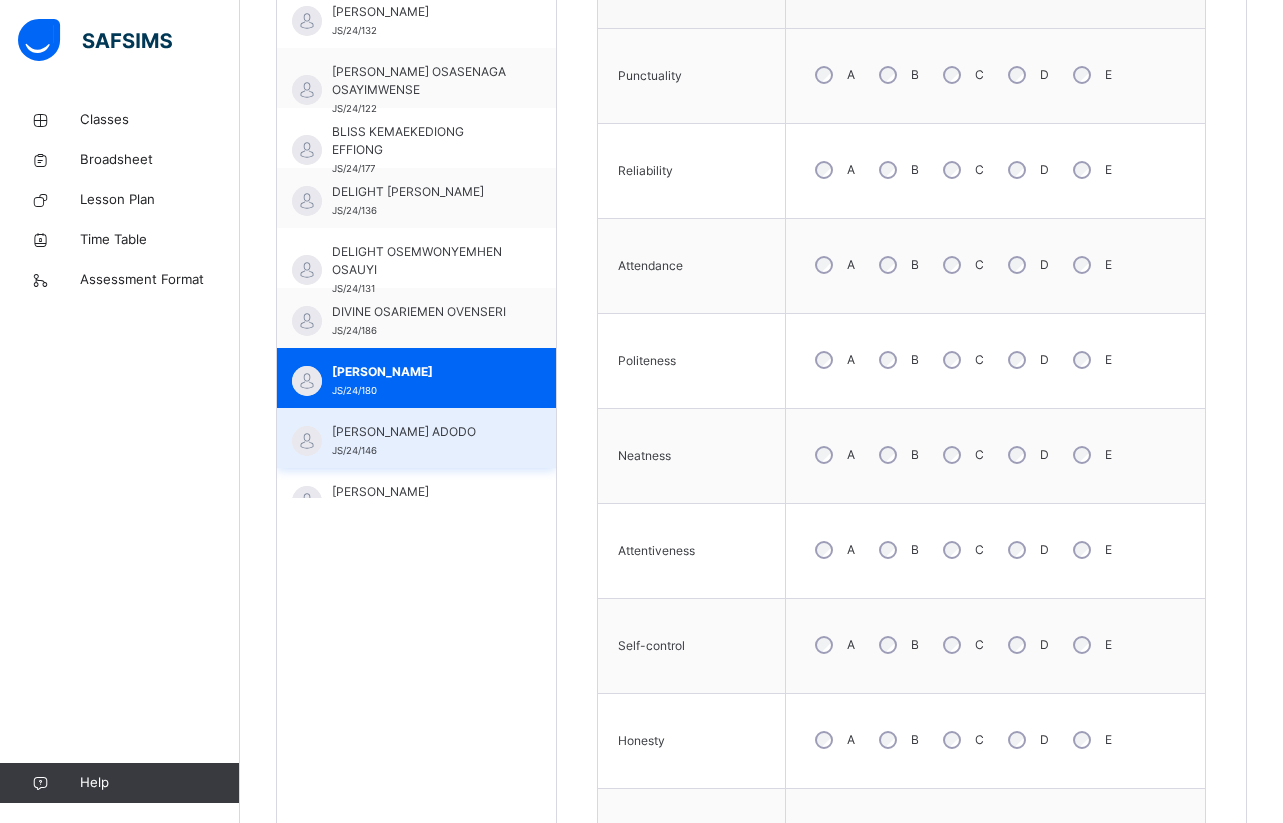 click on "[PERSON_NAME] ADODO" at bounding box center (421, 432) 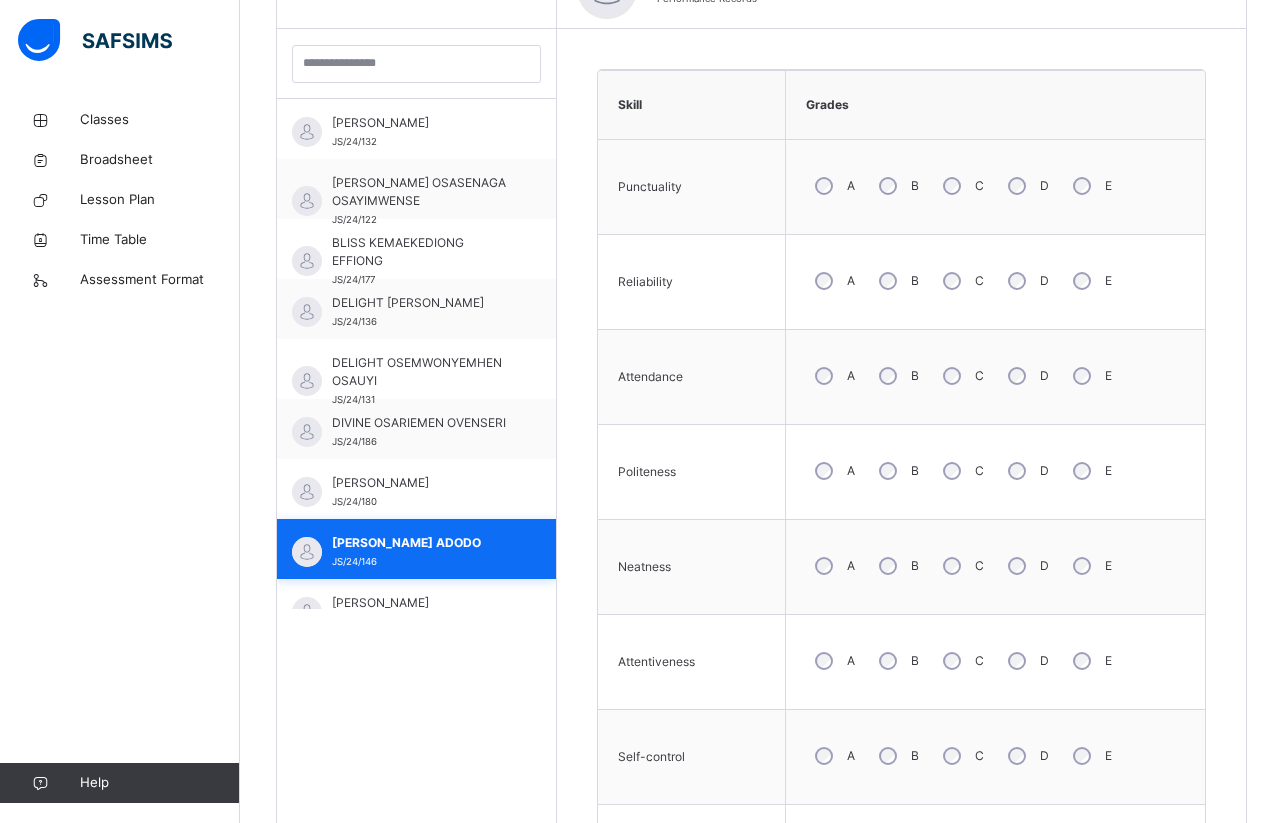 scroll, scrollTop: 678, scrollLeft: 0, axis: vertical 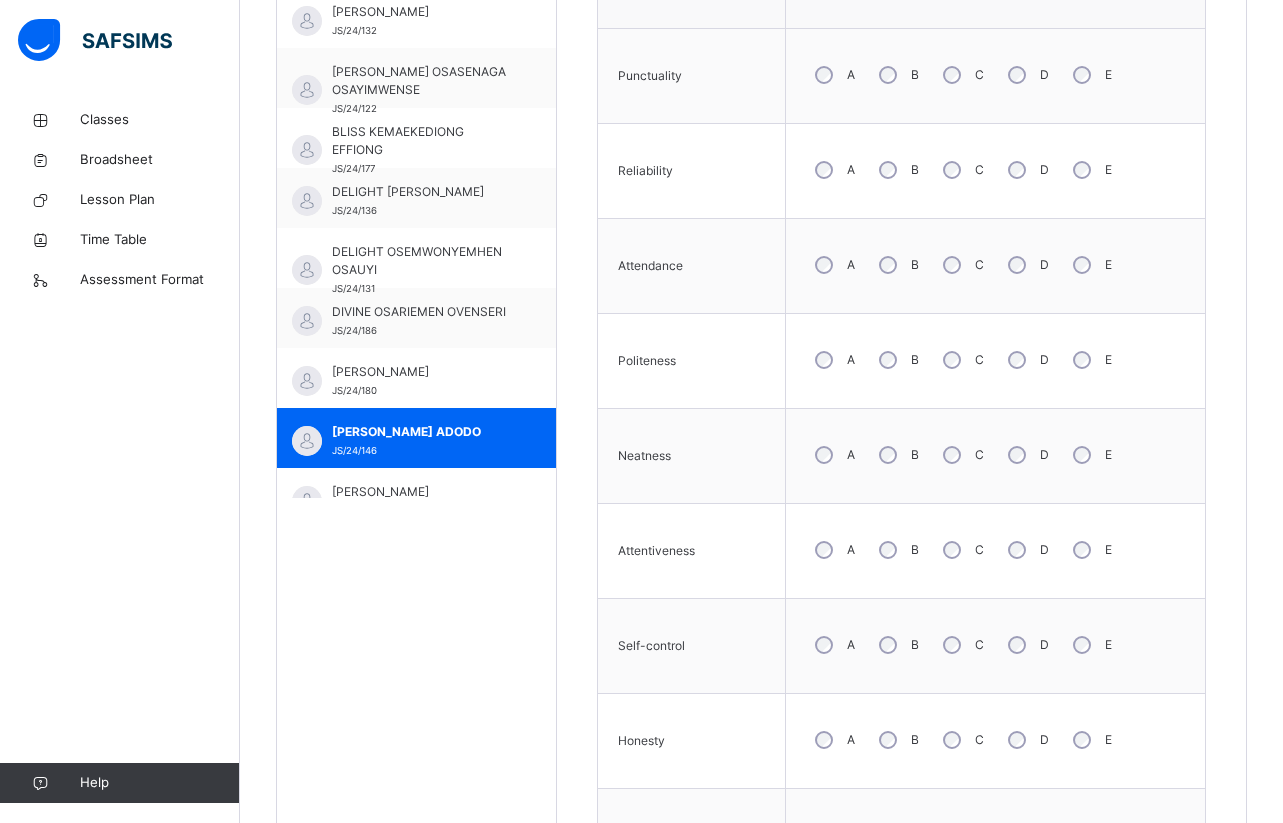 click on "B" at bounding box center [897, 360] 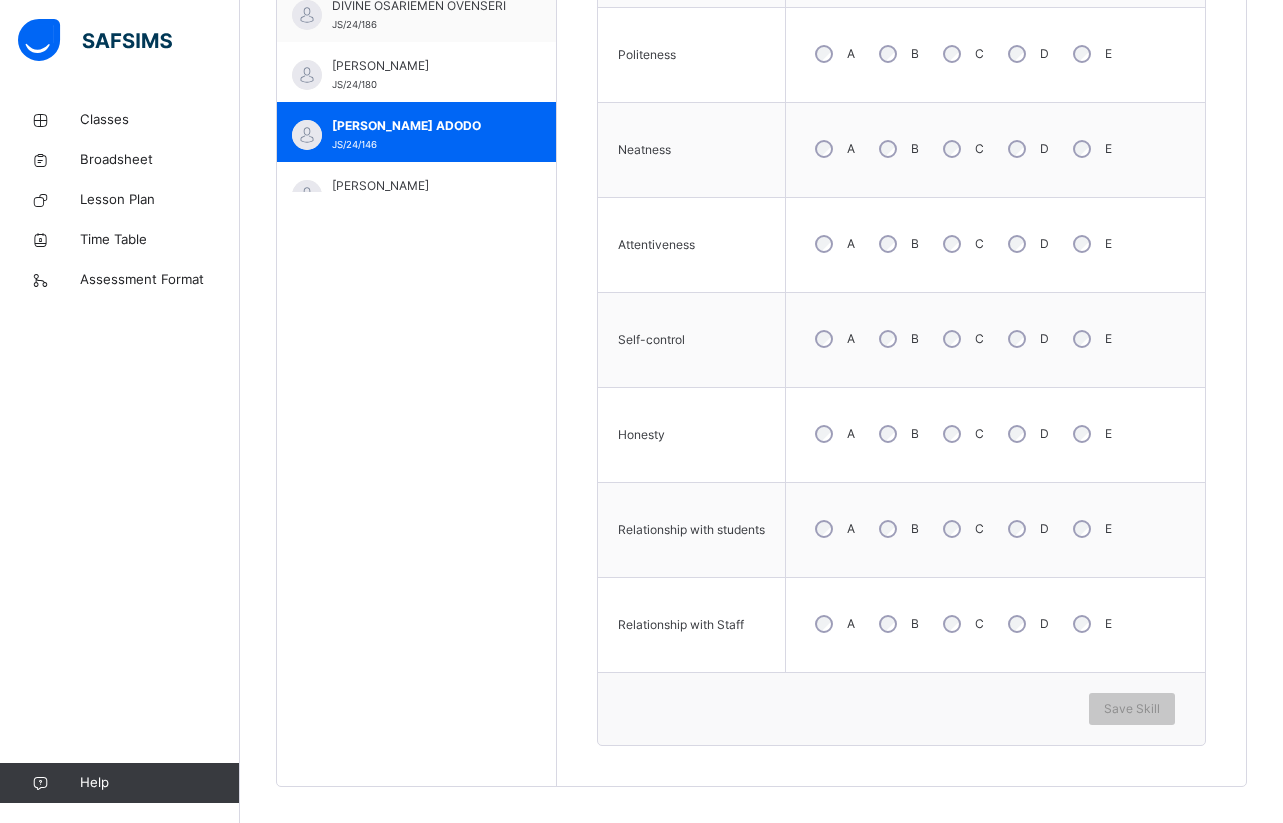 scroll, scrollTop: 998, scrollLeft: 0, axis: vertical 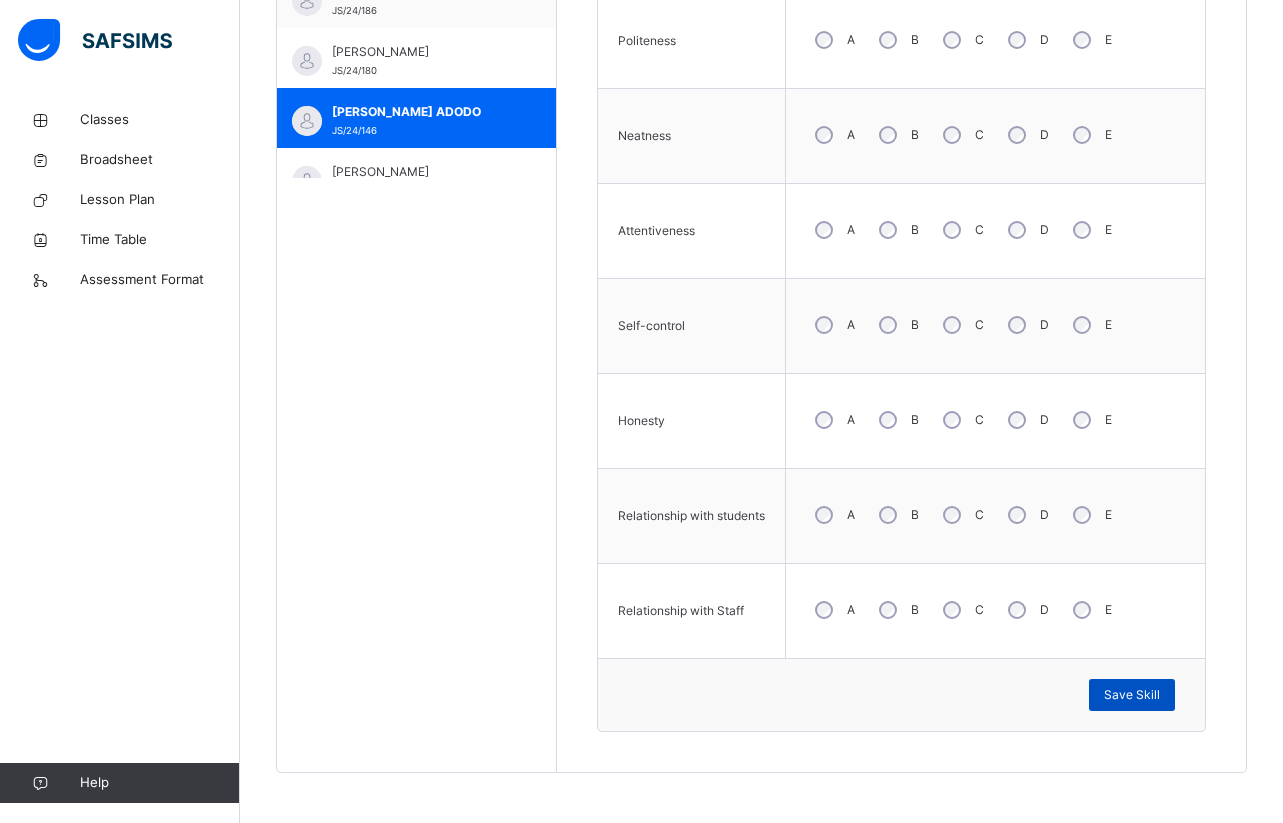 click on "Save Skill" at bounding box center [1132, 695] 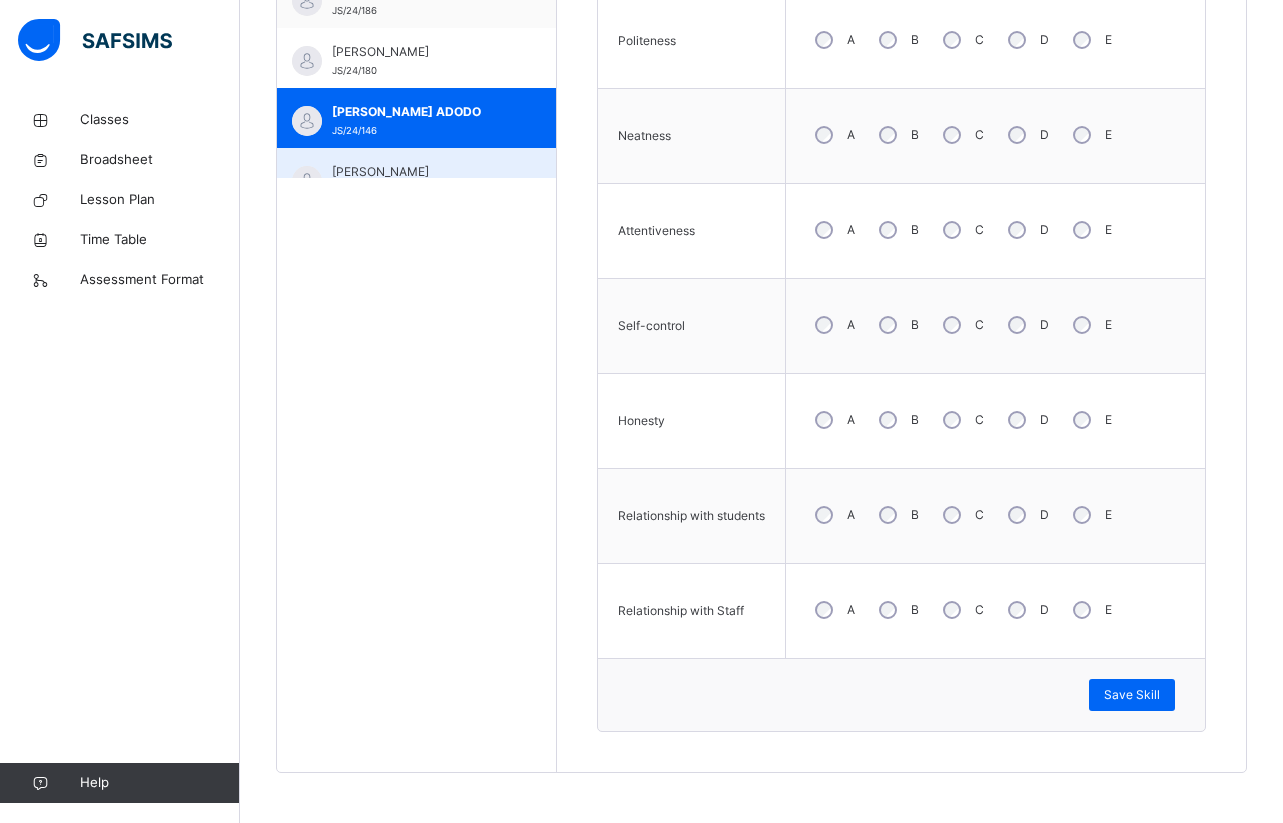click on "[PERSON_NAME] JS/24/133" at bounding box center (416, 178) 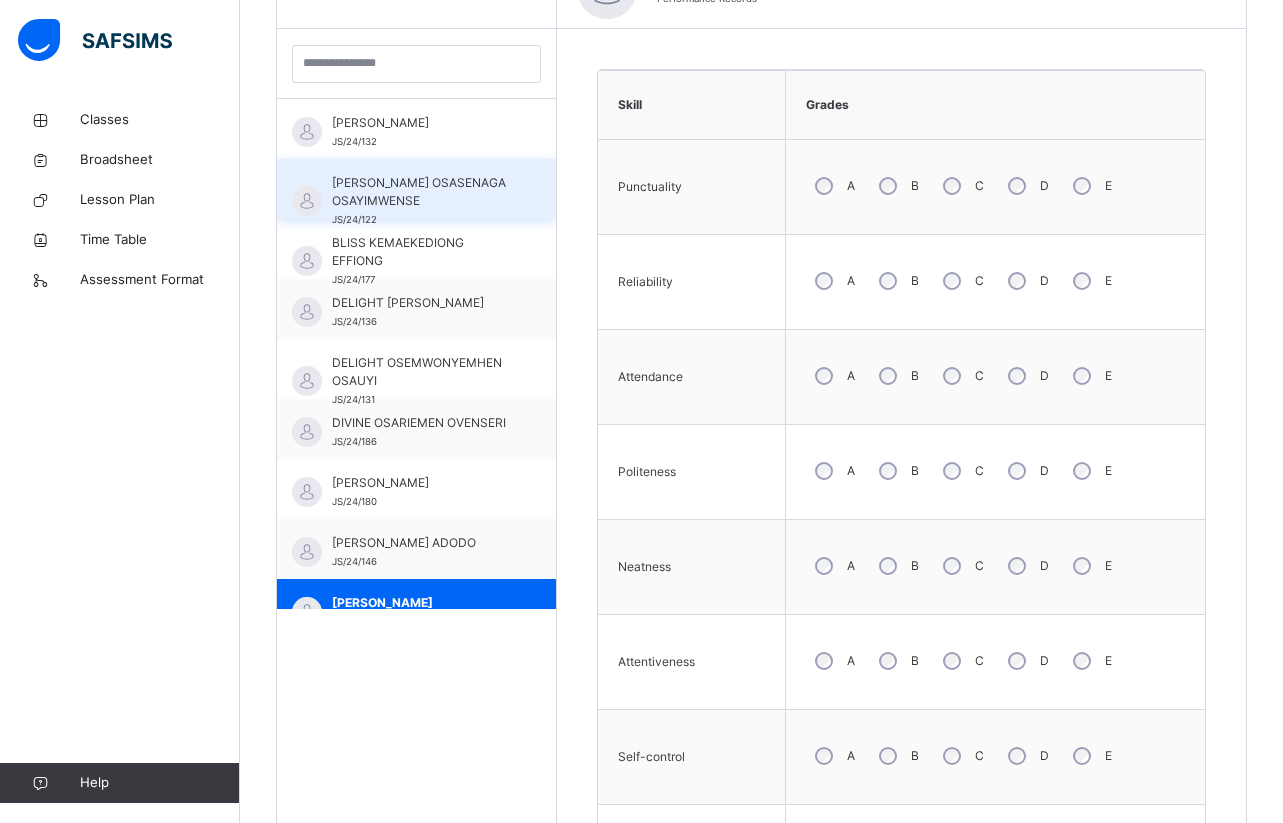 scroll, scrollTop: 998, scrollLeft: 0, axis: vertical 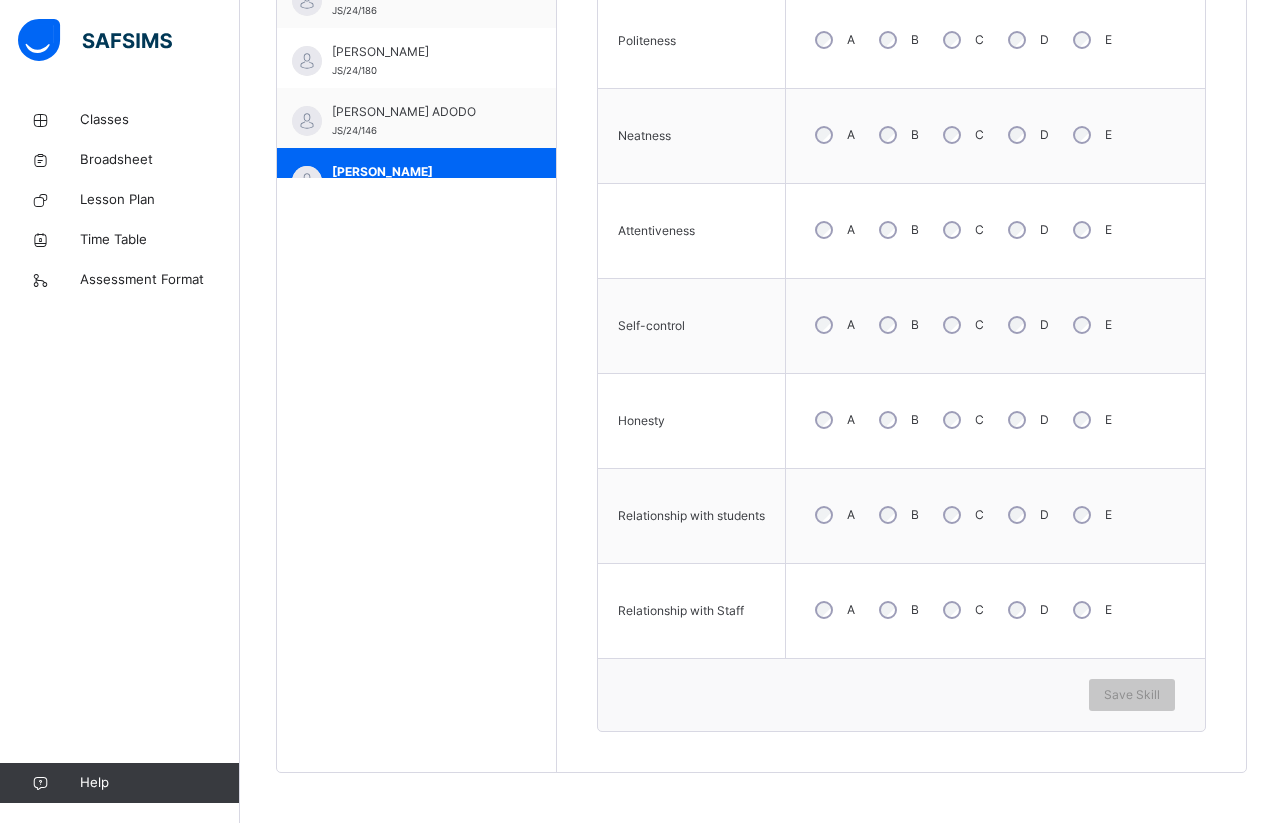 click on "Skill Grades Punctuality A B C D E Reliability A B C D E Attendance A B C D E Politeness A B C D E Neatness A B C D E Attentiveness A B C D E Self-control A B C D E Honesty A B C D E Relationship with students A B C D E Relationship with Staff A B C D E Save Skill" at bounding box center (901, 185) 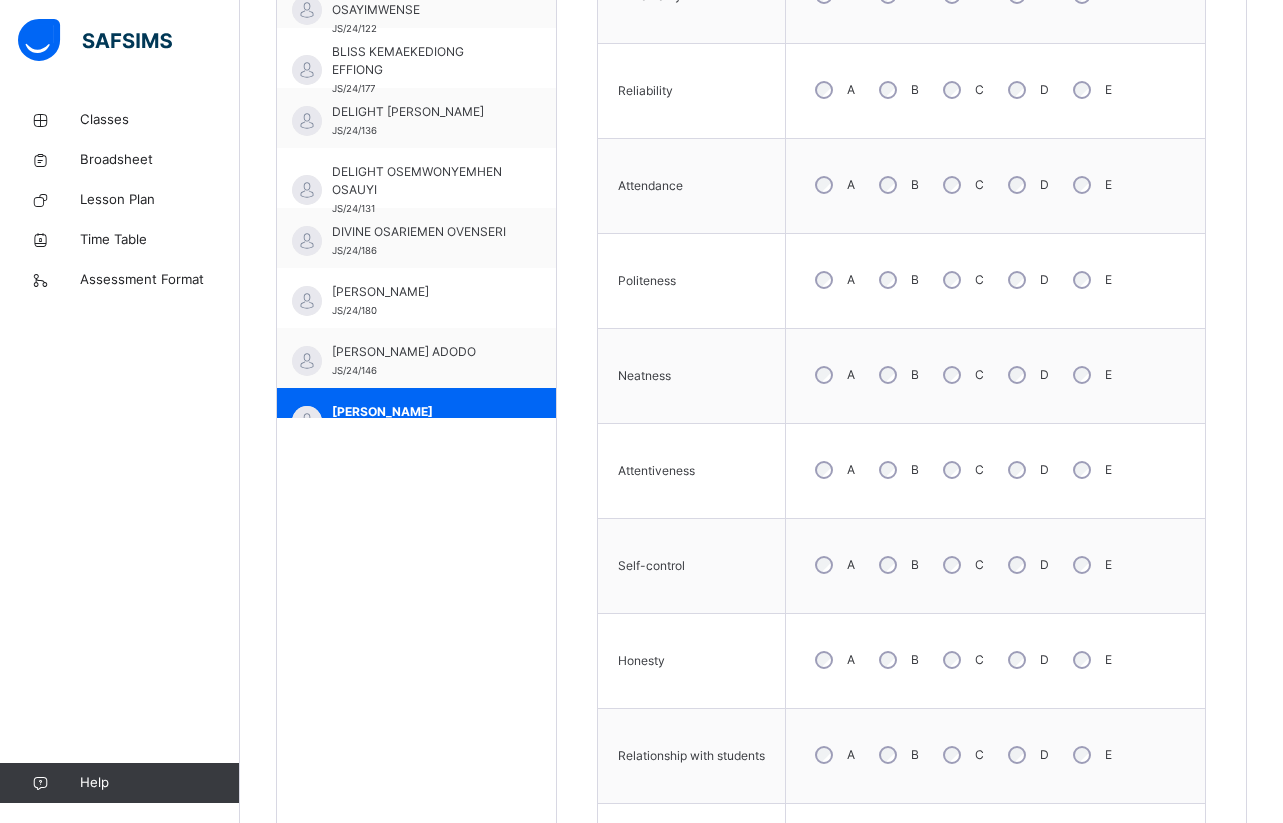 scroll, scrollTop: 718, scrollLeft: 0, axis: vertical 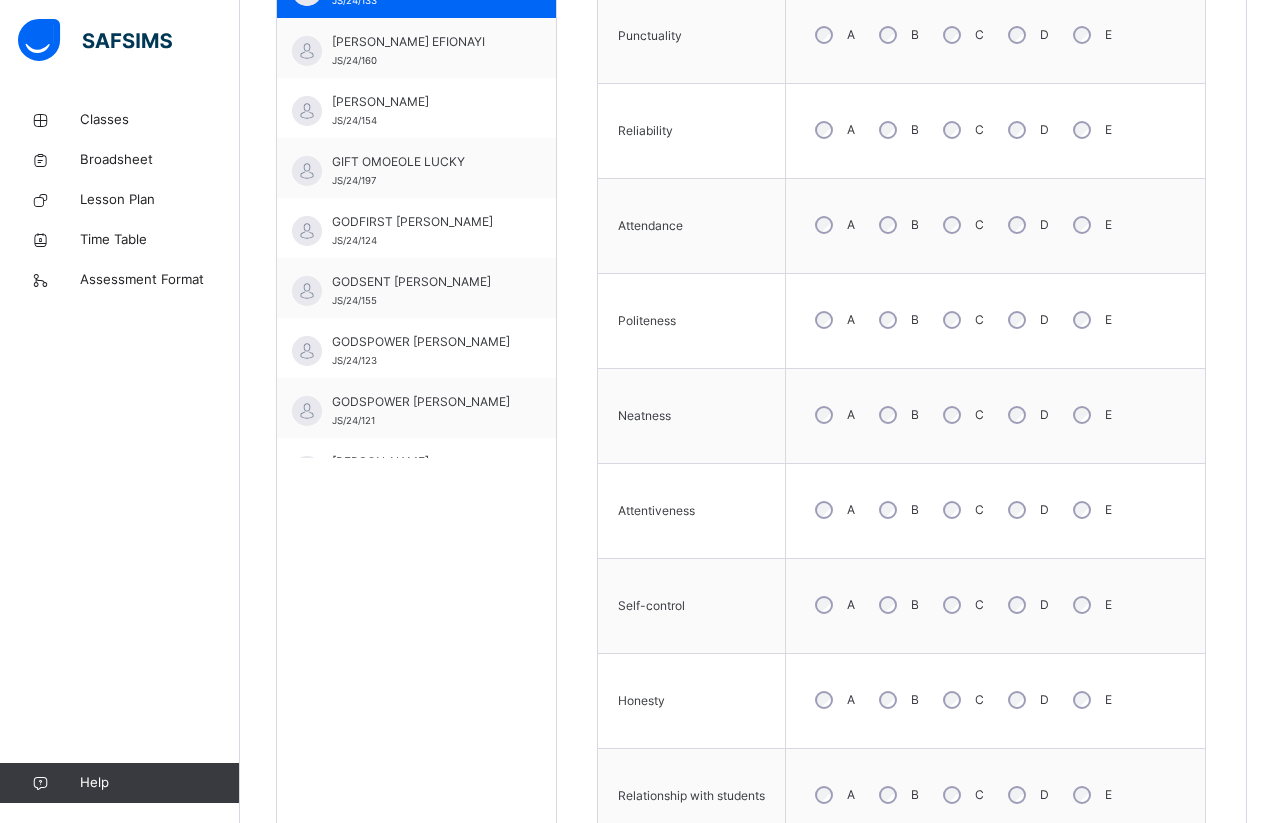 click on "Skill Grades Punctuality A B C D E Reliability A B C D E Attendance A B C D E Politeness A B C D E Neatness A B C D E Attentiveness A B C D E Self-control A B C D E Honesty A B C D E Relationship with students A B C D E Relationship with Staff A B C D E Save Skill" at bounding box center (901, 465) 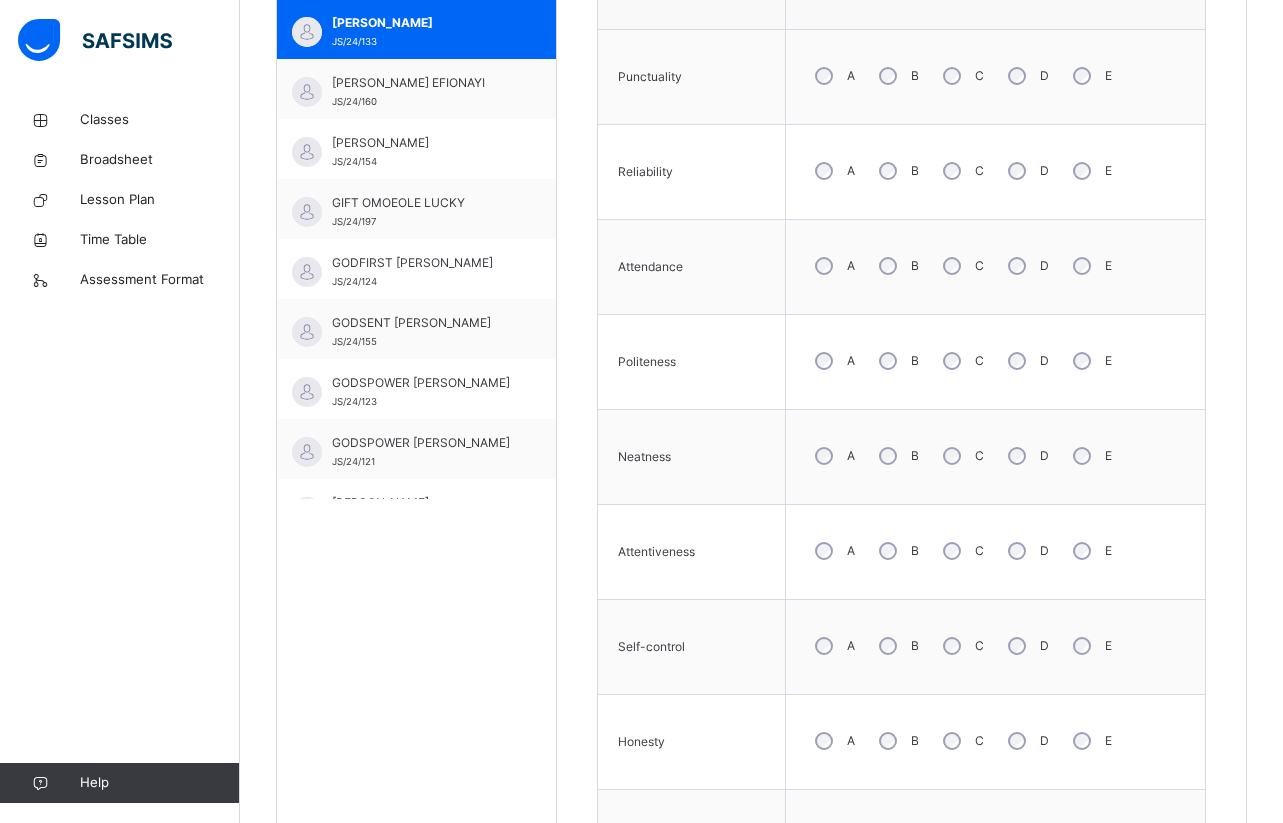 scroll, scrollTop: 638, scrollLeft: 0, axis: vertical 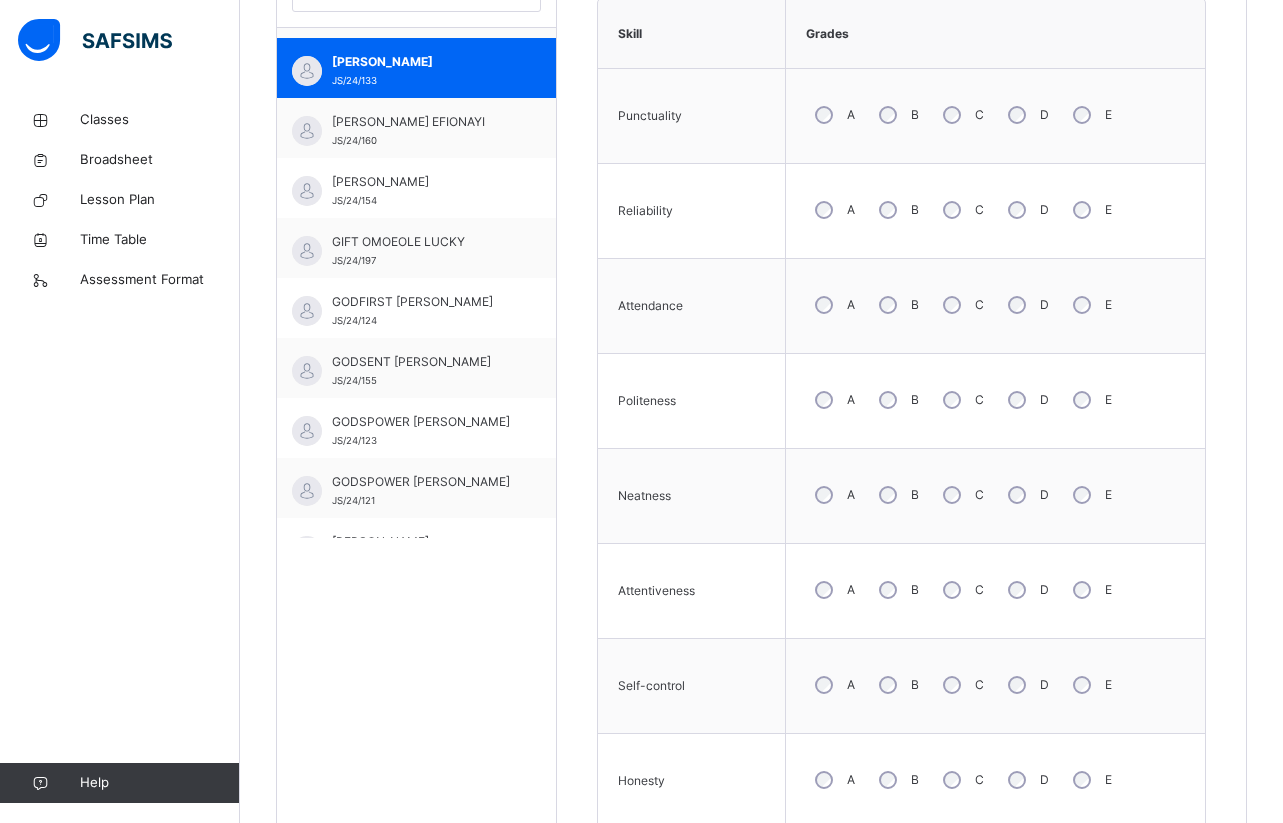 click on "Back  / Basic 8 Gold Basic 8 Gold Basic 8 Third Term [DATE]-[DATE] Class Members Subjects Results Skills Attendance Timetable Form Teacher Skills More Options   32  Students in class Download Pdf Report Excel Report View subject profile JEDIDIAH SCHOOLS Date: [DATE] 8:51:33 am Class Members Class:  Basic 8 Gold Total no. of Students:  32 Term:  Third Term Session:  [DATE]-[DATE] S/NO Admission No. Last Name First Name Other Name 1 JS/24/132 AWAEBE ANNABEL EMIKE 2 JS/24/122 OSAYIMWENSE [PERSON_NAME] OSASENAGA 3 JS/24/177 [PERSON_NAME] KEMAEKEDIONG 4 JS/24/136 [PERSON_NAME] DELIGHT OMORAGA 5 JS/24/131 OSAUYI DELIGHT OSEMWONYEMHEN 6 JS/24/186 OVENSERI DIVINE OSARIEMEN 7 JS/24/180 [PERSON_NAME] ODOSAYIE 8 JS/24/146 [PERSON_NAME] 9 JS/24/133 [PERSON_NAME] 10 JS/24/160 [PERSON_NAME] 11 JS/24/154 OLARINOYE [PERSON_NAME] 12 JS/24/197 LUCKY GIFT OMOEOLE 13 JS/24/124 OJIEFOH GODFIRST ESOHE 14 JS/24/155 OMOBHUDE GODSENT OSEGHIELE 15 JS/24/123 [PERSON_NAME] [PERSON_NAME] 16 JS/24/121" at bounding box center [761, 322] 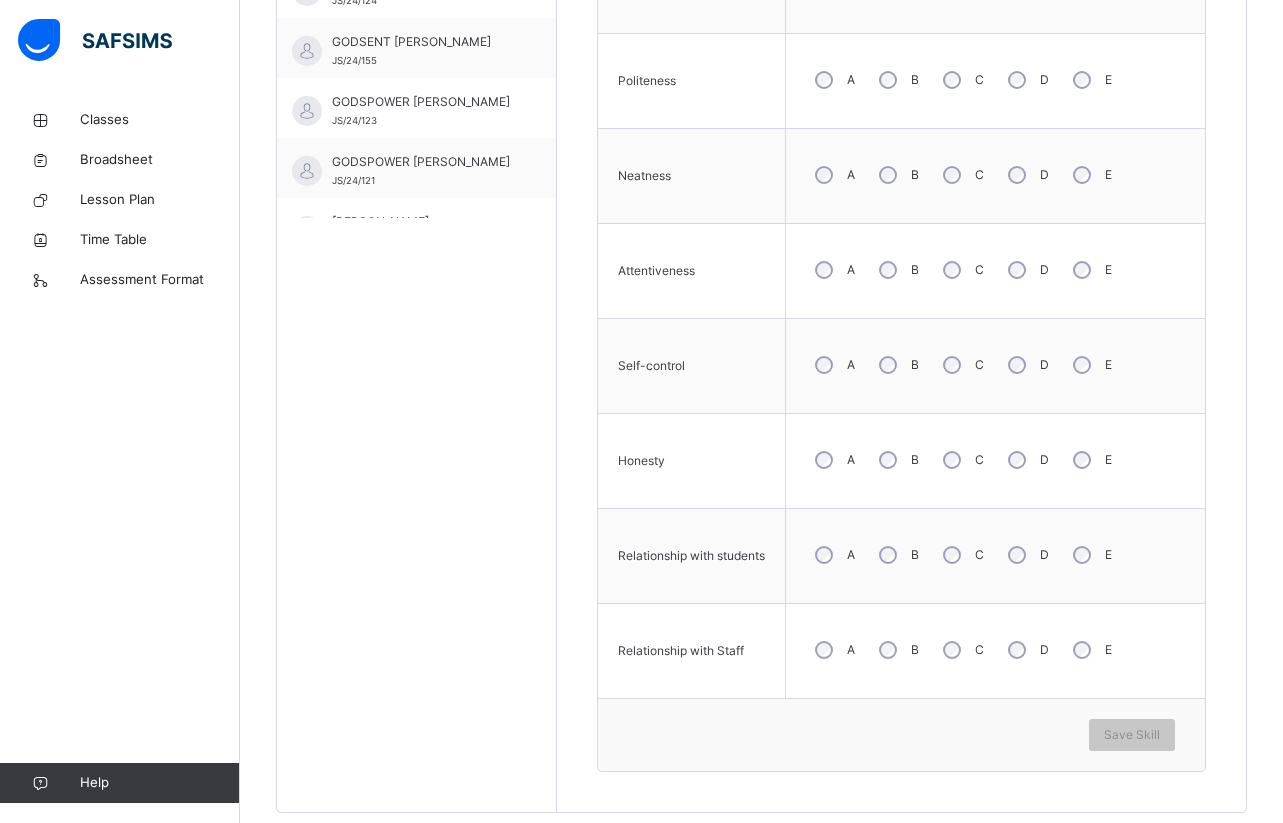 scroll, scrollTop: 998, scrollLeft: 0, axis: vertical 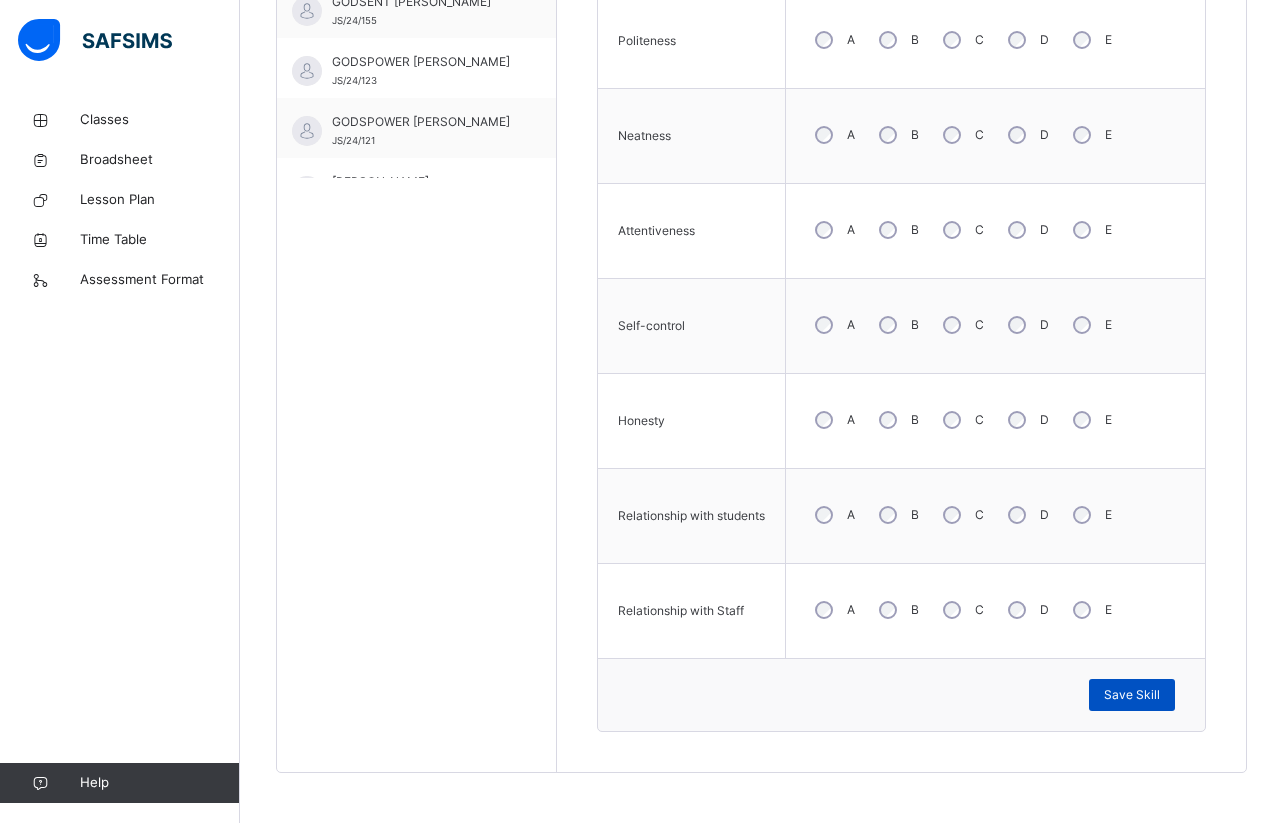 click on "Save Skill" at bounding box center (1132, 695) 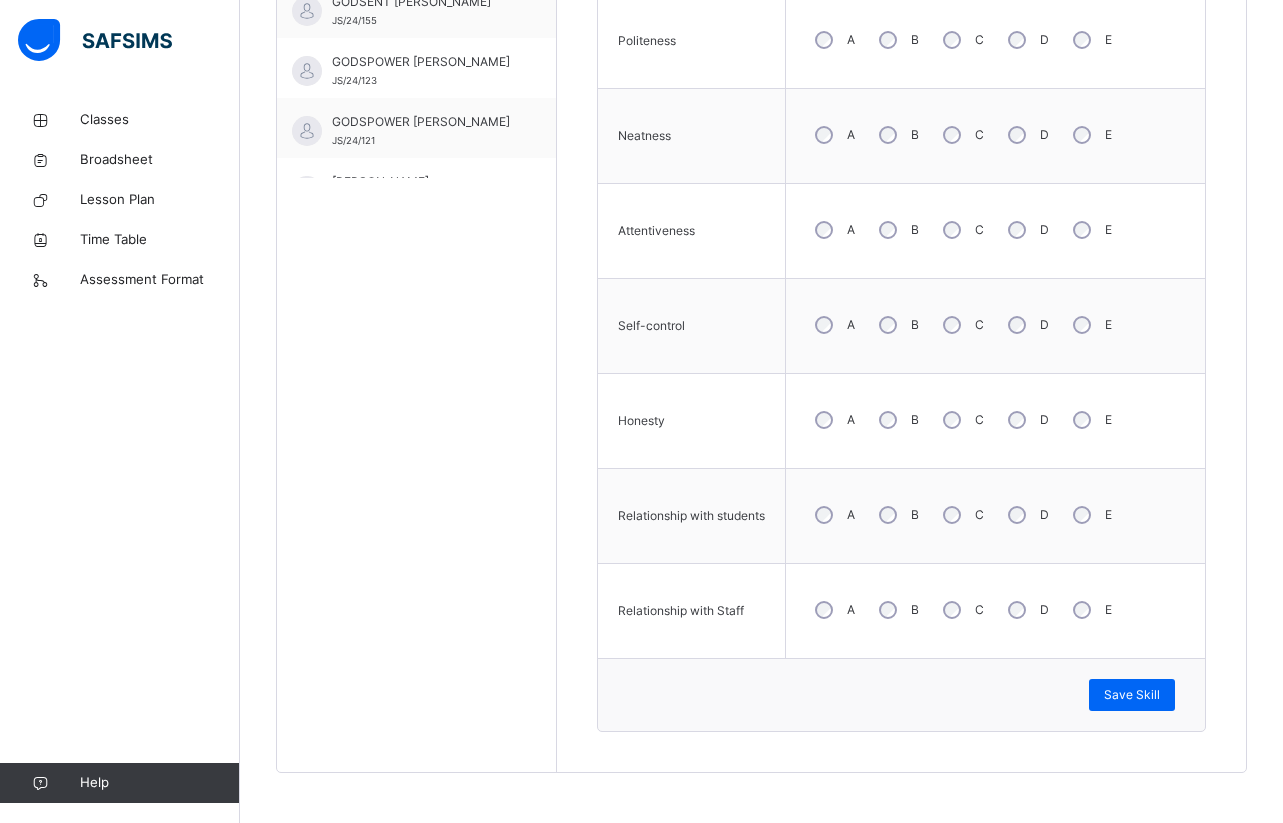 click on "Skill Grades Punctuality A B C D E Reliability A B C D E Attendance A B C D E Politeness A B C D E Neatness A B C D E Attentiveness A B C D E Self-control A B C D E Honesty A B C D E Relationship with students A B C D E Relationship with Staff A B C D E Save Skill" at bounding box center [901, 185] 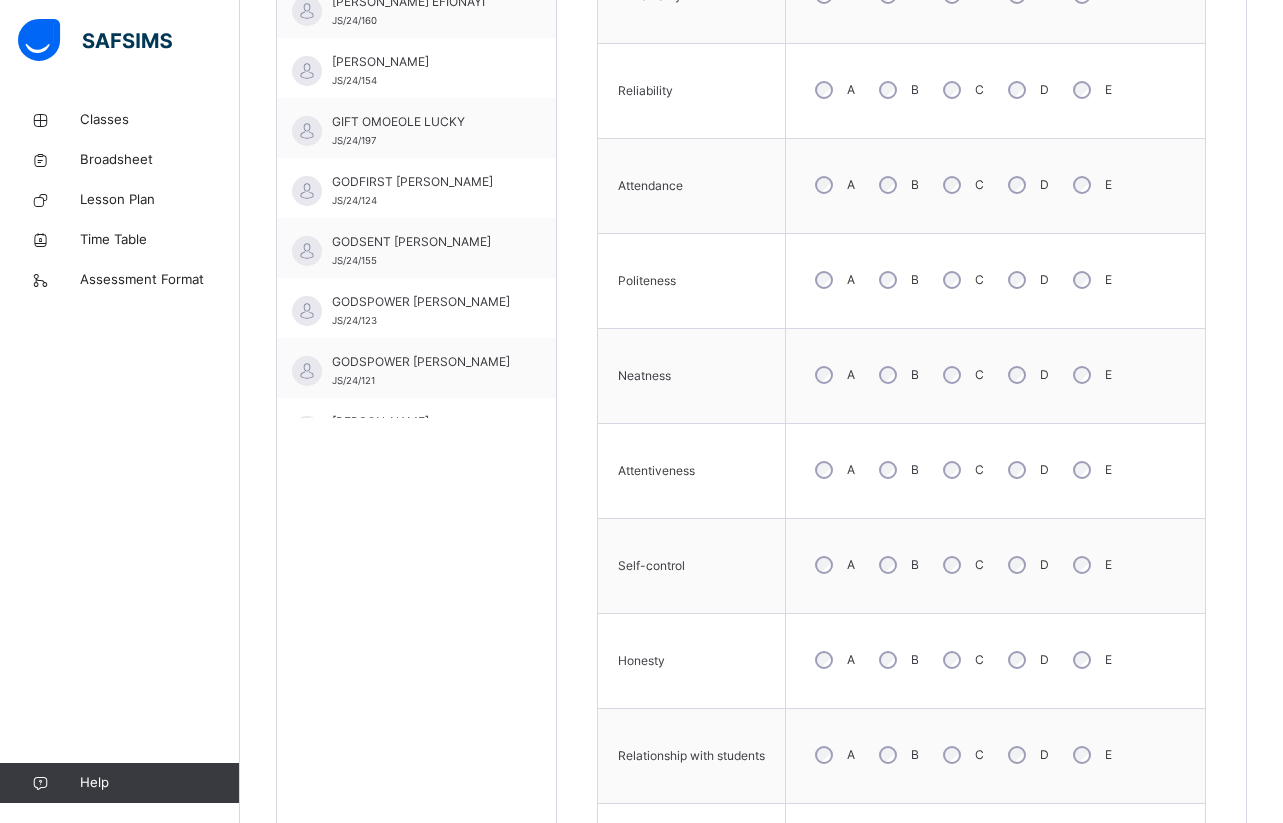 scroll, scrollTop: 718, scrollLeft: 0, axis: vertical 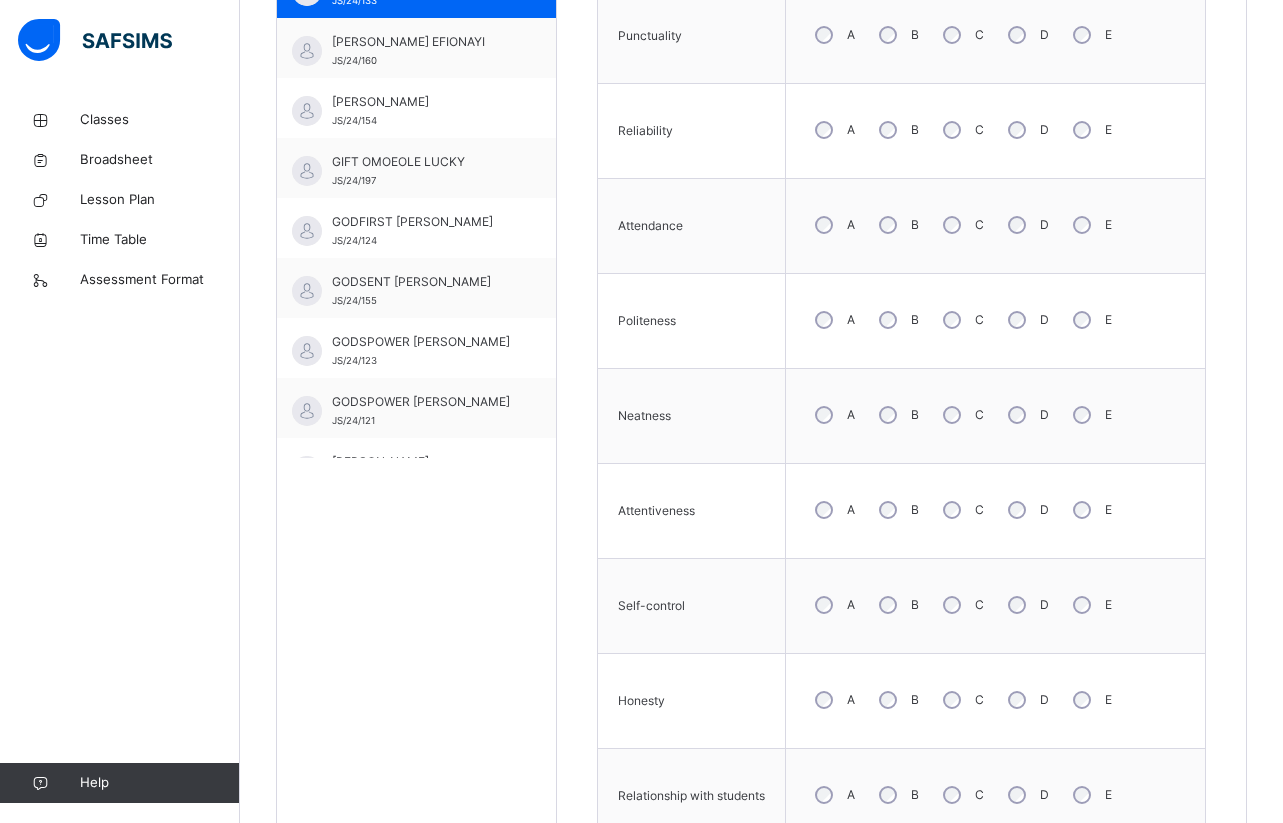 click on "[PERSON_NAME] EFIONAYI" at bounding box center (421, 42) 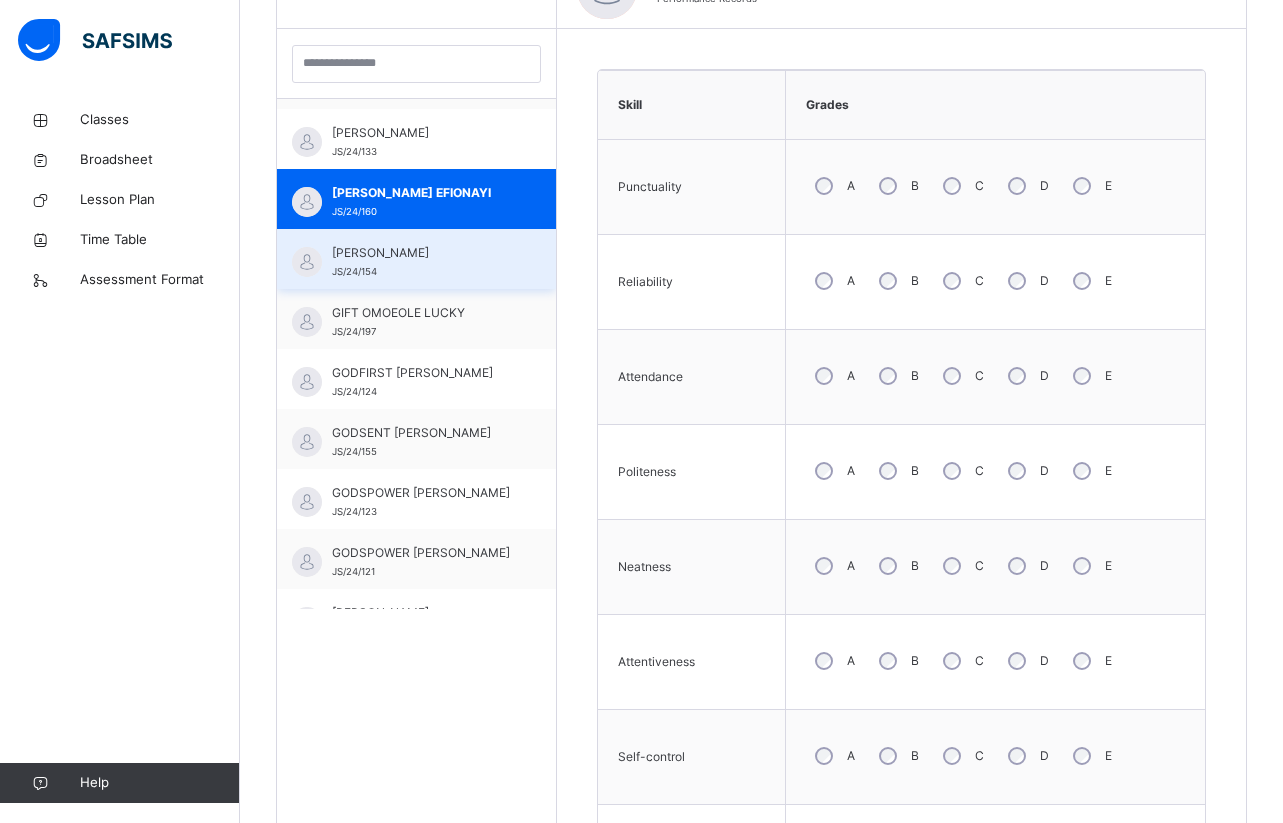 scroll, scrollTop: 718, scrollLeft: 0, axis: vertical 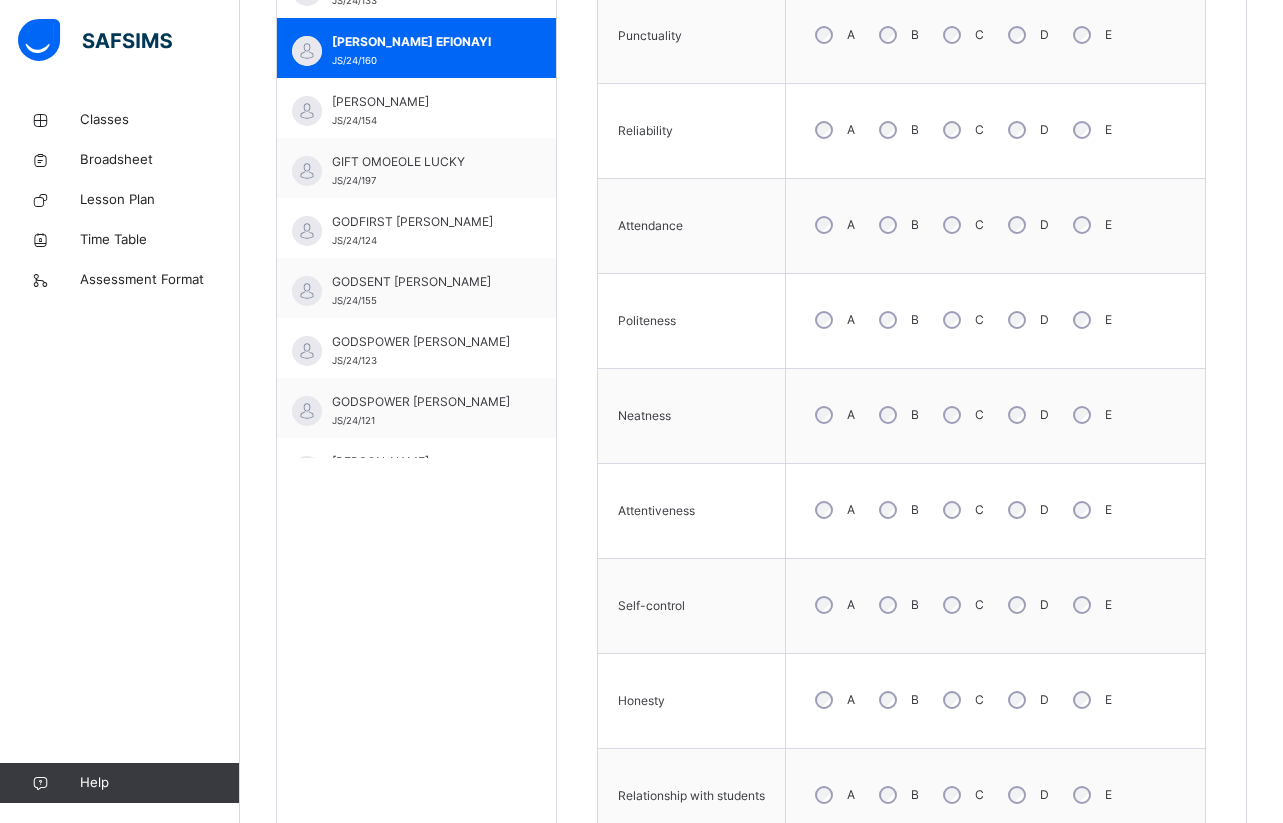 click on "Back  / Basic 8 Gold Basic 8 Gold Basic 8 Third Term [DATE]-[DATE] Class Members Subjects Results Skills Attendance Timetable Form Teacher Skills More Options   32  Students in class Download Pdf Report Excel Report View subject profile JEDIDIAH SCHOOLS Date: [DATE] 8:51:33 am Class Members Class:  Basic 8 Gold Total no. of Students:  32 Term:  Third Term Session:  [DATE]-[DATE] S/NO Admission No. Last Name First Name Other Name 1 JS/24/132 AWAEBE ANNABEL EMIKE 2 JS/24/122 OSAYIMWENSE [PERSON_NAME] OSASENAGA 3 JS/24/177 [PERSON_NAME] KEMAEKEDIONG 4 JS/24/136 [PERSON_NAME] DELIGHT OMORAGA 5 JS/24/131 OSAUYI DELIGHT OSEMWONYEMHEN 6 JS/24/186 OVENSERI DIVINE OSARIEMEN 7 JS/24/180 [PERSON_NAME] ODOSAYIE 8 JS/24/146 [PERSON_NAME] 9 JS/24/133 [PERSON_NAME] 10 JS/24/160 [PERSON_NAME] 11 JS/24/154 OLARINOYE [PERSON_NAME] 12 JS/24/197 LUCKY GIFT OMOEOLE 13 JS/24/124 OJIEFOH GODFIRST ESOHE 14 JS/24/155 OMOBHUDE GODSENT OSEGHIELE 15 JS/24/123 [PERSON_NAME] [PERSON_NAME] 16 JS/24/121" at bounding box center [761, 242] 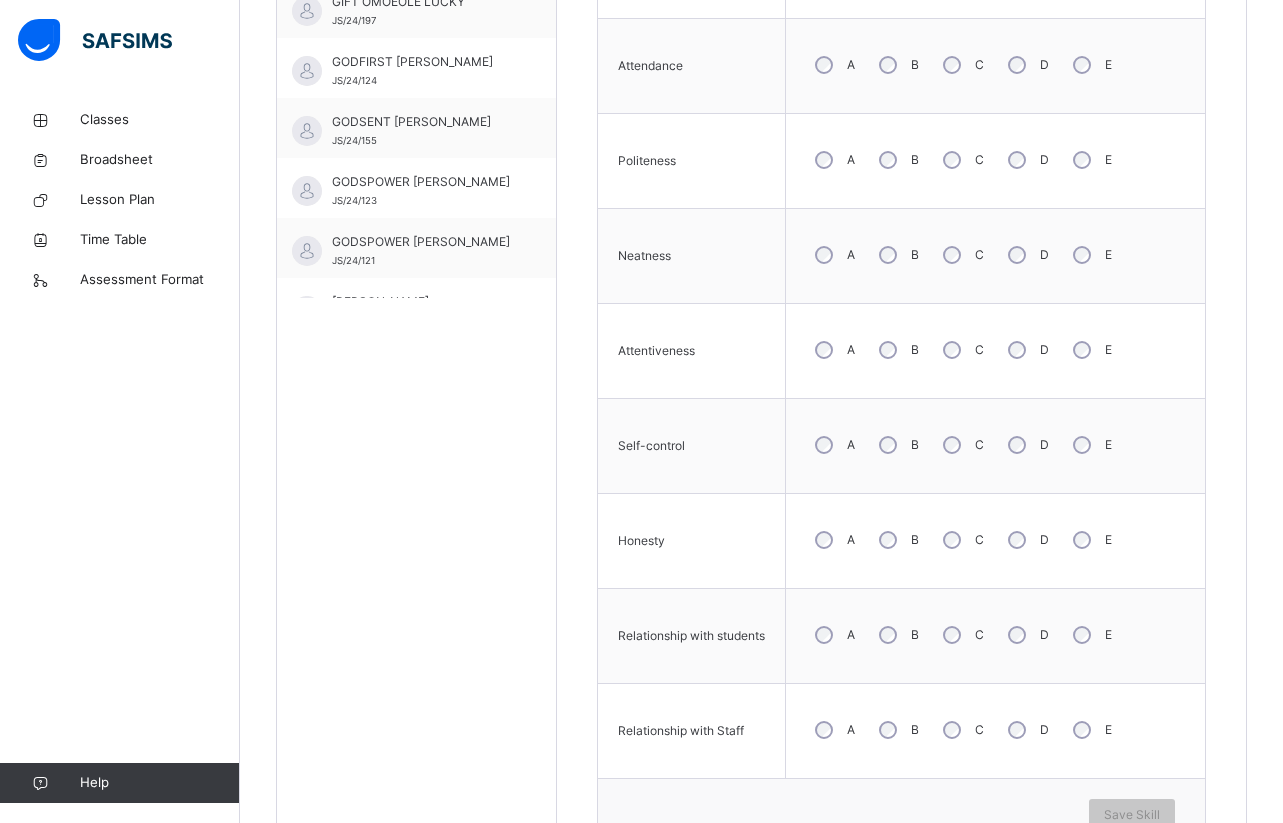 scroll, scrollTop: 918, scrollLeft: 0, axis: vertical 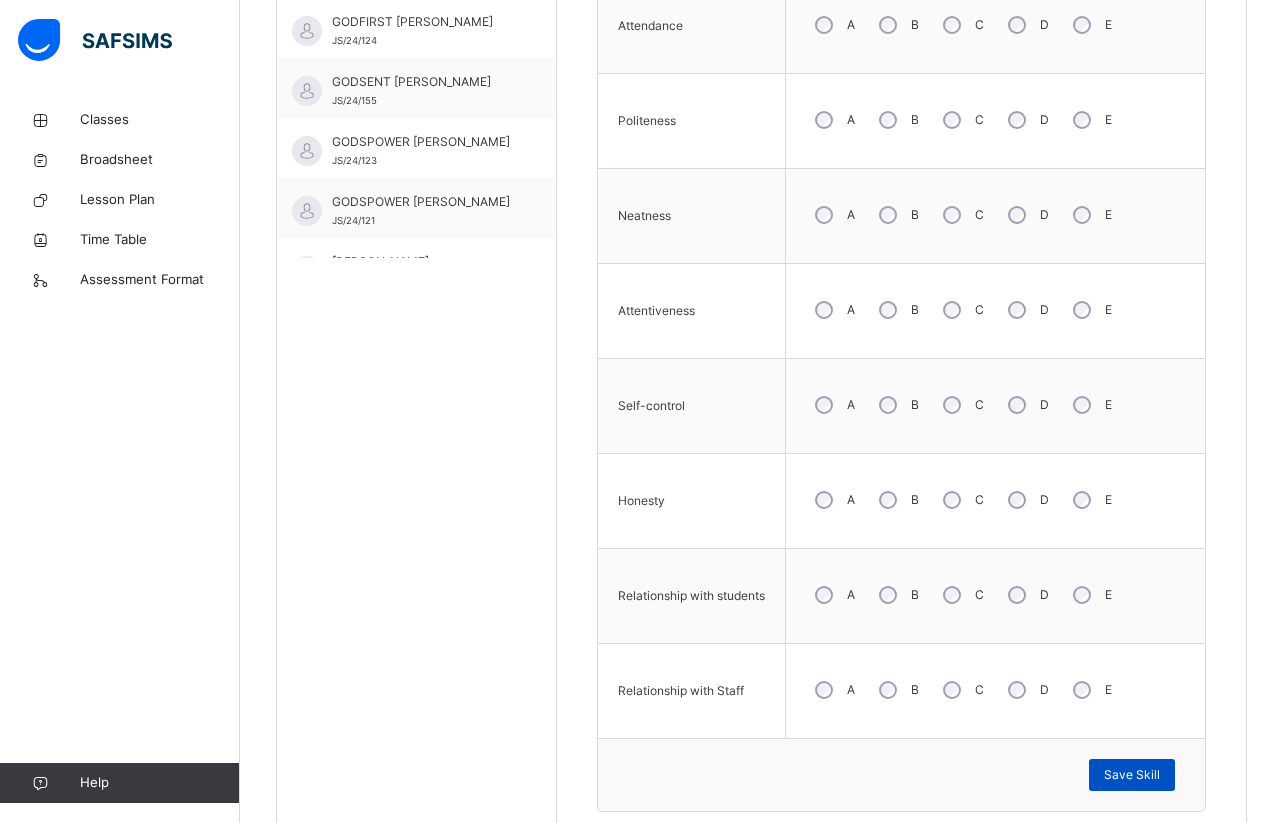 click on "Save Skill" at bounding box center [1132, 775] 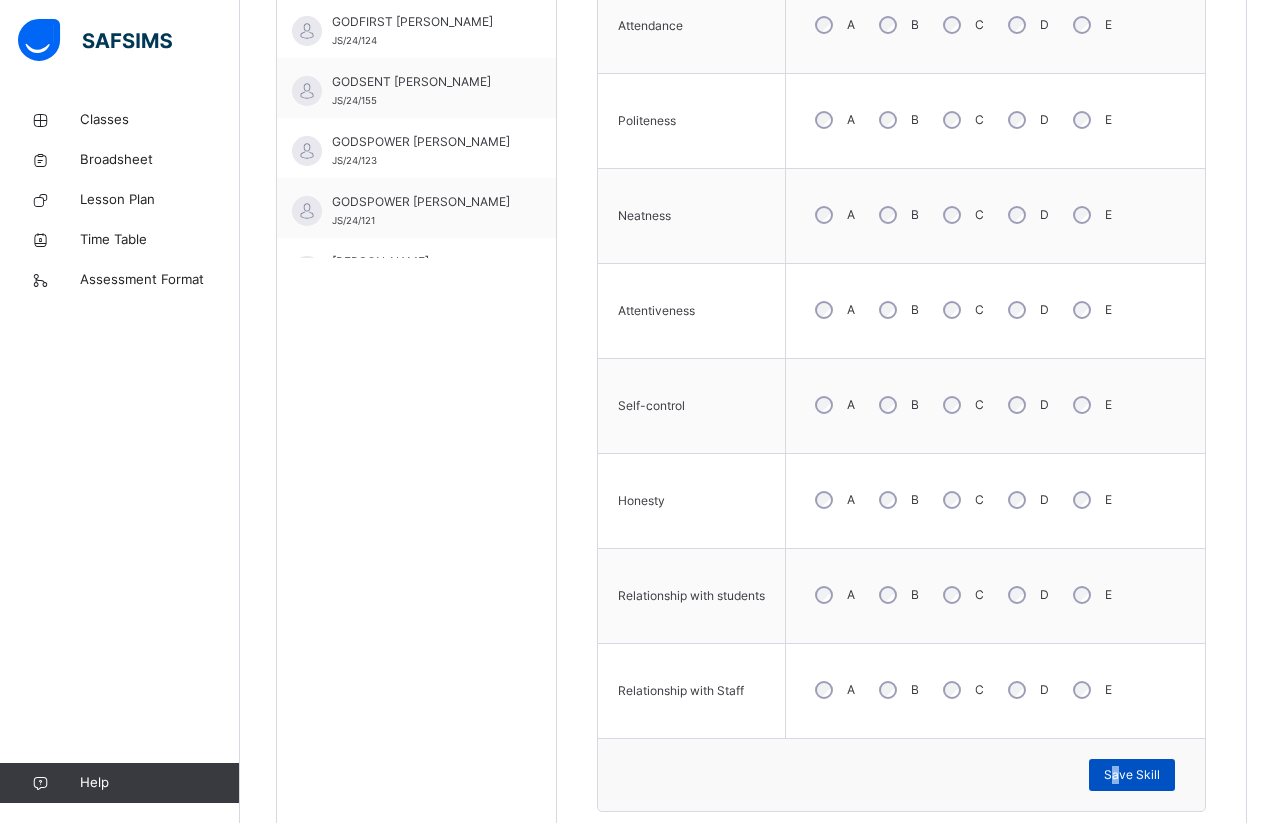 click on "Save Skill" at bounding box center [1132, 775] 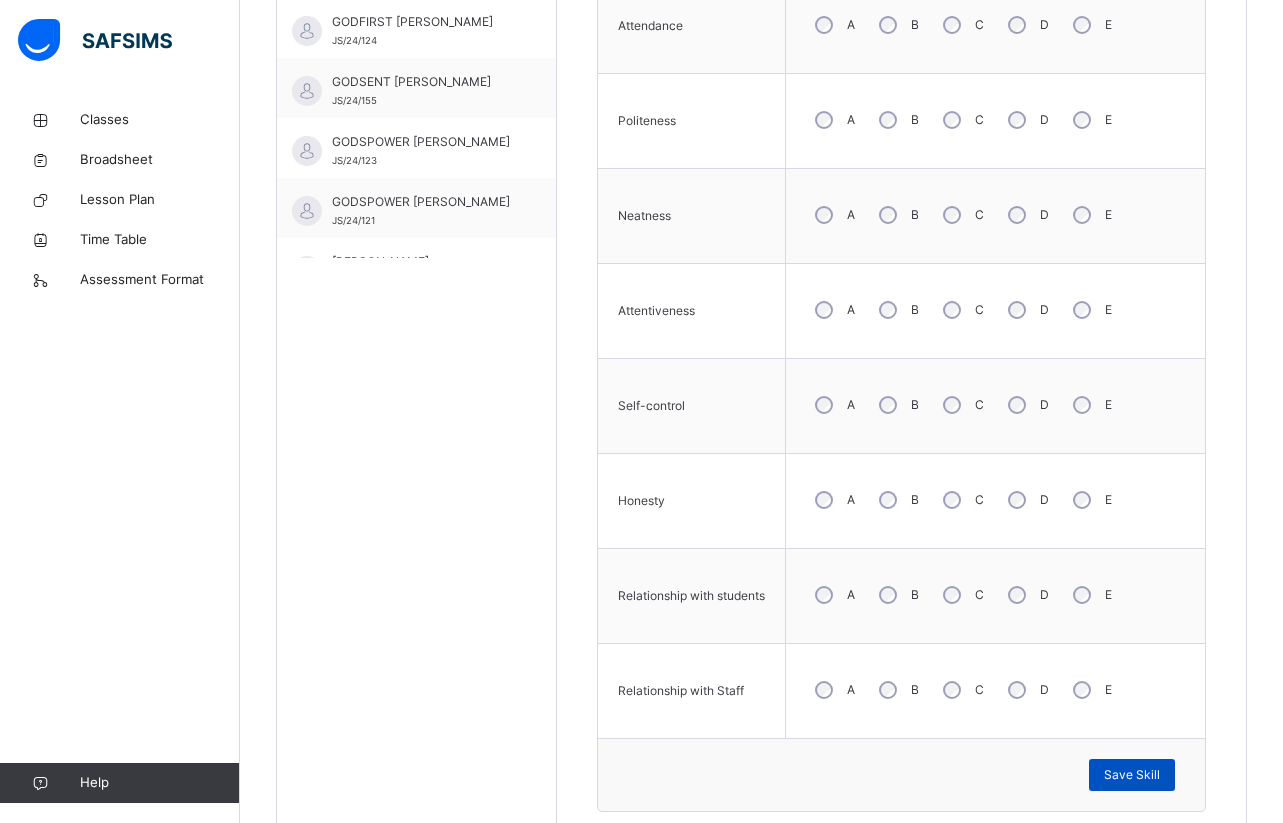 click on "Save Skill" at bounding box center (1132, 775) 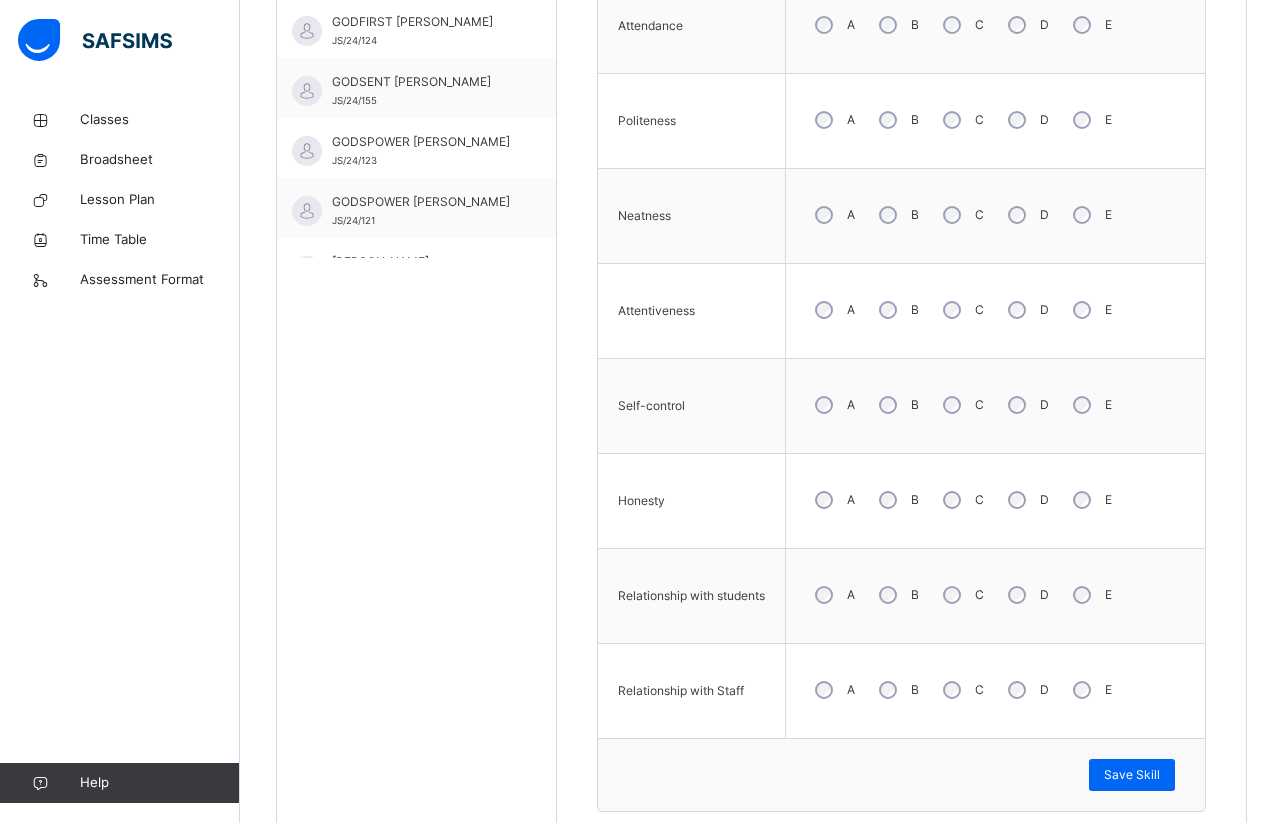 click on "Skill Grades Punctuality A B C D E Reliability A B C D E Attendance A B C D E Politeness A B C D E Neatness A B C D E Attentiveness A B C D E Self-control A B C D E Honesty A B C D E Relationship with students A B C D E Relationship with Staff A B C D E Save Skill" at bounding box center (901, 265) 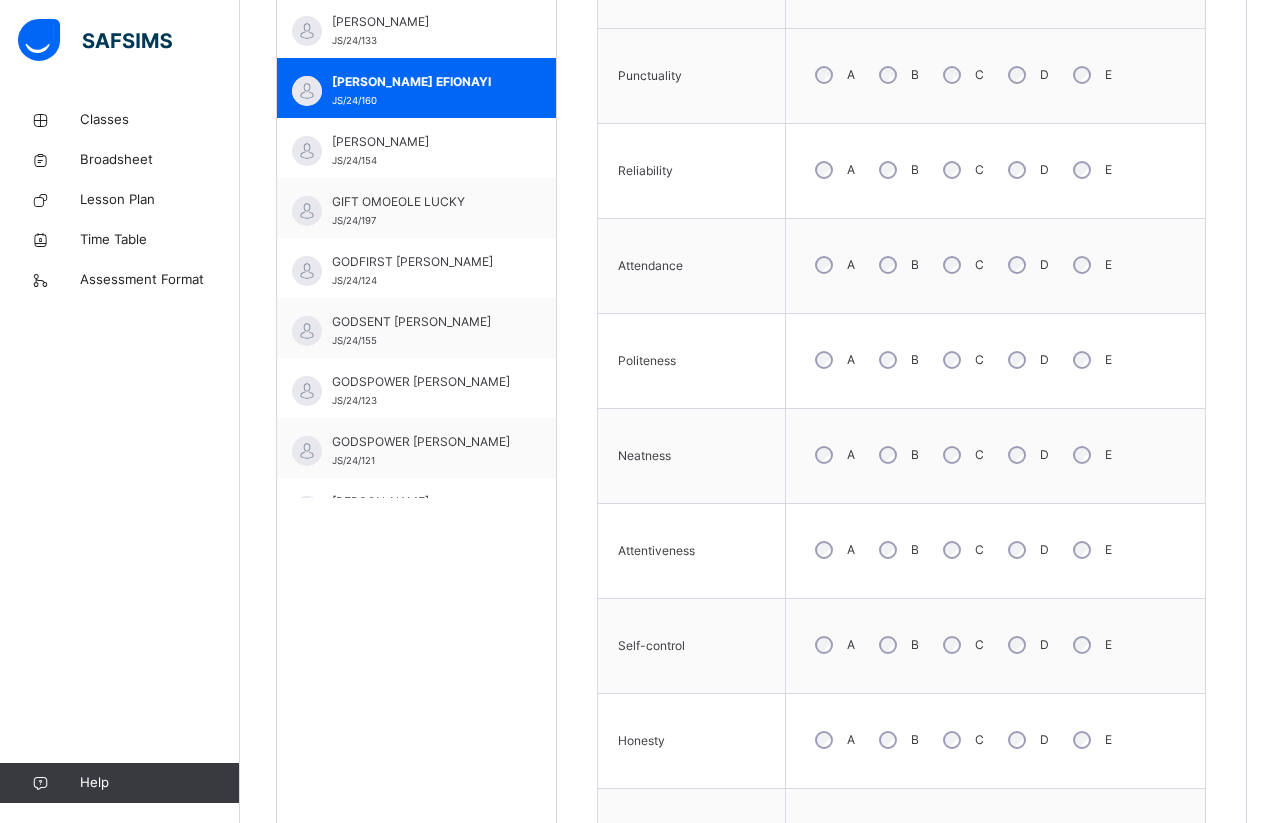 scroll, scrollTop: 638, scrollLeft: 0, axis: vertical 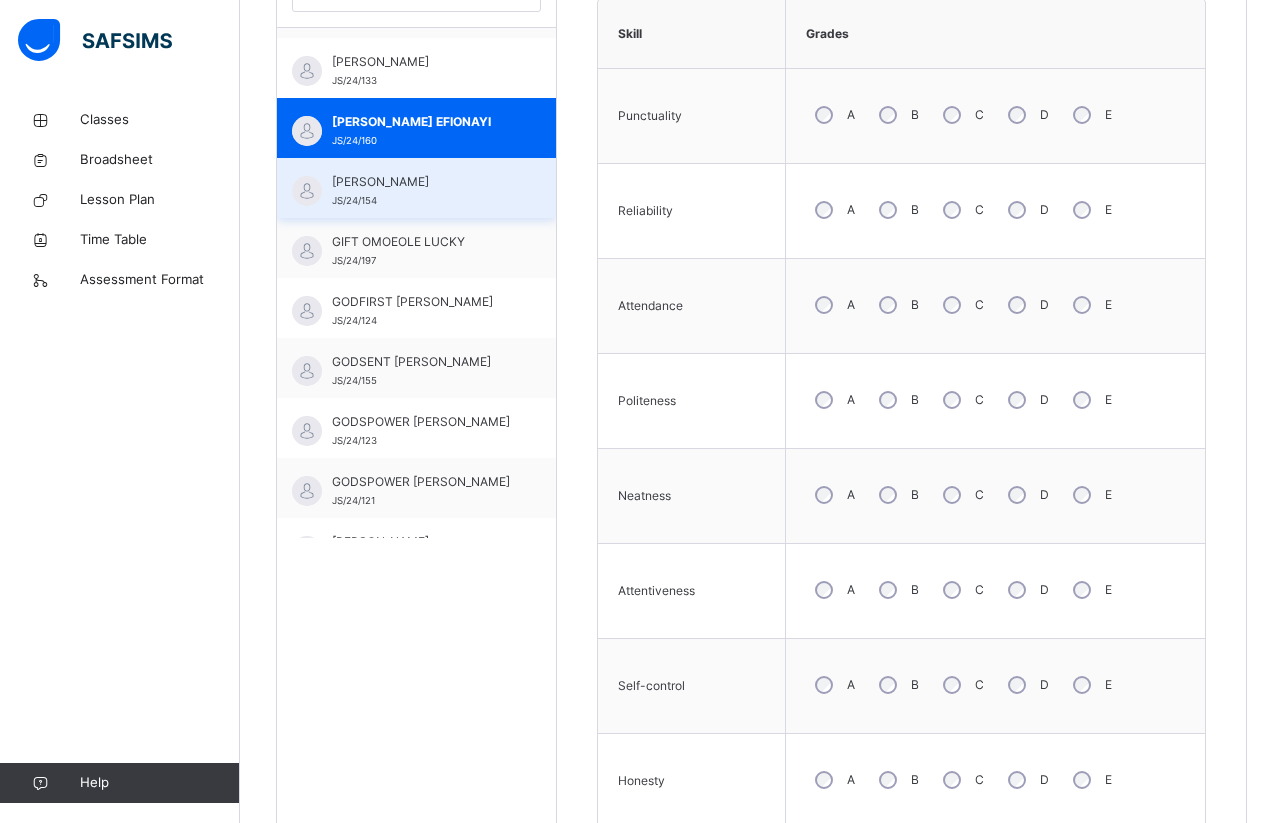 click on "[PERSON_NAME]" at bounding box center [421, 182] 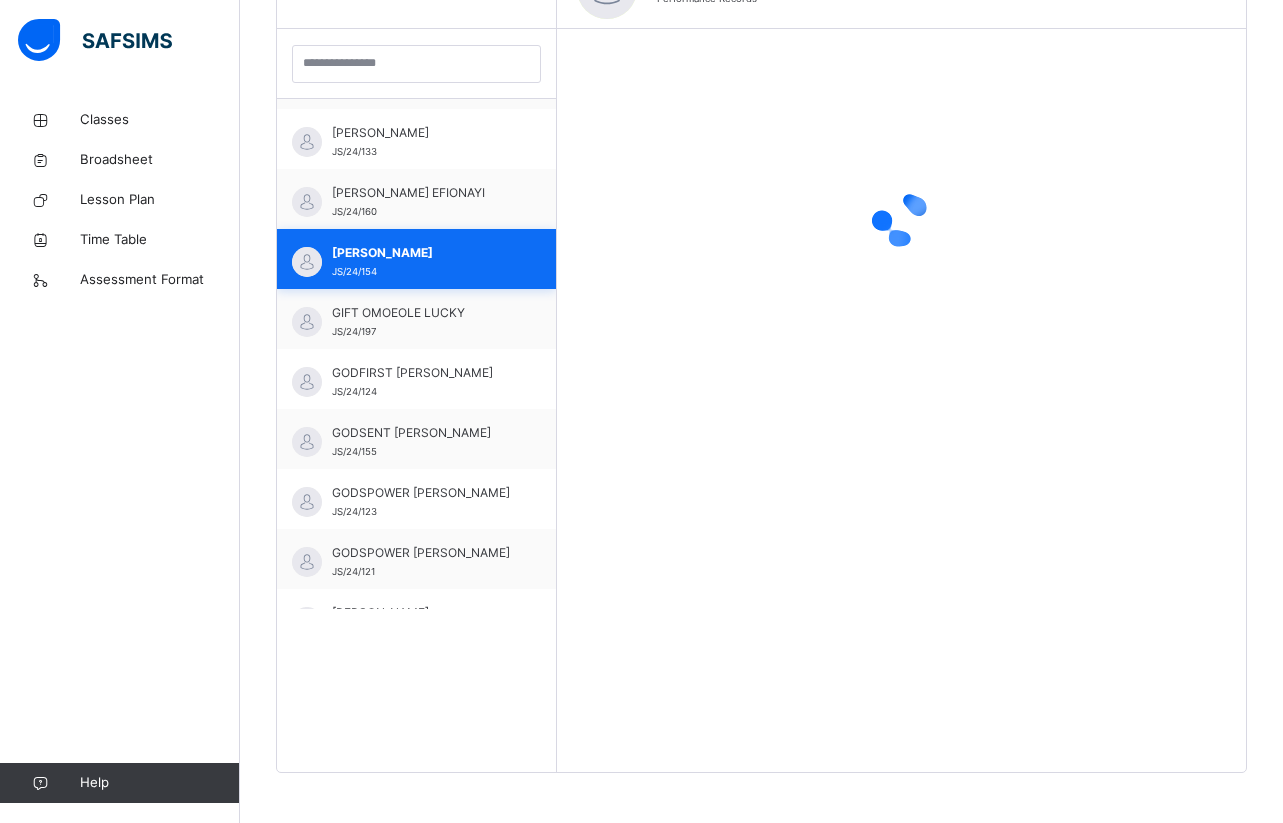 click on "[PERSON_NAME] JS/24/154" at bounding box center [416, 259] 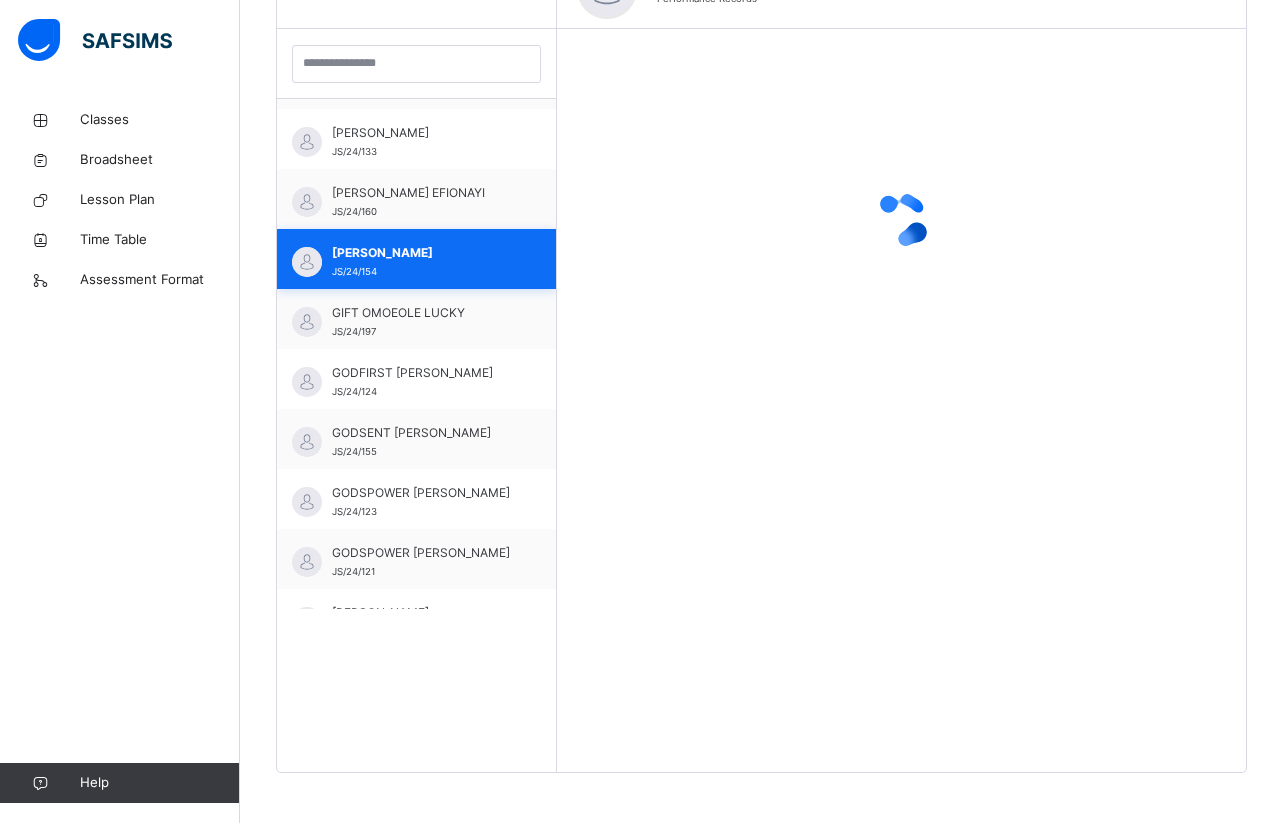 click on "[PERSON_NAME] JS/24/154" at bounding box center [416, 259] 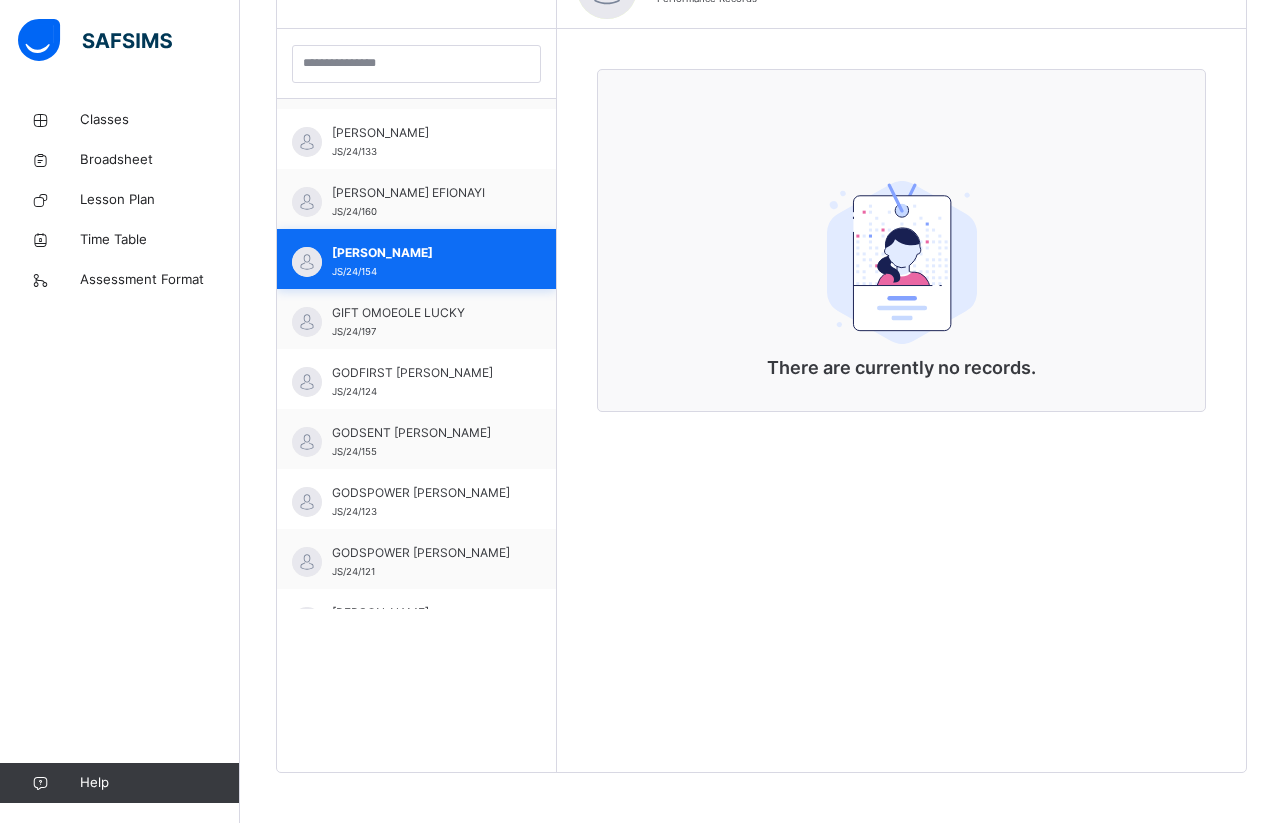 click on "[PERSON_NAME] JS/24/154" at bounding box center [416, 259] 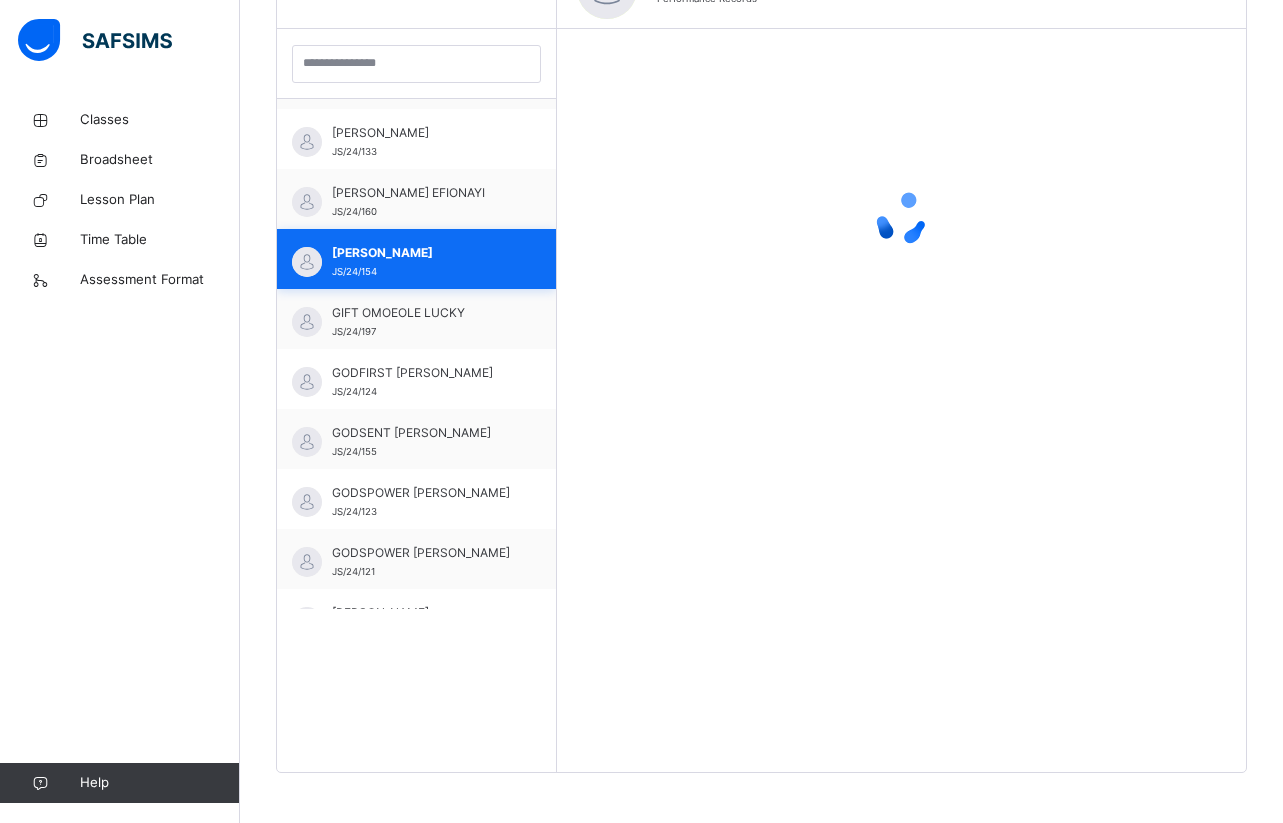 scroll, scrollTop: 638, scrollLeft: 0, axis: vertical 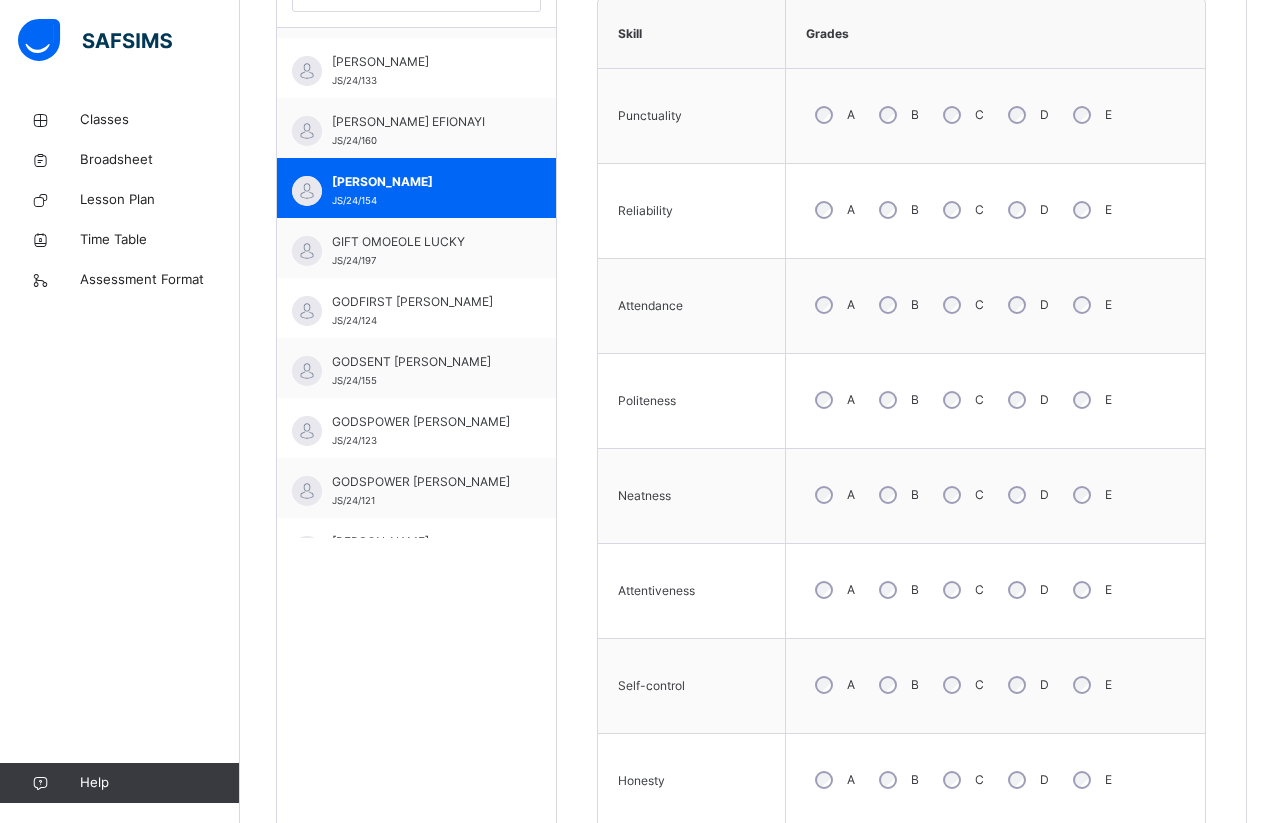click on "Skill Grades Punctuality A B C D E Reliability A B C D E Attendance A B C D E Politeness A B C D E Neatness A B C D E Attentiveness A B C D E Self-control A B C D E Honesty A B C D E Relationship with students A B C D E Relationship with Staff A B C D E Save Skill" at bounding box center [901, 545] 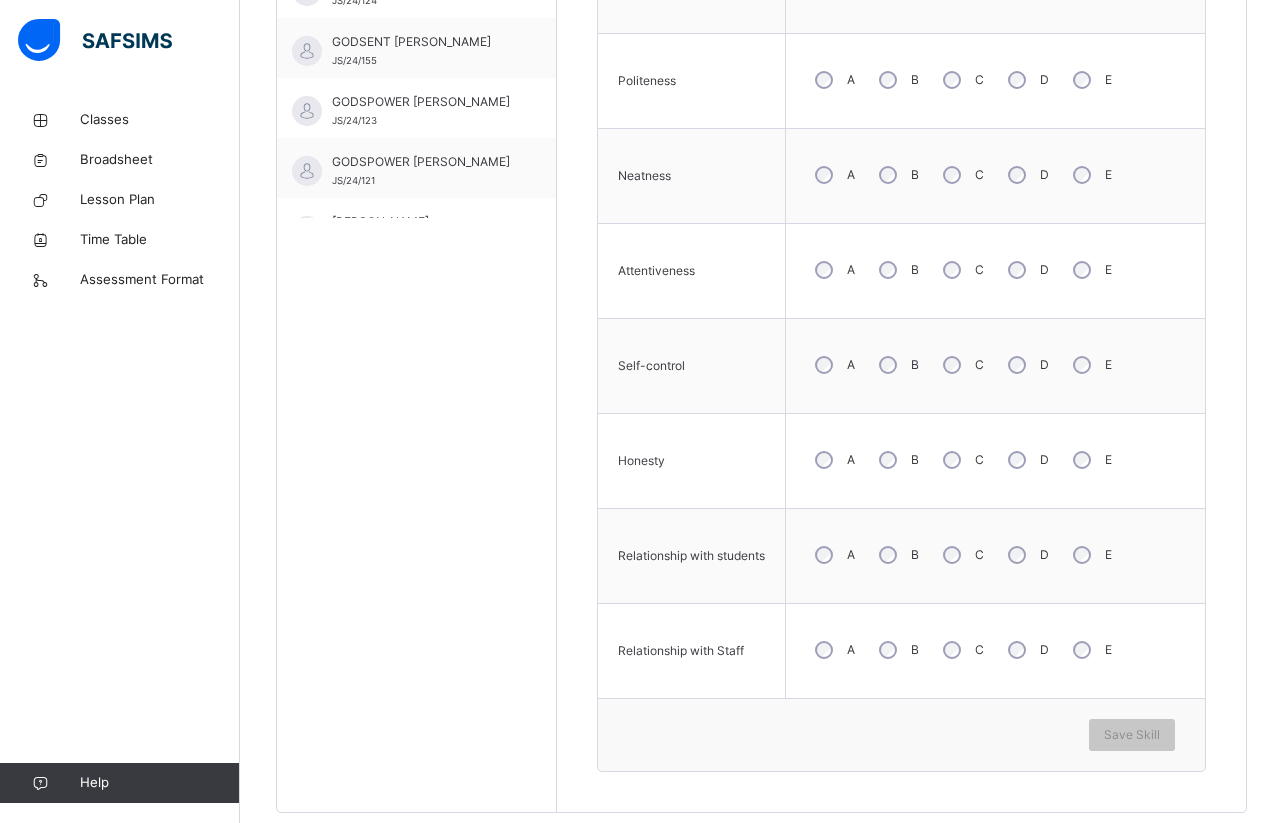 scroll, scrollTop: 998, scrollLeft: 0, axis: vertical 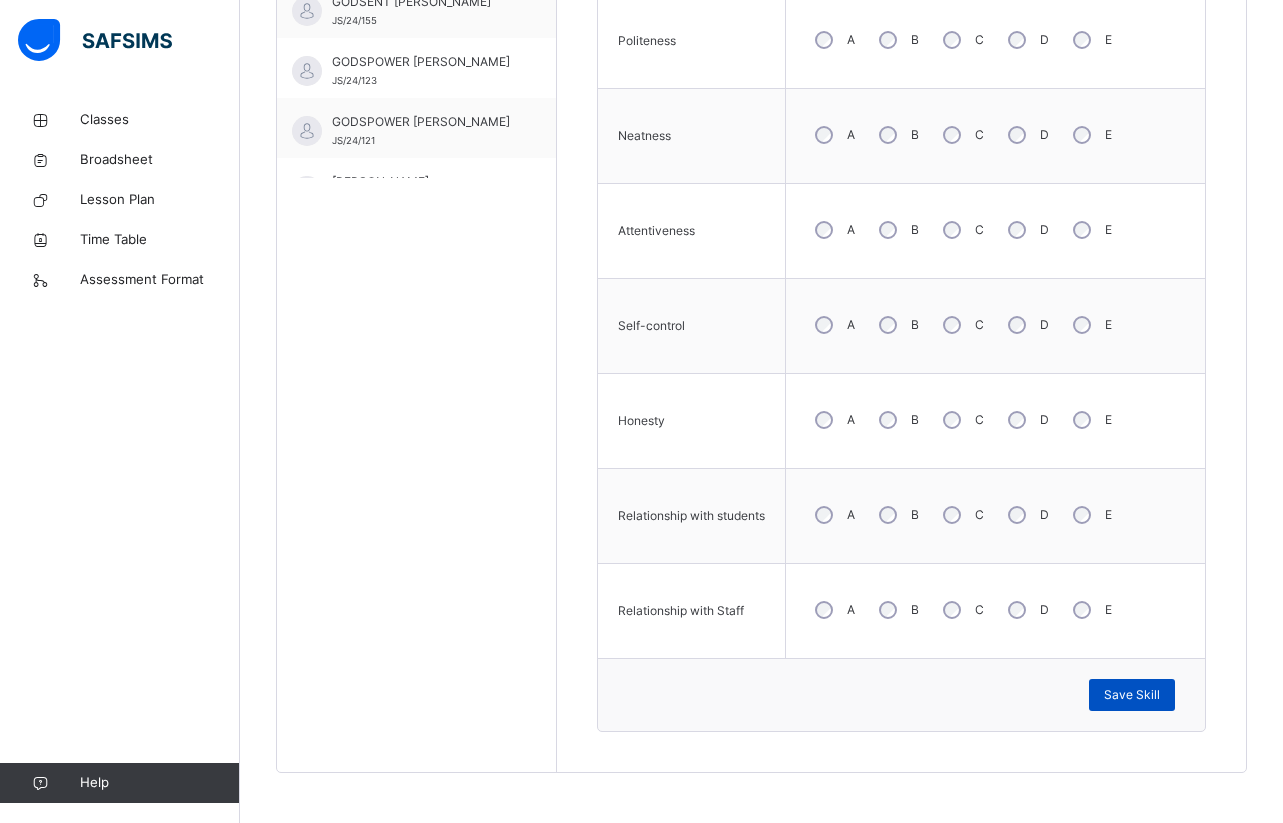 click on "Save Skill" at bounding box center (1132, 695) 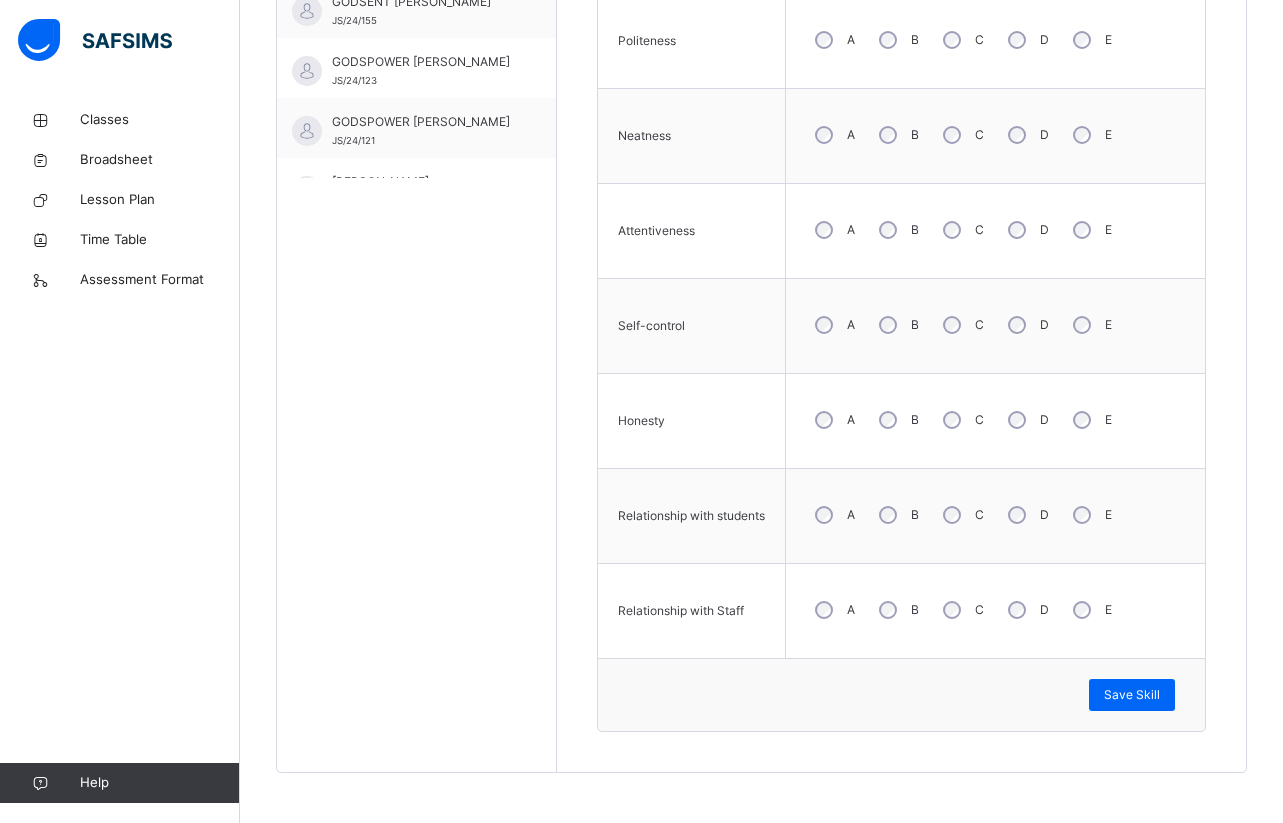 click on "Skill Grades Punctuality A B C D E Reliability A B C D E Attendance A B C D E Politeness A B C D E Neatness A B C D E Attentiveness A B C D E Self-control A B C D E Honesty A B C D E Relationship with students A B C D E Relationship with Staff A B C D E Save Skill" at bounding box center [901, 185] 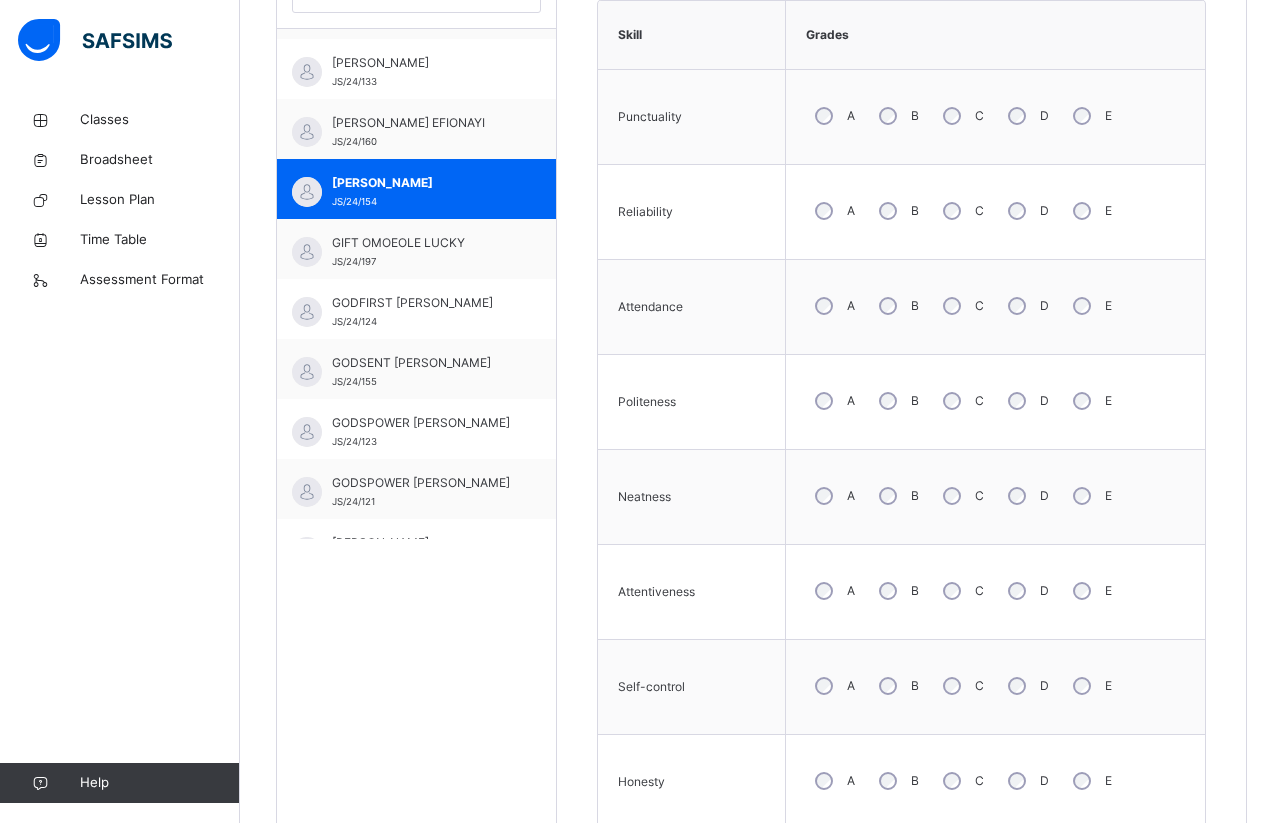 scroll, scrollTop: 598, scrollLeft: 0, axis: vertical 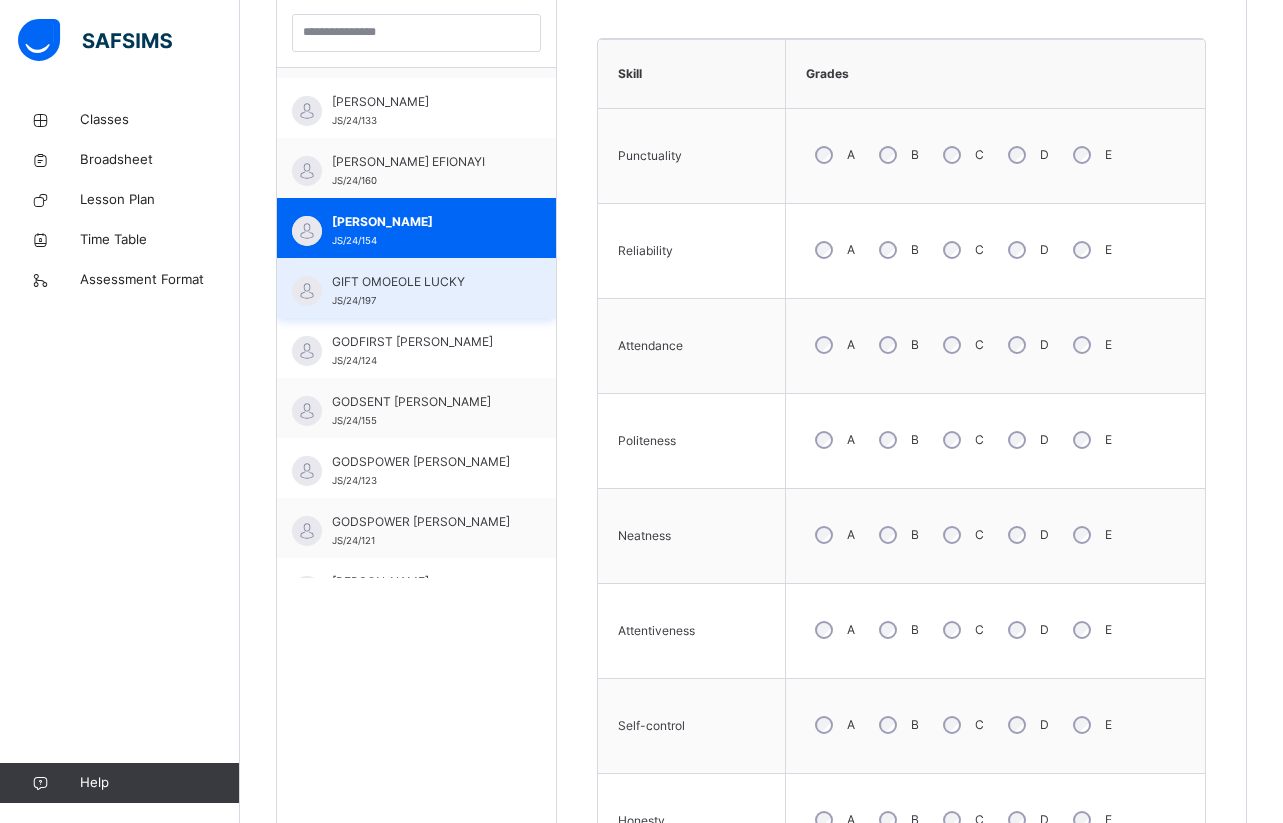 click on "GIFT OMOEOLE LUCKY" at bounding box center [421, 282] 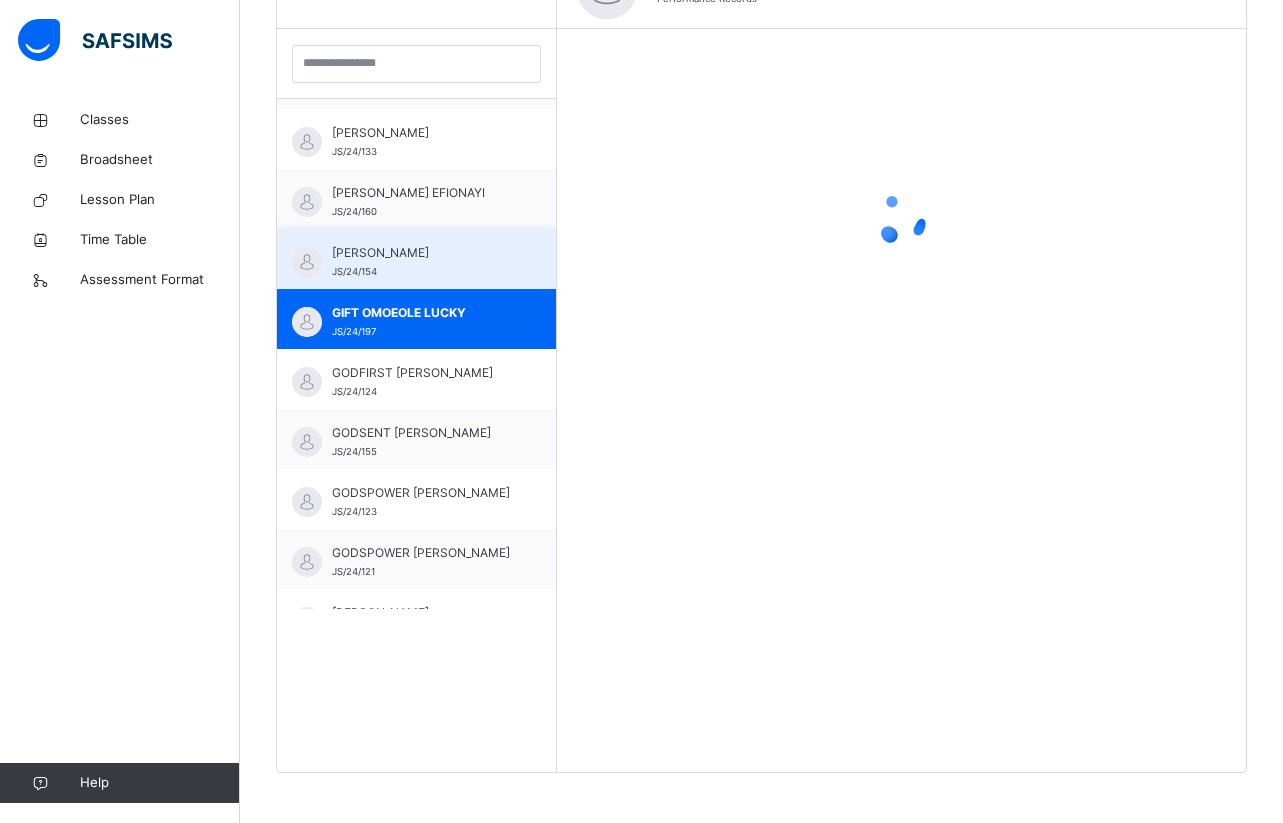 scroll, scrollTop: 598, scrollLeft: 0, axis: vertical 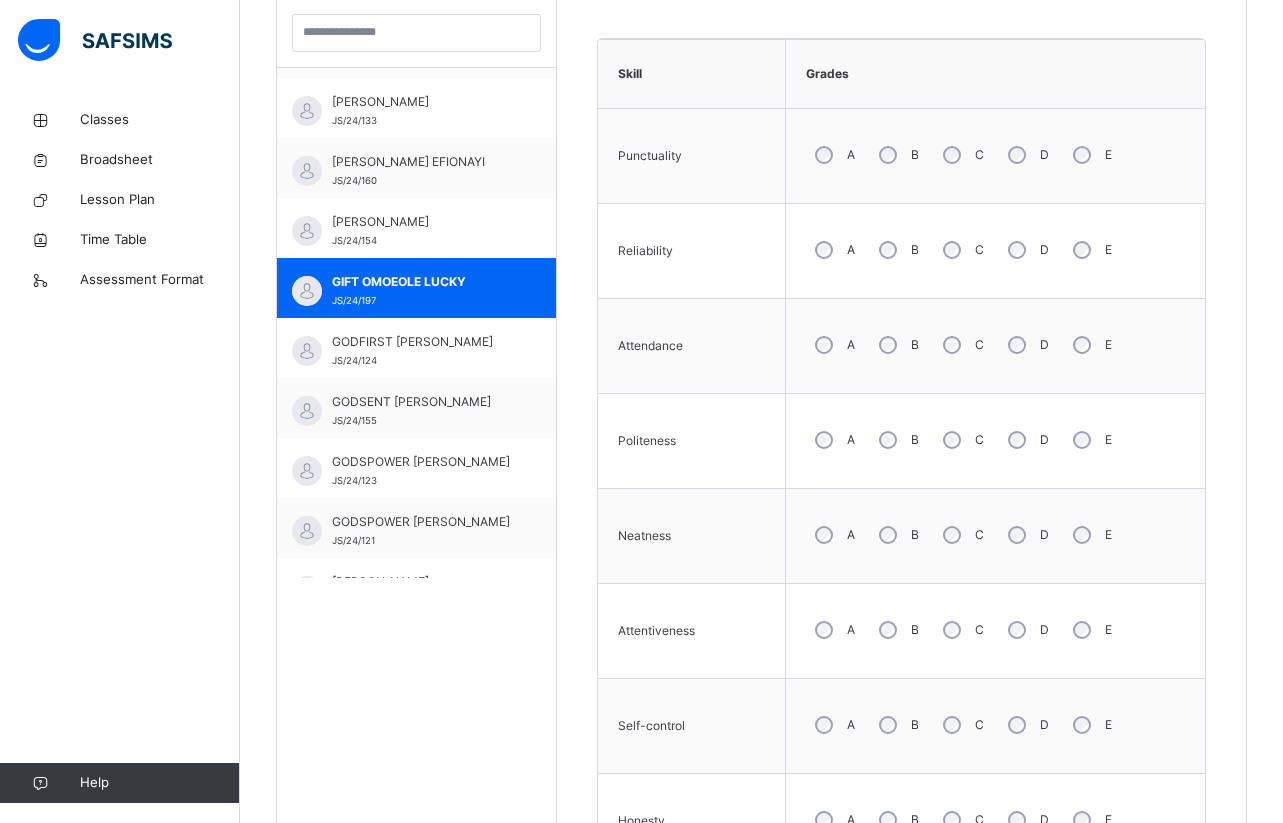 click on "Skill Grades Punctuality A B C D E Reliability A B C D E Attendance A B C D E Politeness A B C D E Neatness A B C D E Attentiveness A B C D E Self-control A B C D E Honesty A B C D E Relationship with students A B C D E Relationship with Staff A B C D E Save Skill" at bounding box center [901, 585] 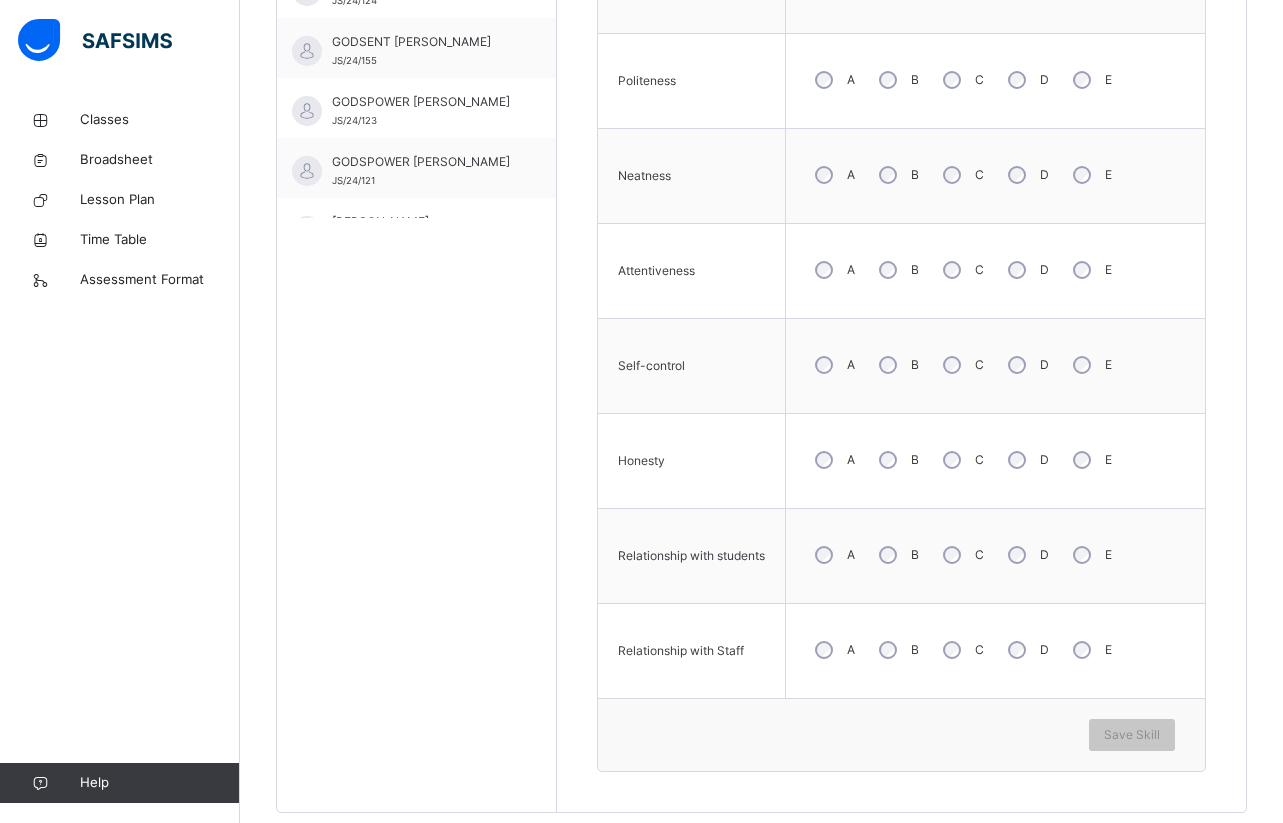 scroll, scrollTop: 998, scrollLeft: 0, axis: vertical 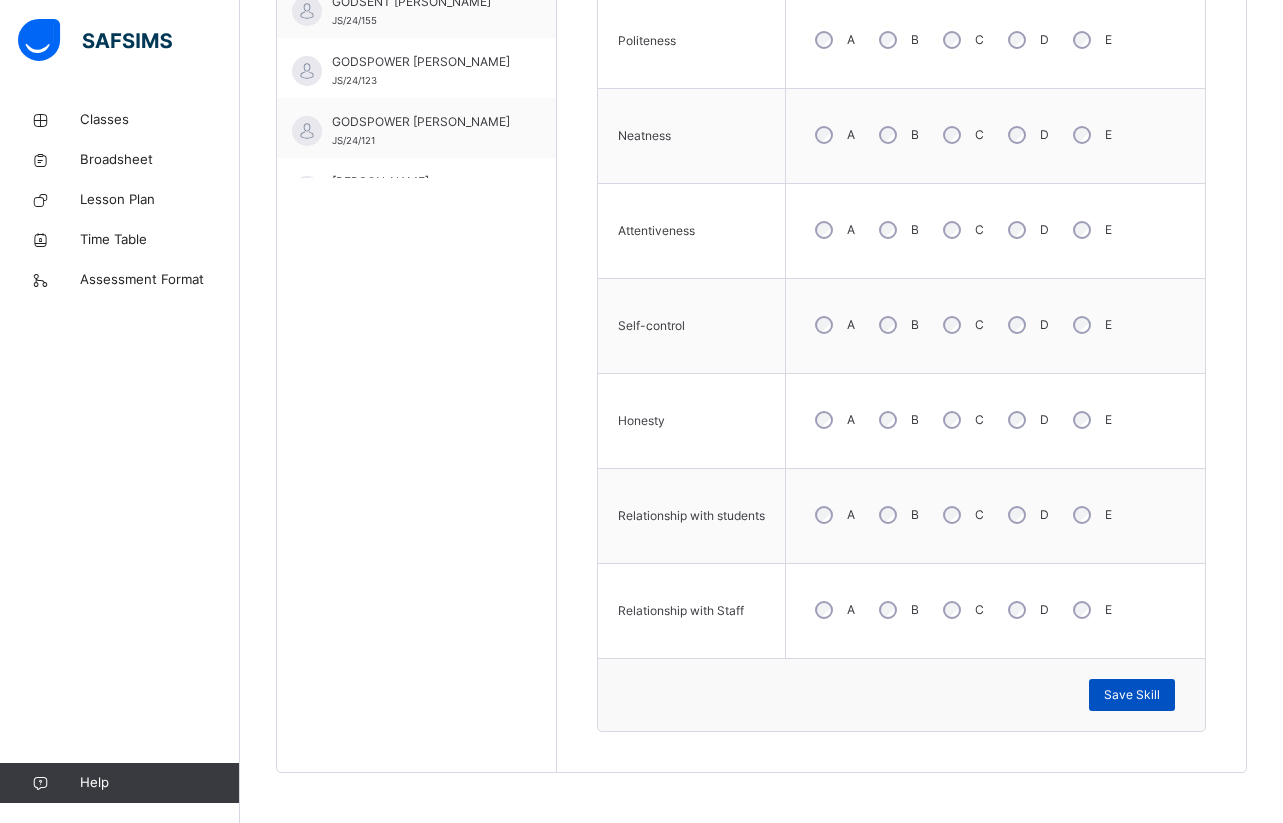 click on "Save Skill" at bounding box center [1132, 695] 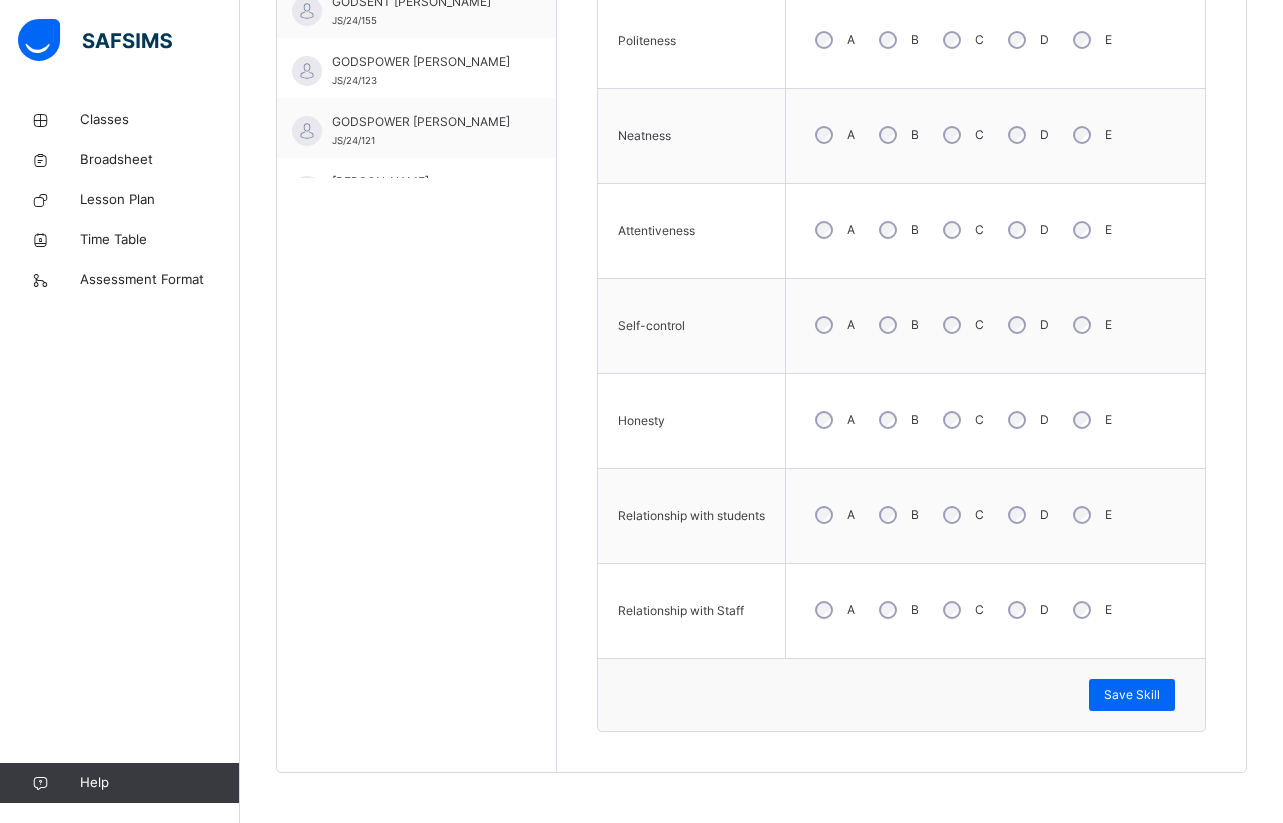click on "Skill Grades Punctuality A B C D E Reliability A B C D E Attendance A B C D E Politeness A B C D E Neatness A B C D E Attentiveness A B C D E Self-control A B C D E Honesty A B C D E Relationship with students A B C D E Relationship with Staff A B C D E Save Skill" at bounding box center (901, 185) 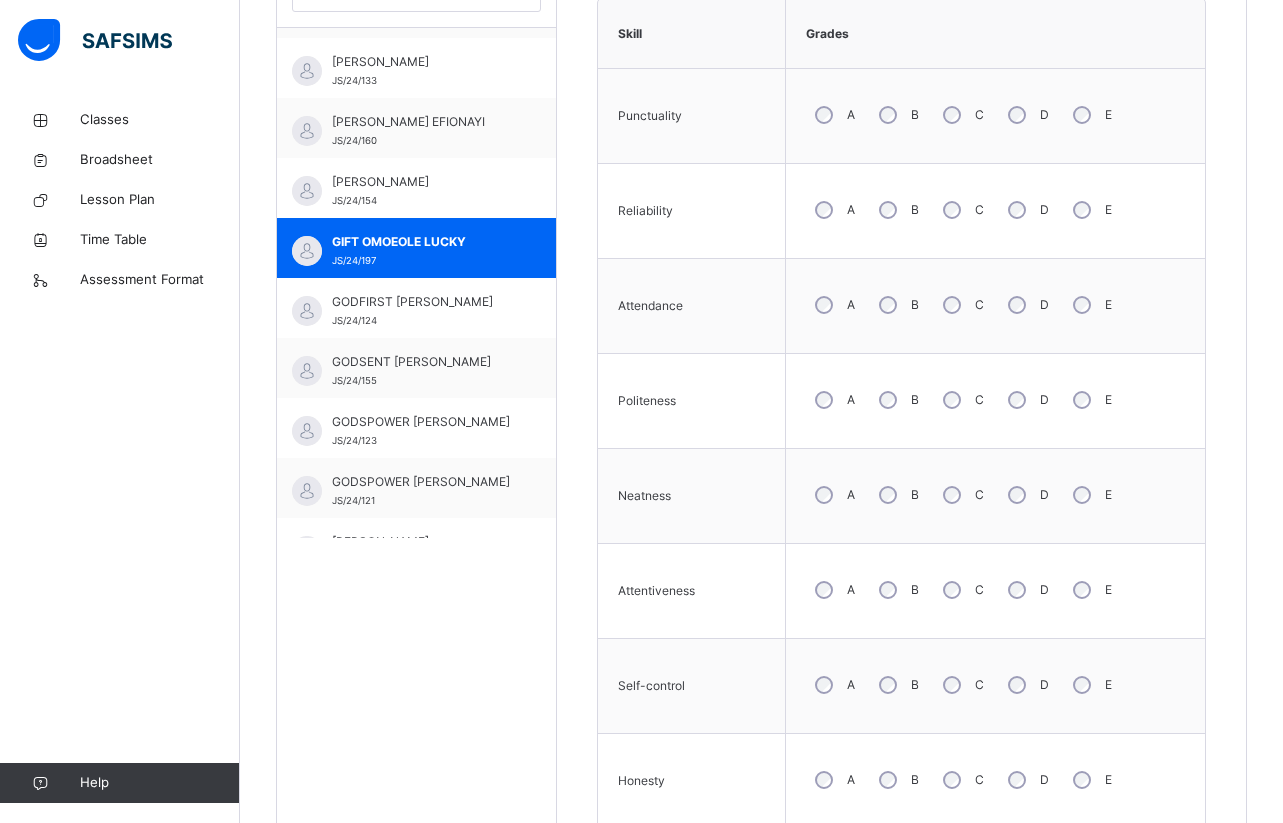 scroll, scrollTop: 598, scrollLeft: 0, axis: vertical 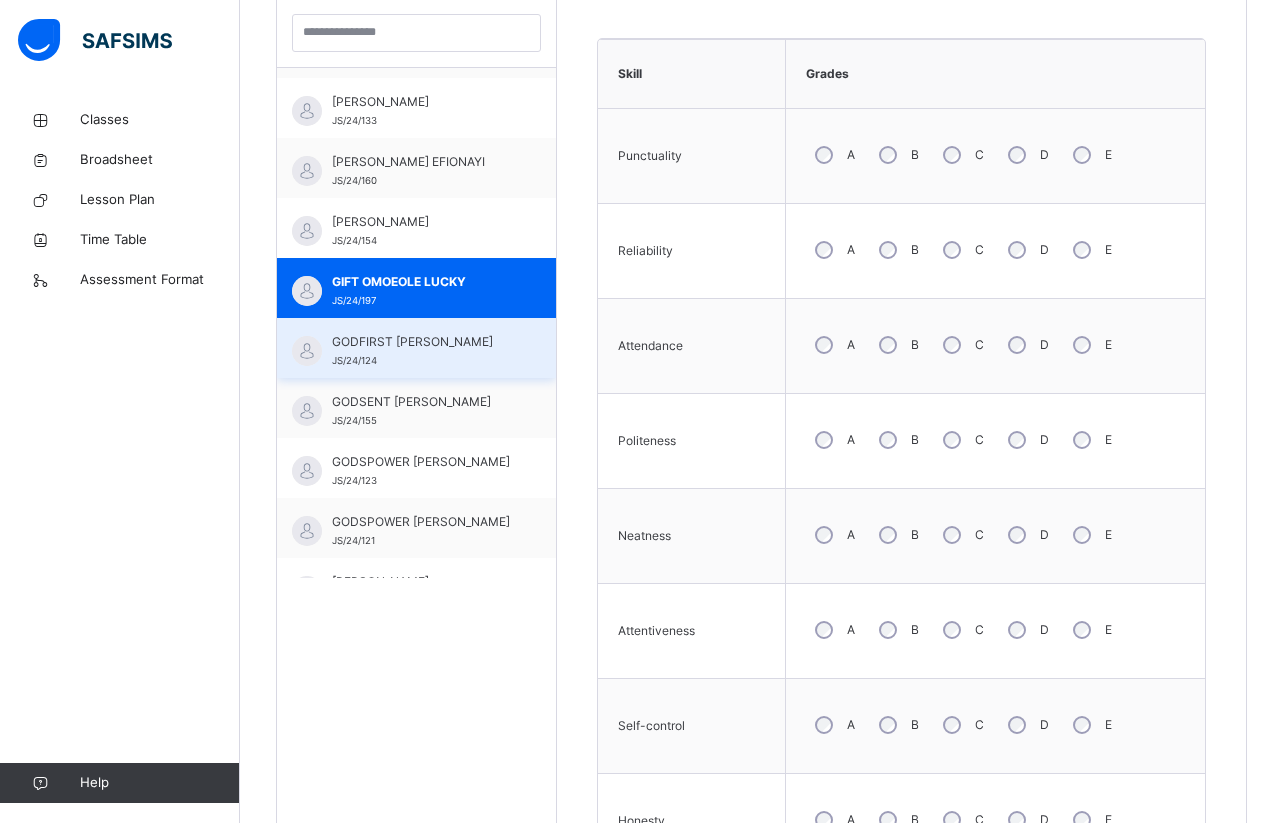 click on "GODFIRST [PERSON_NAME] JS/24/124" at bounding box center (421, 351) 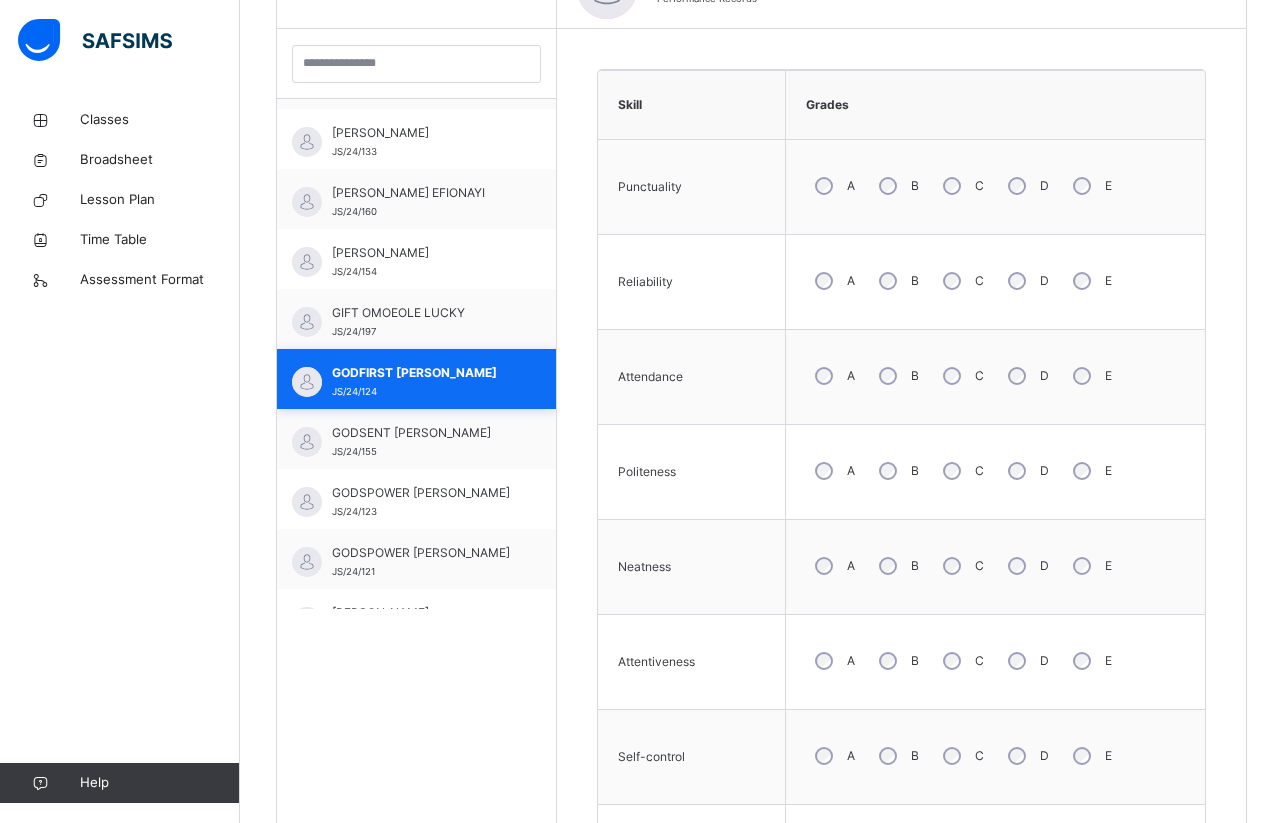 scroll, scrollTop: 598, scrollLeft: 0, axis: vertical 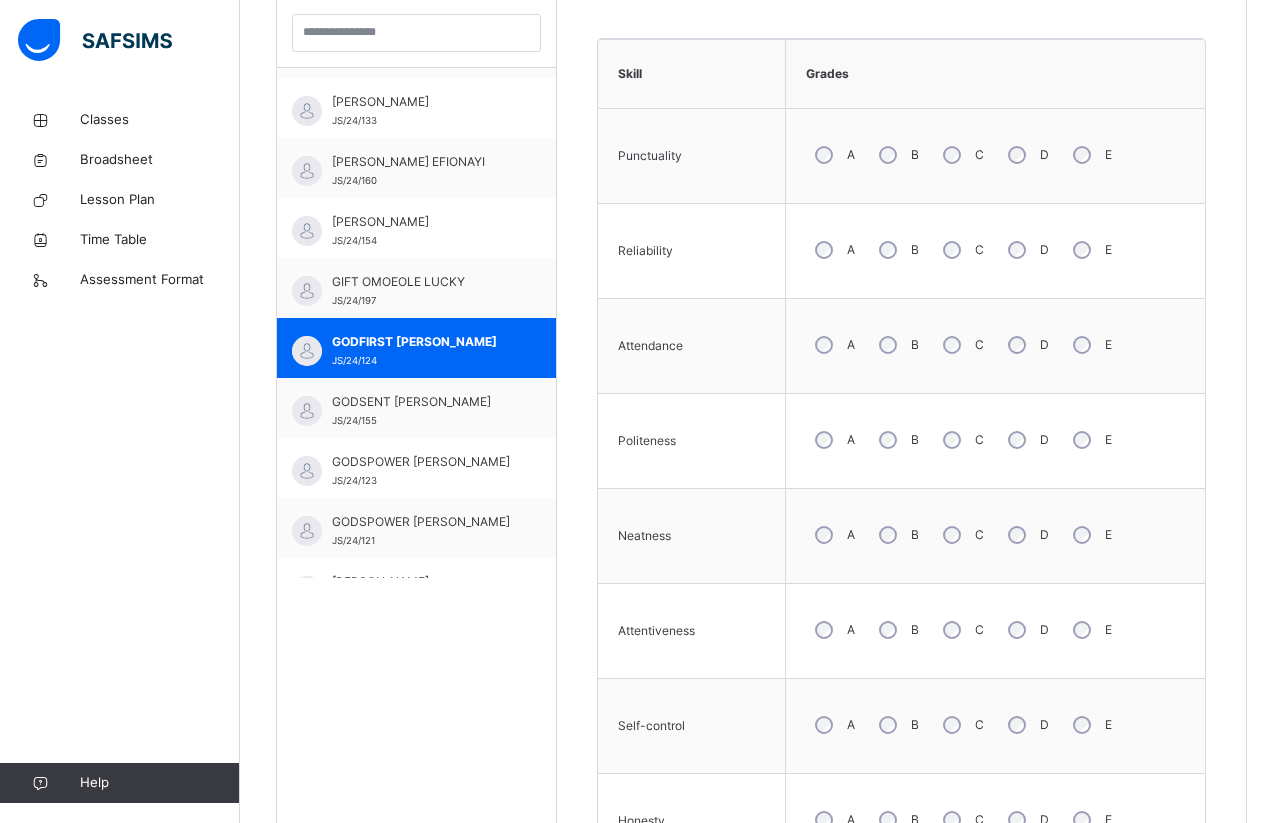 click on "B" at bounding box center (897, 250) 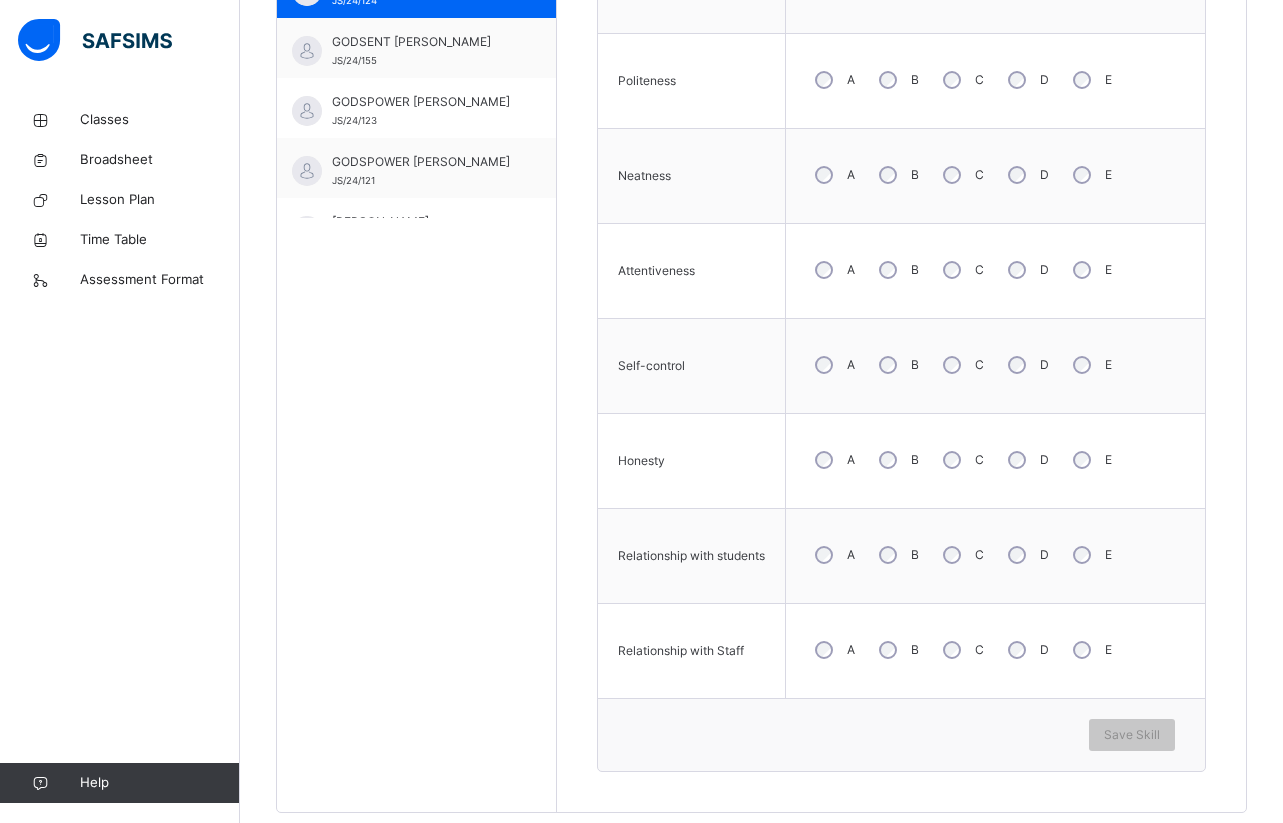 scroll, scrollTop: 998, scrollLeft: 0, axis: vertical 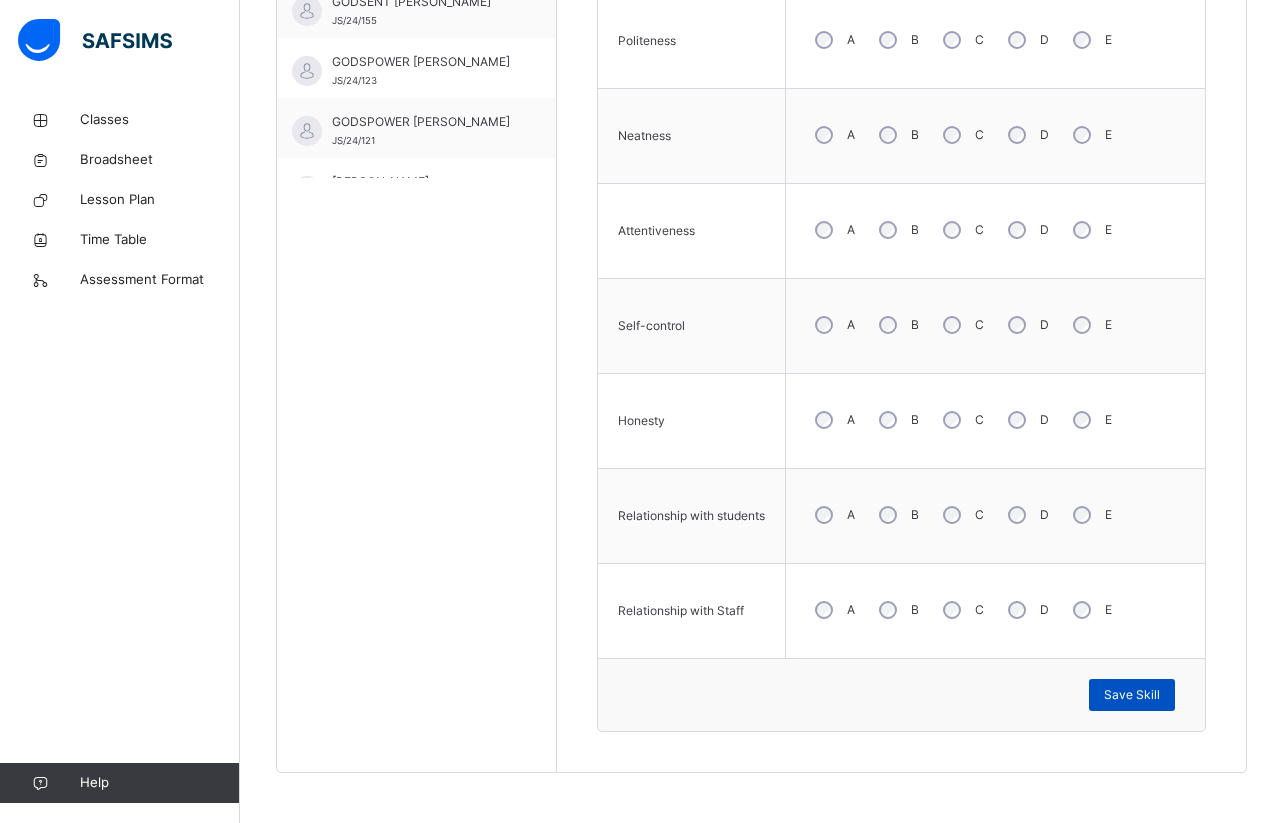 click on "Save Skill" at bounding box center [1132, 695] 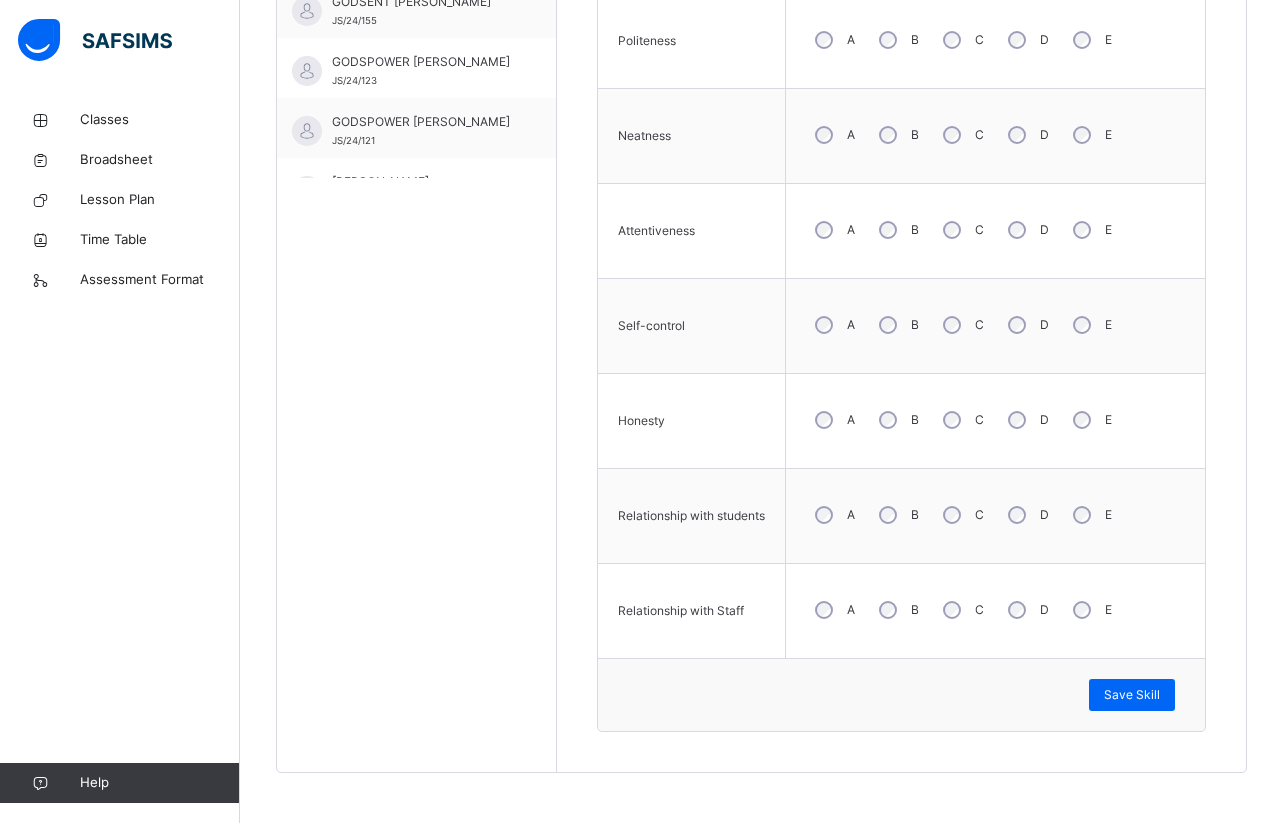 click on "Skill Grades Punctuality A B C D E Reliability A B C D E Attendance A B C D E Politeness A B C D E Neatness A B C D E Attentiveness A B C D E Self-control A B C D E Honesty A B C D E Relationship with students A B C D E Relationship with Staff A B C D E Save Skill" at bounding box center [901, 185] 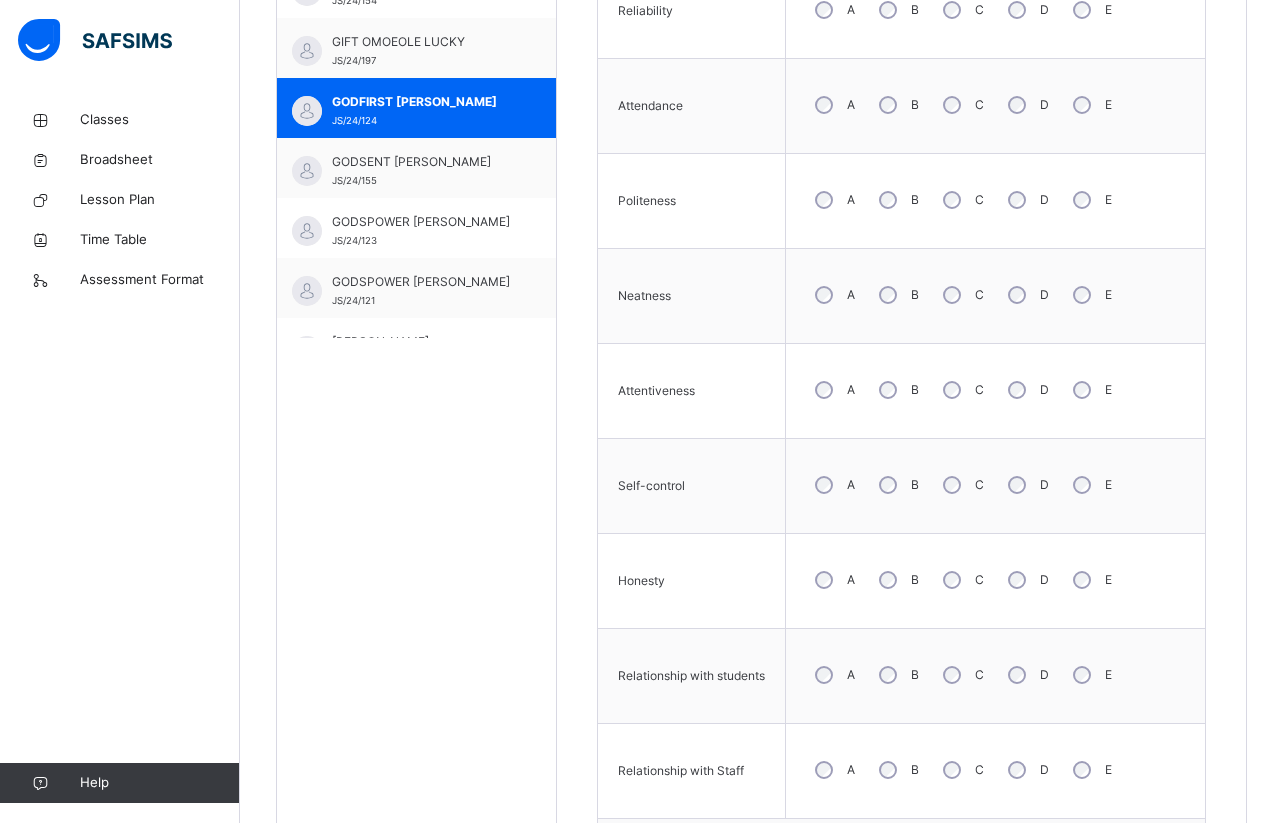 scroll, scrollTop: 798, scrollLeft: 0, axis: vertical 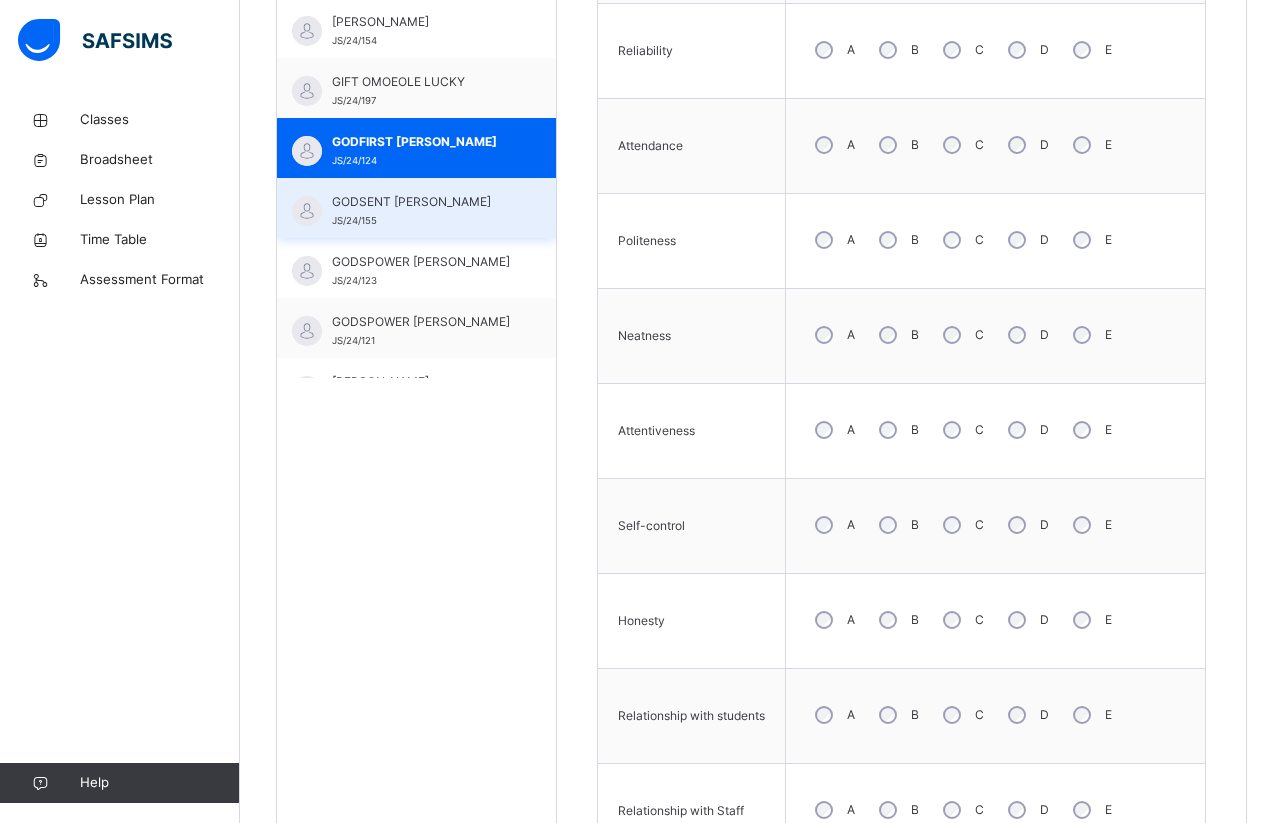 click on "GODSENT [PERSON_NAME]" at bounding box center (421, 202) 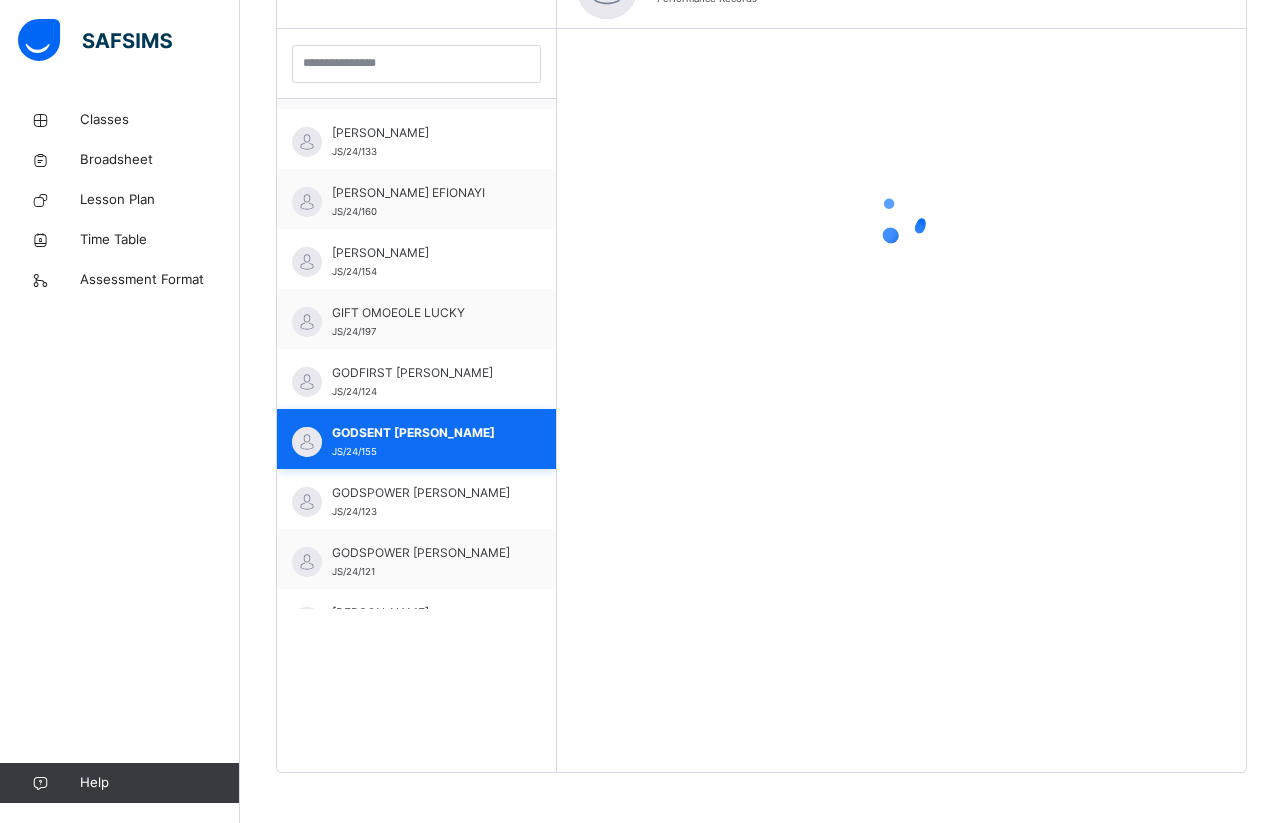 scroll, scrollTop: 567, scrollLeft: 0, axis: vertical 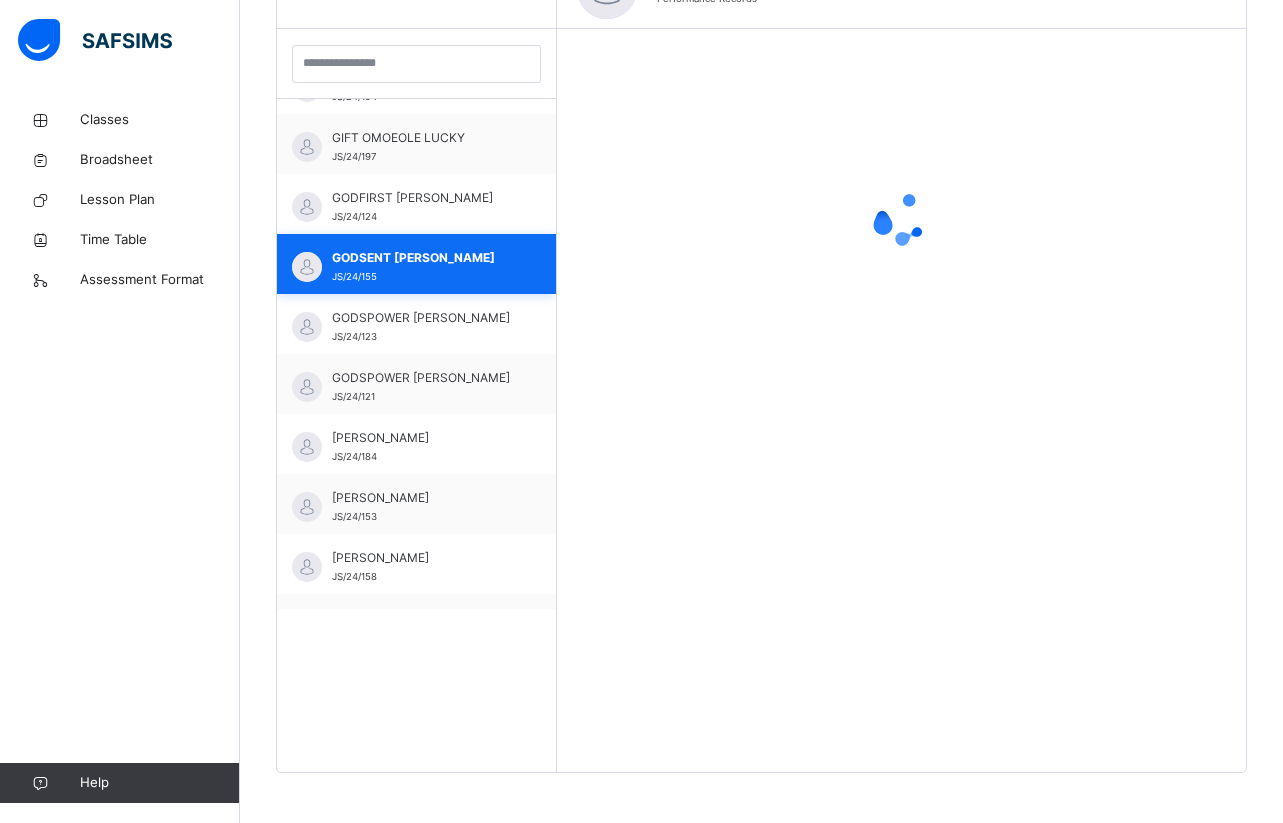 click on "GODSENT [PERSON_NAME]" at bounding box center (421, 258) 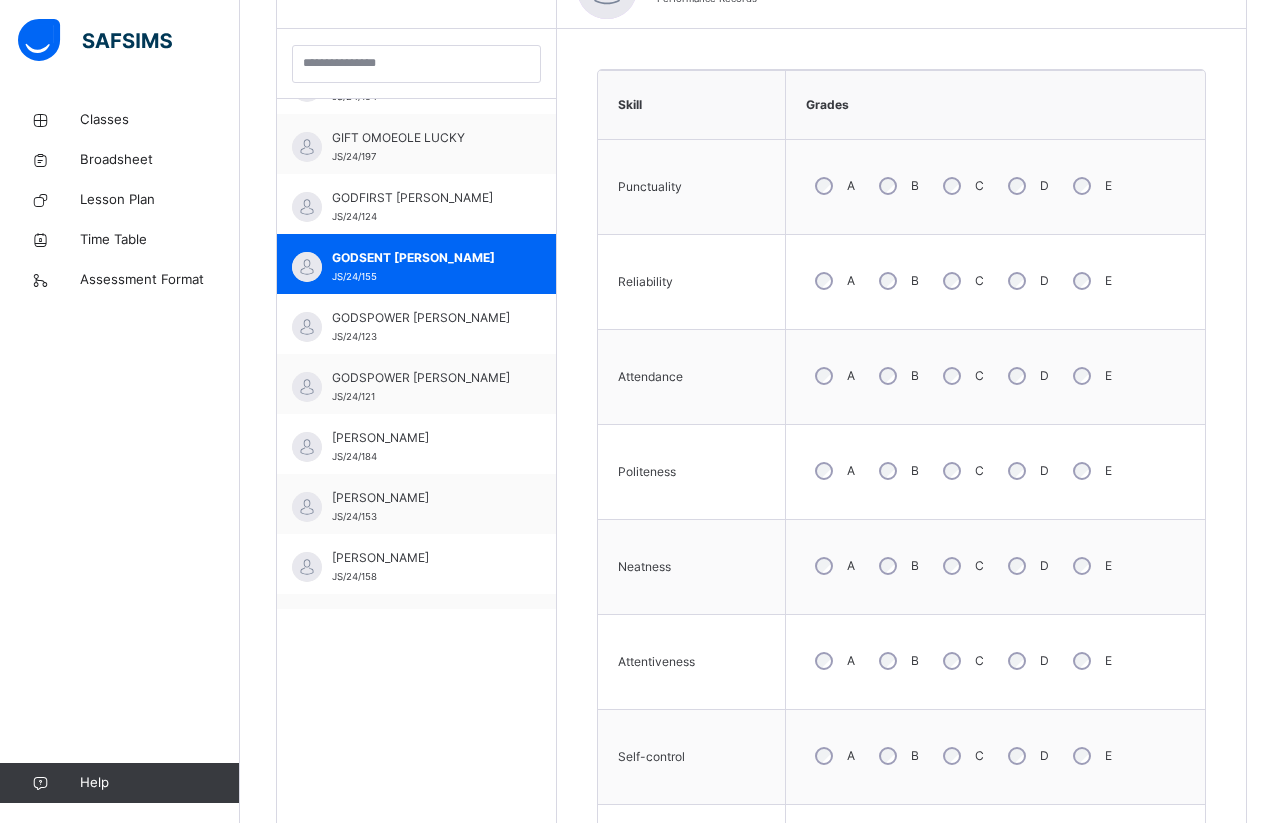click on "Skill Grades Punctuality A B C D E Reliability A B C D E Attendance A B C D E Politeness A B C D E Neatness A B C D E Attentiveness A B C D E Self-control A B C D E Honesty A B C D E Relationship with students A B C D E Relationship with Staff A B C D E Save Skill" at bounding box center [901, 616] 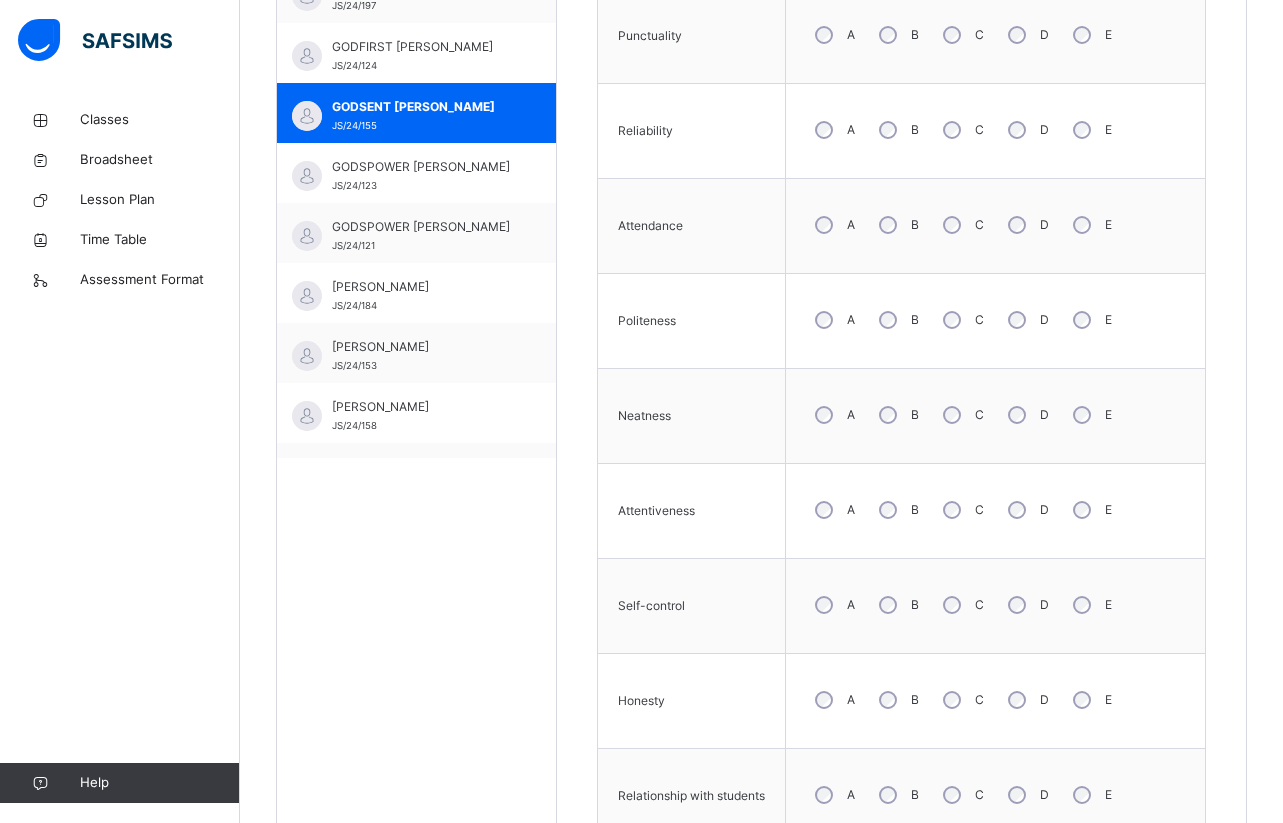 scroll, scrollTop: 678, scrollLeft: 0, axis: vertical 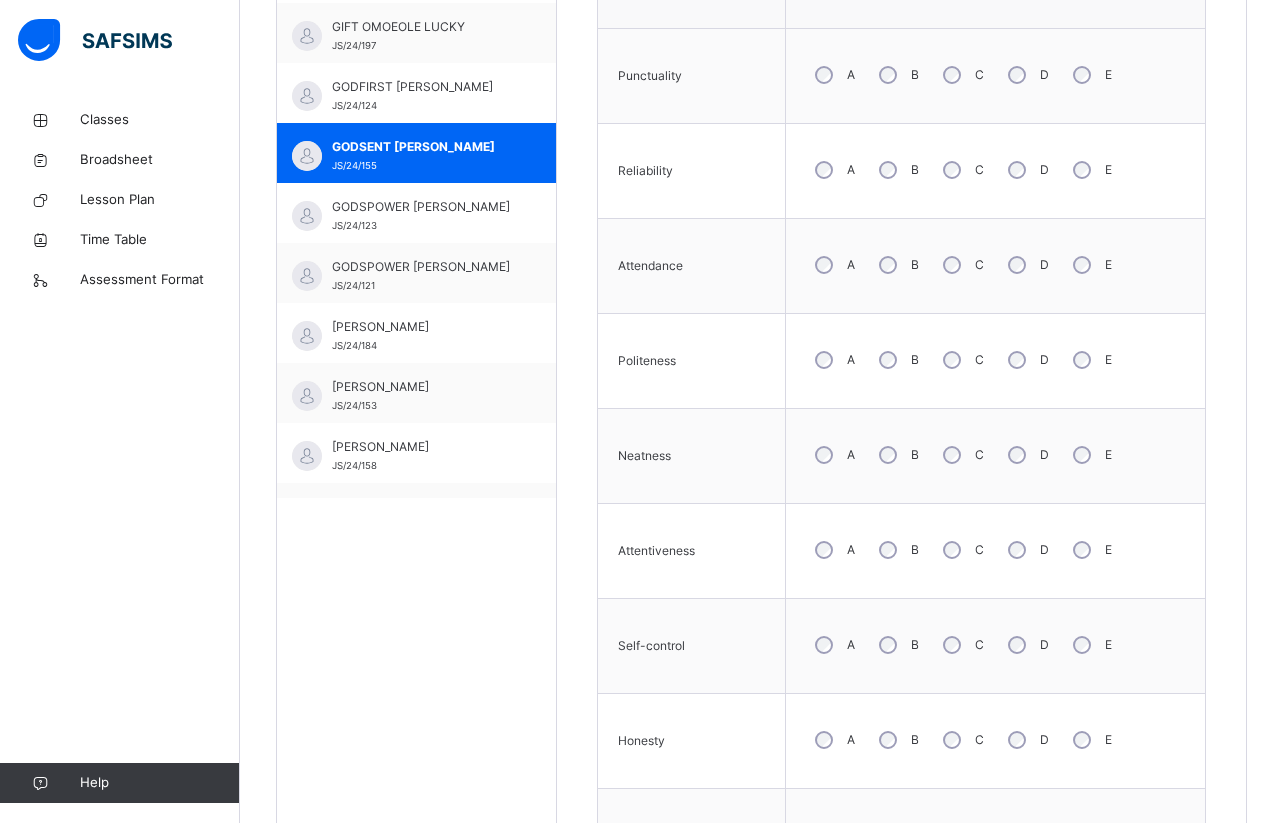 click on "Skill Grades Punctuality A B C D E Reliability A B C D E Attendance A B C D E Politeness A B C D E Neatness A B C D E Attentiveness A B C D E Self-control A B C D E Honesty A B C D E Relationship with students A B C D E Relationship with Staff A B C D E Save Skill" at bounding box center (901, 505) 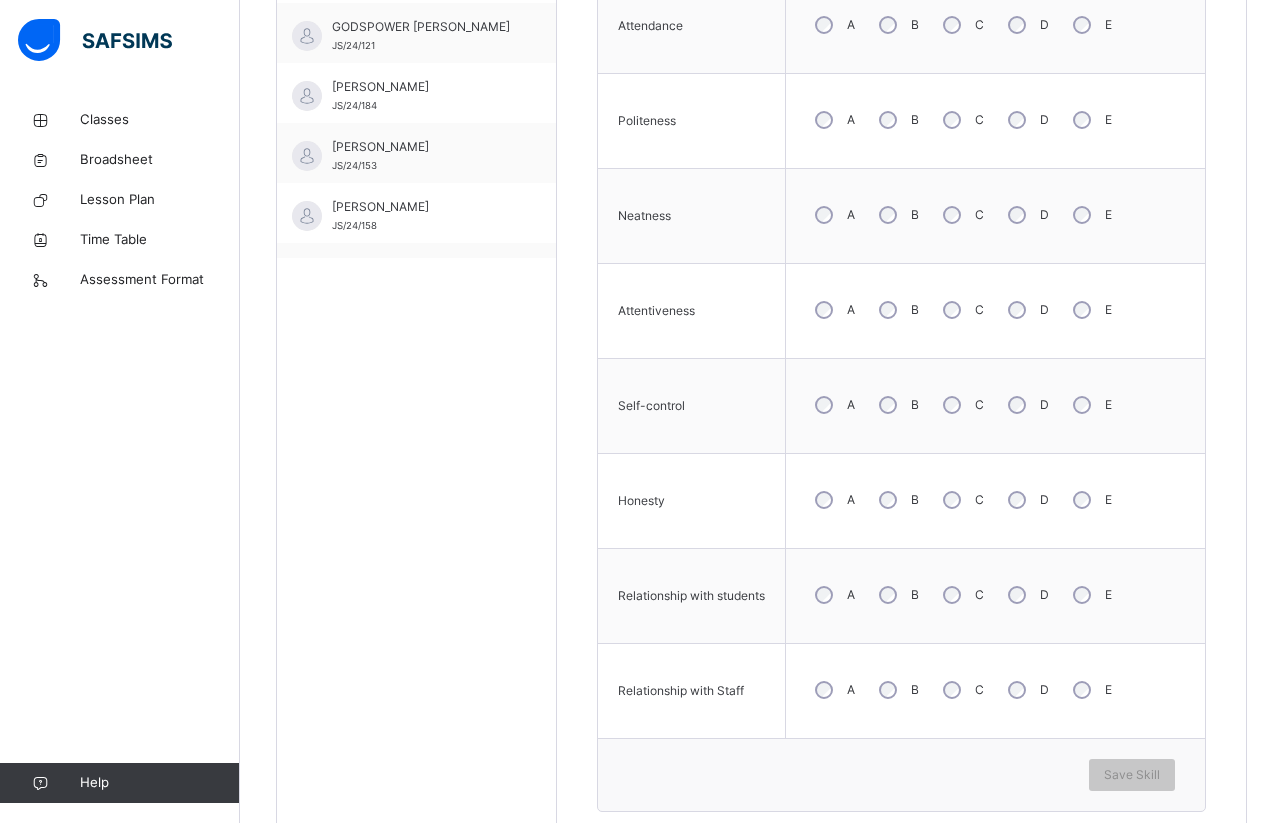 scroll, scrollTop: 958, scrollLeft: 0, axis: vertical 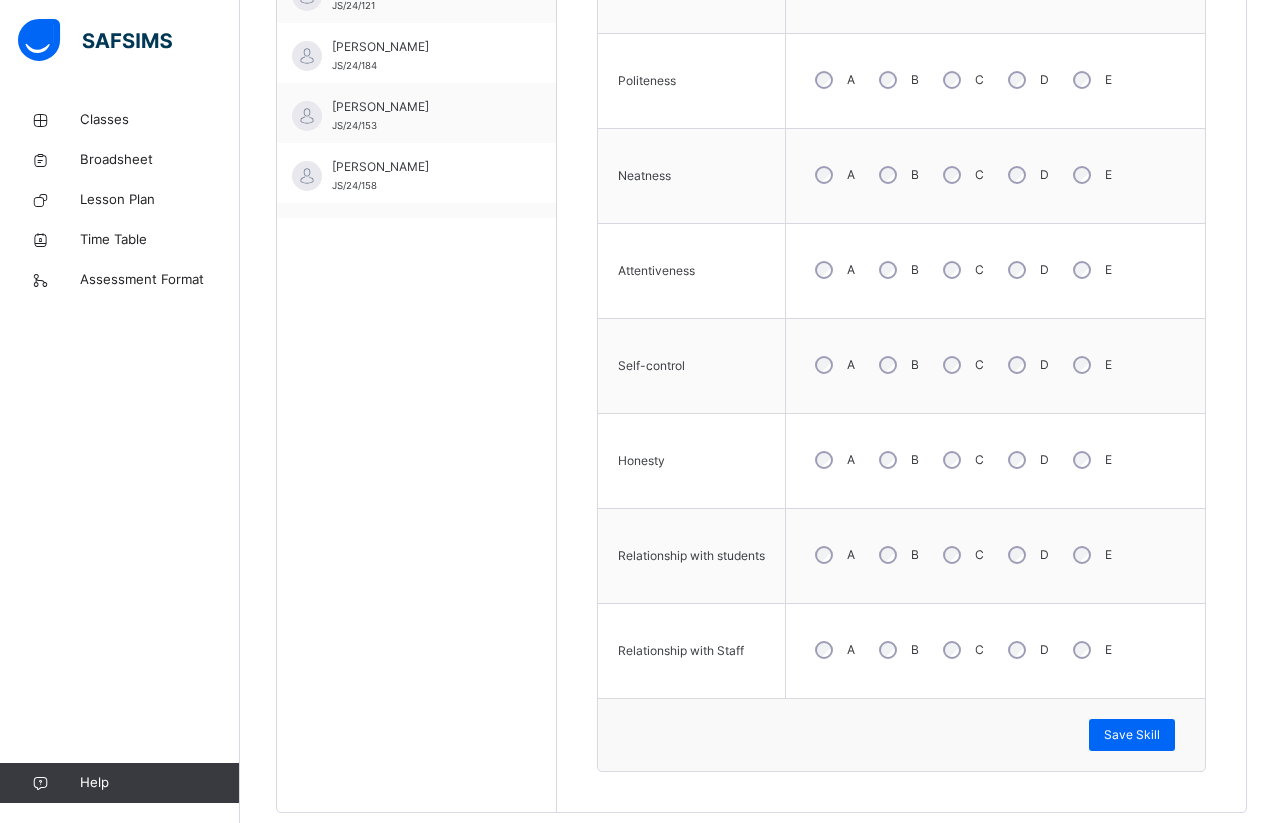 click on "Skill Grades Punctuality A B C D E Reliability A B C D E Attendance A B C D E Politeness A B C D E Neatness A B C D E Attentiveness A B C D E Self-control A B C D E Honesty A B C D E Relationship with students A B C D E Relationship with Staff A B C D E Save Skill" at bounding box center (901, 225) 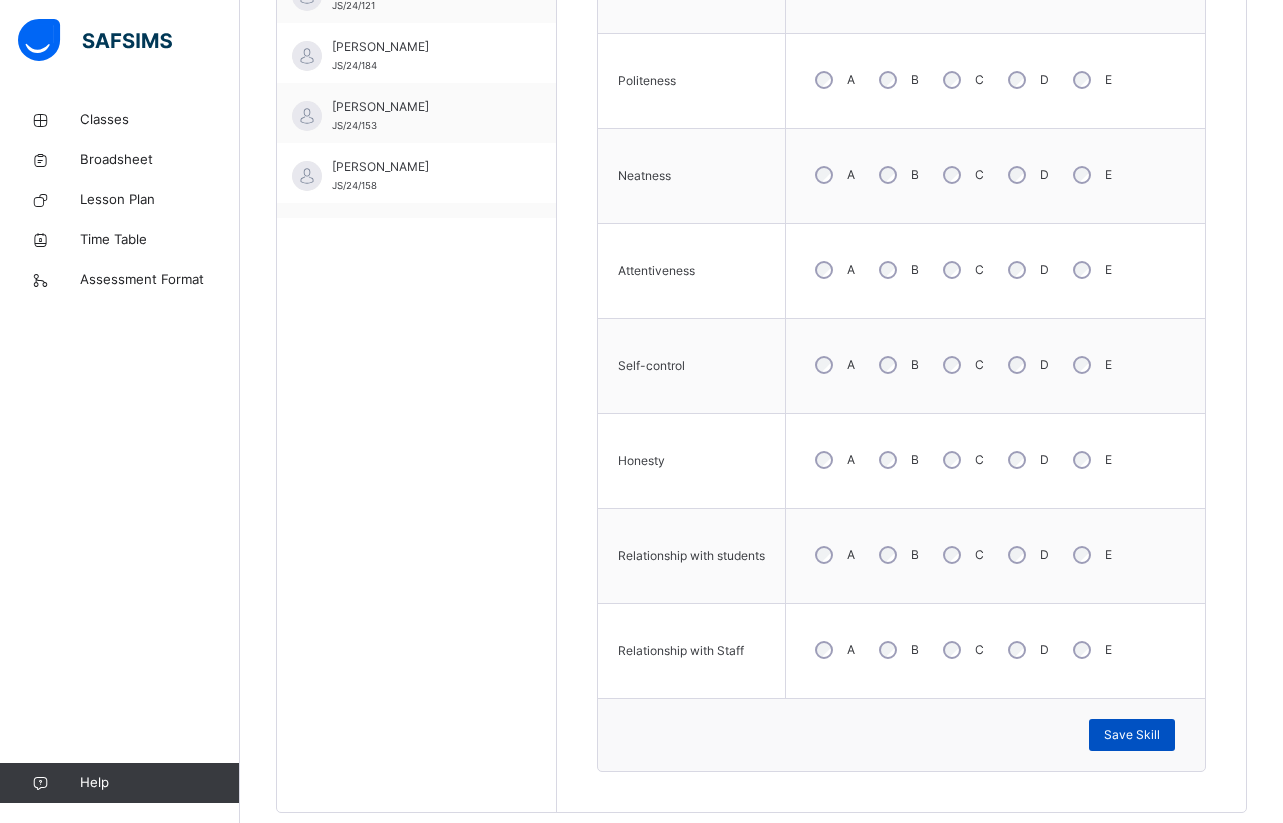 click on "Save Skill" at bounding box center (1132, 735) 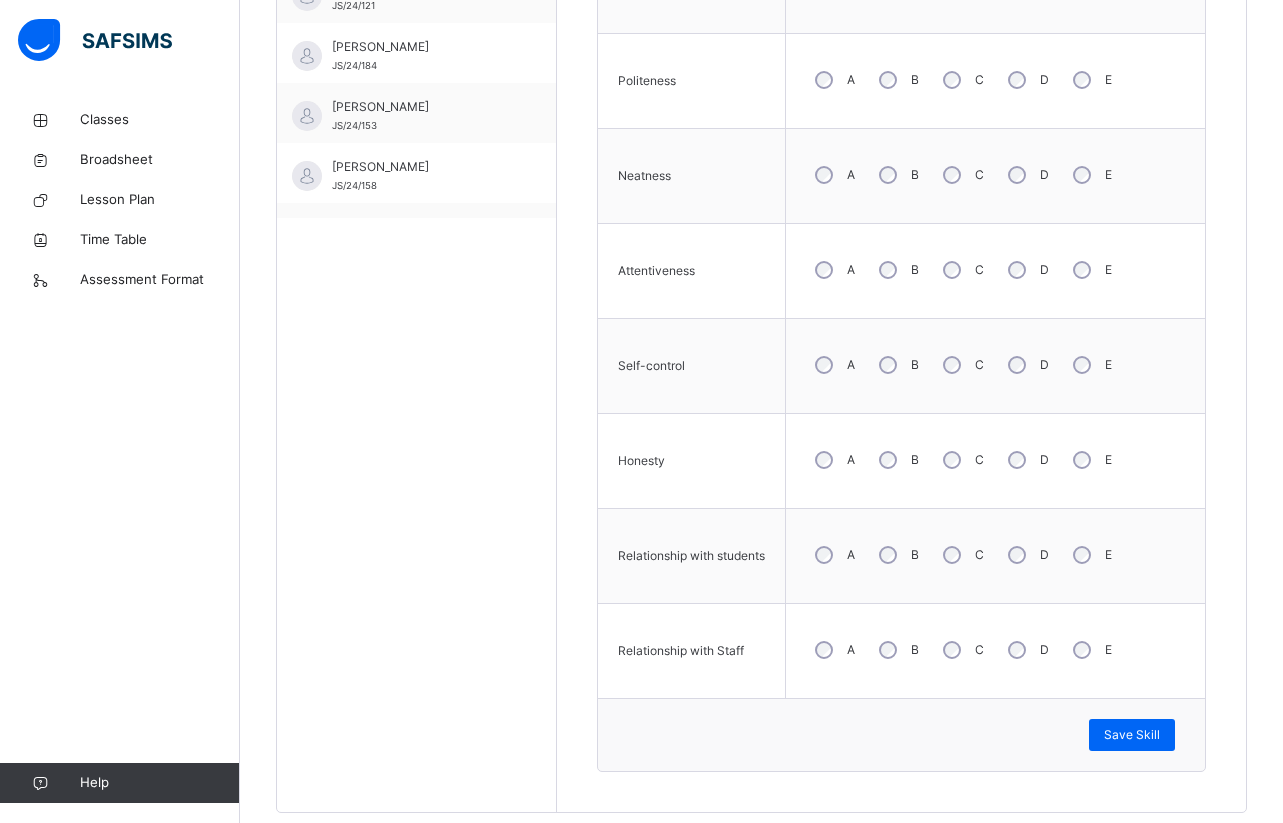 click on "Skill Grades Punctuality A B C D E Reliability A B C D E Attendance A B C D E Politeness A B C D E Neatness A B C D E Attentiveness A B C D E Self-control A B C D E Honesty A B C D E Relationship with students A B C D E Relationship with Staff A B C D E Save Skill" at bounding box center (901, 225) 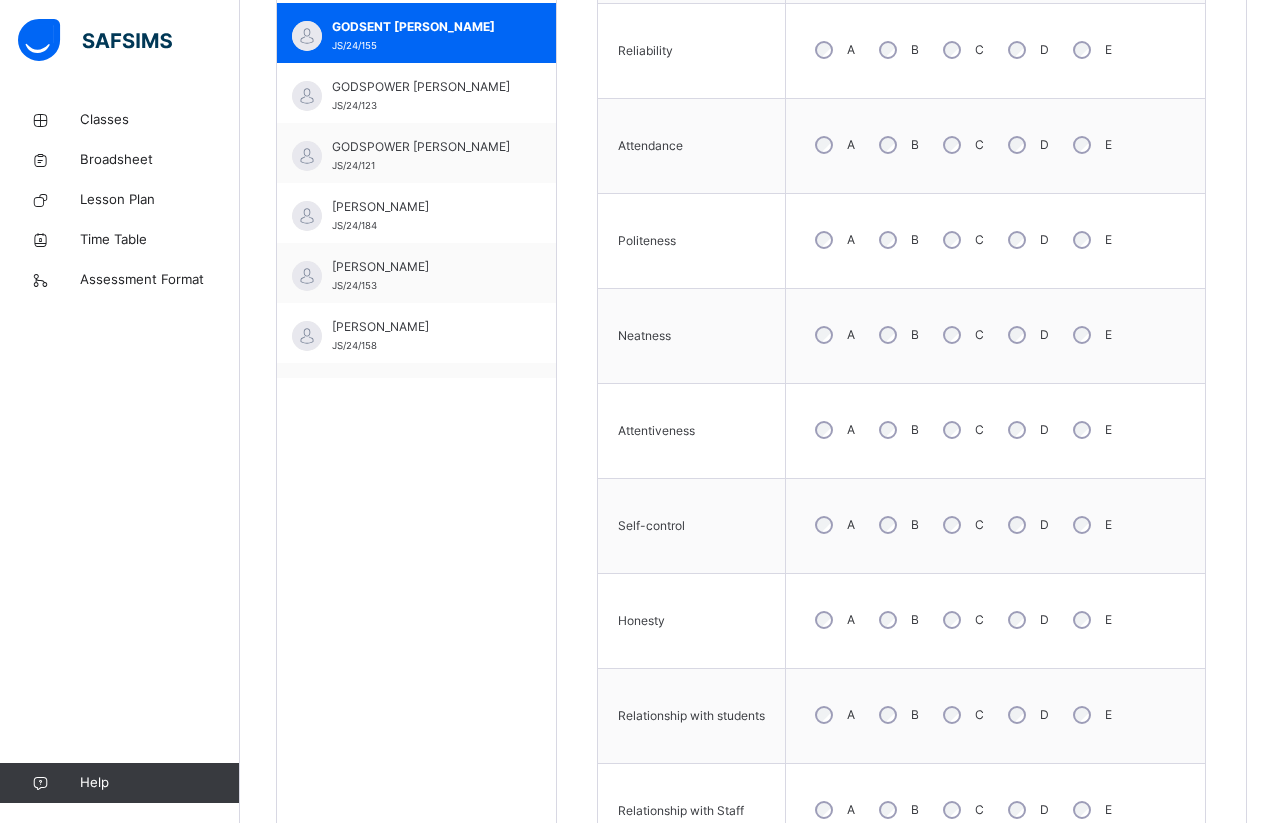 scroll, scrollTop: 758, scrollLeft: 0, axis: vertical 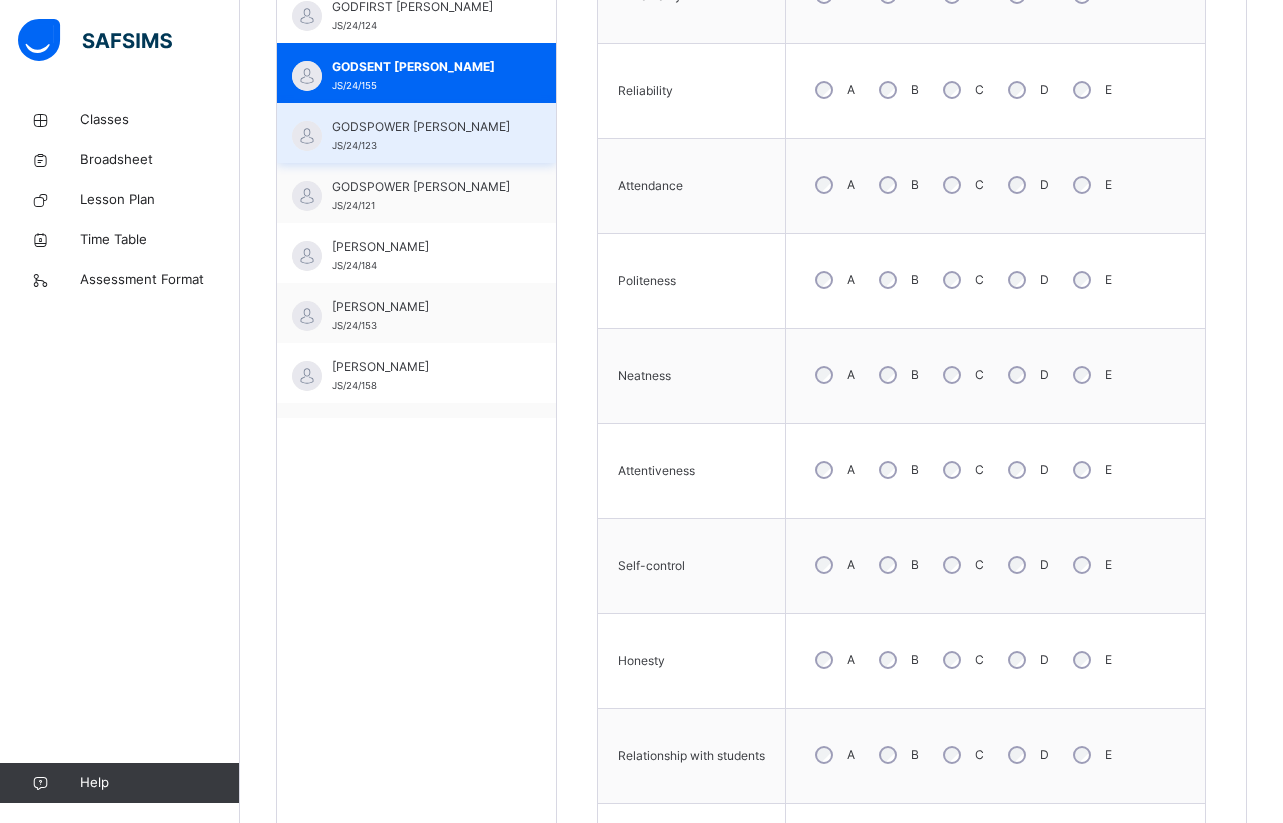 click on "GODSPOWER [PERSON_NAME]" at bounding box center [421, 127] 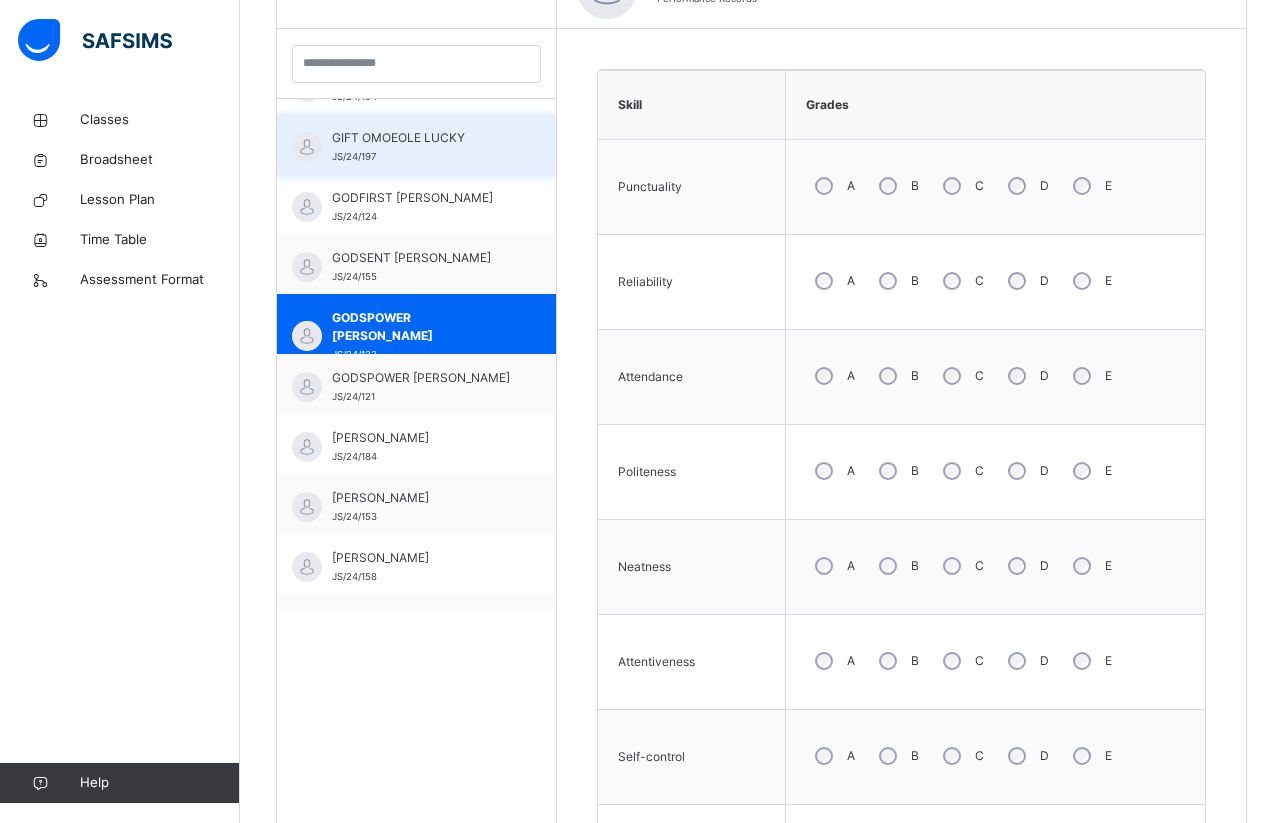 scroll, scrollTop: 758, scrollLeft: 0, axis: vertical 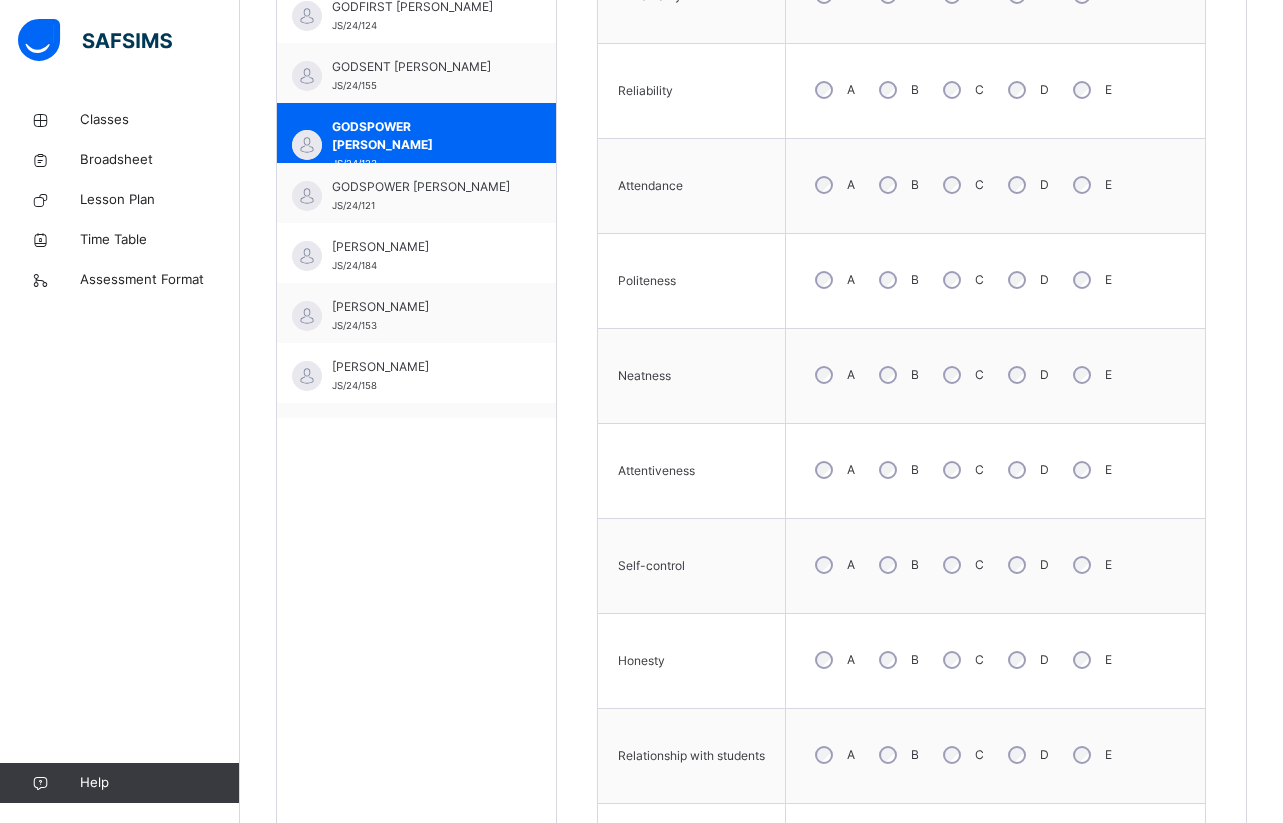 click on "Skill Grades Punctuality A B C D E Reliability A B C D E Attendance A B C D E Politeness A B C D E Neatness A B C D E Attentiveness A B C D E Self-control A B C D E Honesty A B C D E Relationship with students A B C D E Relationship with Staff A B C D E Save Skill" at bounding box center [901, 425] 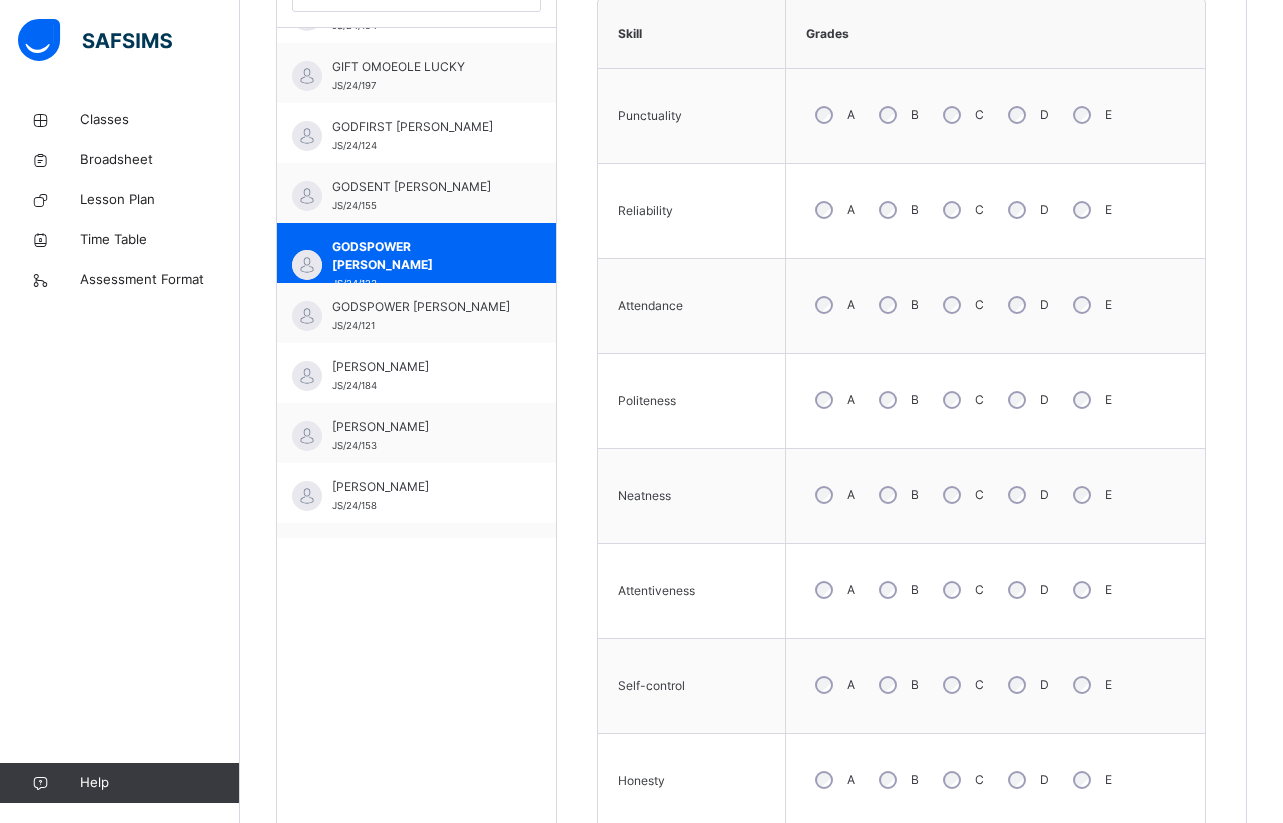 scroll, scrollTop: 678, scrollLeft: 0, axis: vertical 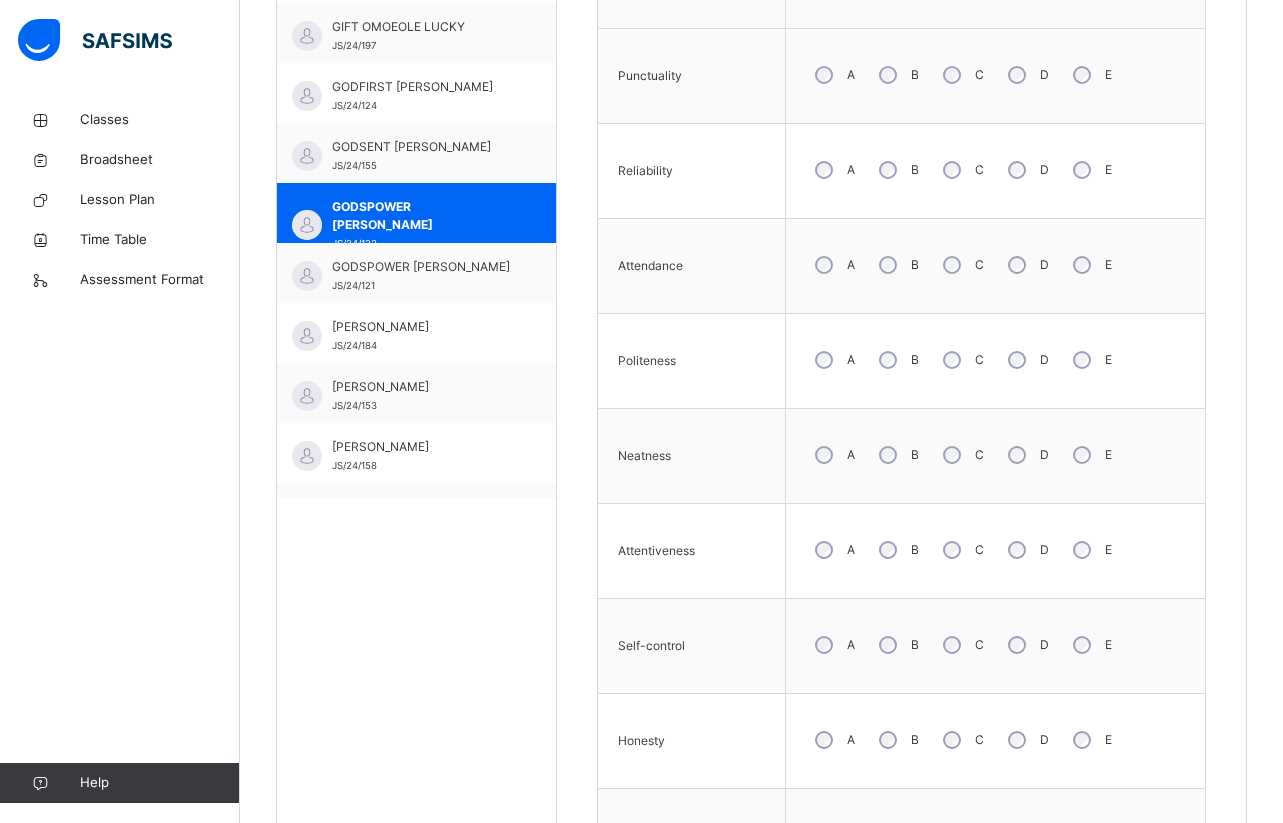 click on "Skill Grades Punctuality A B C D E Reliability A B C D E Attendance A B C D E Politeness A B C D E Neatness A B C D E Attentiveness A B C D E Self-control A B C D E Honesty A B C D E Relationship with students A B C D E Relationship with Staff A B C D E Save Skill" at bounding box center [901, 505] 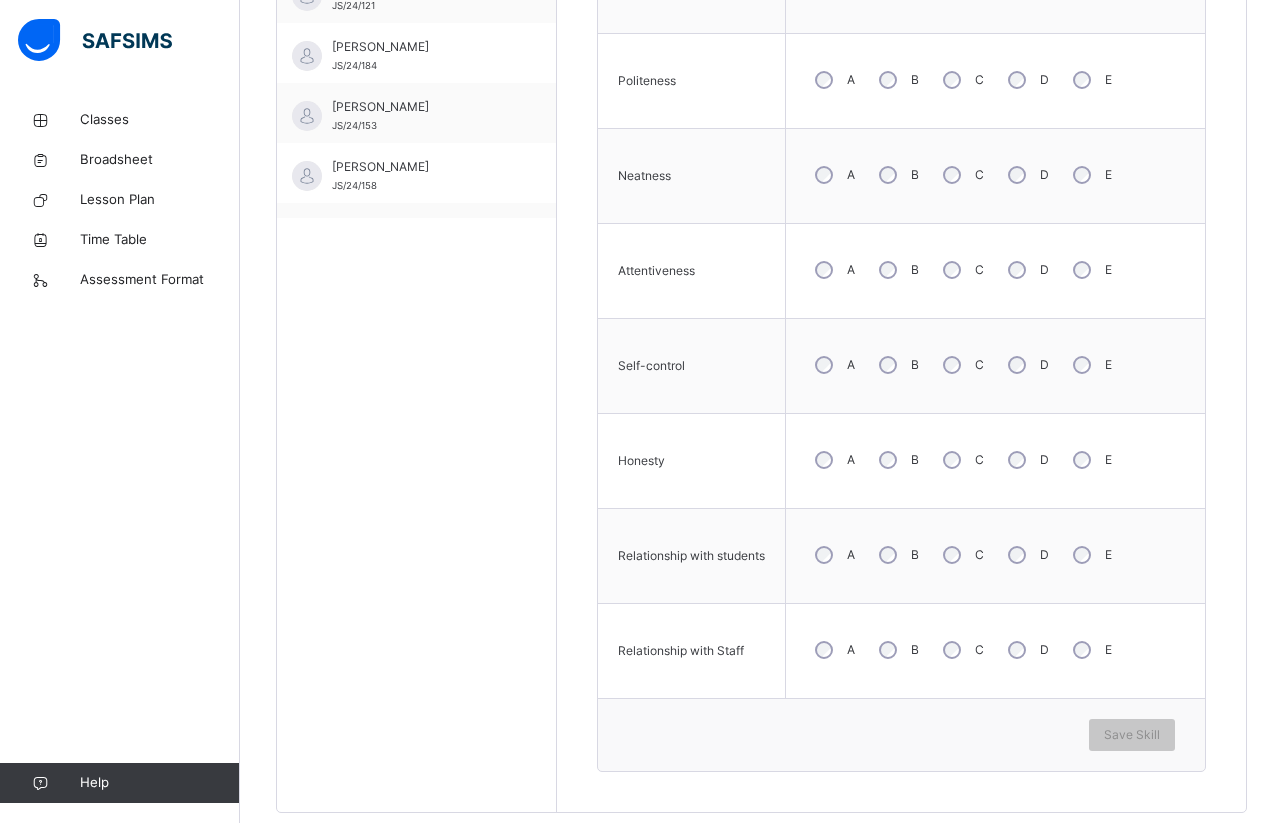 scroll, scrollTop: 998, scrollLeft: 0, axis: vertical 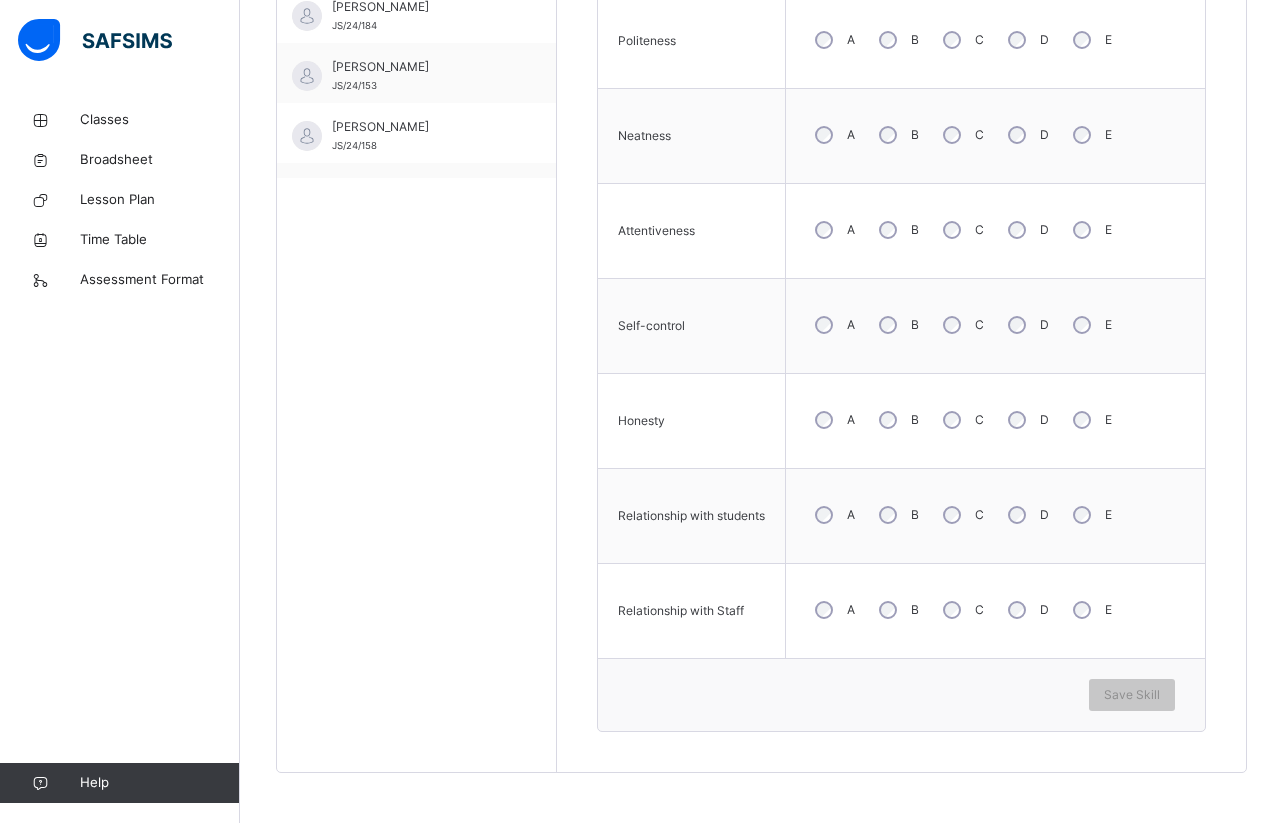 click on "C" at bounding box center [961, 515] 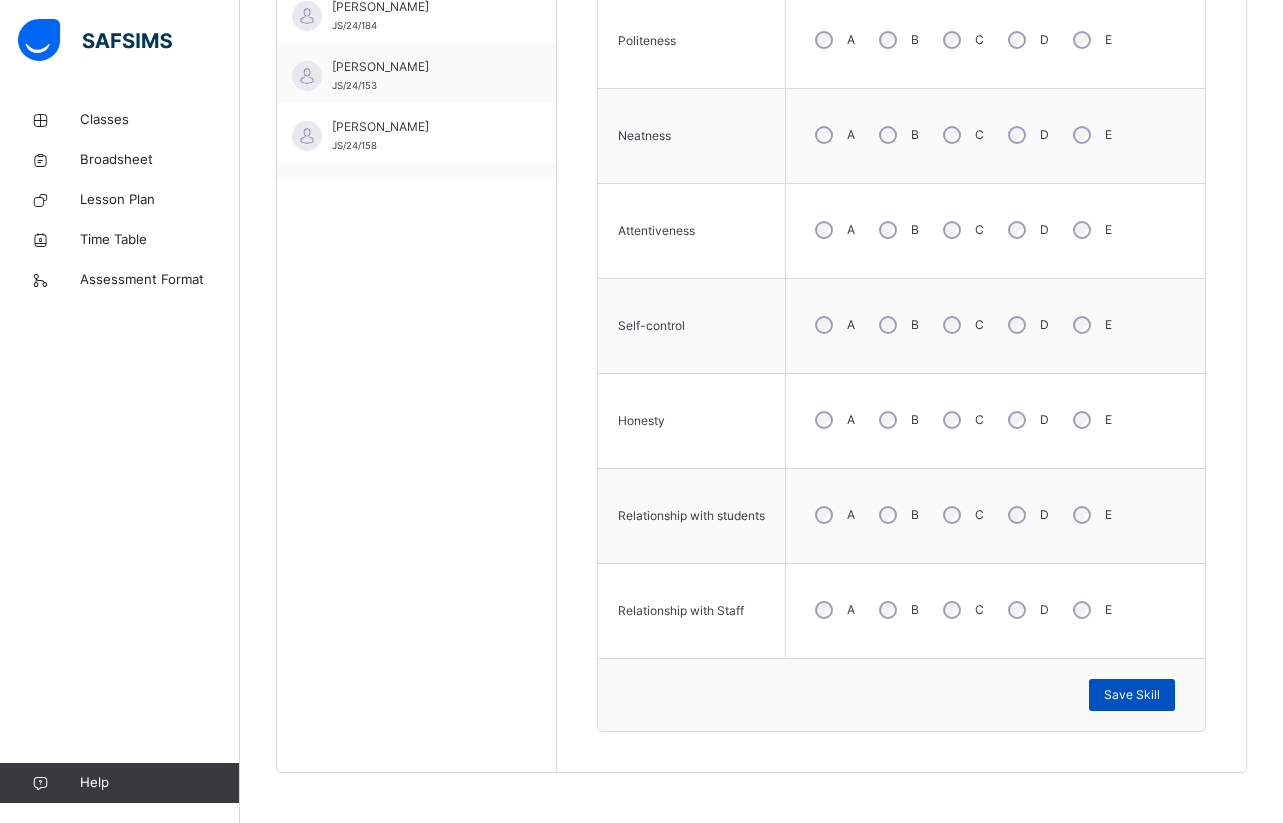 drag, startPoint x: 1117, startPoint y: 693, endPoint x: 1122, endPoint y: 682, distance: 12.083046 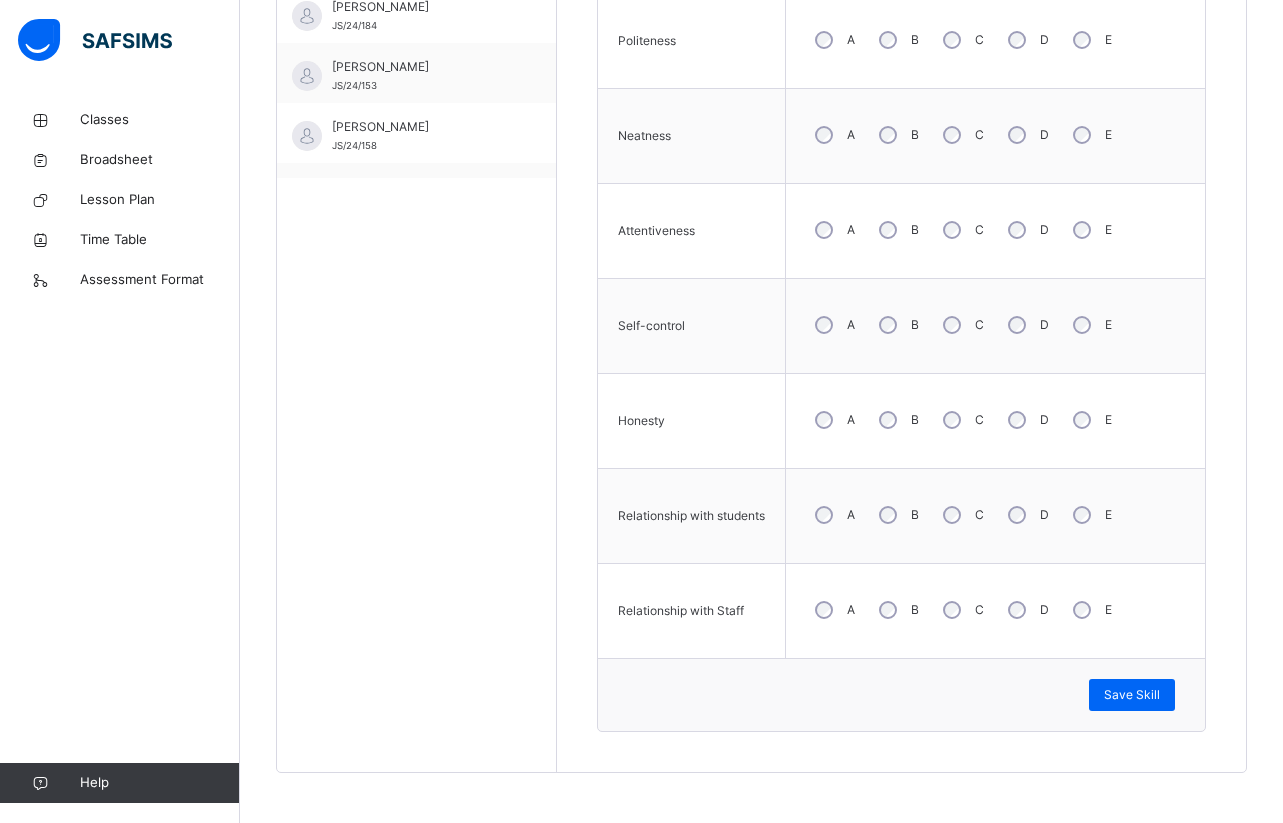 click on "Skill Grades Punctuality A B C D E Reliability A B C D E Attendance A B C D E Politeness A B C D E Neatness A B C D E Attentiveness A B C D E Self-control A B C D E Honesty A B C D E Relationship with students A B C D E Relationship with Staff A B C D E Save Skill" at bounding box center (901, 185) 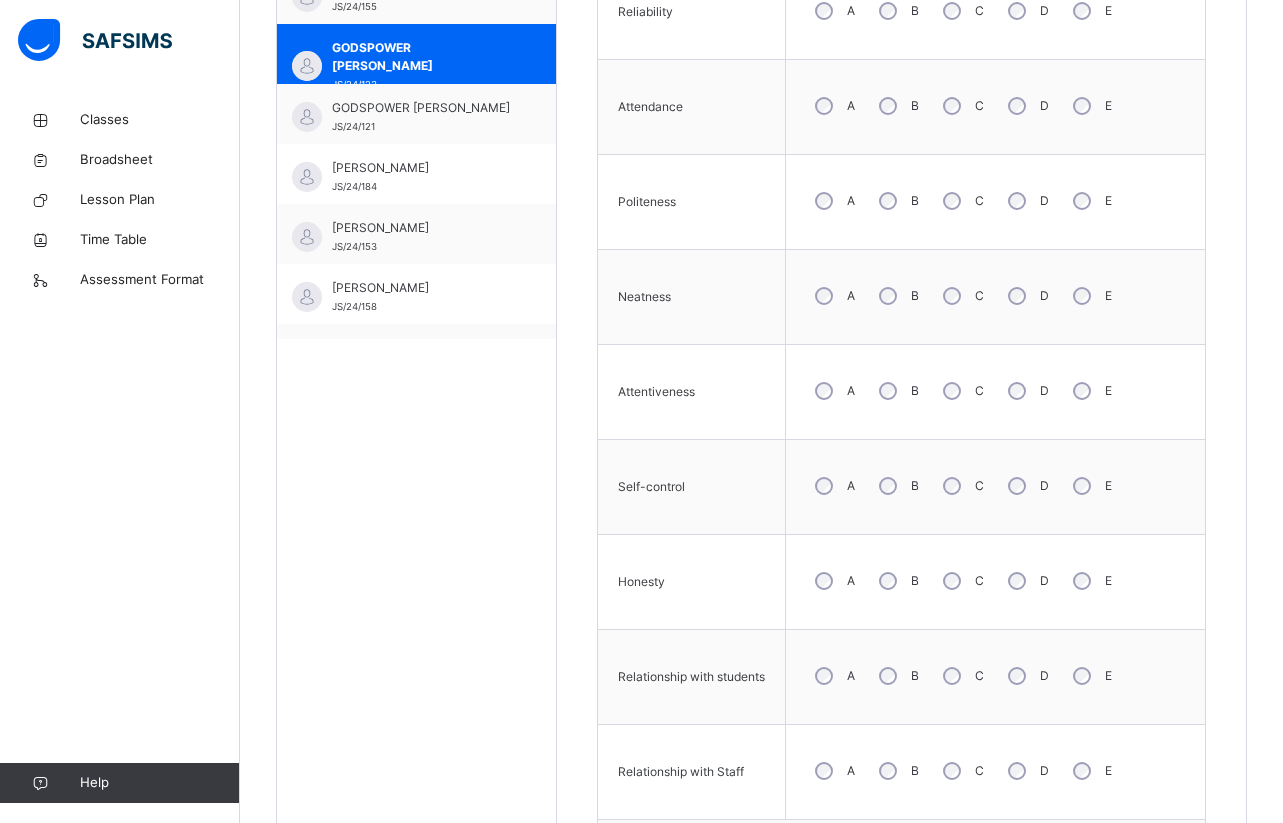 scroll, scrollTop: 797, scrollLeft: 0, axis: vertical 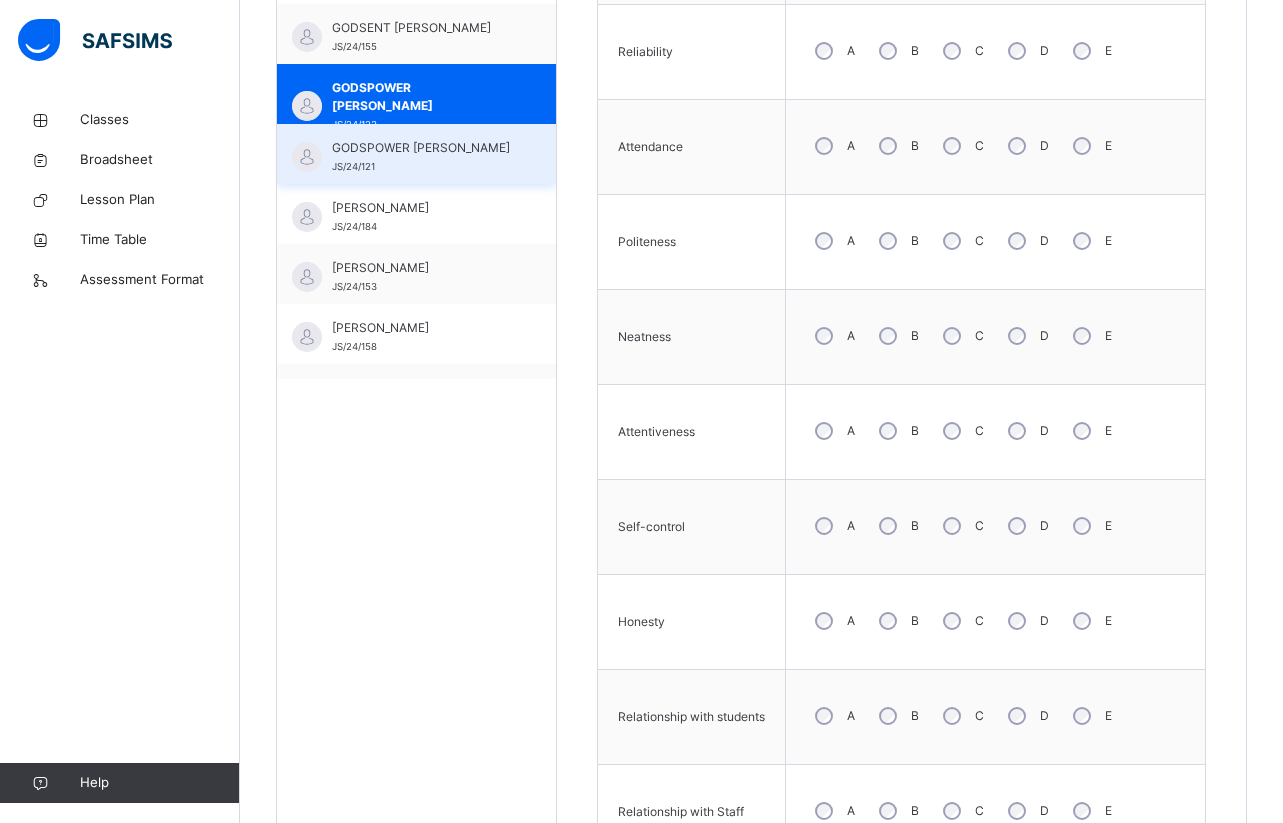 click on "GODSPOWER [PERSON_NAME]" at bounding box center [421, 148] 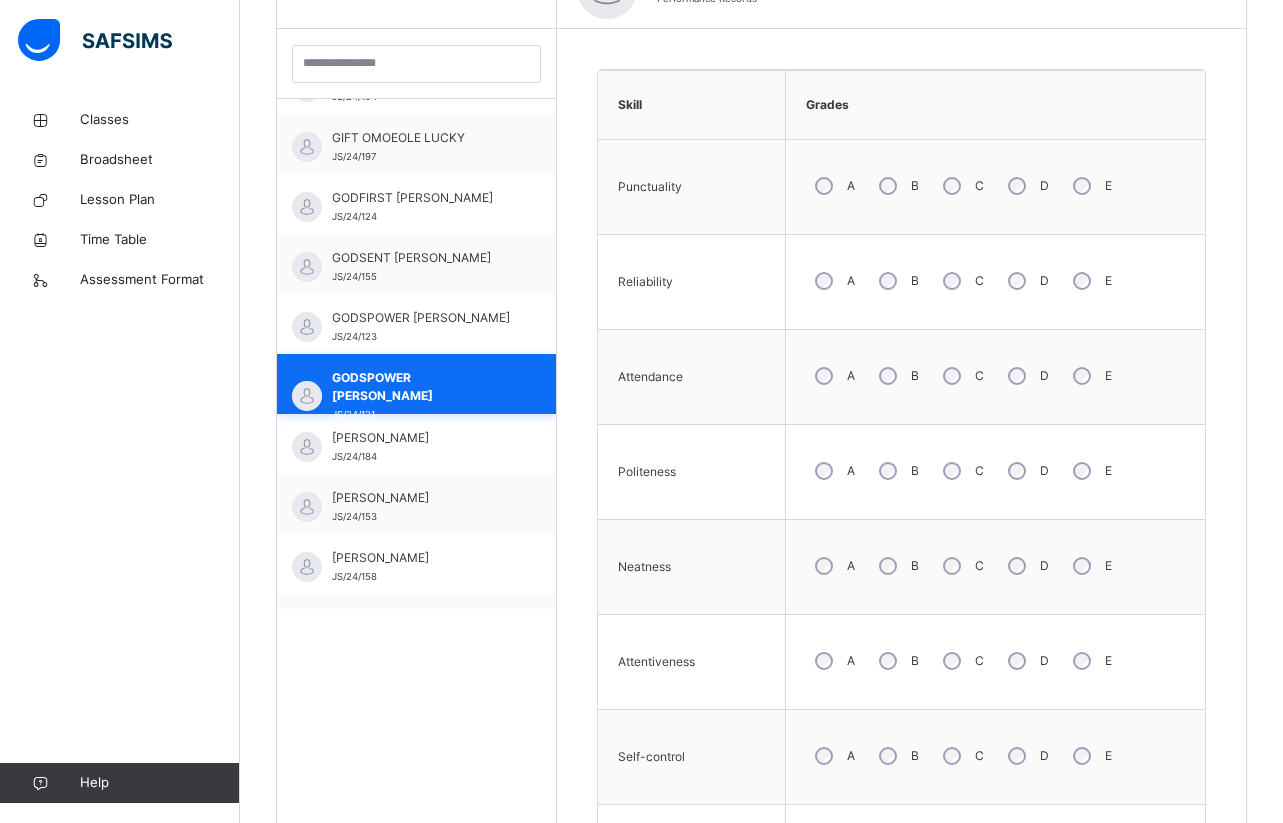 scroll, scrollTop: 797, scrollLeft: 0, axis: vertical 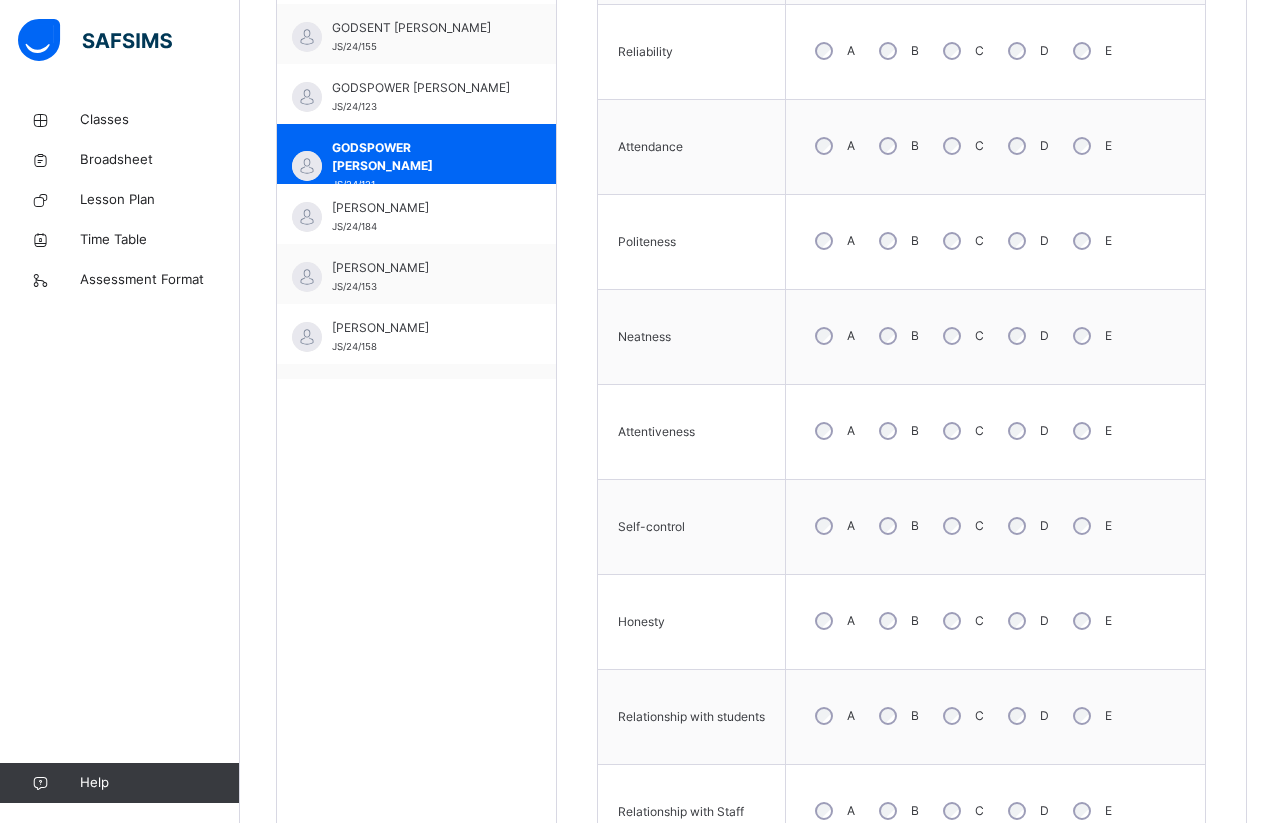 click on "Skill Grades Punctuality A B C D E Reliability A B C D E Attendance A B C D E Politeness A B C D E Neatness A B C D E Attentiveness A B C D E Self-control A B C D E Honesty A B C D E Relationship with students A B C D E Relationship with Staff A B C D E Save Skill" at bounding box center (901, 386) 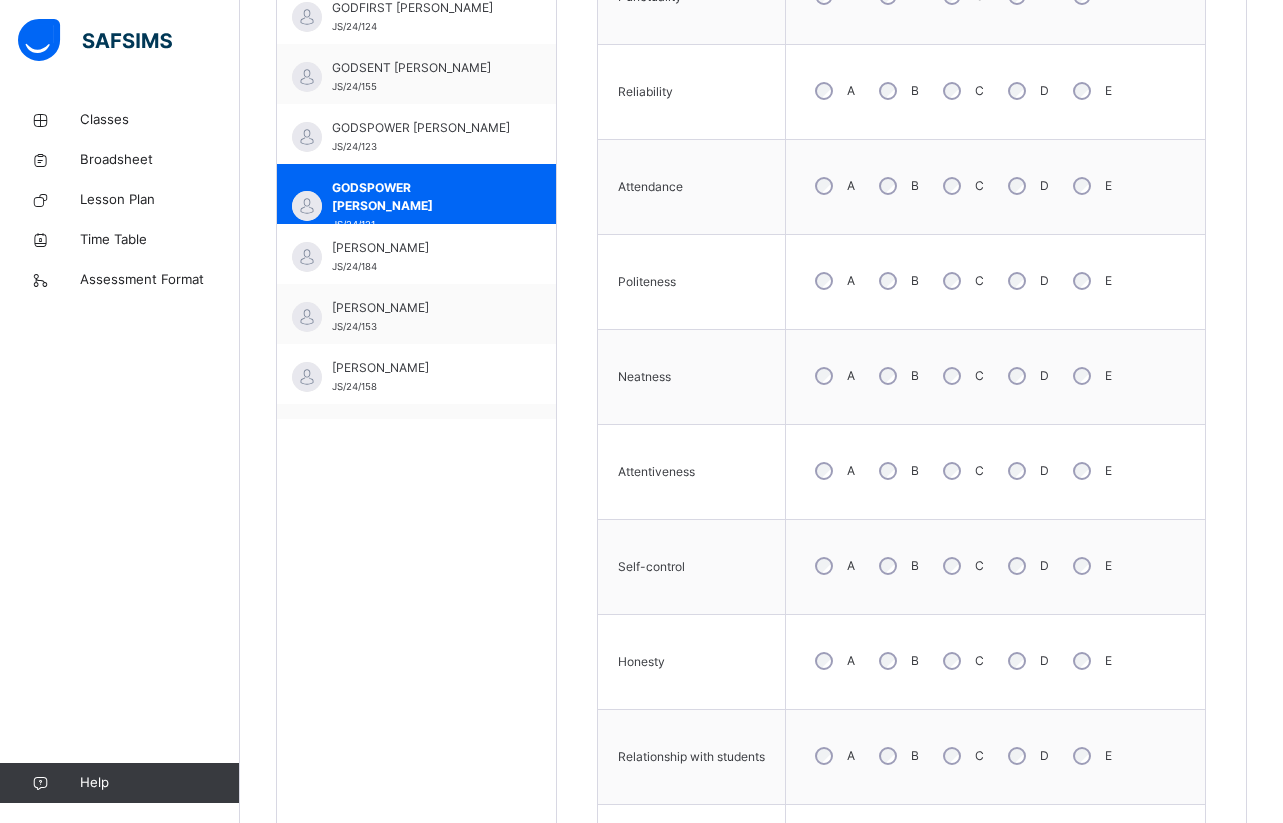 scroll, scrollTop: 717, scrollLeft: 0, axis: vertical 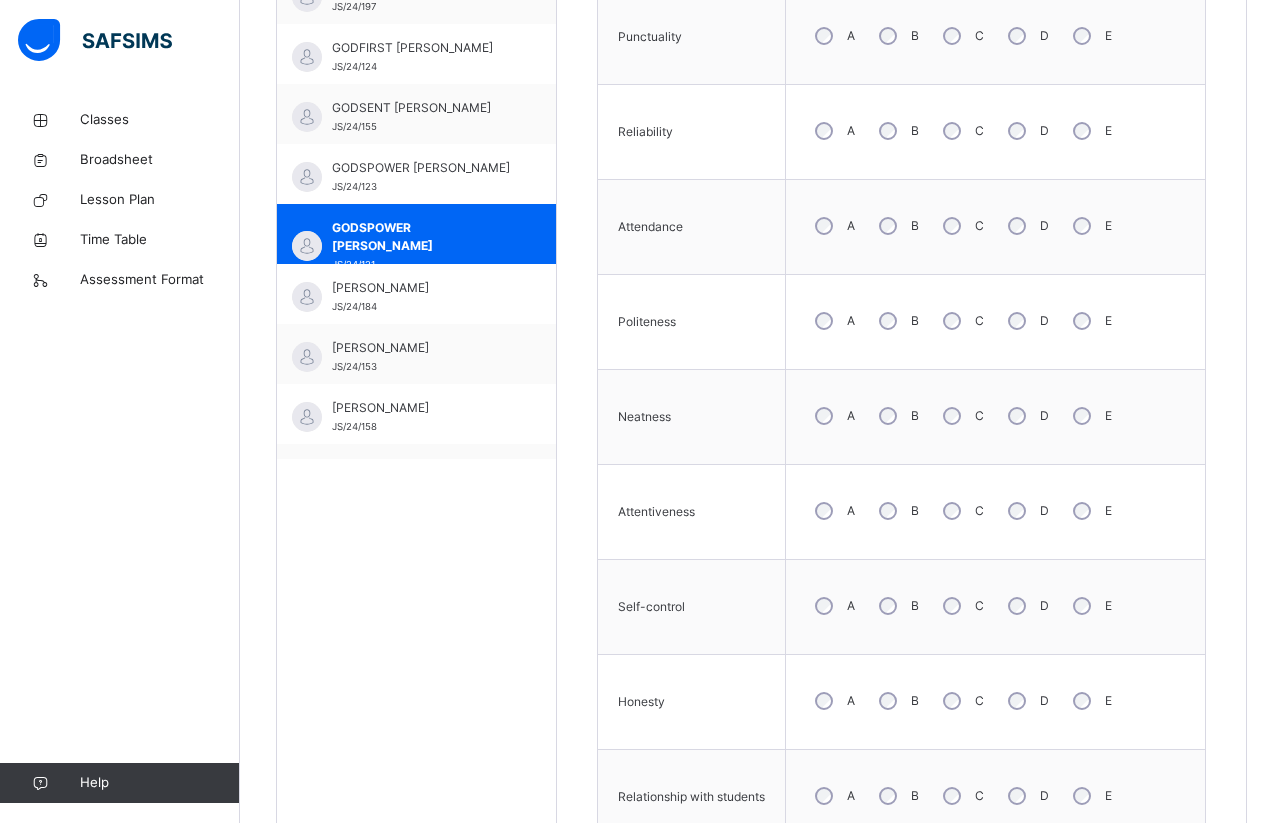 click on "Skill Grades Punctuality A B C D E Reliability A B C D E Attendance A B C D E Politeness A B C D E Neatness A B C D E Attentiveness A B C D E Self-control A B C D E Honesty A B C D E Relationship with students A B C D E Relationship with Staff A B C D E Save Skill" at bounding box center (901, 466) 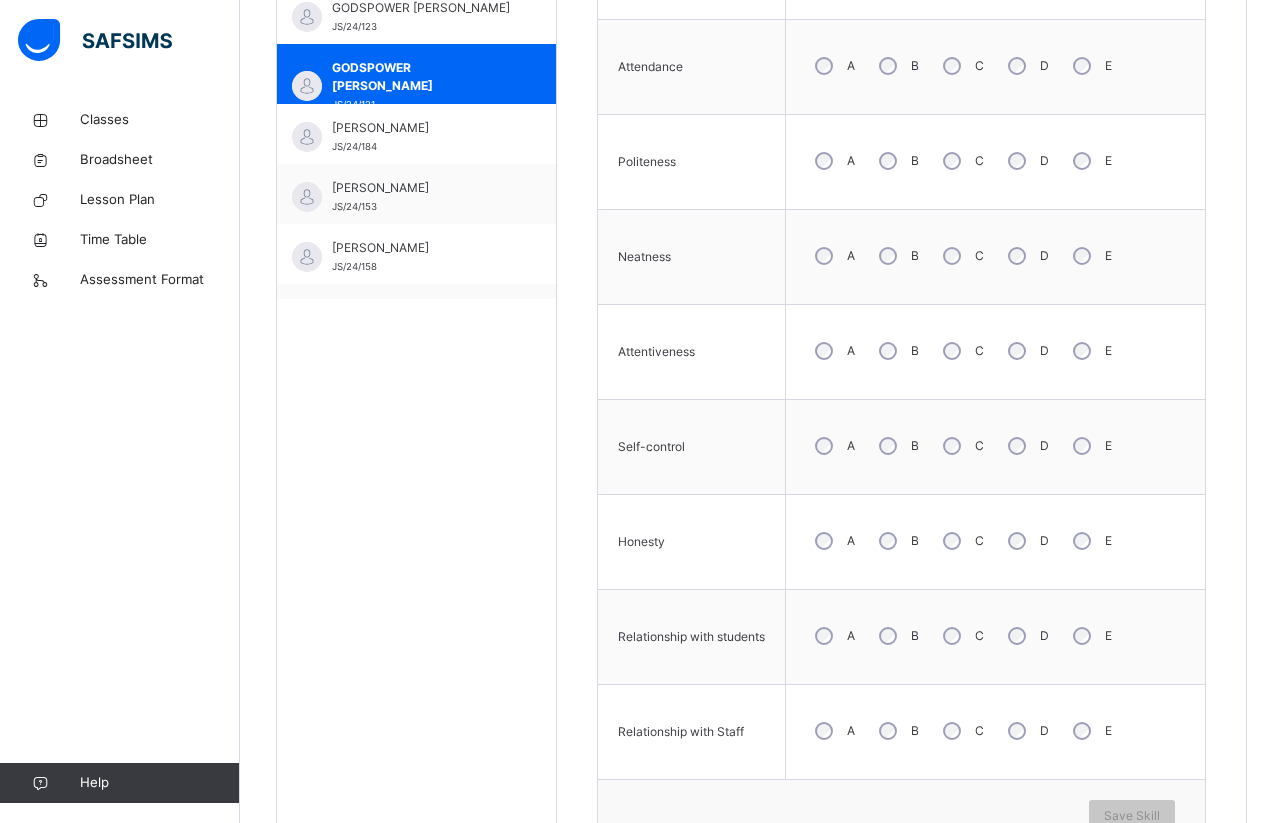 scroll, scrollTop: 917, scrollLeft: 0, axis: vertical 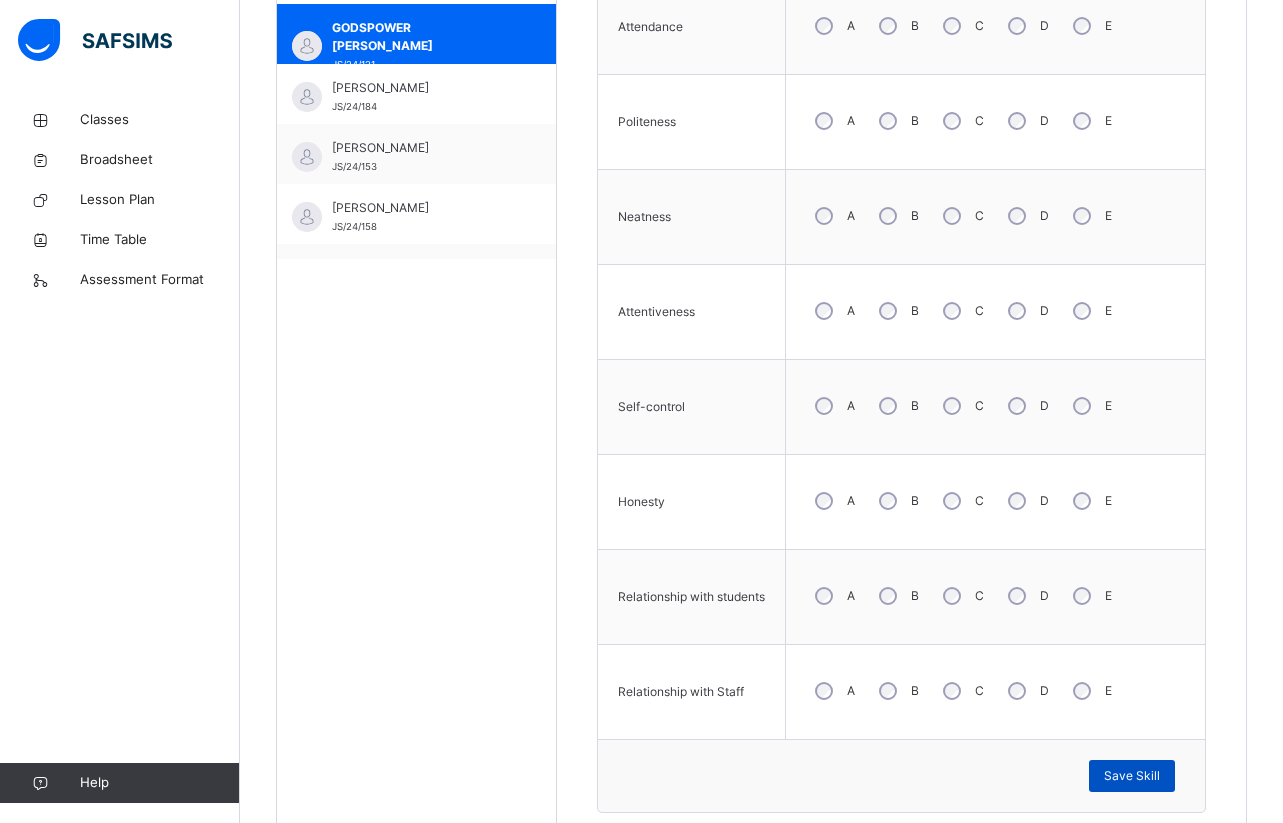 click on "Save Skill" at bounding box center (1132, 776) 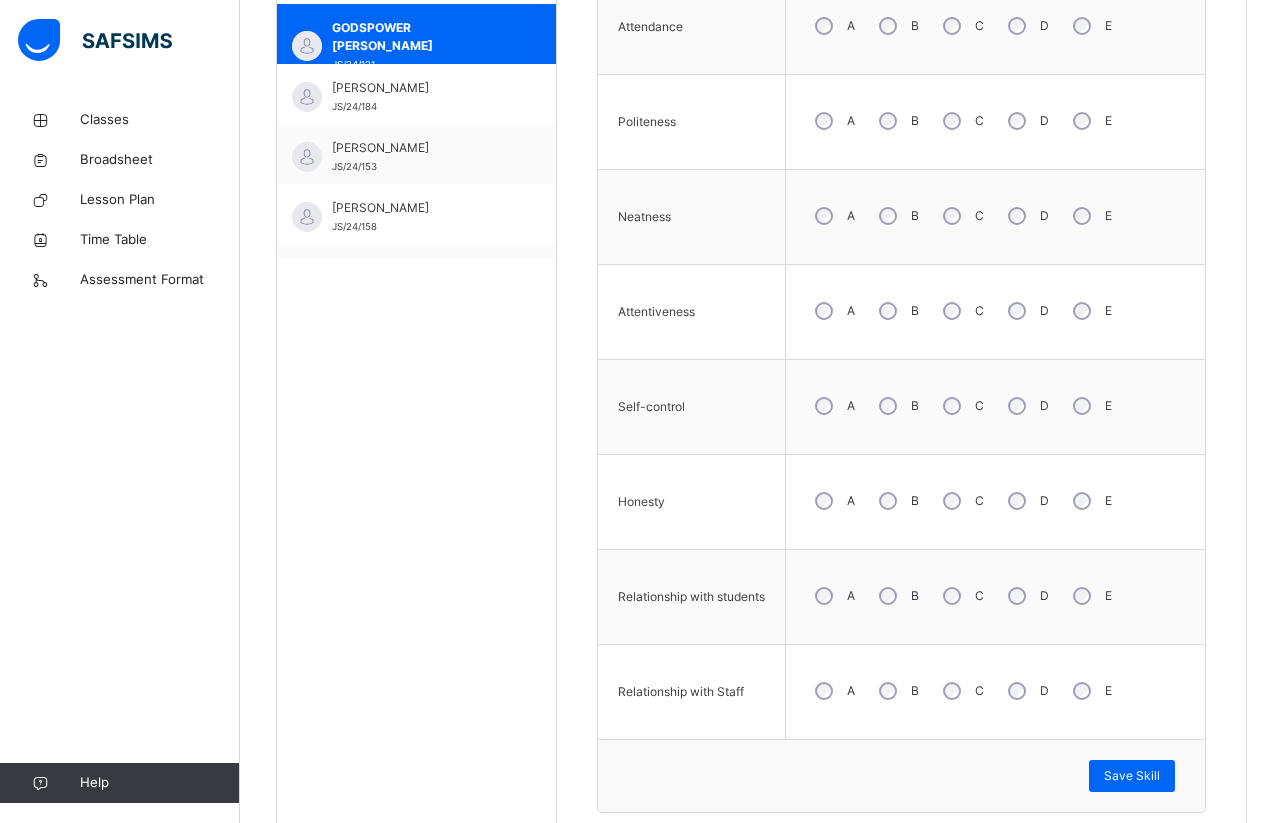 click on "Skill Grades Punctuality A B C D E Reliability A B C D E Attendance A B C D E Politeness A B C D E Neatness A B C D E Attentiveness A B C D E Self-control A B C D E Honesty A B C D E Relationship with students A B C D E Relationship with Staff A B C D E Save Skill" at bounding box center [901, 266] 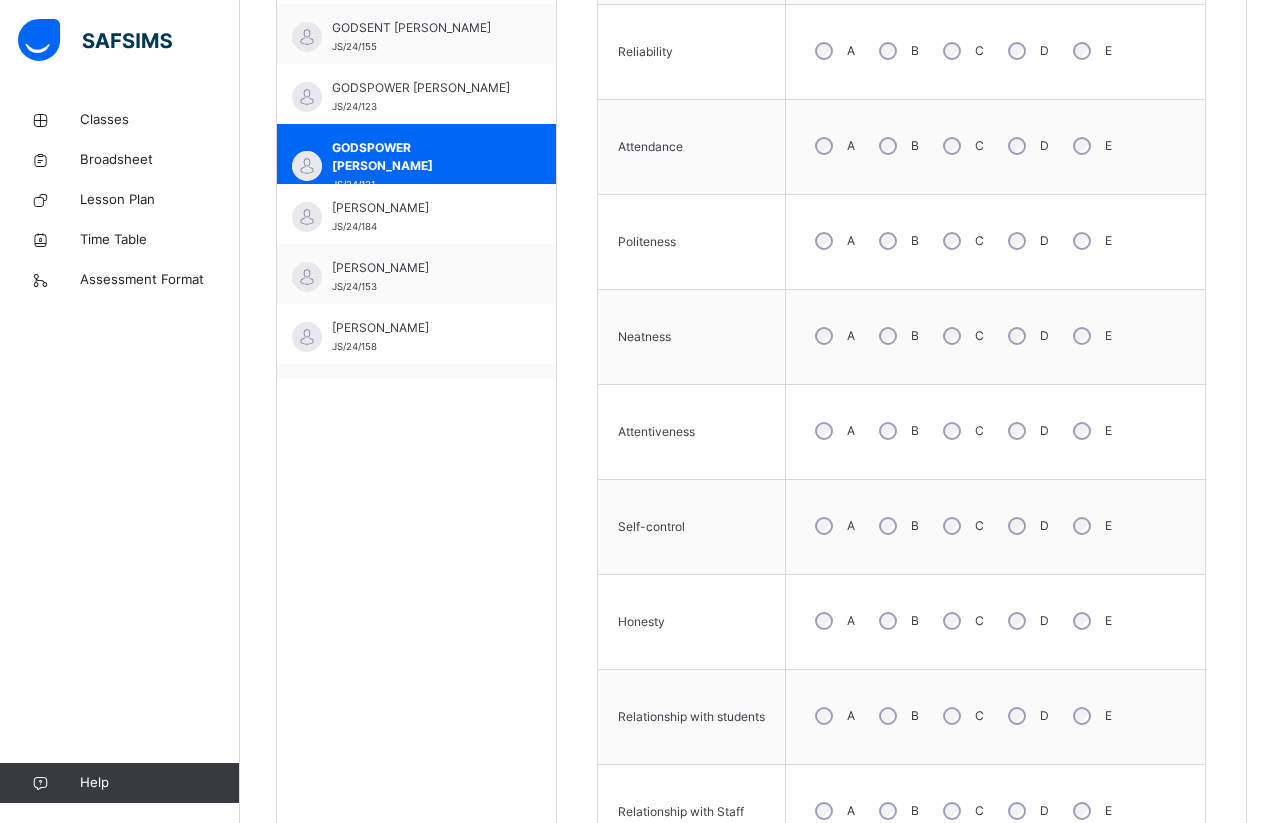 scroll, scrollTop: 757, scrollLeft: 0, axis: vertical 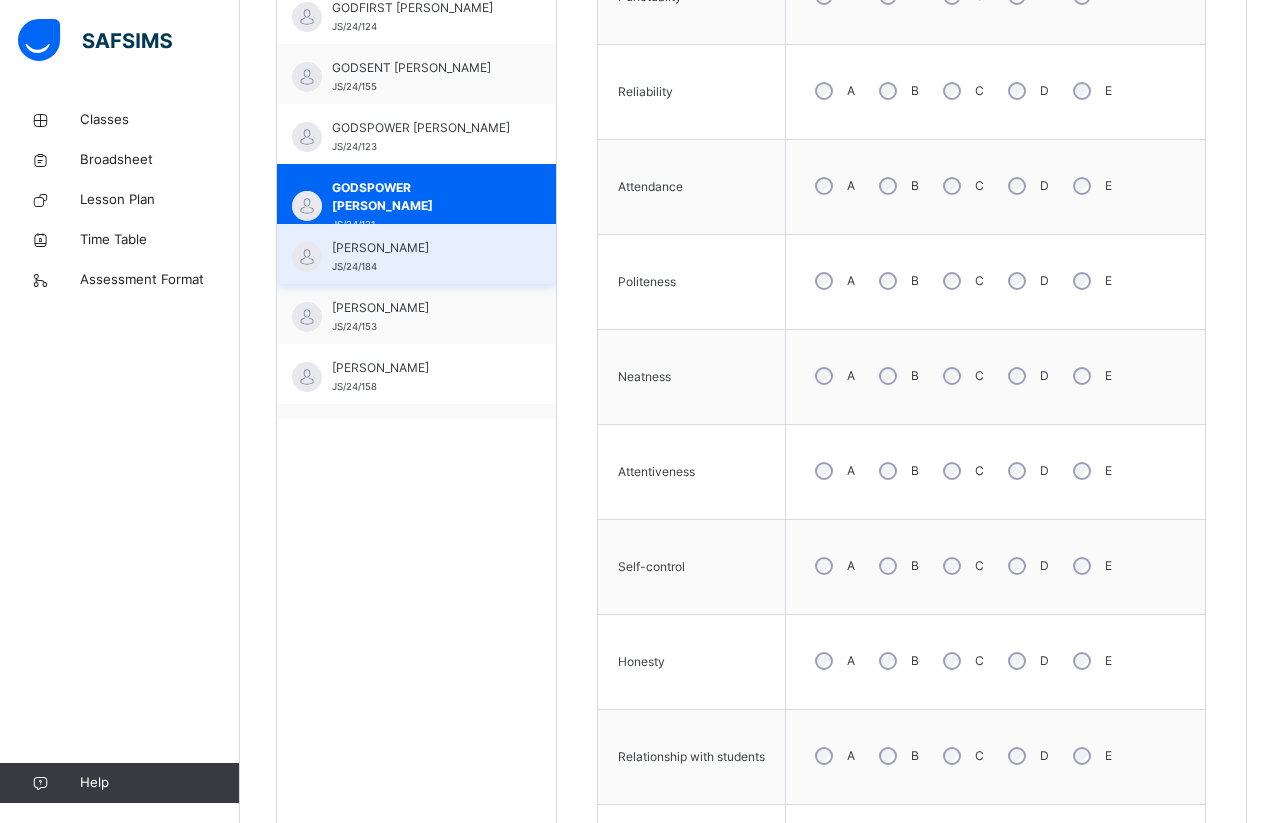 click on "[PERSON_NAME]" at bounding box center (421, 248) 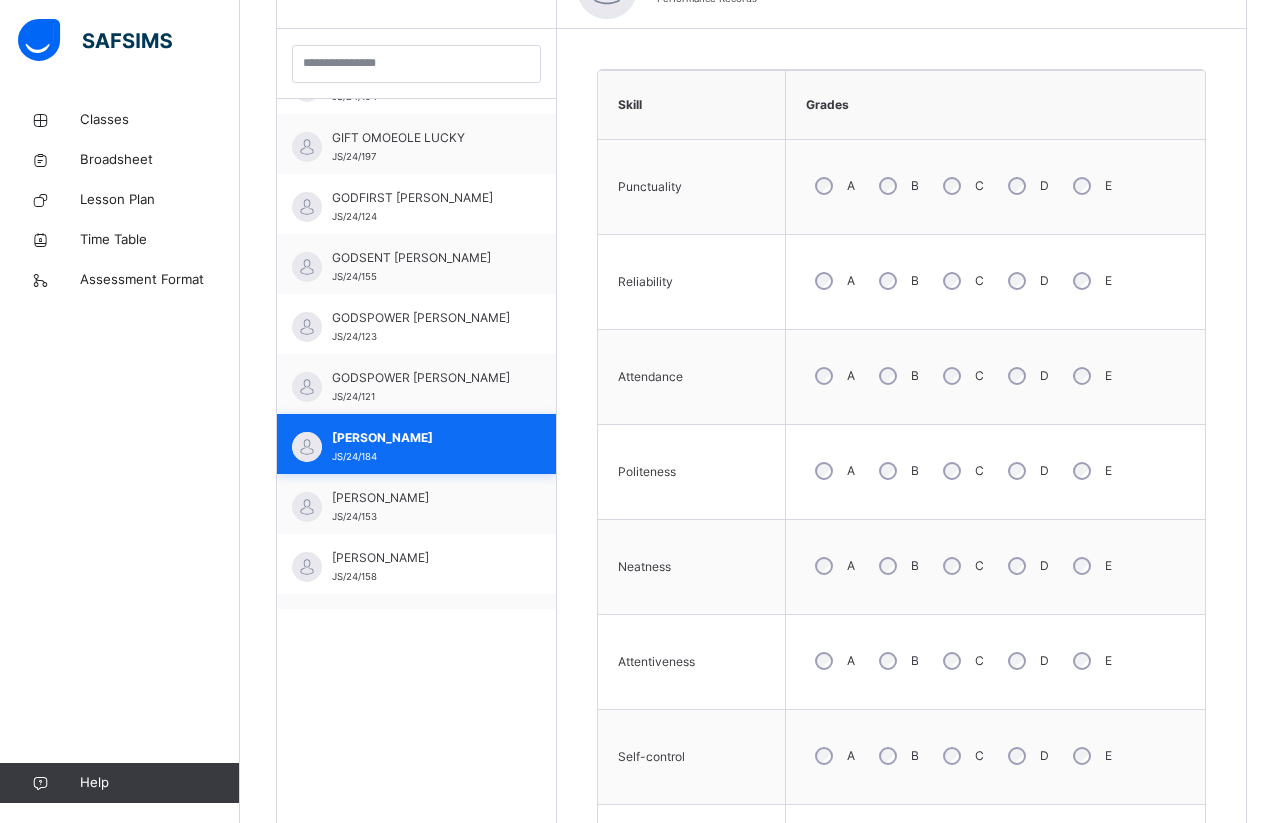 scroll, scrollTop: 757, scrollLeft: 0, axis: vertical 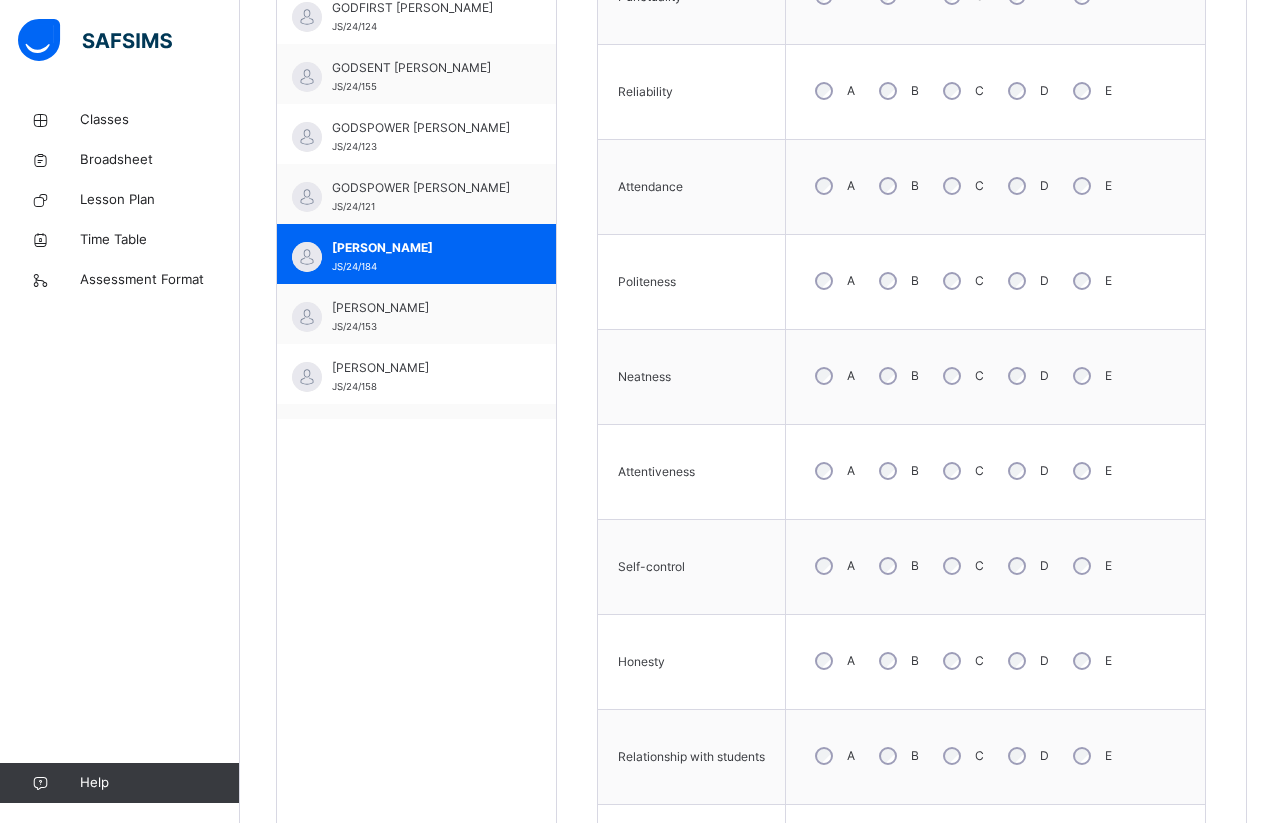 click on "Skill Grades Punctuality A B C D E Reliability A B C D E Attendance A B C D E Politeness A B C D E Neatness A B C D E Attentiveness A B C D E Self-control A B C D E Honesty A B C D E Relationship with students A B C D E Relationship with Staff A B C D E Save Skill" at bounding box center (901, 426) 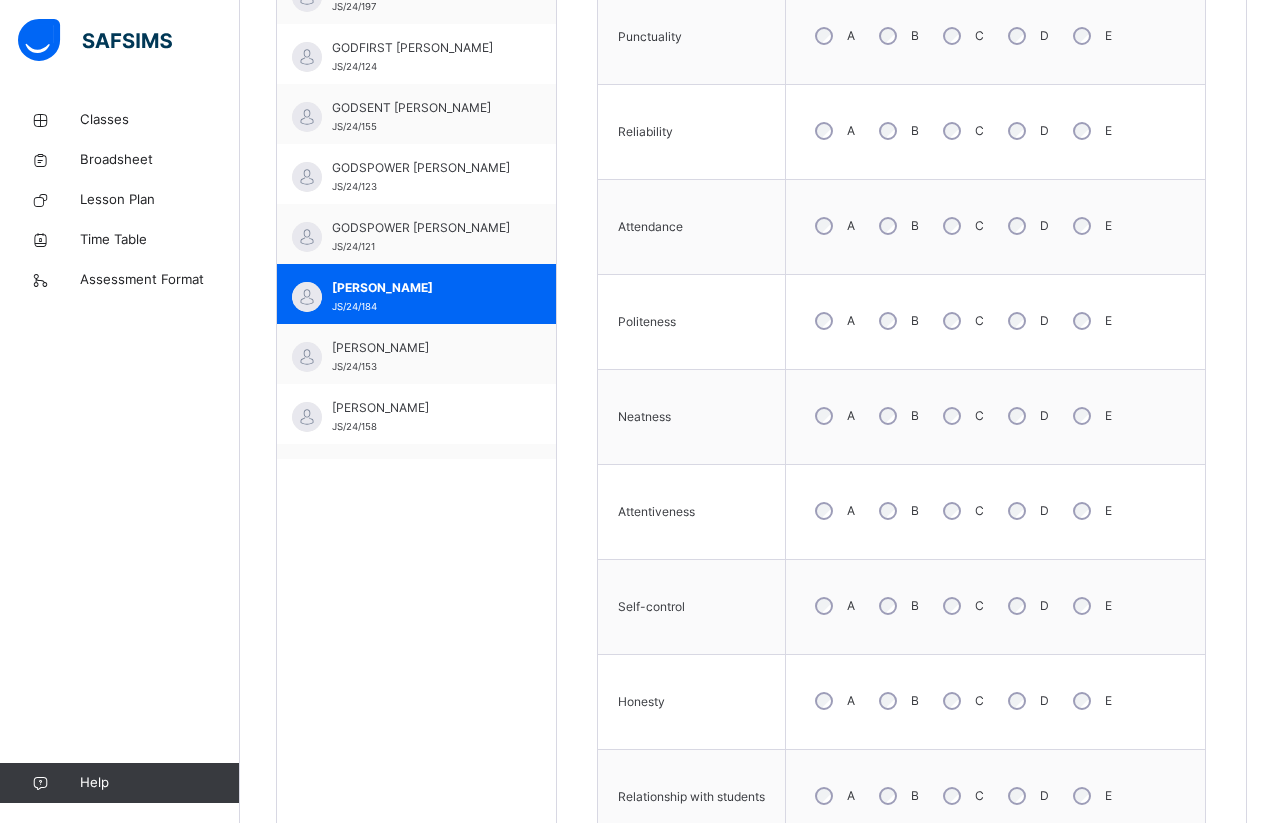click on "Skill Grades Punctuality A B C D E Reliability A B C D E Attendance A B C D E Politeness A B C D E Neatness A B C D E Attentiveness A B C D E Self-control A B C D E Honesty A B C D E Relationship with students A B C D E Relationship with Staff A B C D E Save Skill" at bounding box center (901, 466) 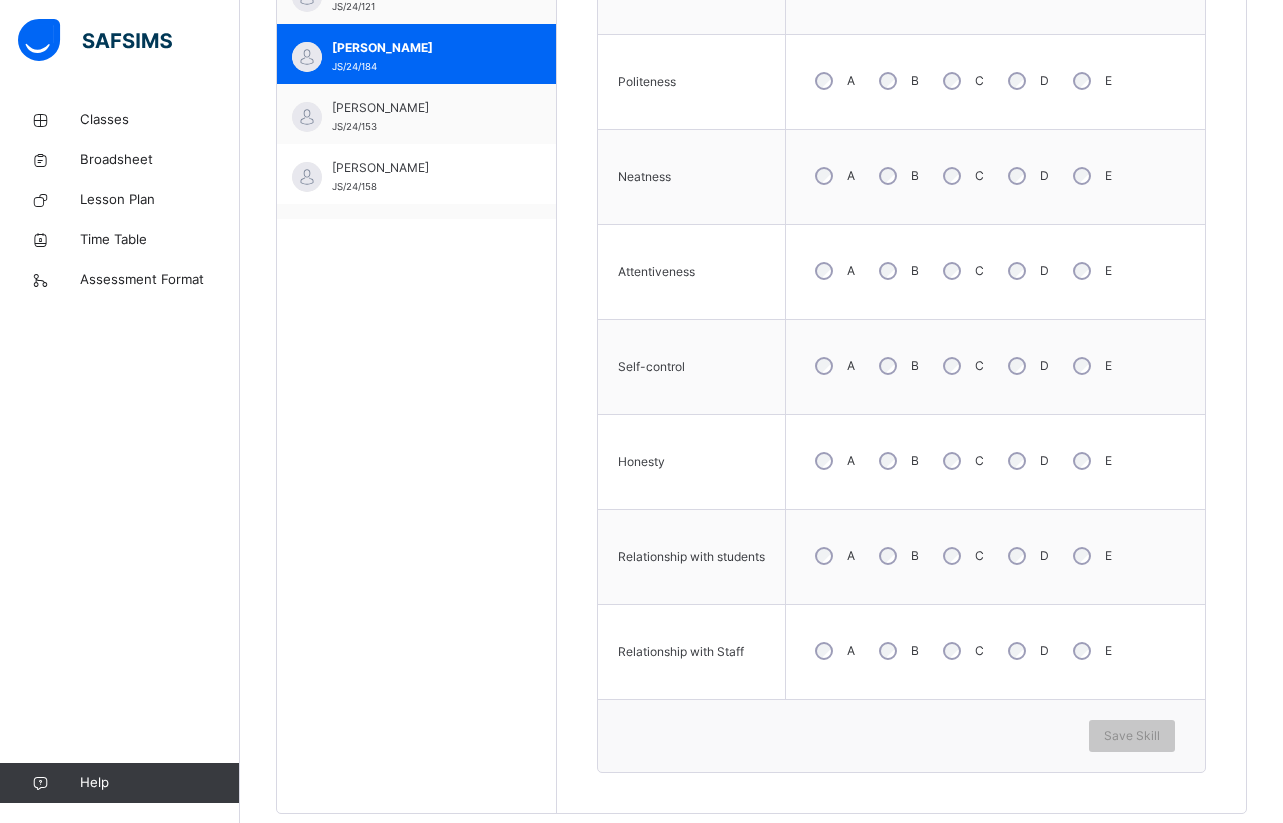scroll, scrollTop: 997, scrollLeft: 0, axis: vertical 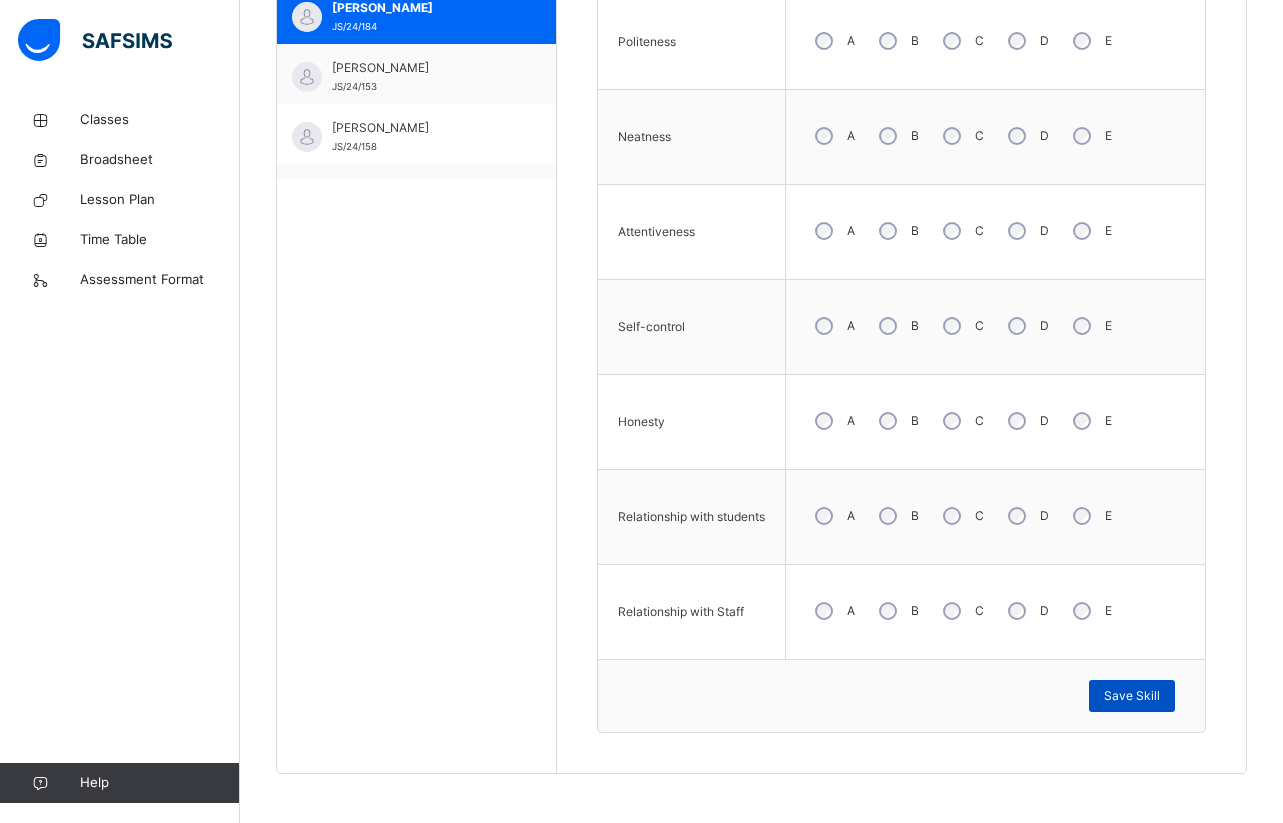 click on "Save Skill" at bounding box center (1132, 696) 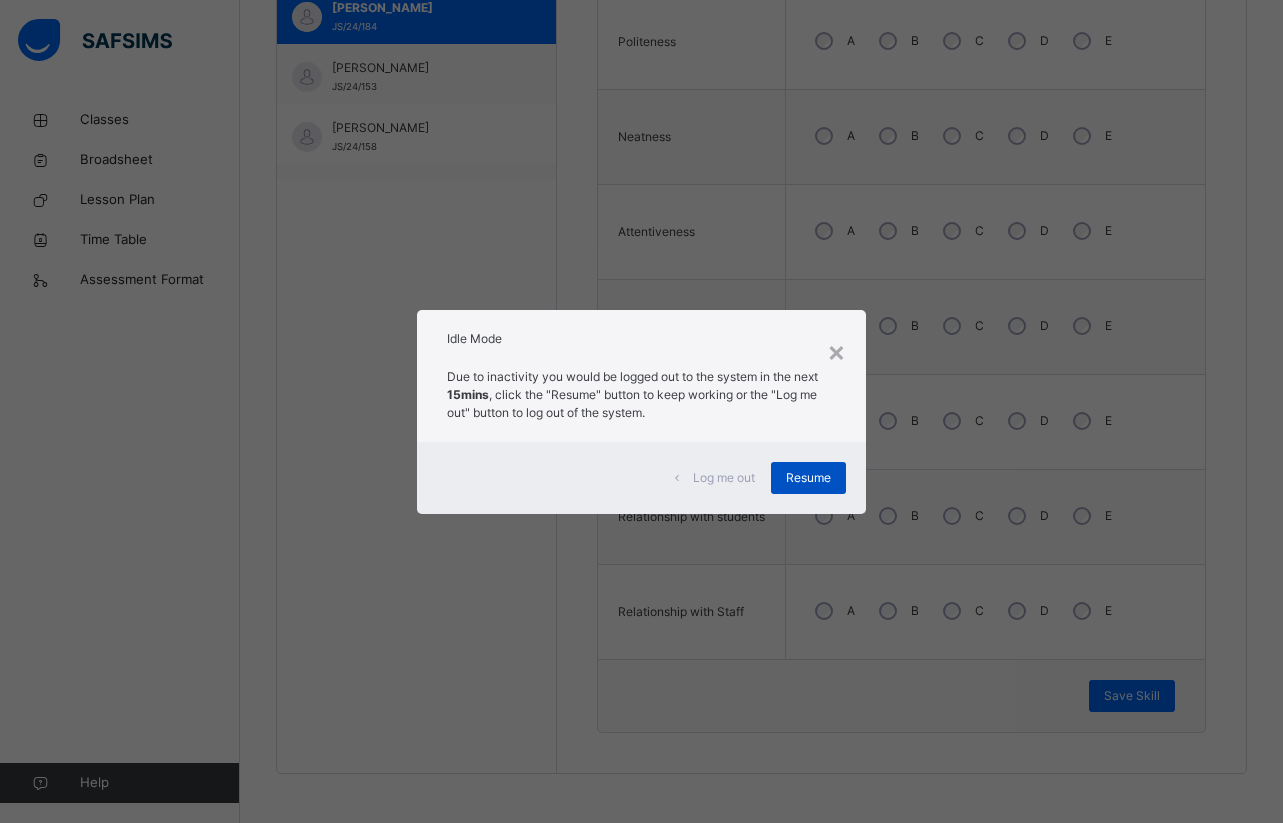 click on "Resume" at bounding box center (808, 478) 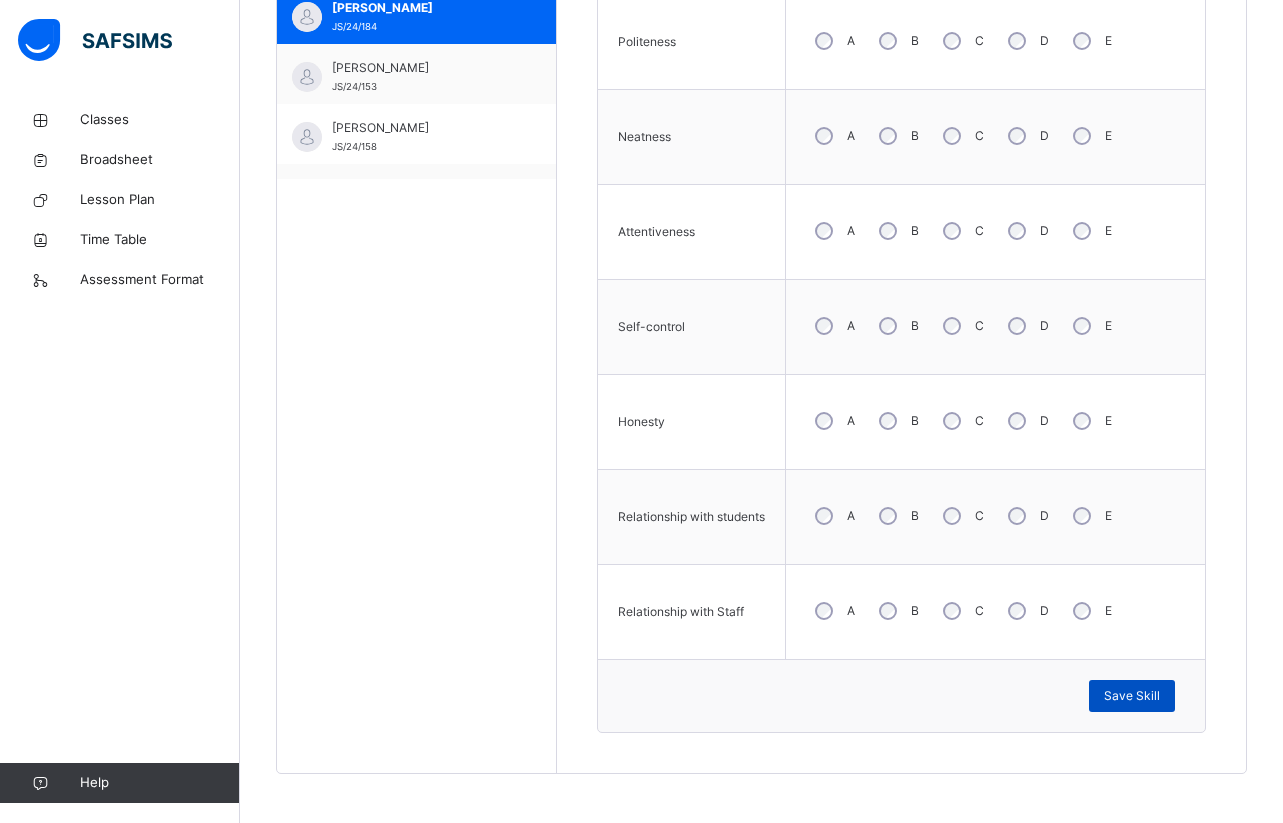 click on "Save Skill" at bounding box center [1132, 696] 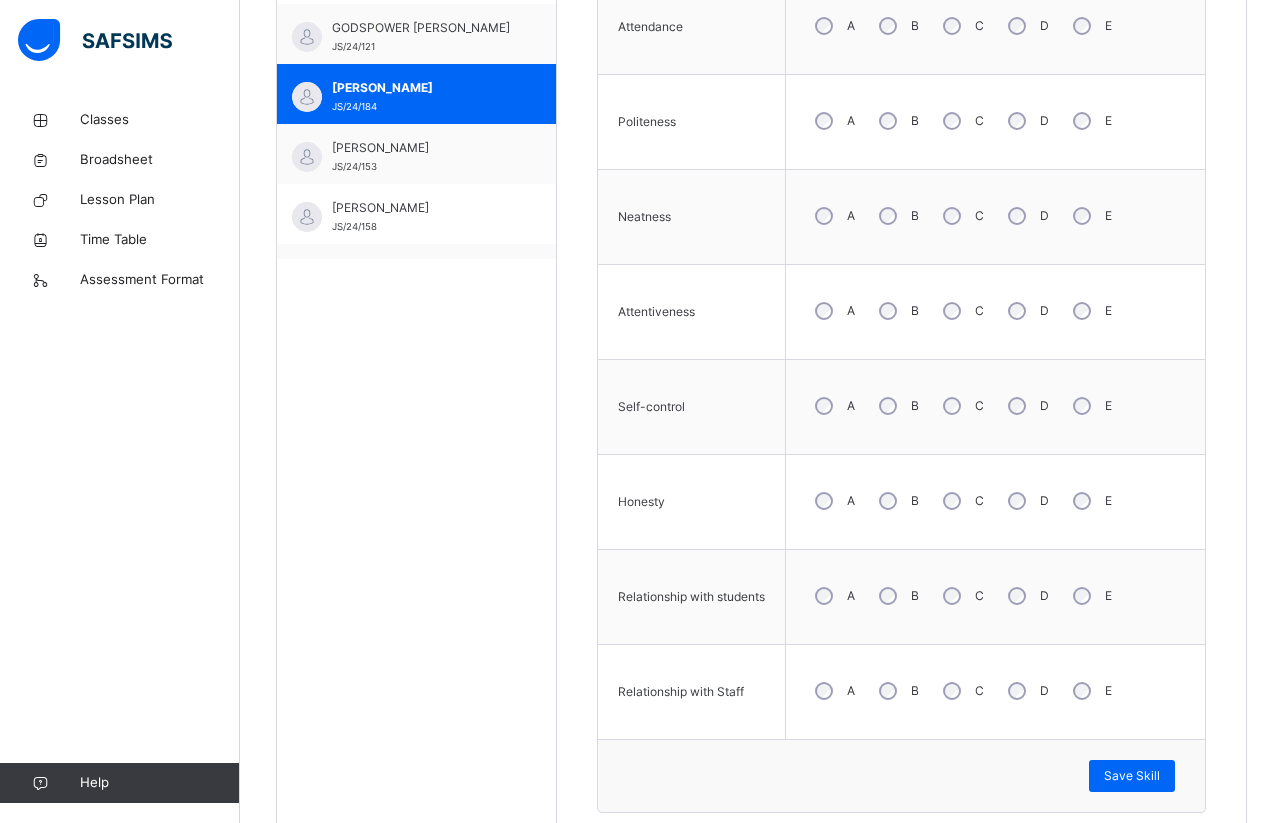 scroll, scrollTop: 877, scrollLeft: 0, axis: vertical 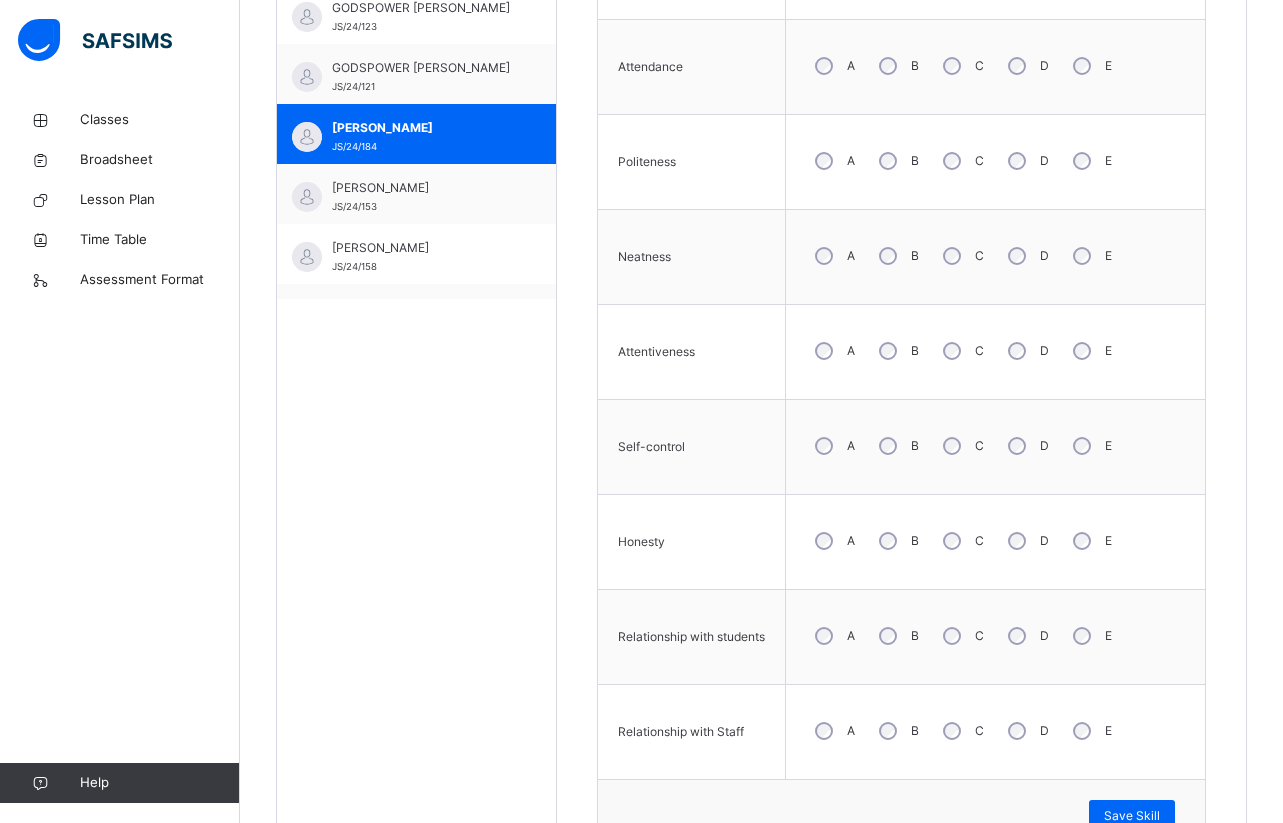 click on "[PERSON_NAME]" at bounding box center (421, 188) 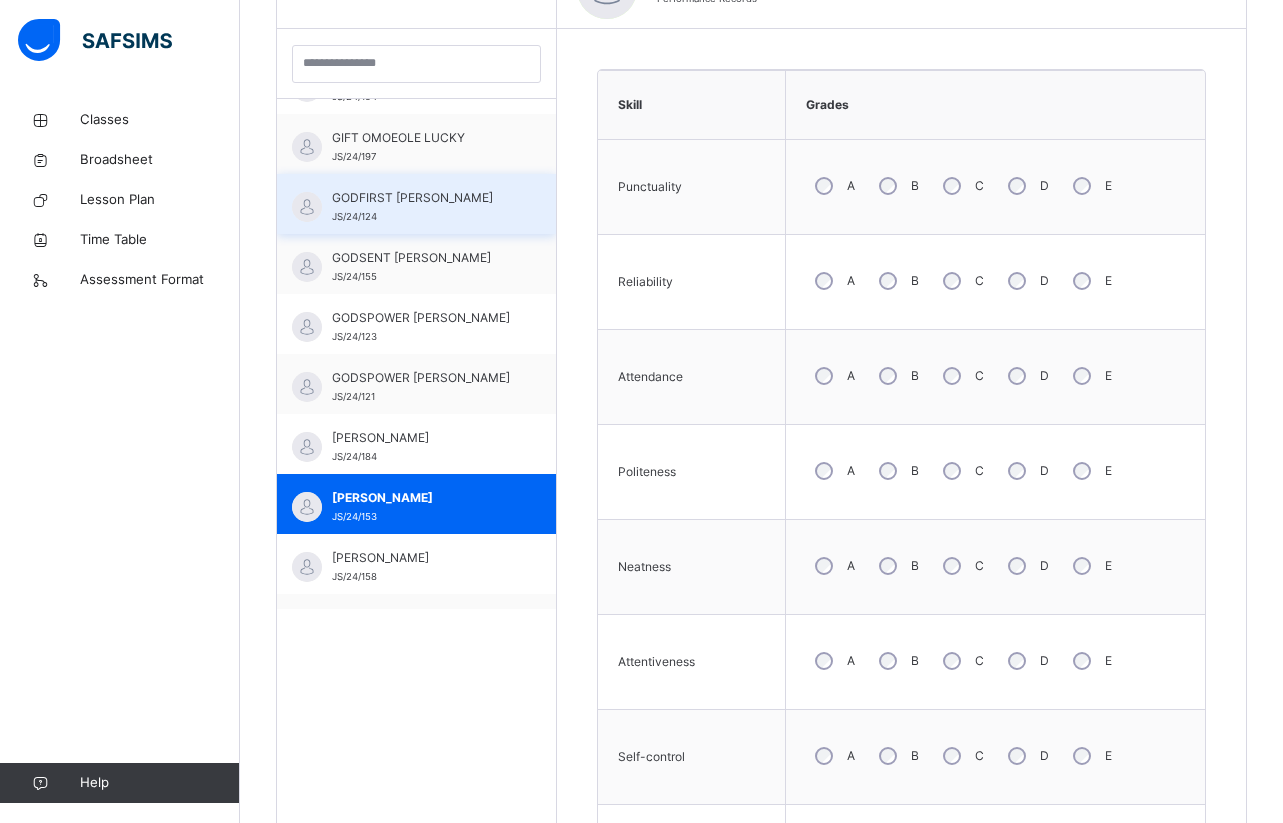 scroll, scrollTop: 877, scrollLeft: 0, axis: vertical 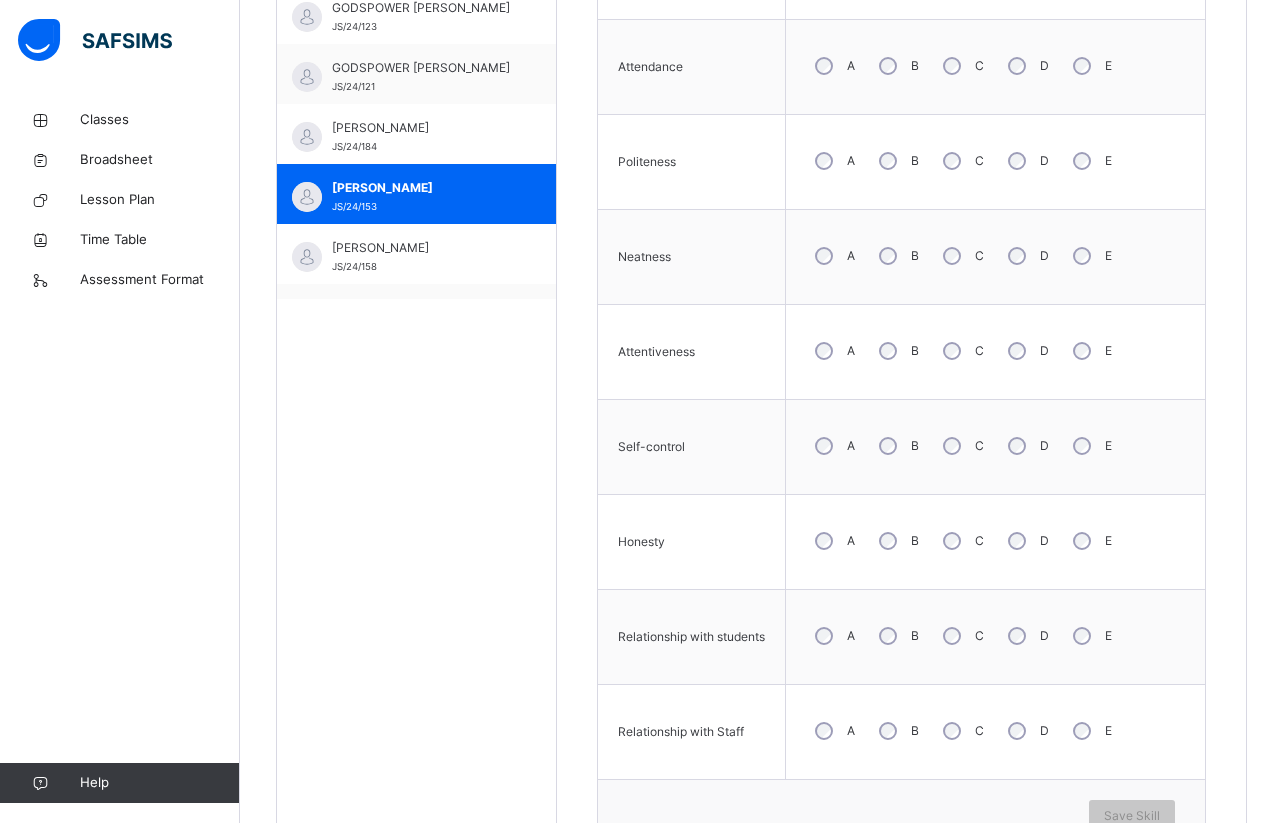 drag, startPoint x: 1229, startPoint y: 69, endPoint x: 1228, endPoint y: 58, distance: 11.045361 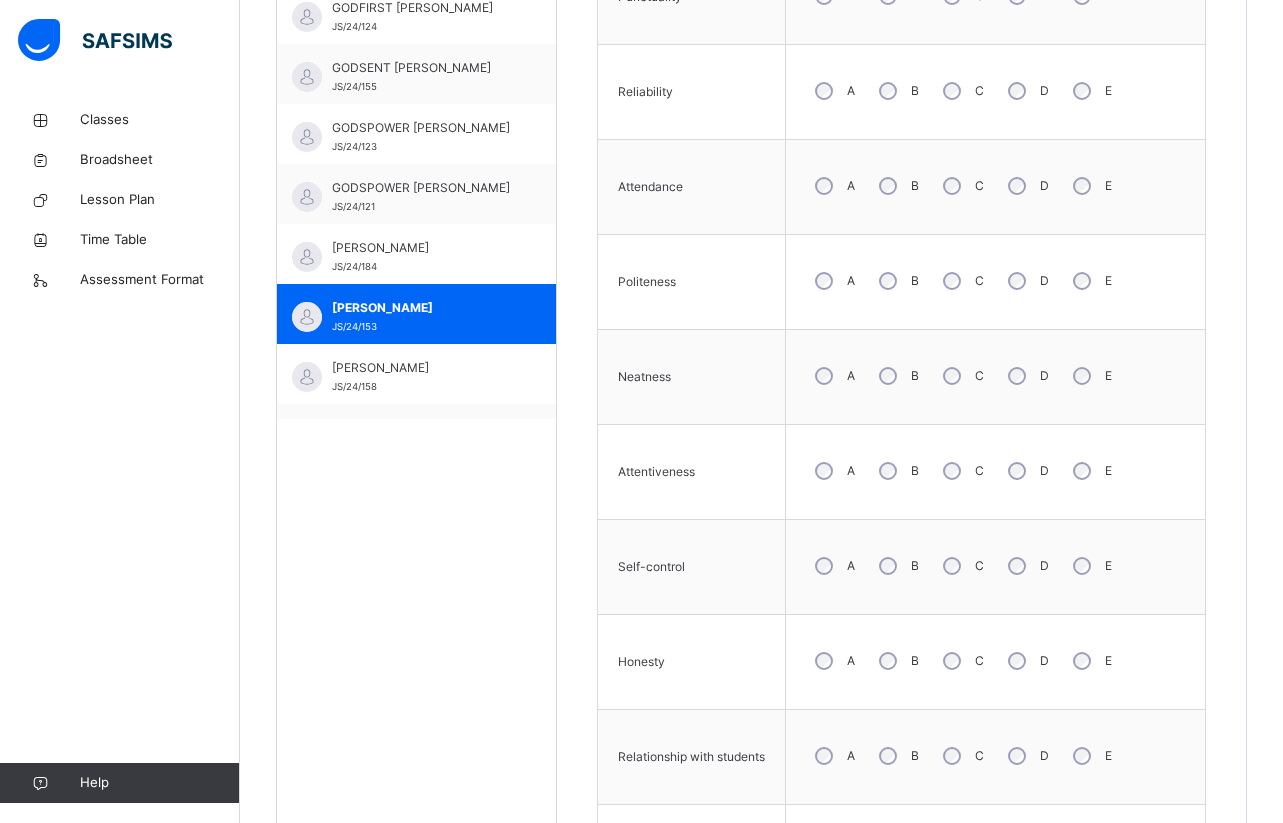 scroll, scrollTop: 717, scrollLeft: 0, axis: vertical 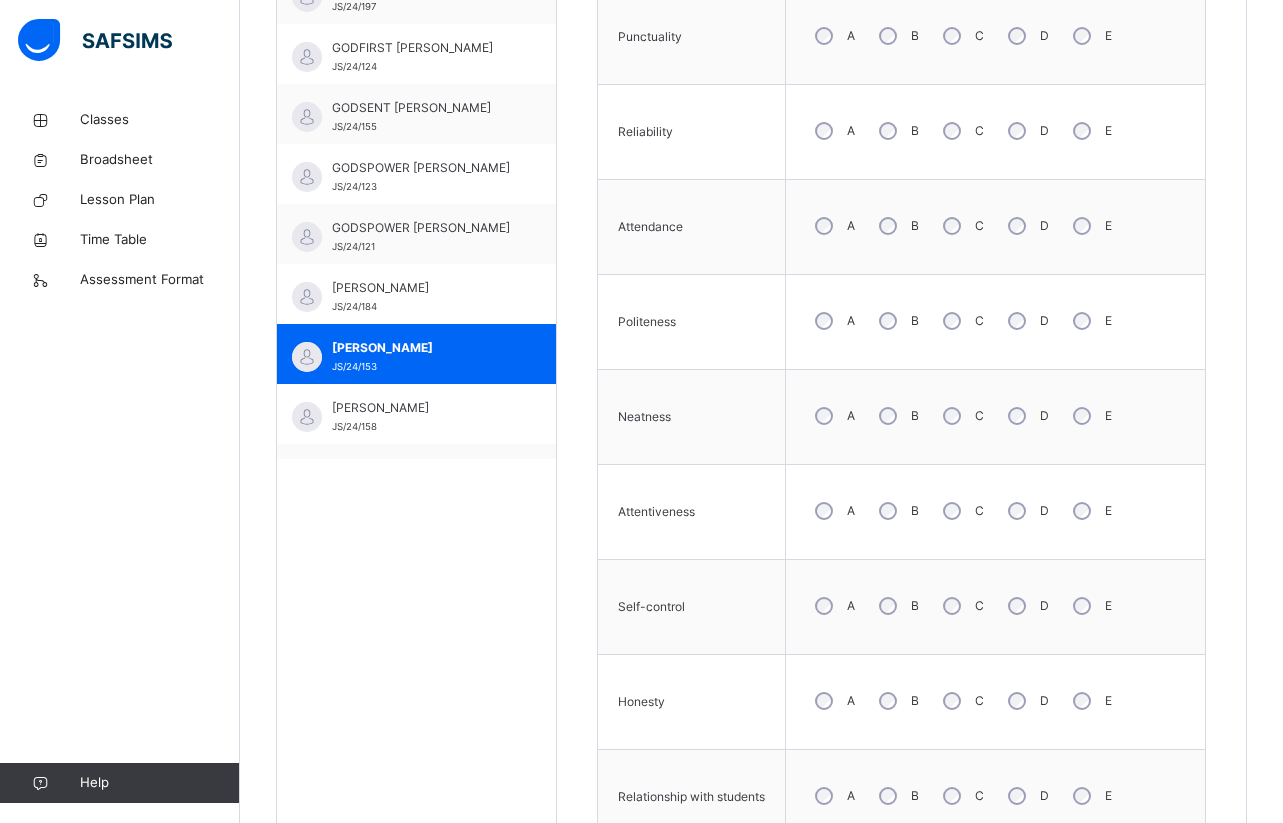 click on "Skill Grades Punctuality A B C D E Reliability A B C D E Attendance A B C D E Politeness A B C D E Neatness A B C D E Attentiveness A B C D E Self-control A B C D E Honesty A B C D E Relationship with students A B C D E Relationship with Staff A B C D E Save Skill" at bounding box center [901, 466] 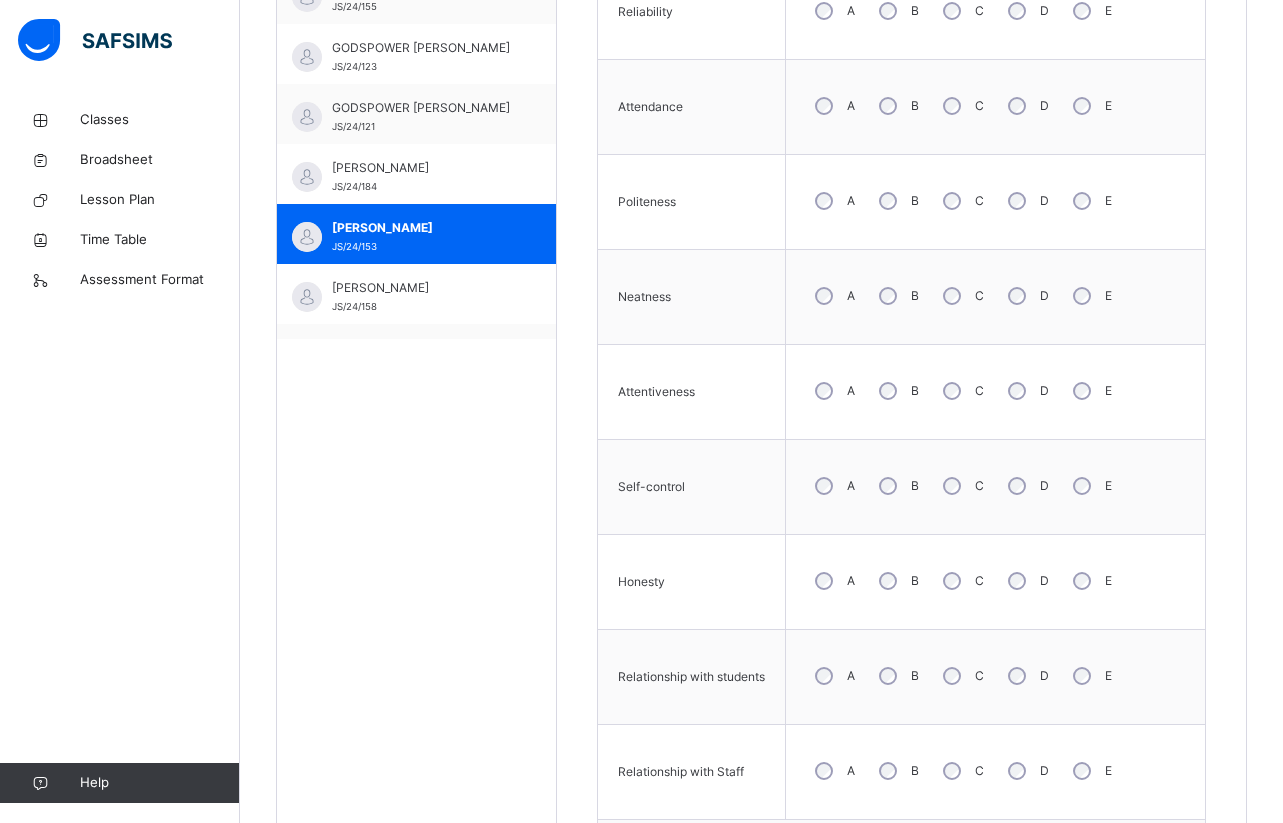 scroll, scrollTop: 877, scrollLeft: 0, axis: vertical 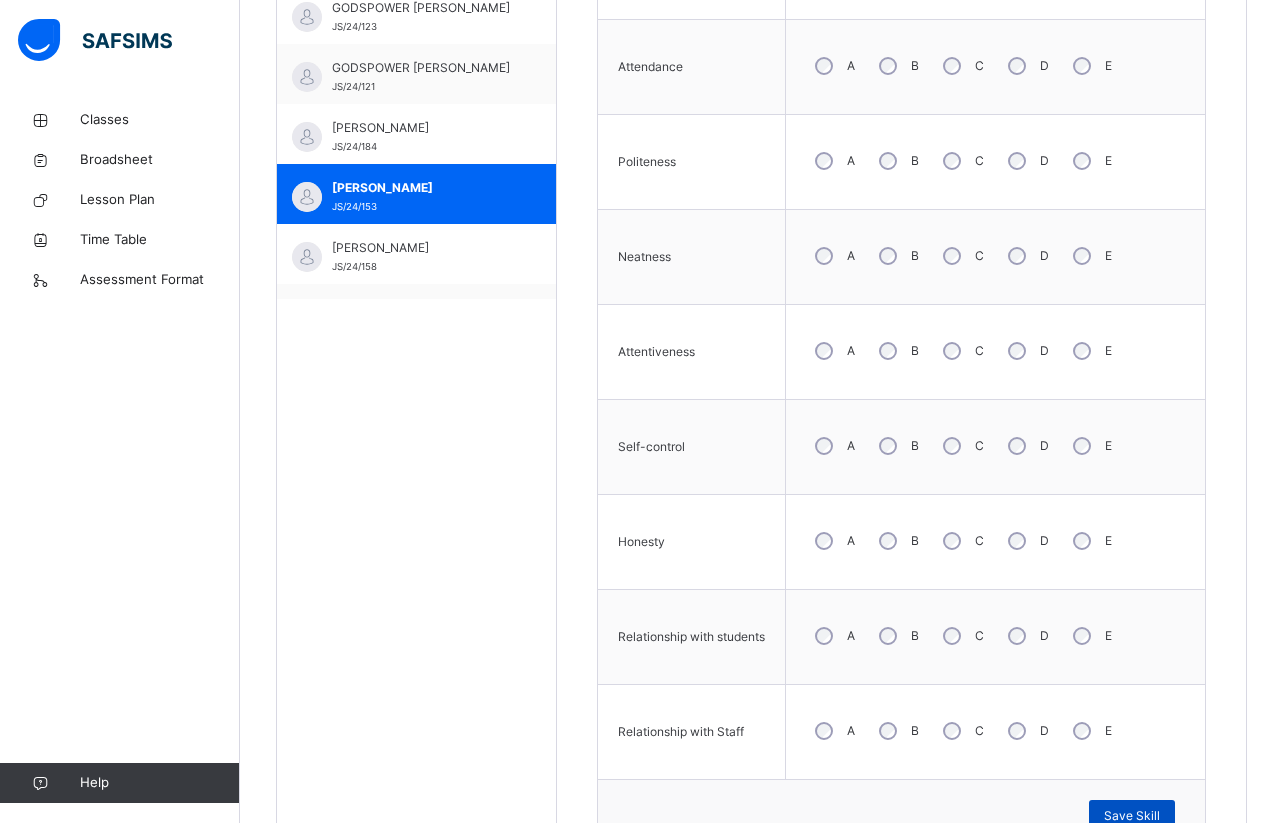 click on "Save Skill" at bounding box center (1132, 816) 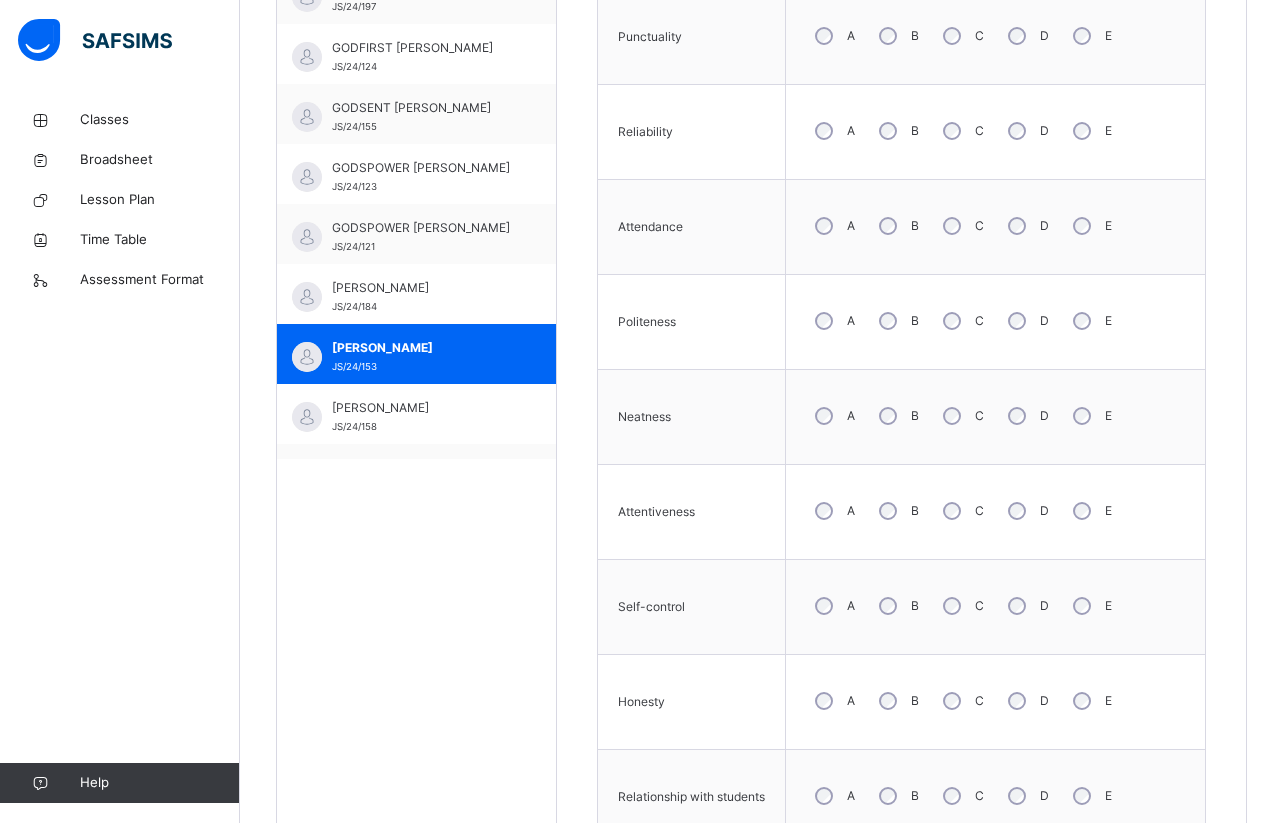 scroll, scrollTop: 677, scrollLeft: 0, axis: vertical 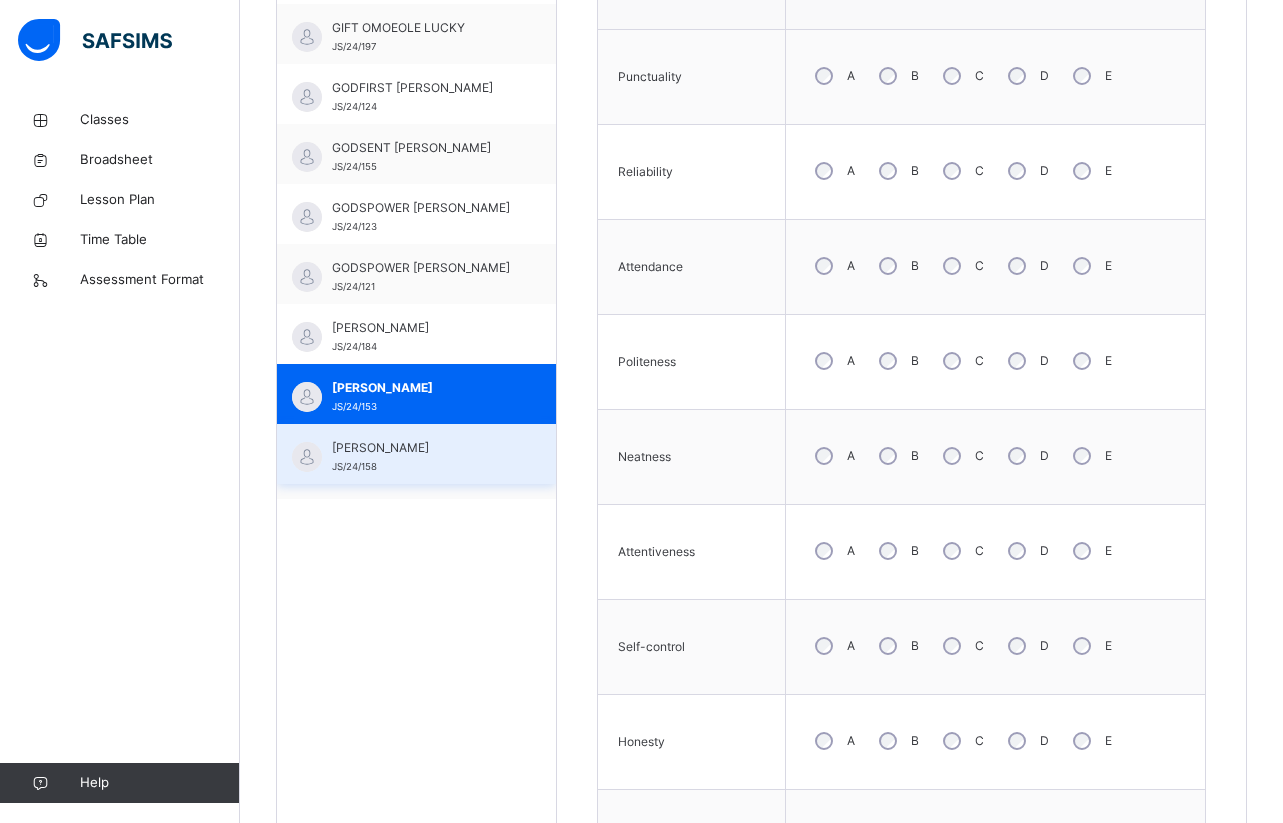 click on "[PERSON_NAME] JS/24/158" at bounding box center (421, 457) 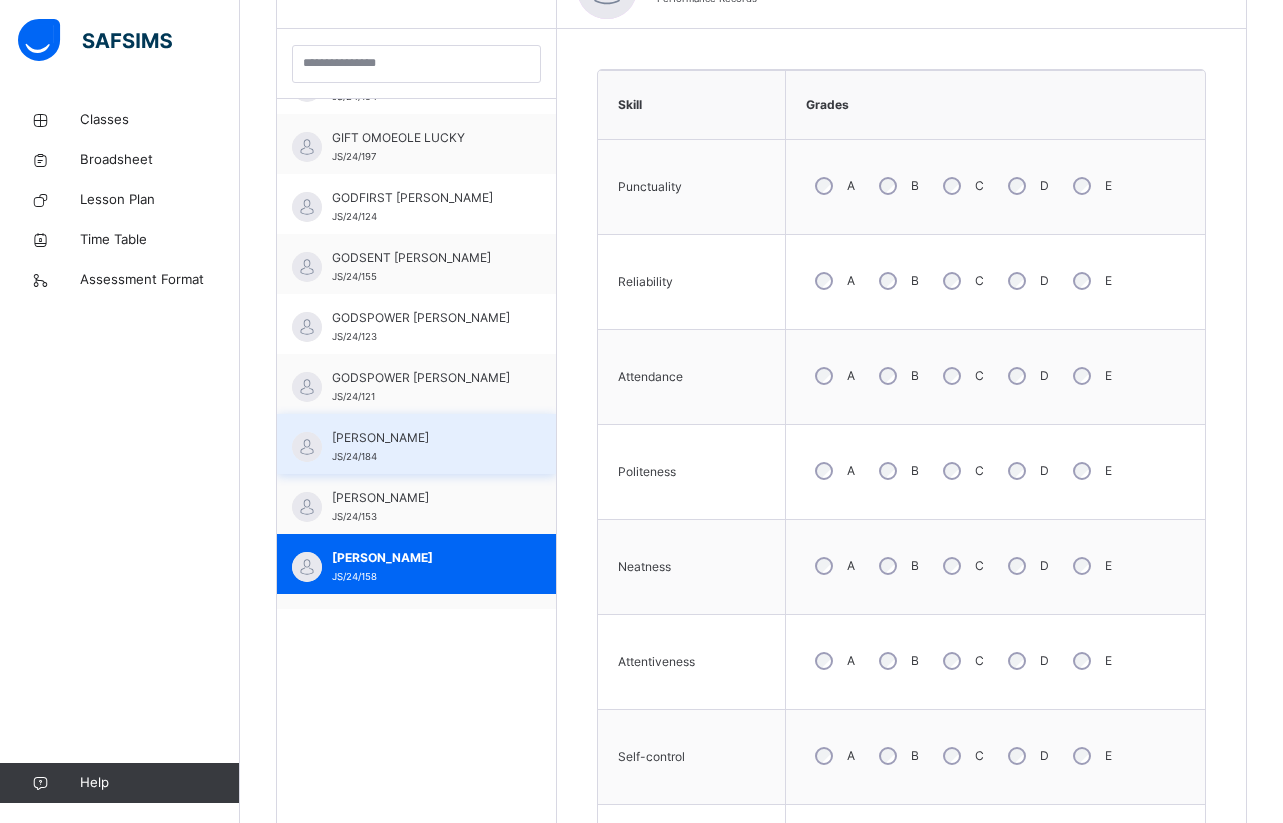 scroll, scrollTop: 677, scrollLeft: 0, axis: vertical 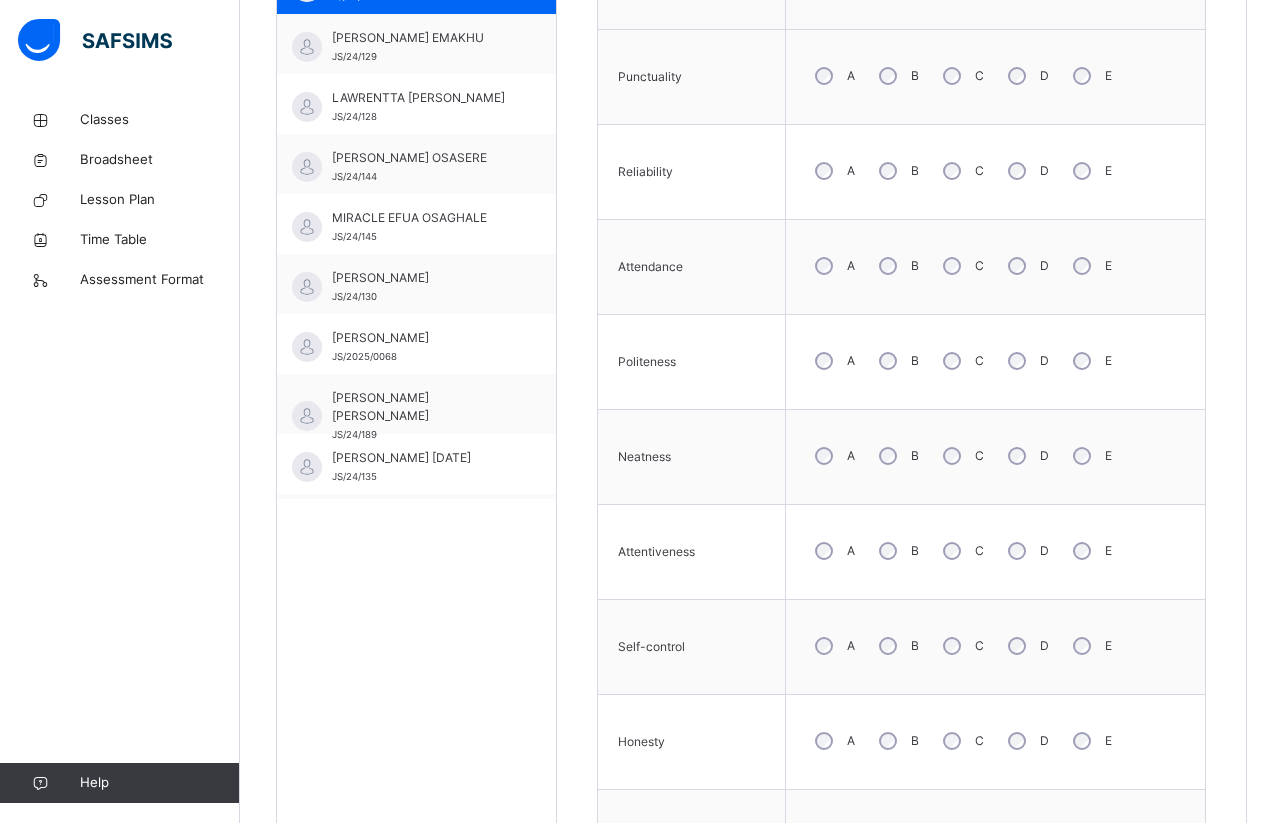 click on "Skill Grades Punctuality A B C D E Reliability A B C D E Attendance A B C D E Politeness A B C D E Neatness A B C D E Attentiveness A B C D E Self-control A B C D E Honesty A B C D E Relationship with students A B C D E Relationship with Staff A B C D E Save Skill" at bounding box center (901, 506) 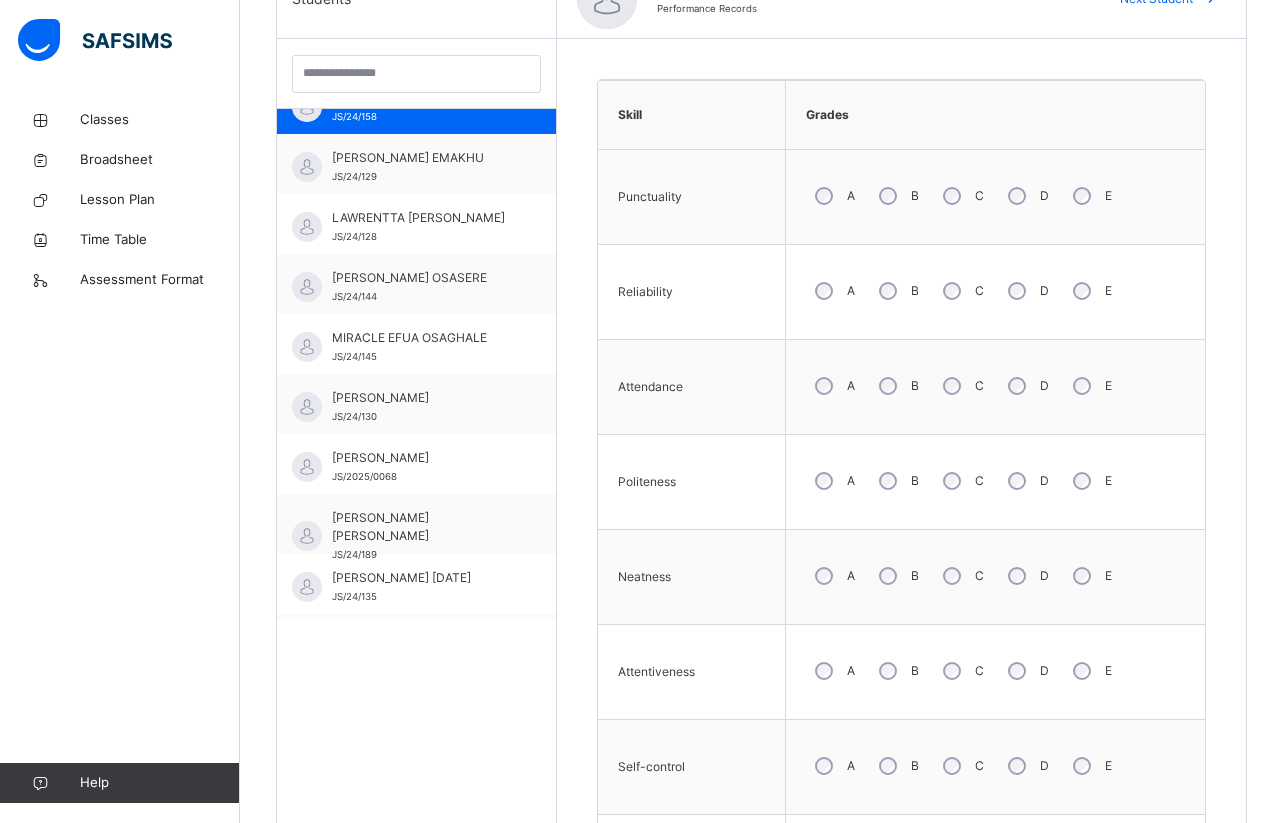 scroll, scrollTop: 517, scrollLeft: 0, axis: vertical 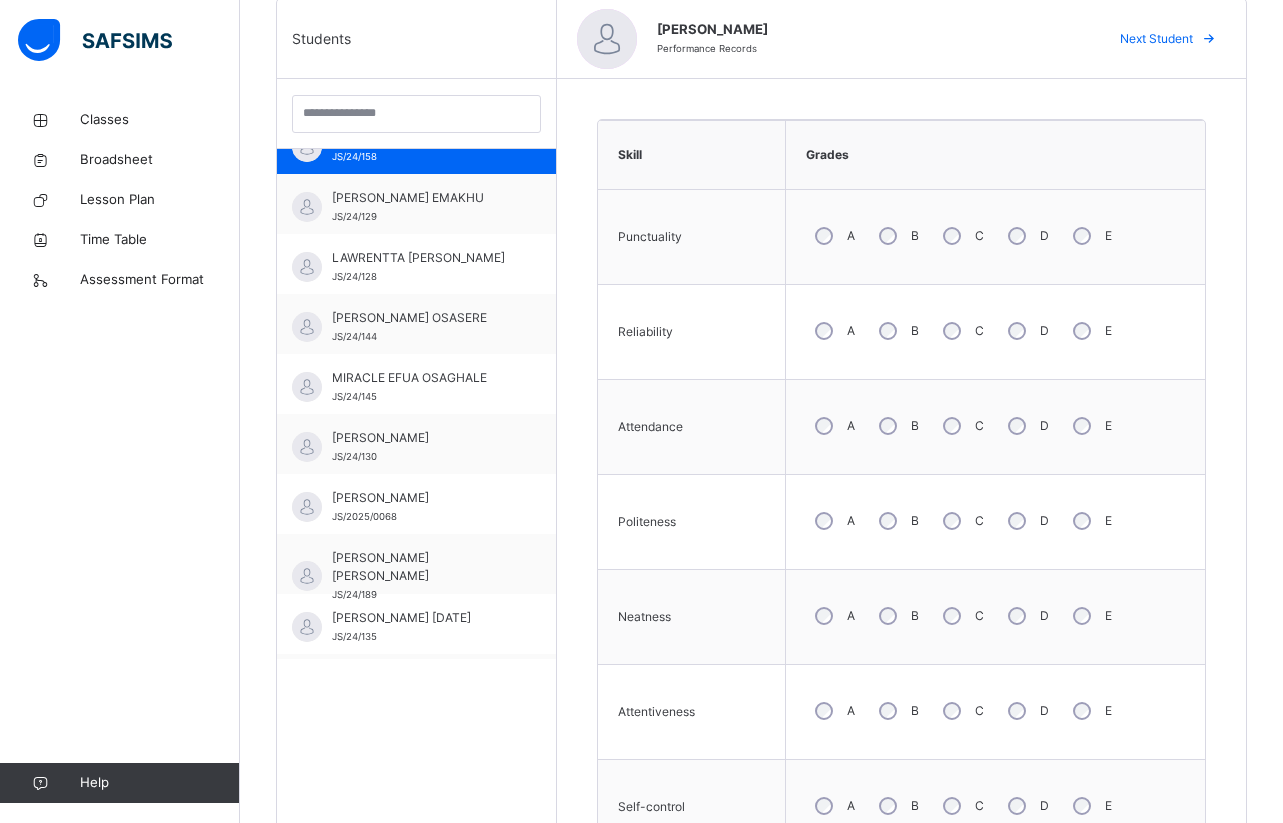 click on "Skill Grades Punctuality A B C D E Reliability A B C D E Attendance A B C D E Politeness A B C D E Neatness A B C D E Attentiveness A B C D E Self-control A B C D E Honesty A B C D E Relationship with students A B C D E Relationship with Staff A B C D E Save Skill" at bounding box center (901, 666) 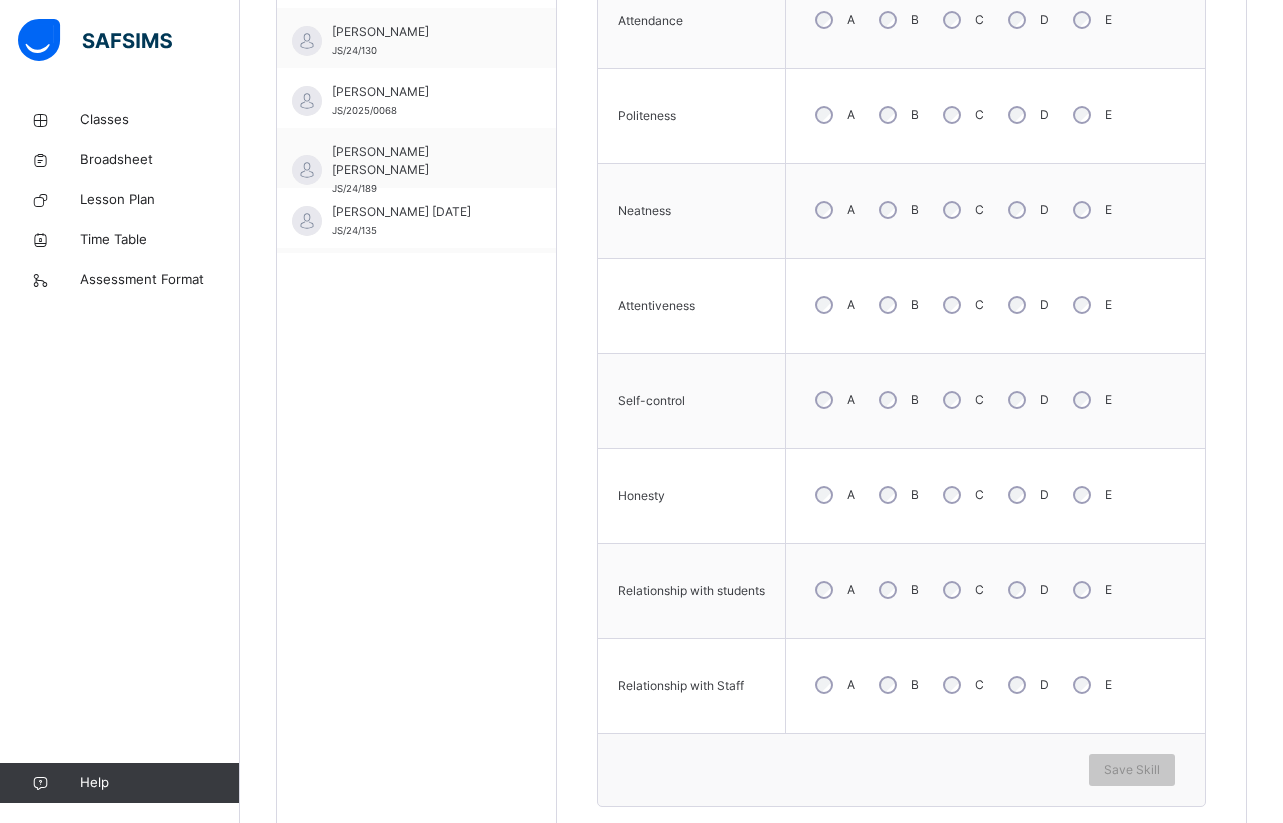 scroll, scrollTop: 940, scrollLeft: 0, axis: vertical 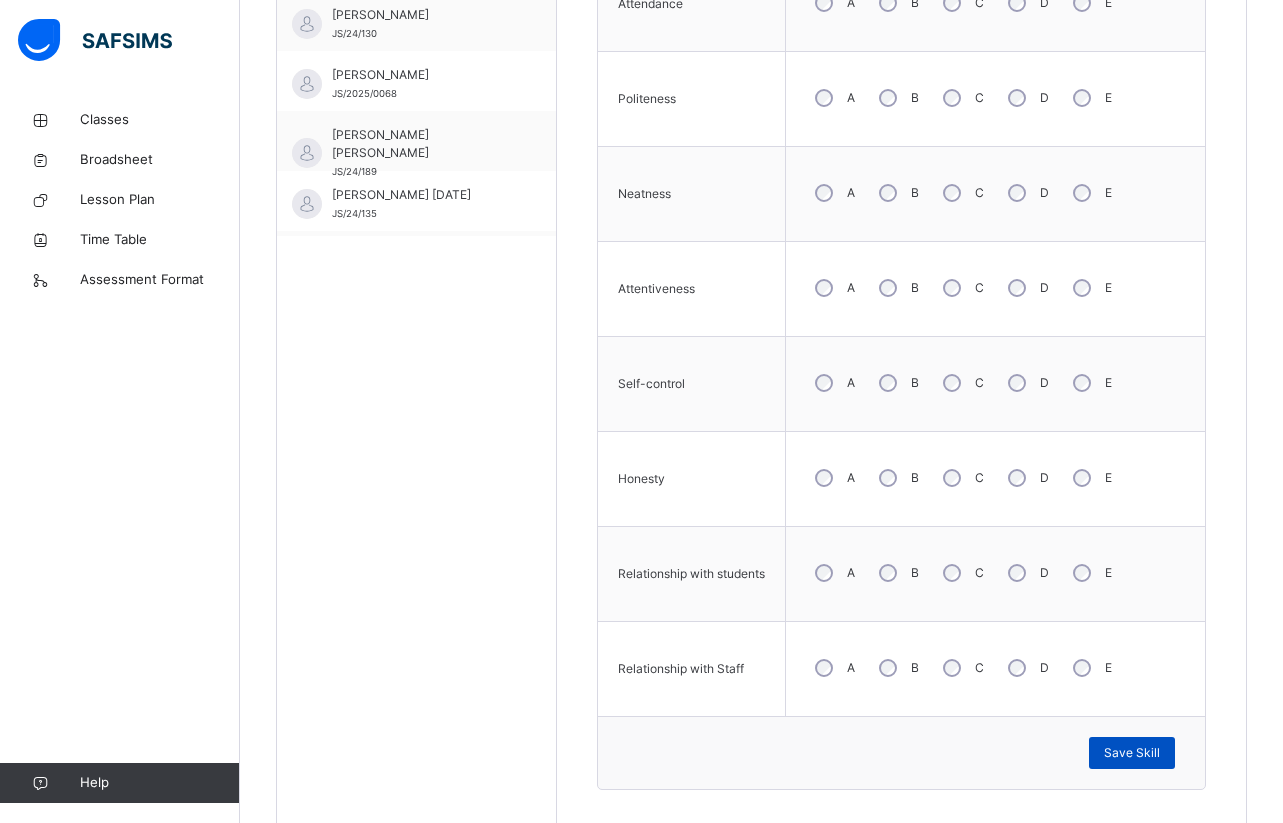 click on "Save Skill" at bounding box center (1132, 753) 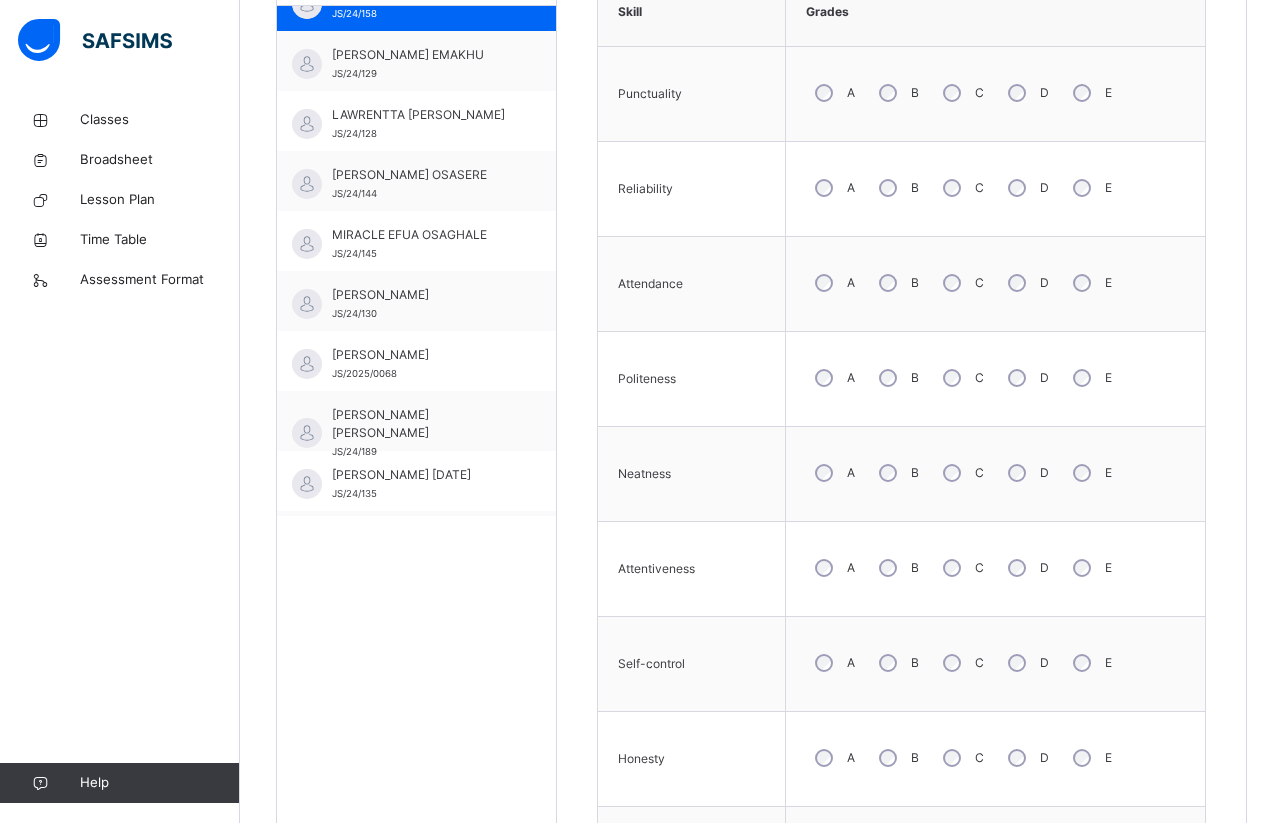 scroll, scrollTop: 620, scrollLeft: 0, axis: vertical 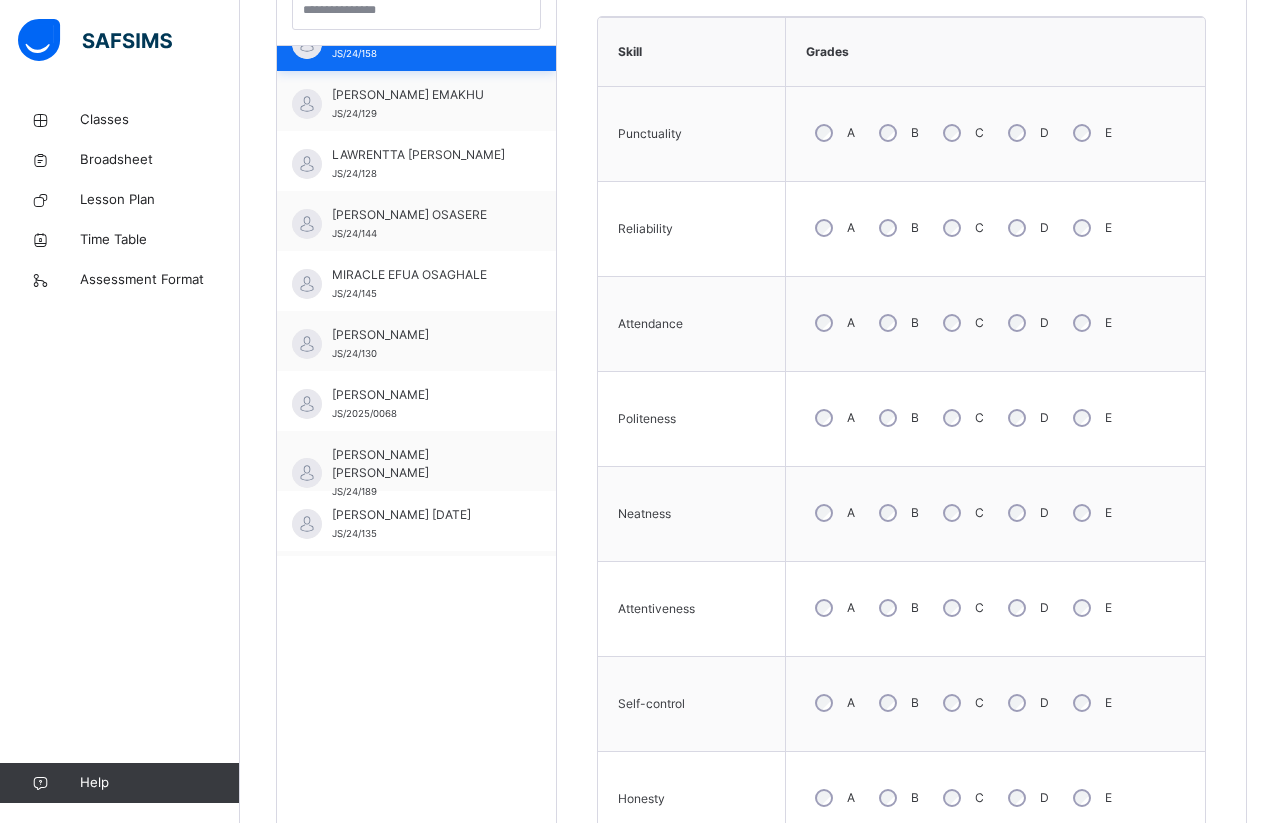 click on "[PERSON_NAME] EMAKHU" at bounding box center [421, 95] 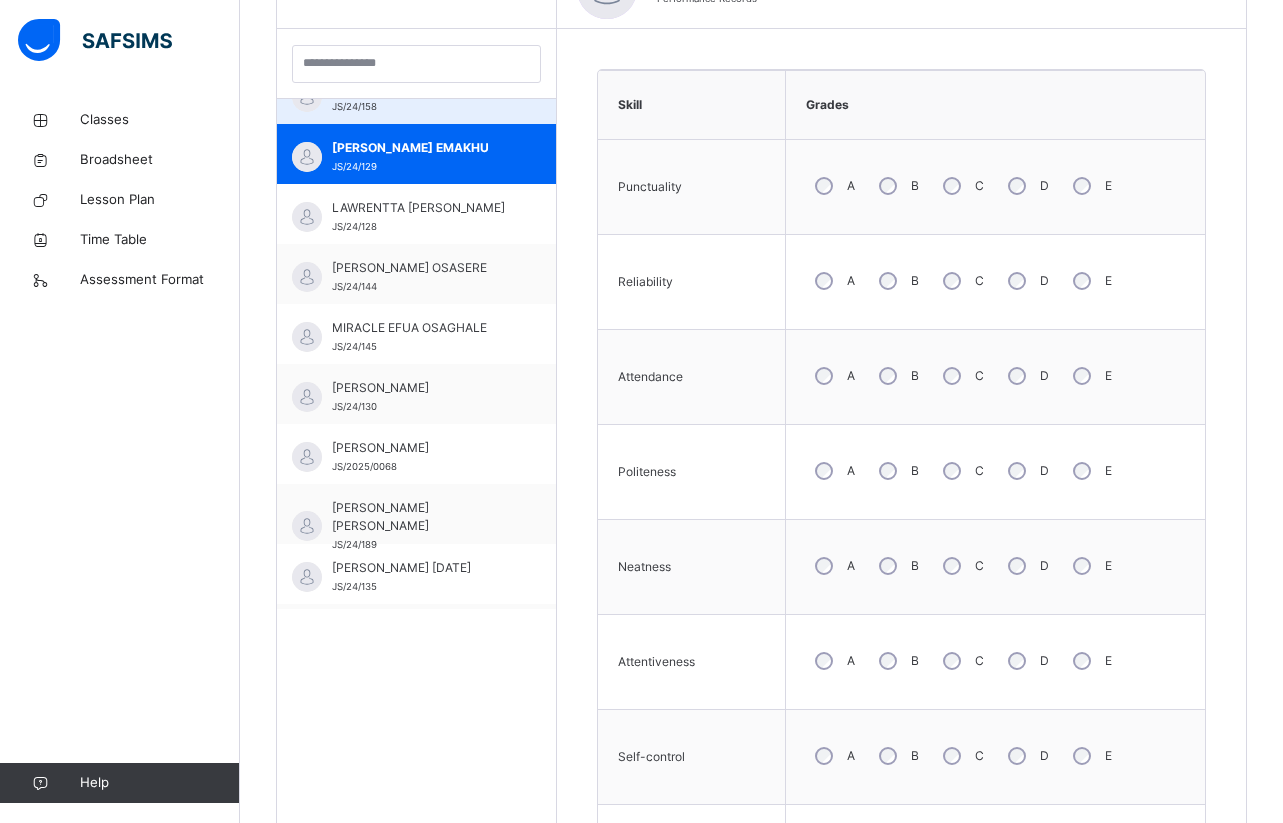 scroll, scrollTop: 620, scrollLeft: 0, axis: vertical 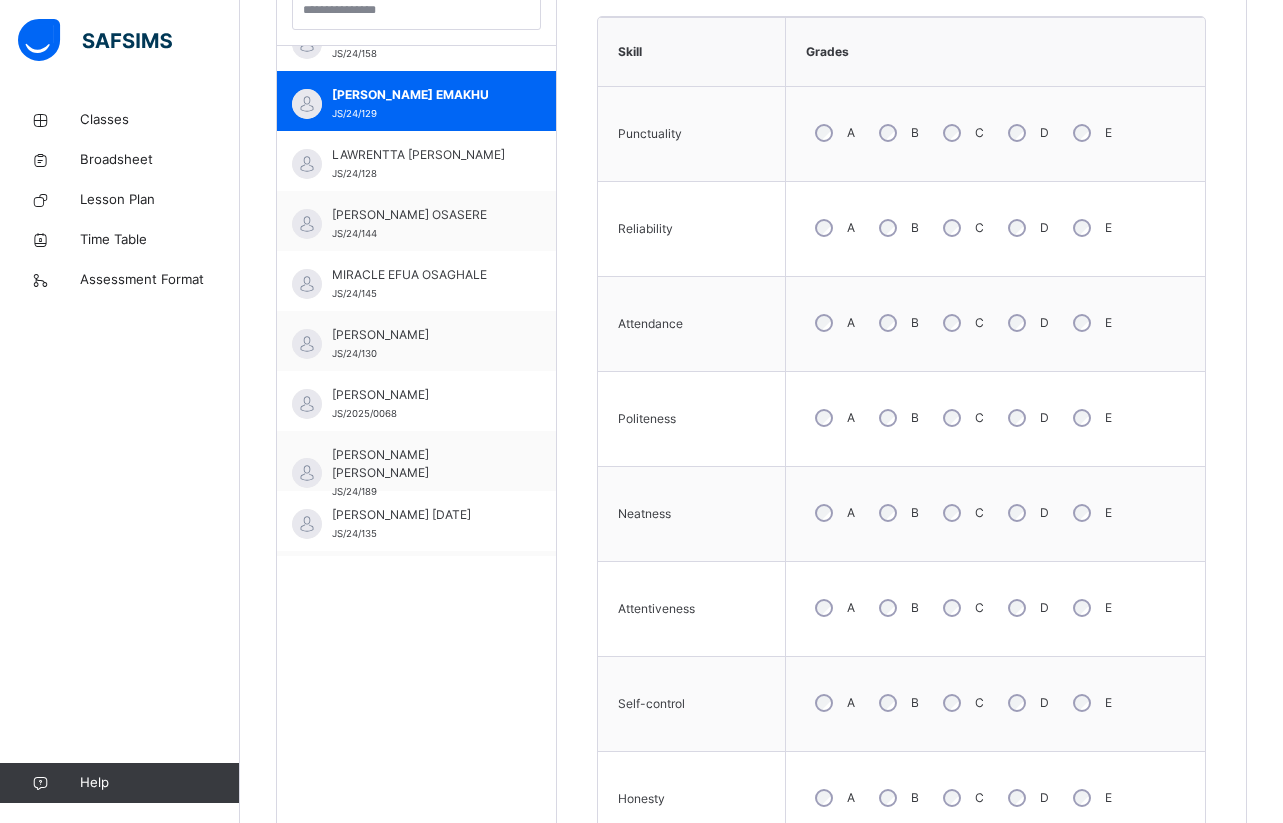 drag, startPoint x: 1255, startPoint y: 546, endPoint x: 1252, endPoint y: 536, distance: 10.440307 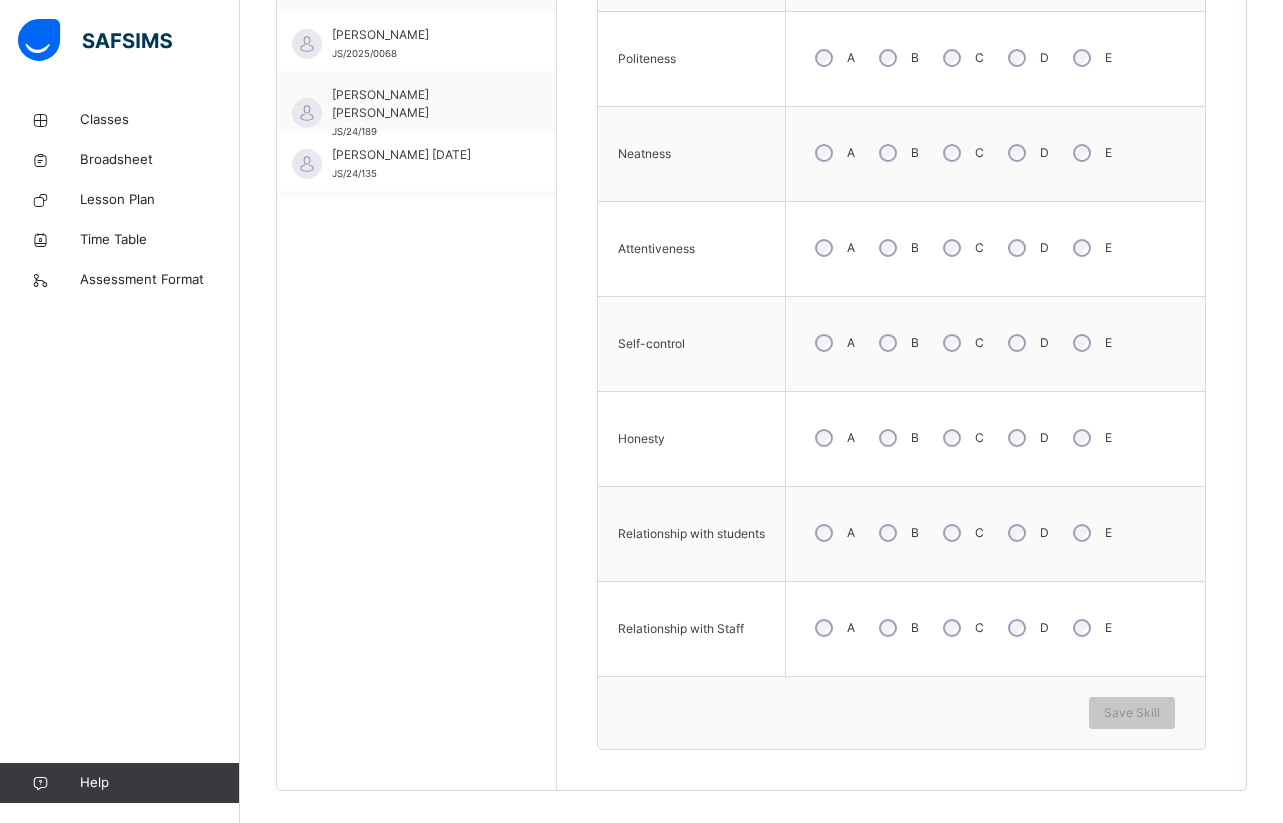 scroll, scrollTop: 998, scrollLeft: 0, axis: vertical 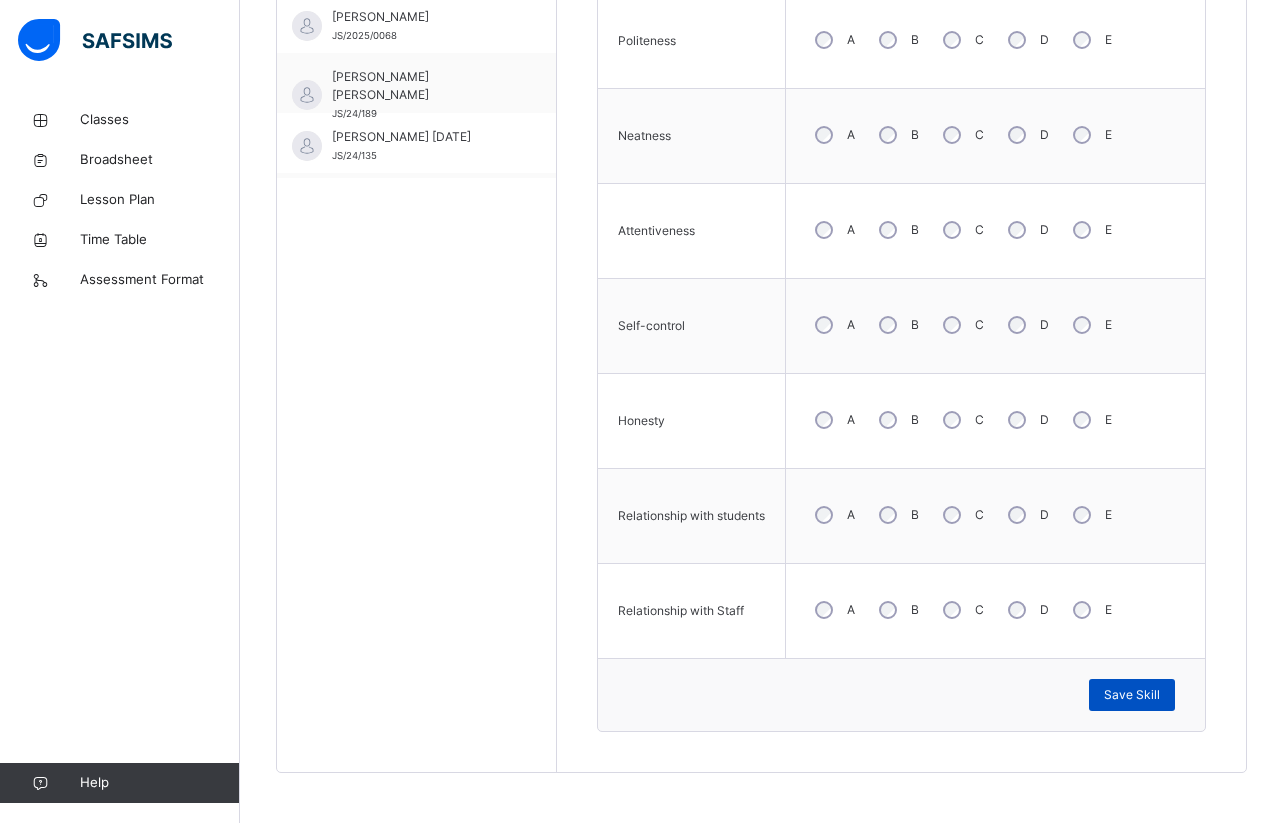 click on "Save Skill" at bounding box center [1132, 695] 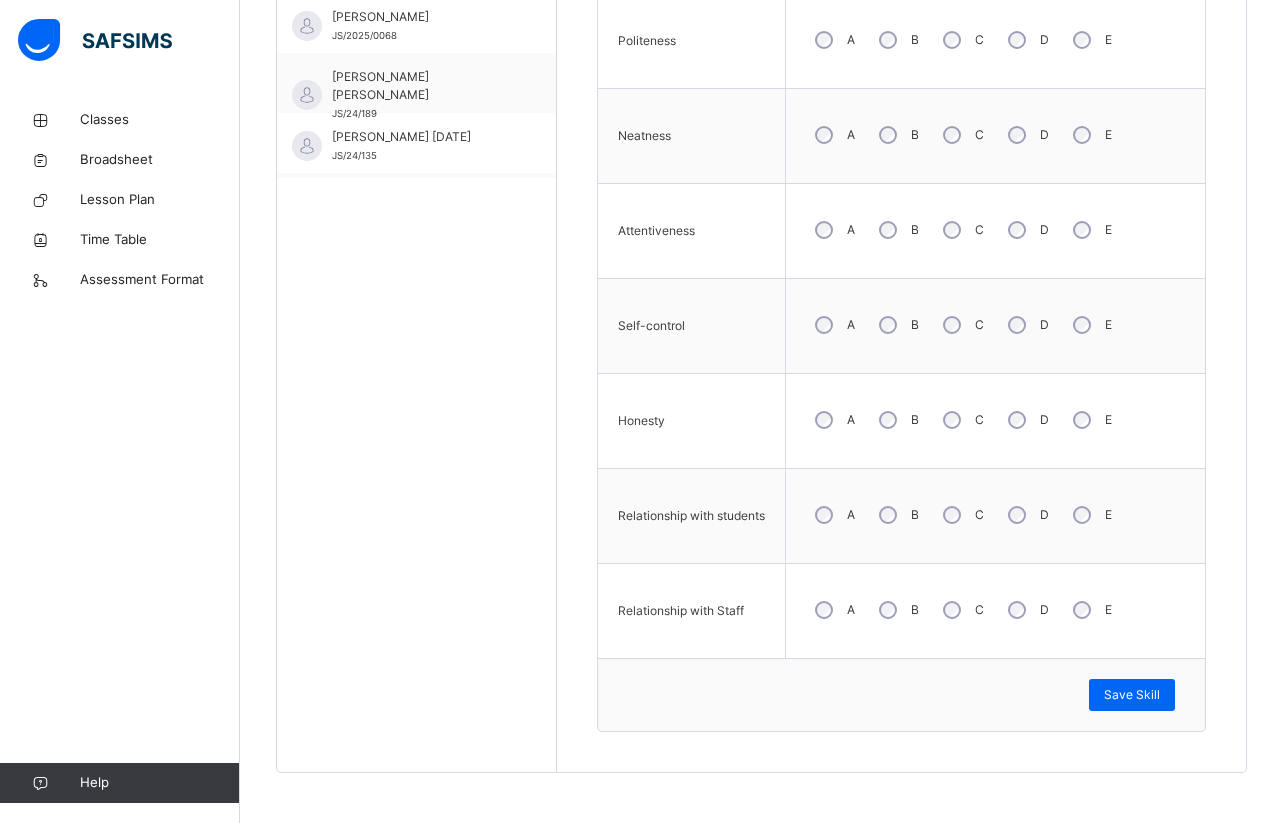 click on "Skill Grades Punctuality A B C D E Reliability A B C D E Attendance A B C D E Politeness A B C D E Neatness A B C D E Attentiveness A B C D E Self-control A B C D E Honesty A B C D E Relationship with students A B C D E Relationship with Staff A B C D E Save Skill" at bounding box center [901, 185] 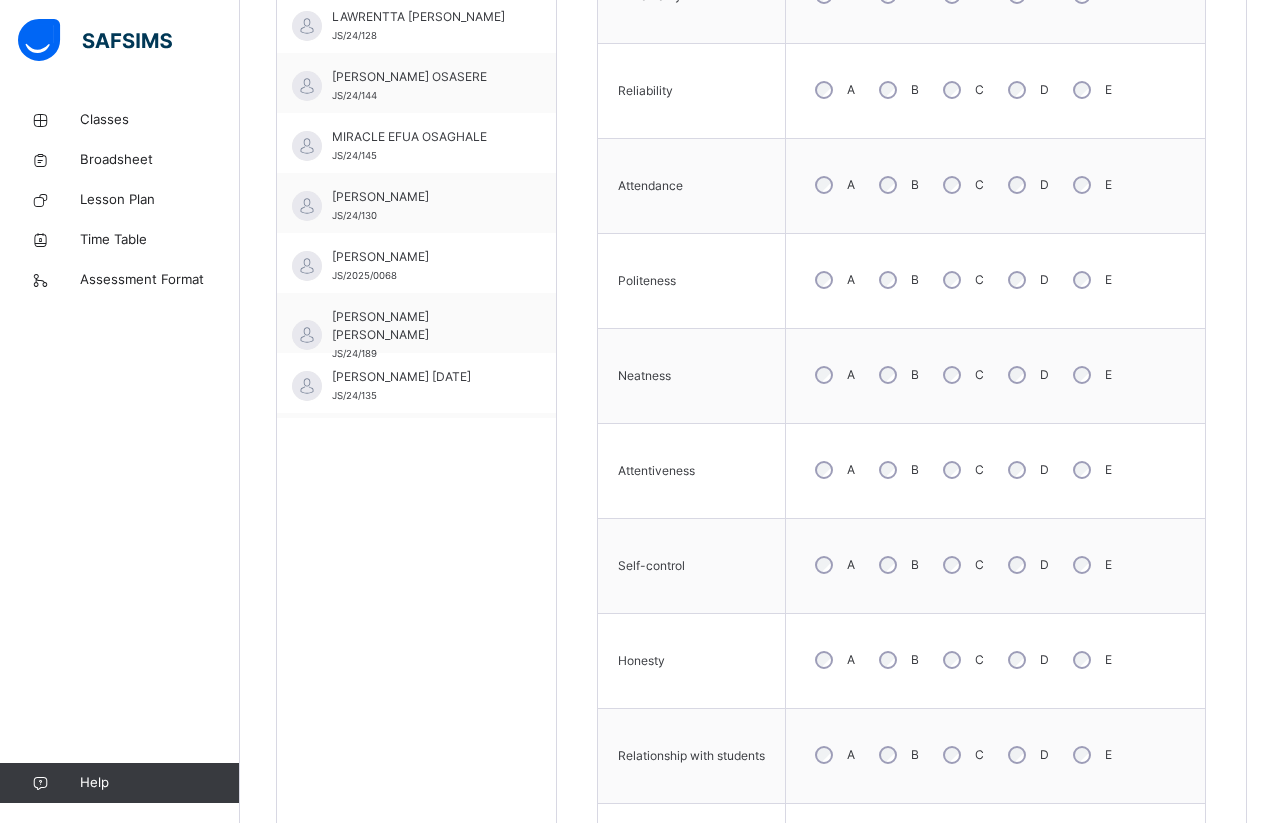 scroll, scrollTop: 718, scrollLeft: 0, axis: vertical 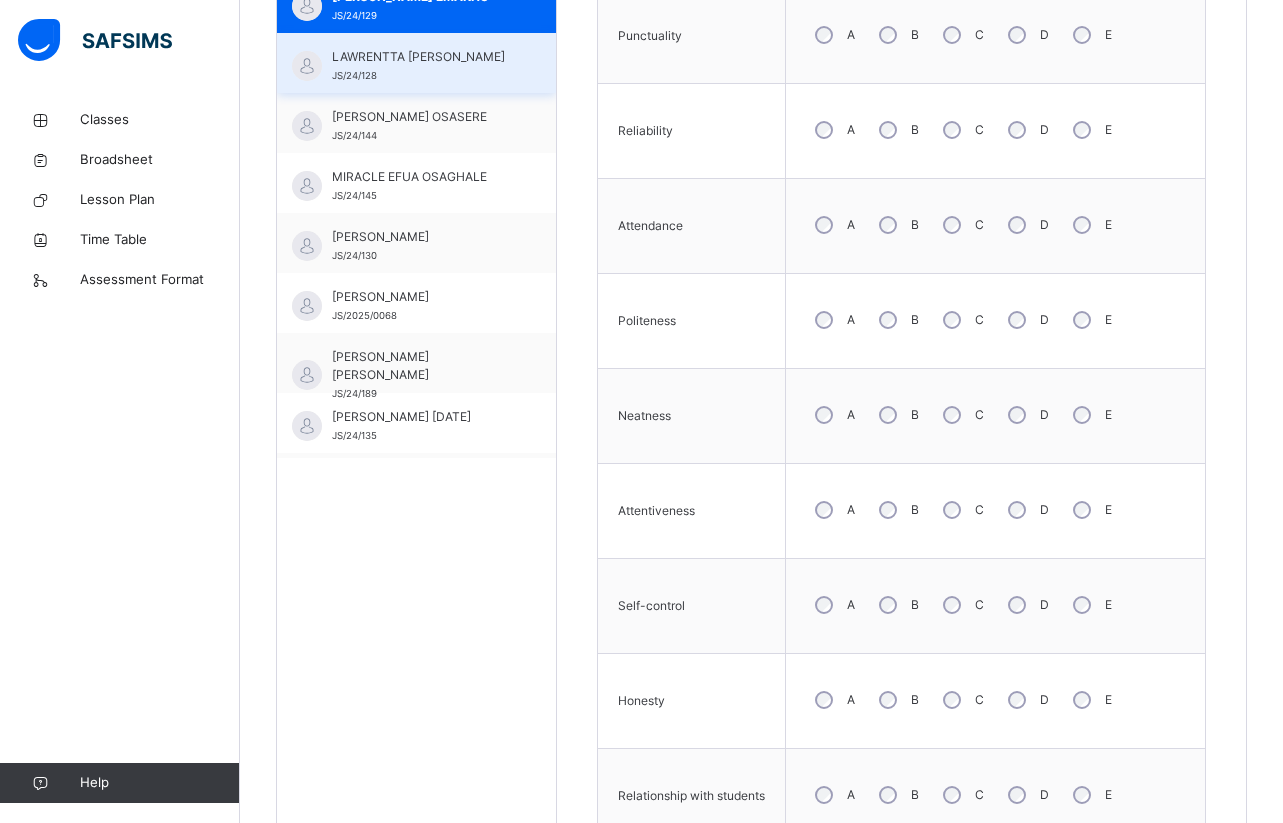 click on "LAWRENTTA [PERSON_NAME]" at bounding box center (421, 57) 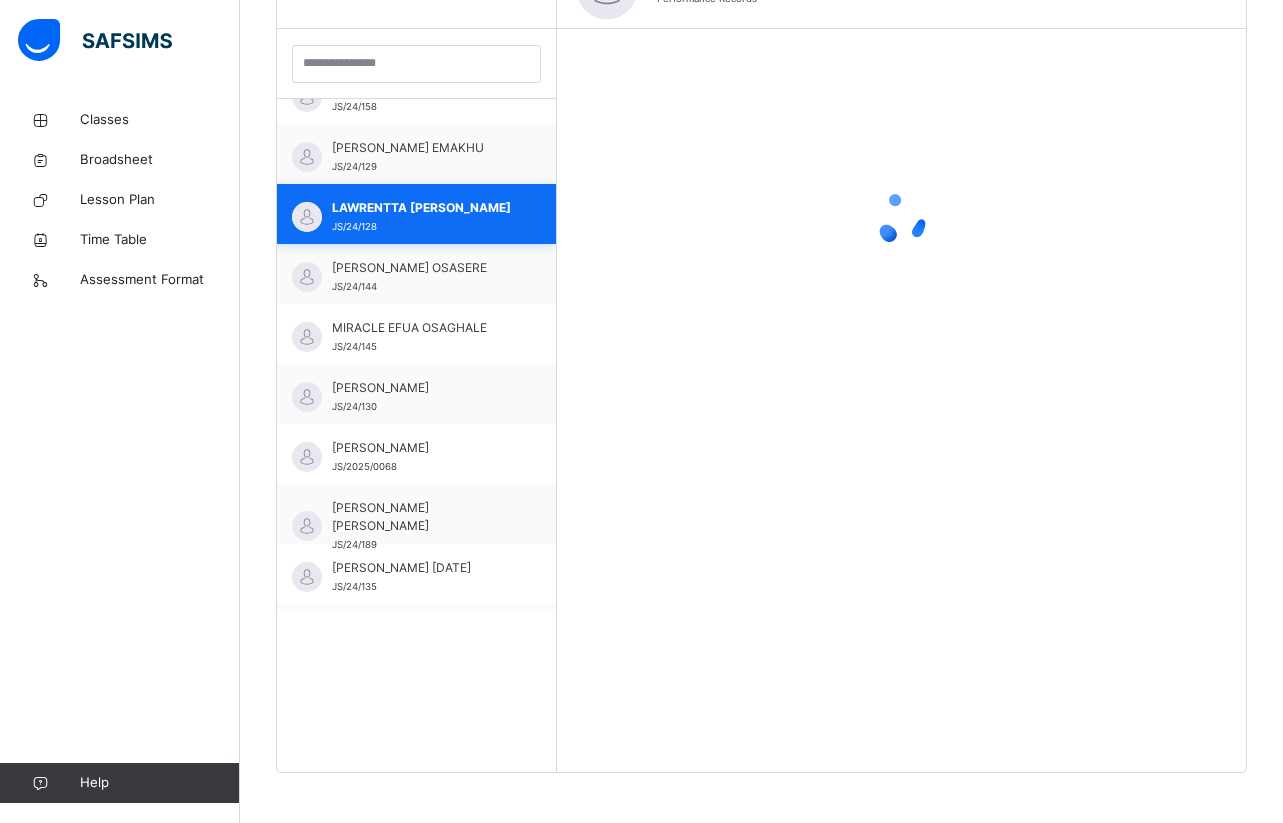 scroll, scrollTop: 718, scrollLeft: 0, axis: vertical 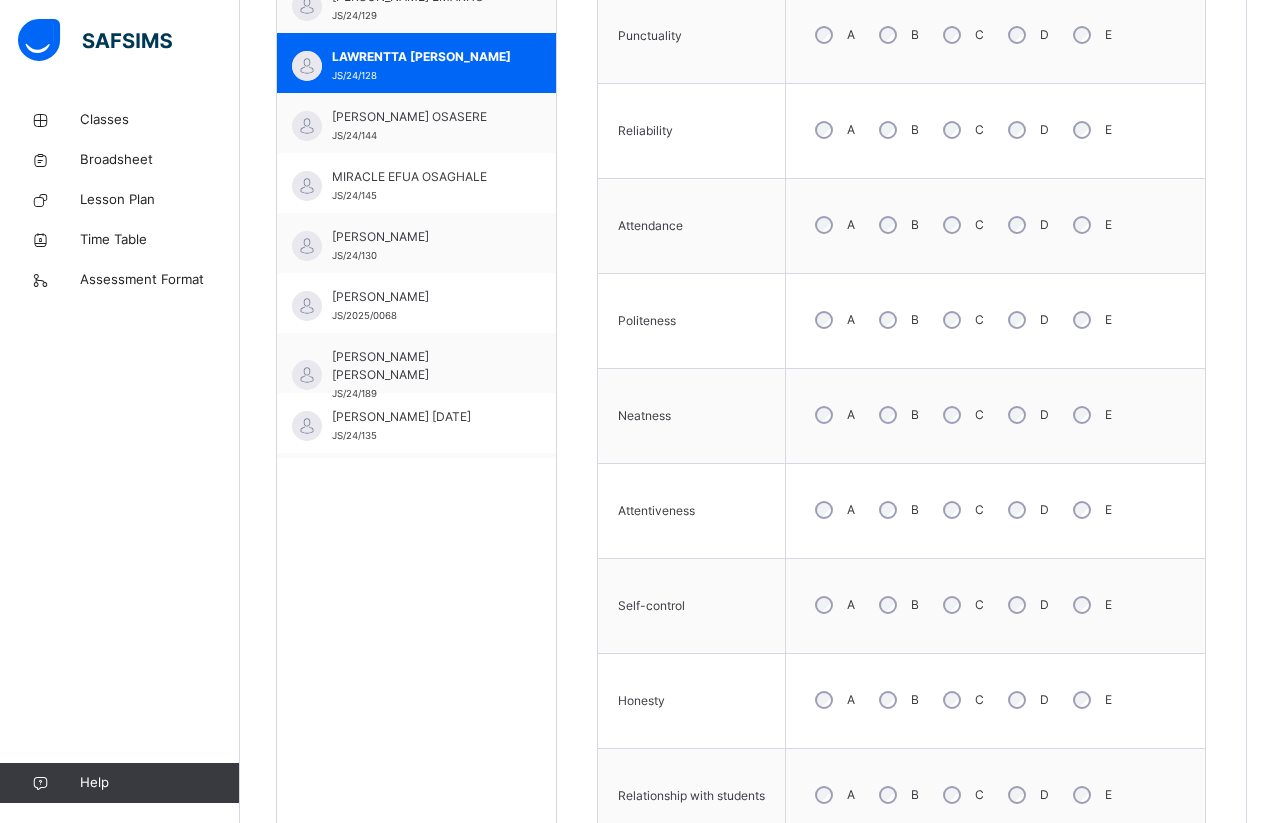 click on "Skill Grades Punctuality A B C D E Reliability A B C D E Attendance A B C D E Politeness A B C D E Neatness A B C D E Attentiveness A B C D E Self-control A B C D E Honesty A B C D E Relationship with students A B C D E Relationship with Staff A B C D E Save Skill" at bounding box center [901, 465] 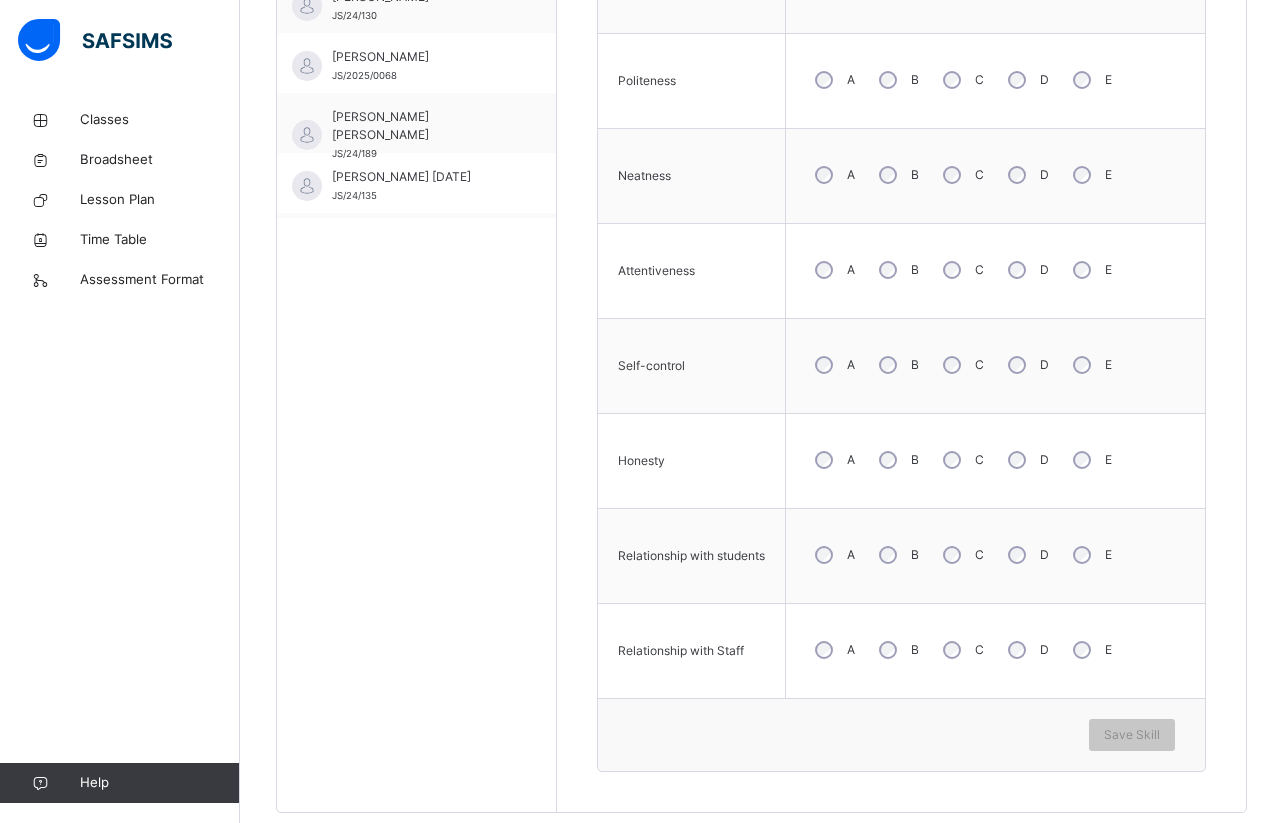 scroll, scrollTop: 998, scrollLeft: 0, axis: vertical 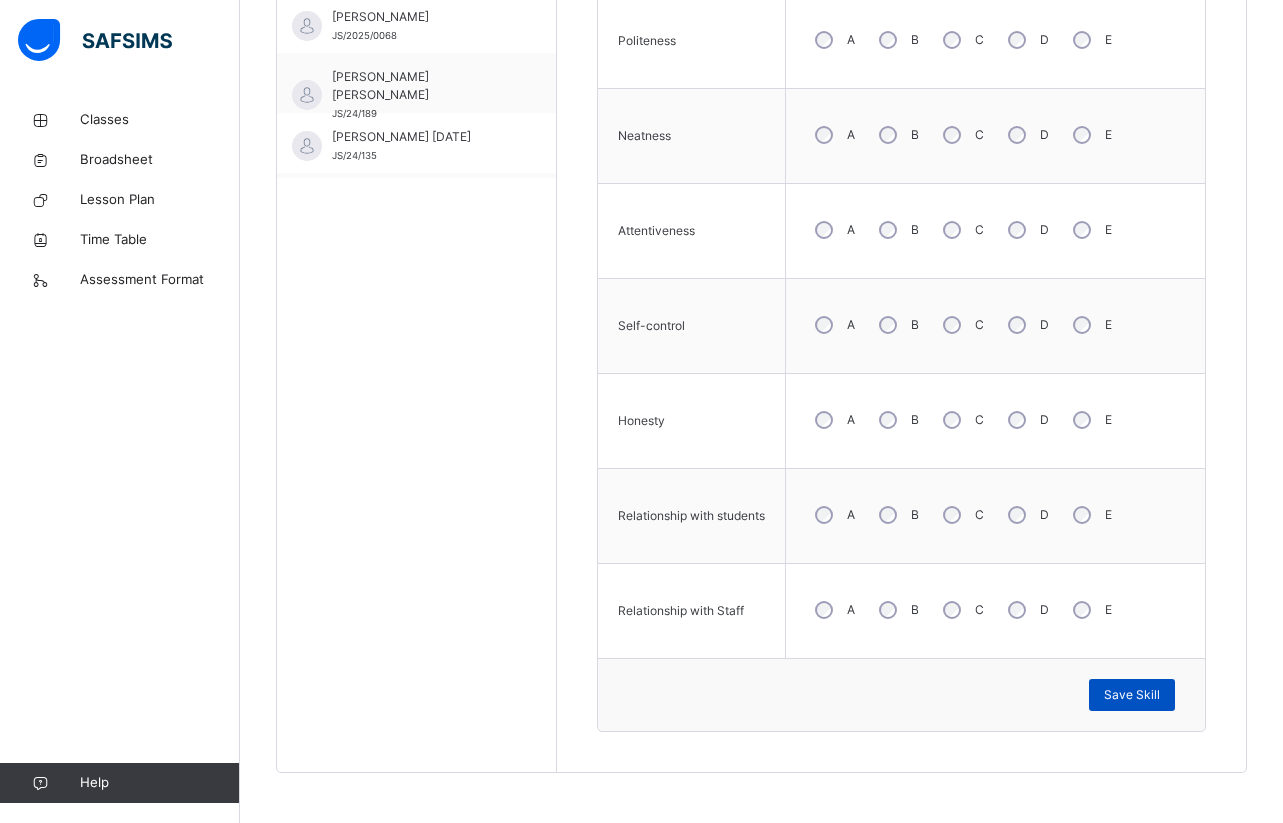 click on "Save Skill" at bounding box center (1132, 695) 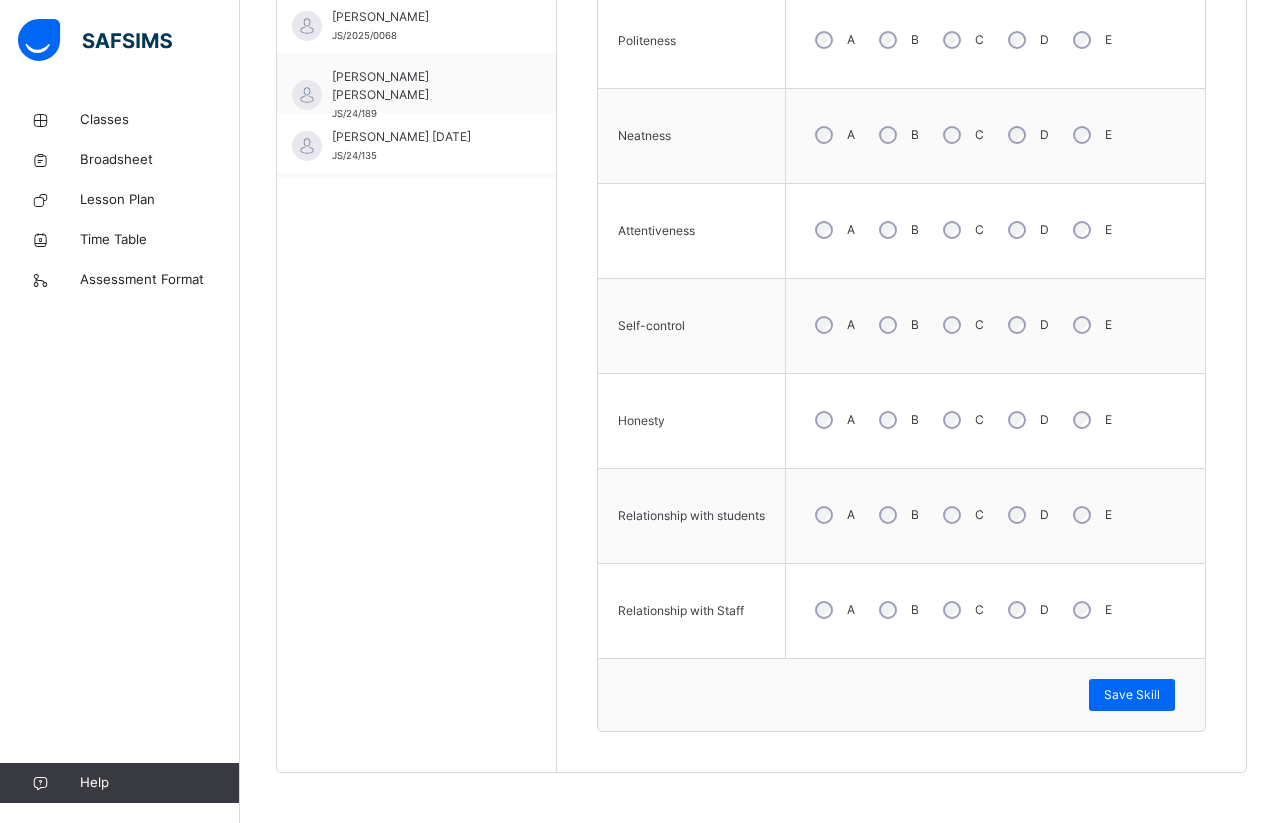 drag, startPoint x: 1246, startPoint y: 578, endPoint x: 1247, endPoint y: 596, distance: 18.027756 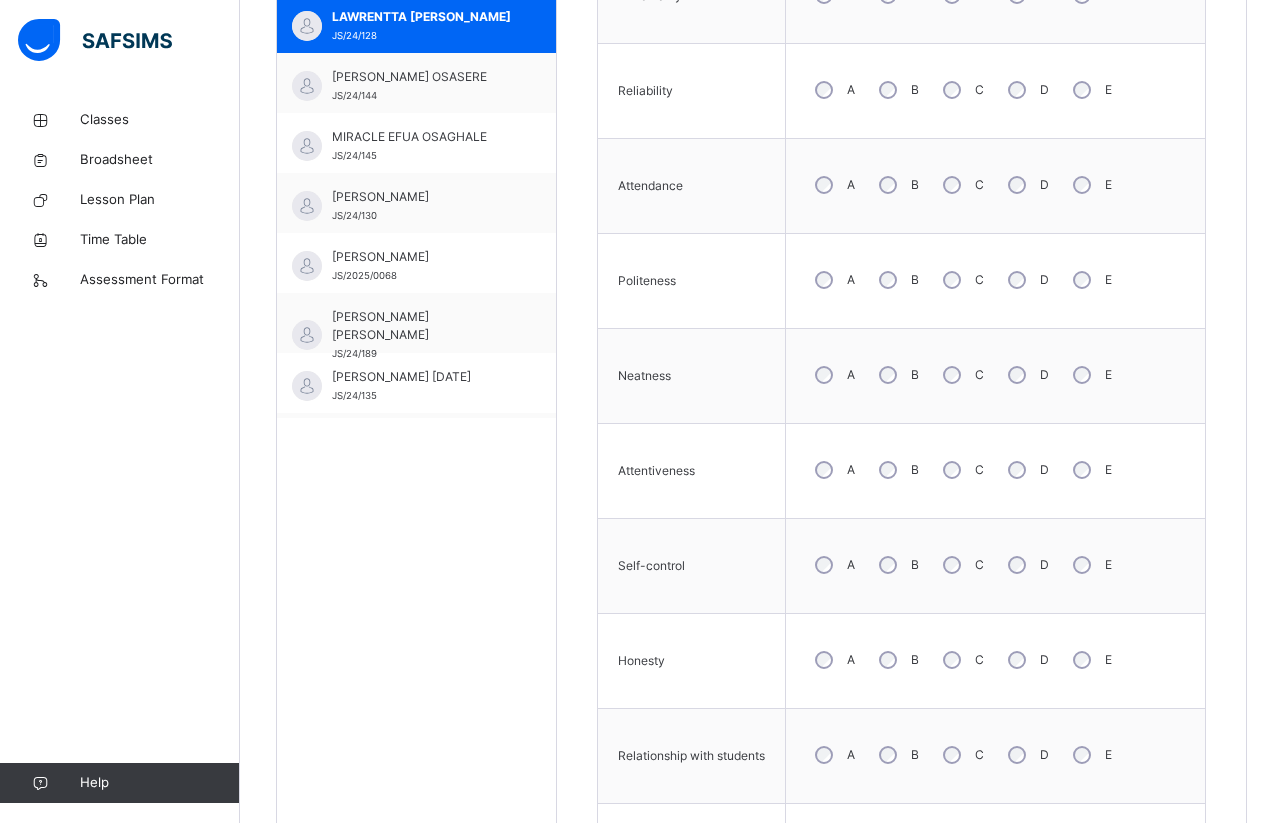 scroll, scrollTop: 718, scrollLeft: 0, axis: vertical 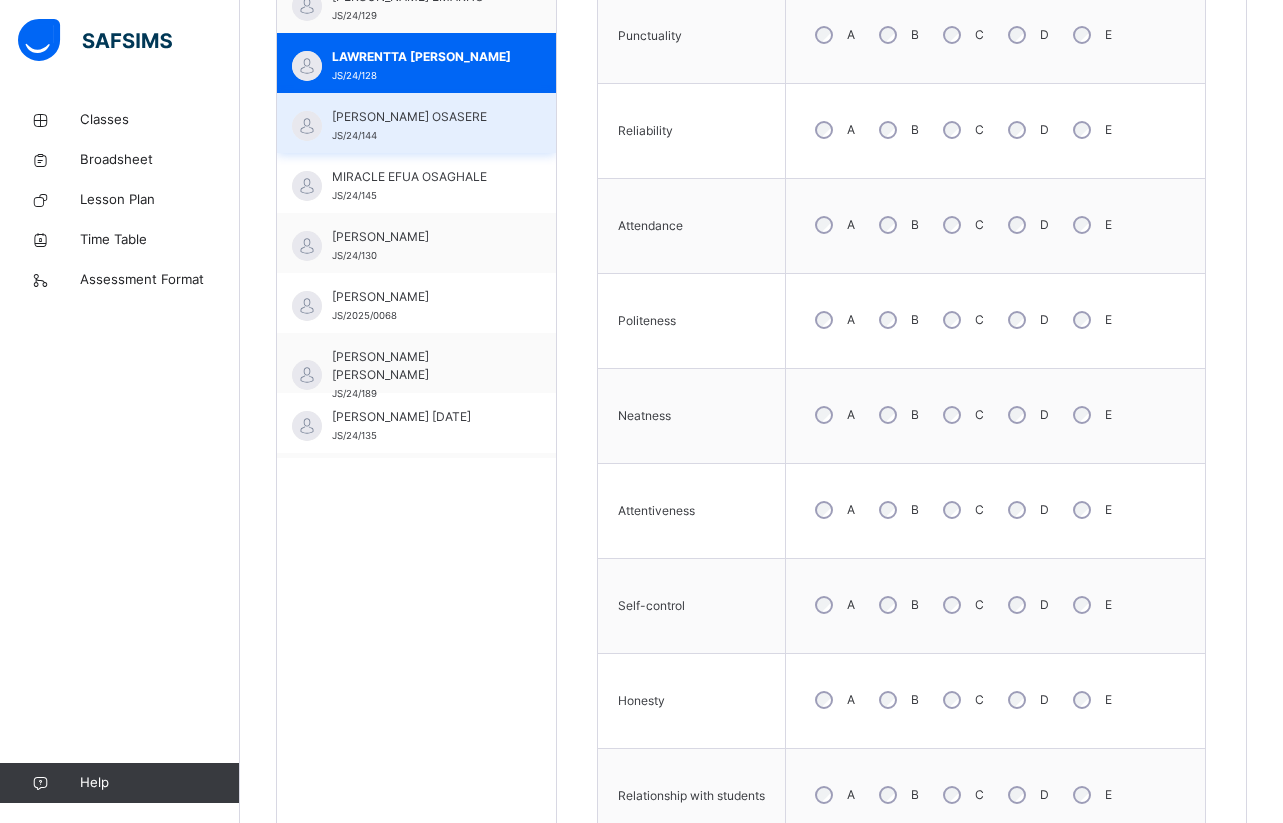 click on "[PERSON_NAME] OSASERE" at bounding box center [421, 117] 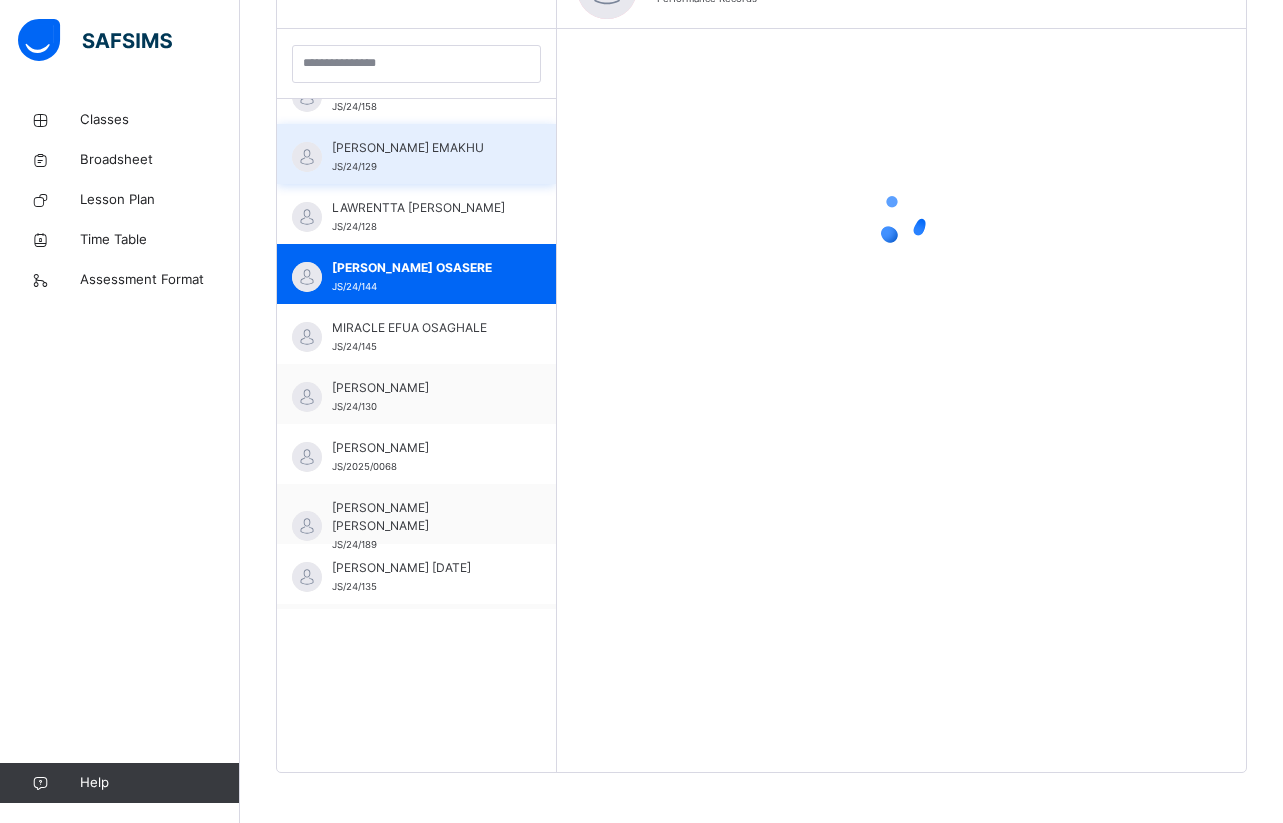scroll, scrollTop: 718, scrollLeft: 0, axis: vertical 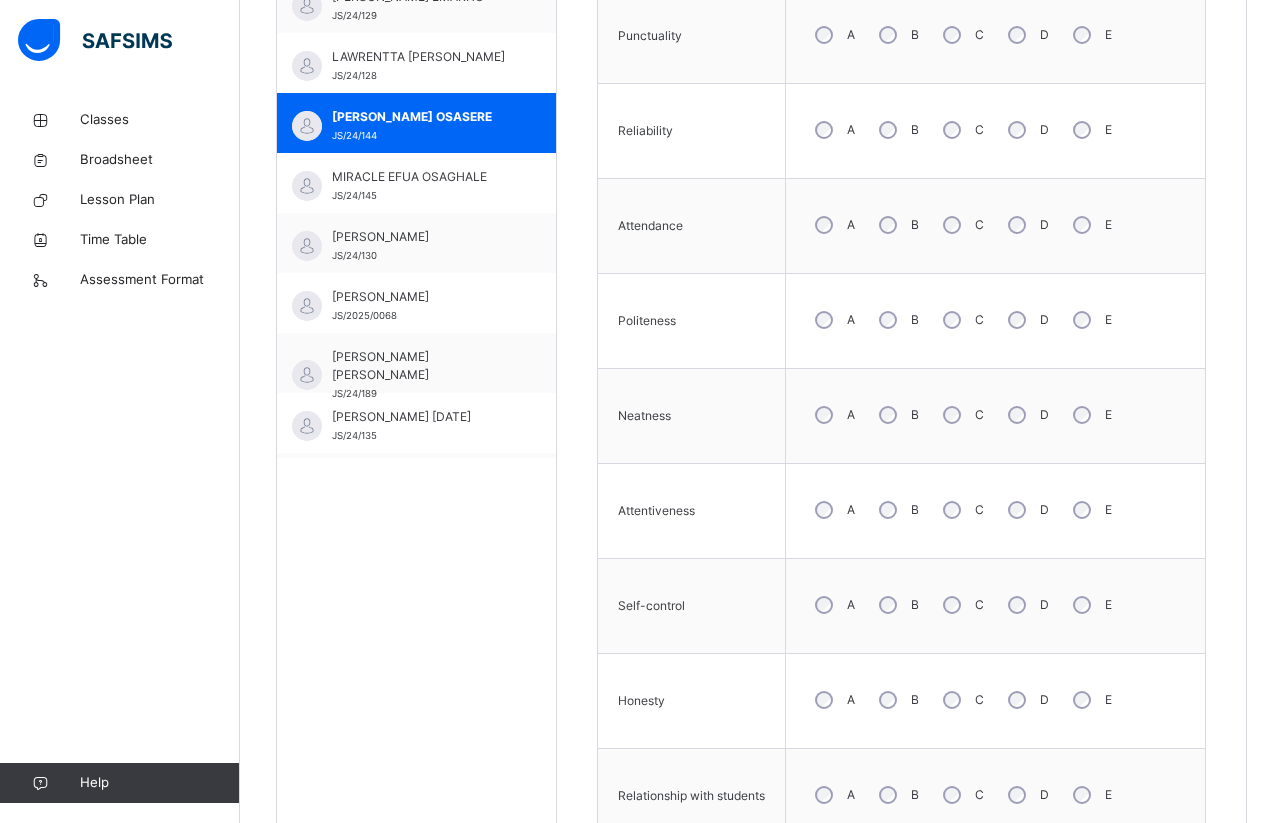 click on "Skill Grades Punctuality A B C D E Reliability A B C D E Attendance A B C D E Politeness A B C D E Neatness A B C D E Attentiveness A B C D E Self-control A B C D E Honesty A B C D E Relationship with students A B C D E Relationship with Staff A B C D E Save Skill" at bounding box center (901, 465) 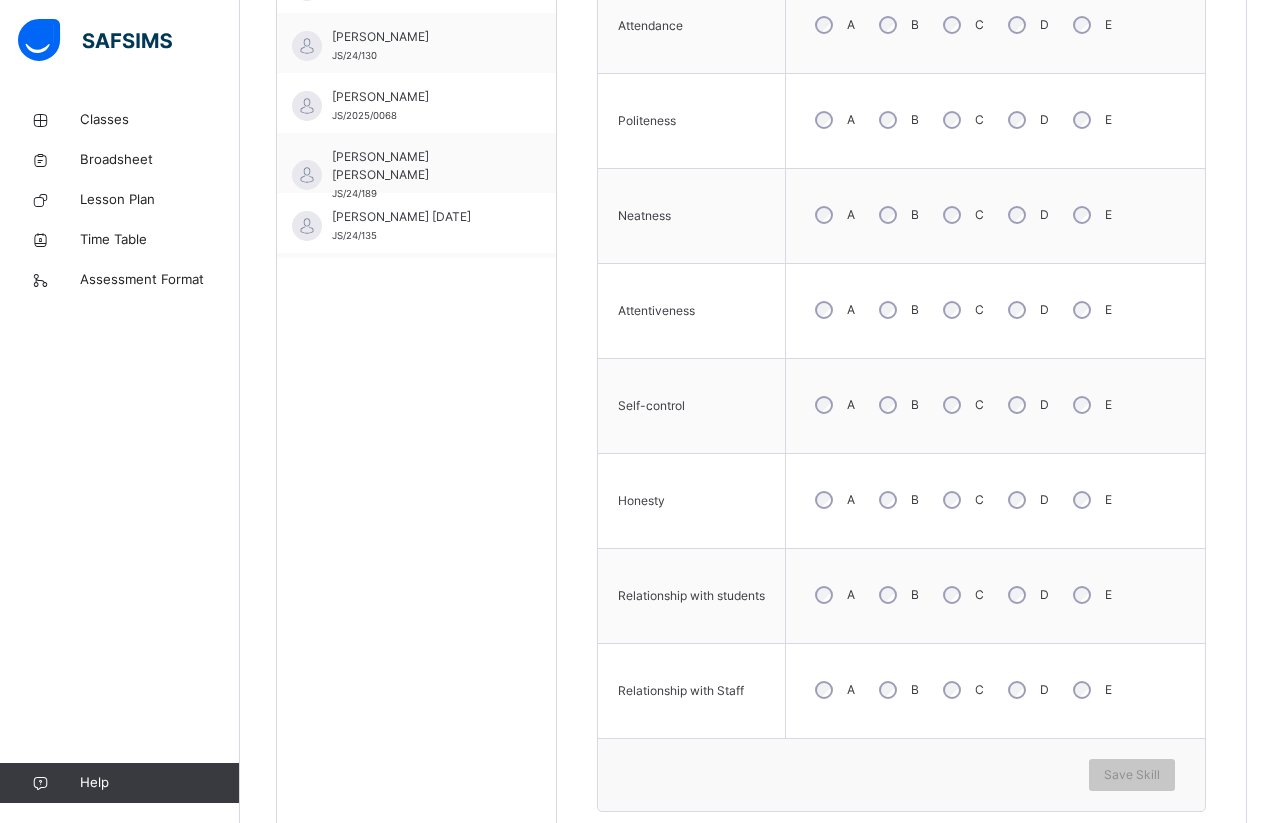 scroll, scrollTop: 958, scrollLeft: 0, axis: vertical 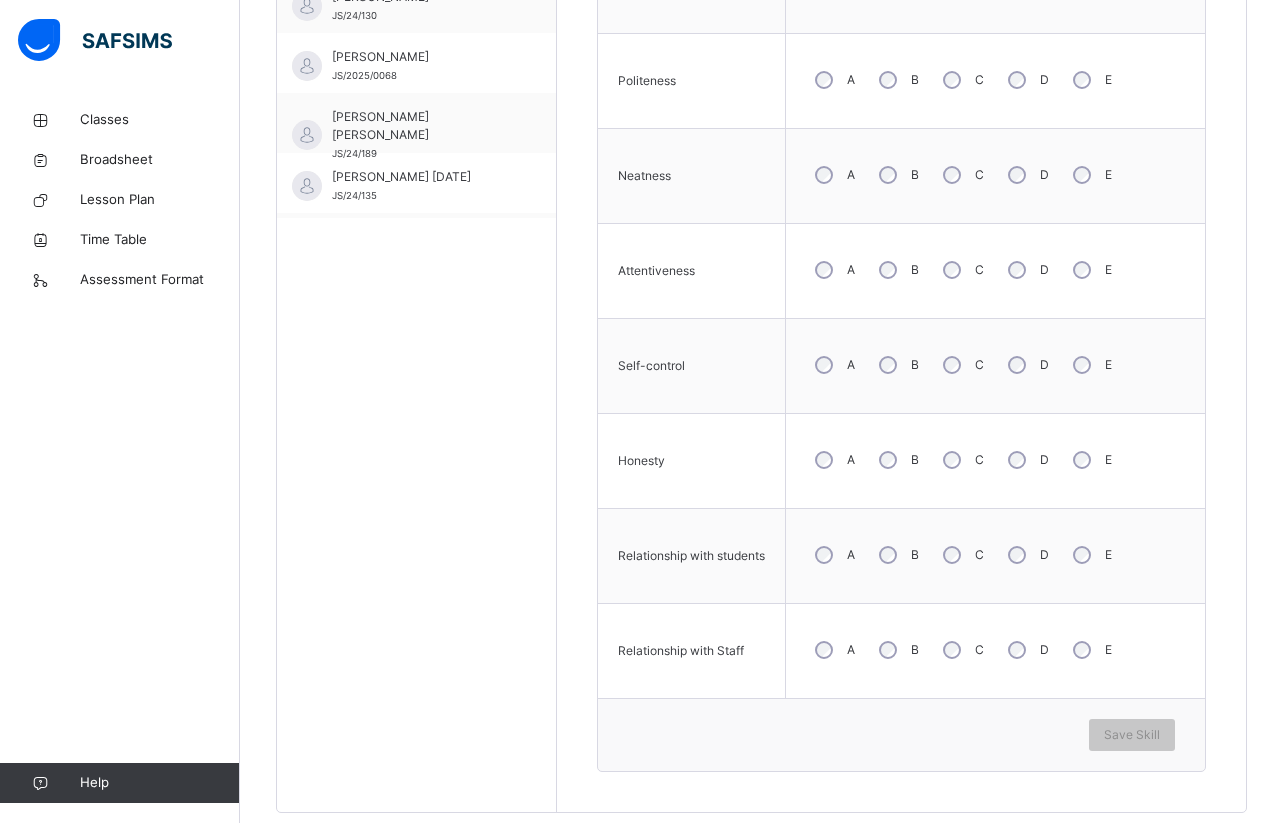 click on "B" at bounding box center [897, 555] 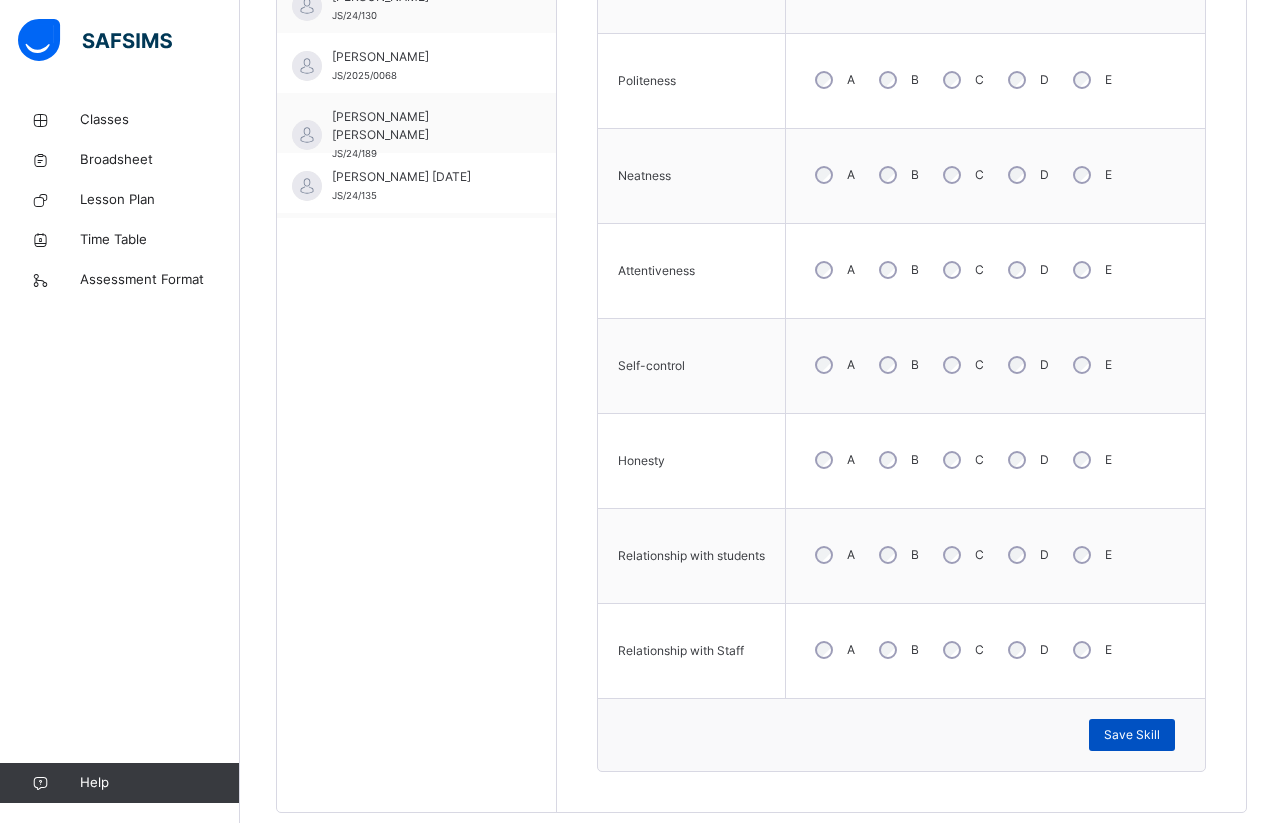 click on "Save Skill" at bounding box center [1132, 735] 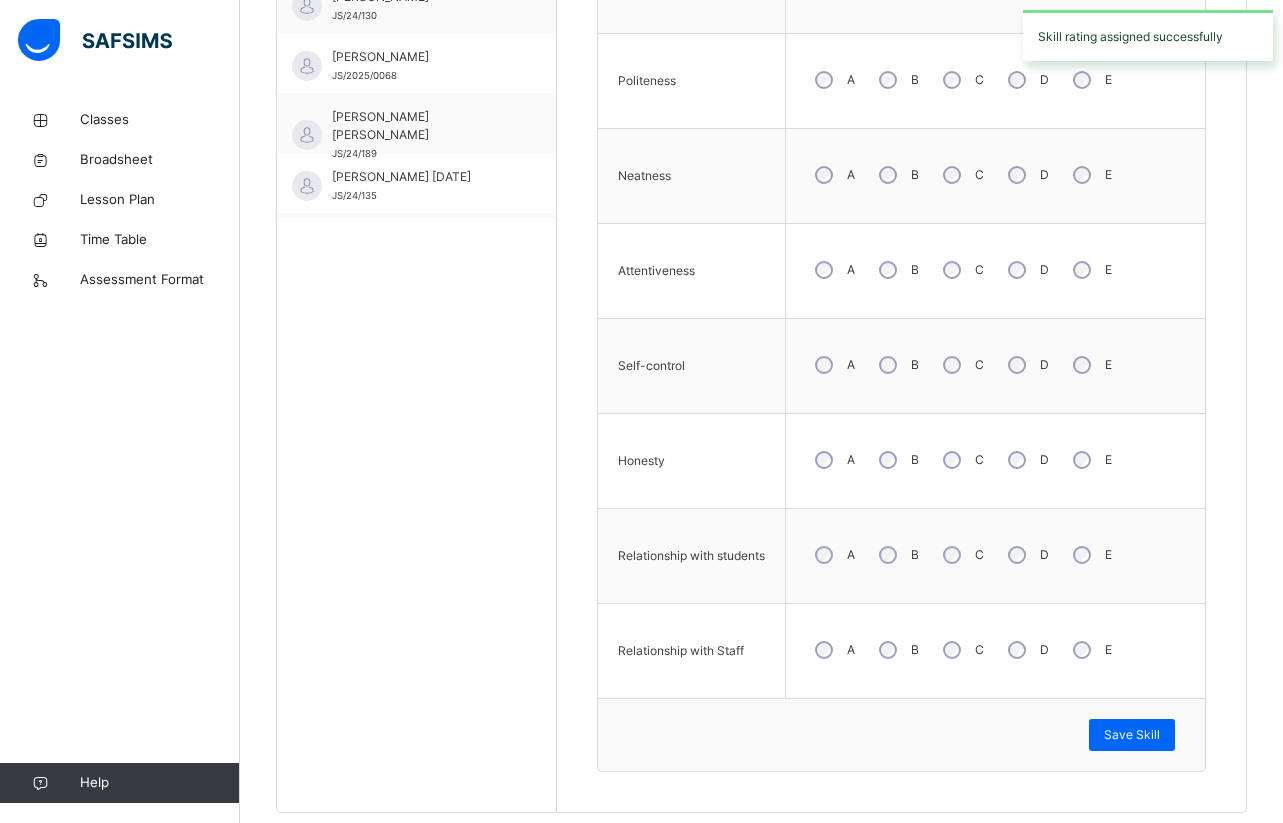click on "Skill Grades Punctuality A B C D E Reliability A B C D E Attendance A B C D E Politeness A B C D E Neatness A B C D E Attentiveness A B C D E Self-control A B C D E Honesty A B C D E Relationship with students A B C D E Relationship with Staff A B C D E Save Skill" at bounding box center (901, 225) 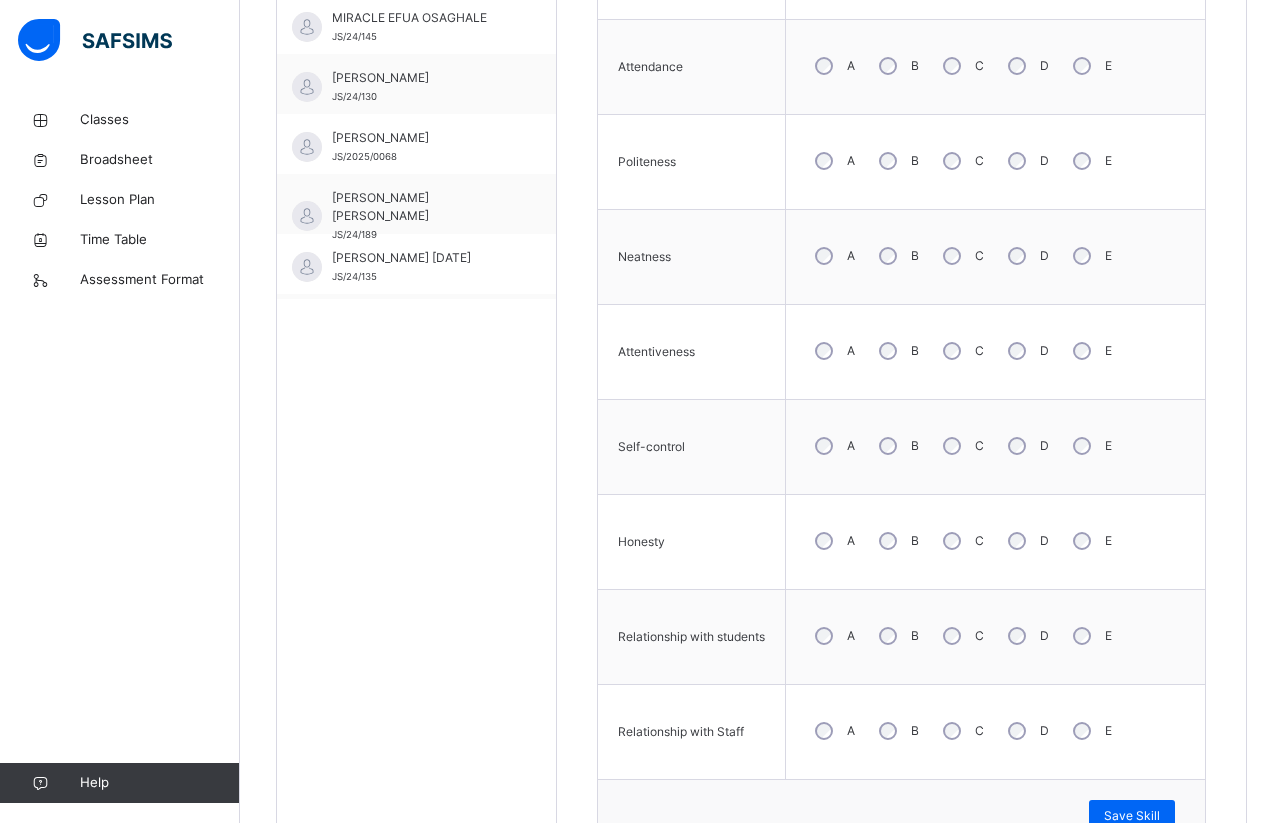 scroll, scrollTop: 838, scrollLeft: 0, axis: vertical 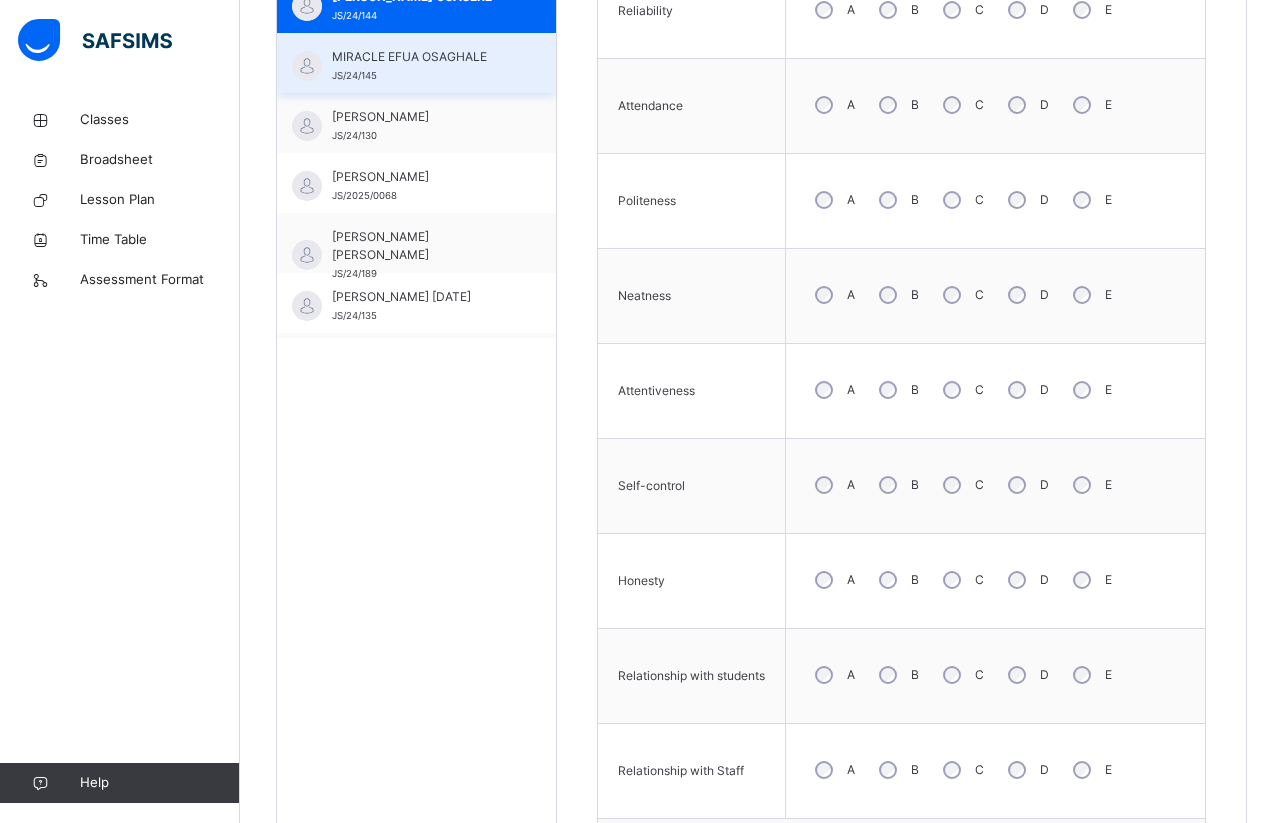 click on "MIRACLE EFUA OSAGHALE" at bounding box center [421, 57] 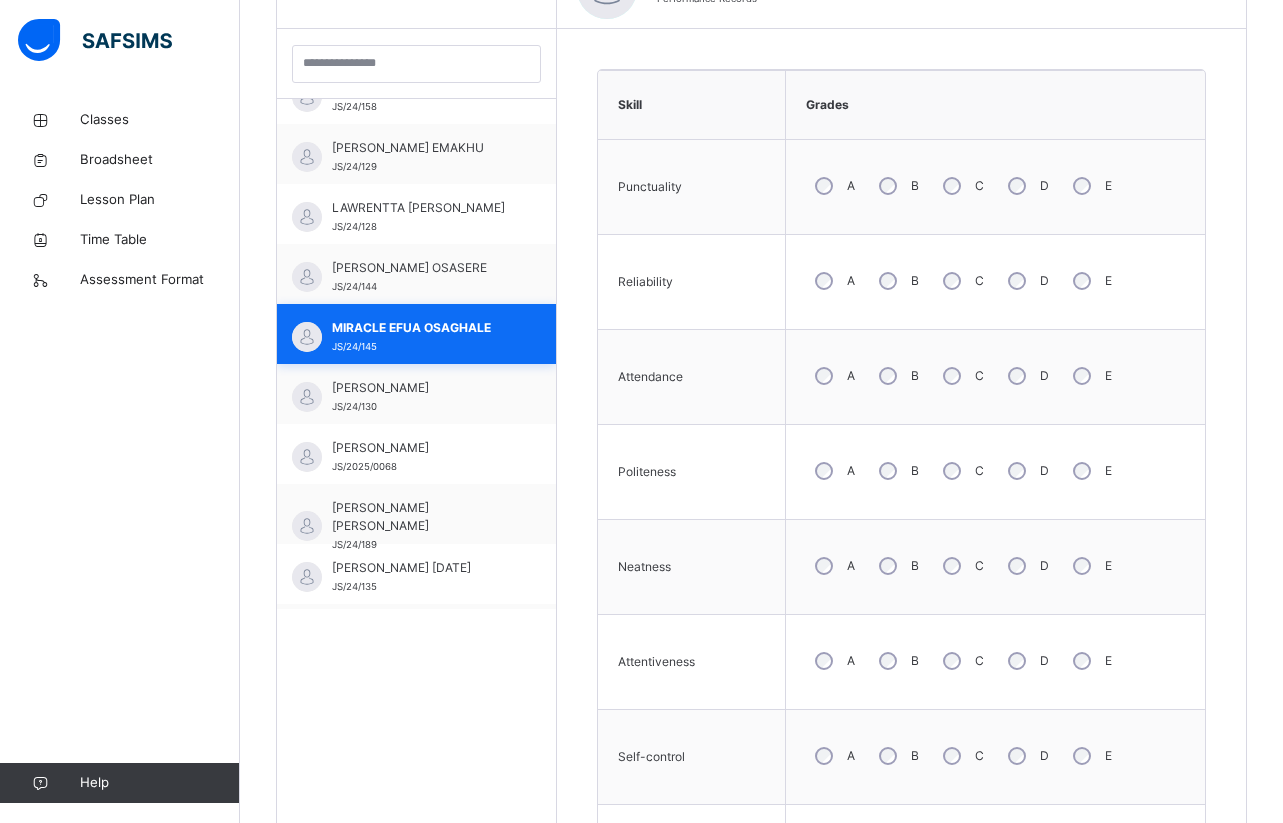 scroll, scrollTop: 838, scrollLeft: 0, axis: vertical 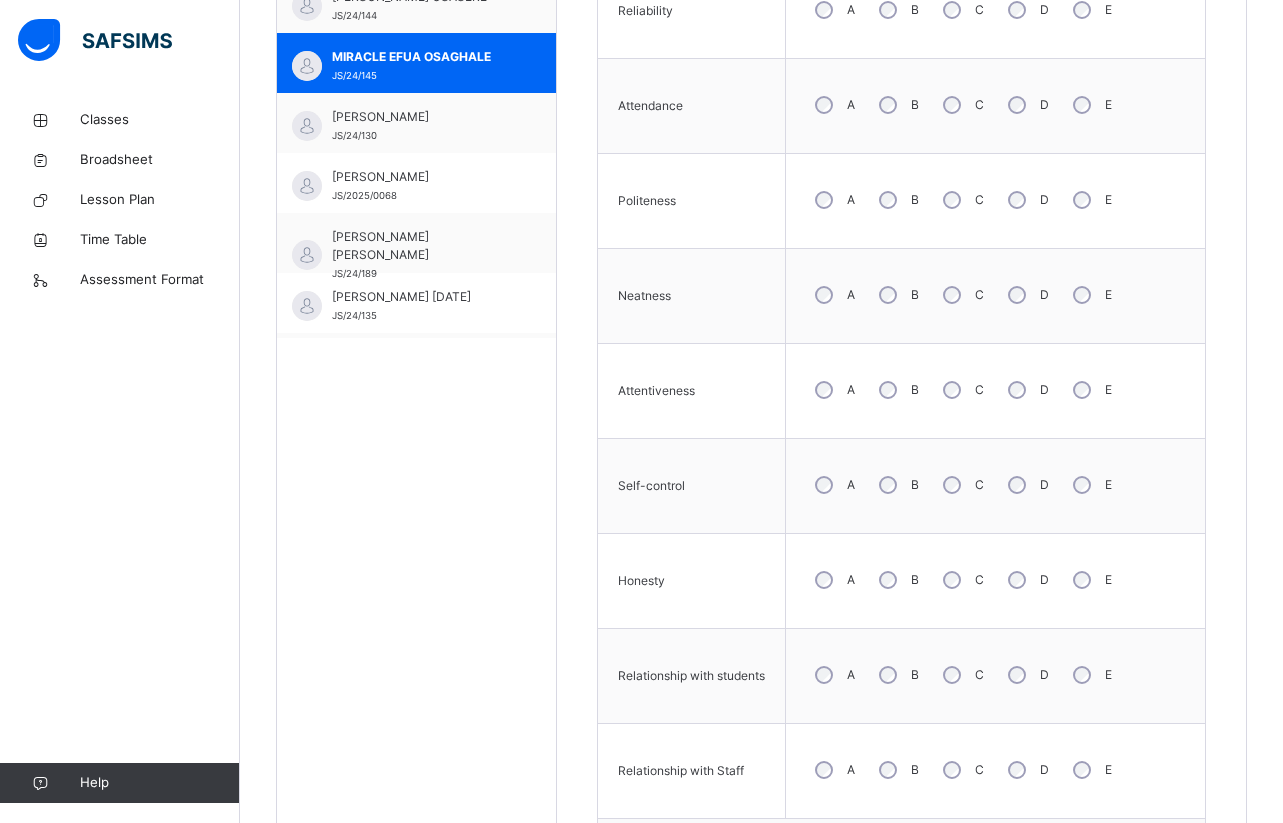 click on "Skill Grades Punctuality A B C D E Reliability A B C D E Attendance A B C D E Politeness A B C D E Neatness A B C D E Attentiveness A B C D E Self-control A B C D E Honesty A B C D E Relationship with students A B C D E Relationship with Staff A B C D E Save Skill" at bounding box center (901, 345) 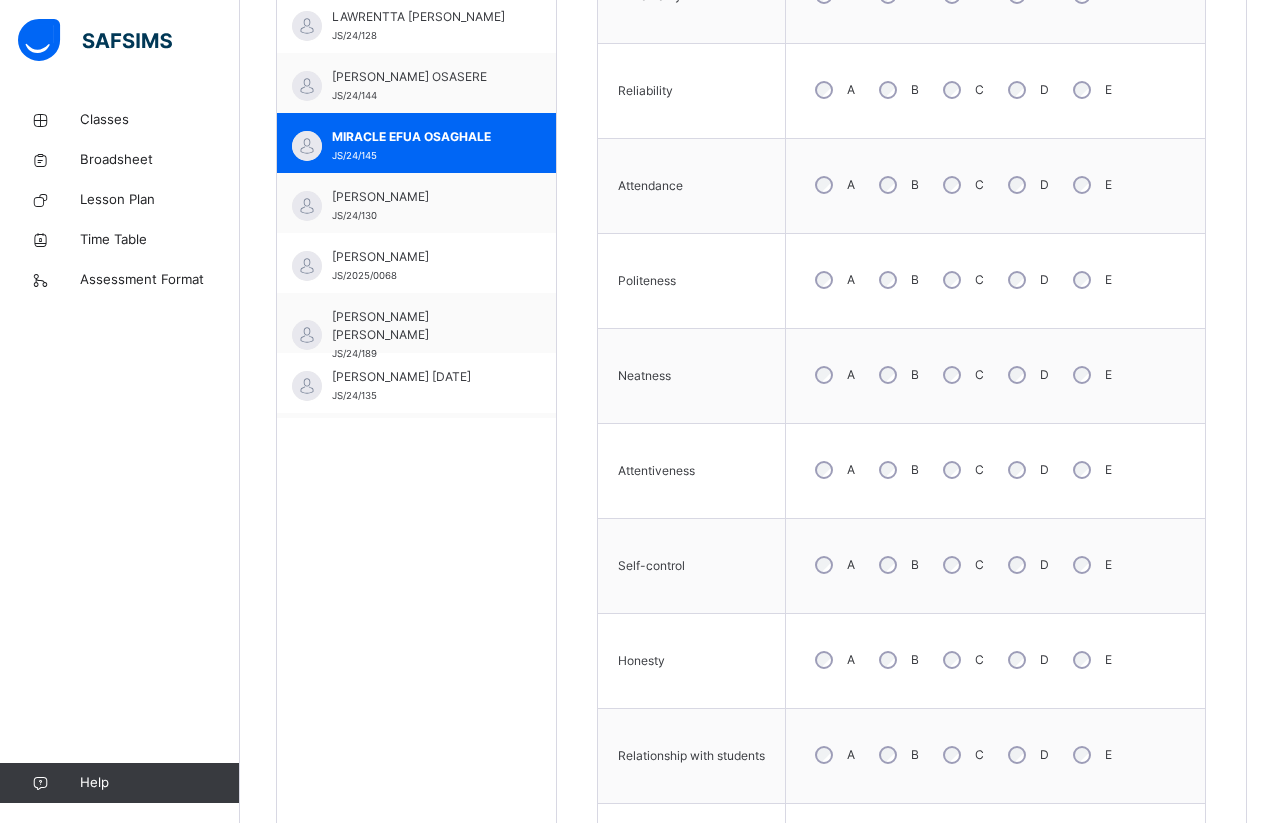 scroll, scrollTop: 718, scrollLeft: 0, axis: vertical 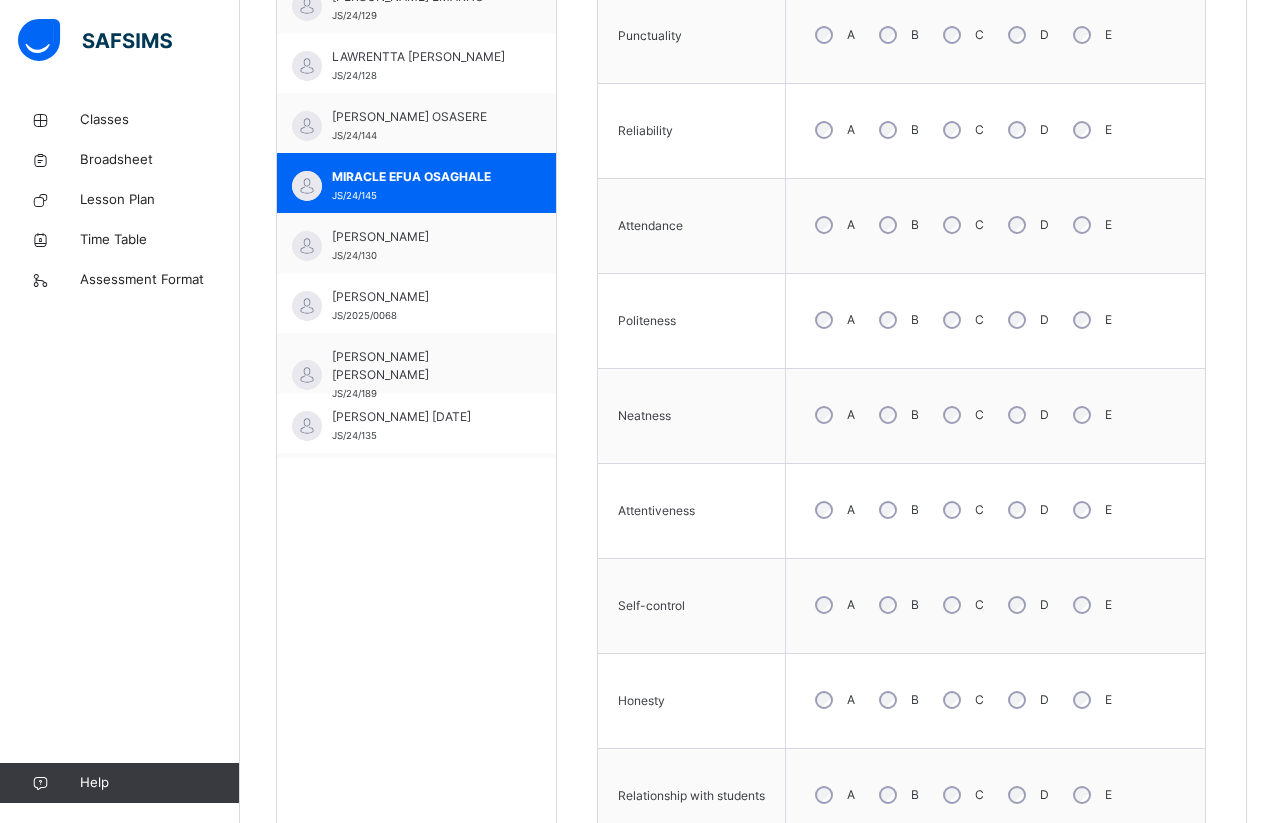 click on "Skill Grades Punctuality A B C D E Reliability A B C D E Attendance A B C D E Politeness A B C D E Neatness A B C D E Attentiveness A B C D E Self-control A B C D E Honesty A B C D E Relationship with students A B C D E Relationship with Staff A B C D E Save Skill" at bounding box center [901, 465] 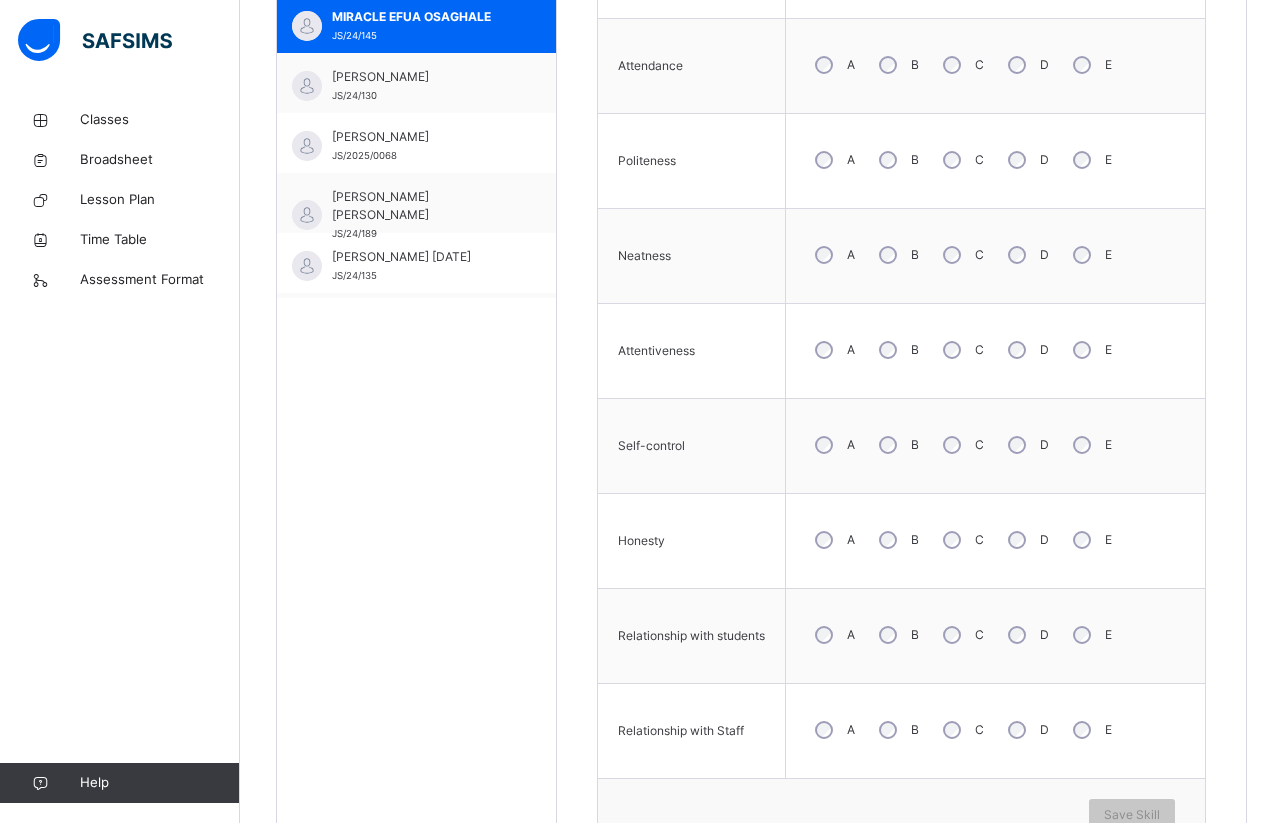 scroll, scrollTop: 918, scrollLeft: 0, axis: vertical 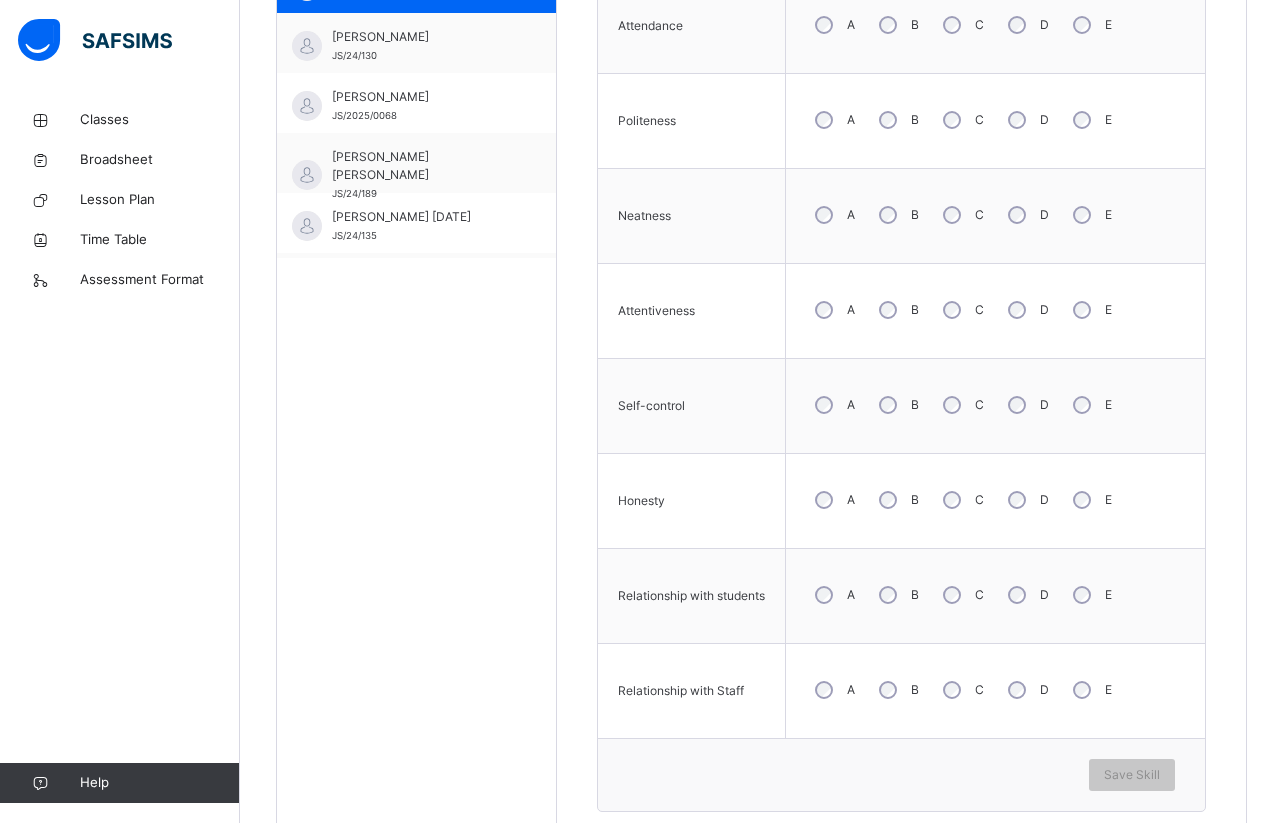 click on "C" at bounding box center [961, 690] 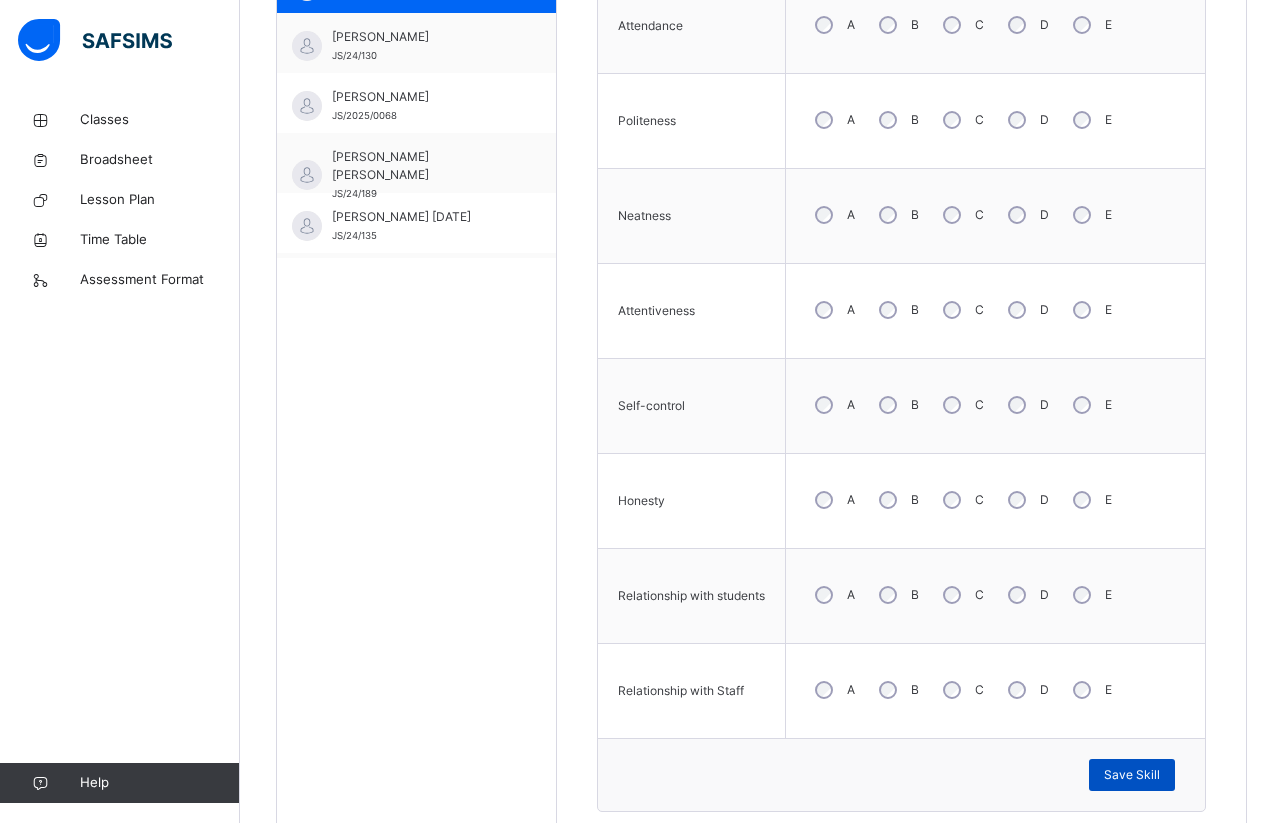 click on "Save Skill" at bounding box center [1132, 775] 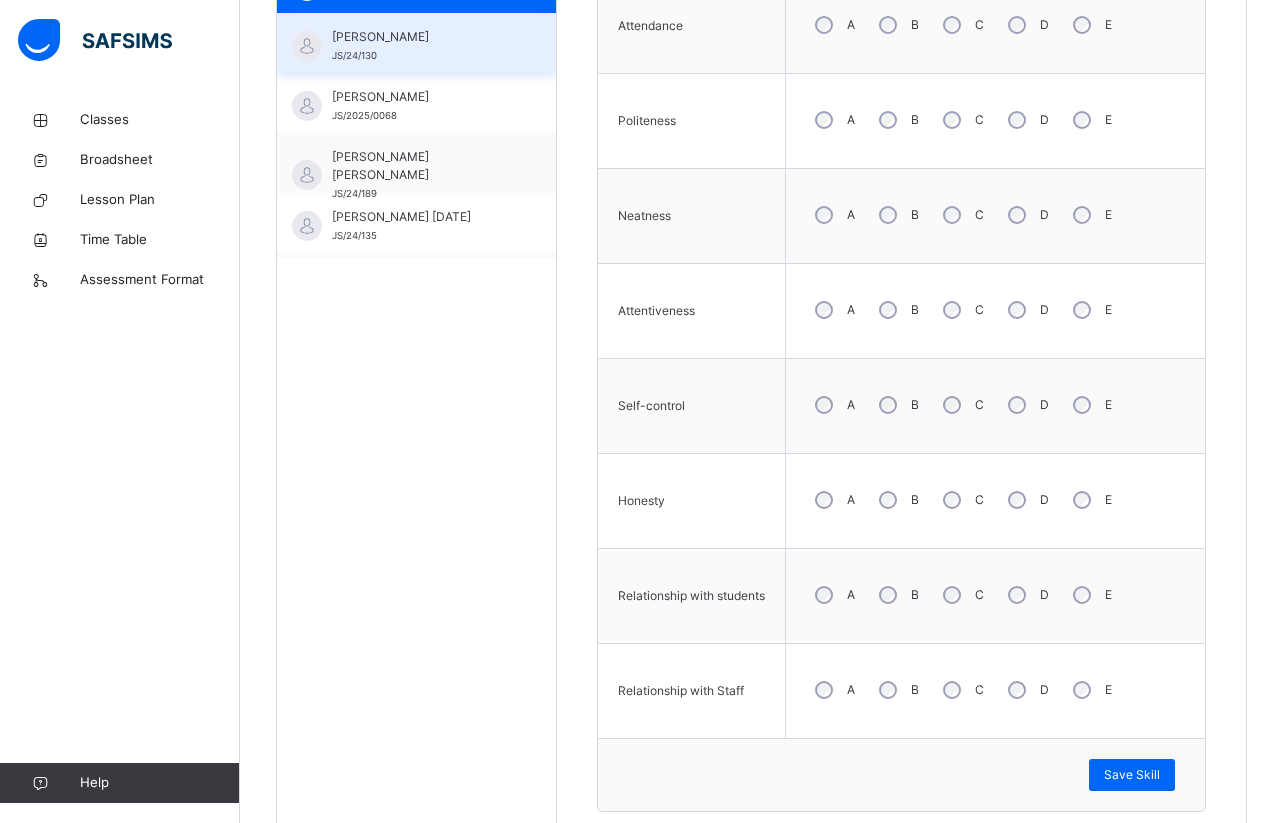click on "[PERSON_NAME] GOODLUCK [PERSON_NAME]/24/130" at bounding box center (416, 43) 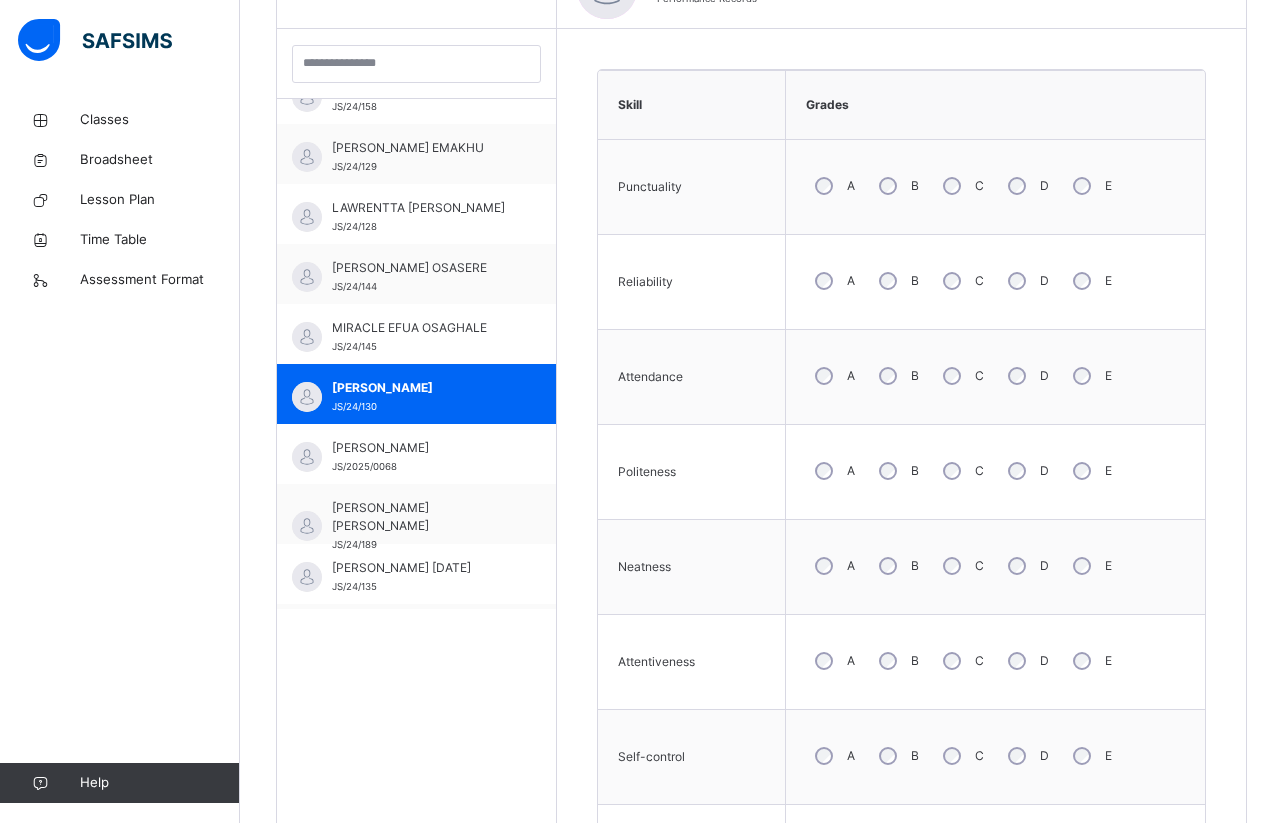 scroll, scrollTop: 918, scrollLeft: 0, axis: vertical 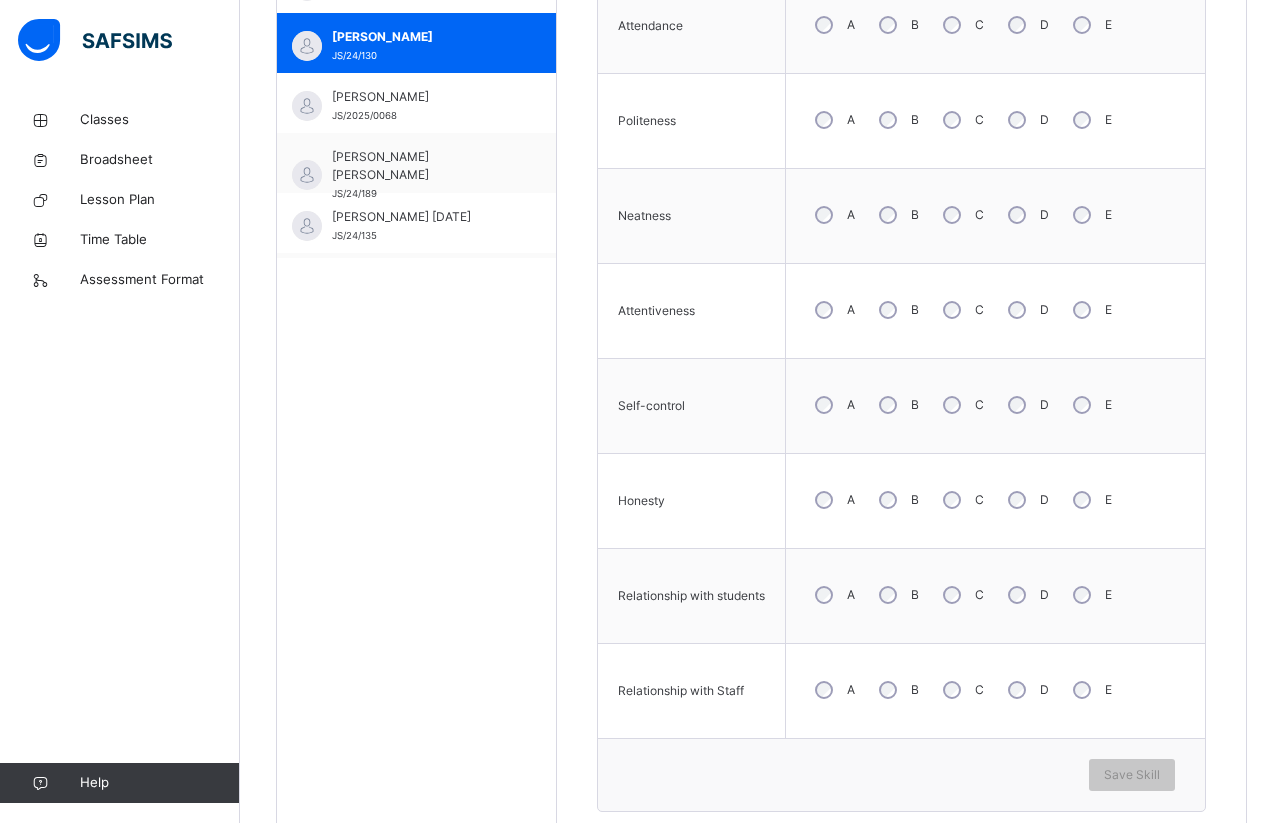 click on "Skill Grades Punctuality A B C D E Reliability A B C D E Attendance A B C D E Politeness A B C D E Neatness A B C D E Attentiveness A B C D E Self-control A B C D E Honesty A B C D E Relationship with students A B C D E Relationship with Staff A B C D E Save Skill" at bounding box center (901, 265) 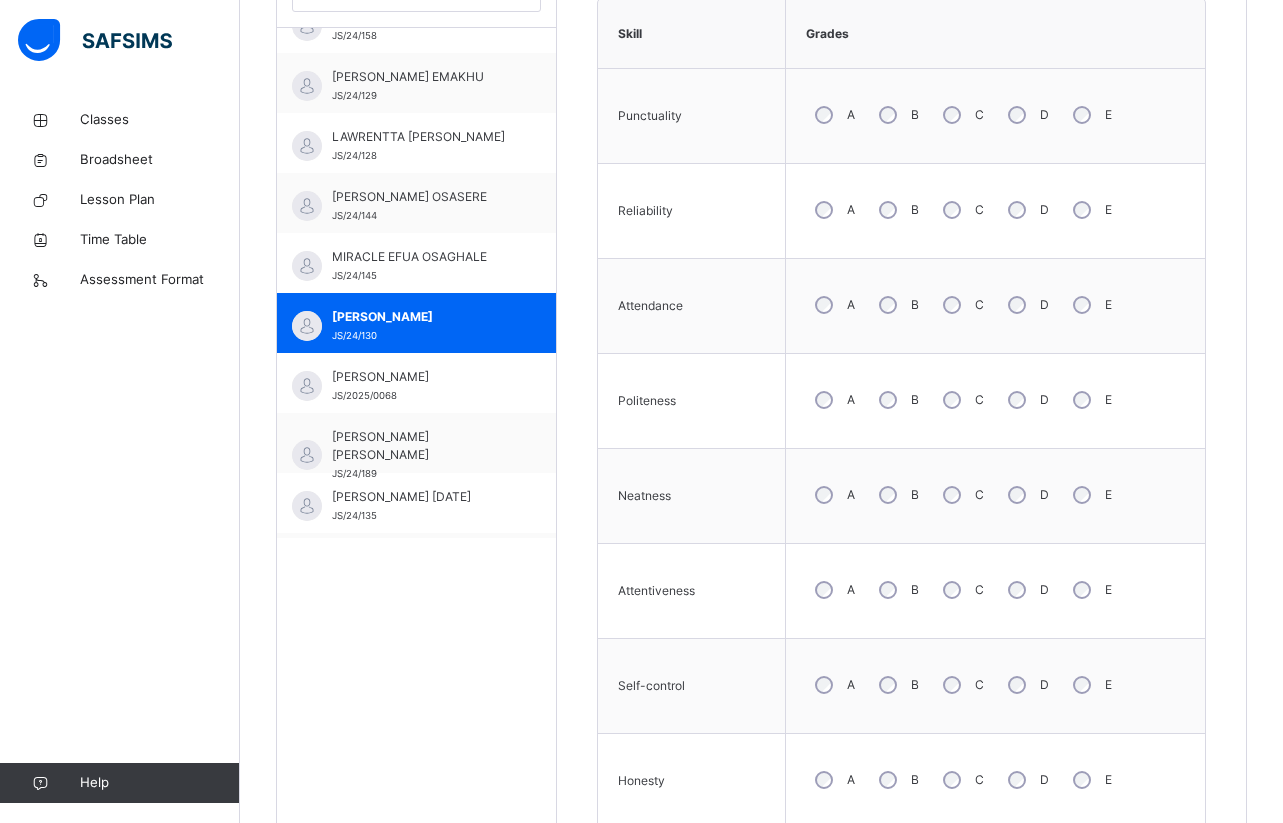 scroll, scrollTop: 678, scrollLeft: 0, axis: vertical 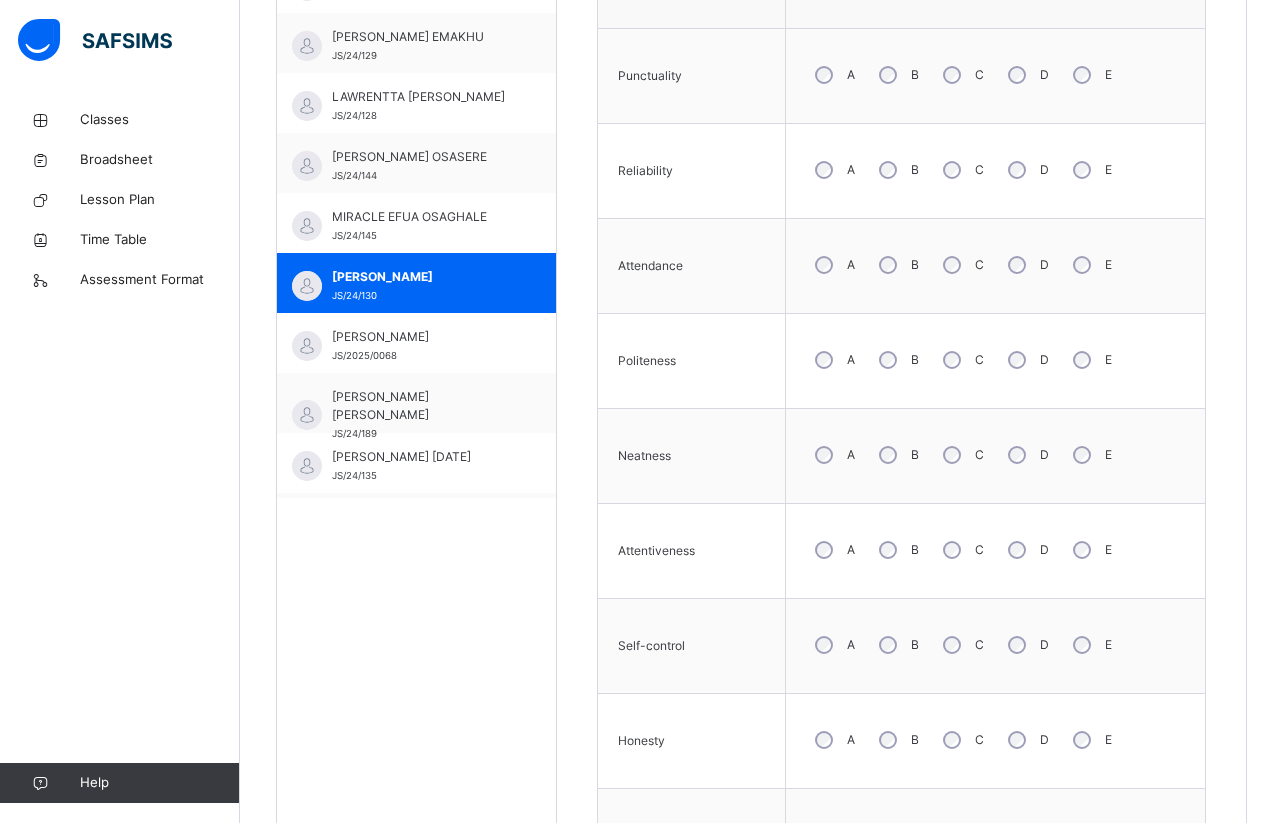 click on "Skill Grades Punctuality A B C D E Reliability A B C D E Attendance A B C D E Politeness A B C D E Neatness A B C D E Attentiveness A B C D E Self-control A B C D E Honesty A B C D E Relationship with students A B C D E Relationship with Staff A B C D E Save Skill" at bounding box center [901, 505] 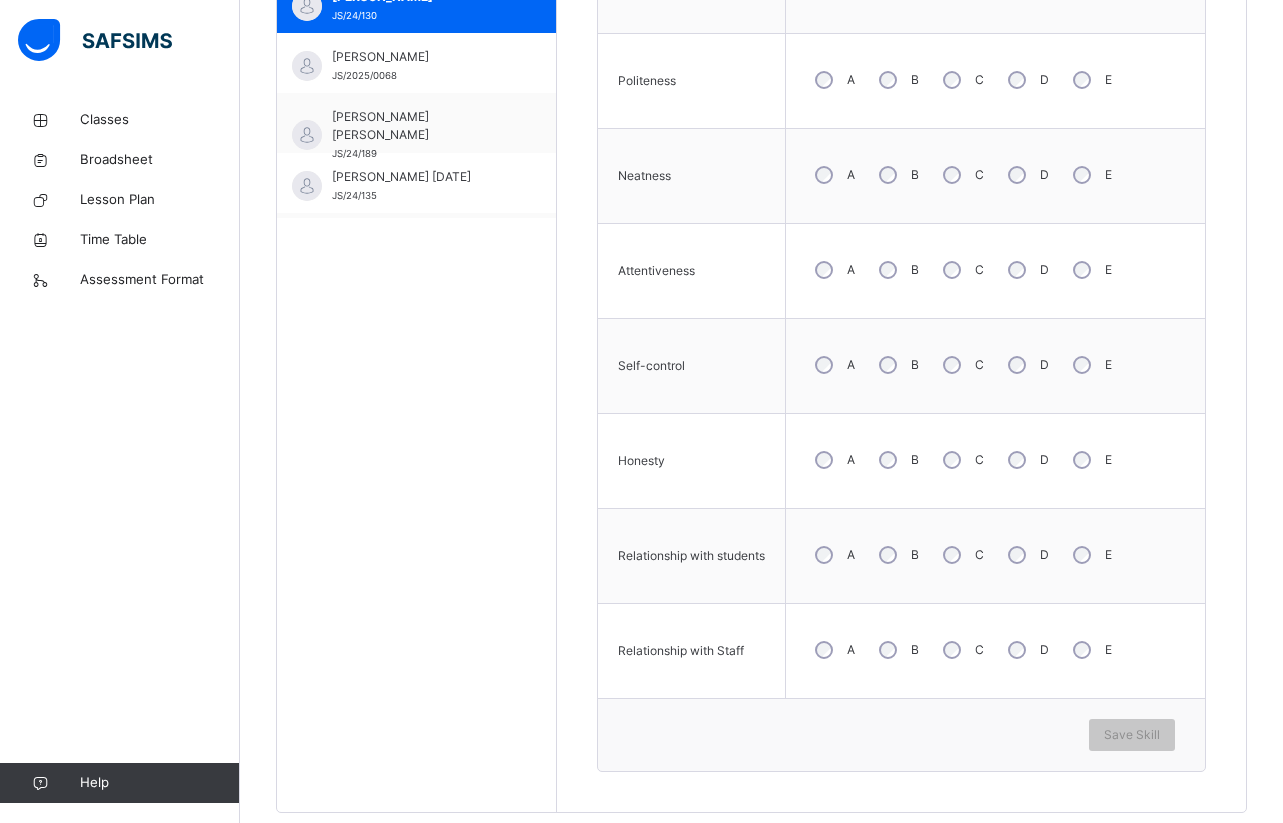 scroll, scrollTop: 998, scrollLeft: 0, axis: vertical 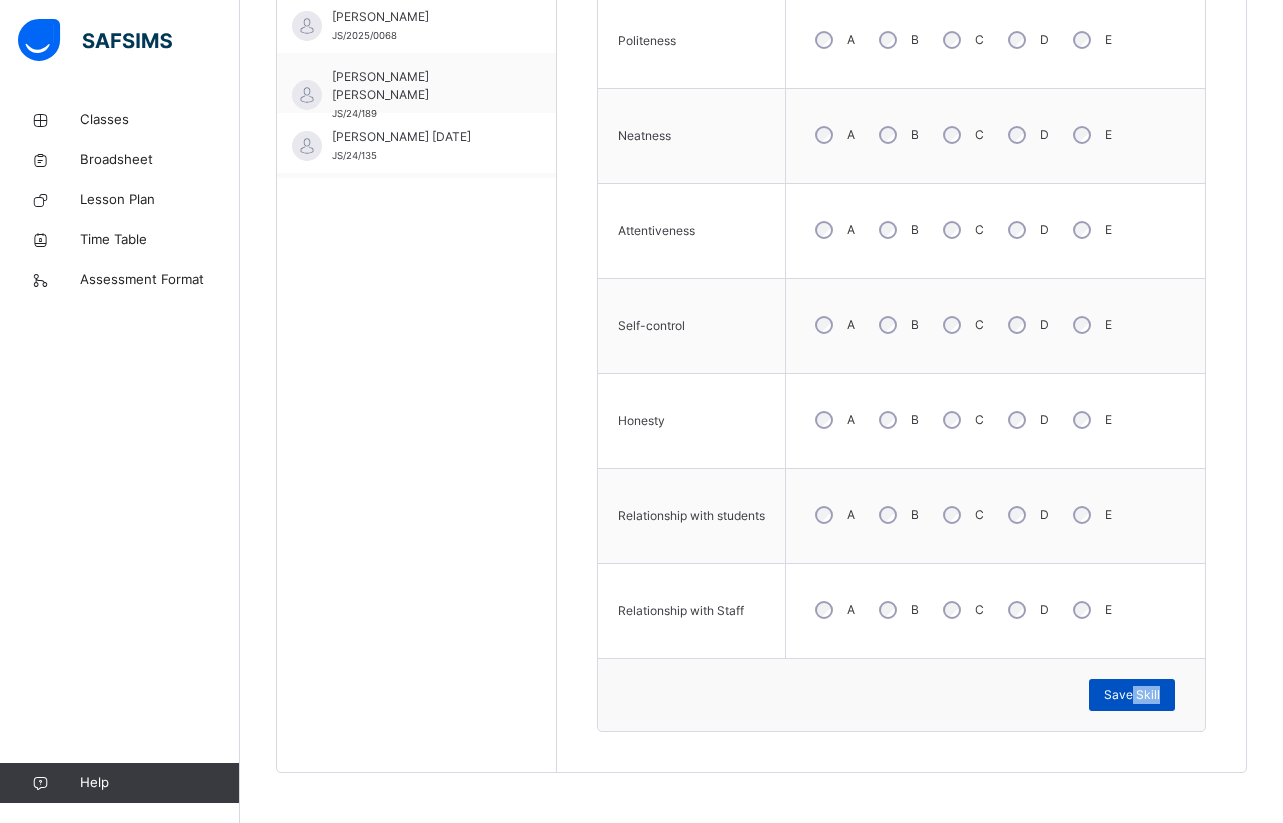 click on "Save Skill" at bounding box center (1132, 695) 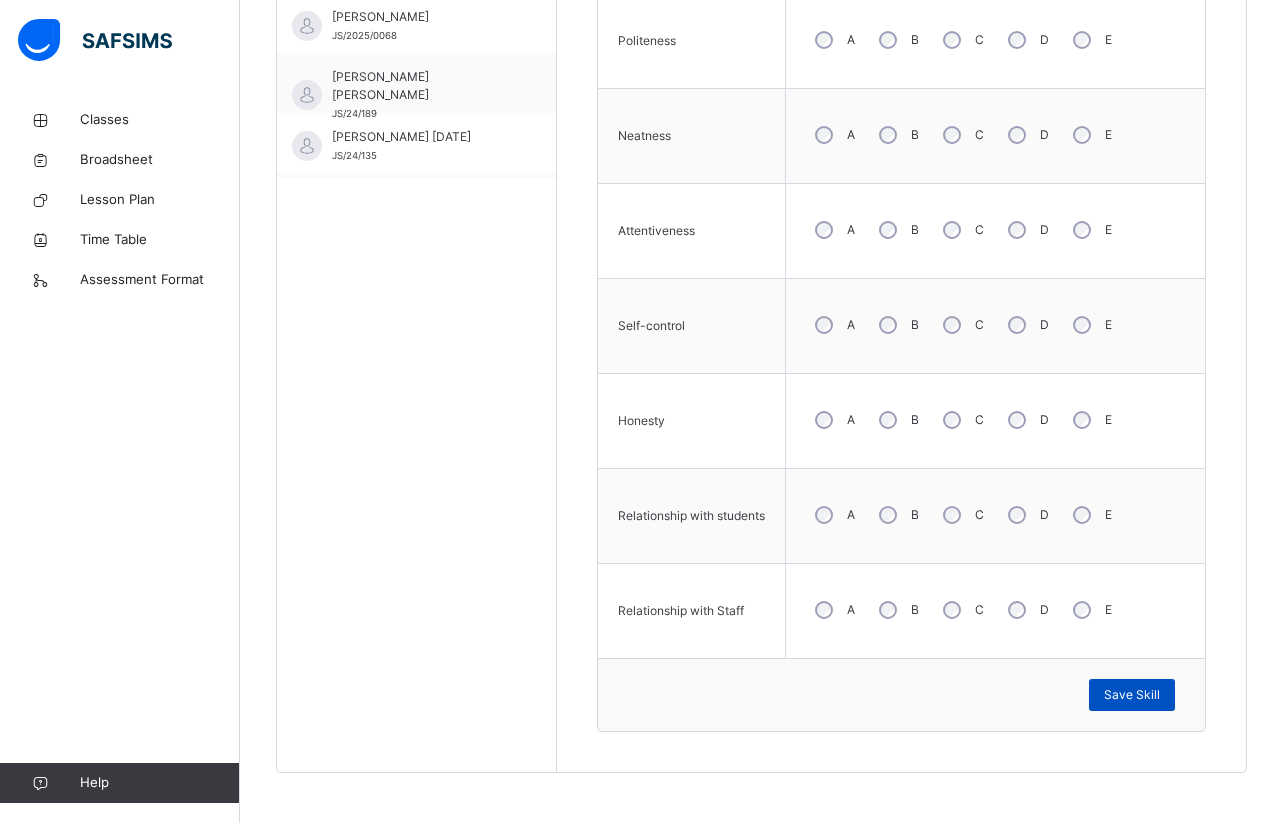 click on "Save Skill" at bounding box center (1132, 695) 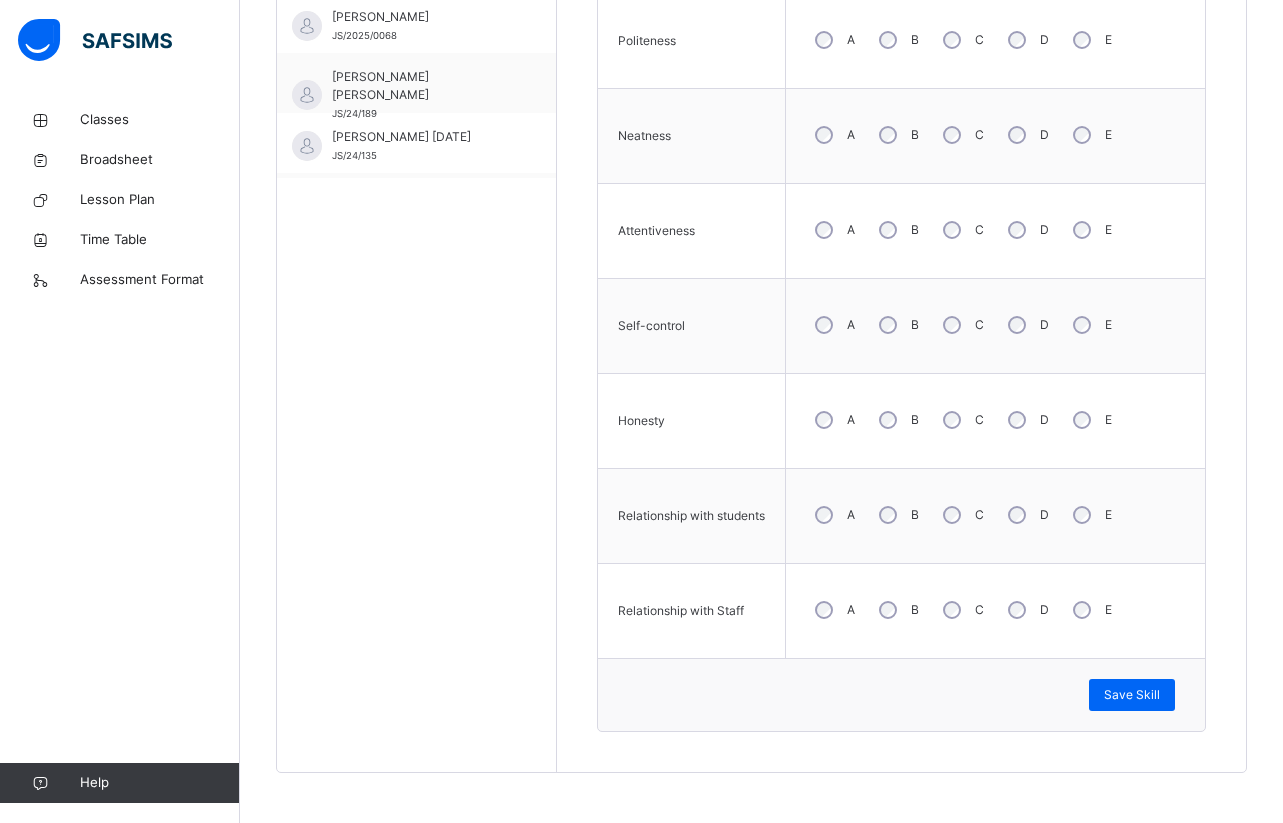 click on "Save Skill" at bounding box center [901, 694] 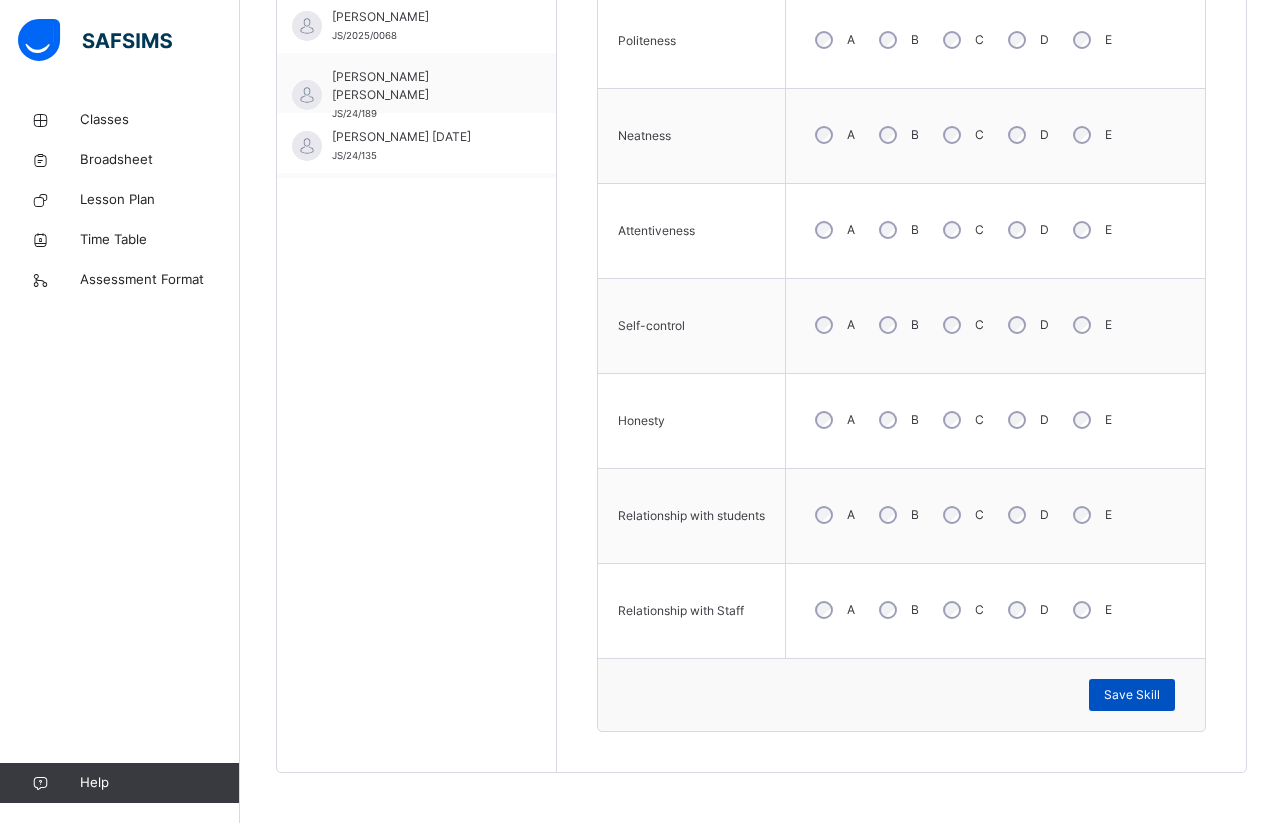 click on "Save Skill" at bounding box center (1132, 695) 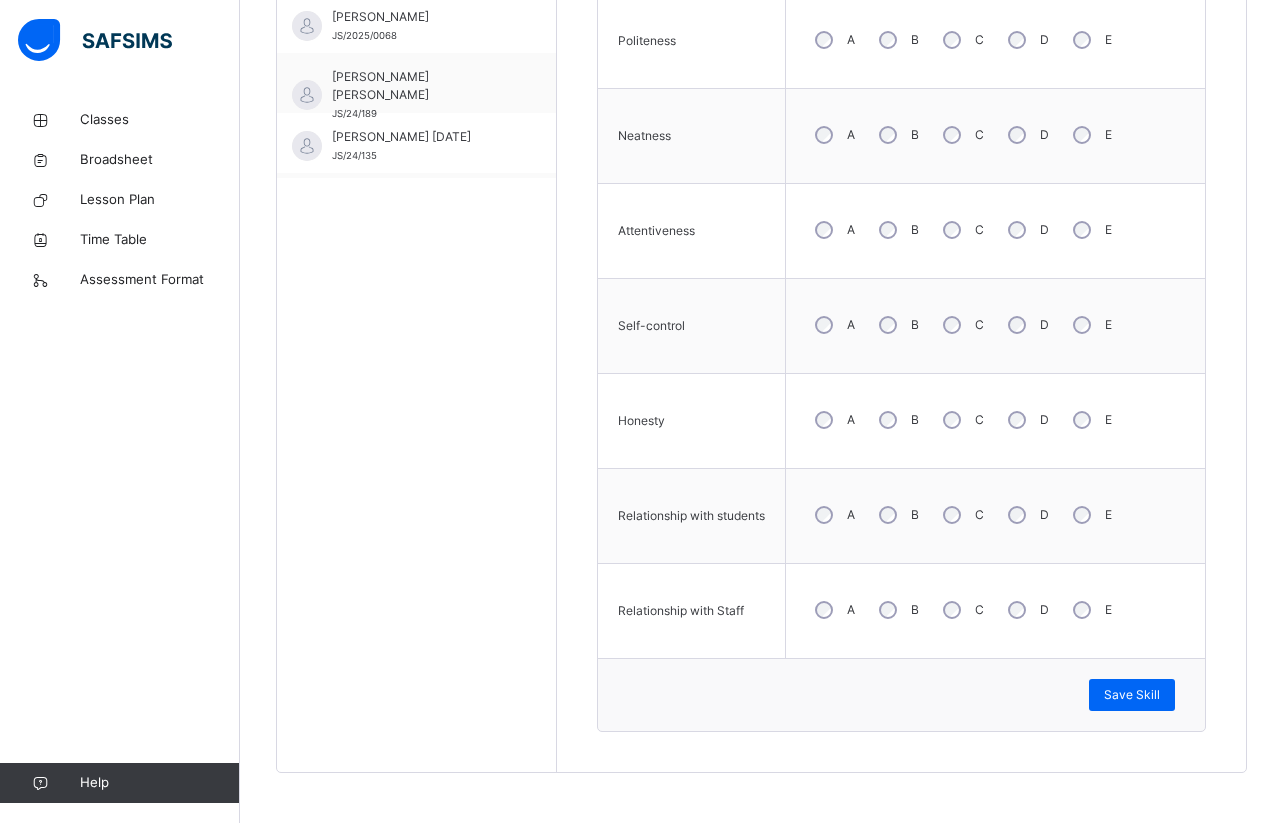 click on "Skill Grades Punctuality A B C D E Reliability A B C D E Attendance A B C D E Politeness A B C D E Neatness A B C D E Attentiveness A B C D E Self-control A B C D E Honesty A B C D E Relationship with students A B C D E Relationship with Staff A B C D E Save Skill" at bounding box center (901, 185) 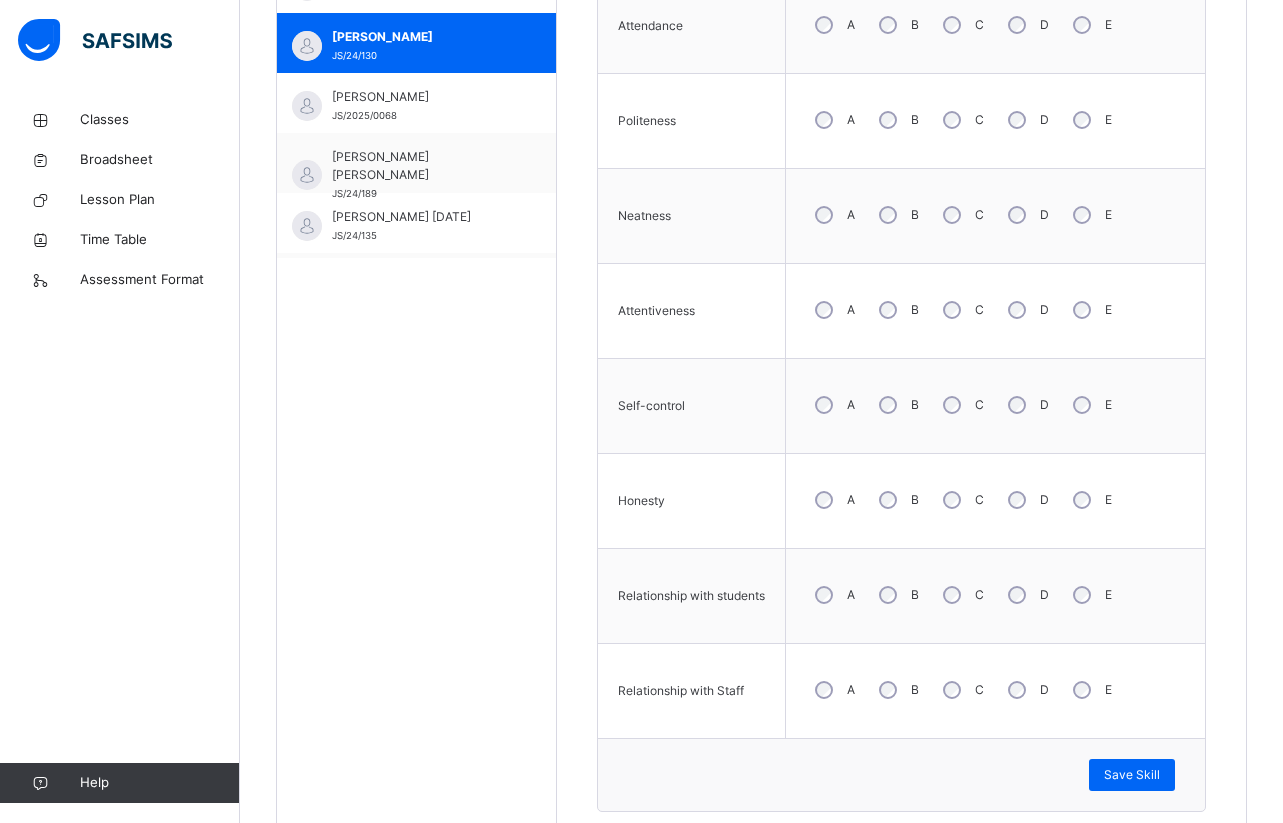 scroll, scrollTop: 878, scrollLeft: 0, axis: vertical 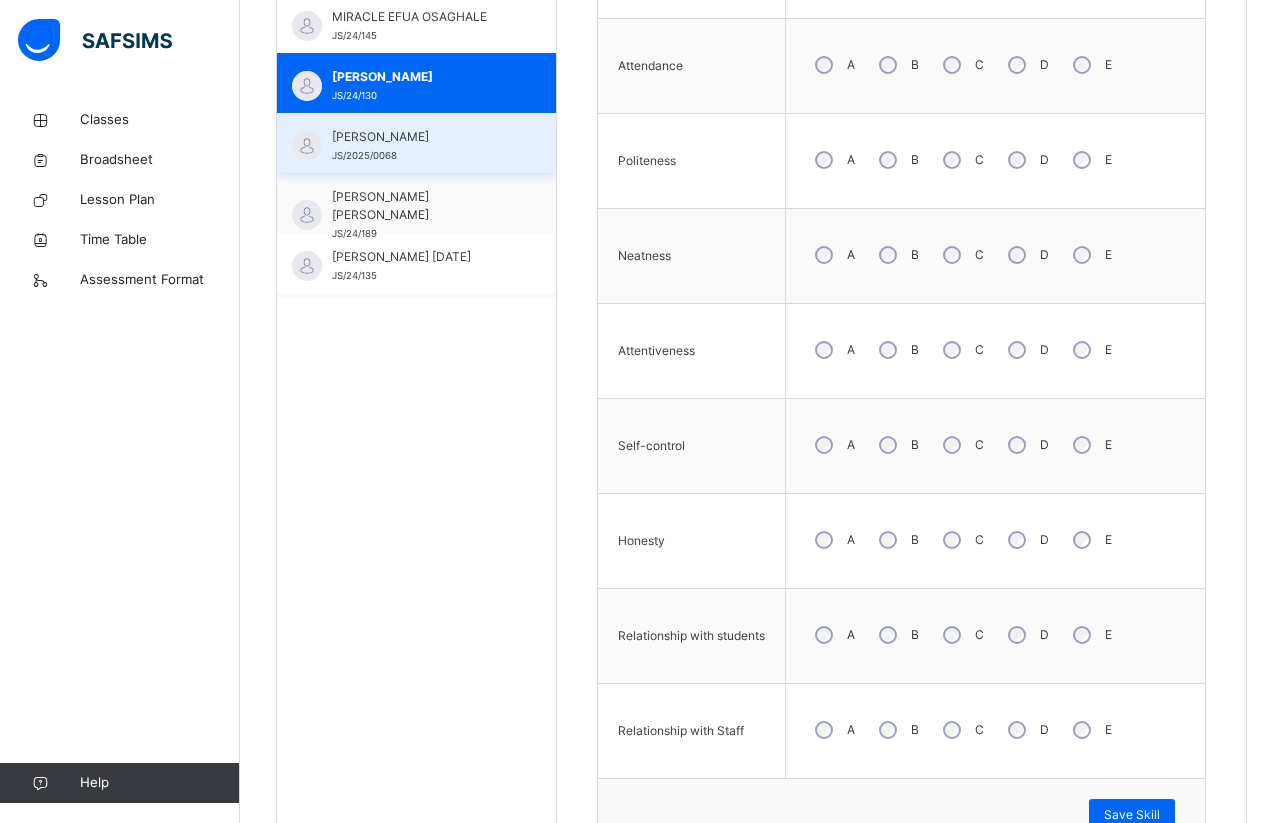 click on "PROSPER [PERSON_NAME] JS/2025/0068" at bounding box center [416, 143] 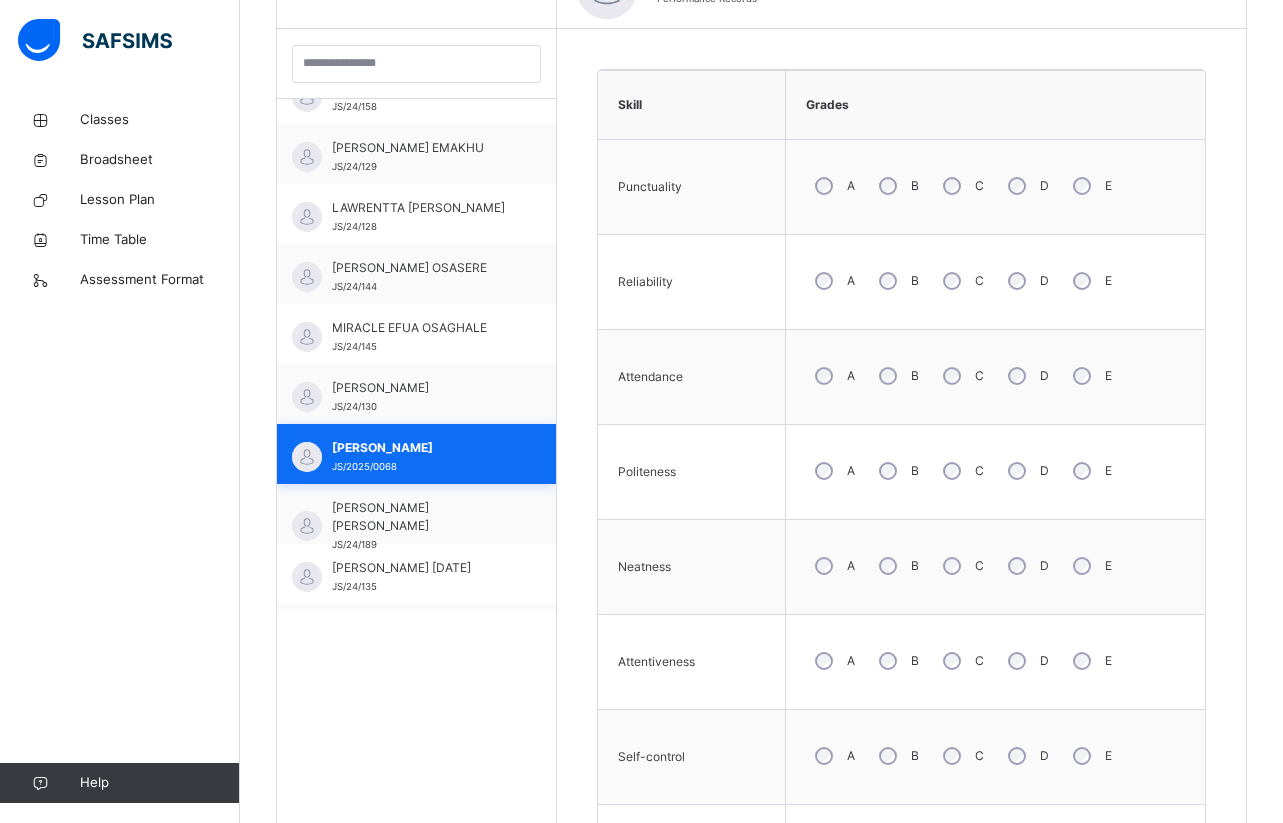 scroll, scrollTop: 878, scrollLeft: 0, axis: vertical 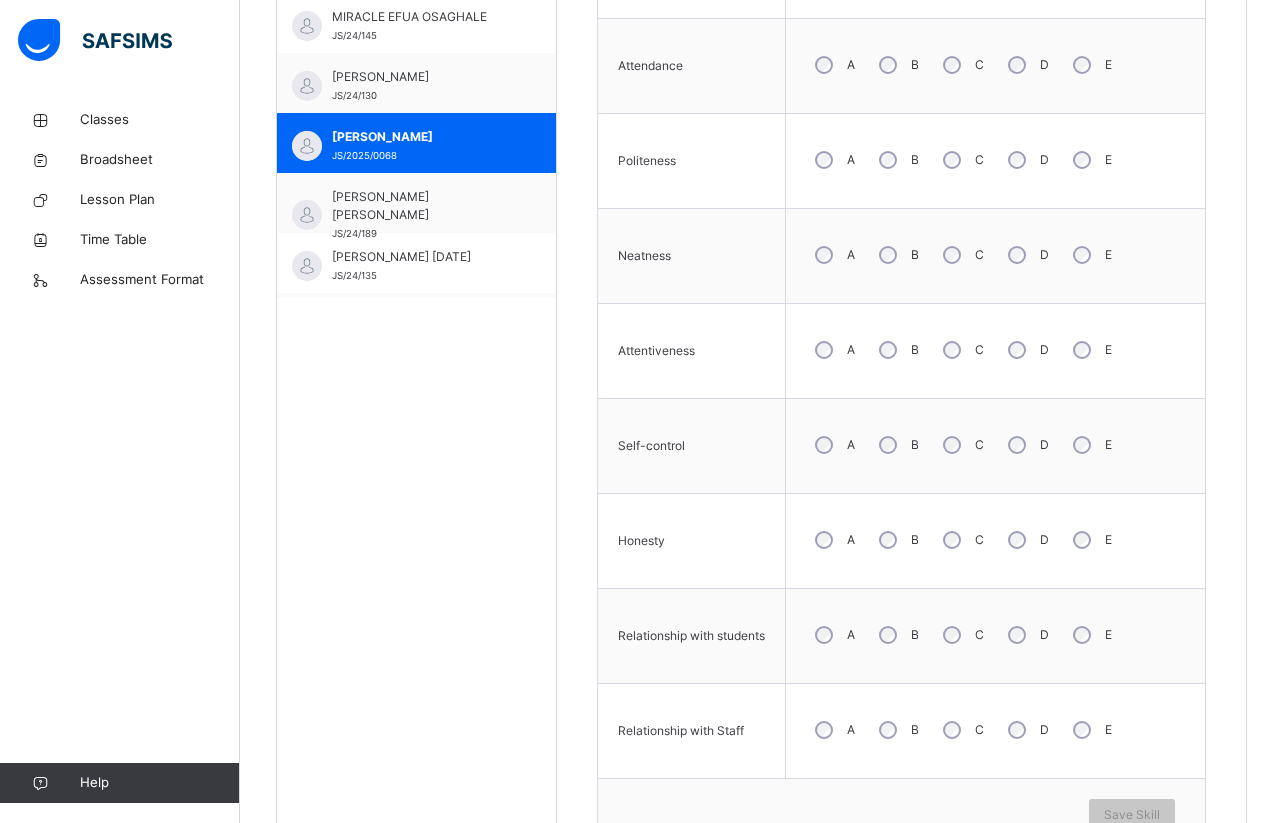 click on "Skill Grades Punctuality A B C D E Reliability A B C D E Attendance A B C D E Politeness A B C D E Neatness A B C D E Attentiveness A B C D E Self-control A B C D E Honesty A B C D E Relationship with students A B C D E Relationship with Staff A B C D E Save Skill" at bounding box center [901, 305] 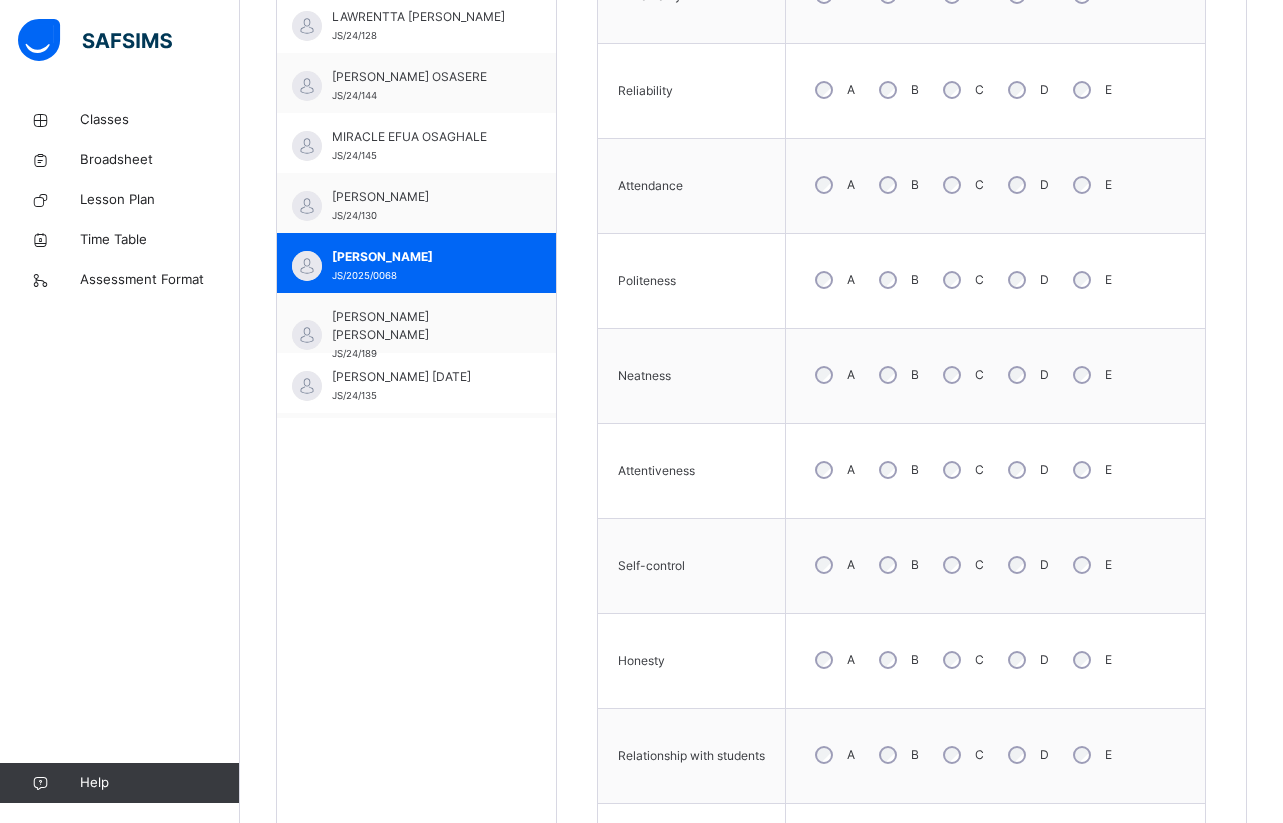scroll, scrollTop: 718, scrollLeft: 0, axis: vertical 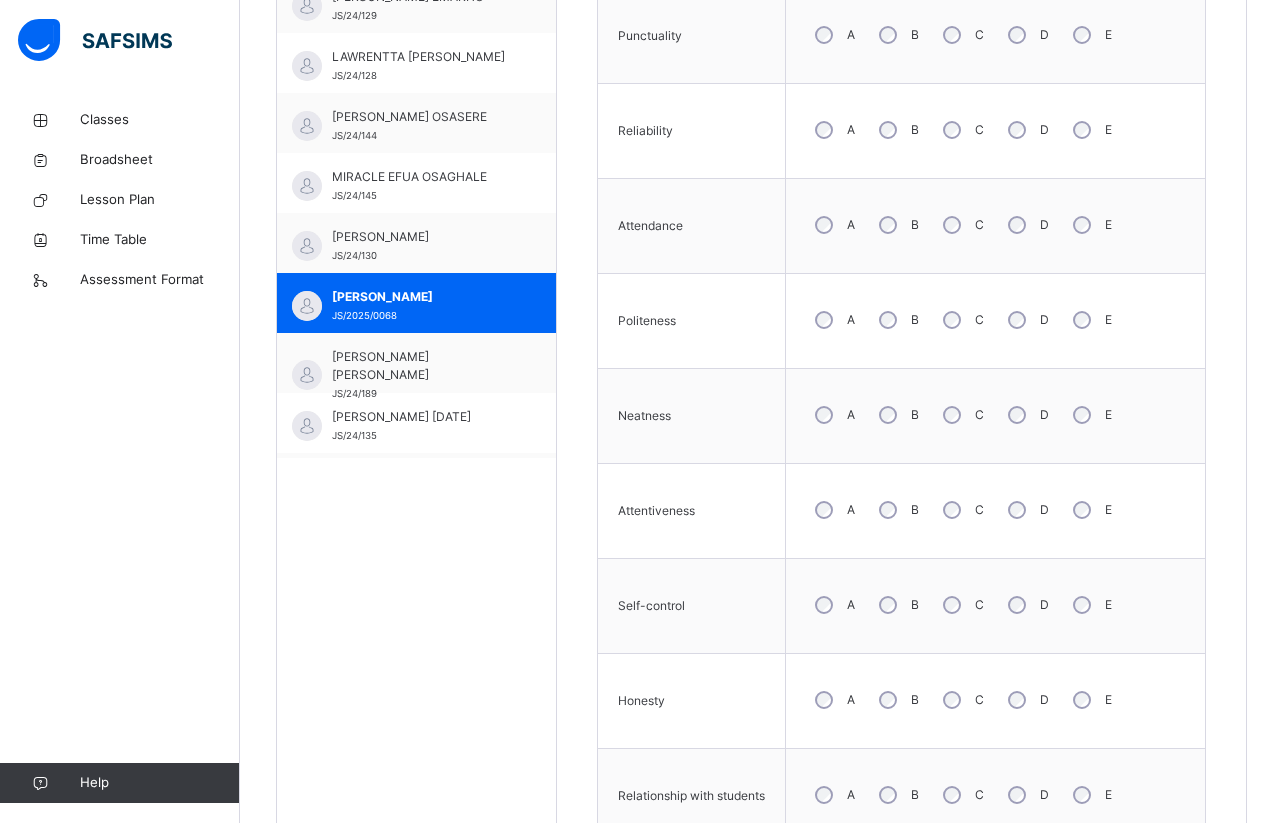 click on "Back  / Basic 8 Gold Basic 8 Gold Basic 8 Third Term [DATE]-[DATE] Class Members Subjects Results Skills Attendance Timetable Form Teacher Skills More Options   32  Students in class Download Pdf Report Excel Report View subject profile JEDIDIAH SCHOOLS Date: [DATE] 8:51:33 am Class Members Class:  Basic 8 Gold Total no. of Students:  32 Term:  Third Term Session:  [DATE]-[DATE] S/NO Admission No. Last Name First Name Other Name 1 JS/24/132 AWAEBE ANNABEL EMIKE 2 JS/24/122 OSAYIMWENSE [PERSON_NAME] OSASENAGA 3 JS/24/177 [PERSON_NAME] KEMAEKEDIONG 4 JS/24/136 [PERSON_NAME] DELIGHT OMORAGA 5 JS/24/131 OSAUYI DELIGHT OSEMWONYEMHEN 6 JS/24/186 OVENSERI DIVINE OSARIEMEN 7 JS/24/180 [PERSON_NAME] ODOSAYIE 8 JS/24/146 [PERSON_NAME] 9 JS/24/133 [PERSON_NAME] 10 JS/24/160 [PERSON_NAME] 11 JS/24/154 OLARINOYE [PERSON_NAME] 12 JS/24/197 LUCKY GIFT OMOEOLE 13 JS/24/124 OJIEFOH GODFIRST ESOHE 14 JS/24/155 OMOBHUDE GODSENT OSEGHIELE 15 JS/24/123 [PERSON_NAME] [PERSON_NAME] 16 JS/24/121" at bounding box center (761, 242) 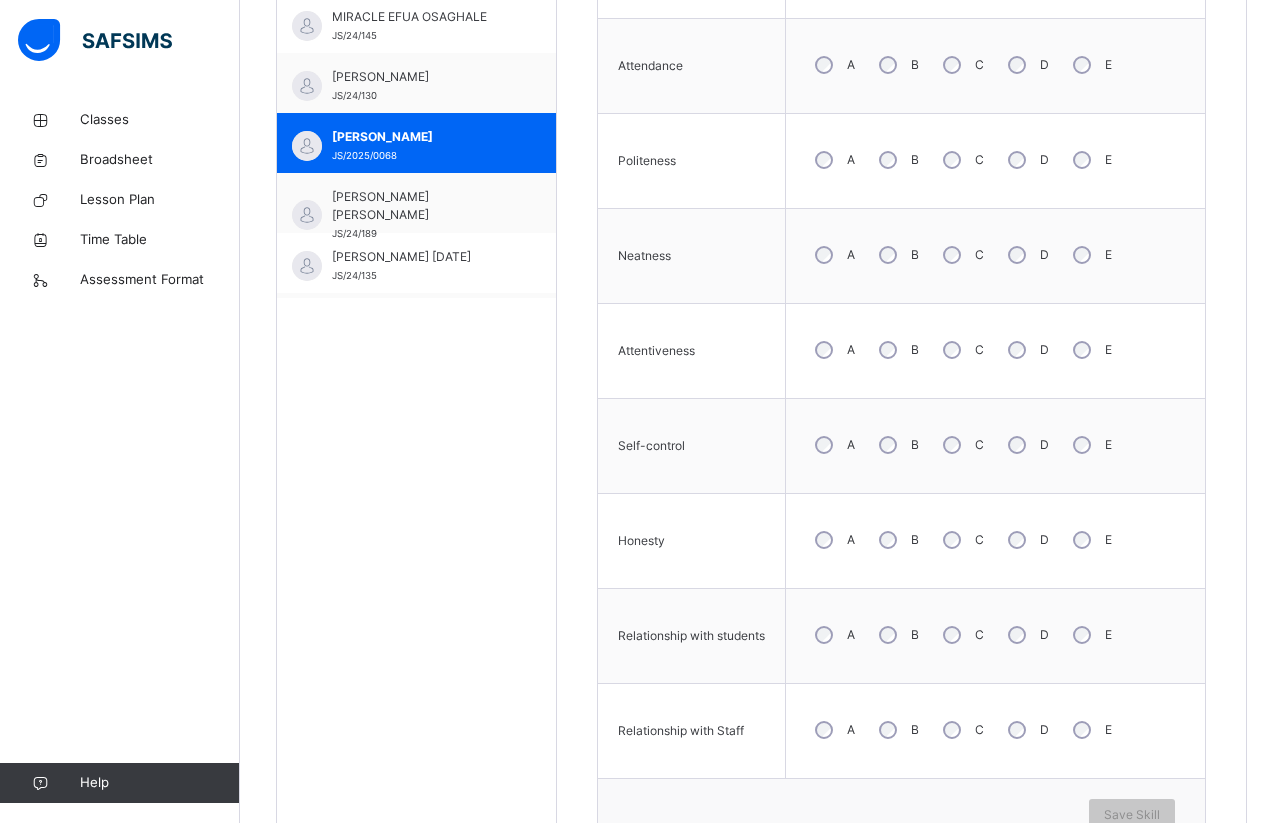 scroll, scrollTop: 918, scrollLeft: 0, axis: vertical 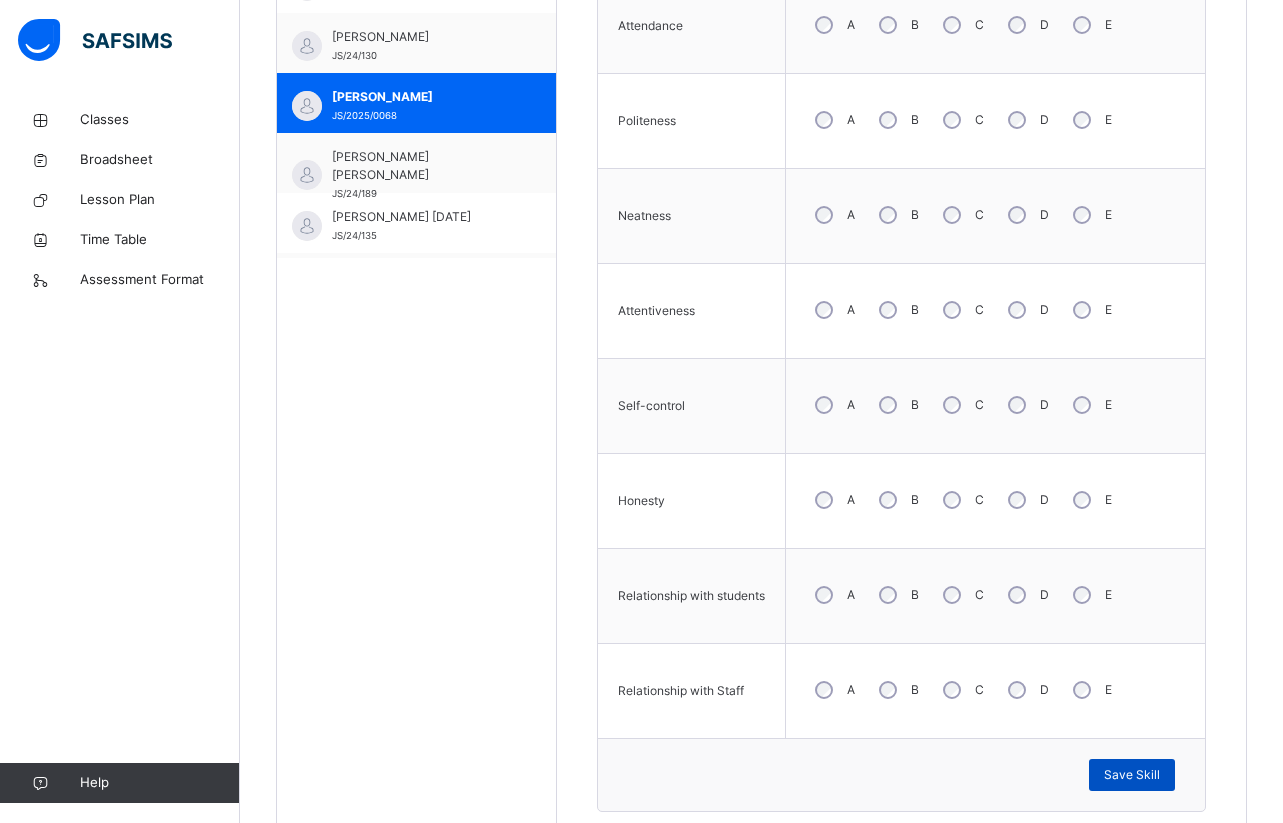 click on "Save Skill" at bounding box center (1132, 775) 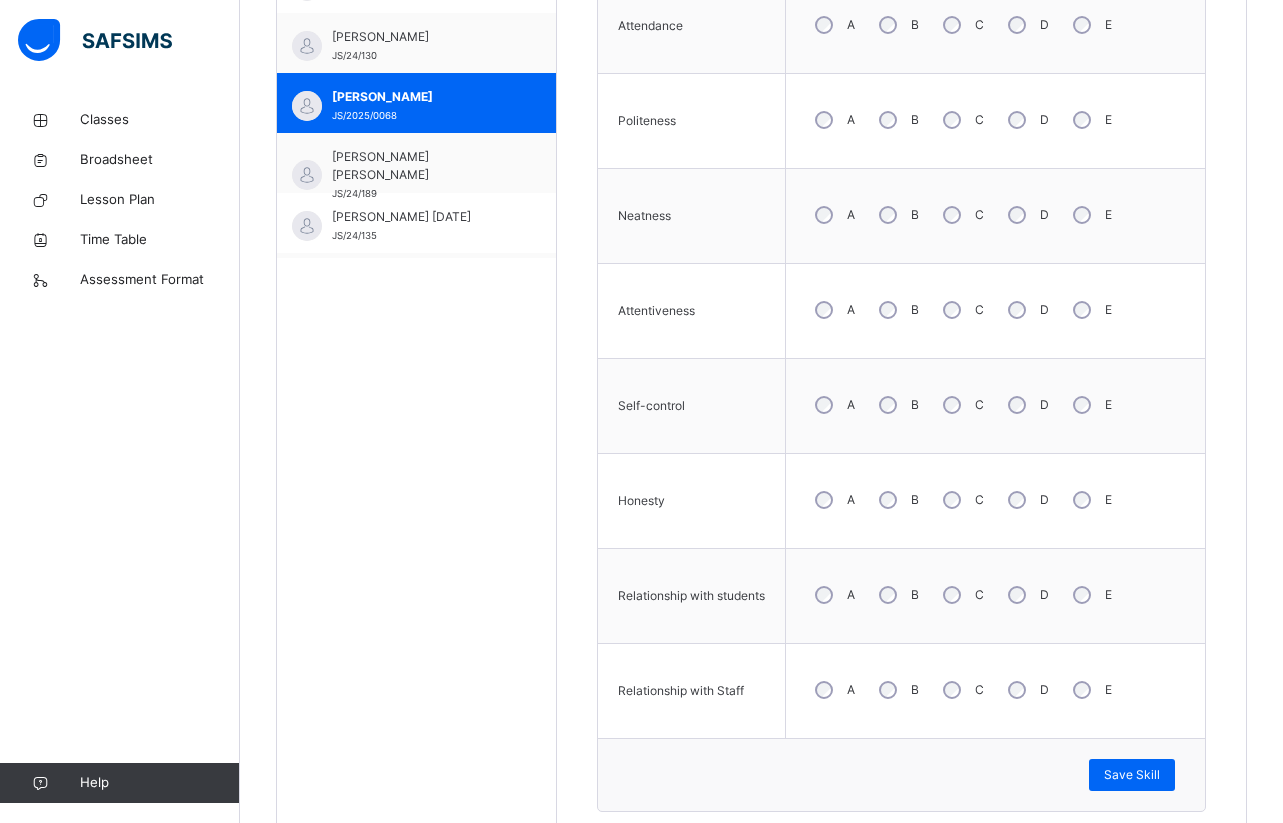 click on "Back  / Basic 8 Gold Basic 8 Gold Basic 8 Third Term [DATE]-[DATE] Class Members Subjects Results Skills Attendance Timetable Form Teacher Skills More Options   32  Students in class Download Pdf Report Excel Report View subject profile JEDIDIAH SCHOOLS Date: [DATE] 8:51:33 am Class Members Class:  Basic 8 Gold Total no. of Students:  32 Term:  Third Term Session:  [DATE]-[DATE] S/NO Admission No. Last Name First Name Other Name 1 JS/24/132 AWAEBE ANNABEL EMIKE 2 JS/24/122 OSAYIMWENSE [PERSON_NAME] OSASENAGA 3 JS/24/177 [PERSON_NAME] KEMAEKEDIONG 4 JS/24/136 [PERSON_NAME] DELIGHT OMORAGA 5 JS/24/131 OSAUYI DELIGHT OSEMWONYEMHEN 6 JS/24/186 OVENSERI DIVINE OSARIEMEN 7 JS/24/180 [PERSON_NAME] ODOSAYIE 8 JS/24/146 [PERSON_NAME] 9 JS/24/133 [PERSON_NAME] 10 JS/24/160 [PERSON_NAME] 11 JS/24/154 OLARINOYE [PERSON_NAME] 12 JS/24/197 LUCKY GIFT OMOEOLE 13 JS/24/124 OJIEFOH GODFIRST ESOHE 14 JS/24/155 OMOBHUDE GODSENT OSEGHIELE 15 JS/24/123 [PERSON_NAME] [PERSON_NAME] 16 JS/24/121" at bounding box center (761, 42) 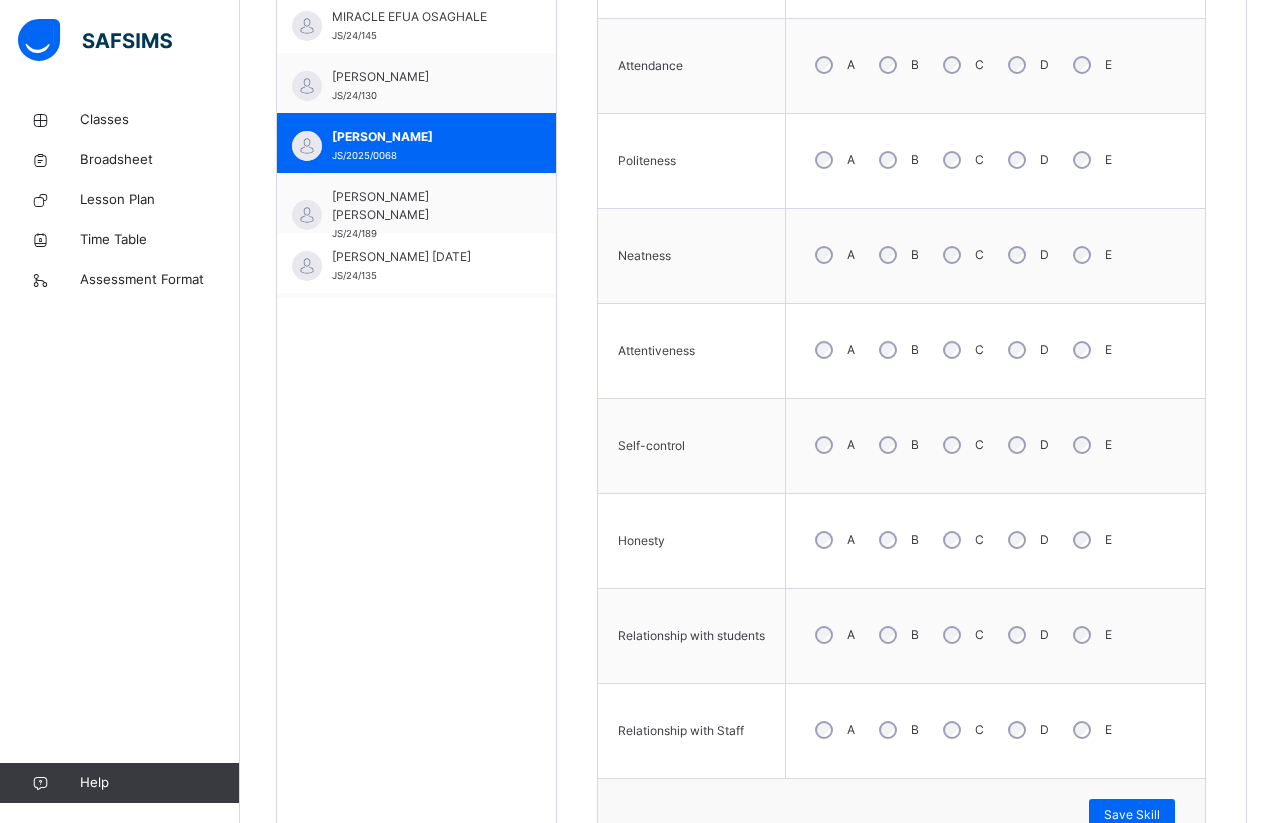 scroll, scrollTop: 838, scrollLeft: 0, axis: vertical 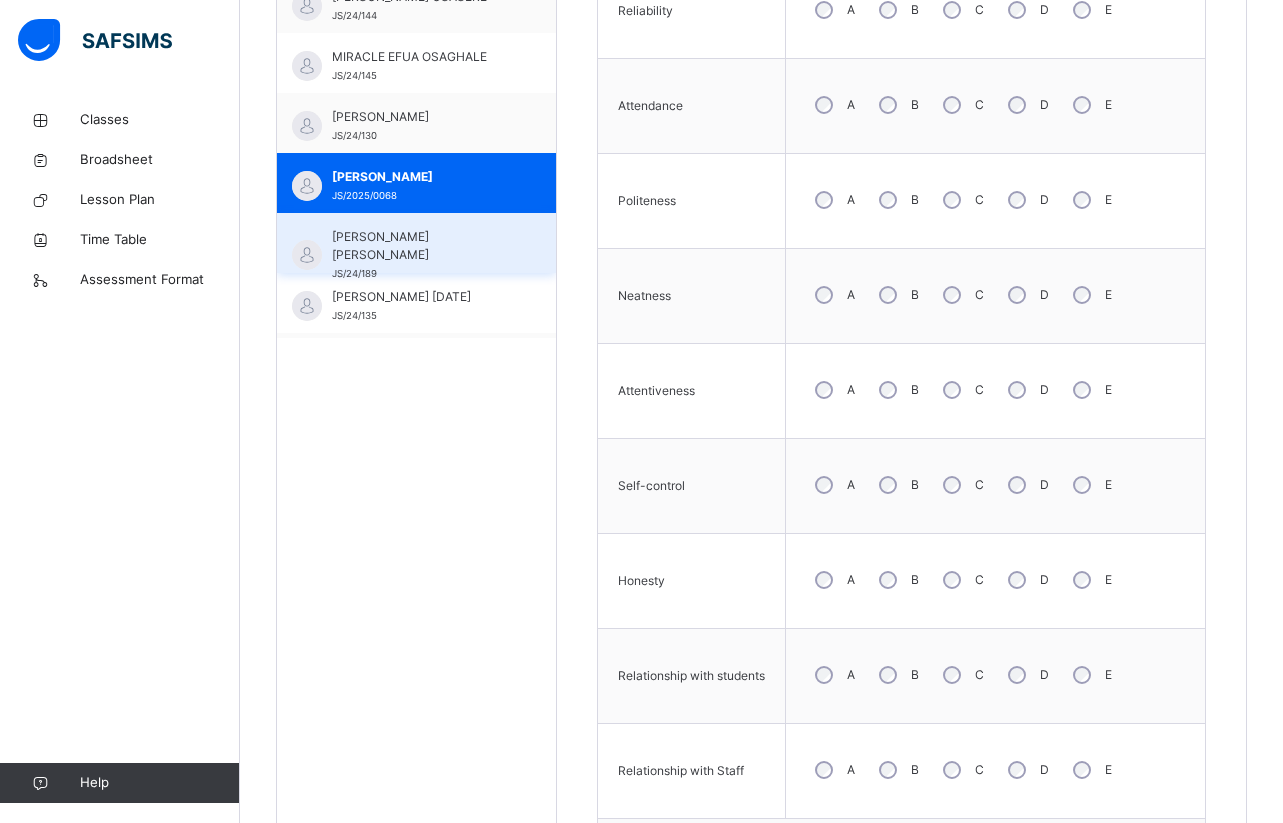 click on "[PERSON_NAME] ALFRED JS/24/189" at bounding box center (421, 255) 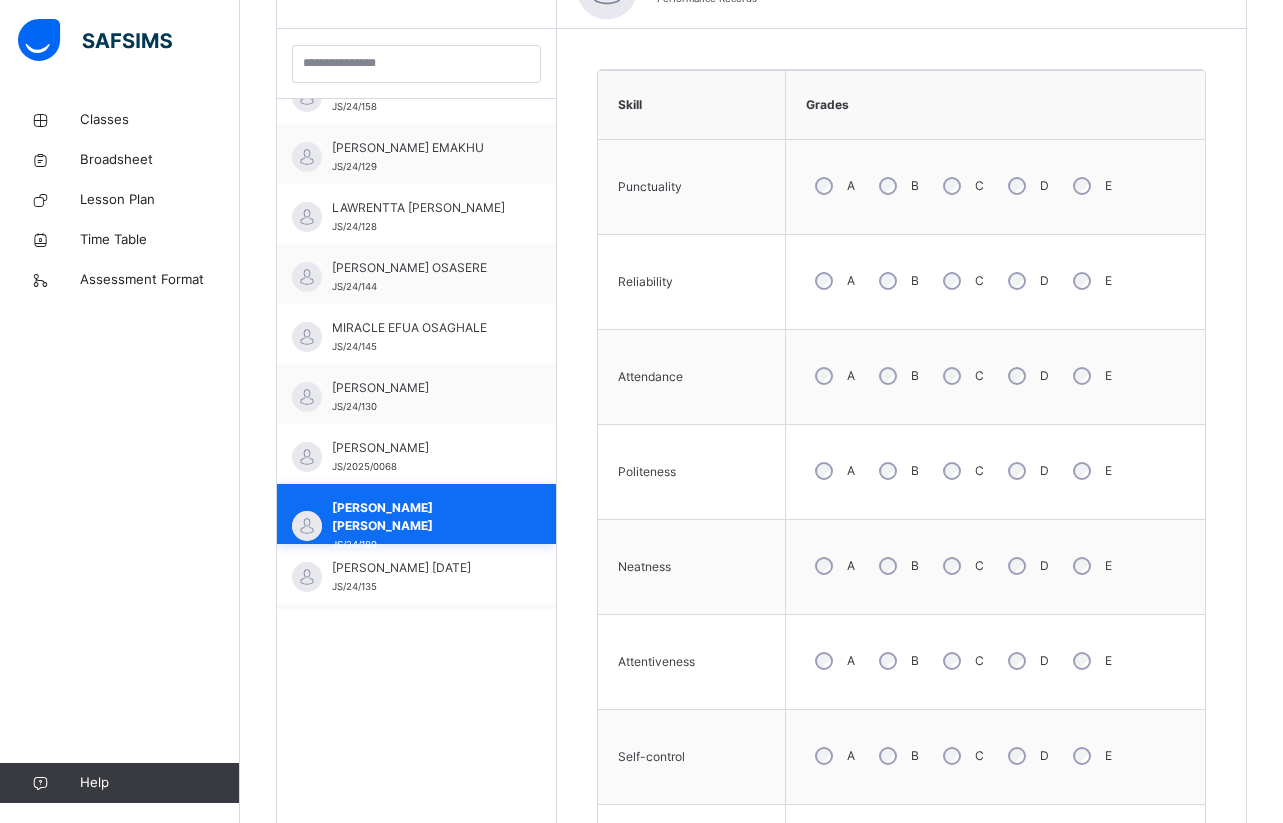 scroll, scrollTop: 838, scrollLeft: 0, axis: vertical 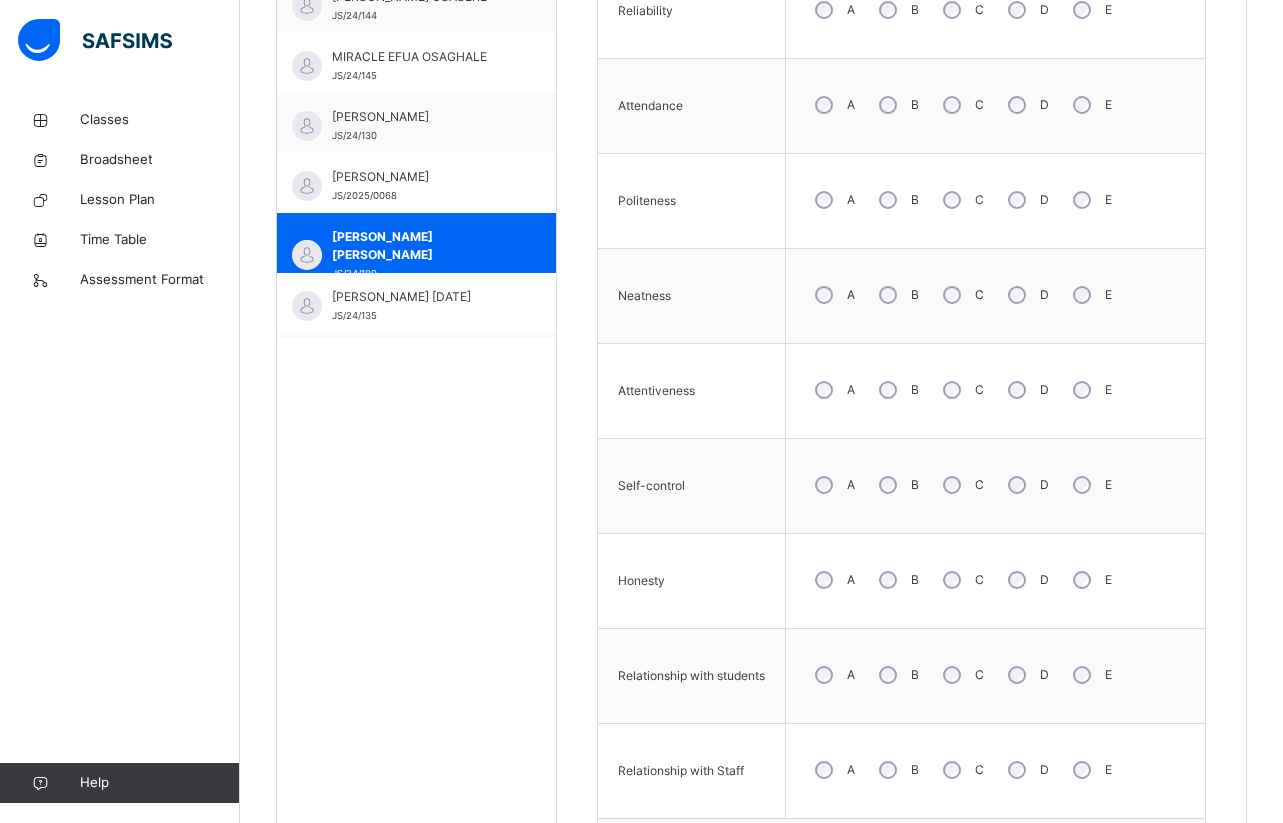 click on "Skill Grades Punctuality A B C D E Reliability A B C D E Attendance A B C D E Politeness A B C D E Neatness A B C D E Attentiveness A B C D E Self-control A B C D E Honesty A B C D E Relationship with students A B C D E Relationship with Staff A B C D E Save Skill" at bounding box center (901, 345) 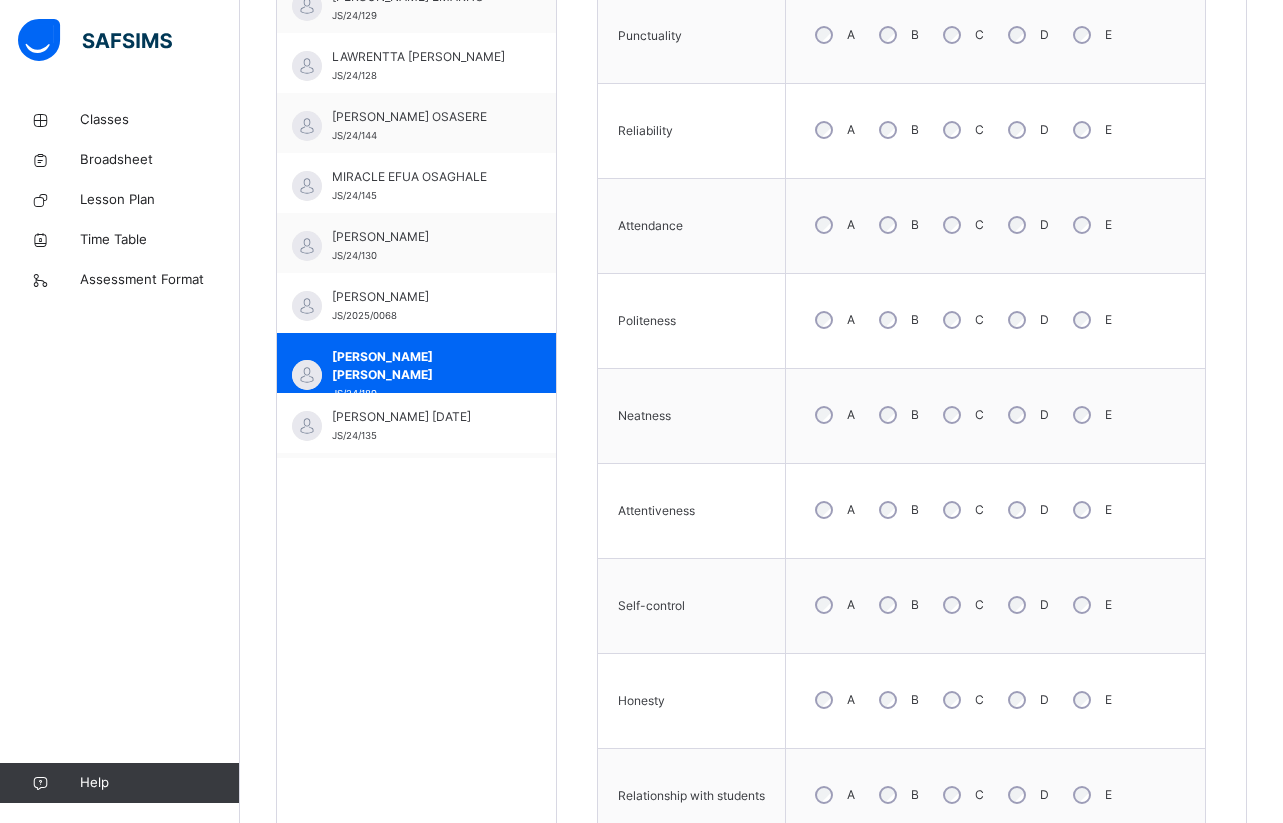 scroll, scrollTop: 678, scrollLeft: 0, axis: vertical 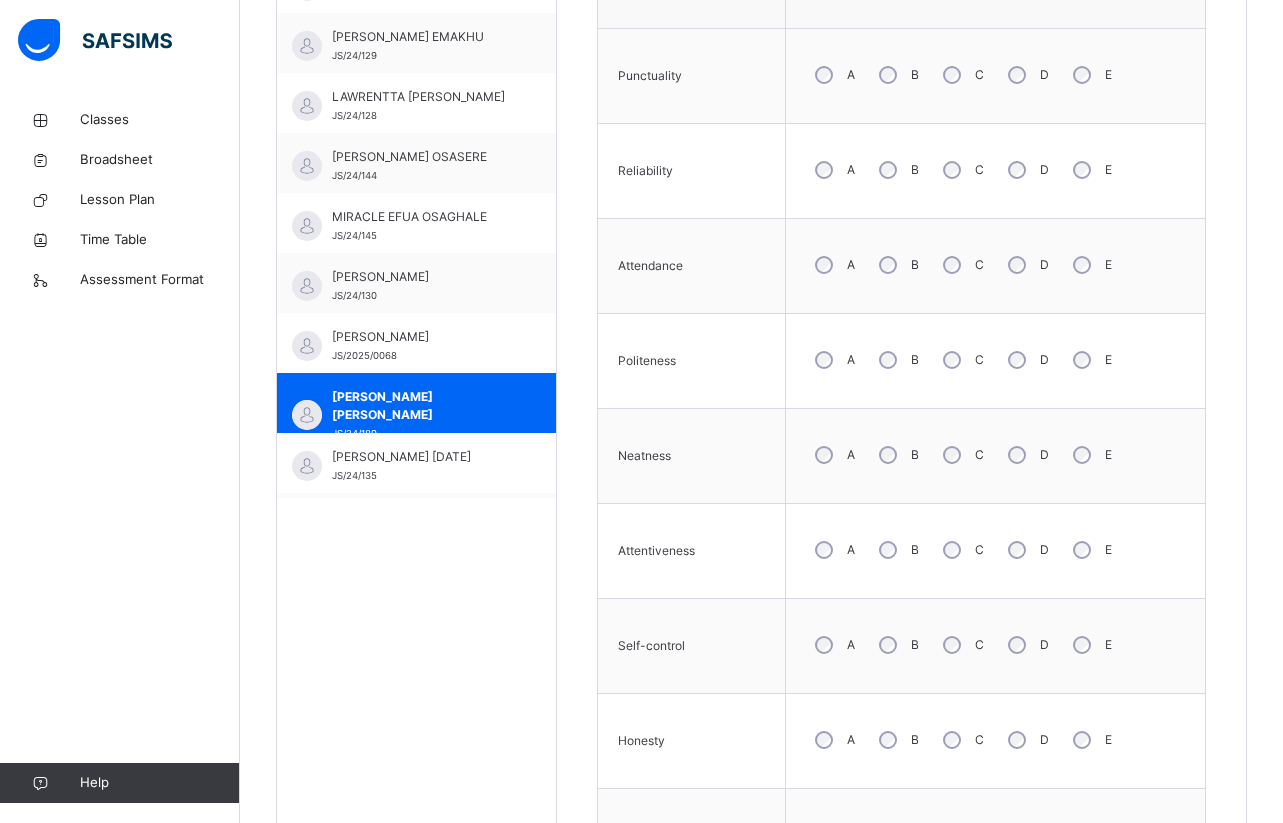 click on "Skill Grades Punctuality A B C D E Reliability A B C D E Attendance A B C D E Politeness A B C D E Neatness A B C D E Attentiveness A B C D E Self-control A B C D E Honesty A B C D E Relationship with students A B C D E Relationship with Staff A B C D E Save Skill" at bounding box center [901, 505] 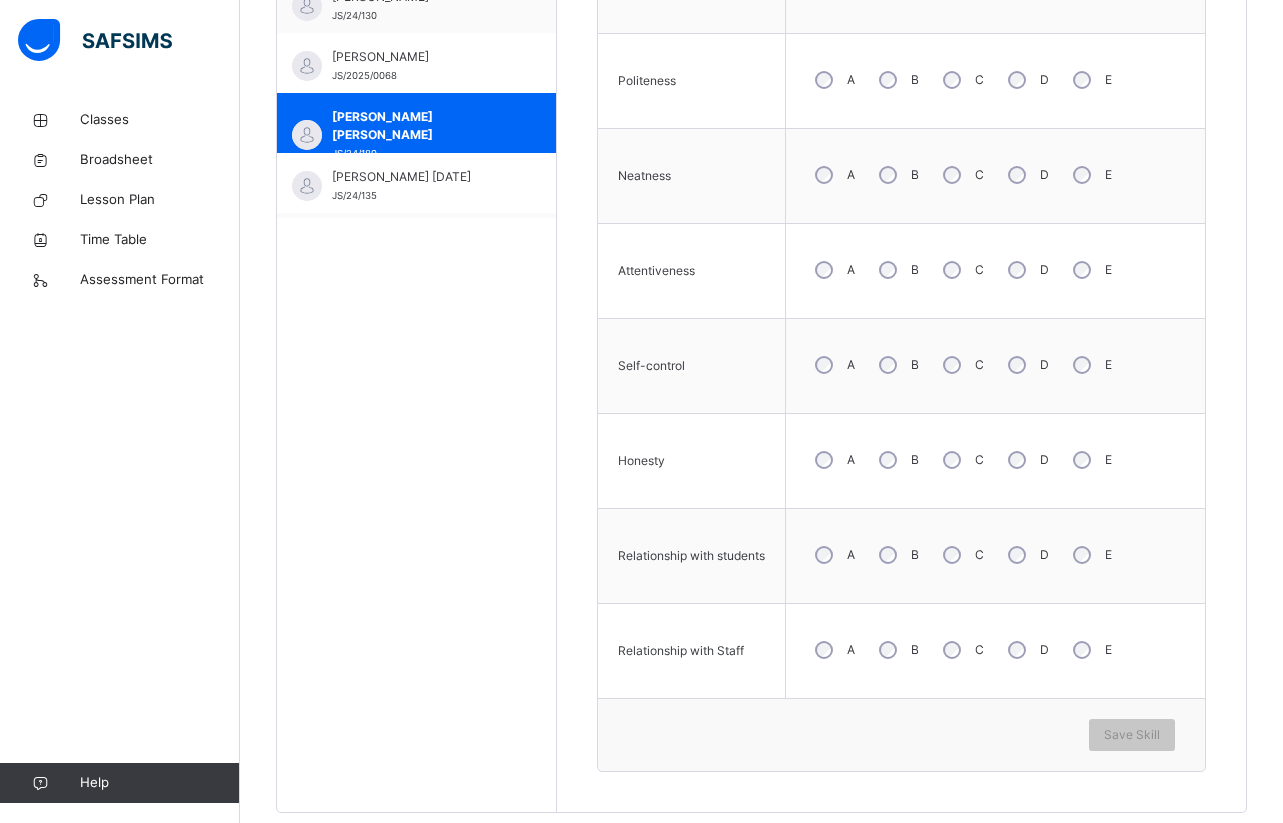 scroll, scrollTop: 998, scrollLeft: 0, axis: vertical 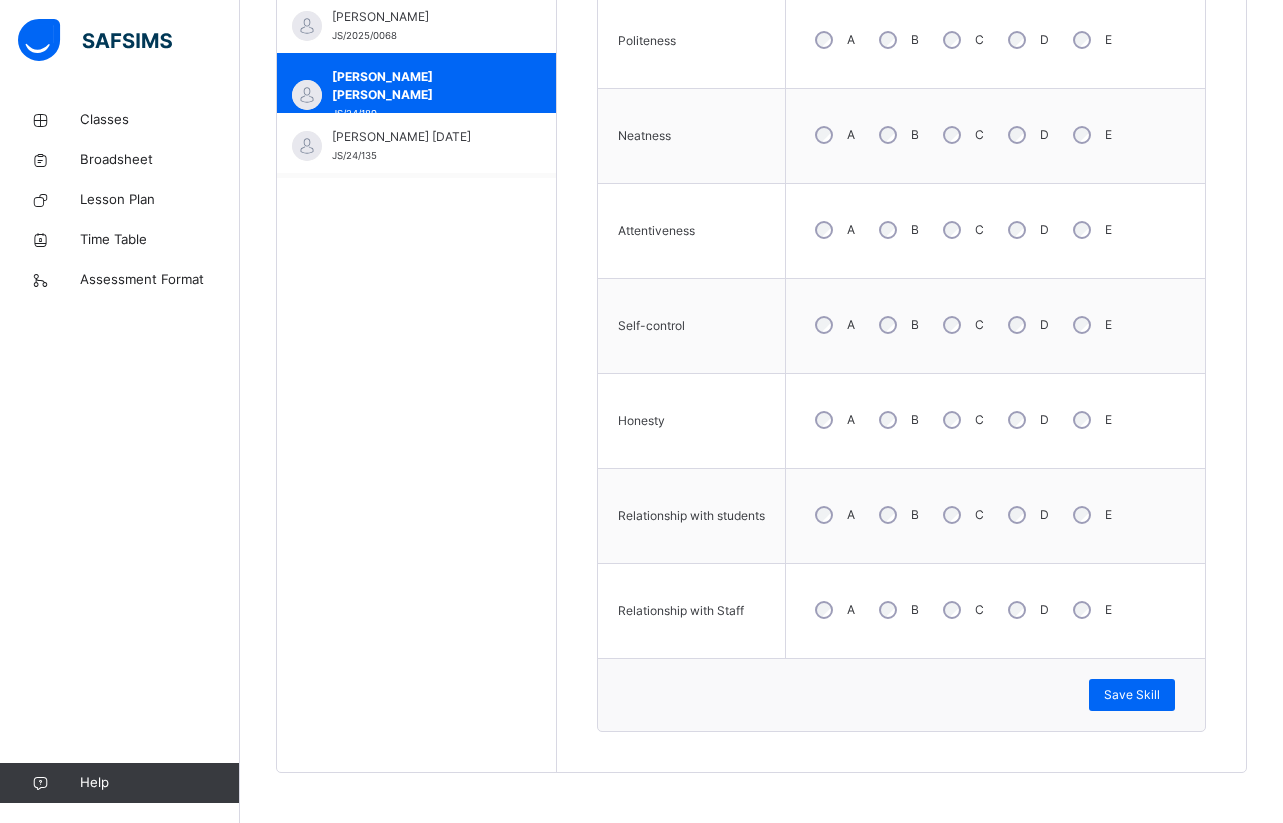 click on "Skill Grades Punctuality A B C D E Reliability A B C D E Attendance A B C D E Politeness A B C D E Neatness A B C D E Attentiveness A B C D E Self-control A B C D E Honesty A B C D E Relationship with students A B C D E Relationship with Staff A B C D E Save Skill" at bounding box center [901, 185] 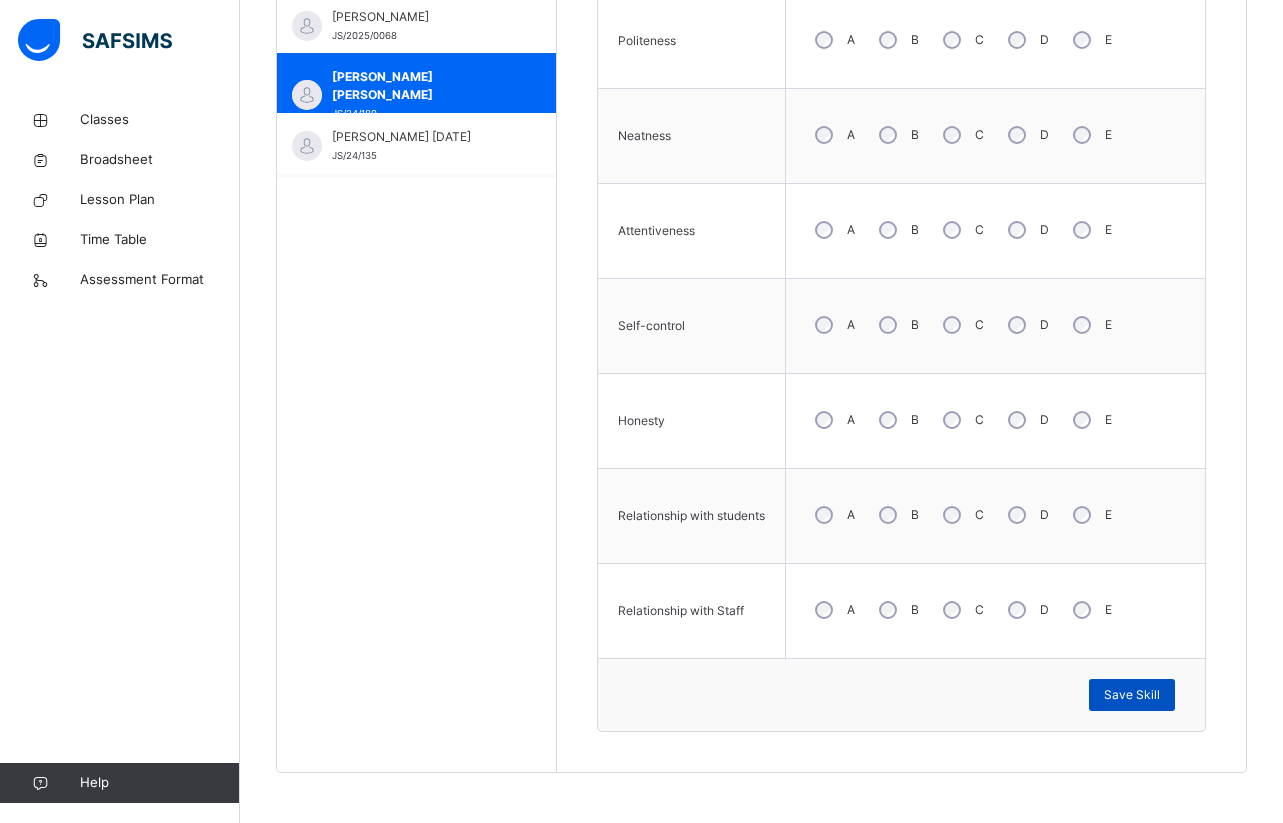 click on "Save Skill" at bounding box center (1132, 695) 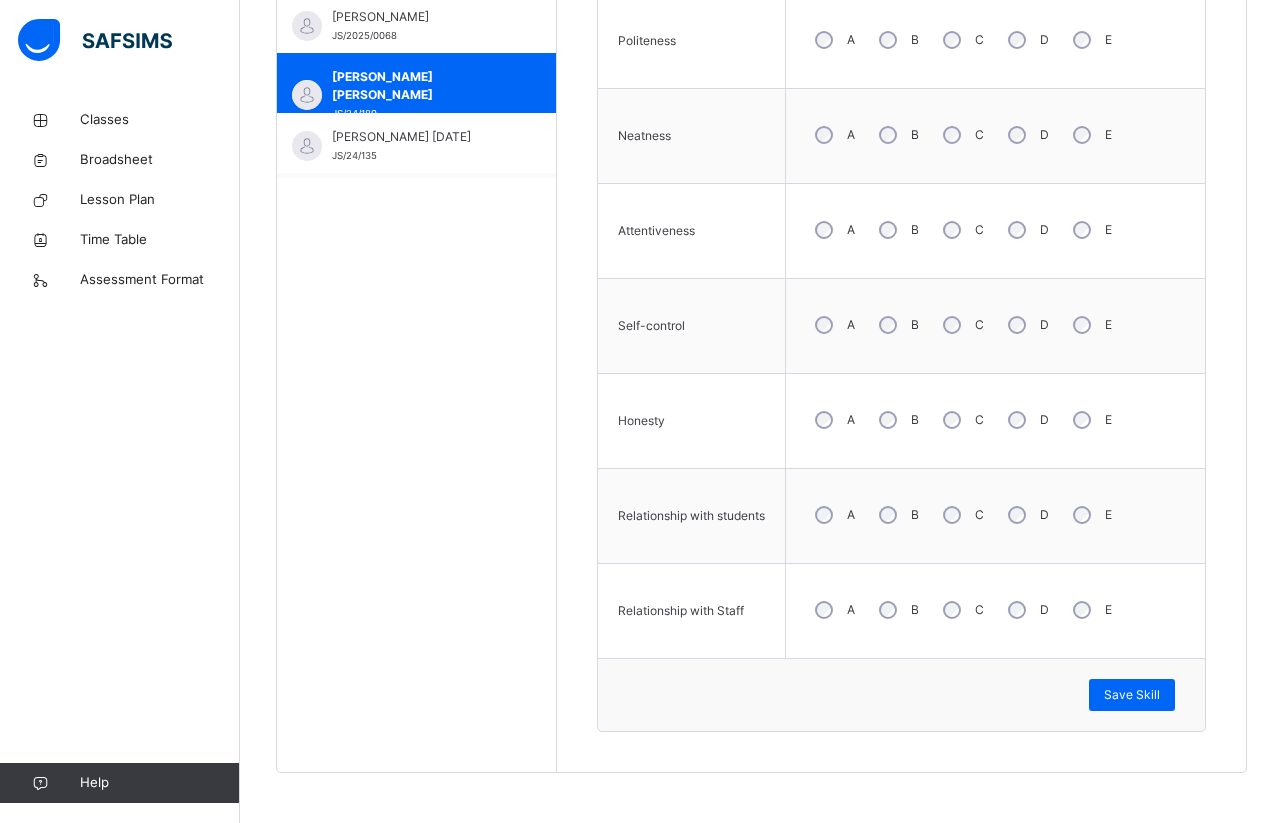 click on "Students [PERSON_NAME] JS/24/132 [PERSON_NAME] OSASENAGA OSAYIMWENSE JS/24/122 BLISS KEMAEKEDIONG [PERSON_NAME]/24/177 DELIGHT OMORAGA [PERSON_NAME]/24/136 DELIGHT OSEMWONYEMHEN OSAUYI JS/24/131 DIVINE OSARIEMEN [PERSON_NAME]/24/186 EMMANUEL ODOSAYIE [PERSON_NAME]/24/180 [PERSON_NAME] [PERSON_NAME]/24/146 [PERSON_NAME] OBAROGIE JS/24/133 [PERSON_NAME] [PERSON_NAME]/24/160 [PERSON_NAME] JS/24/154 GIFT OMOEOLE LUCKY JS/24/197 GODFIRST [PERSON_NAME] JS/24/124 GODSENT OSEGHIELE [PERSON_NAME]/24/155 GODSPOWER OMOKHAGBON [PERSON_NAME]/24/123 [PERSON_NAME] [PERSON_NAME]/24/121 [PERSON_NAME] [PERSON_NAME]/24/184 [PERSON_NAME] [PERSON_NAME]/24/153 [PERSON_NAME] APILI JS/24/158 [PERSON_NAME] EMAKHU JS/24/129 LAWRENTTA [PERSON_NAME] JS/24/128 [PERSON_NAME] OSASERE JS/24/144 MIRACLE EFUA OSAGHALE JS/24/145 [PERSON_NAME] GOODLUCK [PERSON_NAME]/24/130 PROSPER [PERSON_NAME] JS/2025/0068 PROSPER OSEWEJI ALFRED JS/24/189 [PERSON_NAME] [DATE] JS/24/135 [PERSON_NAME] OSALUMESE JS/24/126 TREASURE  OSADEGBAMEN" at bounding box center [761, 145] 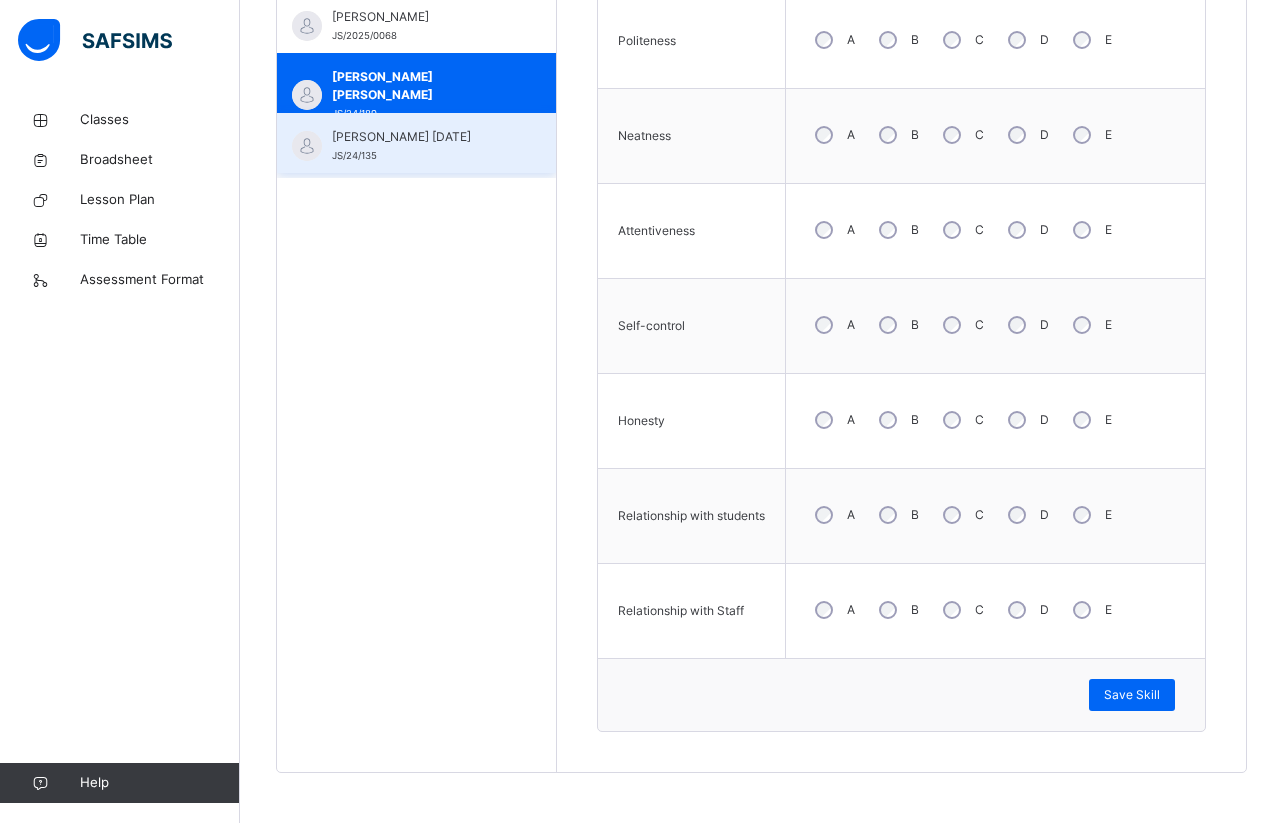 click on "[PERSON_NAME] [DATE]" at bounding box center [421, 137] 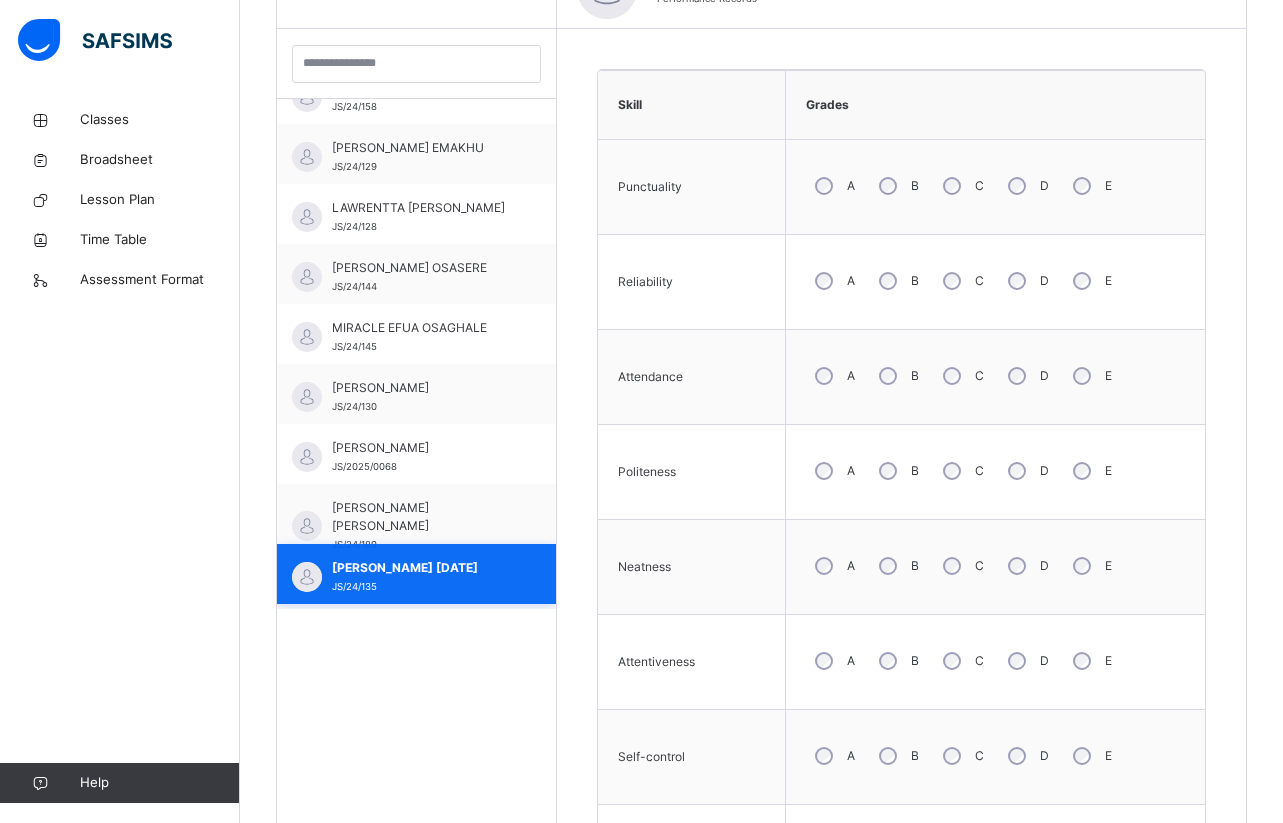 scroll, scrollTop: 998, scrollLeft: 0, axis: vertical 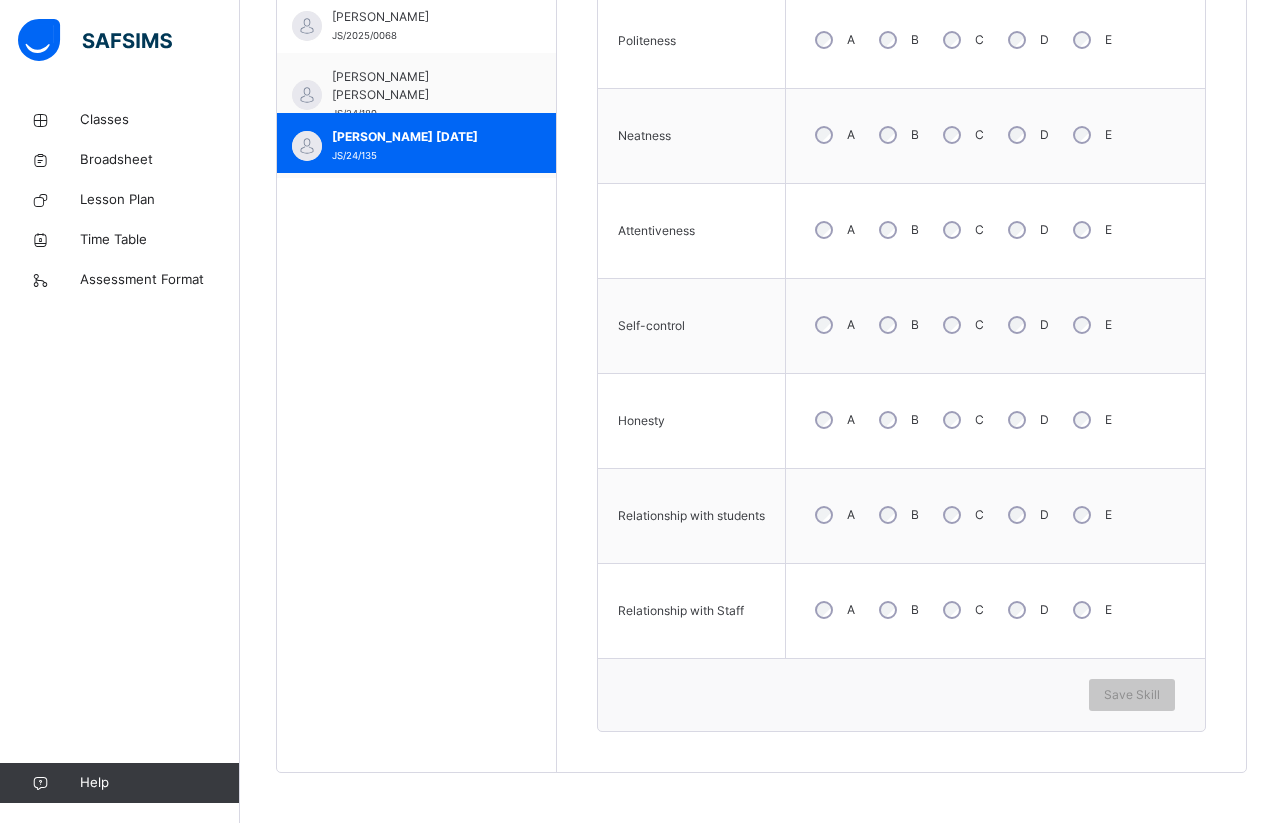 click on "Skill Grades Punctuality A B C D E Reliability A B C D E Attendance A B C D E Politeness A B C D E Neatness A B C D E Attentiveness A B C D E Self-control A B C D E Honesty A B C D E Relationship with students A B C D E Relationship with Staff A B C D E Save Skill" at bounding box center (901, 185) 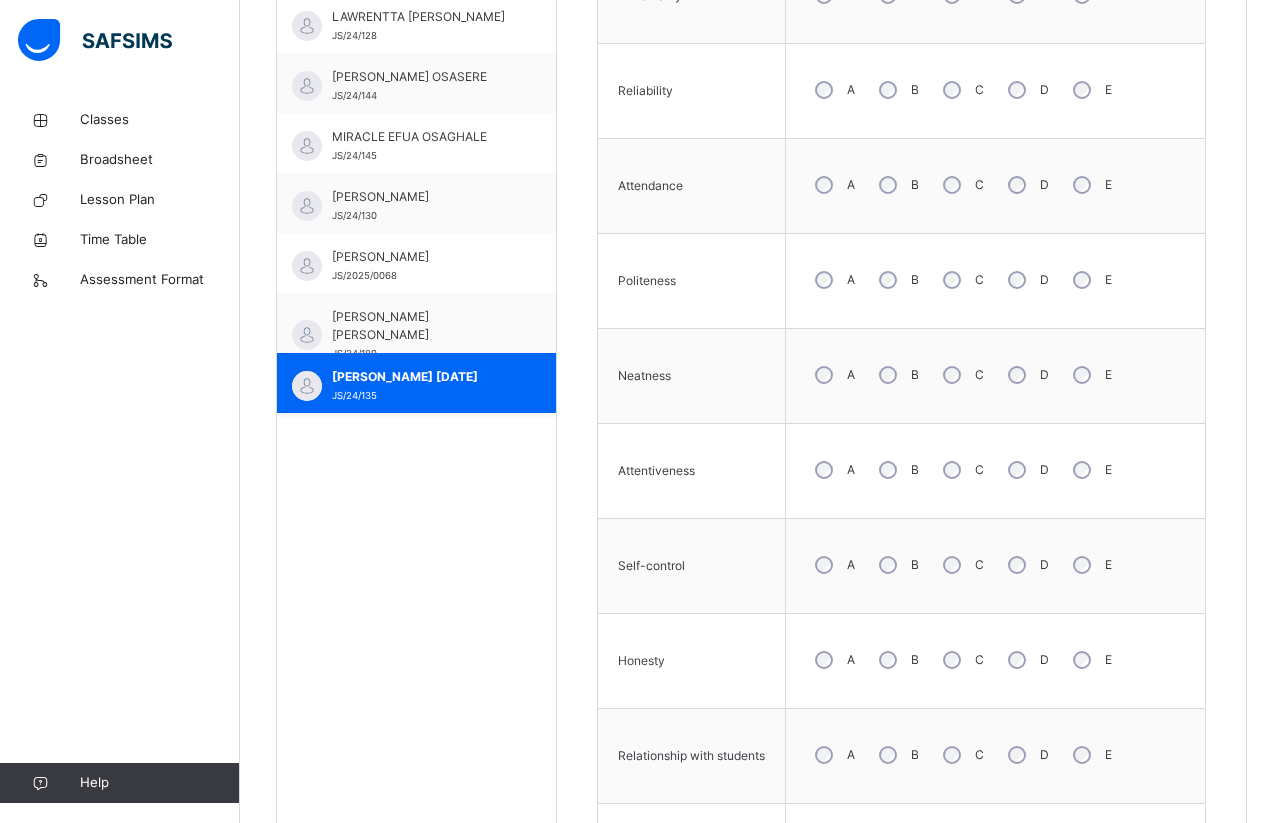 scroll, scrollTop: 718, scrollLeft: 0, axis: vertical 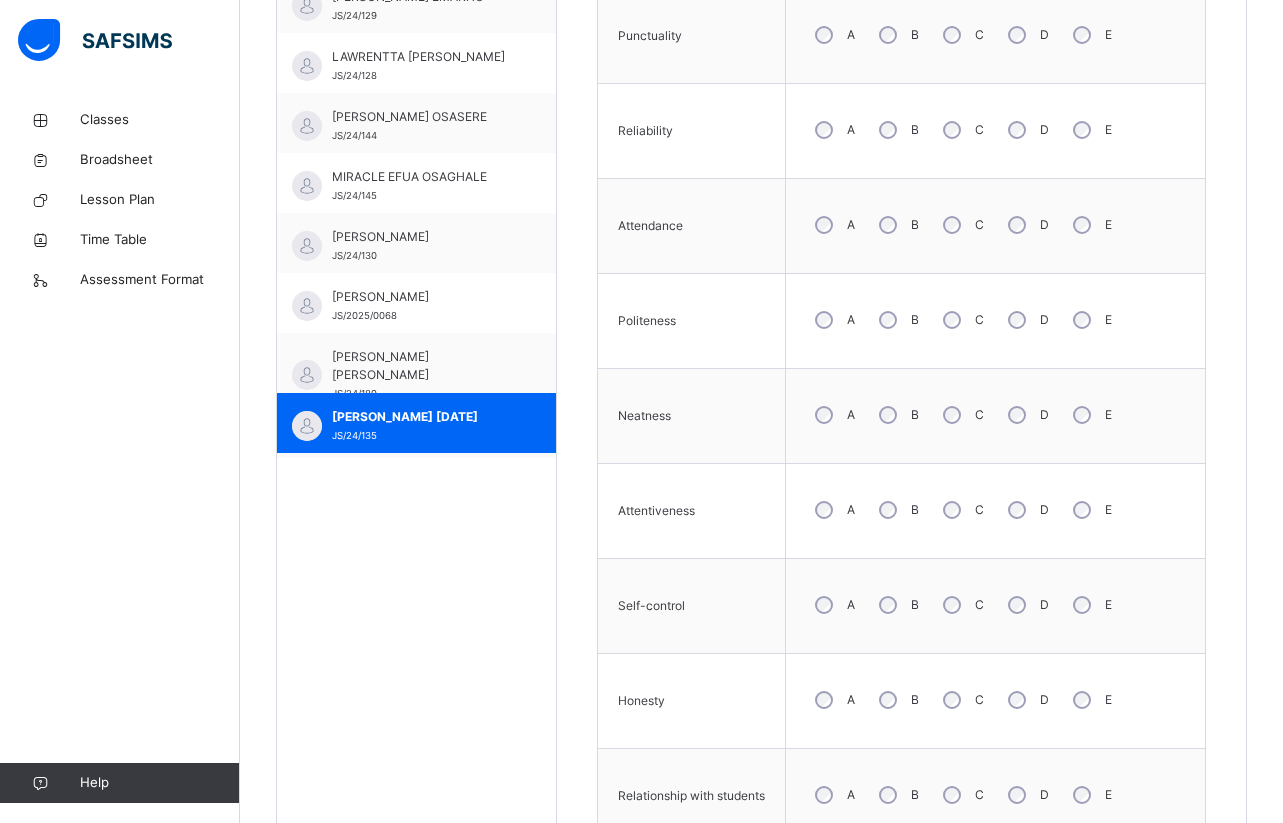 click on "B" at bounding box center (897, 605) 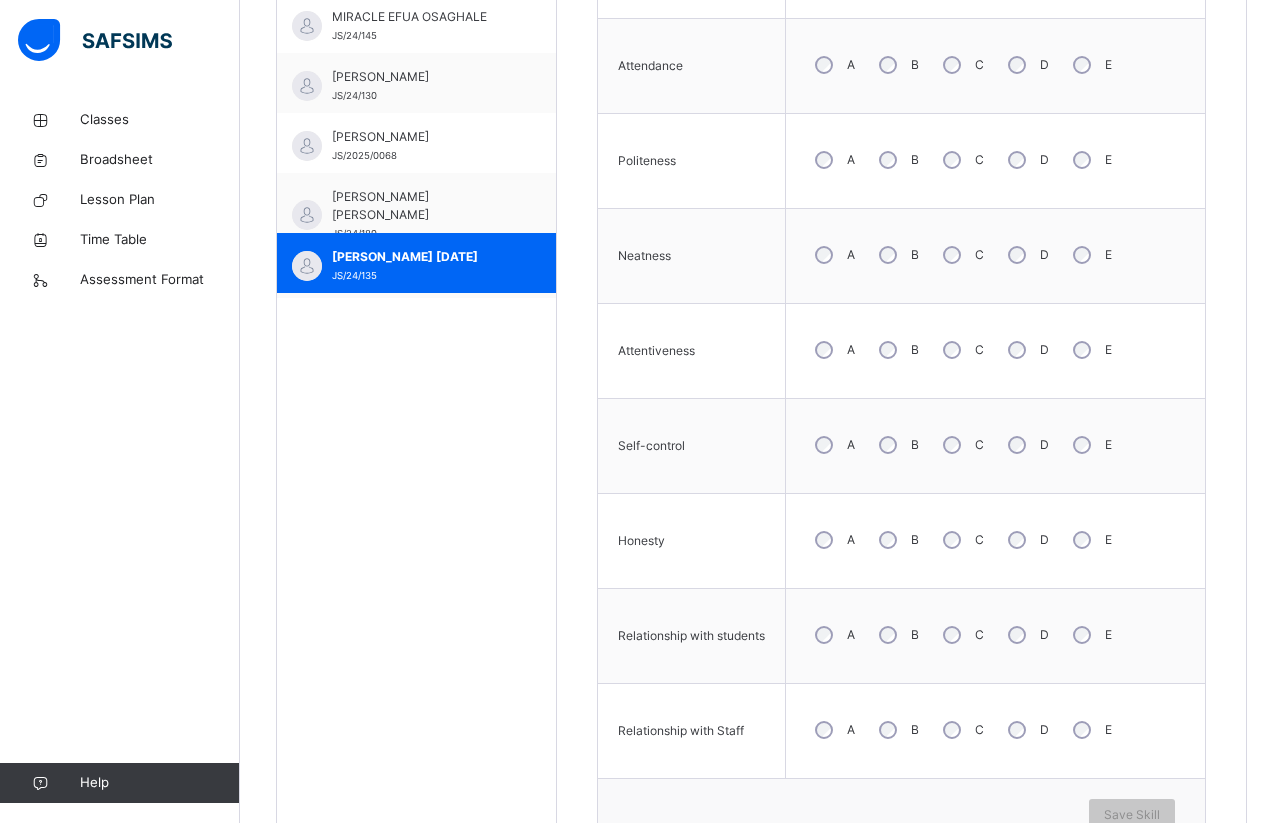 scroll, scrollTop: 918, scrollLeft: 0, axis: vertical 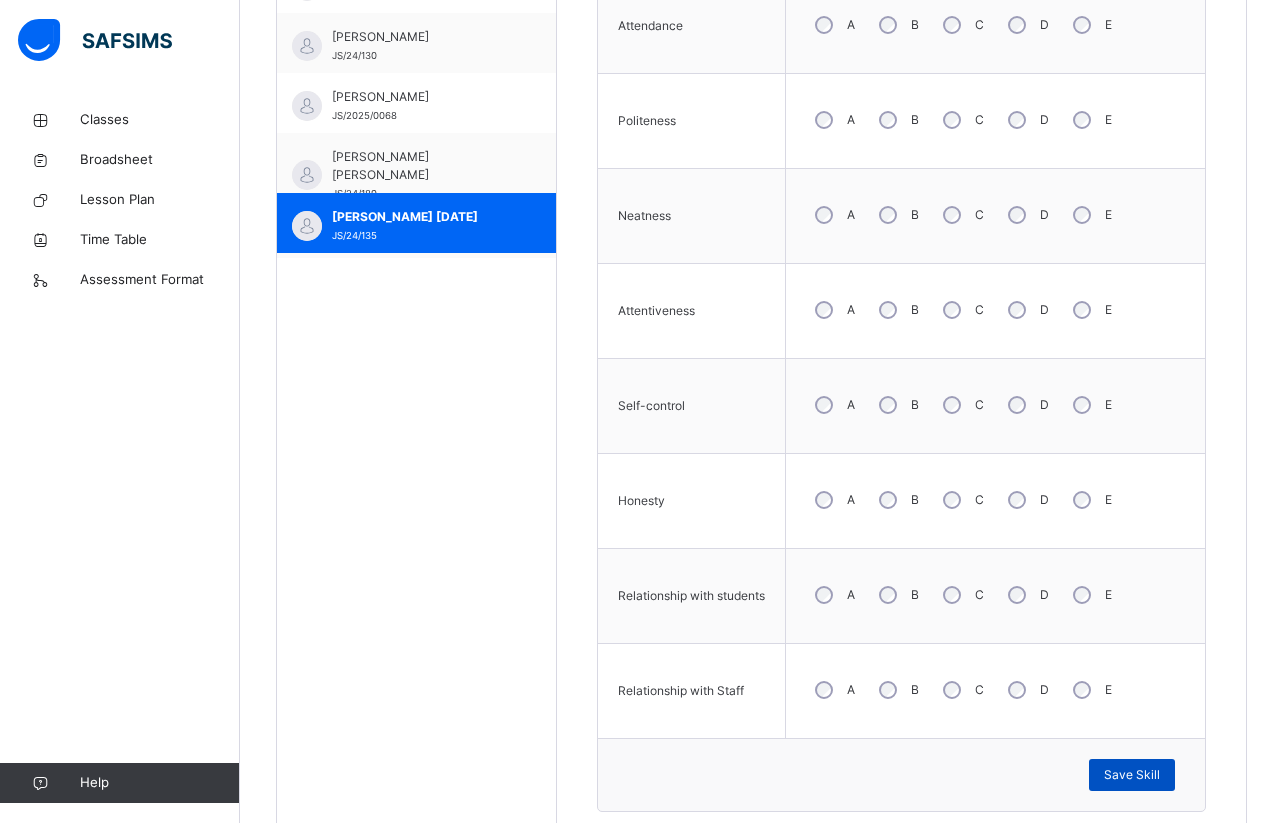 click on "Save Skill" at bounding box center (1132, 775) 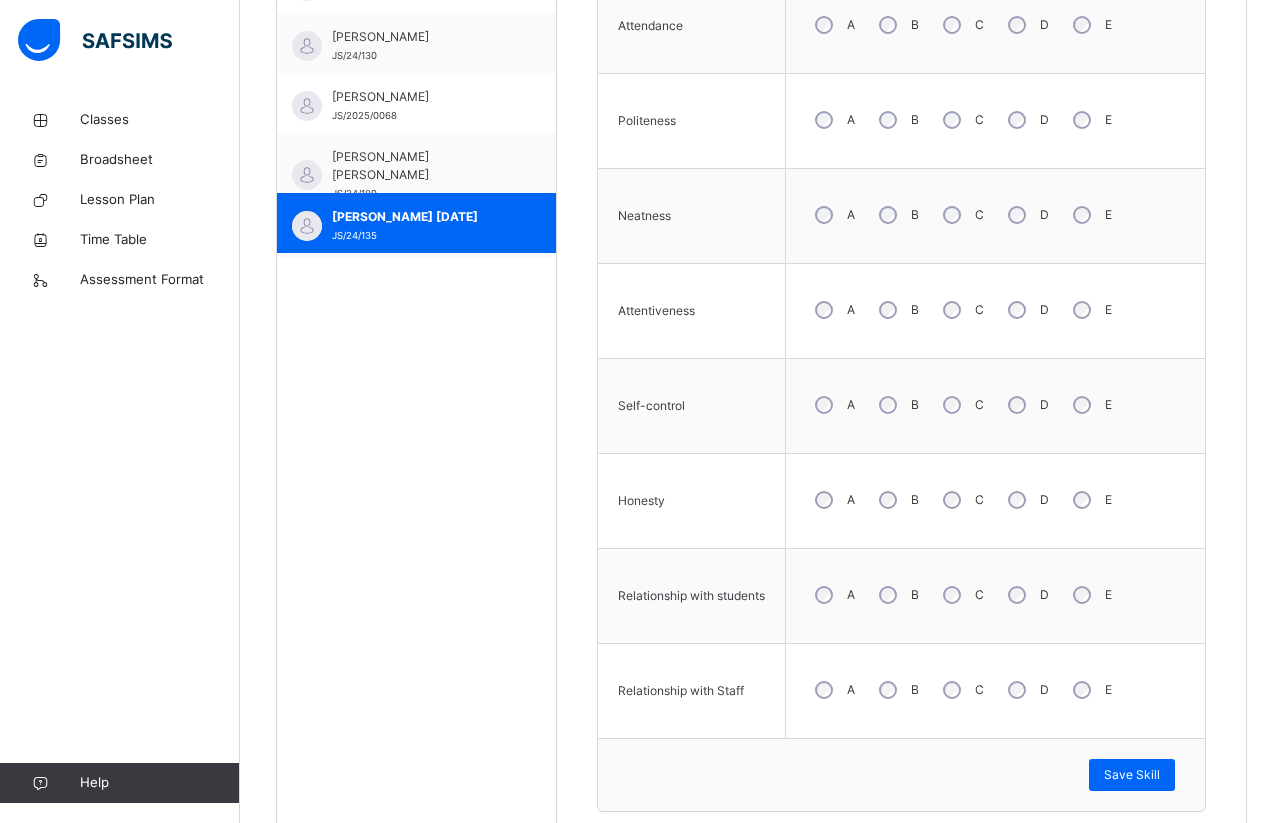 click on "Skill Grades Punctuality A B C D E Reliability A B C D E Attendance A B C D E Politeness A B C D E Neatness A B C D E Attentiveness A B C D E Self-control A B C D E Honesty A B C D E Relationship with students A B C D E Relationship with Staff A B C D E Save Skill" at bounding box center [901, 265] 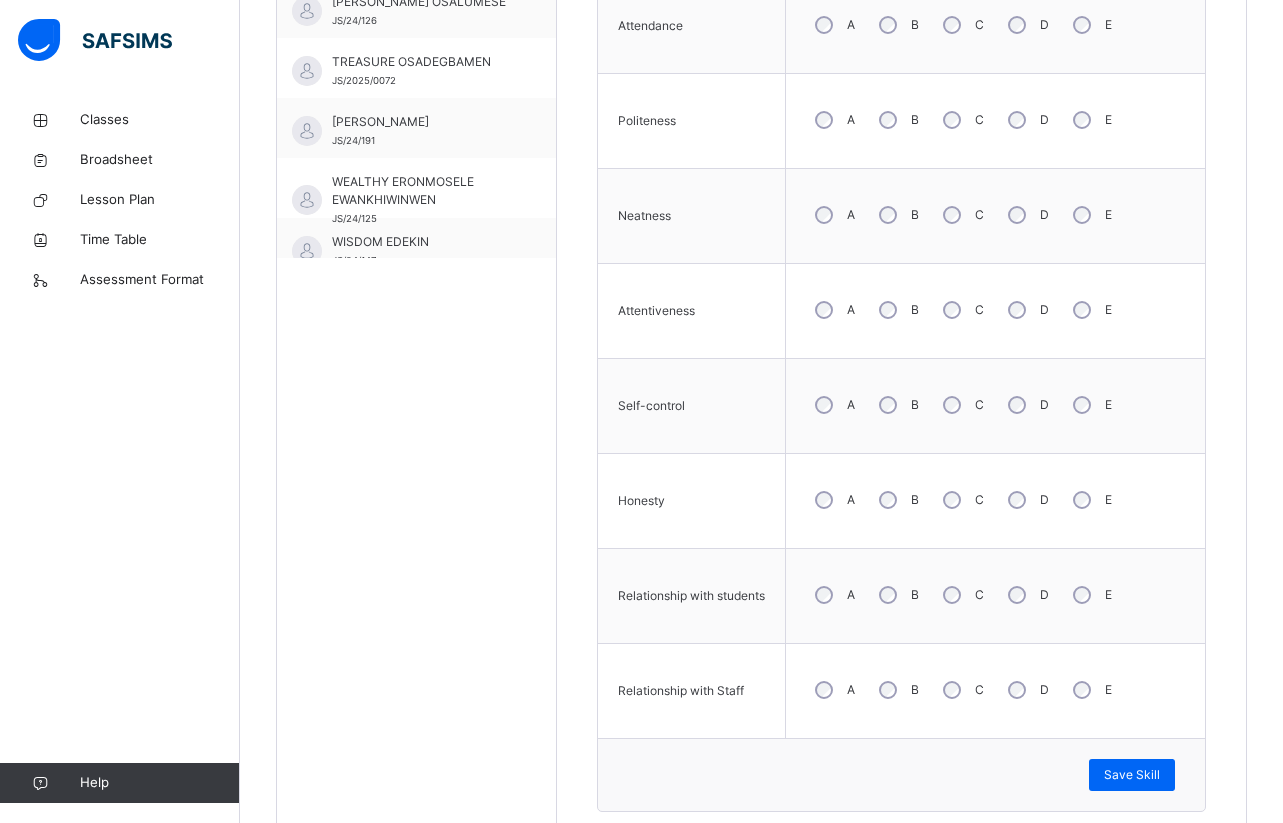 scroll, scrollTop: 1410, scrollLeft: 0, axis: vertical 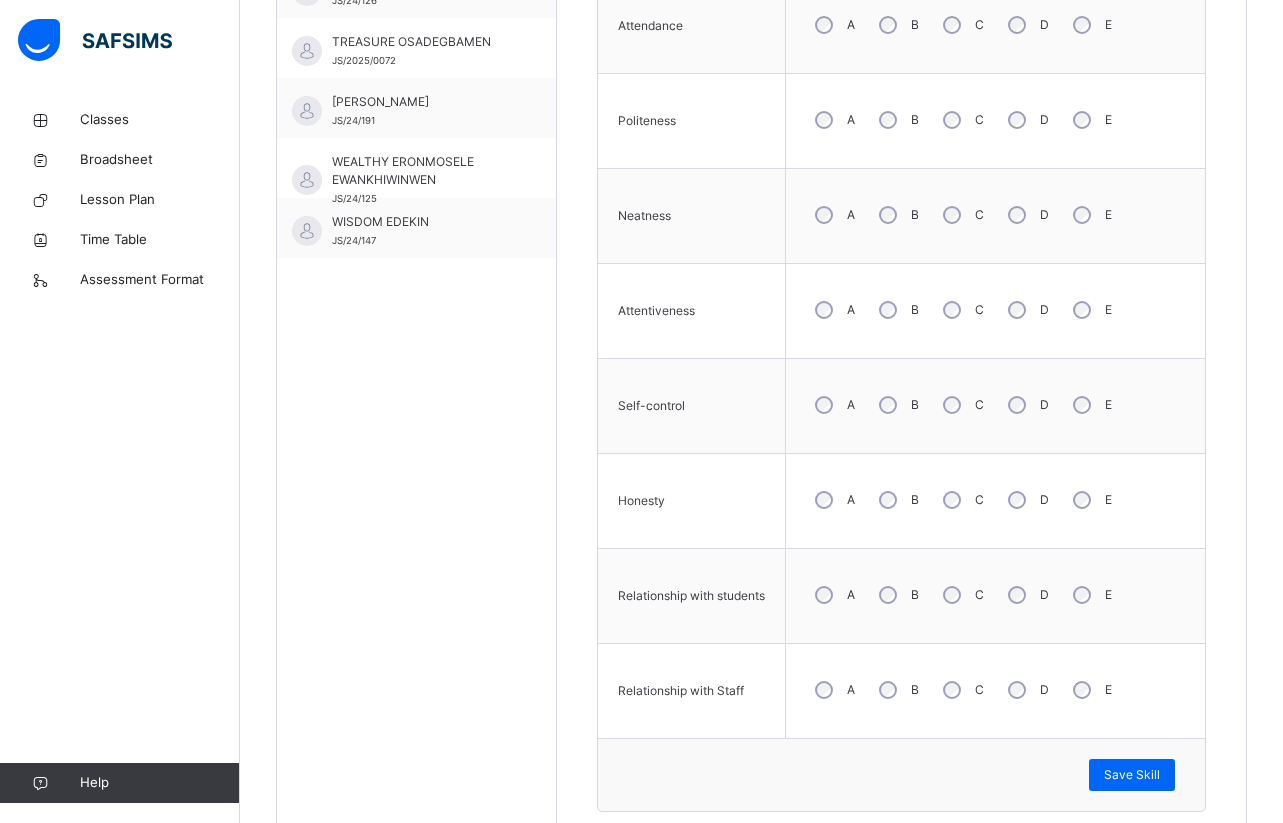 click on "Skill Grades Punctuality A B C D E Reliability A B C D E Attendance A B C D E Politeness A B C D E Neatness A B C D E Attentiveness A B C D E Self-control A B C D E Honesty A B C D E Relationship with students A B C D E Relationship with Staff A B C D E Save Skill" at bounding box center (901, 265) 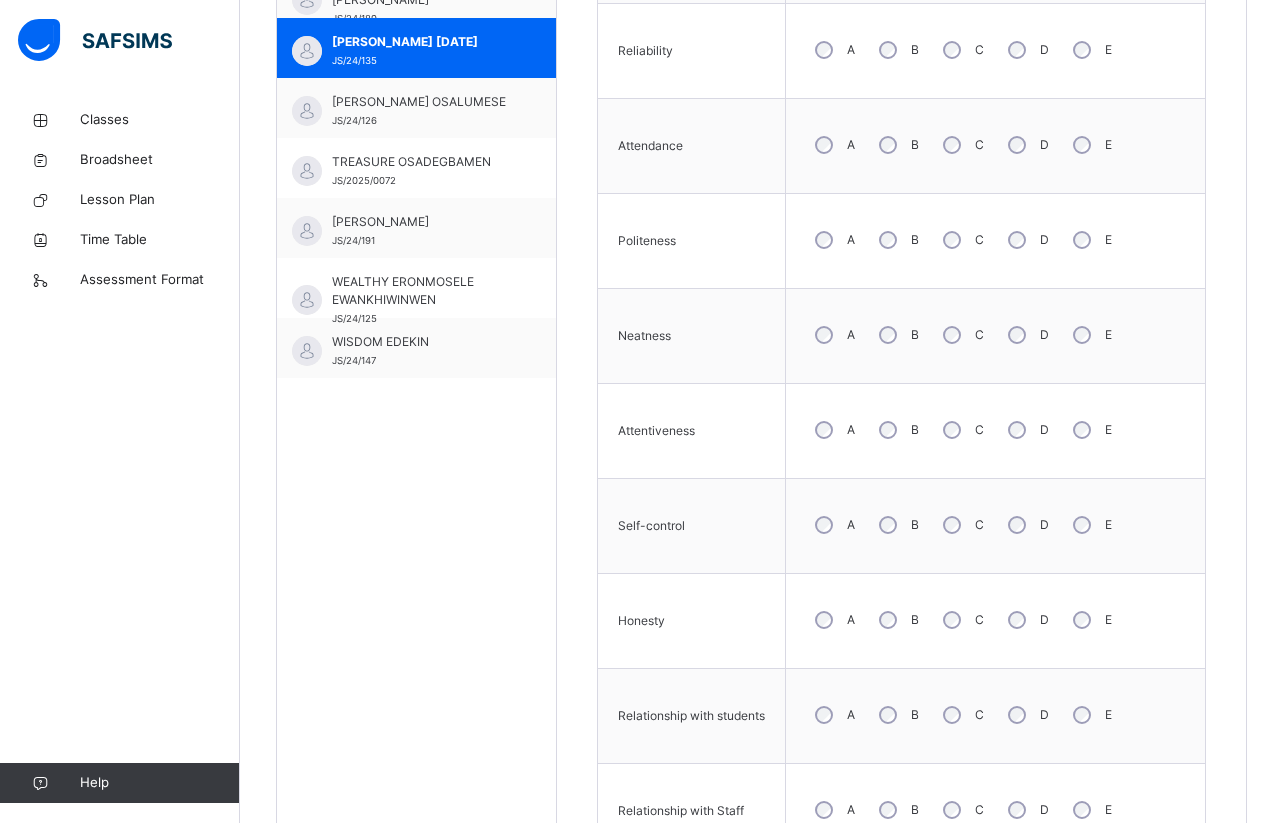 scroll, scrollTop: 758, scrollLeft: 0, axis: vertical 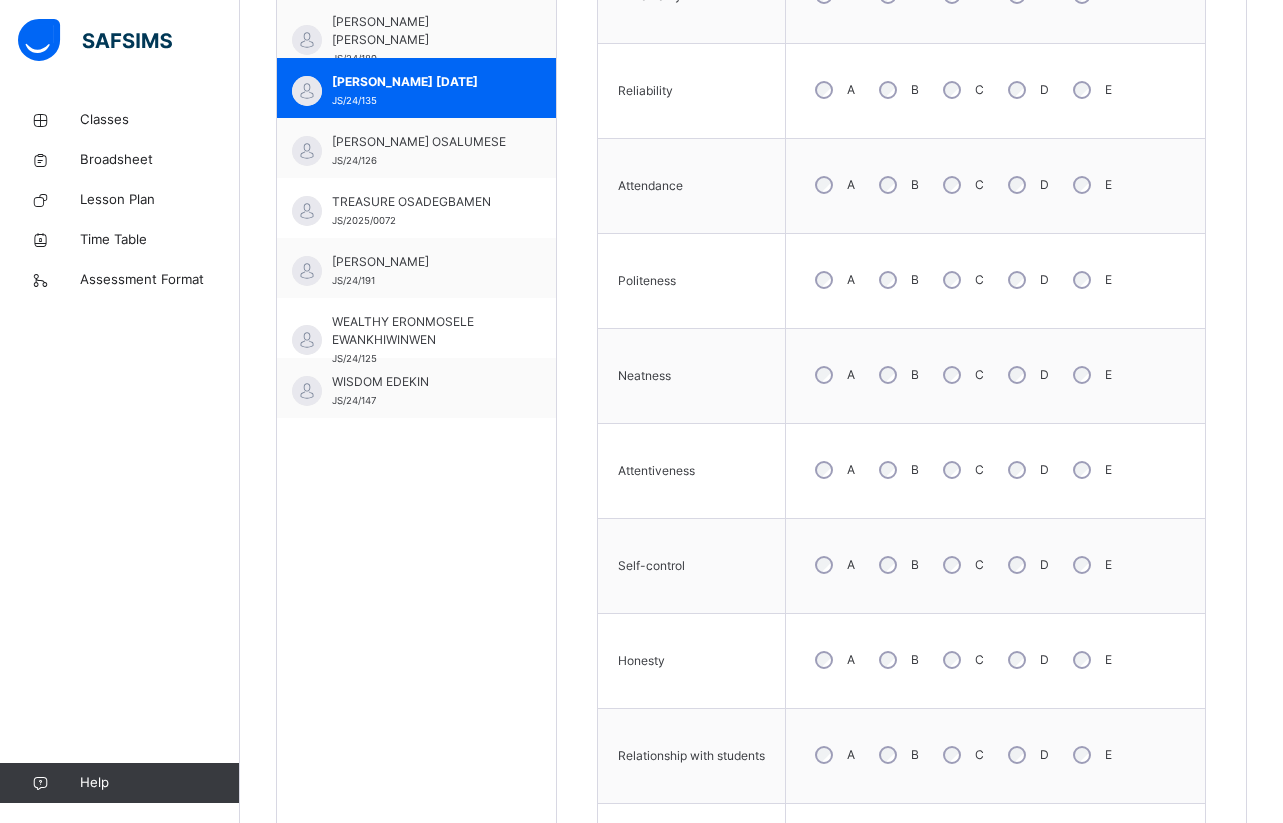 click on "Students [PERSON_NAME] JS/24/132 [PERSON_NAME] OSASENAGA OSAYIMWENSE JS/24/122 BLISS KEMAEKEDIONG [PERSON_NAME]/24/177 DELIGHT OMORAGA [PERSON_NAME]/24/136 DELIGHT OSEMWONYEMHEN OSAUYI JS/24/131 DIVINE OSARIEMEN [PERSON_NAME]/24/186 EMMANUEL ODOSAYIE [PERSON_NAME]/24/180 [PERSON_NAME] [PERSON_NAME]/24/146 [PERSON_NAME] OBAROGIE JS/24/133 [PERSON_NAME] [PERSON_NAME]/24/160 [PERSON_NAME] JS/24/154 GIFT OMOEOLE LUCKY JS/24/197 GODFIRST [PERSON_NAME] JS/24/124 GODSENT OSEGHIELE [PERSON_NAME]/24/155 GODSPOWER OMOKHAGBON [PERSON_NAME]/24/123 [PERSON_NAME] [PERSON_NAME]/24/121 [PERSON_NAME] [PERSON_NAME]/24/184 [PERSON_NAME] [PERSON_NAME]/24/153 [PERSON_NAME] APILI JS/24/158 [PERSON_NAME] EMAKHU JS/24/129 LAWRENTTA [PERSON_NAME] JS/24/128 [PERSON_NAME] OSASERE JS/24/144 MIRACLE EFUA OSAGHALE JS/24/145 [PERSON_NAME] GOODLUCK [PERSON_NAME]/24/130 PROSPER [PERSON_NAME] JS/2025/0068 PROSPER OSEWEJI ALFRED JS/24/189 [PERSON_NAME] [DATE] JS/24/135 [PERSON_NAME] OSALUMESE JS/24/126 TREASURE  OSADEGBAMEN" at bounding box center (417, 385) 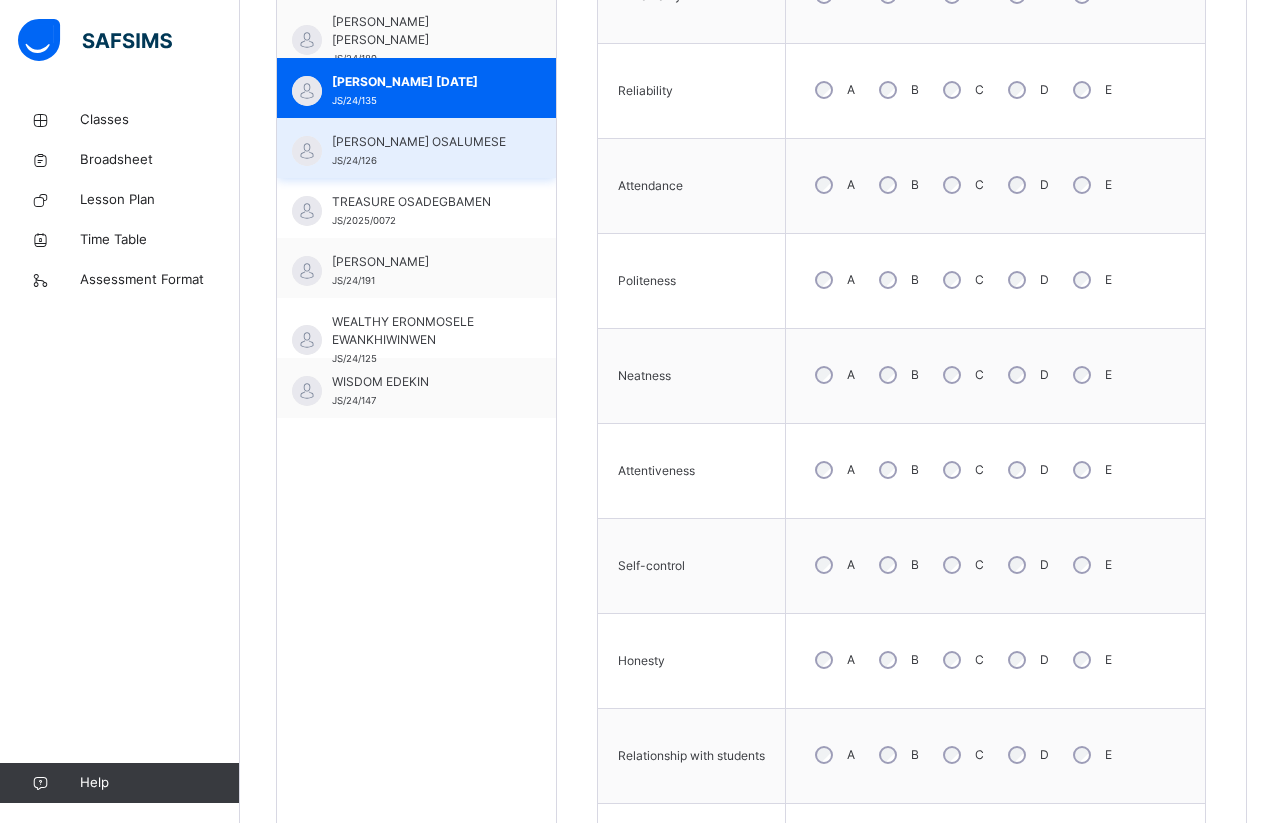 click on "[PERSON_NAME] OSALUMESE" at bounding box center [421, 142] 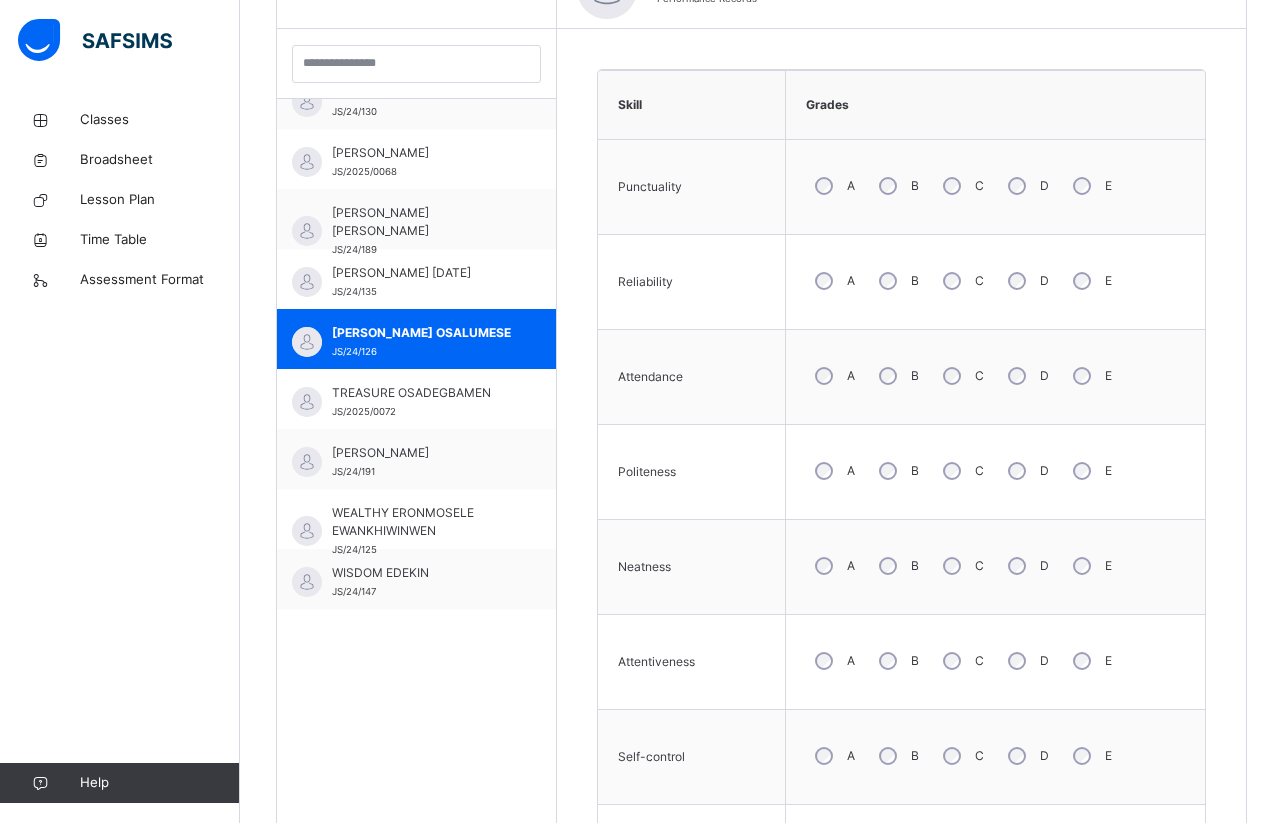 scroll, scrollTop: 758, scrollLeft: 0, axis: vertical 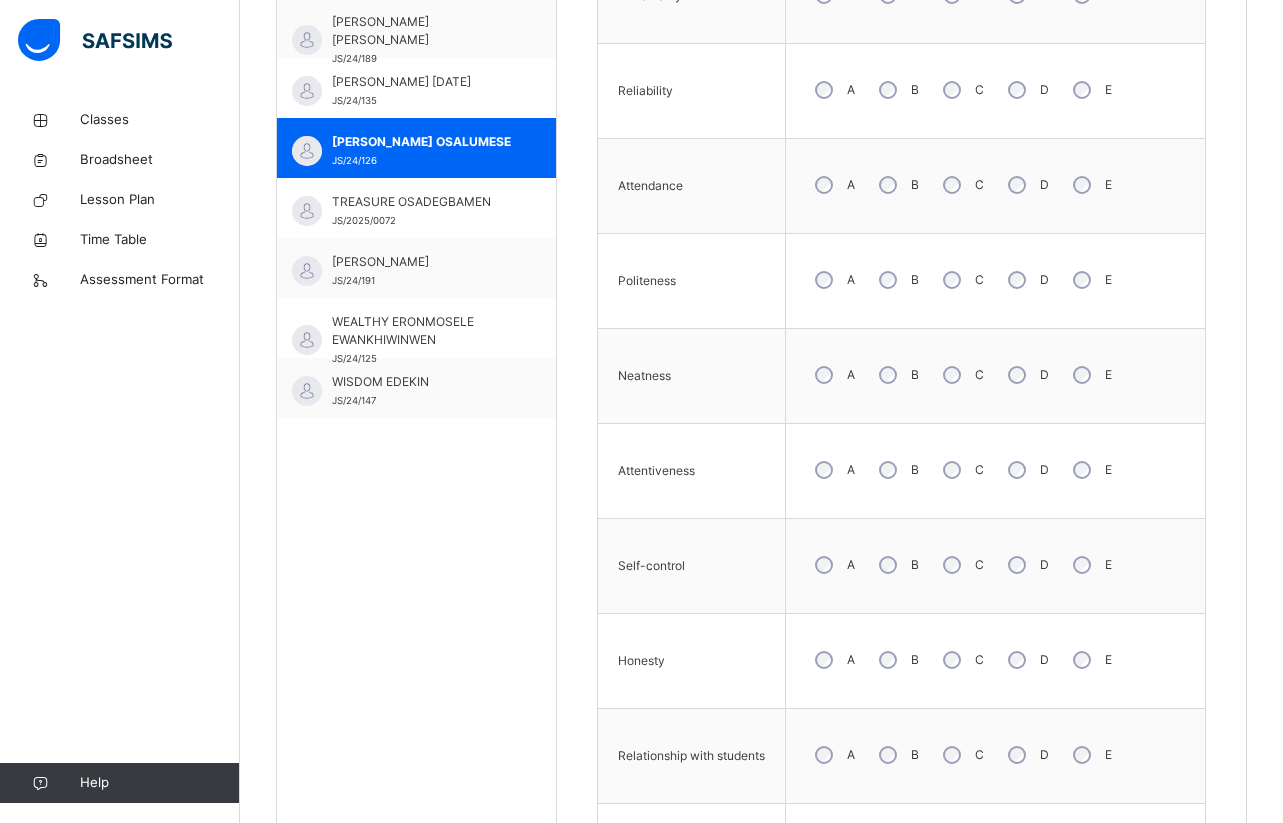 click on "Skill Grades Punctuality A B C D E Reliability A B C D E Attendance A B C D E Politeness A B C D E Neatness A B C D E Attentiveness A B C D E Self-control A B C D E Honesty A B C D E Relationship with students A B C D E Relationship with Staff A B C D E Save Skill" at bounding box center (901, 425) 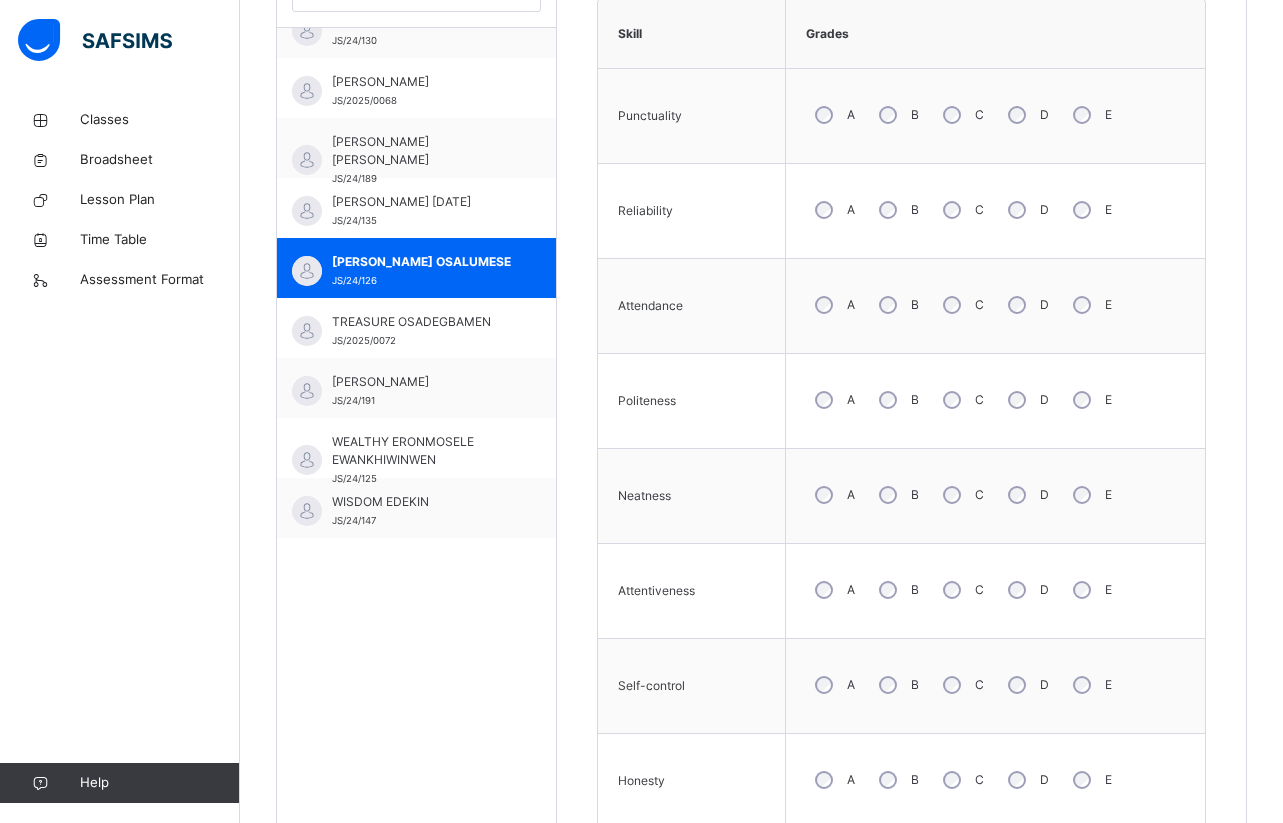 scroll, scrollTop: 678, scrollLeft: 0, axis: vertical 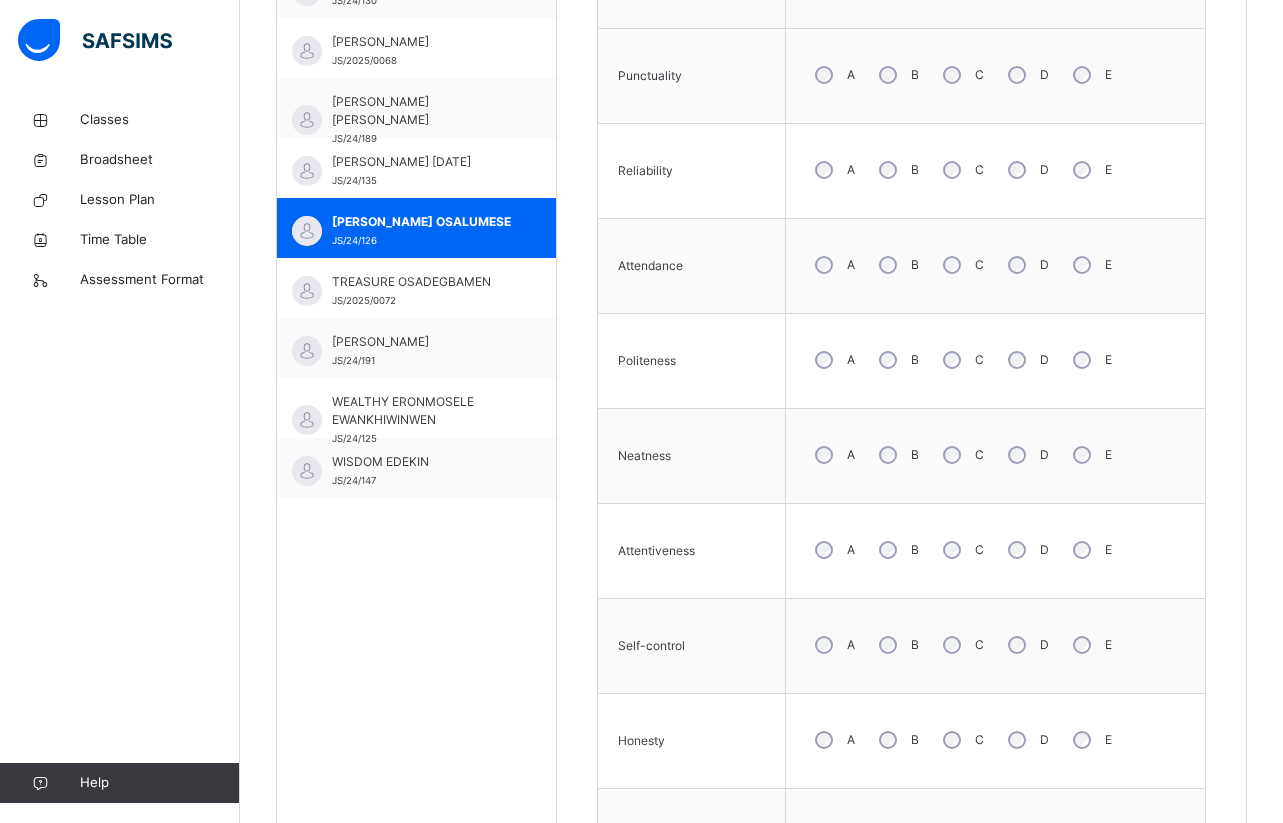 click on "Skill Grades Punctuality A B C D E Reliability A B C D E Attendance A B C D E Politeness A B C D E Neatness A B C D E Attentiveness A B C D E Self-control A B C D E Honesty A B C D E Relationship with students A B C D E Relationship with Staff A B C D E Save Skill" at bounding box center (901, 505) 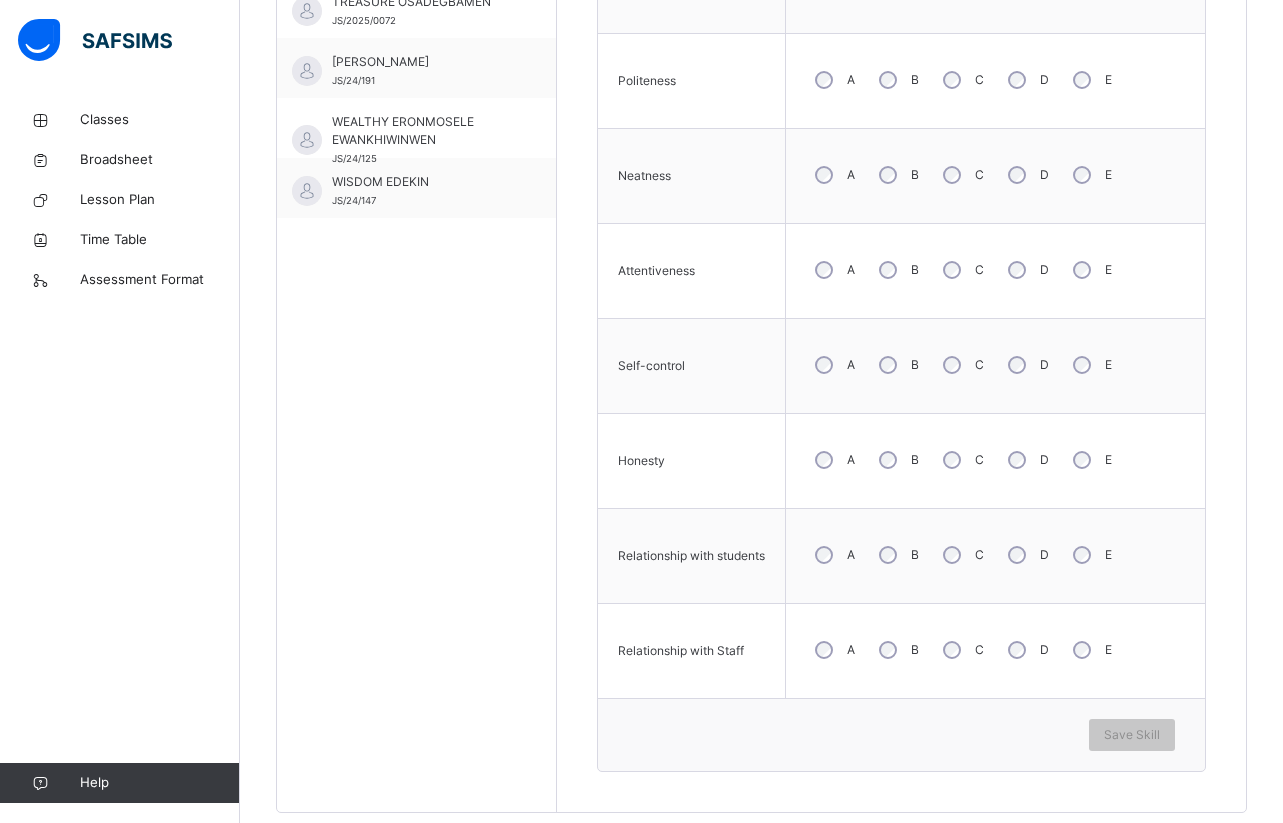 scroll, scrollTop: 998, scrollLeft: 0, axis: vertical 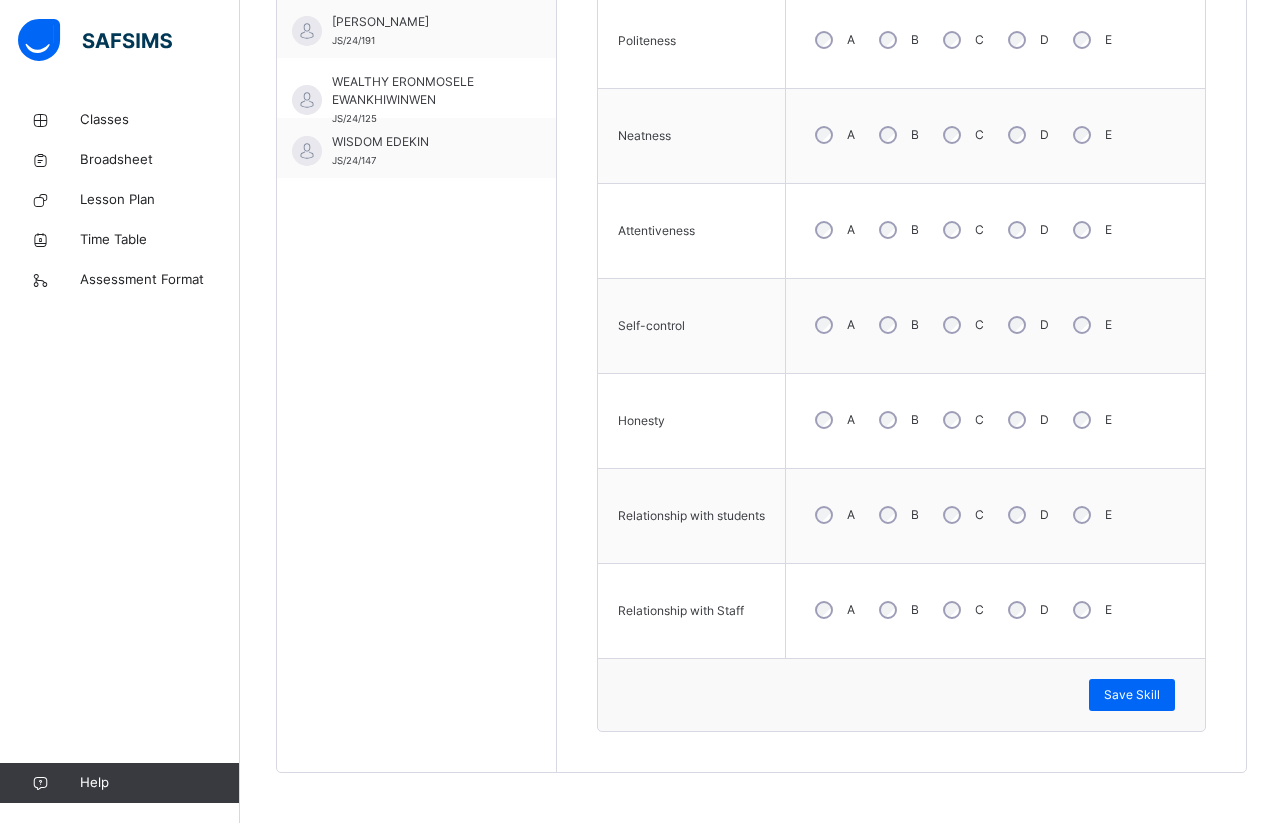 drag, startPoint x: 1146, startPoint y: 694, endPoint x: 1147, endPoint y: 671, distance: 23.021729 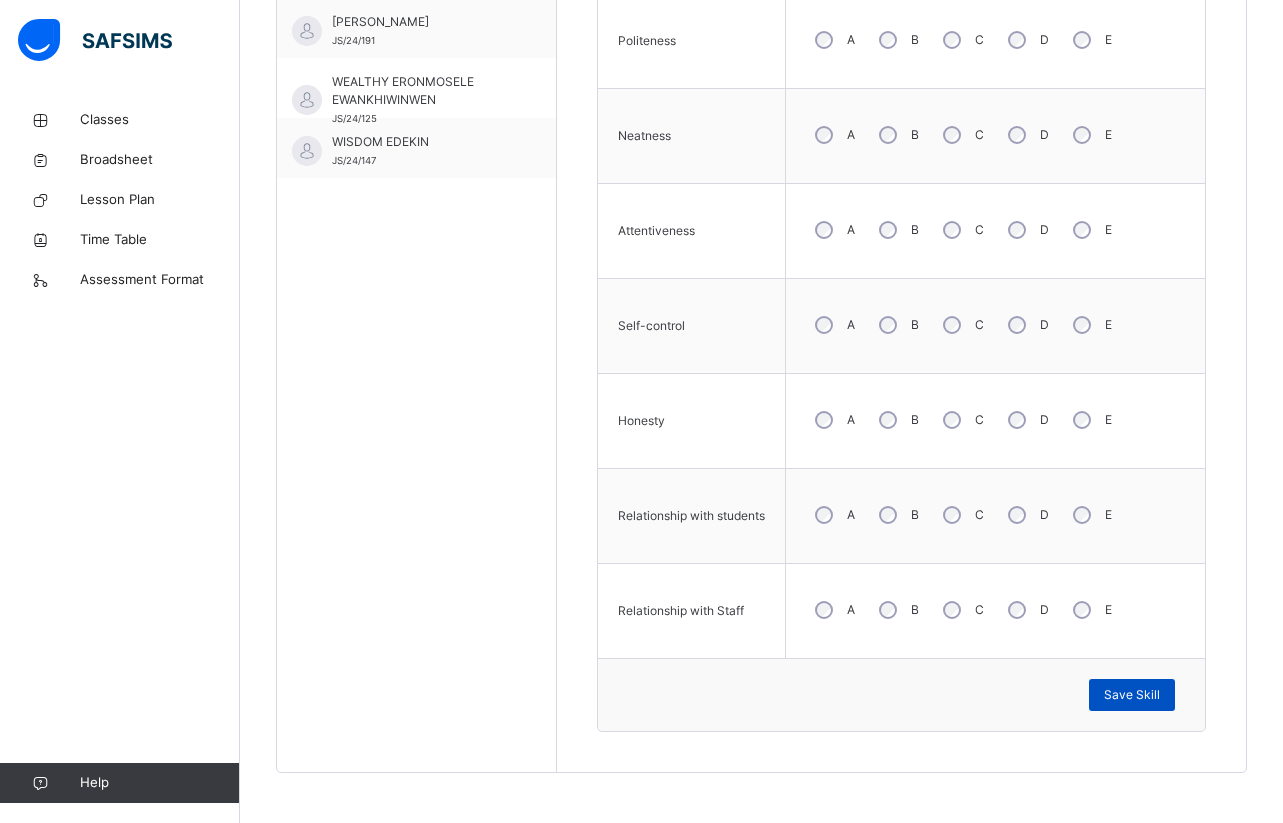 click on "Save Skill" at bounding box center [1132, 695] 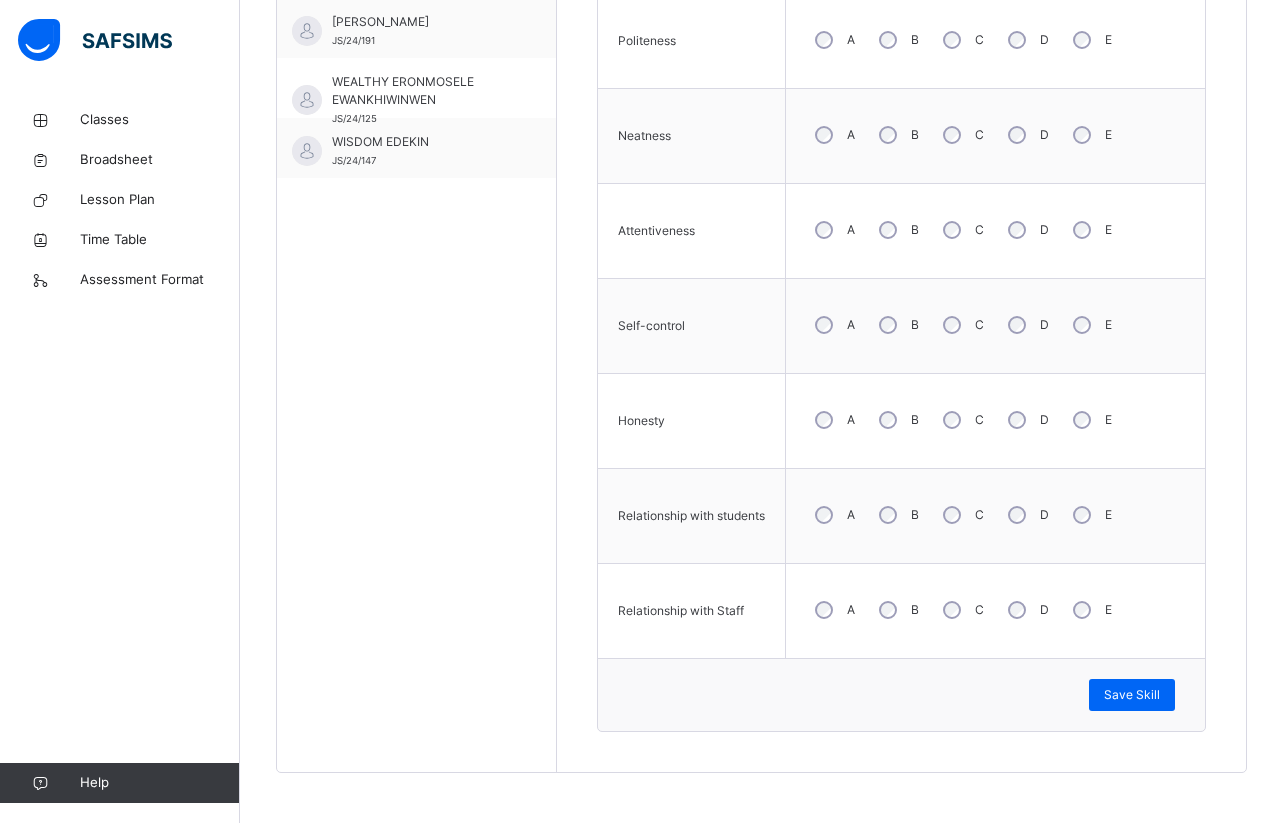 click on "Skill Grades Punctuality A B C D E Reliability A B C D E Attendance A B C D E Politeness A B C D E Neatness A B C D E Attentiveness A B C D E Self-control A B C D E Honesty A B C D E Relationship with students A B C D E Relationship with Staff A B C D E Save Skill" at bounding box center [901, 185] 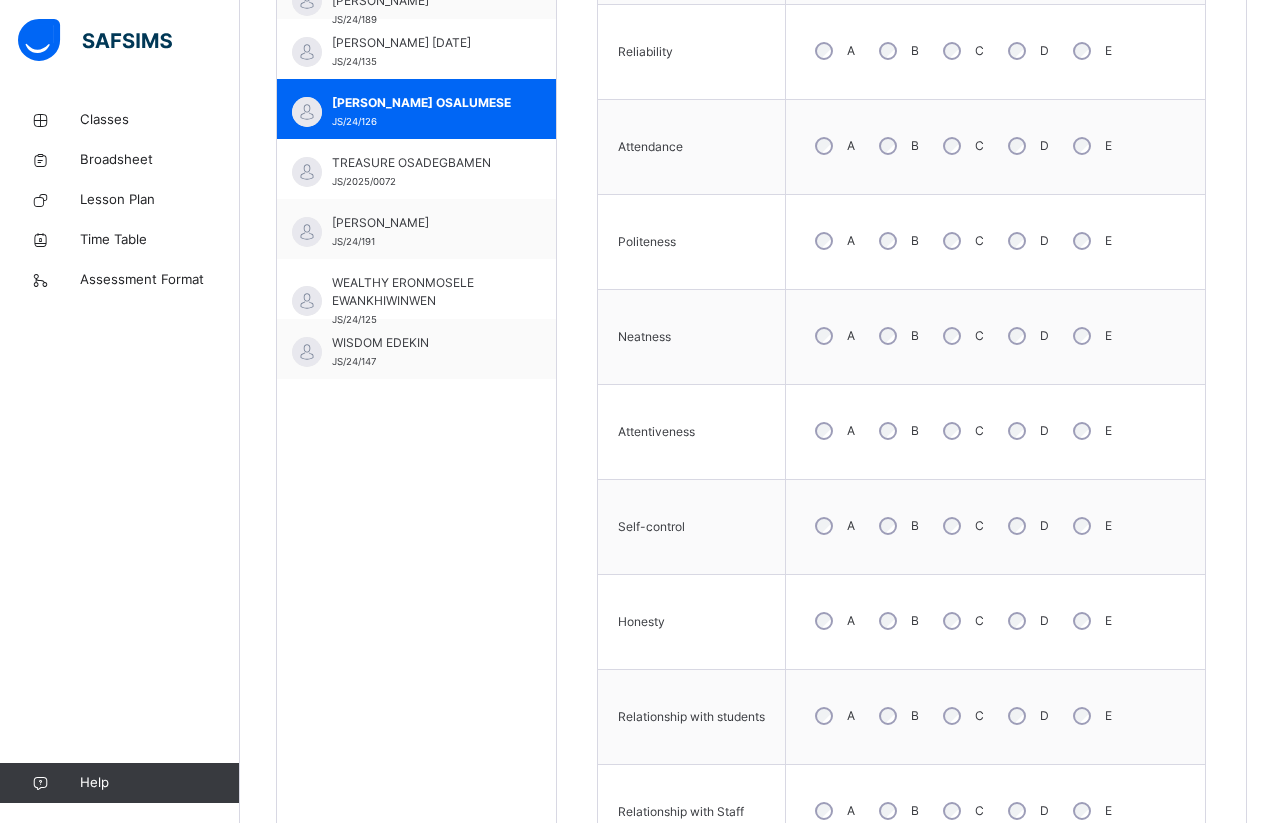 scroll, scrollTop: 758, scrollLeft: 0, axis: vertical 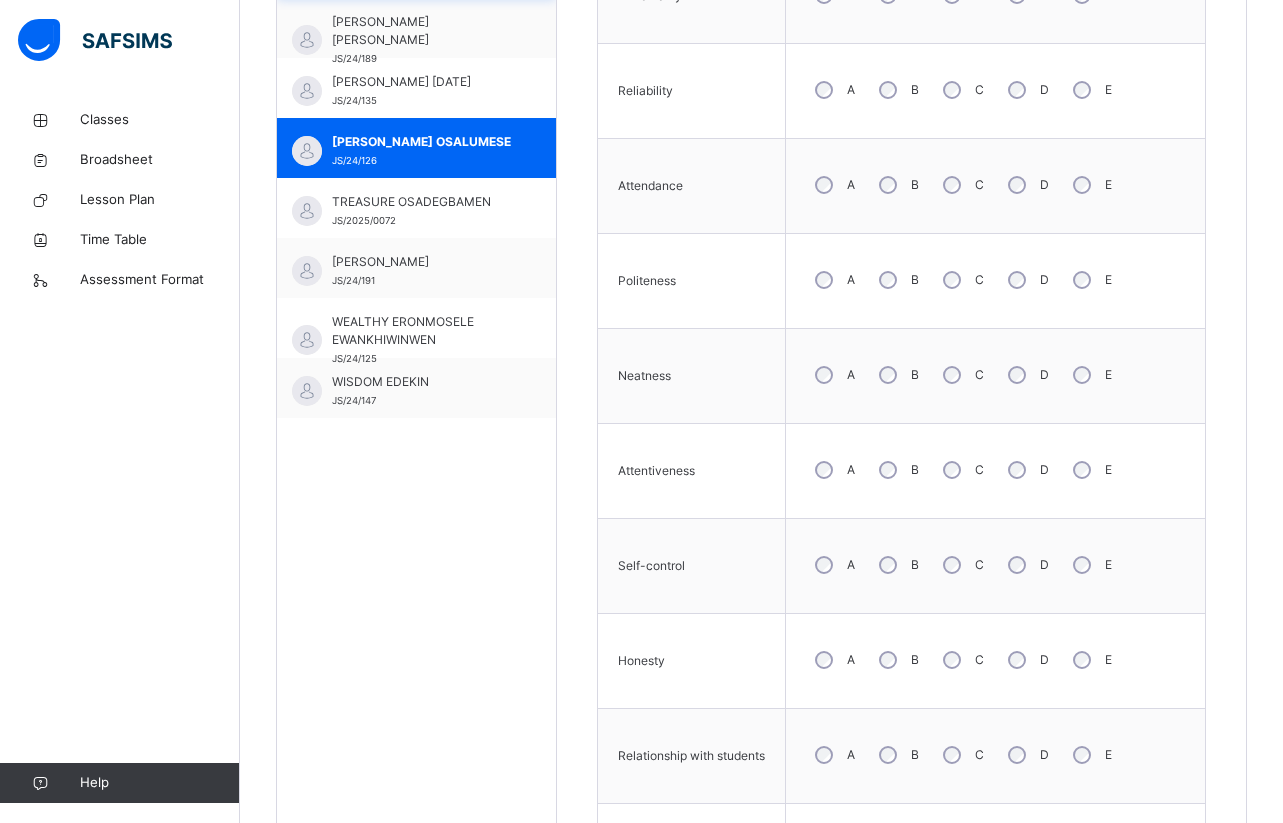 click on "TREASURE  OSADEGBAMEN" at bounding box center (421, 202) 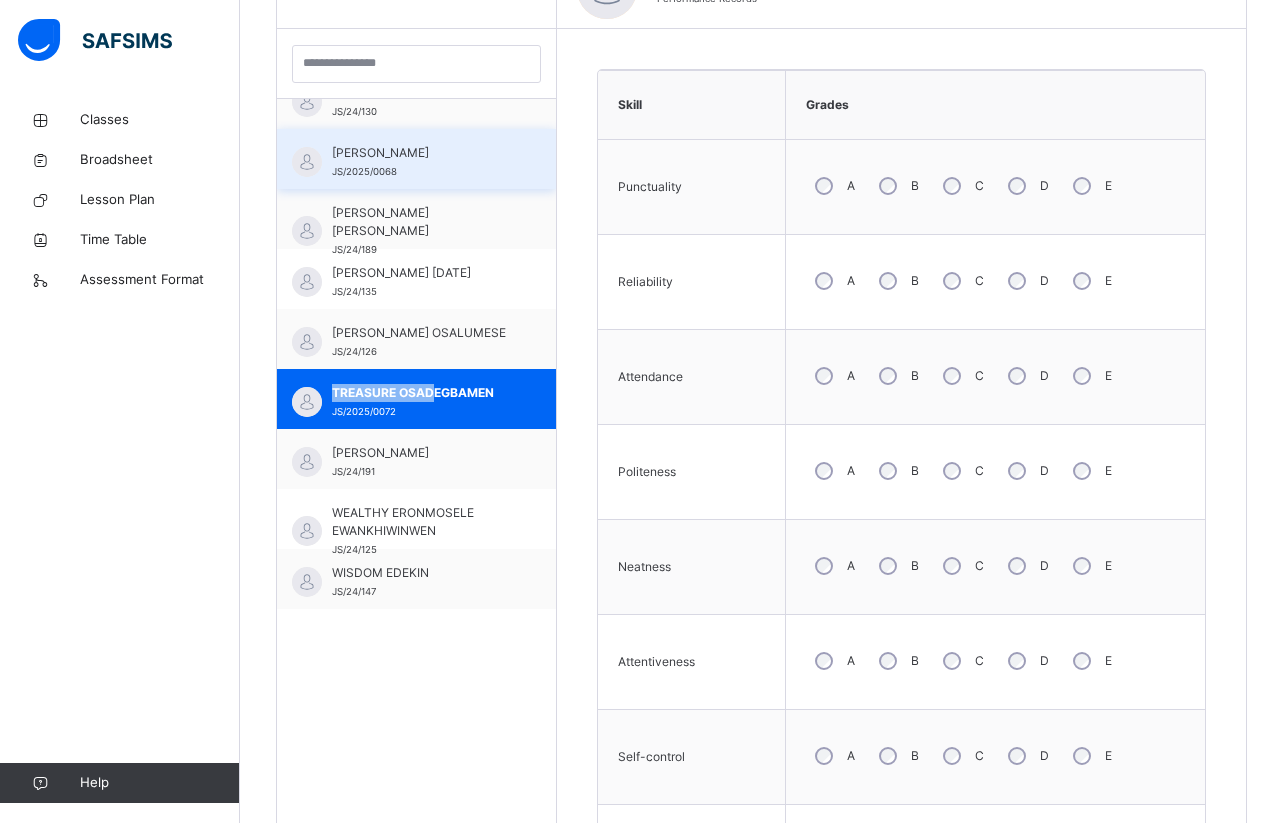 scroll, scrollTop: 758, scrollLeft: 0, axis: vertical 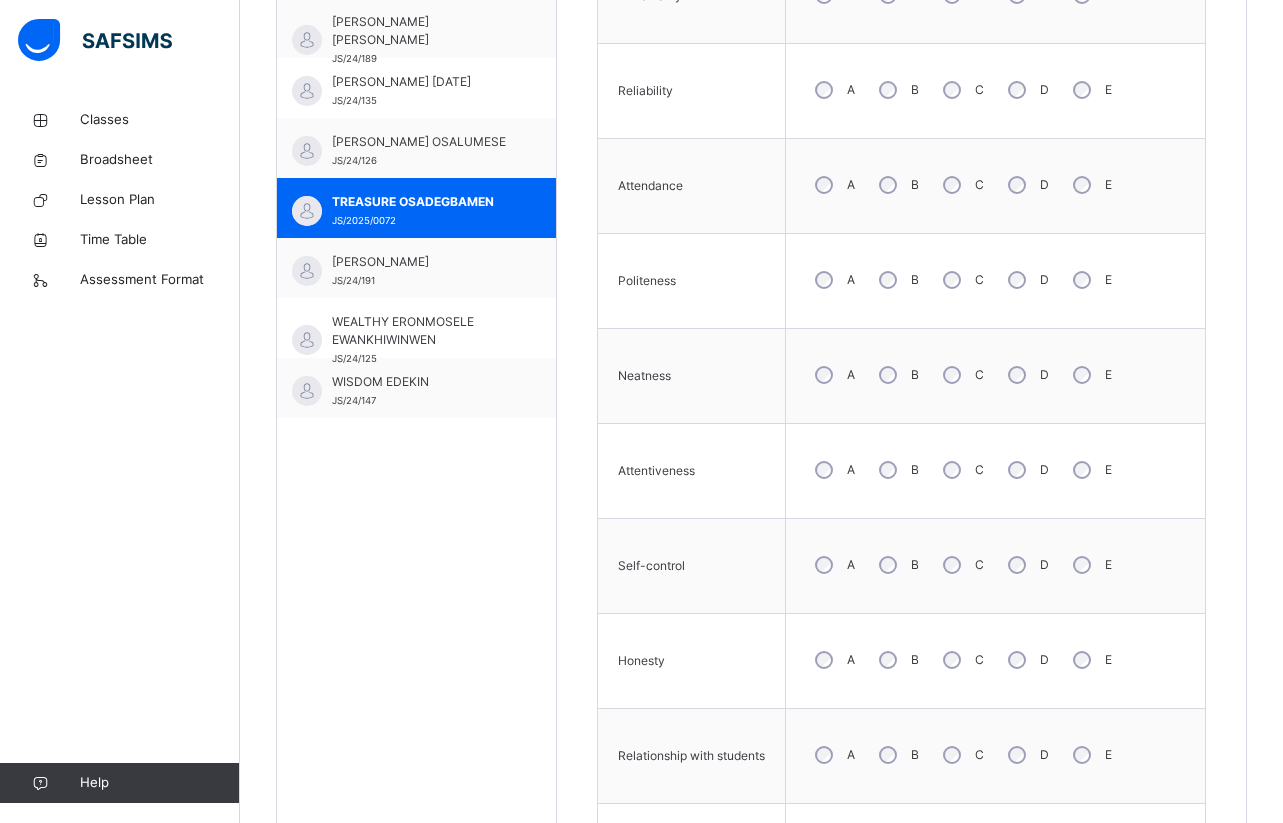 drag, startPoint x: 1236, startPoint y: 381, endPoint x: 1244, endPoint y: 360, distance: 22.472204 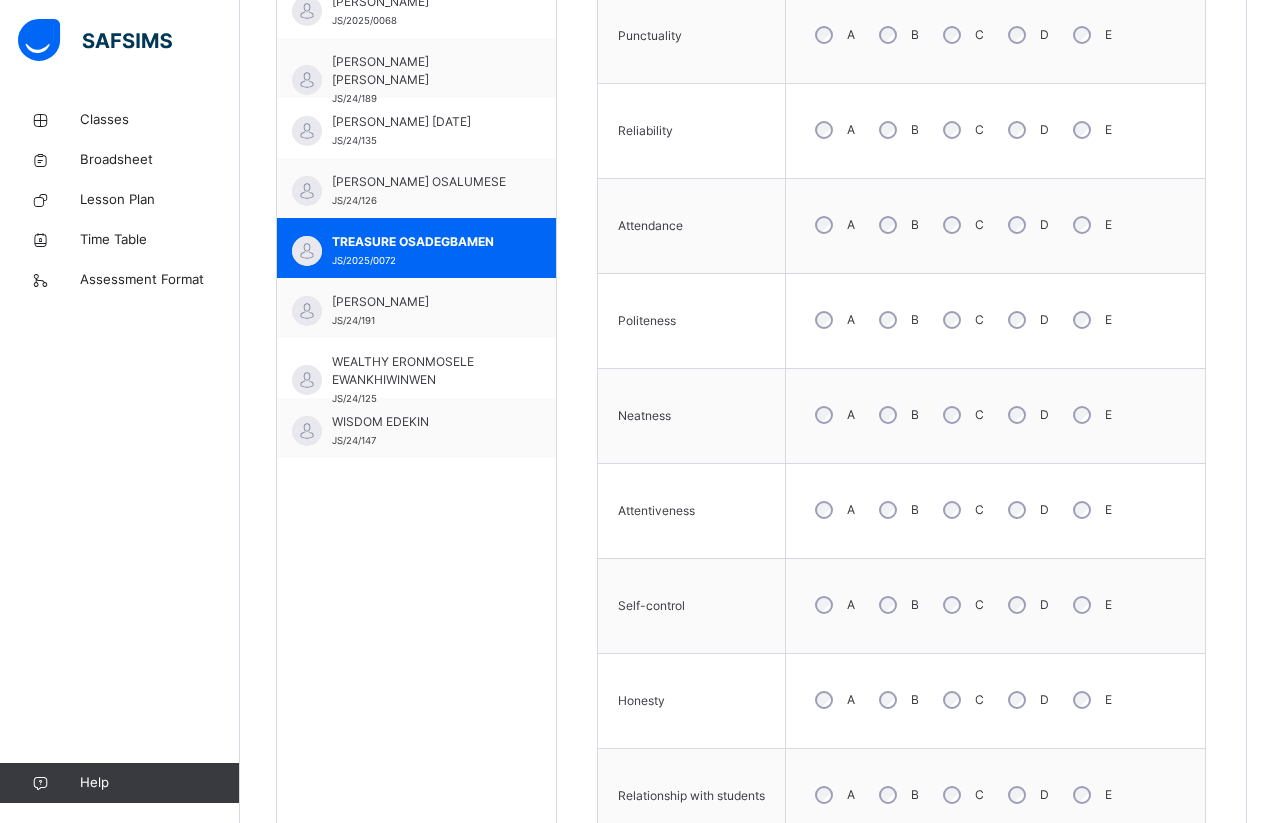 click on "Skill Grades Punctuality A B C D E Reliability A B C D E Attendance A B C D E Politeness A B C D E Neatness A B C D E Attentiveness A B C D E Self-control A B C D E Honesty A B C D E Relationship with students A B C D E Relationship with Staff A B C D E Save Skill" at bounding box center (901, 465) 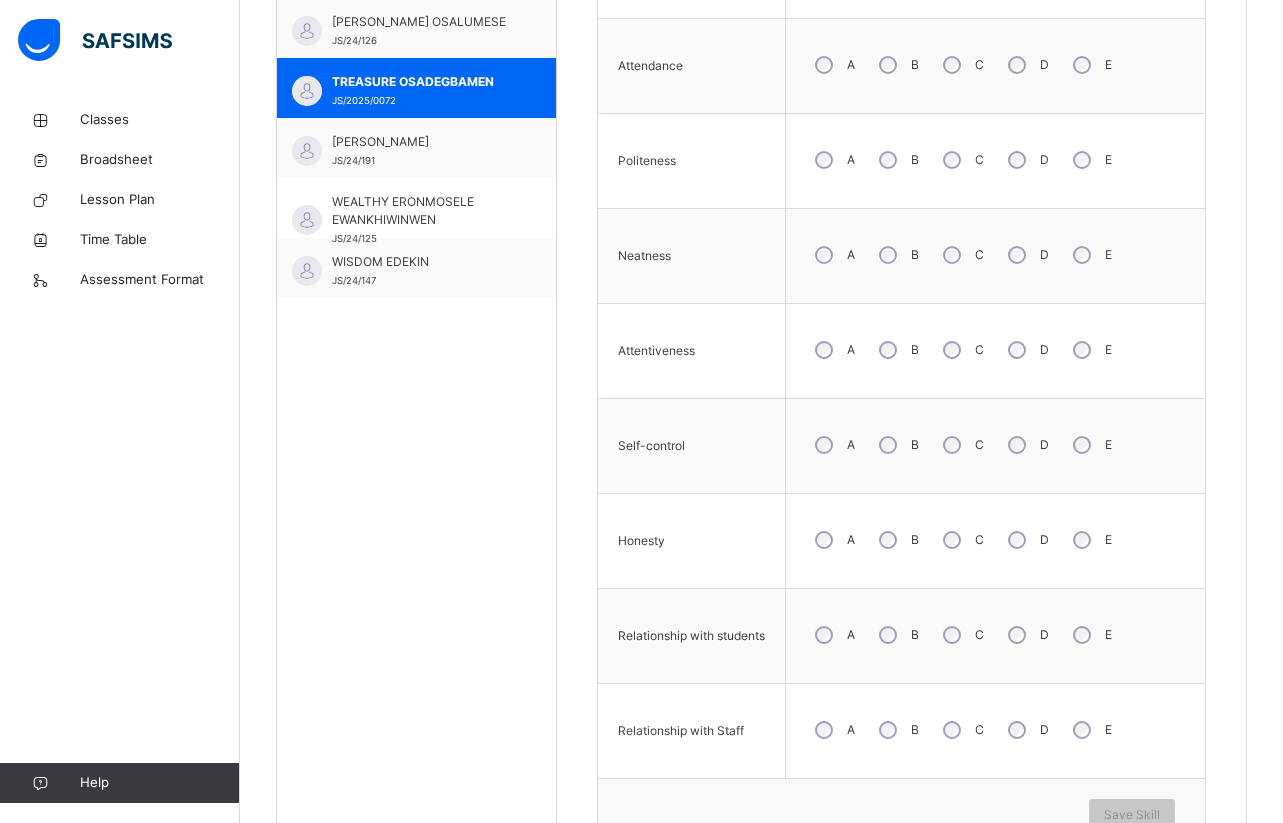 scroll, scrollTop: 918, scrollLeft: 0, axis: vertical 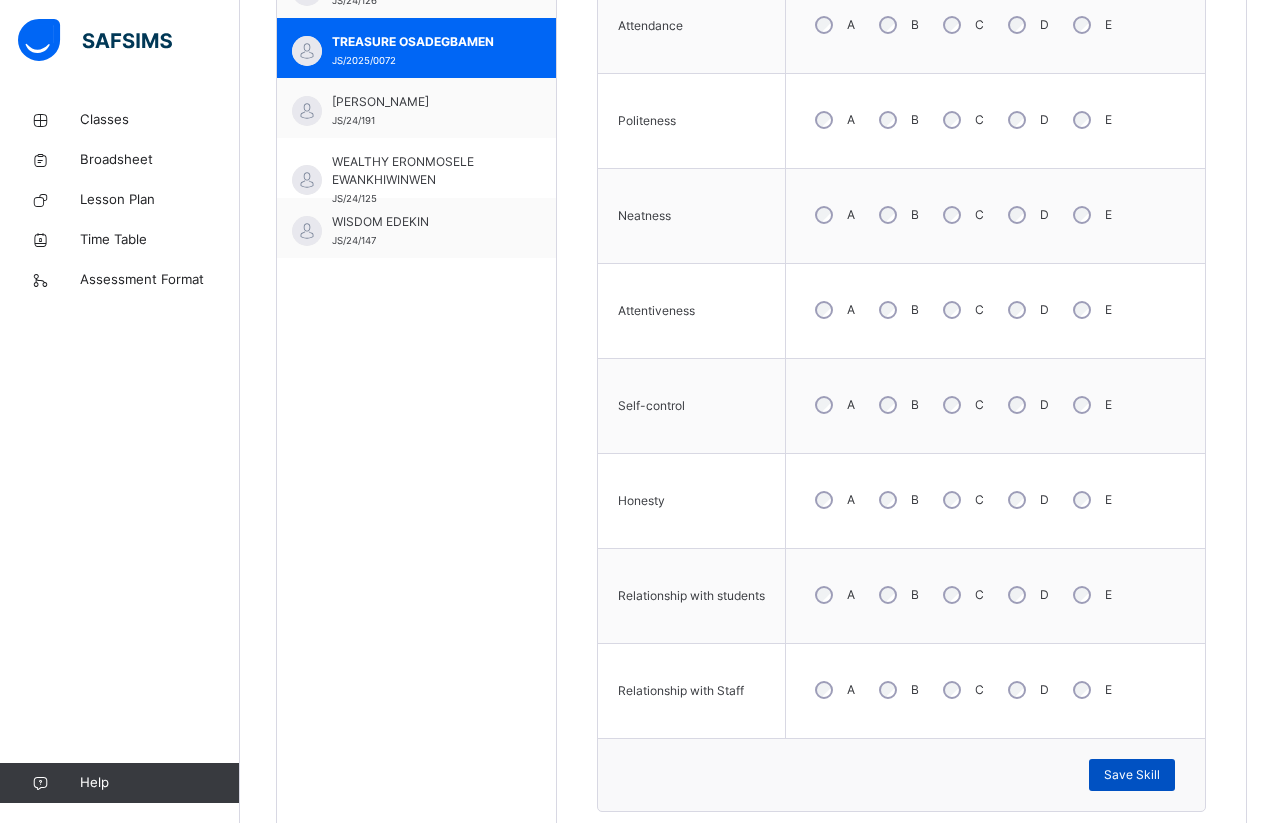 click on "Save Skill" at bounding box center [1132, 775] 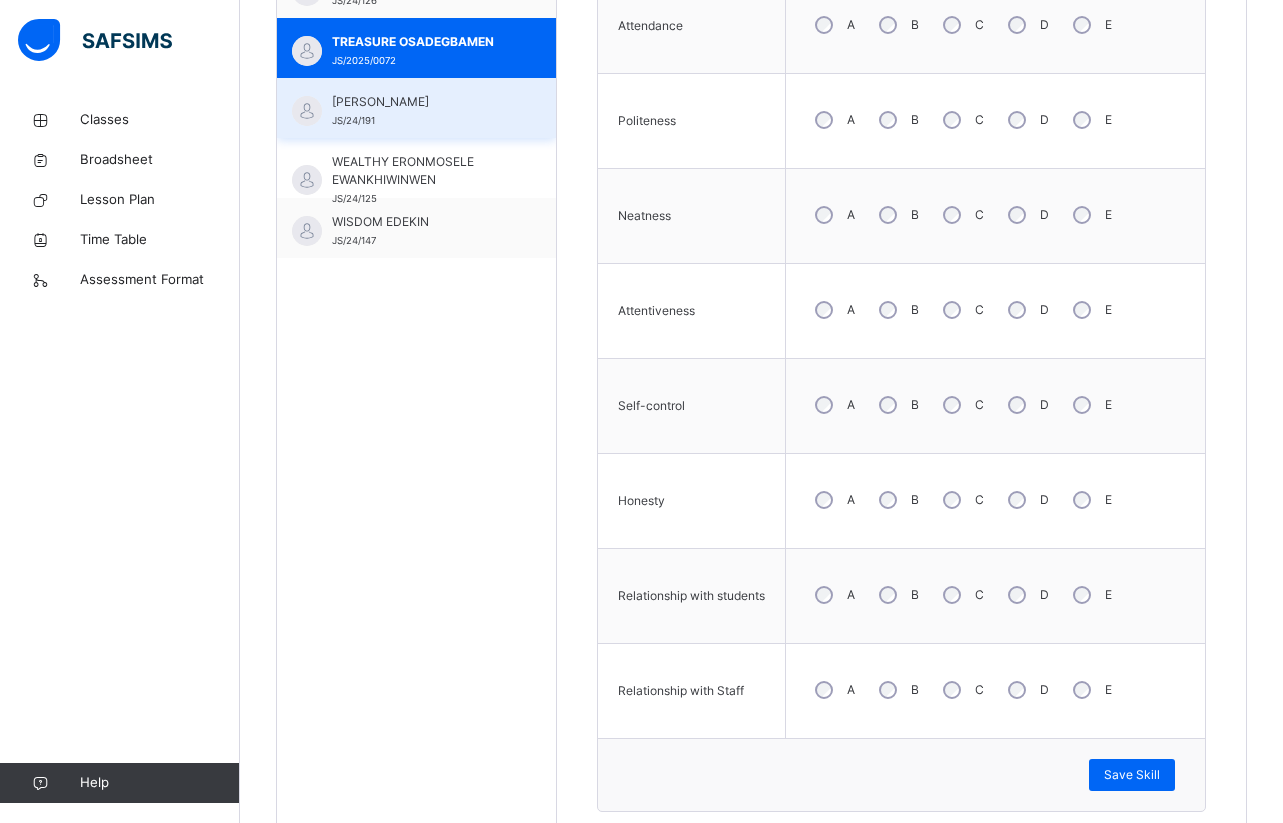 click on "[PERSON_NAME] JS/24/191" at bounding box center [416, 108] 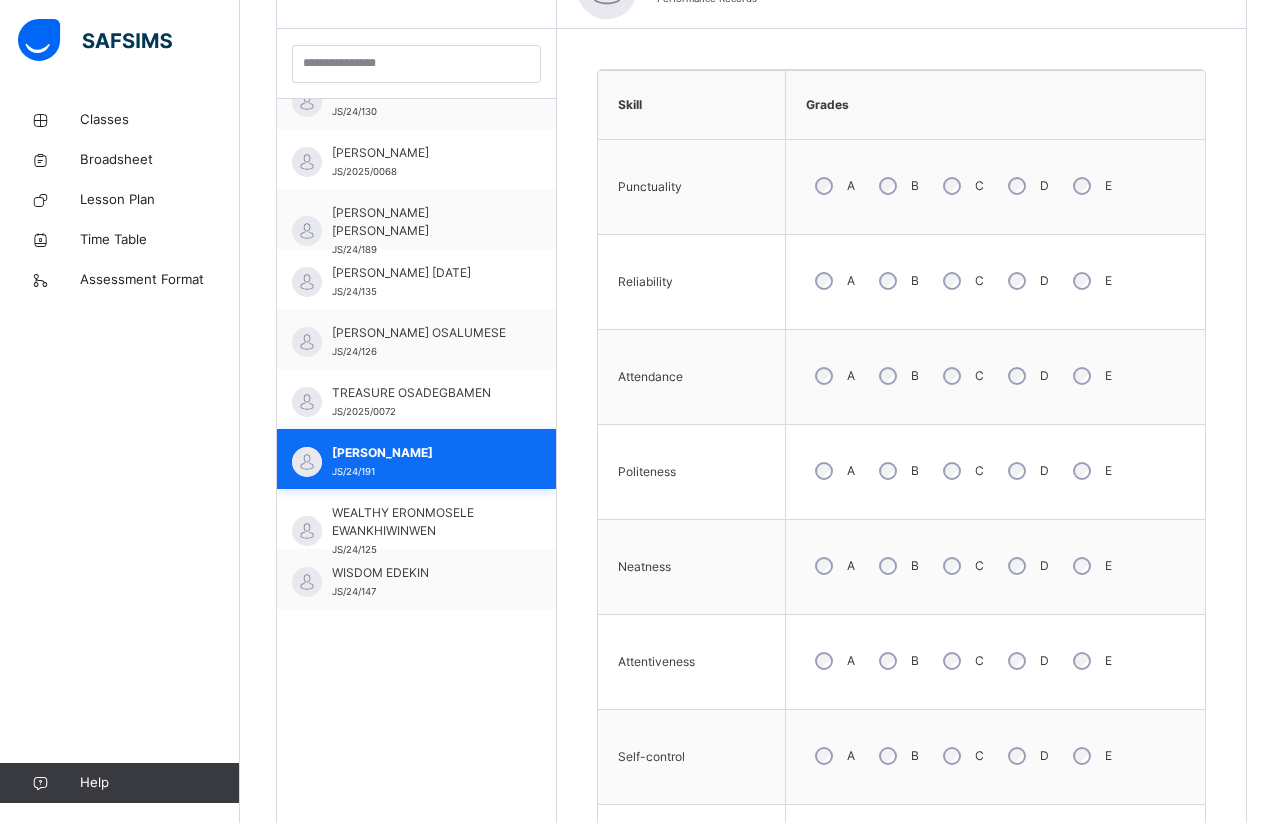 scroll, scrollTop: 918, scrollLeft: 0, axis: vertical 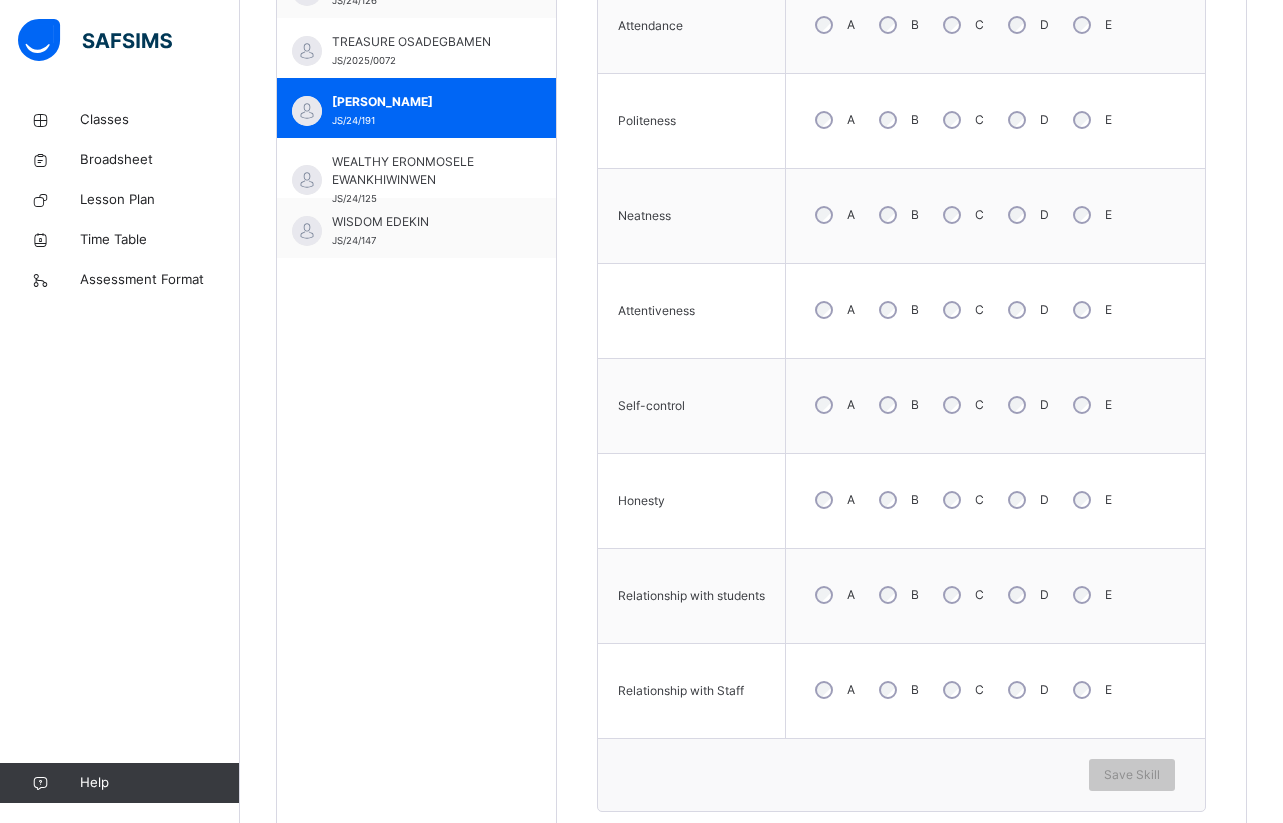 click on "Skill Grades Punctuality A B C D E Reliability A B C D E Attendance A B C D E Politeness A B C D E Neatness A B C D E Attentiveness A B C D E Self-control A B C D E Honesty A B C D E Relationship with students A B C D E Relationship with Staff A B C D E Save Skill" at bounding box center [901, 265] 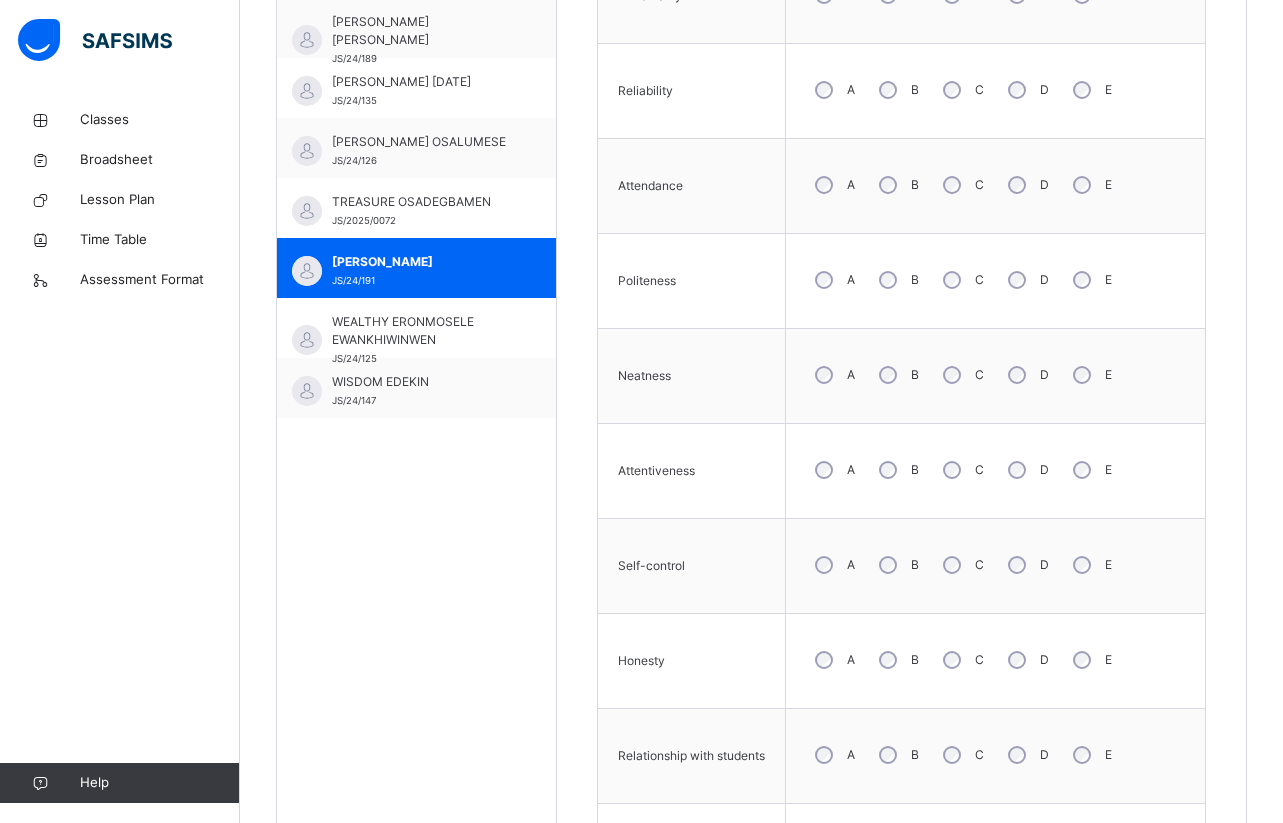 scroll, scrollTop: 718, scrollLeft: 0, axis: vertical 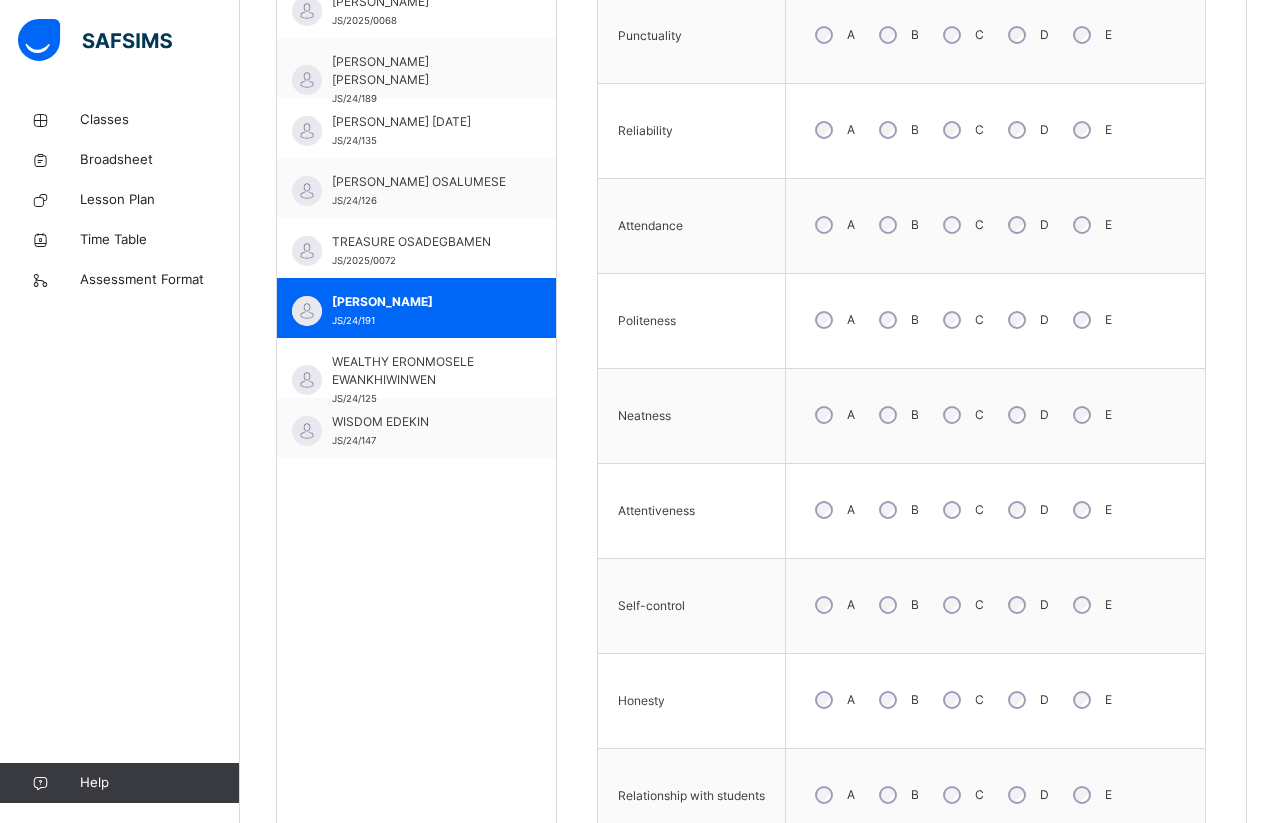 click on "Skill Grades Punctuality A B C D E Reliability A B C D E Attendance A B C D E Politeness A B C D E Neatness A B C D E Attentiveness A B C D E Self-control A B C D E Honesty A B C D E Relationship with students A B C D E Relationship with Staff A B C D E Save Skill" at bounding box center [901, 465] 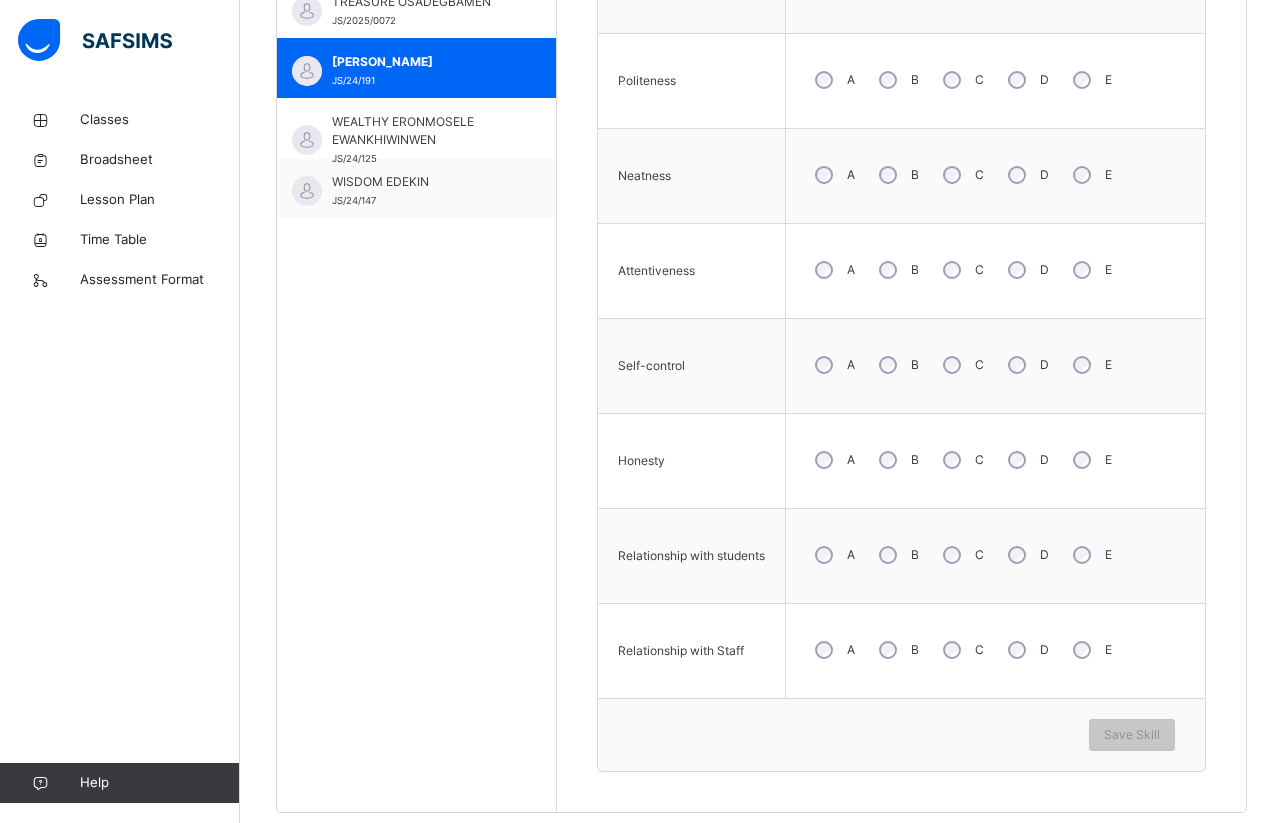 scroll, scrollTop: 998, scrollLeft: 0, axis: vertical 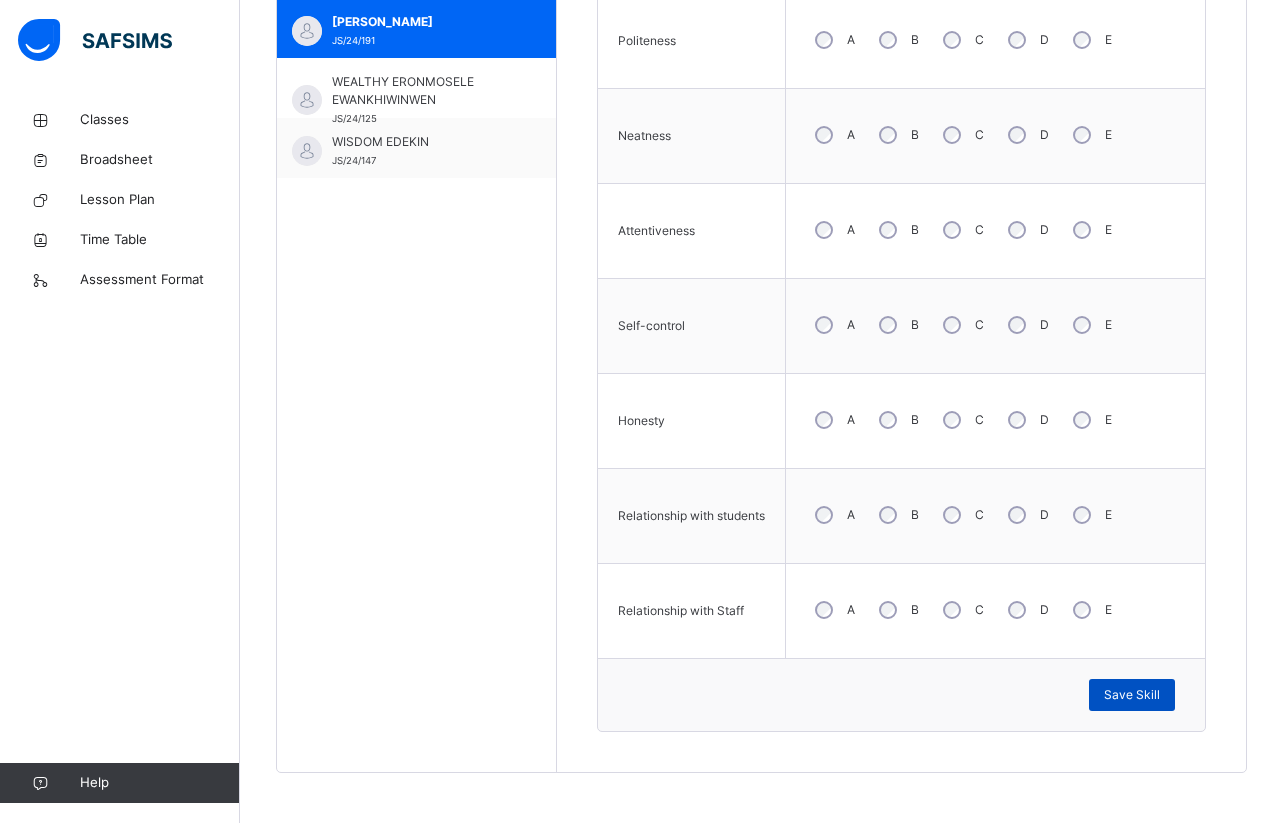 click on "Save Skill" at bounding box center [1132, 695] 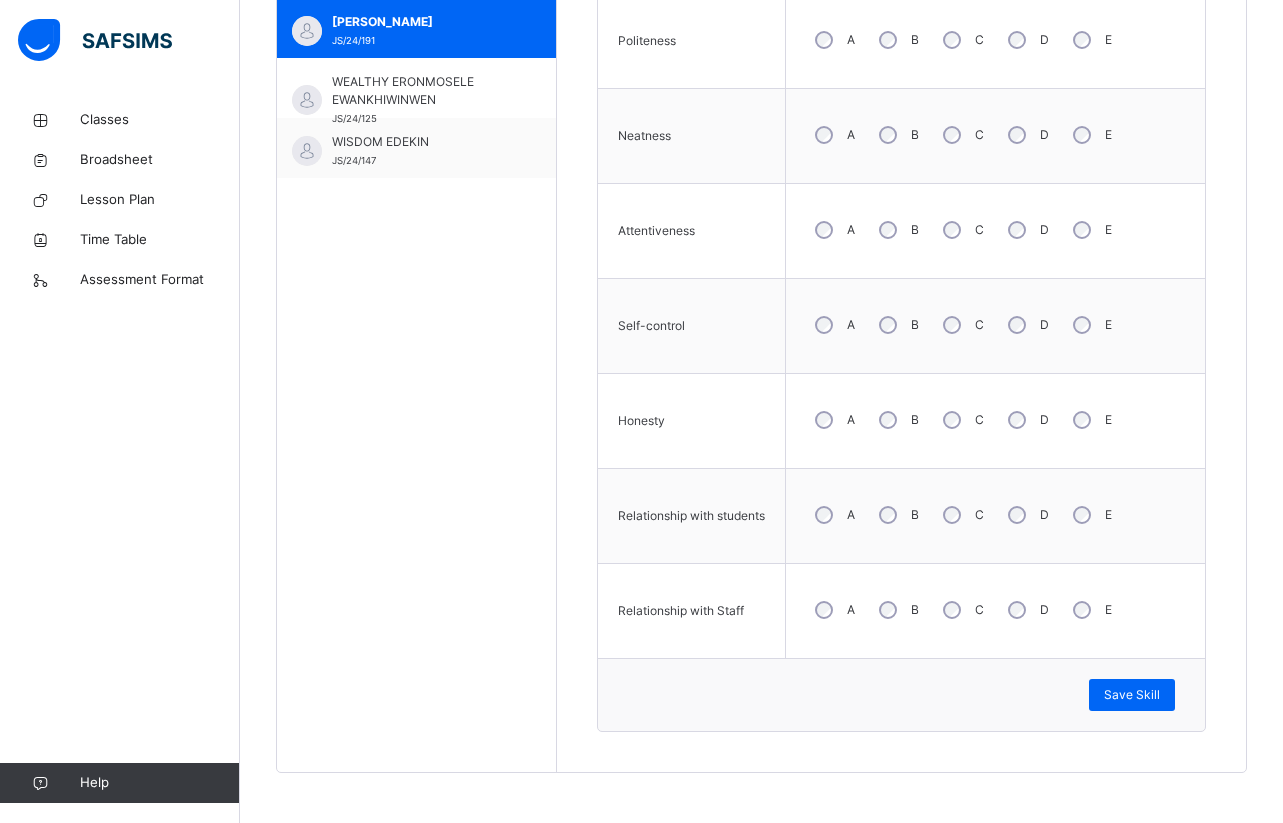 click on "Skill Grades Punctuality A B C D E Reliability A B C D E Attendance A B C D E Politeness A B C D E Neatness A B C D E Attentiveness A B C D E Self-control A B C D E Honesty A B C D E Relationship with students A B C D E Relationship with Staff A B C D E Save Skill" at bounding box center (901, 185) 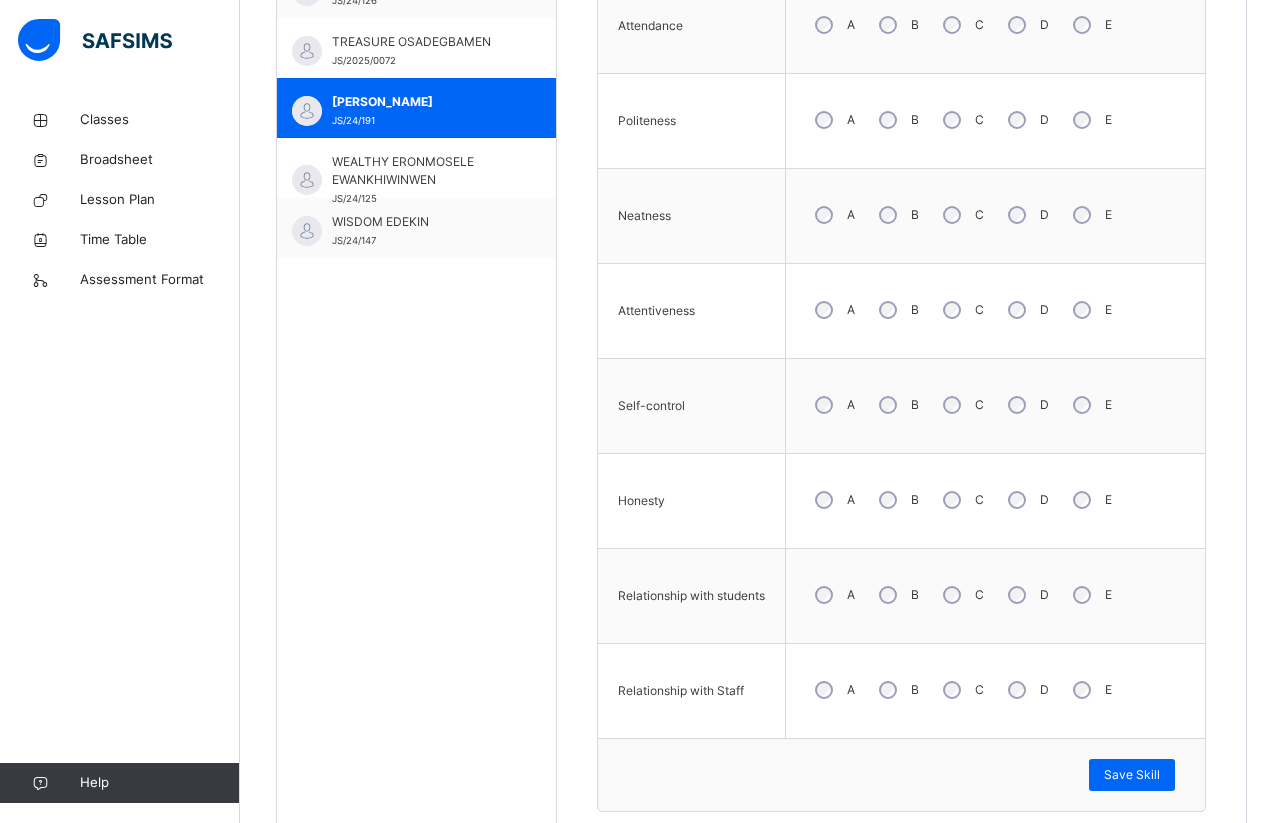 scroll, scrollTop: 878, scrollLeft: 0, axis: vertical 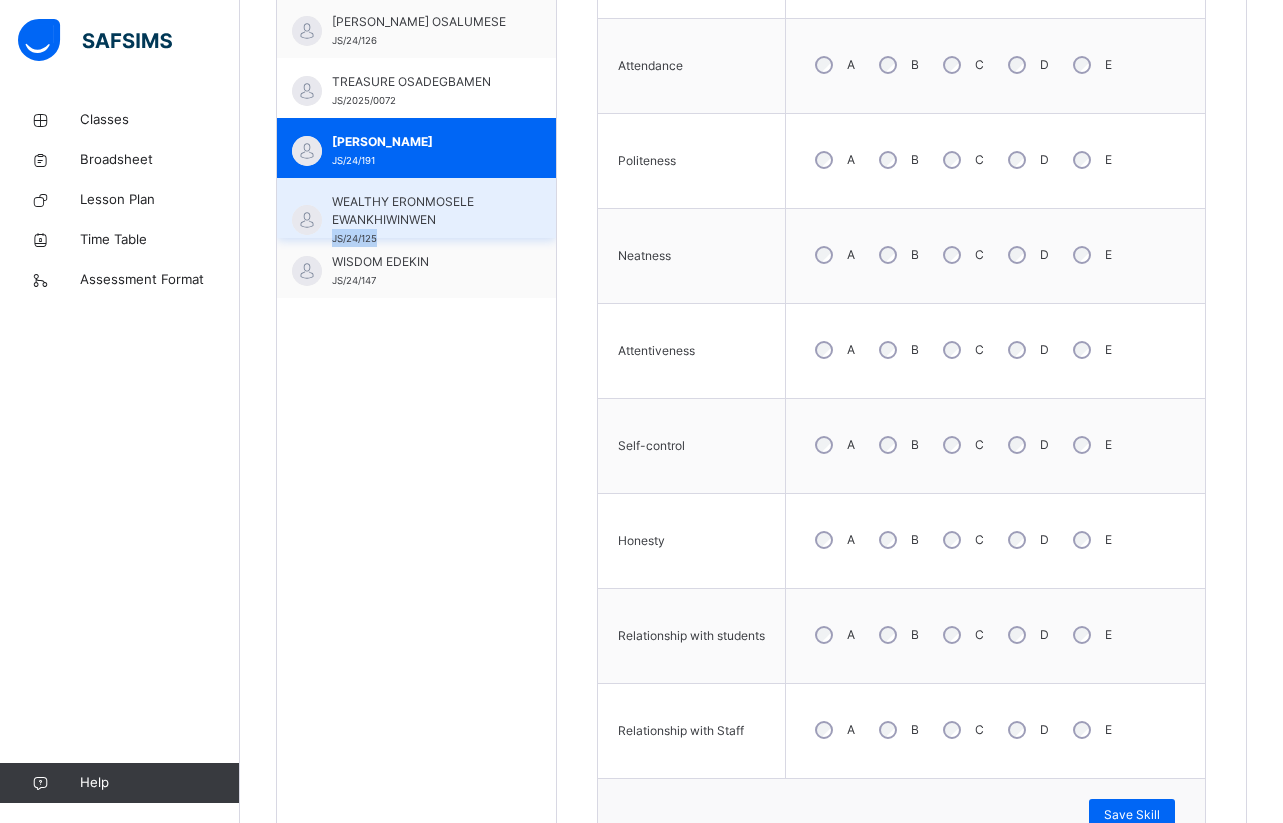 click on "WEALTHY ERONMOSELE EWANKHIWINWEN JS/24/125" at bounding box center (421, 220) 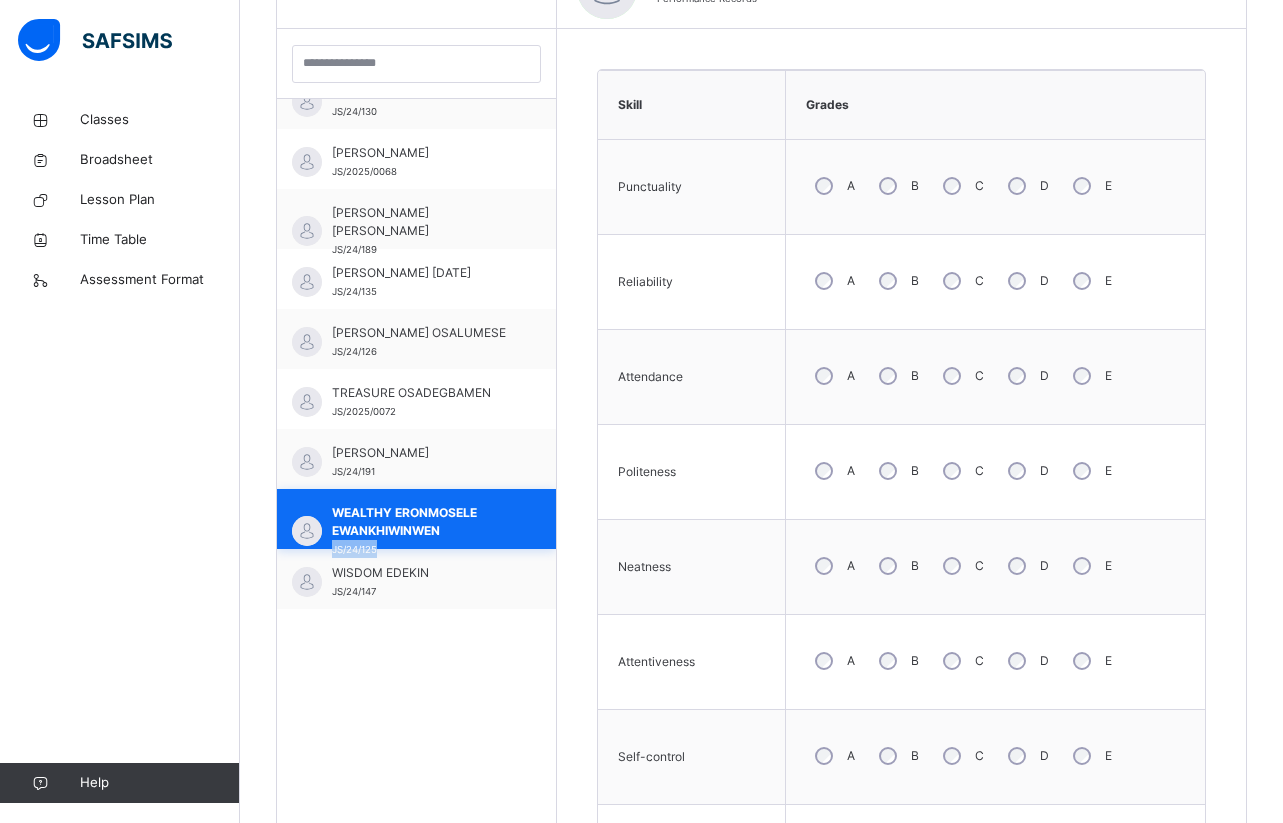 scroll, scrollTop: 878, scrollLeft: 0, axis: vertical 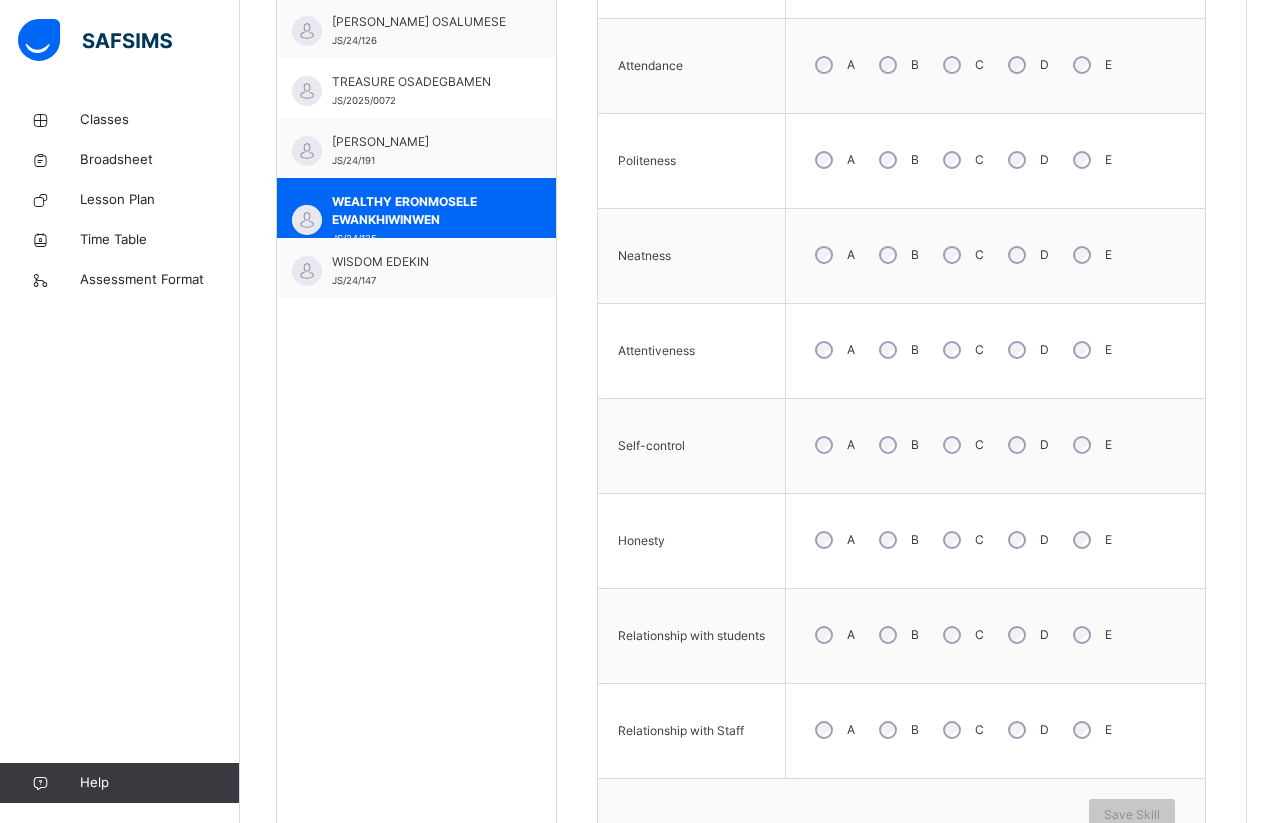 click on "Skill Grades Punctuality A B C D E Reliability A B C D E Attendance A B C D E Politeness A B C D E Neatness A B C D E Attentiveness A B C D E Self-control A B C D E Honesty A B C D E Relationship with students A B C D E Relationship with Staff A B C D E Save Skill" at bounding box center (901, 305) 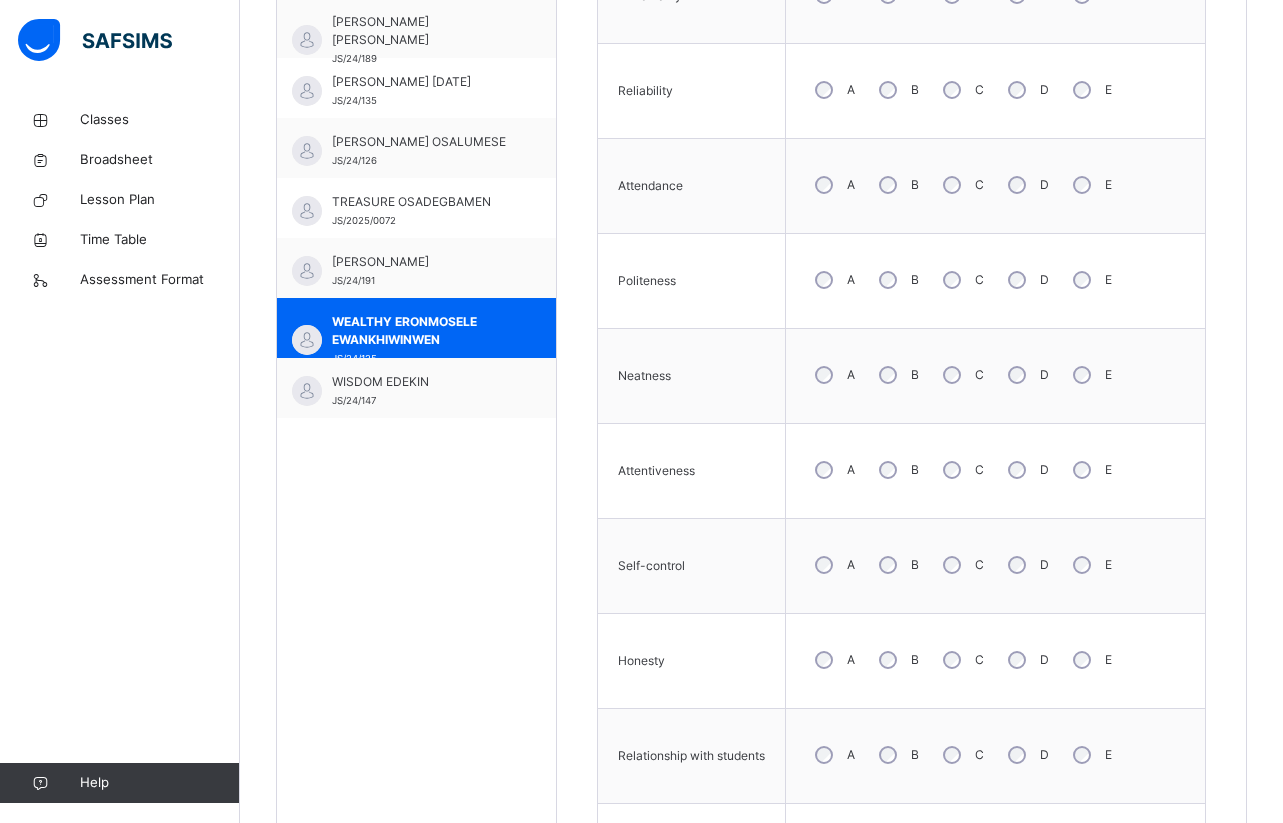 scroll, scrollTop: 718, scrollLeft: 0, axis: vertical 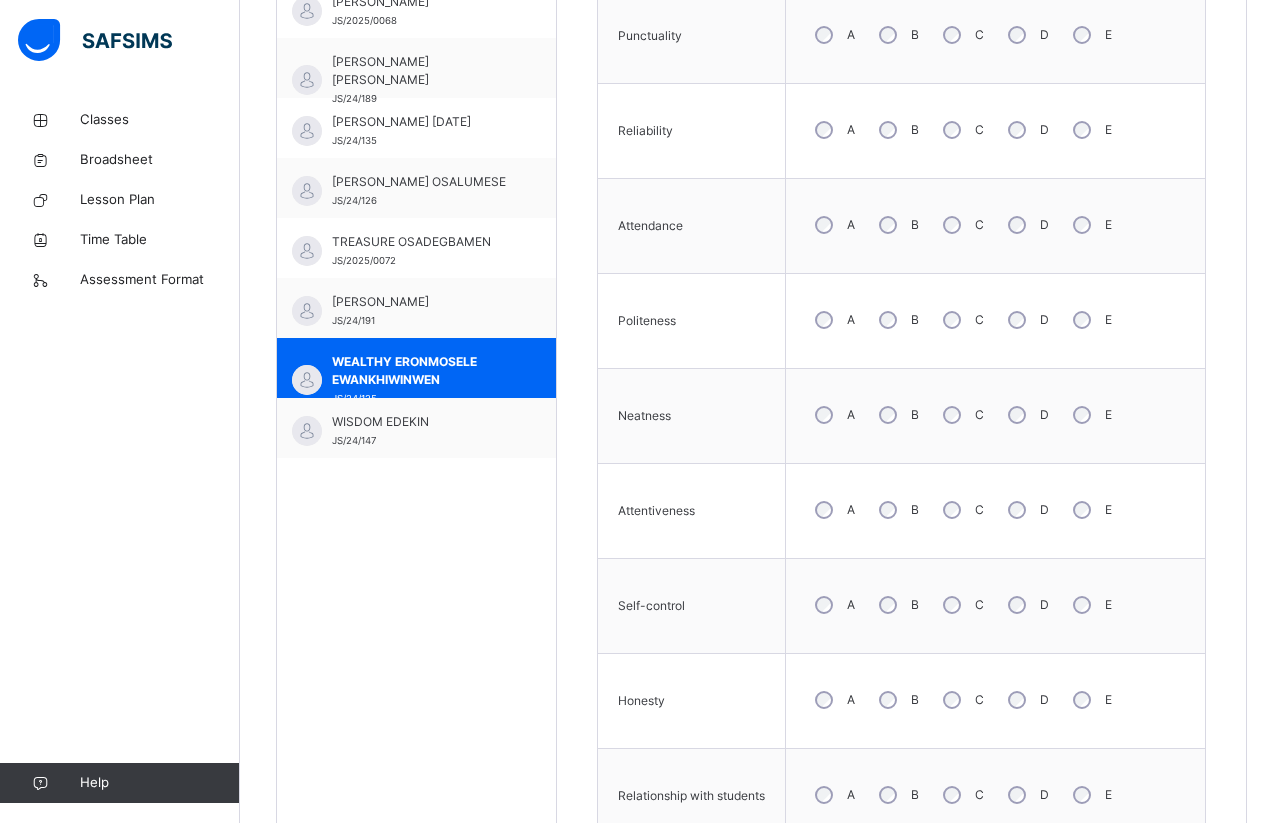 click on "A" at bounding box center [833, 35] 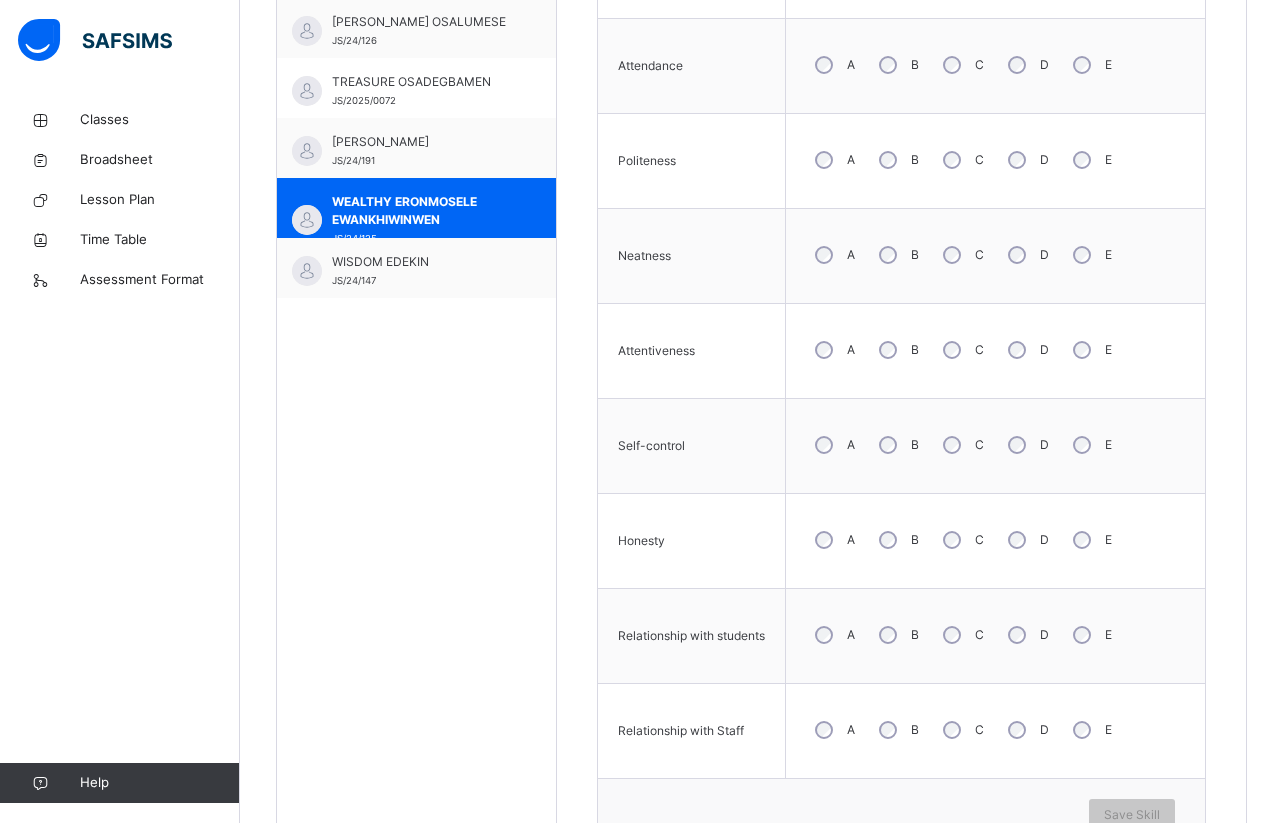 scroll, scrollTop: 918, scrollLeft: 0, axis: vertical 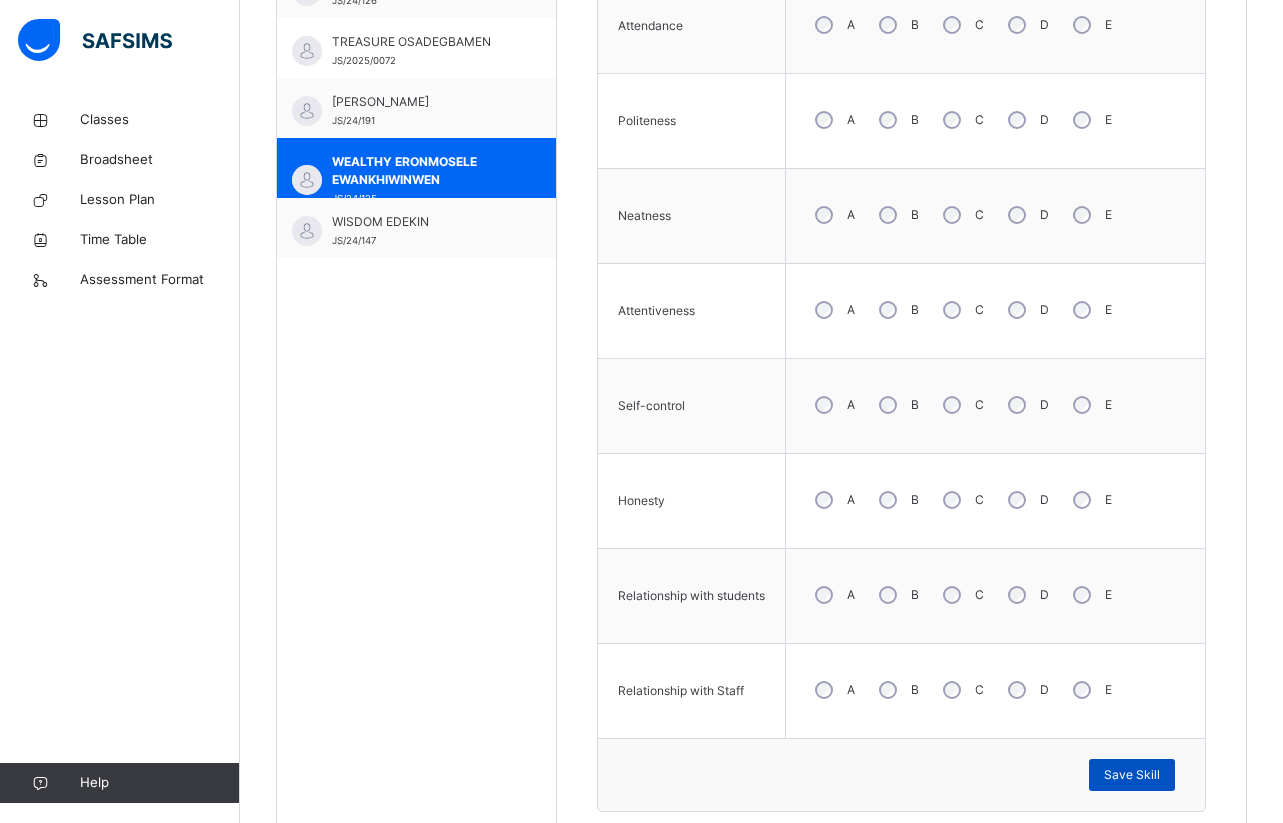 click on "Save Skill" at bounding box center (1132, 775) 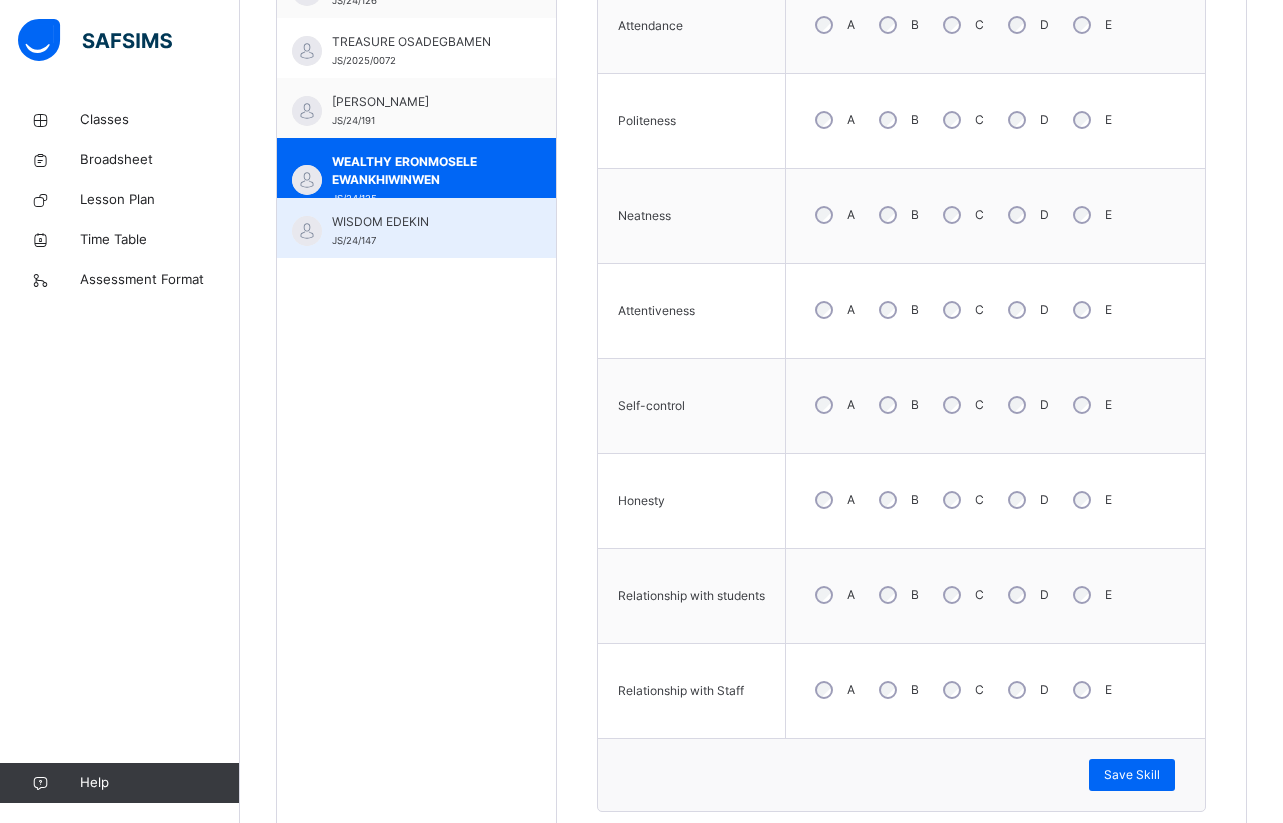 click on "WISDOM  EDEKIN" at bounding box center (421, 222) 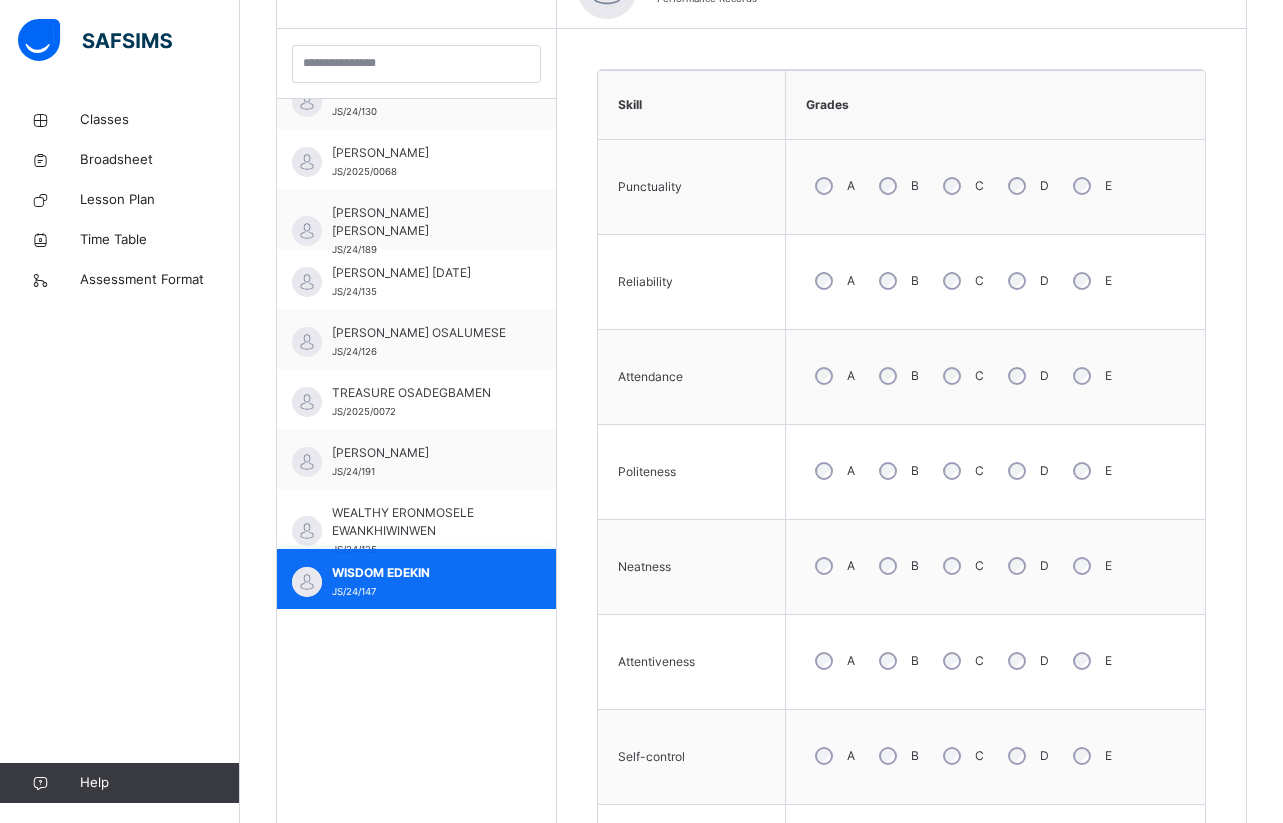 scroll, scrollTop: 918, scrollLeft: 0, axis: vertical 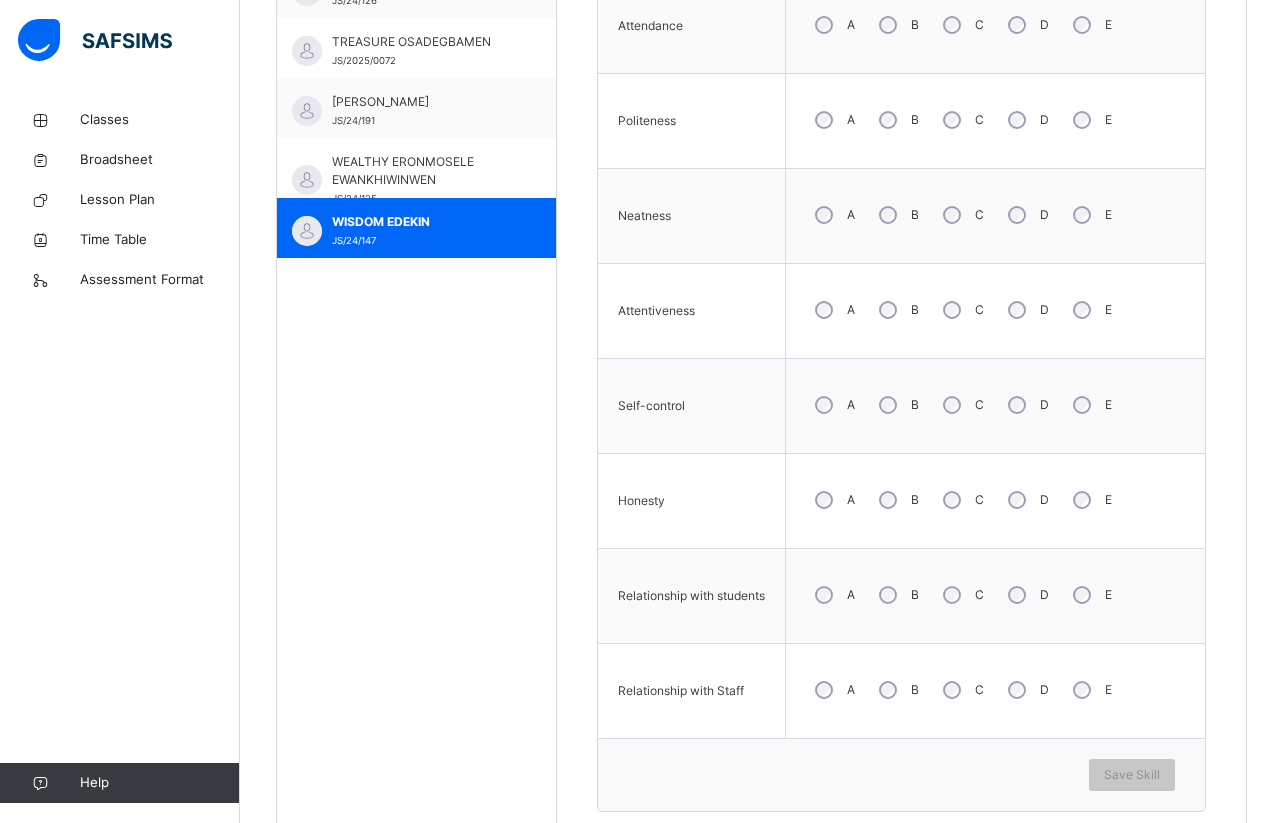 click on "Students [PERSON_NAME] JS/24/132 [PERSON_NAME] OSASENAGA OSAYIMWENSE JS/24/122 BLISS KEMAEKEDIONG [PERSON_NAME]/24/177 DELIGHT OMORAGA [PERSON_NAME]/24/136 DELIGHT OSEMWONYEMHEN OSAUYI JS/24/131 DIVINE OSARIEMEN [PERSON_NAME]/24/186 EMMANUEL ODOSAYIE [PERSON_NAME]/24/180 [PERSON_NAME] [PERSON_NAME]/24/146 [PERSON_NAME] OBAROGIE JS/24/133 [PERSON_NAME] [PERSON_NAME]/24/160 [PERSON_NAME] JS/24/154 GIFT OMOEOLE LUCKY JS/24/197 GODFIRST [PERSON_NAME] JS/24/124 GODSENT OSEGHIELE [PERSON_NAME]/24/155 GODSPOWER OMOKHAGBON [PERSON_NAME]/24/123 [PERSON_NAME] [PERSON_NAME]/24/121 [PERSON_NAME] [PERSON_NAME]/24/184 [PERSON_NAME] [PERSON_NAME]/24/153 [PERSON_NAME] APILI JS/24/158 [PERSON_NAME] EMAKHU JS/24/129 LAWRENTTA [PERSON_NAME] JS/24/128 [PERSON_NAME] OSASERE JS/24/144 MIRACLE EFUA OSAGHALE JS/24/145 [PERSON_NAME] GOODLUCK [PERSON_NAME]/24/130 PROSPER [PERSON_NAME] JS/2025/0068 PROSPER OSEWEJI ALFRED JS/24/189 [PERSON_NAME] [DATE] JS/24/135 [PERSON_NAME] OSALUMESE JS/24/126 TREASURE  OSADEGBAMEN" at bounding box center [417, 225] 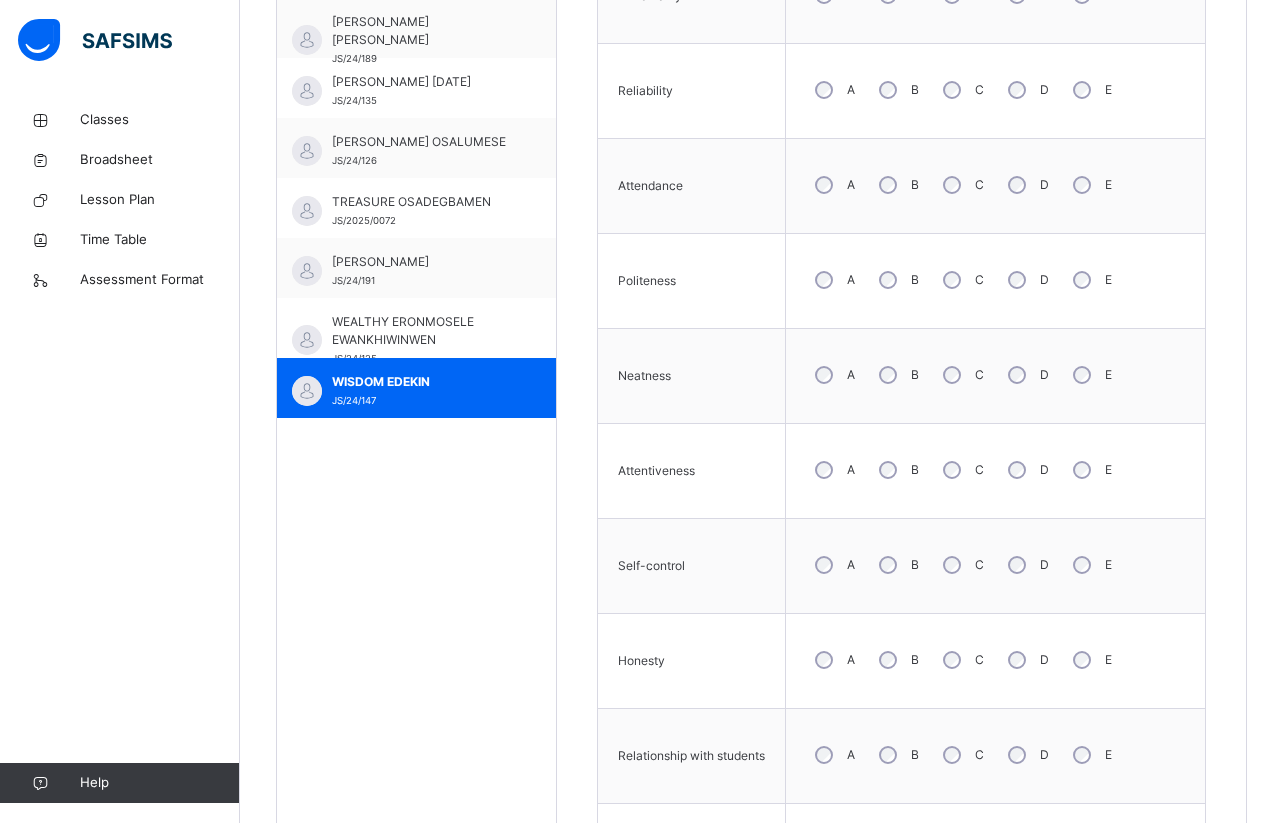 scroll, scrollTop: 718, scrollLeft: 0, axis: vertical 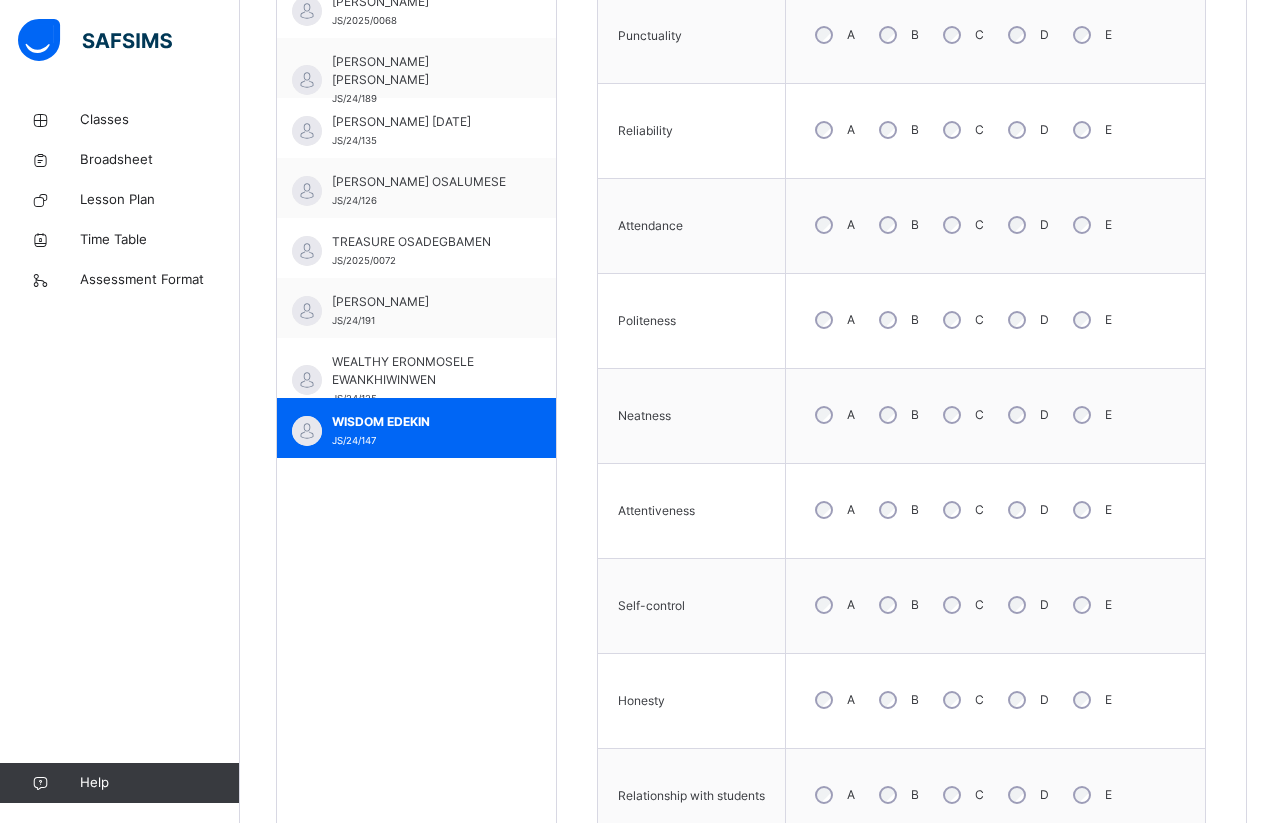 click on "C" at bounding box center (961, 130) 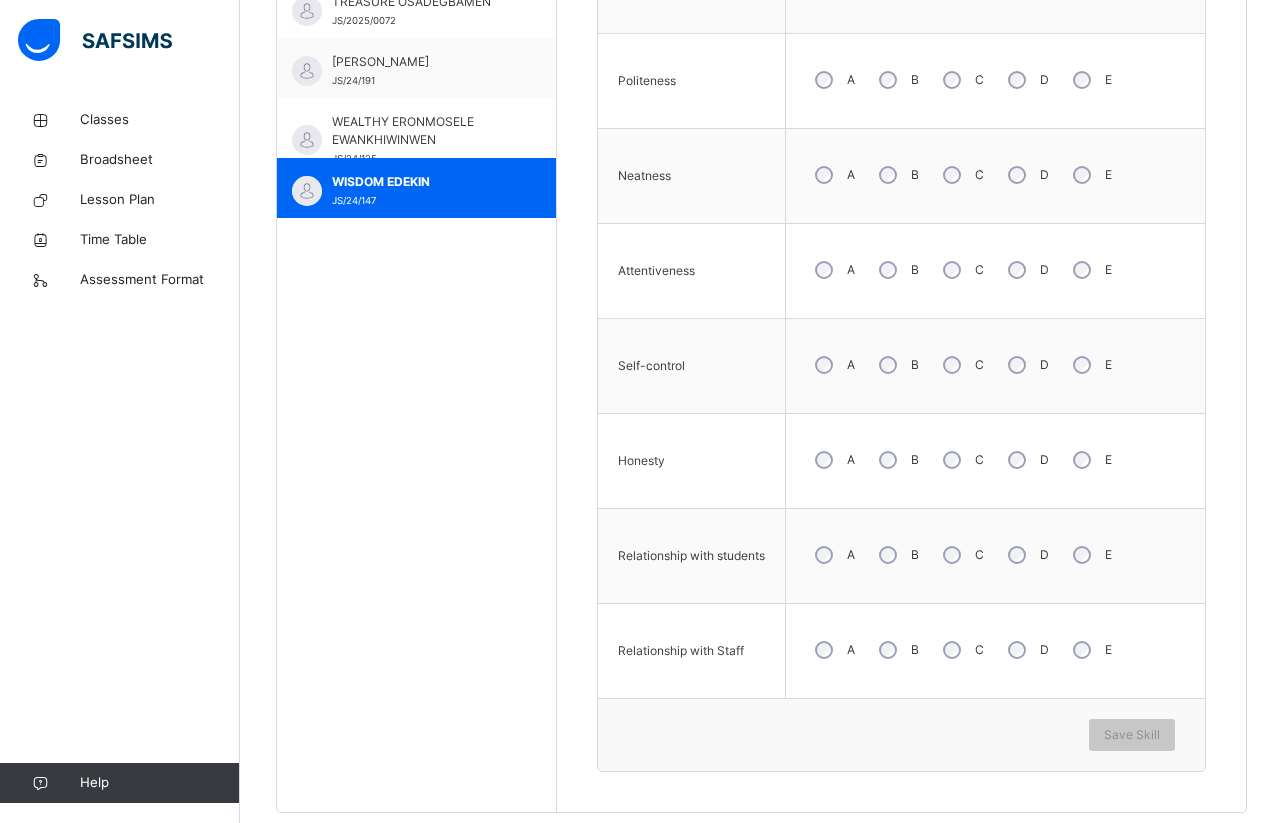 scroll, scrollTop: 998, scrollLeft: 0, axis: vertical 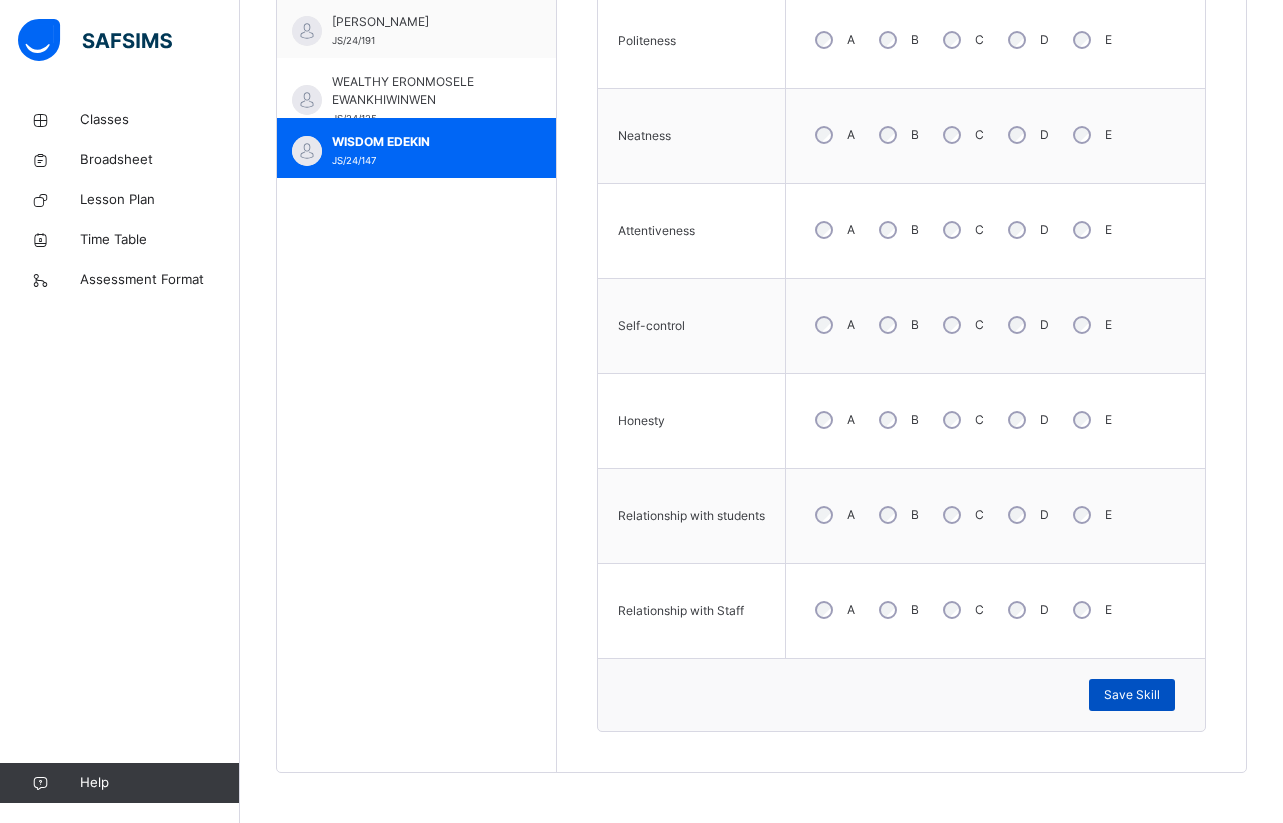 click on "Save Skill" at bounding box center (1132, 695) 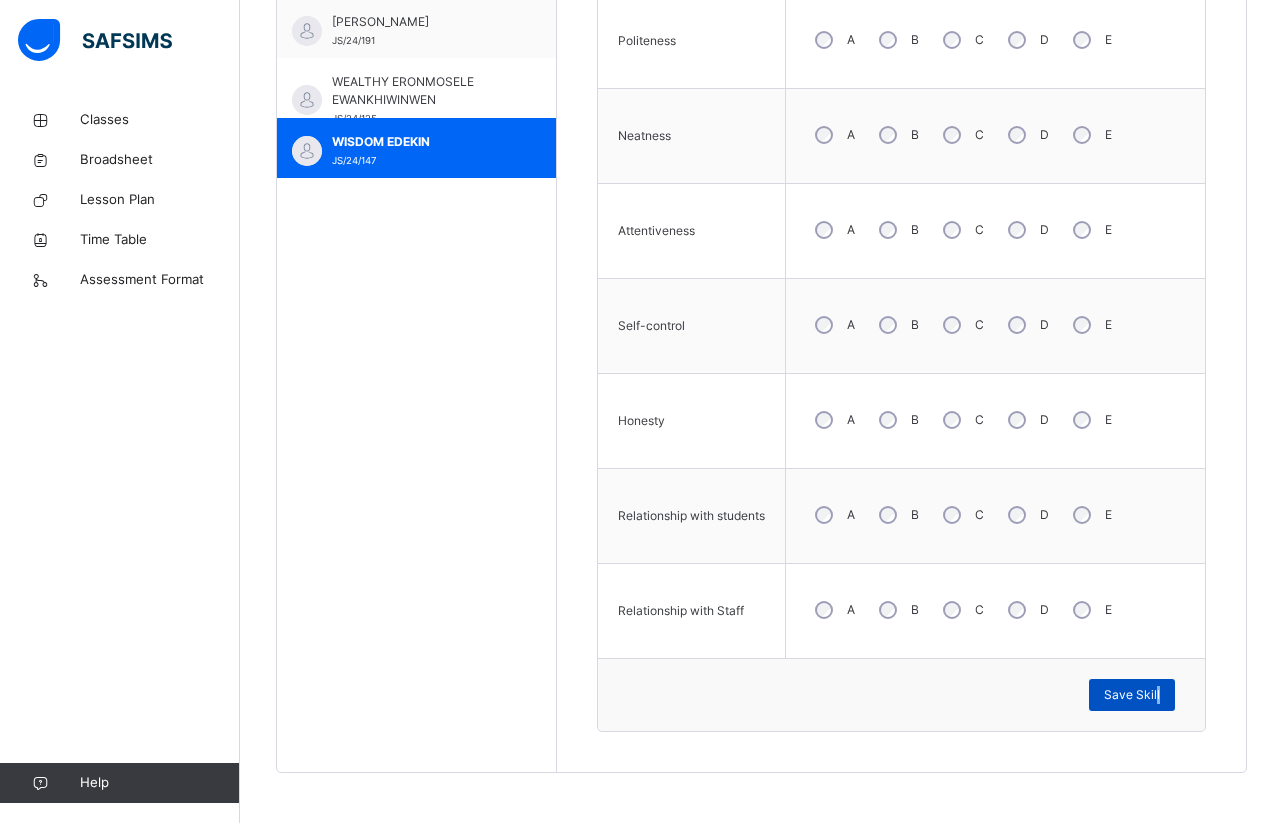 click on "Save Skill" at bounding box center (1132, 695) 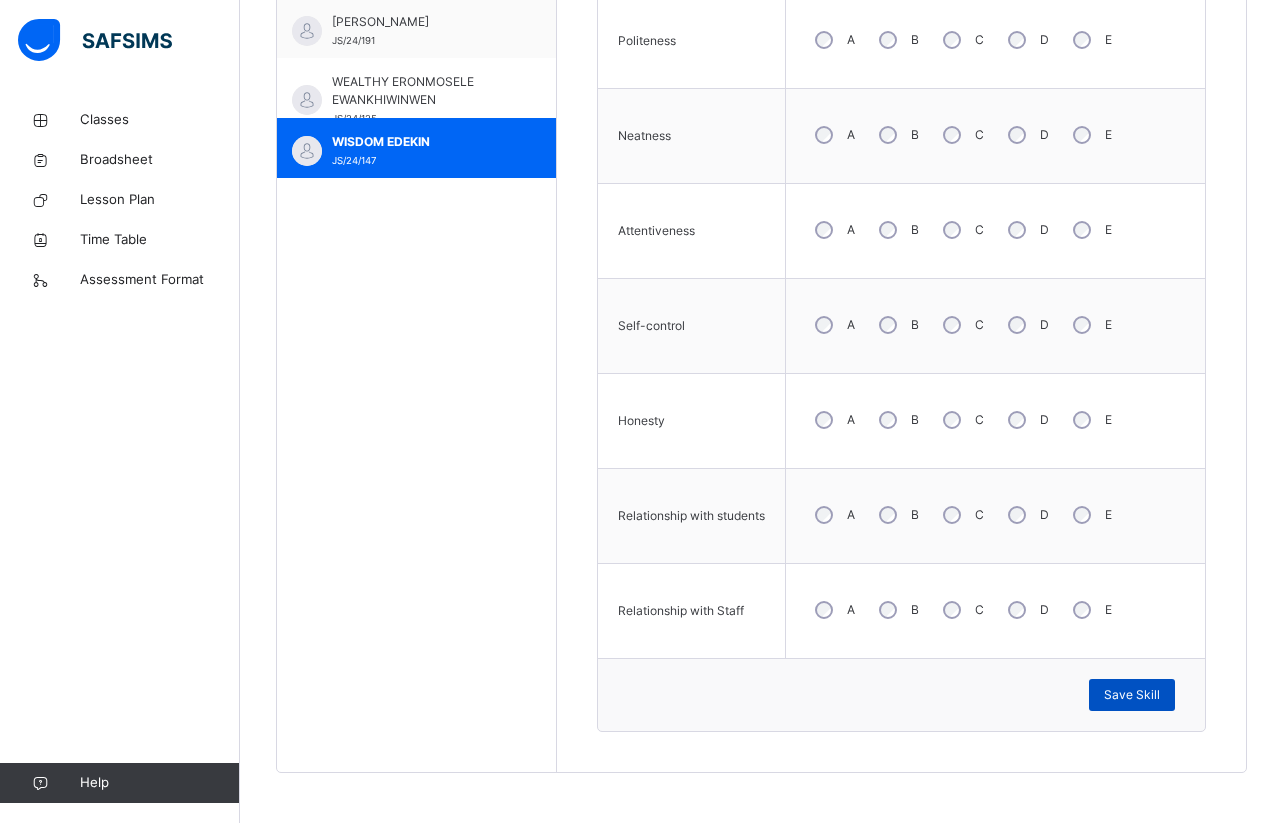 click on "Save Skill" at bounding box center (1132, 695) 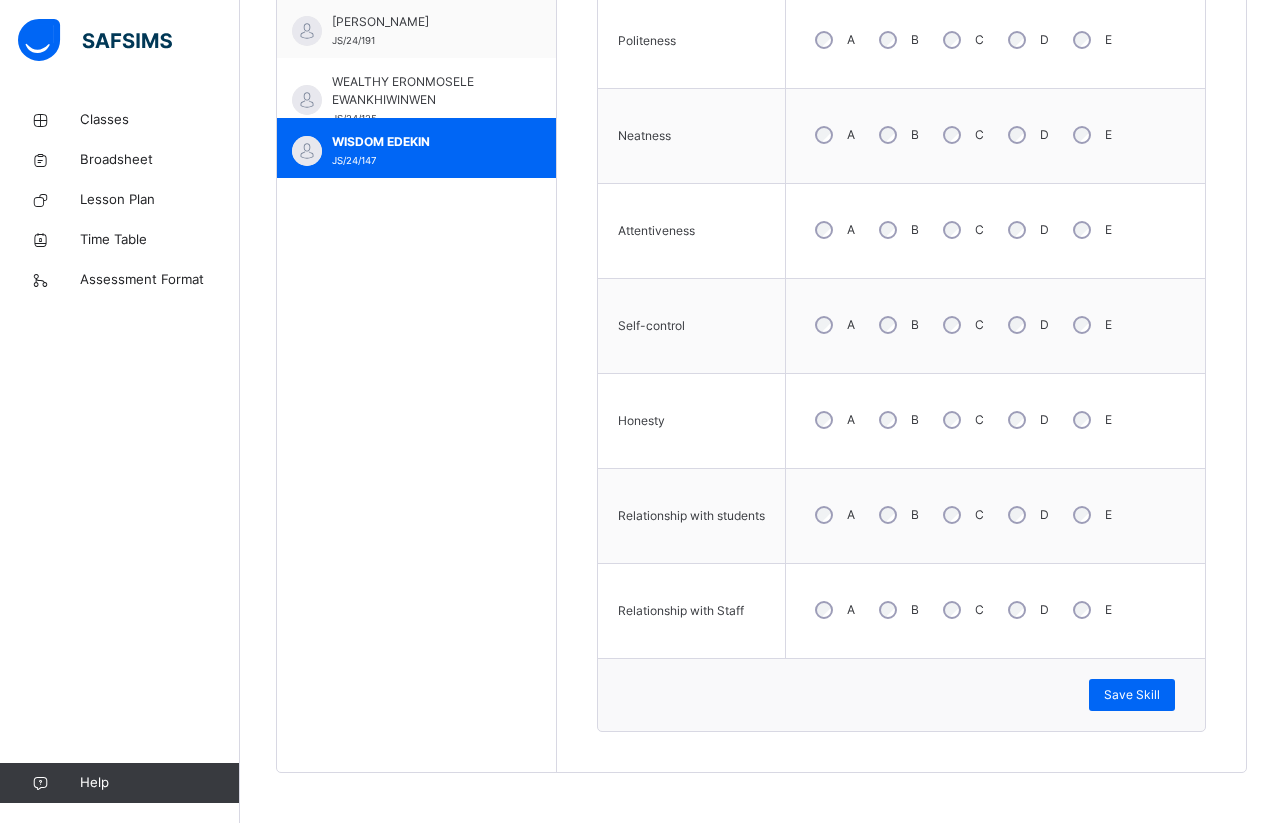 click on "Skill Grades Punctuality A B C D E Reliability A B C D E Attendance A B C D E Politeness A B C D E Neatness A B C D E Attentiveness A B C D E Self-control A B C D E Honesty A B C D E Relationship with students A B C D E Relationship with Staff A B C D E Save Skill" at bounding box center (901, 185) 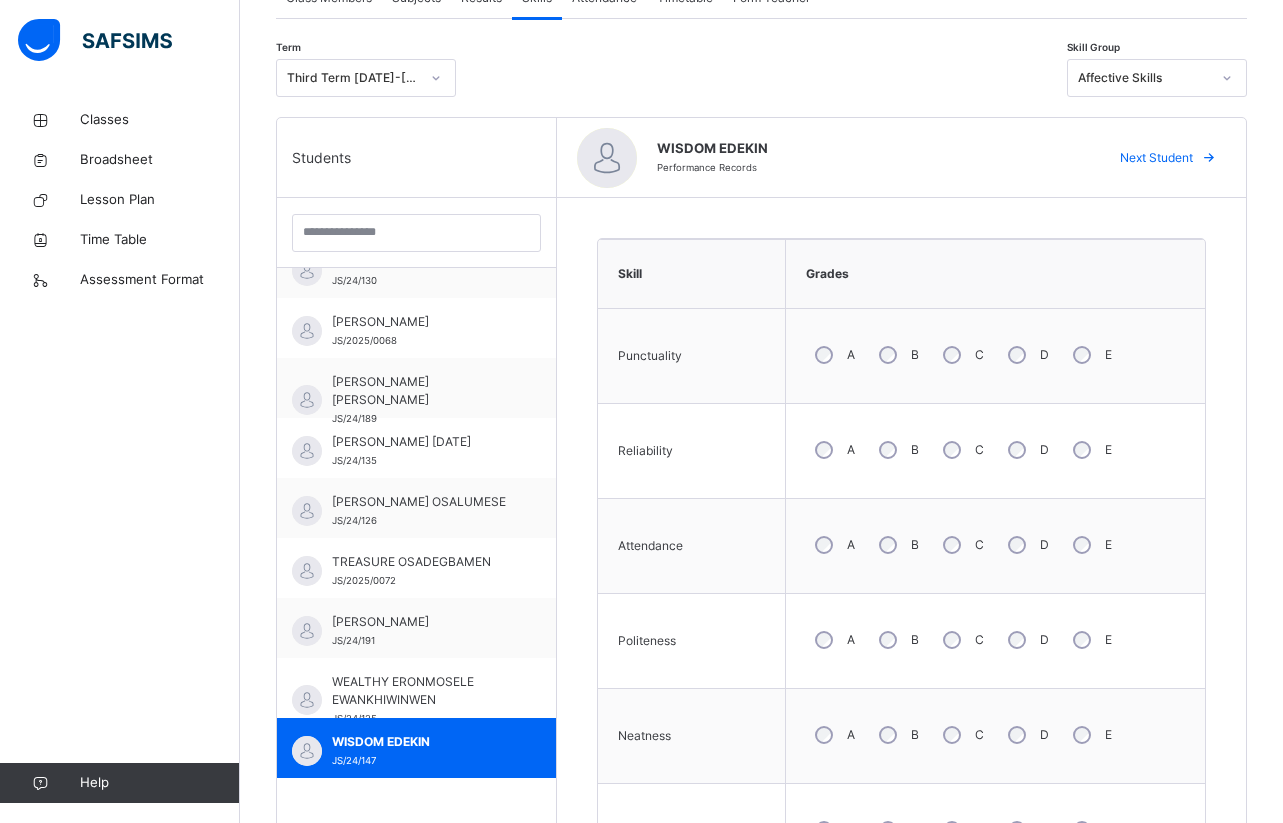 scroll, scrollTop: 358, scrollLeft: 0, axis: vertical 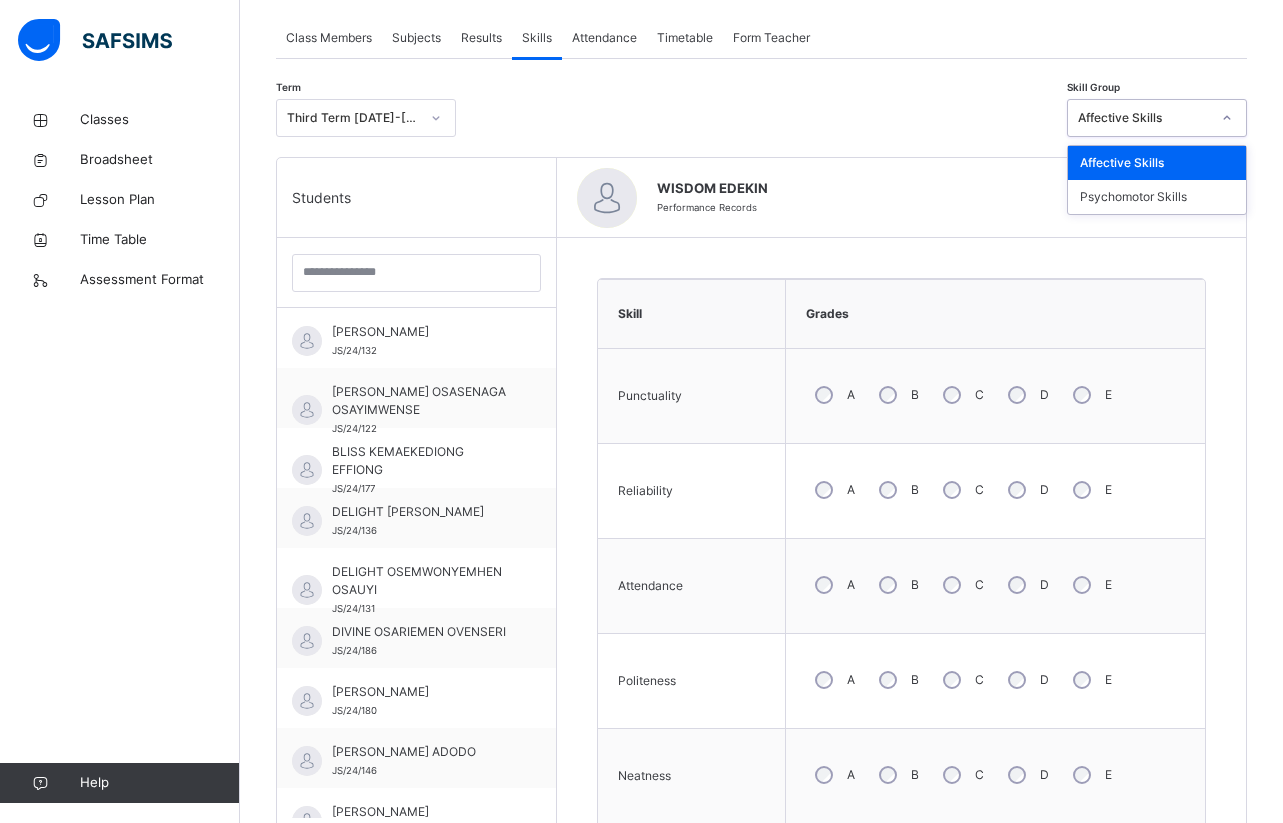 click 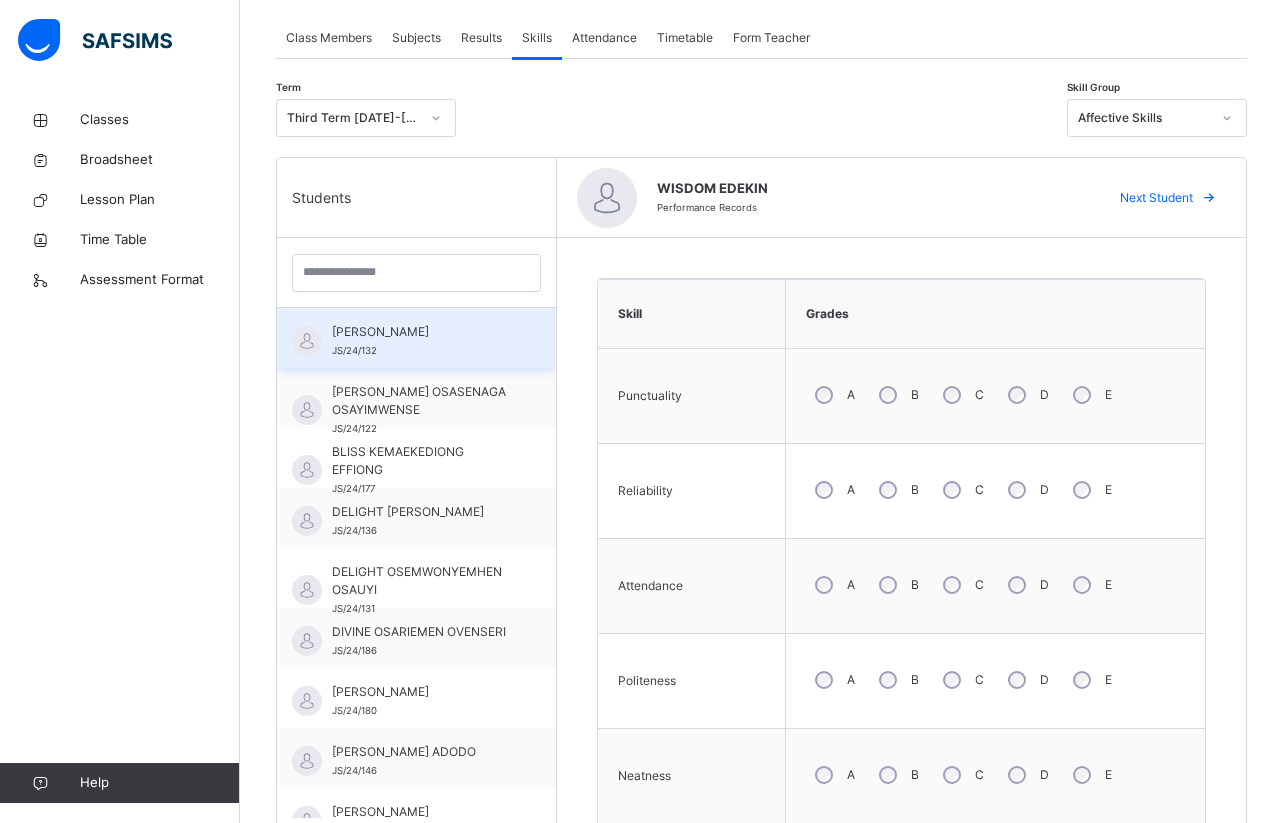 click on "[PERSON_NAME] JS/24/132" at bounding box center (416, 338) 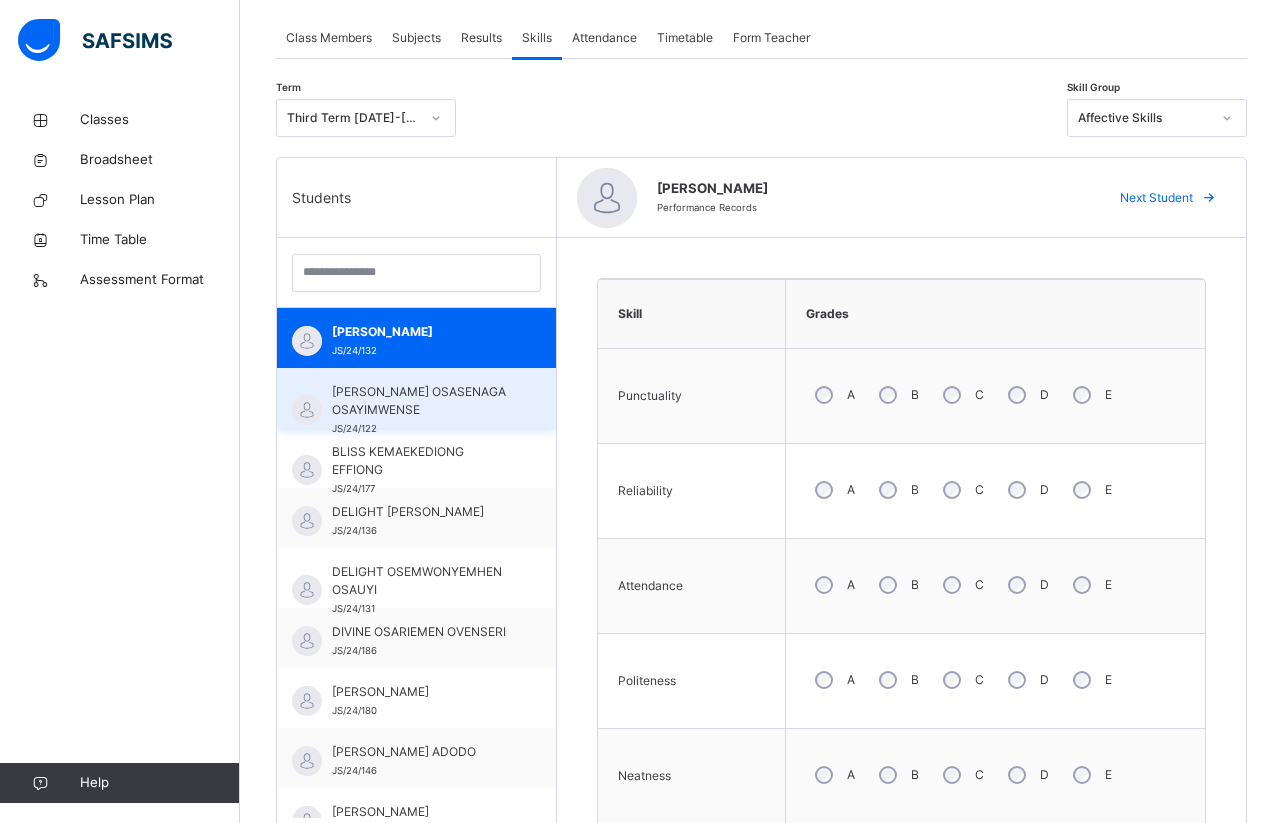 click on "[PERSON_NAME] OSASENAGA OSAYIMWENSE" at bounding box center (421, 401) 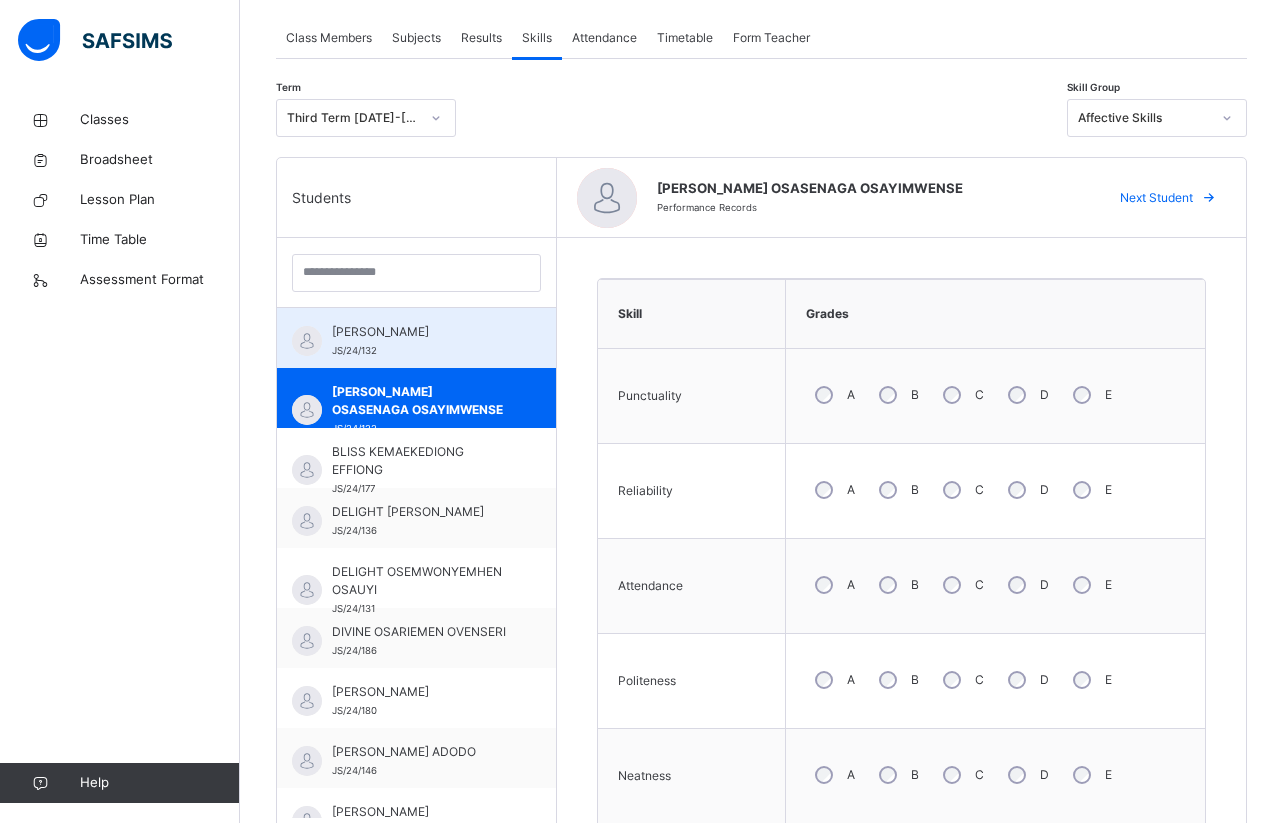 click on "[PERSON_NAME] JS/24/132" at bounding box center [421, 341] 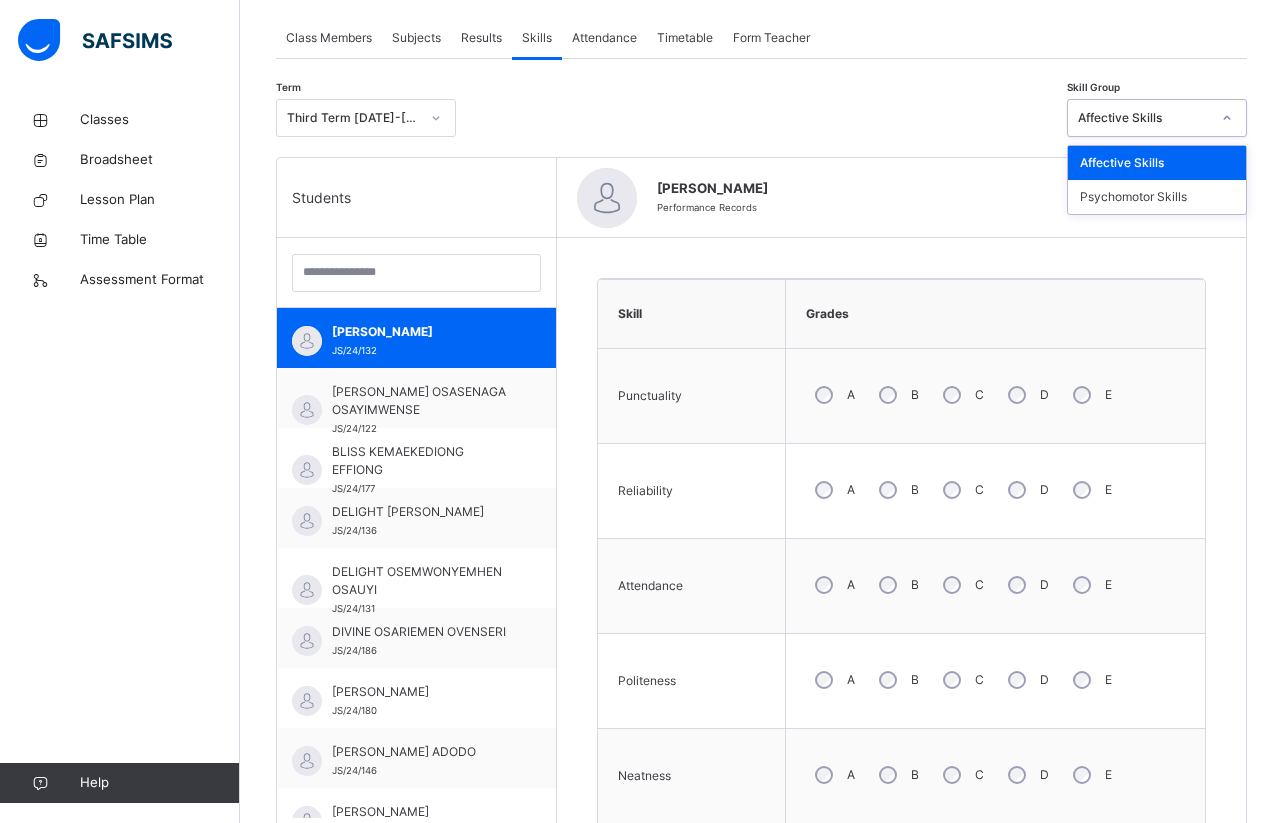 click at bounding box center (1227, 118) 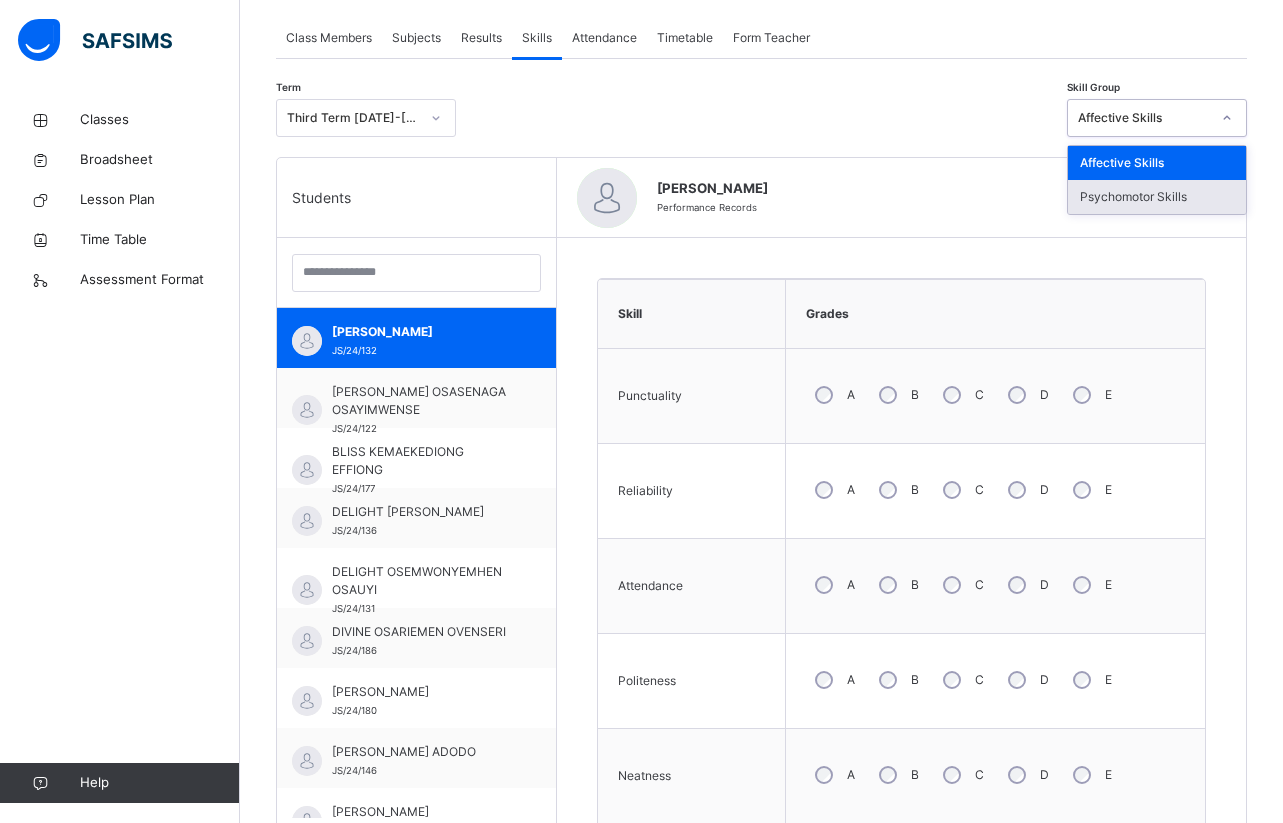 click on "Psychomotor Skills" at bounding box center (1157, 197) 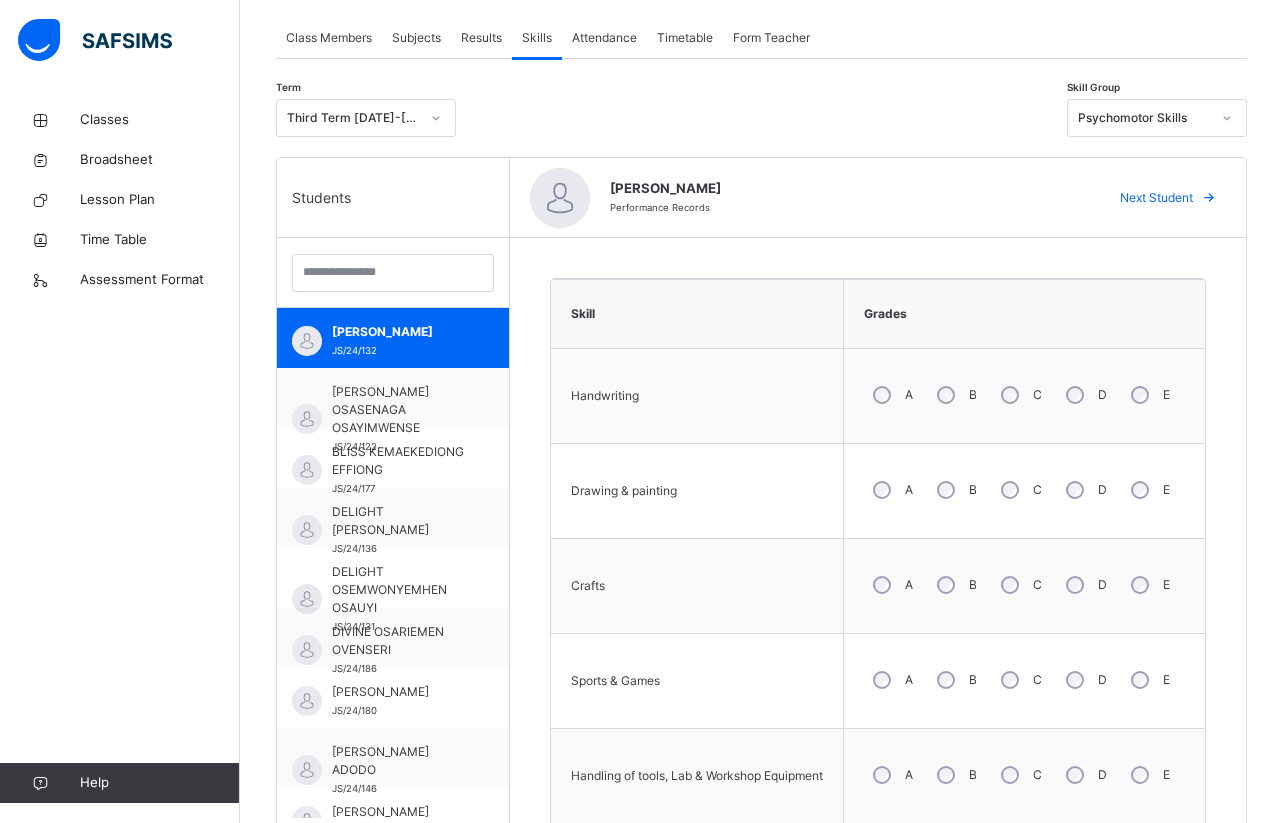 click on "Skill Grades Handwriting A B C D E Drawing & painting A B C D E Crafts A B C D E Sports & Games A B C D E Handling of tools, Lab & Workshop Equipment A B C D E Save Skill" at bounding box center [878, 609] 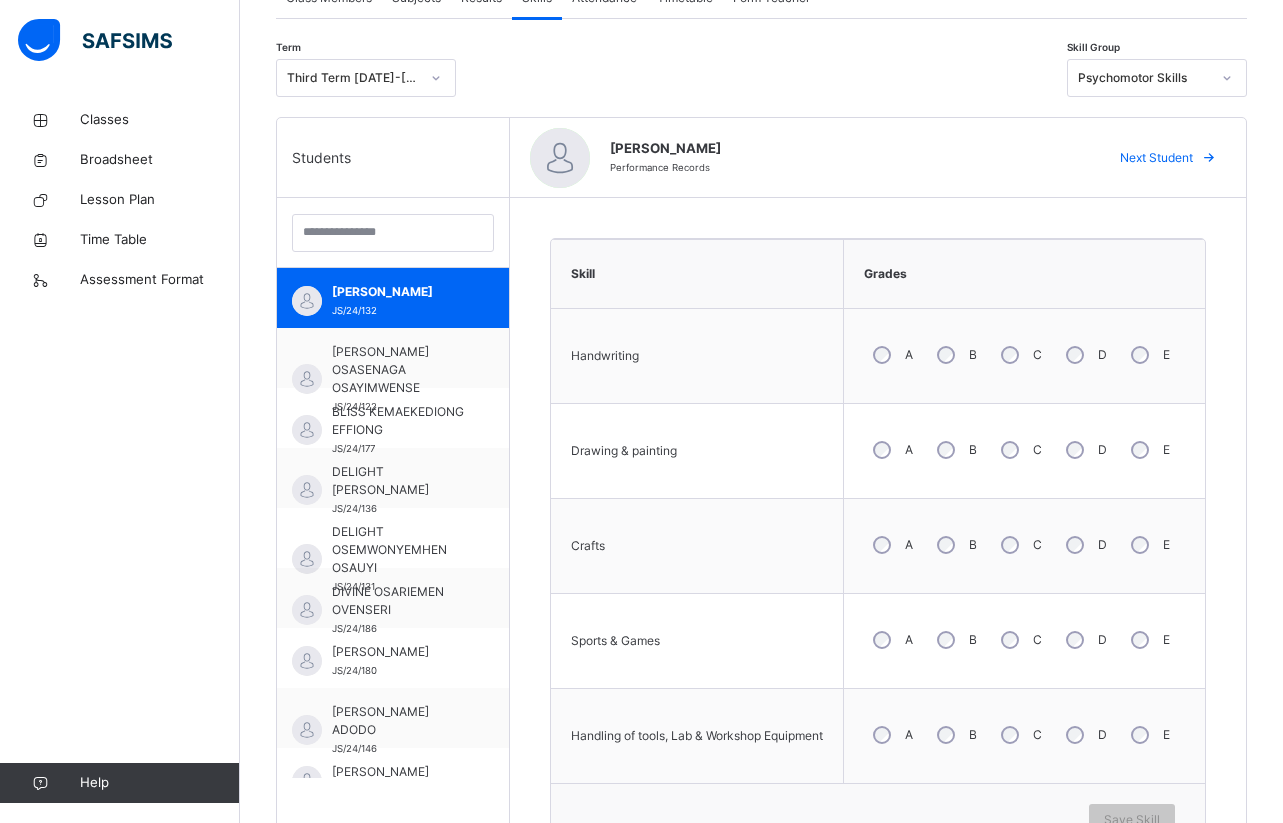 scroll, scrollTop: 438, scrollLeft: 0, axis: vertical 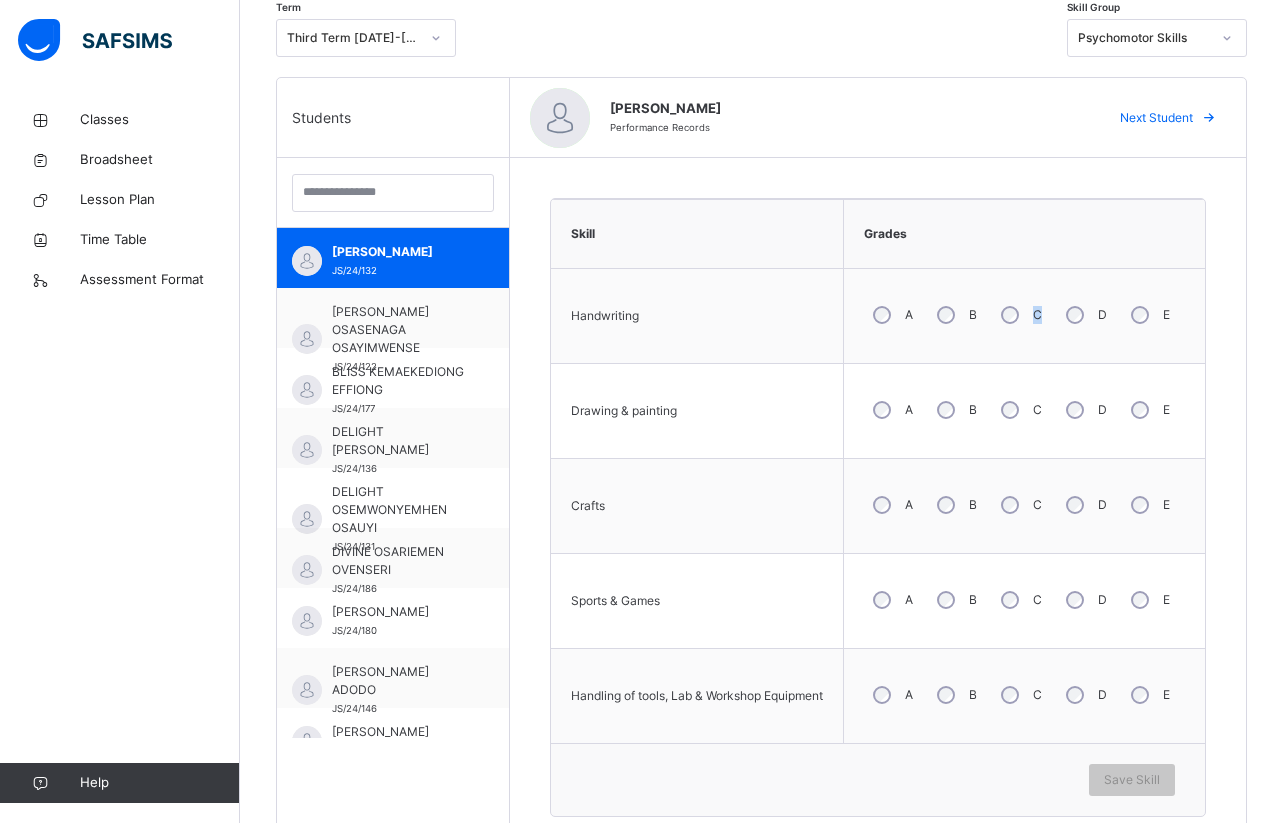 click on "C" at bounding box center (1019, 315) 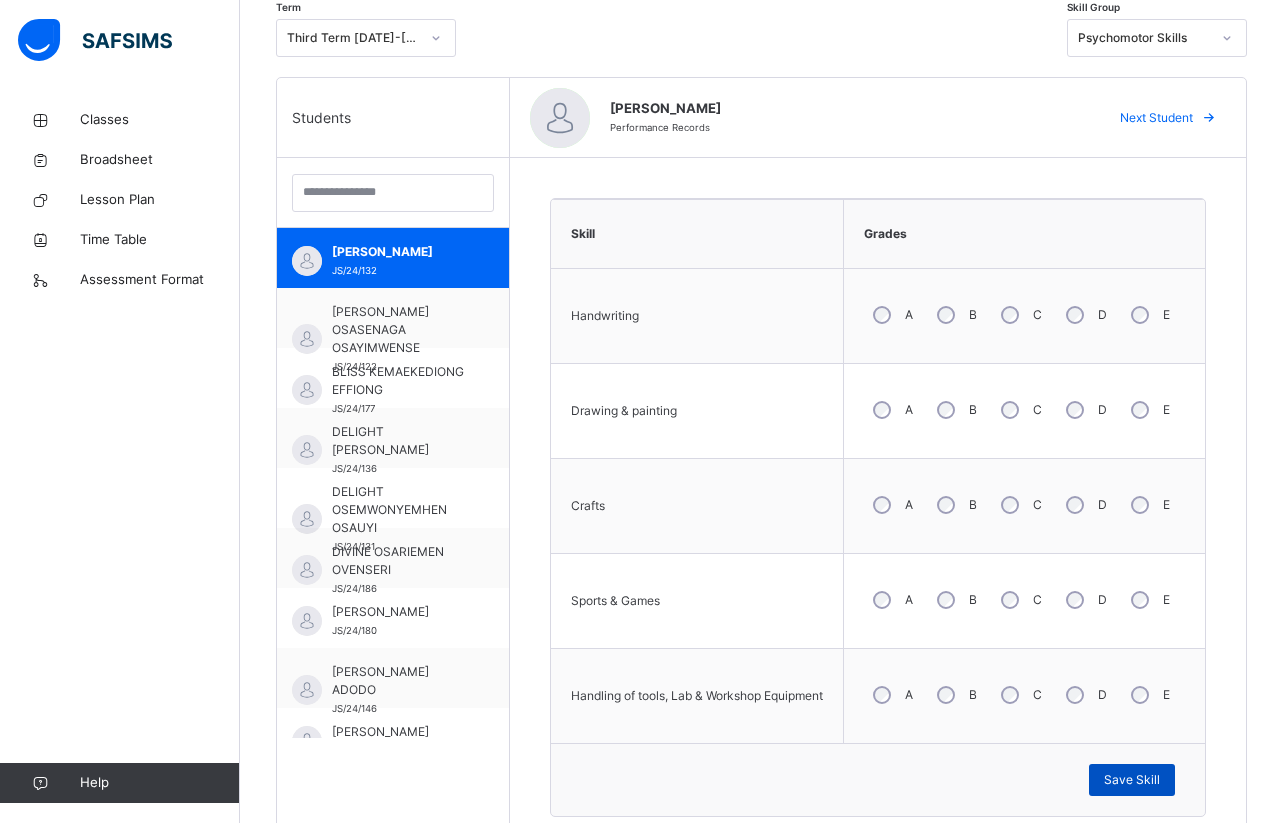 click on "Save Skill" at bounding box center (1132, 780) 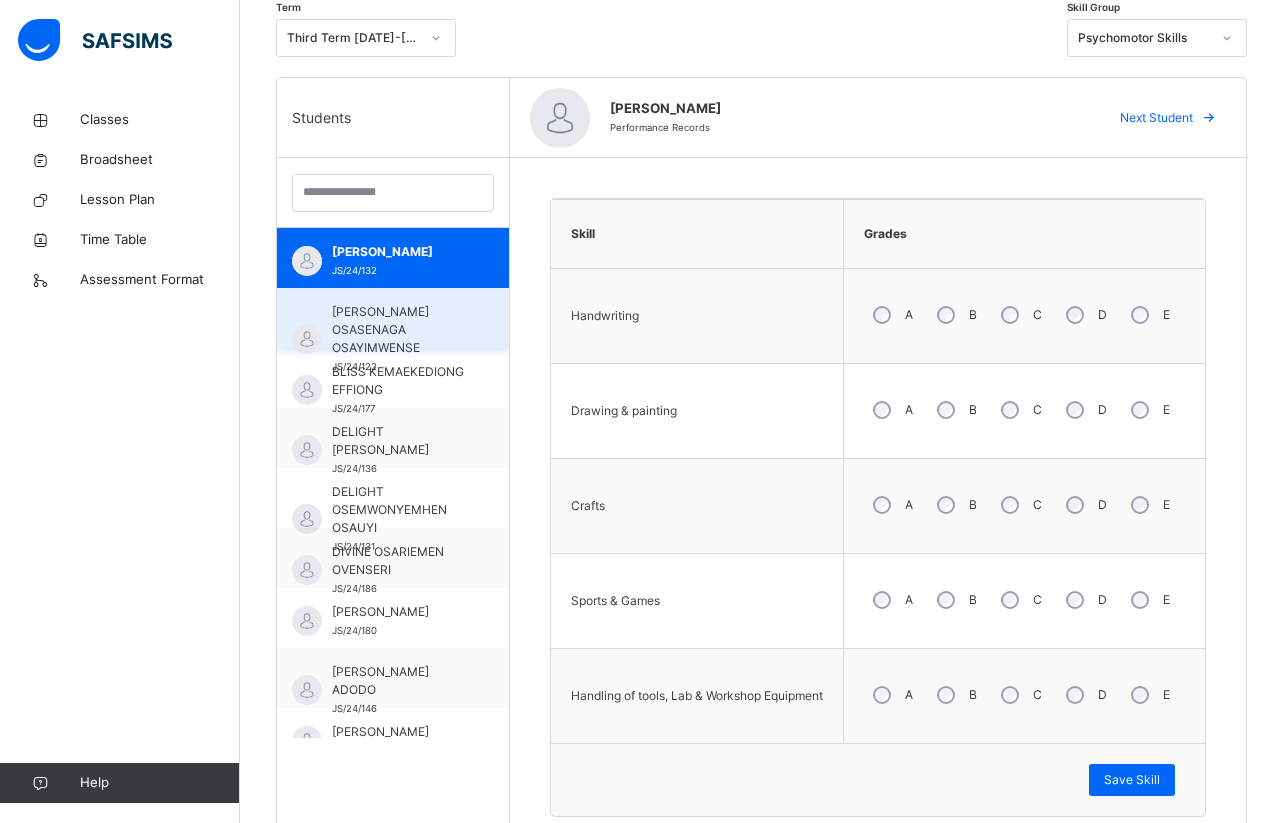 click on "[PERSON_NAME] OSASENAGA OSAYIMWENSE" at bounding box center (398, 330) 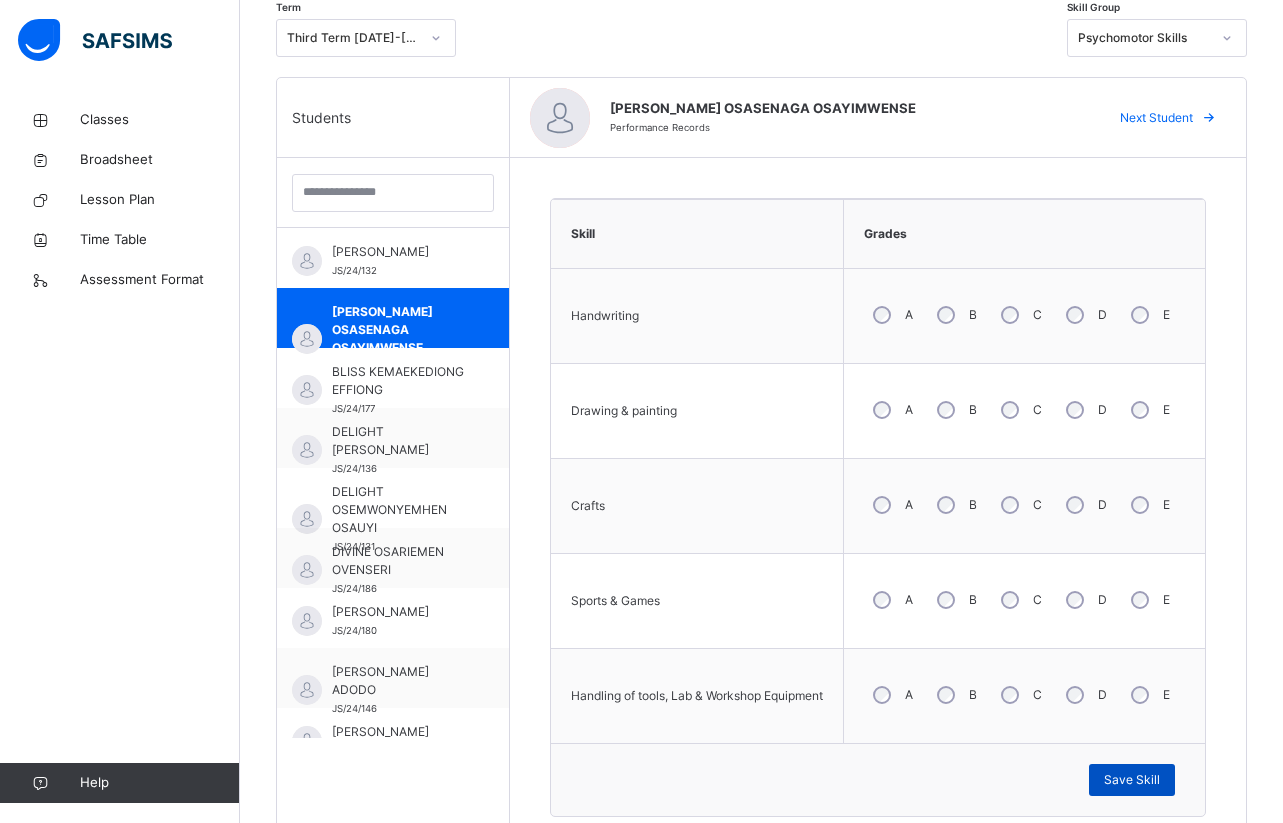 click on "Save Skill" at bounding box center [1132, 780] 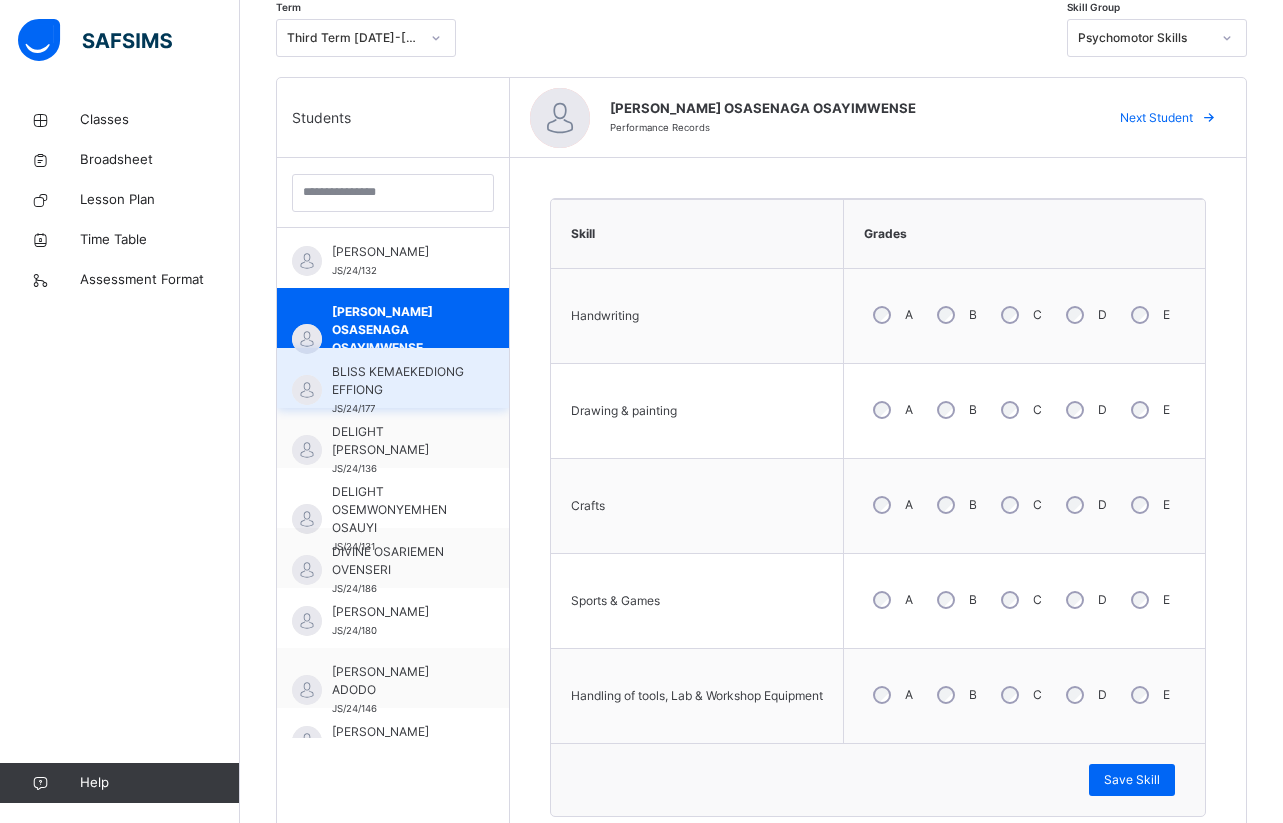 click on "BLISS KEMAEKEDIONG EFFIONG" at bounding box center [398, 381] 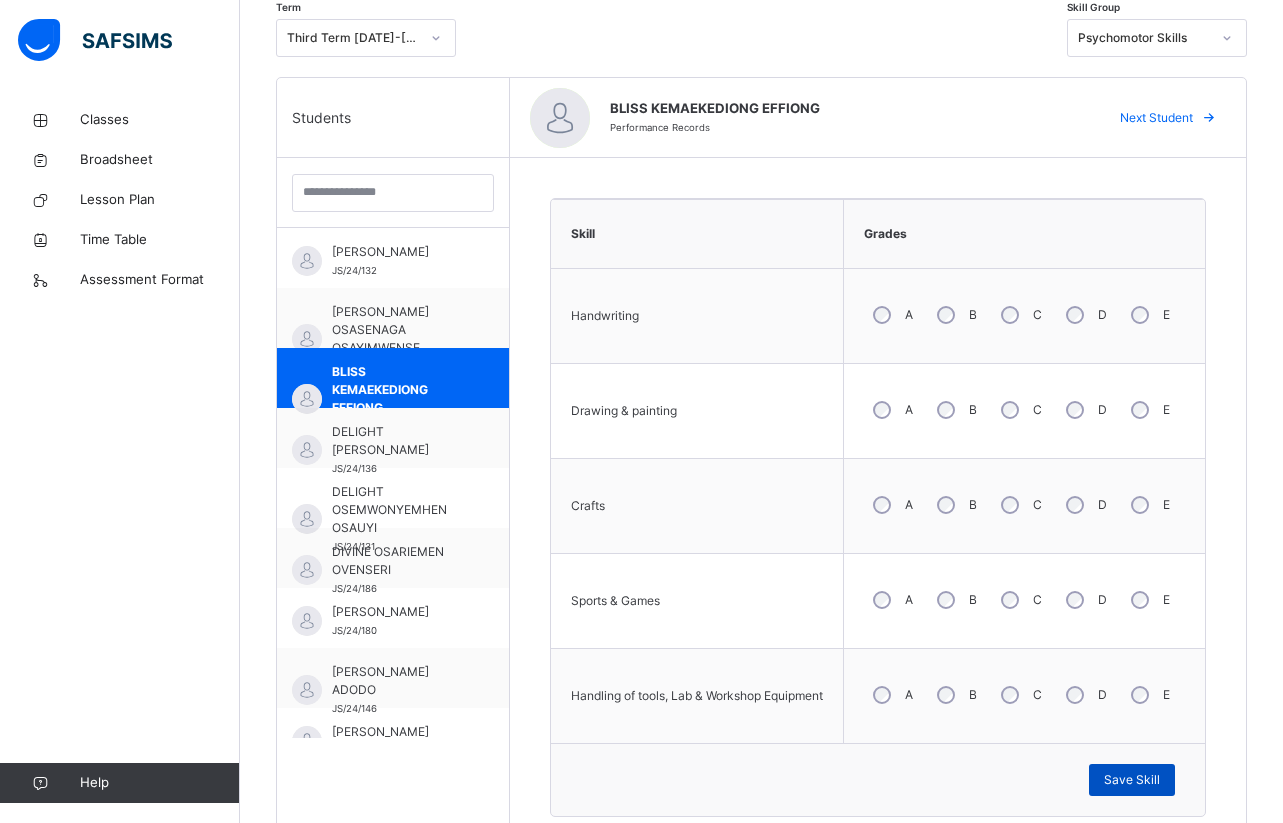 click on "Save Skill" at bounding box center [1132, 780] 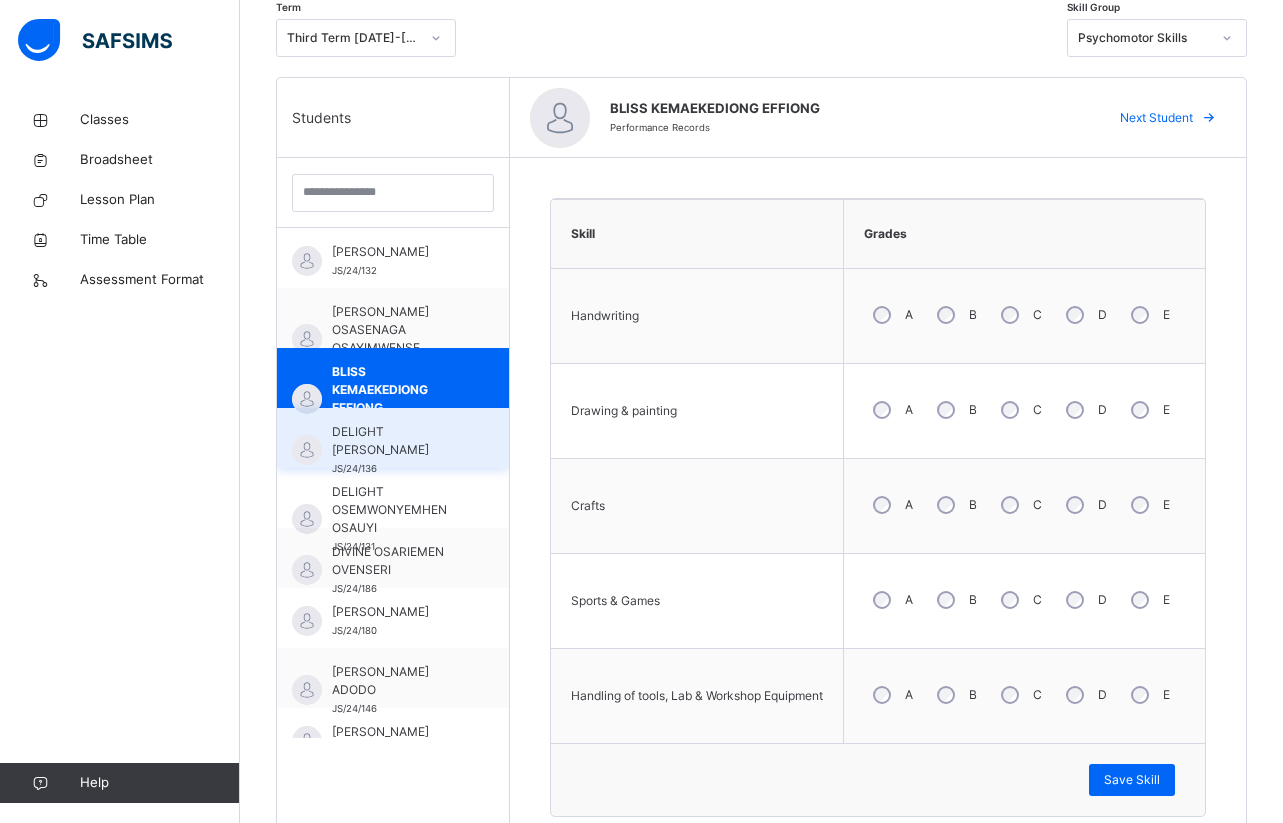 click on "DELIGHT [PERSON_NAME]/24/136" at bounding box center [393, 438] 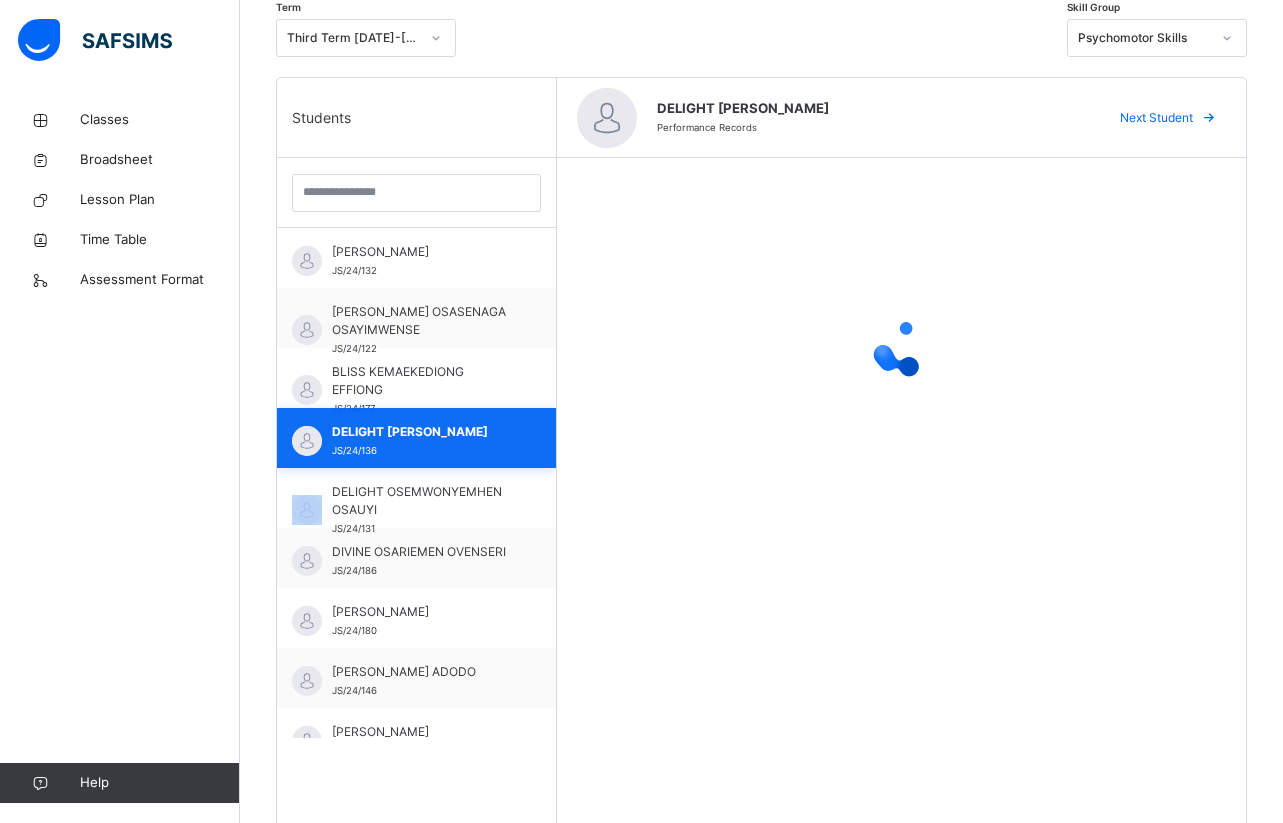 click on "DELIGHT [PERSON_NAME]/24/136" at bounding box center (421, 441) 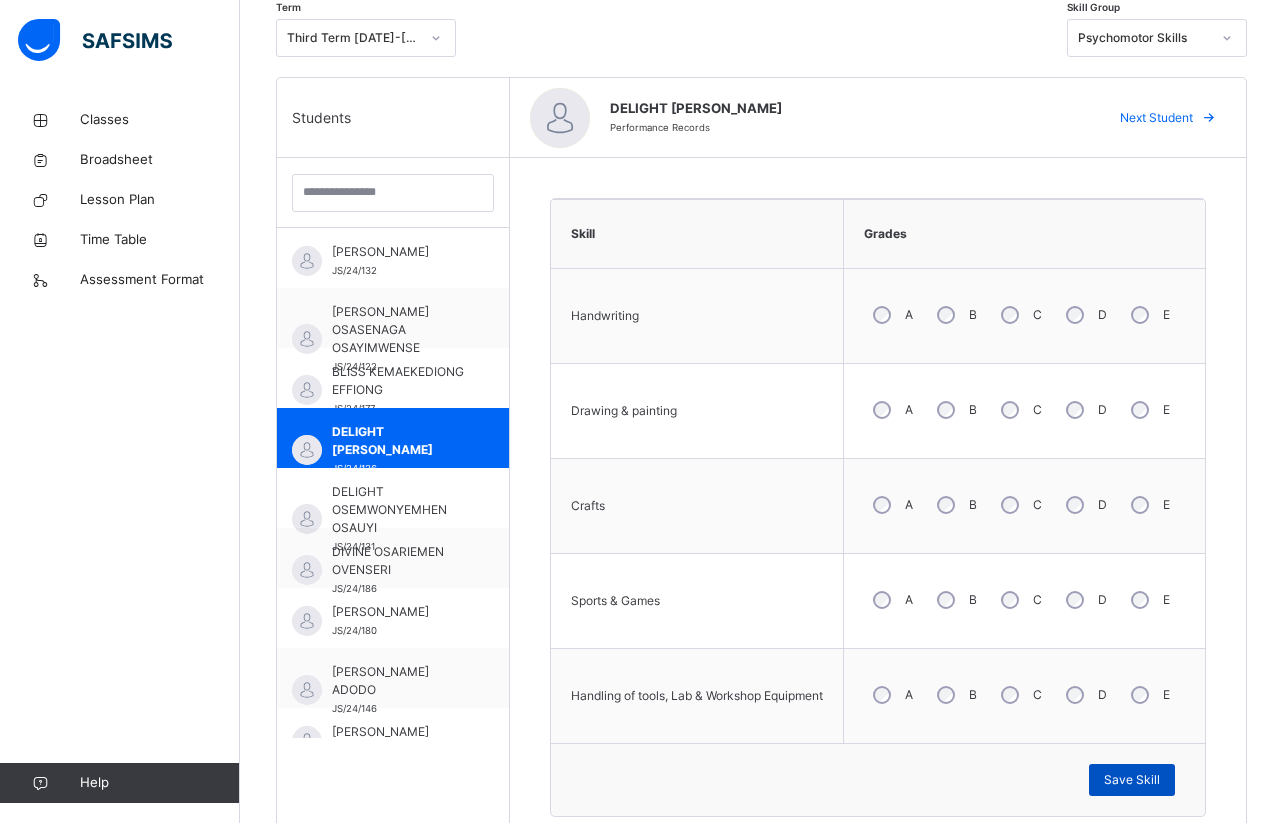 click on "Save Skill" at bounding box center [1132, 780] 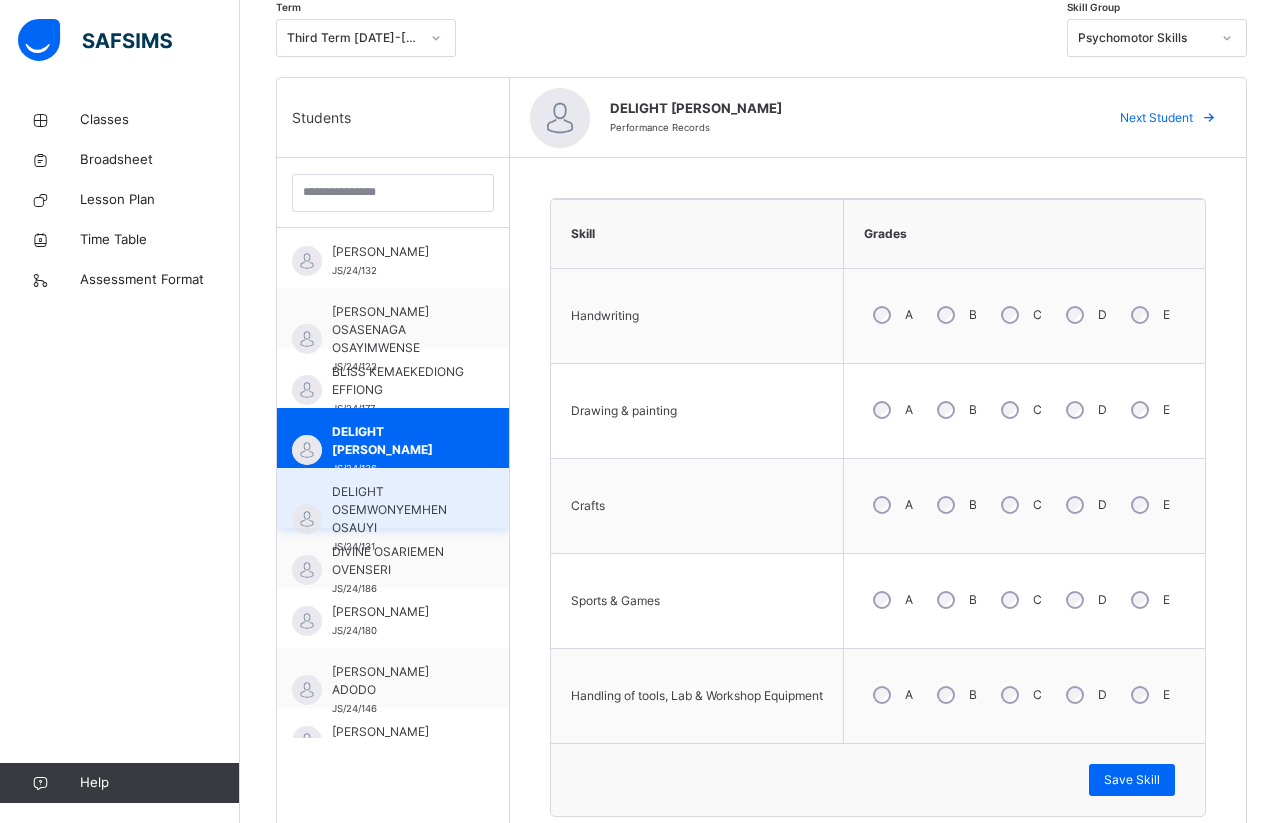 click on "DELIGHT OSEMWONYEMHEN OSAUYI" at bounding box center (398, 510) 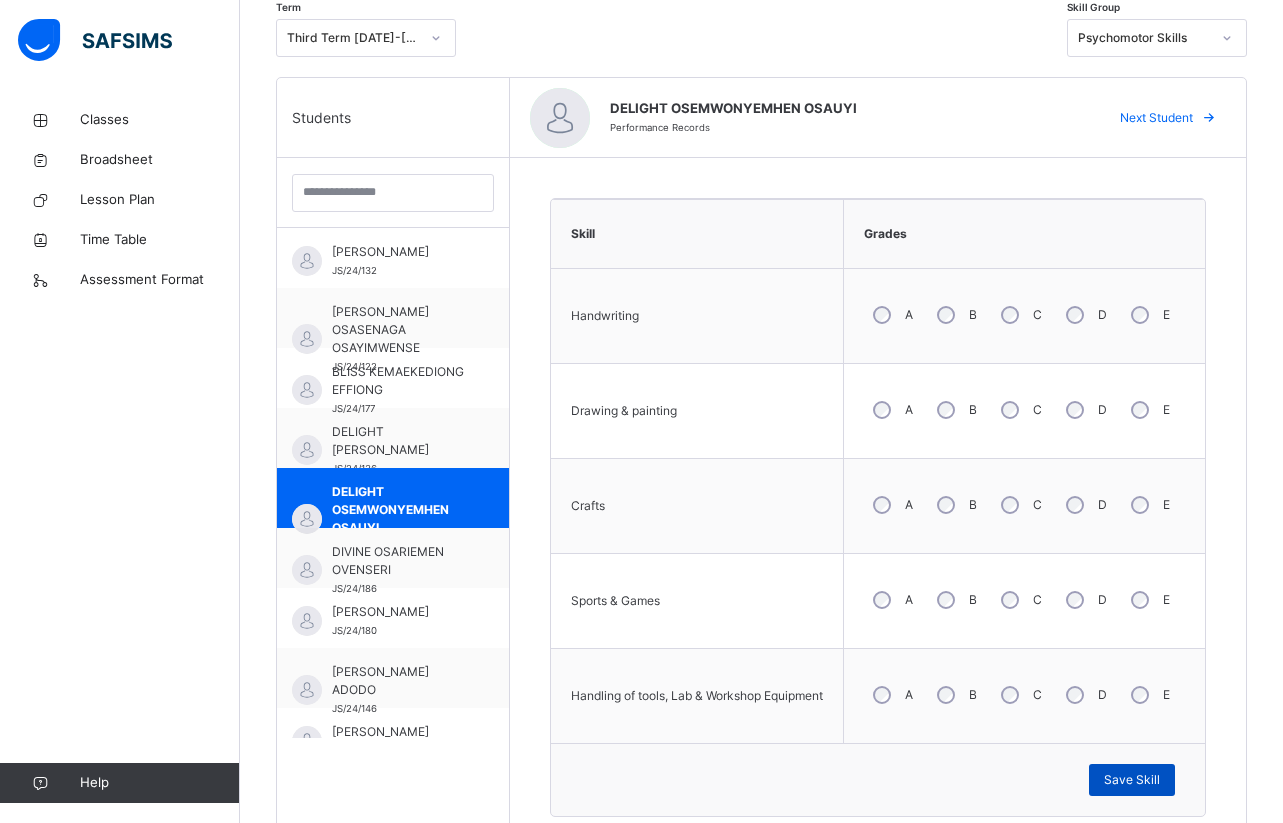 click on "Save Skill" at bounding box center (1132, 780) 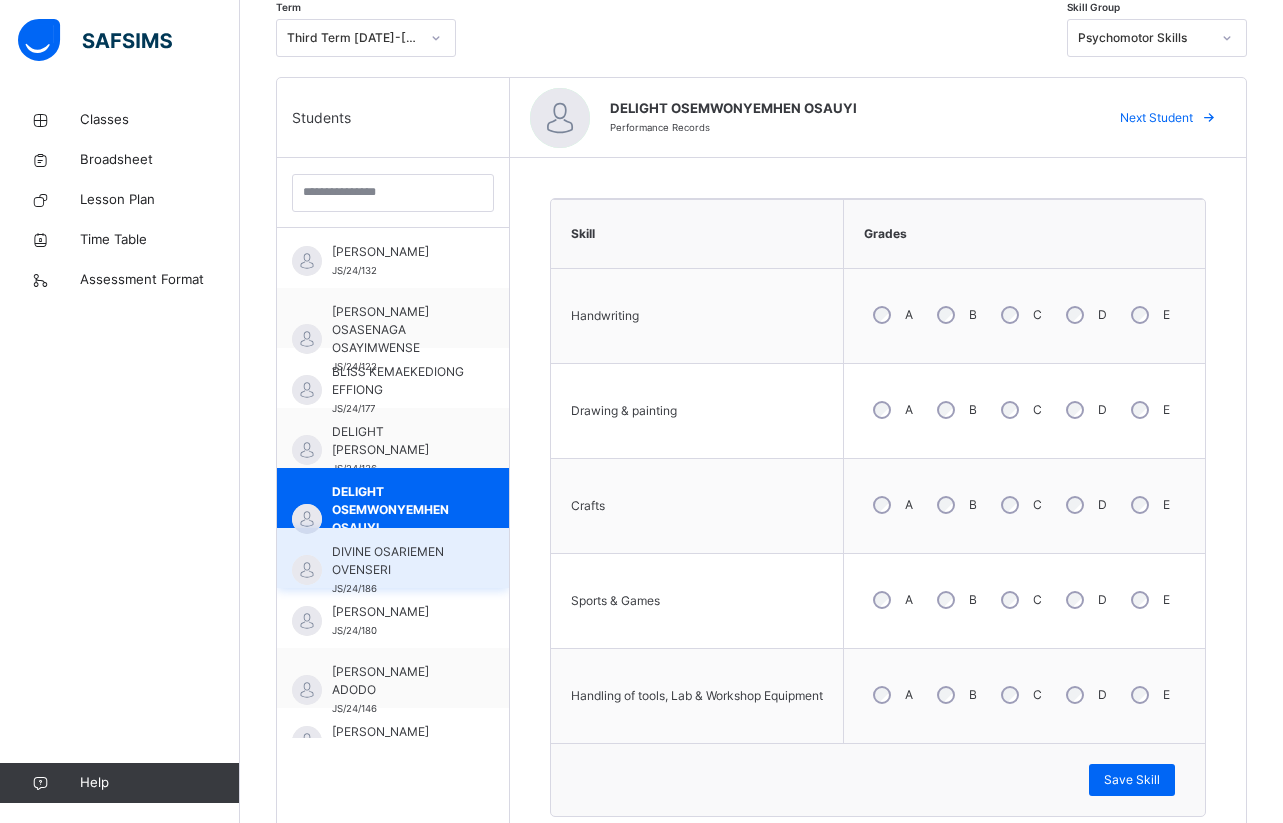 click on "DIVINE OSARIEMEN OVENSERI" at bounding box center (398, 561) 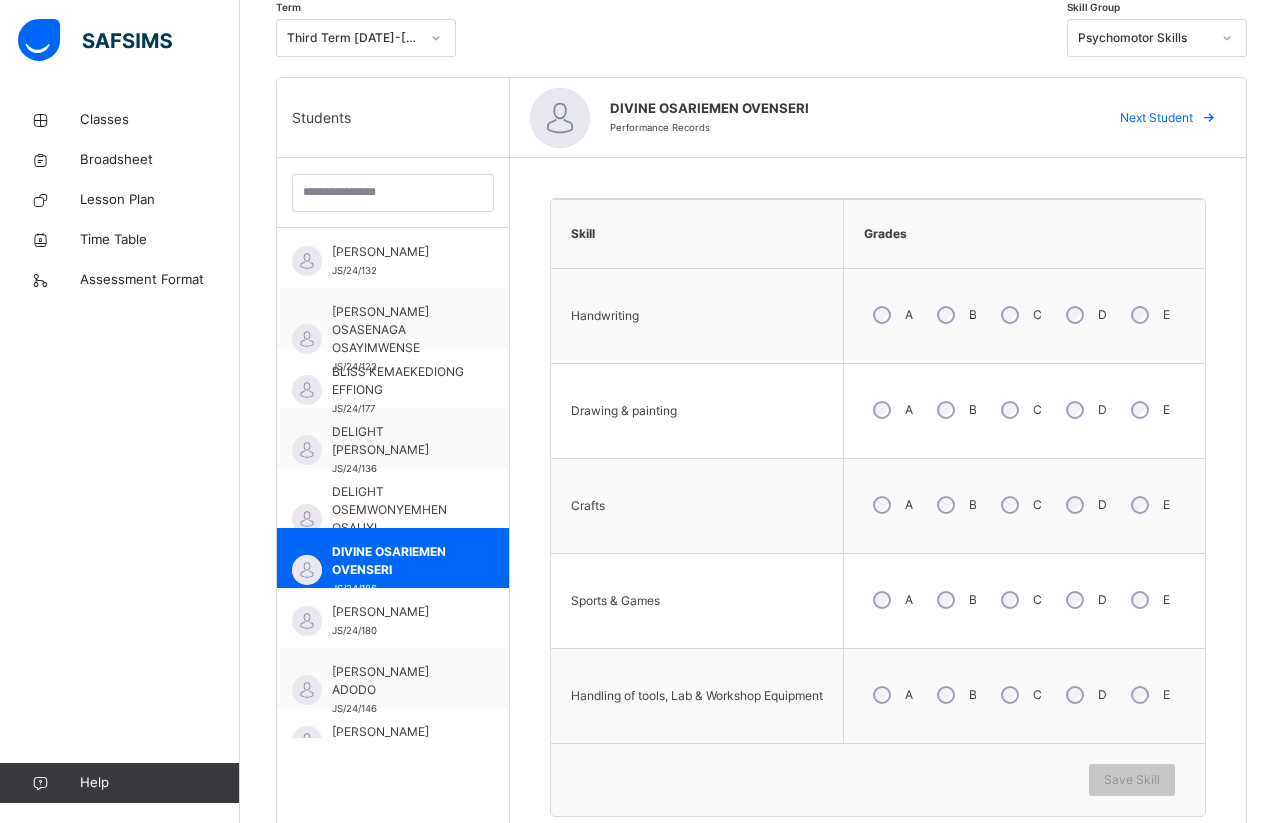click on "C" at bounding box center [1019, 600] 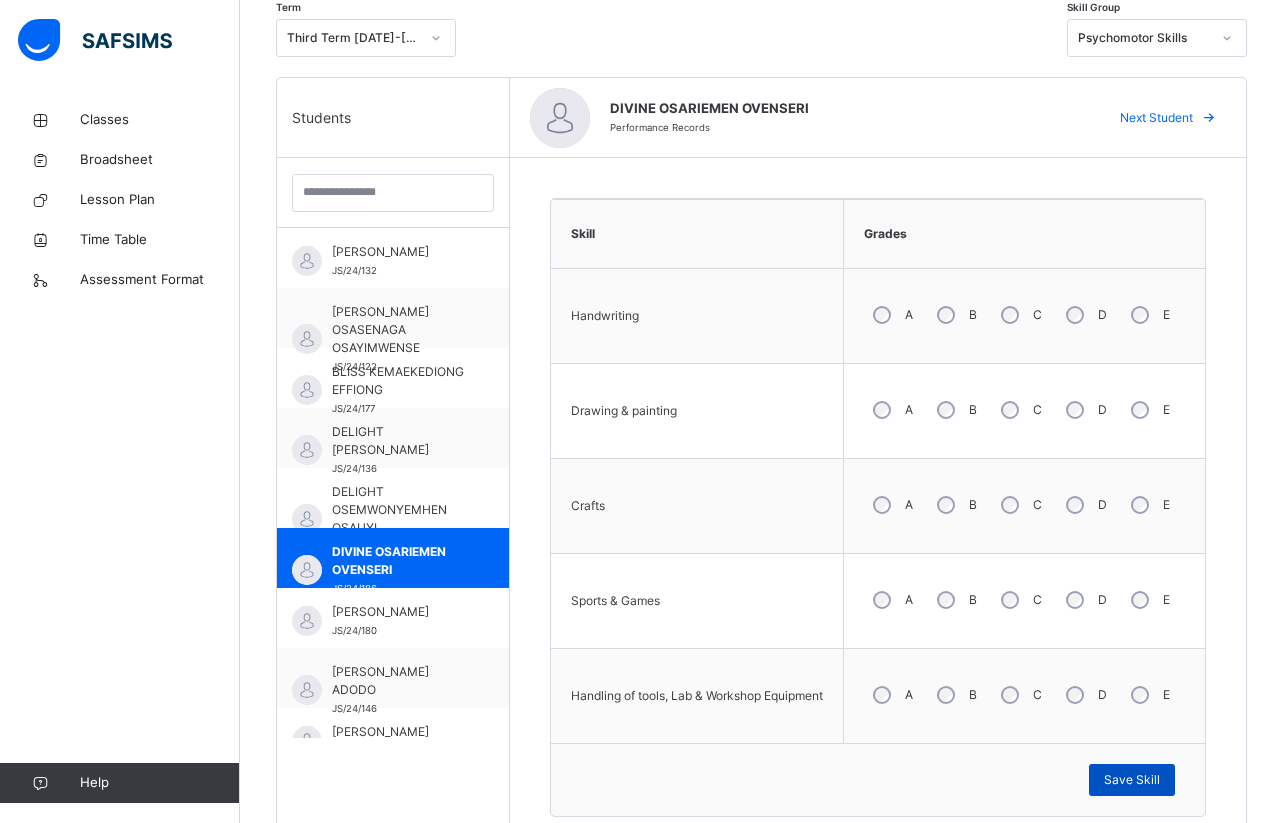 click on "Save Skill" at bounding box center (1132, 780) 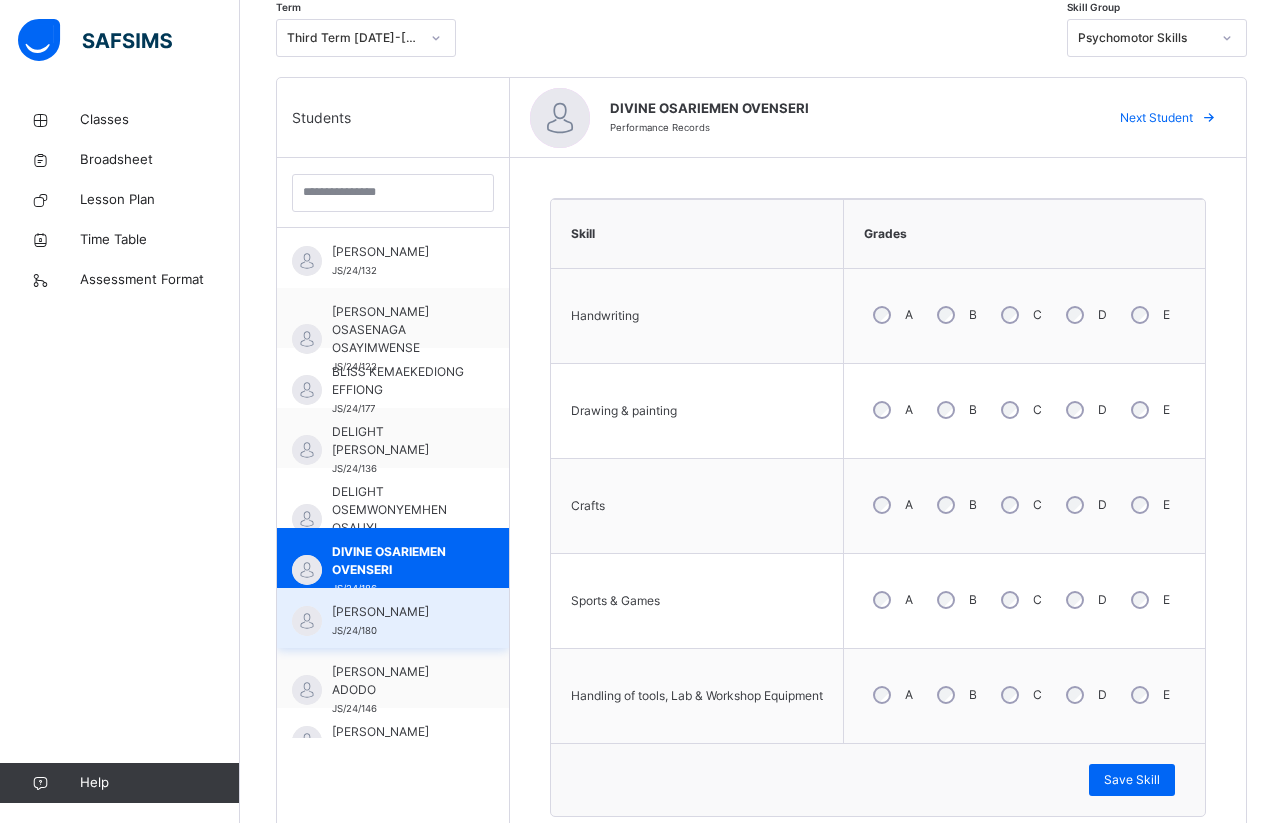 click on "[PERSON_NAME]" at bounding box center (398, 612) 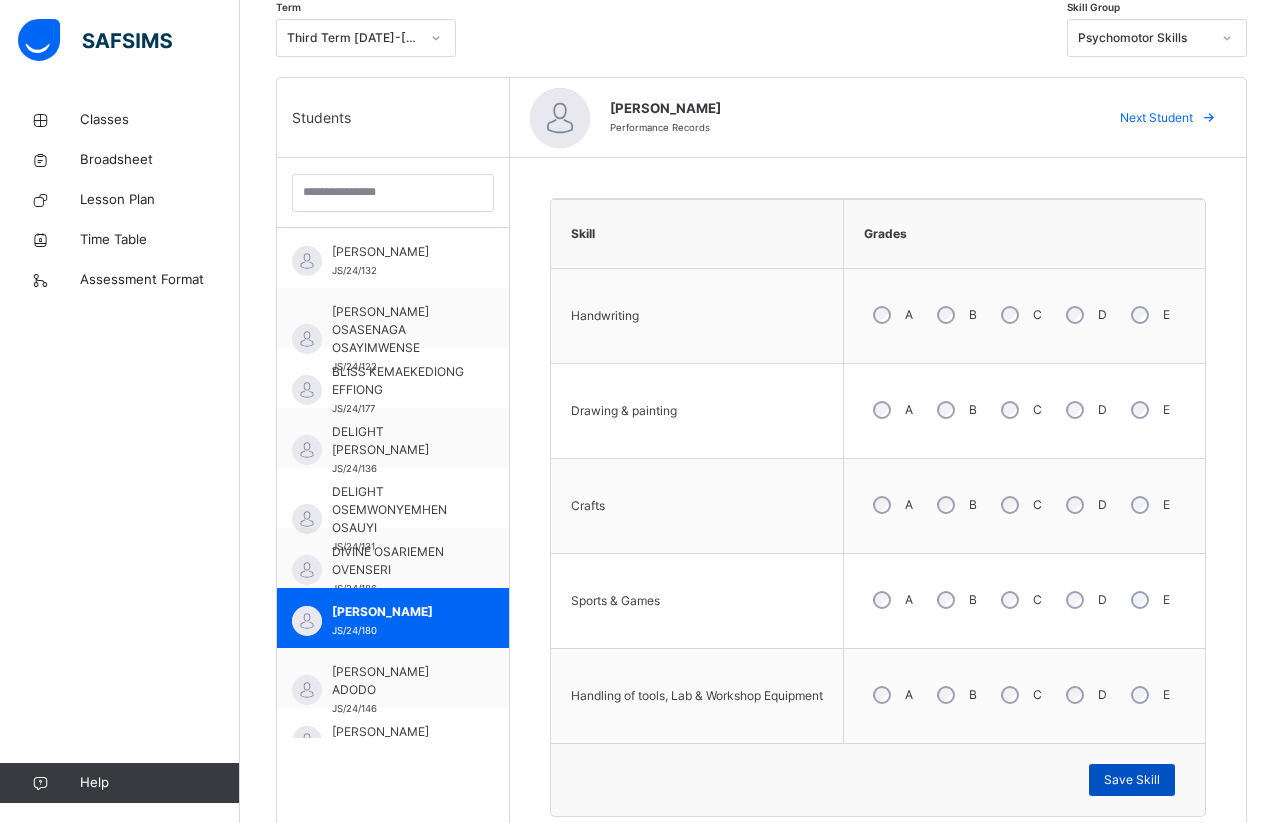 click on "Save Skill" at bounding box center [1132, 780] 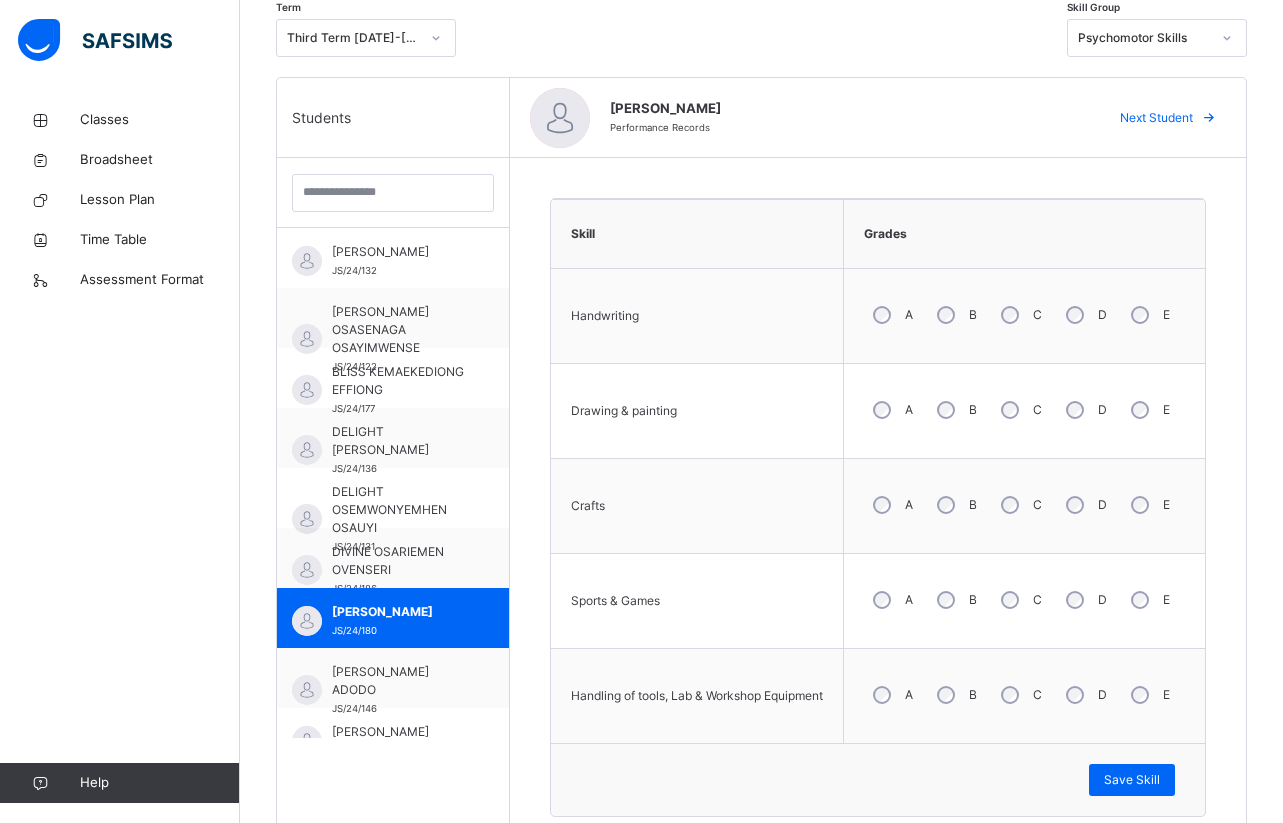click on "Save Skill" at bounding box center (878, 780) 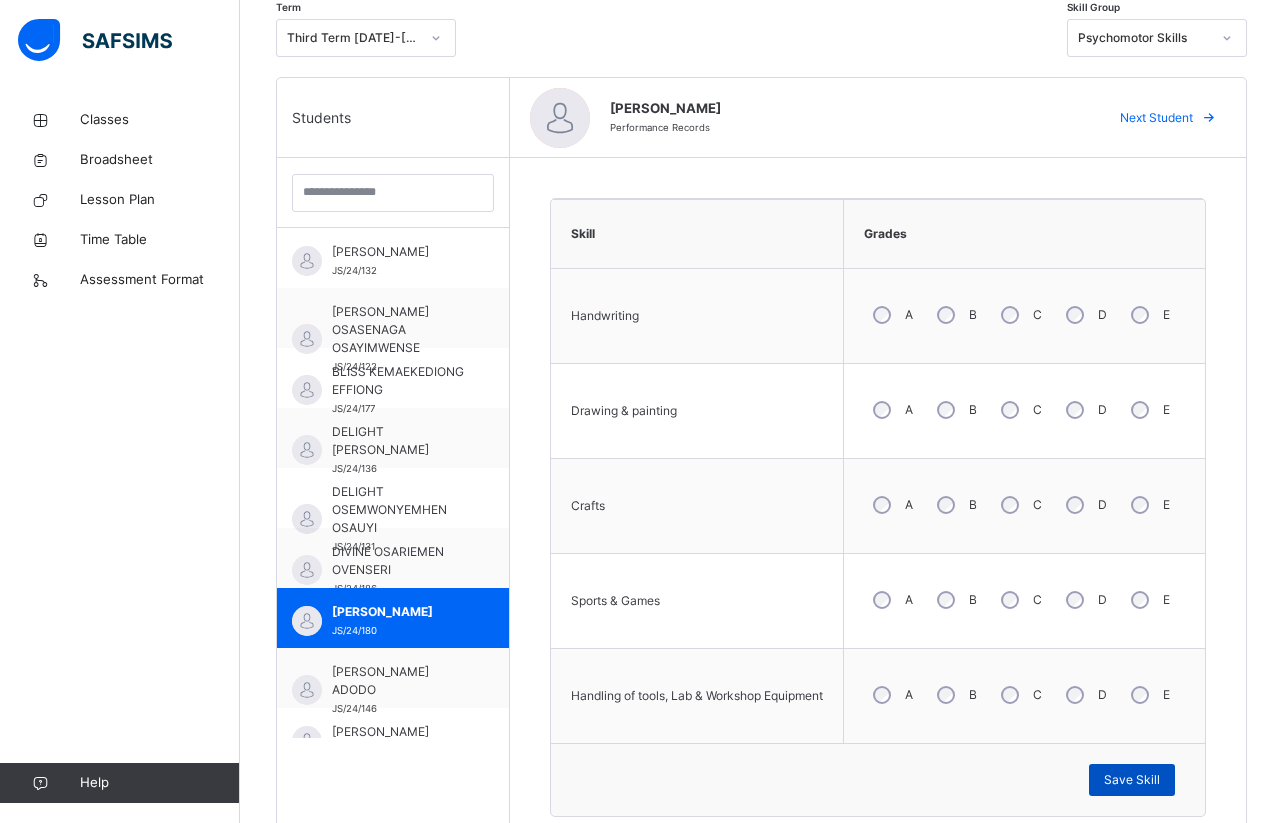 click on "Save Skill" at bounding box center [1132, 780] 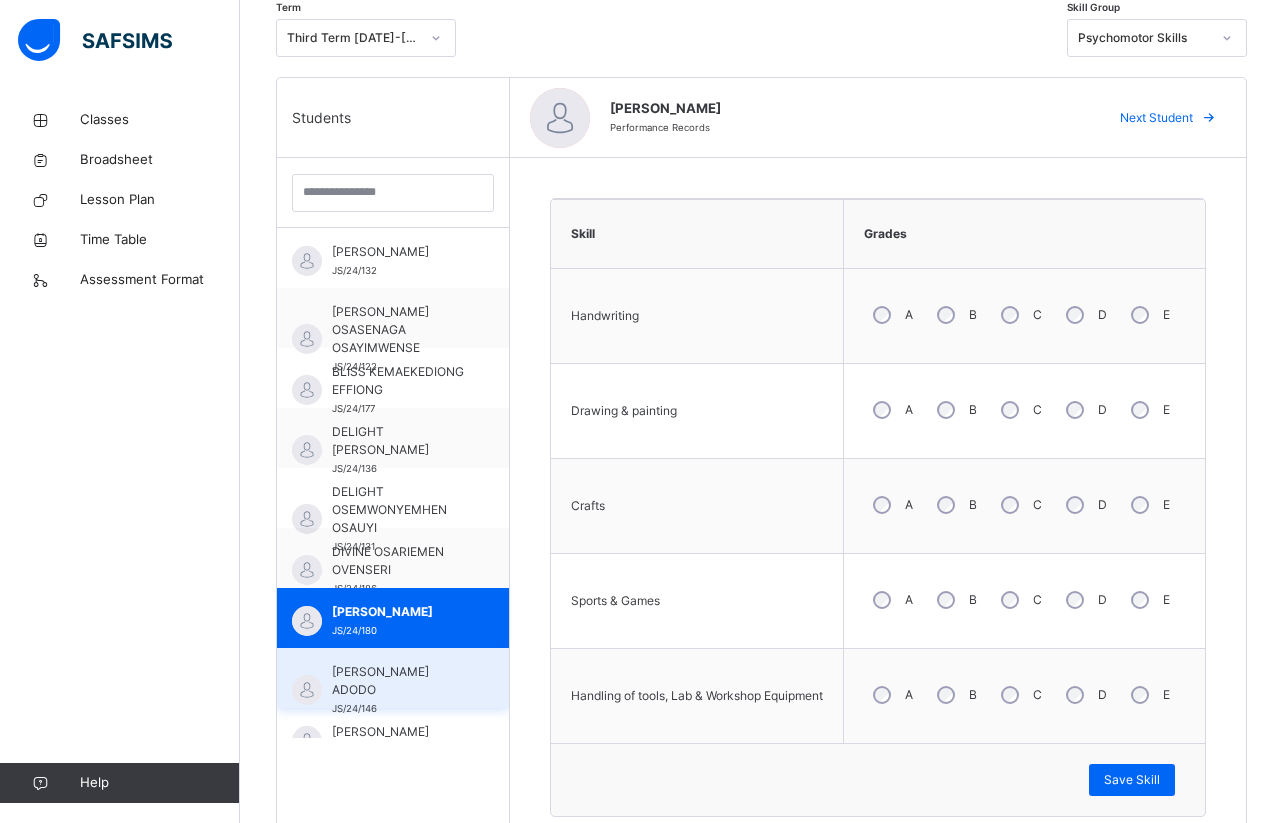 click on "[PERSON_NAME] ADODO" at bounding box center (398, 681) 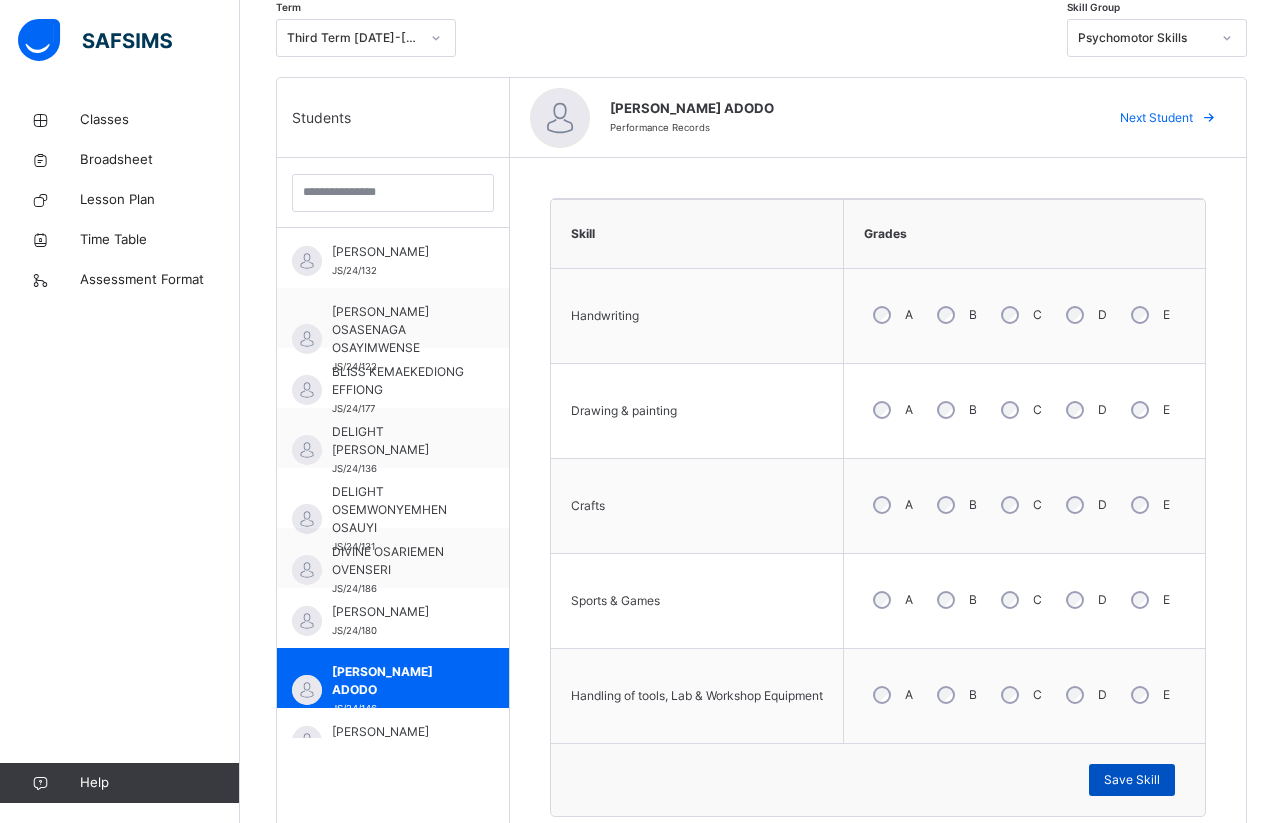 click on "Save Skill" at bounding box center (1132, 780) 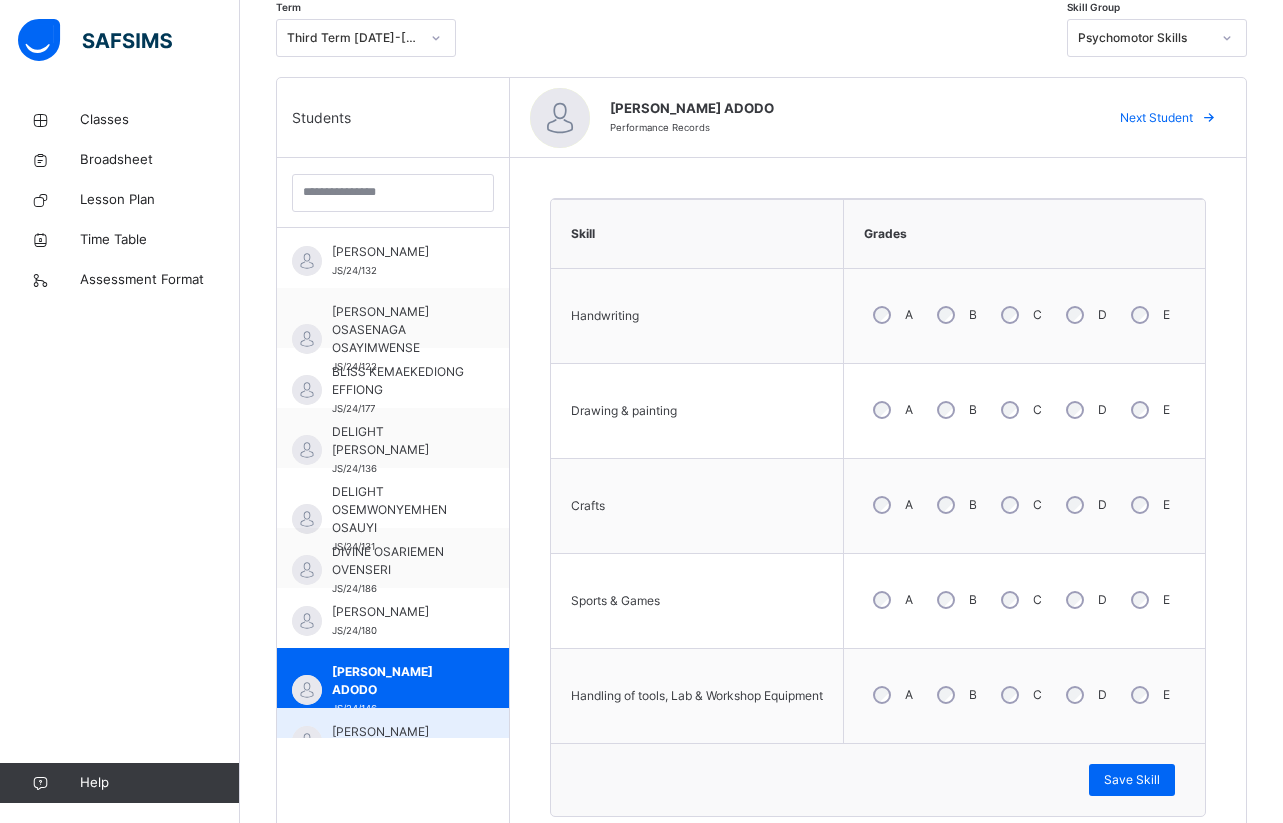 click on "[PERSON_NAME]" at bounding box center [398, 732] 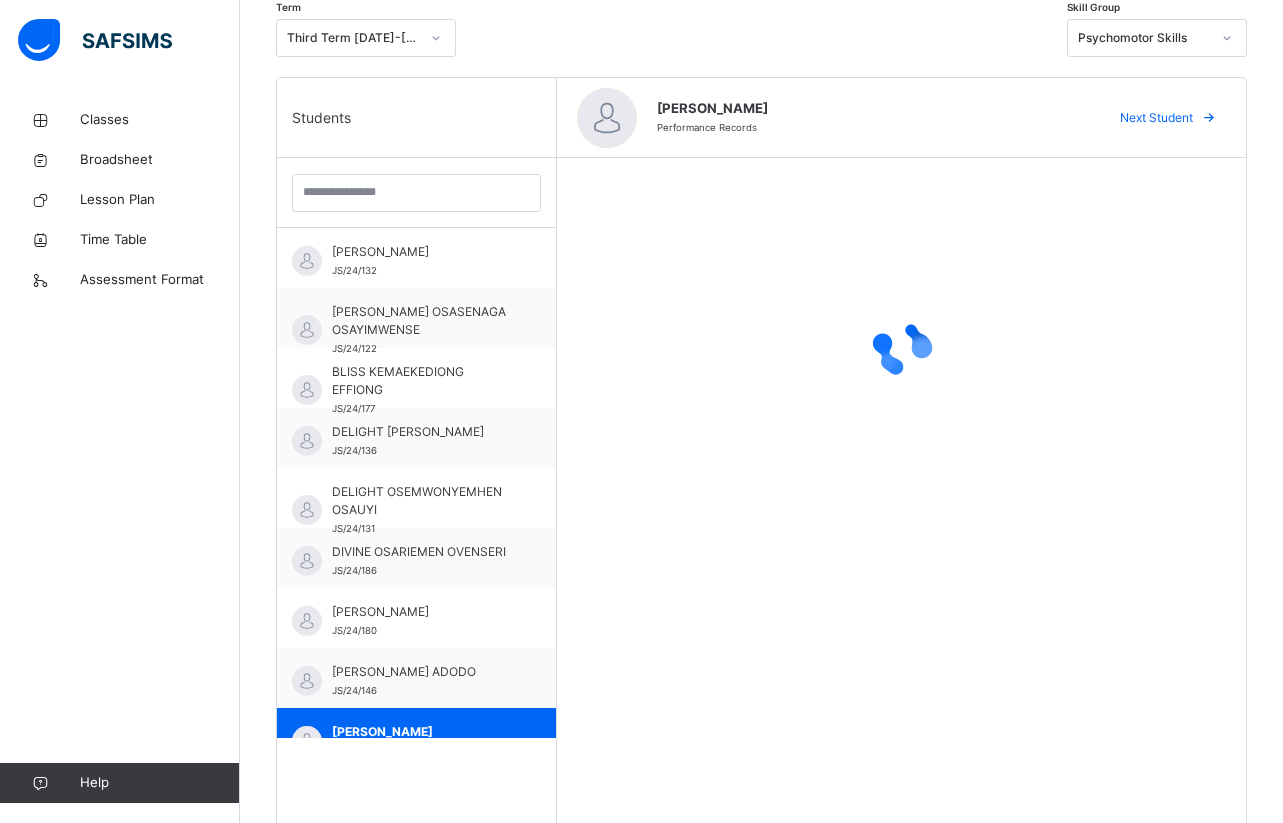 click on "Back  / Basic 8 Gold Basic 8 Gold Basic 8 Third Term [DATE]-[DATE] Class Members Subjects Results Skills Attendance Timetable Form Teacher Skills More Options   32  Students in class Download Pdf Report Excel Report View subject profile JEDIDIAH SCHOOLS Date: [DATE] 8:51:33 am Class Members Class:  Basic 8 Gold Total no. of Students:  32 Term:  Third Term Session:  [DATE]-[DATE] S/NO Admission No. Last Name First Name Other Name 1 JS/24/132 AWAEBE ANNABEL EMIKE 2 JS/24/122 OSAYIMWENSE [PERSON_NAME] OSASENAGA 3 JS/24/177 [PERSON_NAME] KEMAEKEDIONG 4 JS/24/136 [PERSON_NAME] DELIGHT OMORAGA 5 JS/24/131 OSAUYI DELIGHT OSEMWONYEMHEN 6 JS/24/186 OVENSERI DIVINE OSARIEMEN 7 JS/24/180 [PERSON_NAME] ODOSAYIE 8 JS/24/146 [PERSON_NAME] 9 JS/24/133 [PERSON_NAME] 10 JS/24/160 [PERSON_NAME] 11 JS/24/154 OLARINOYE [PERSON_NAME] 12 JS/24/197 LUCKY GIFT OMOEOLE 13 JS/24/124 OJIEFOH GODFIRST ESOHE 14 JS/24/155 OMOBHUDE GODSENT OSEGHIELE 15 JS/24/123 [PERSON_NAME] [PERSON_NAME] 16 JS/24/121" at bounding box center (761, 307) 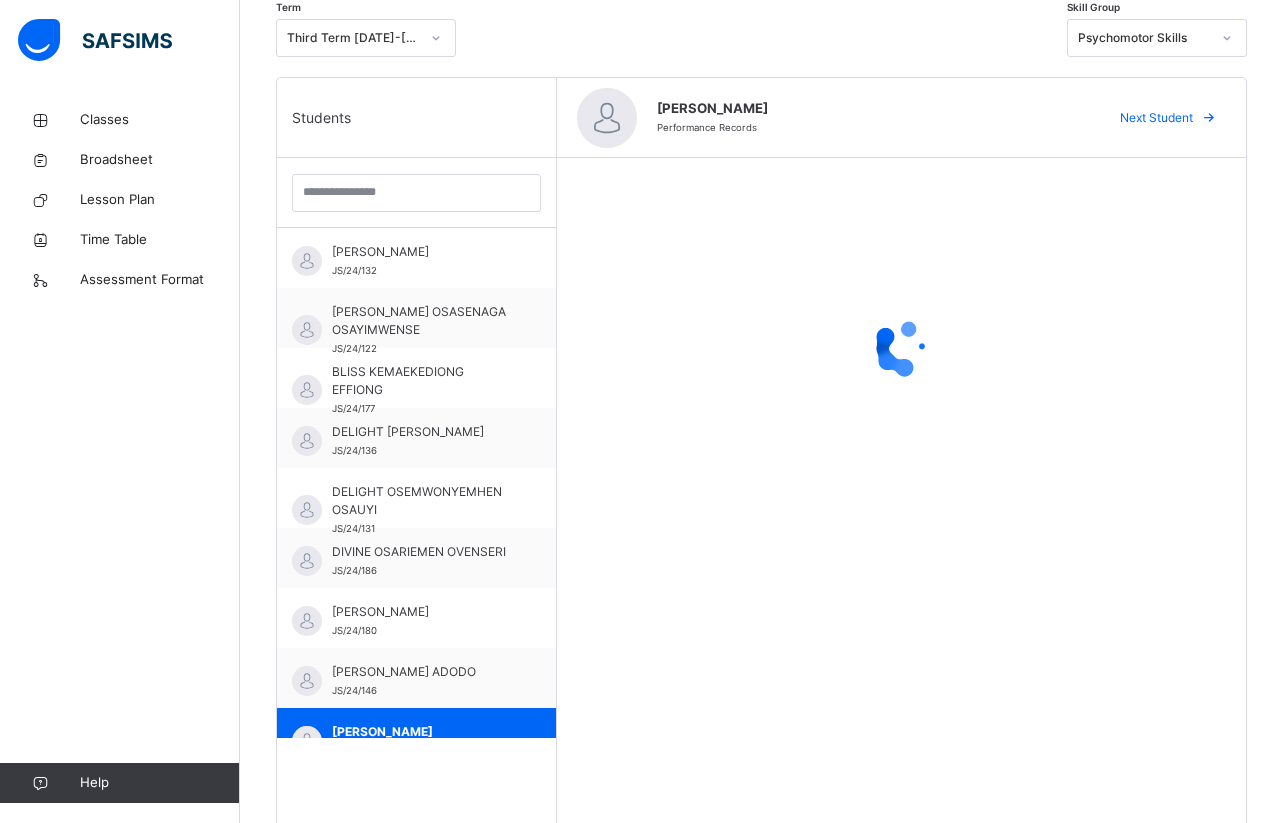 scroll, scrollTop: 470, scrollLeft: 0, axis: vertical 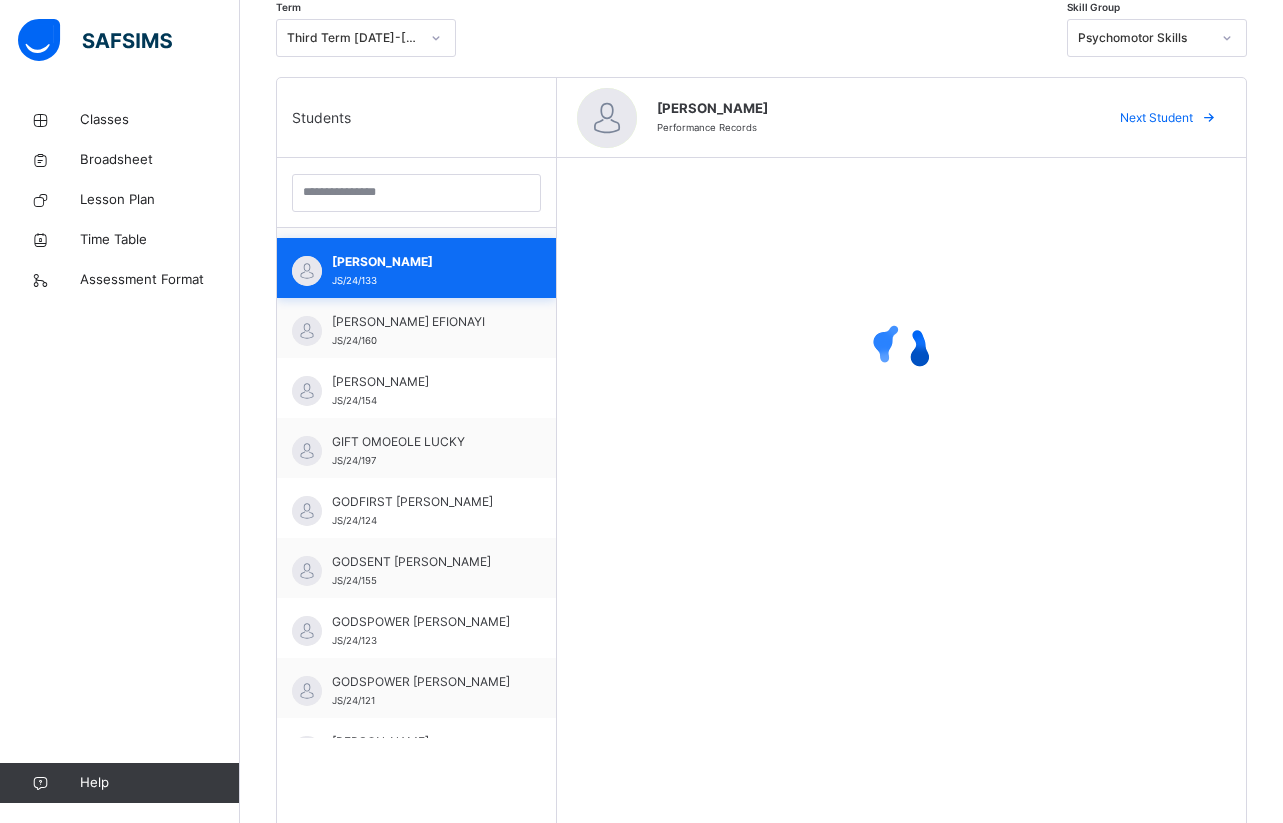click on "[PERSON_NAME]" at bounding box center (421, 262) 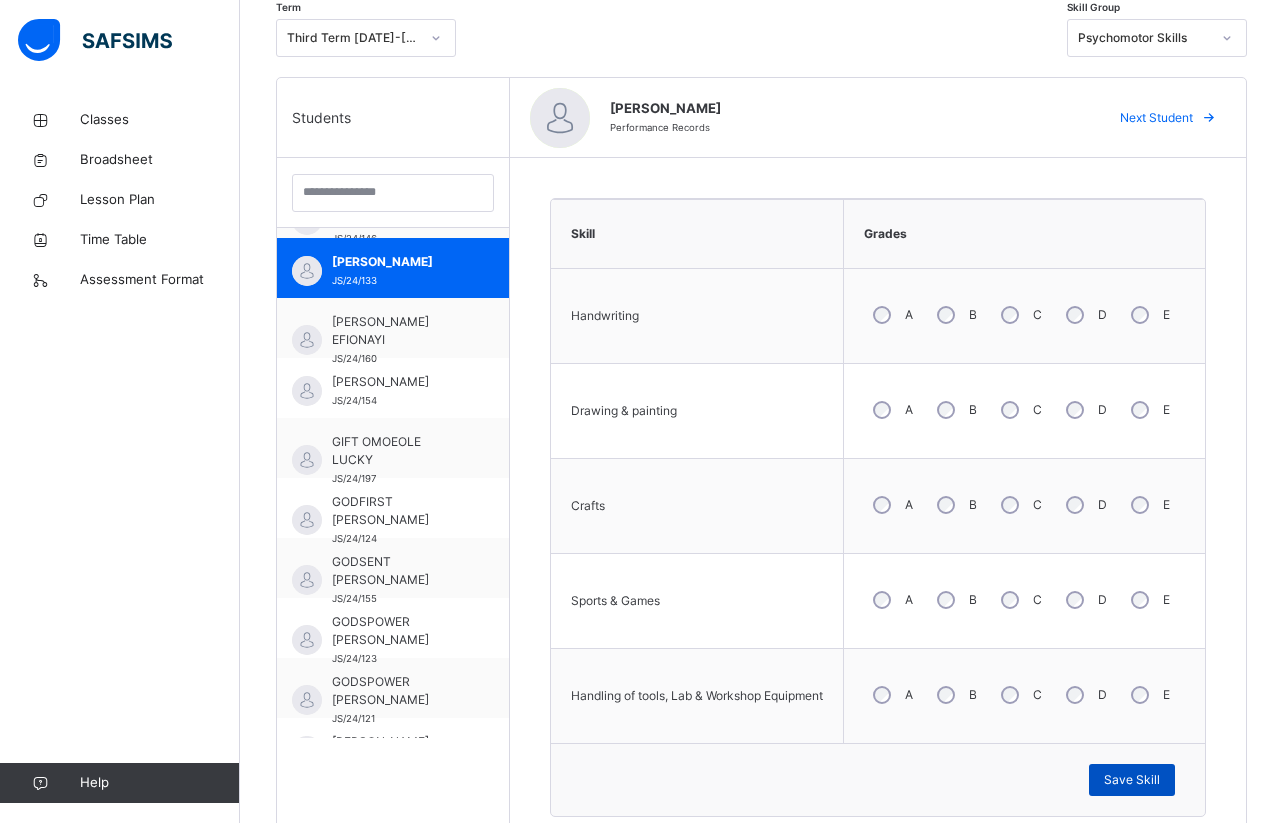 click on "Save Skill" at bounding box center [1132, 780] 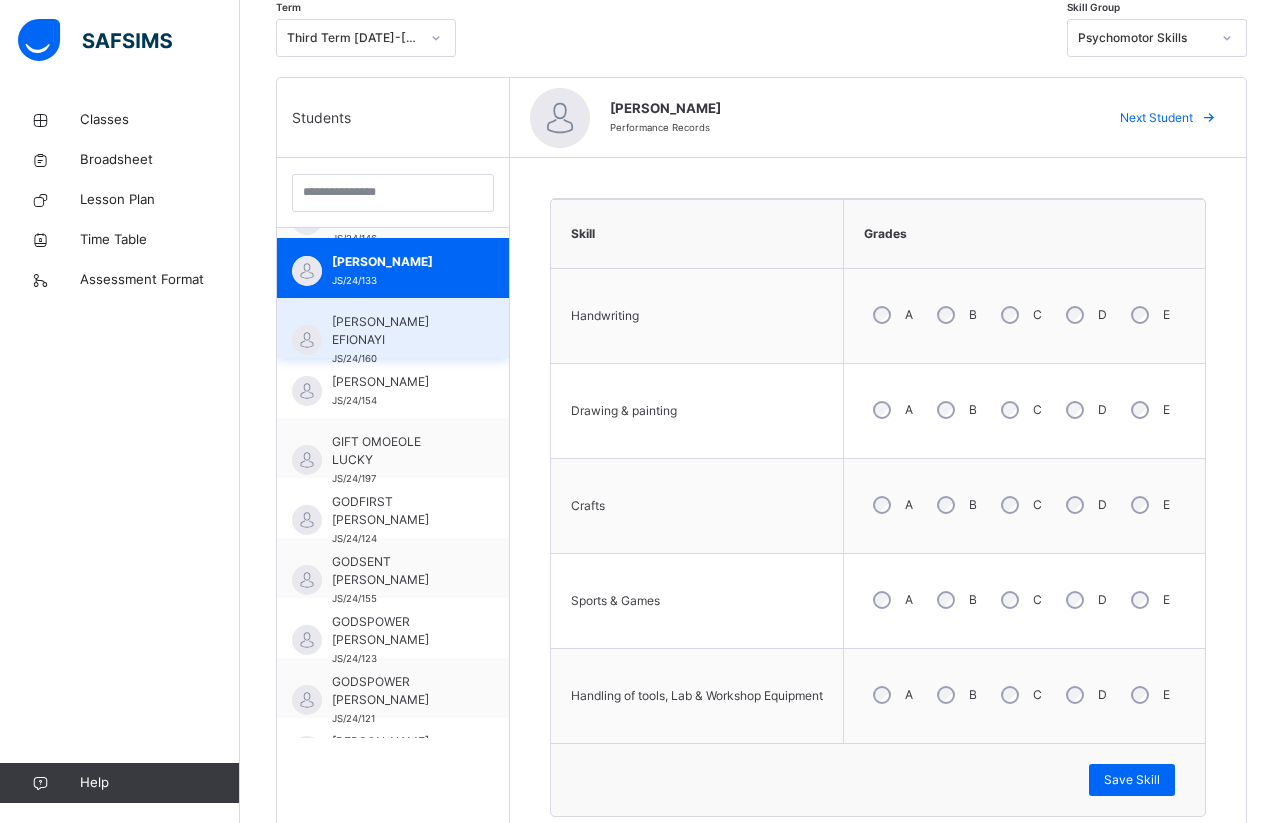 click on "[PERSON_NAME] [PERSON_NAME]/24/160" at bounding box center [393, 328] 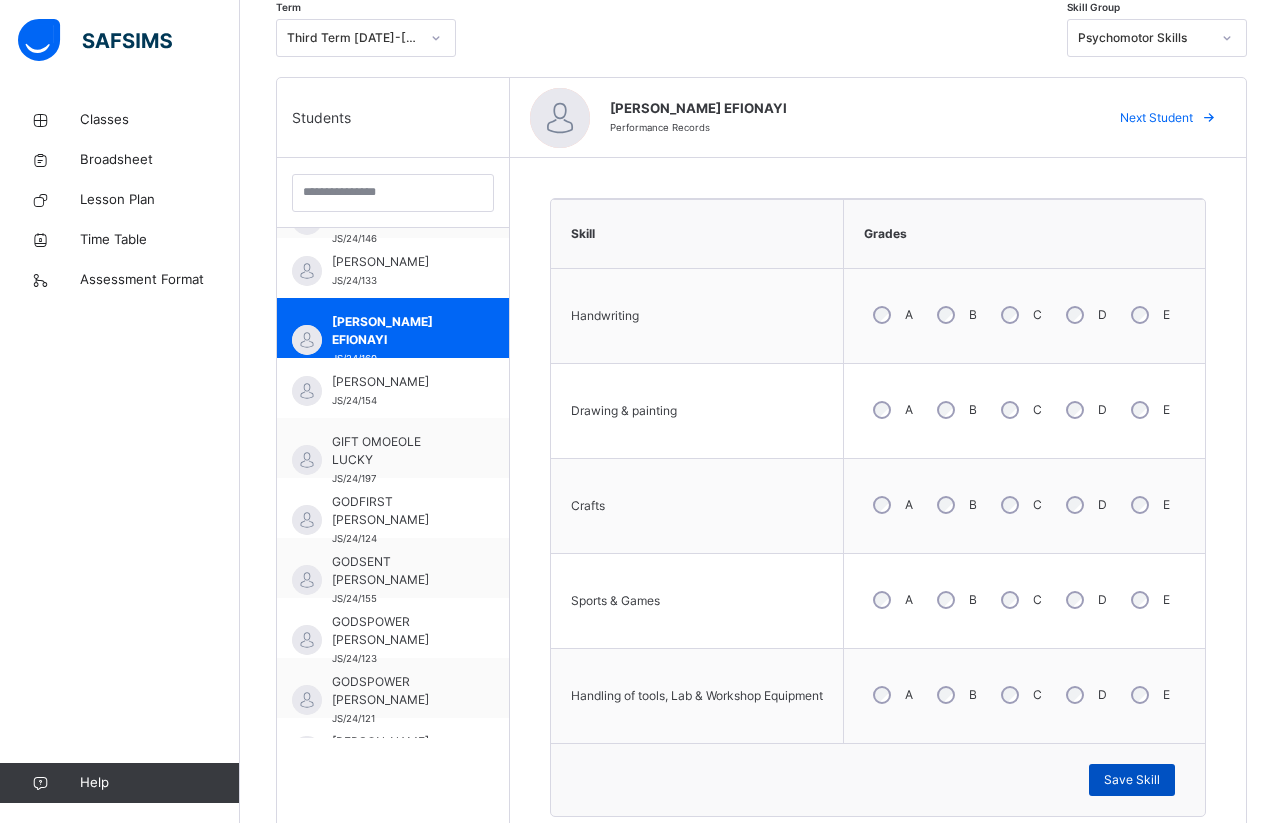click on "Save Skill" at bounding box center (1132, 780) 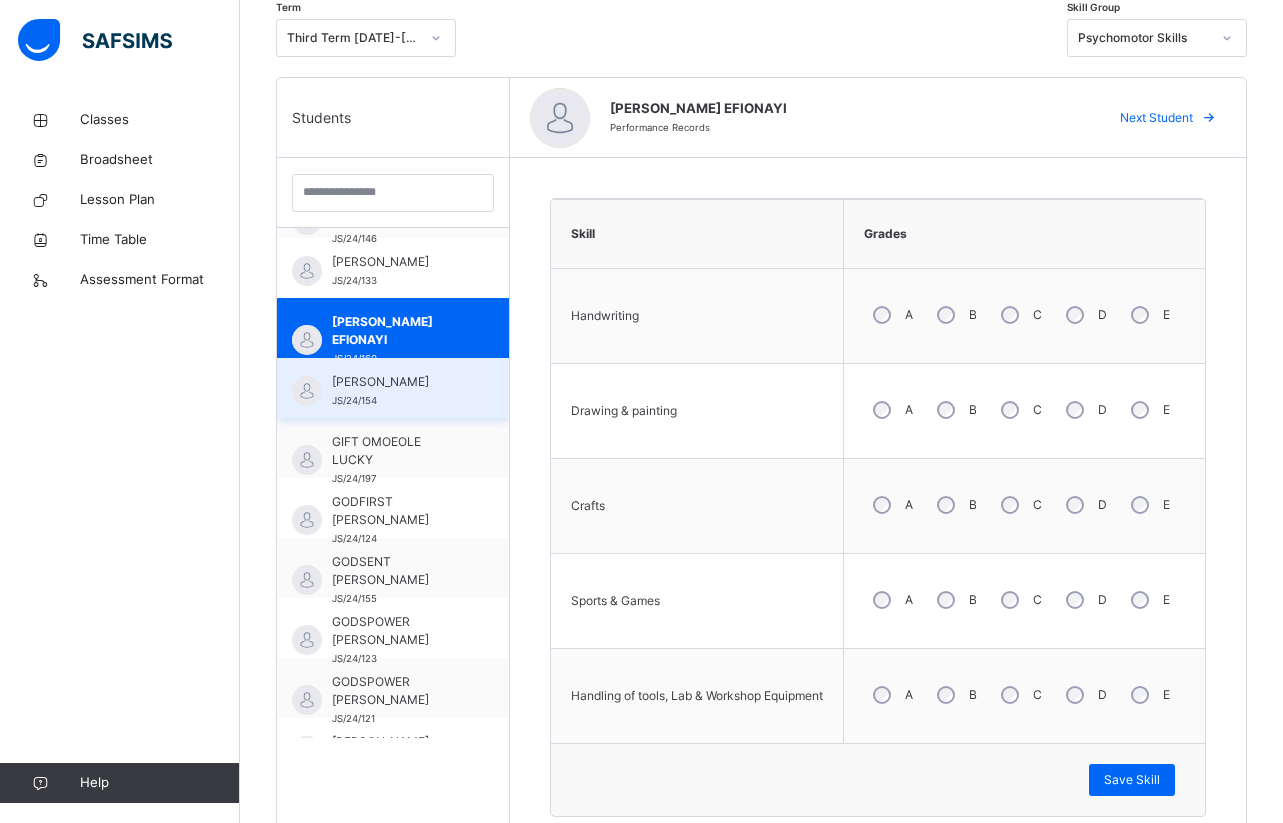 click on "[PERSON_NAME]" at bounding box center (398, 382) 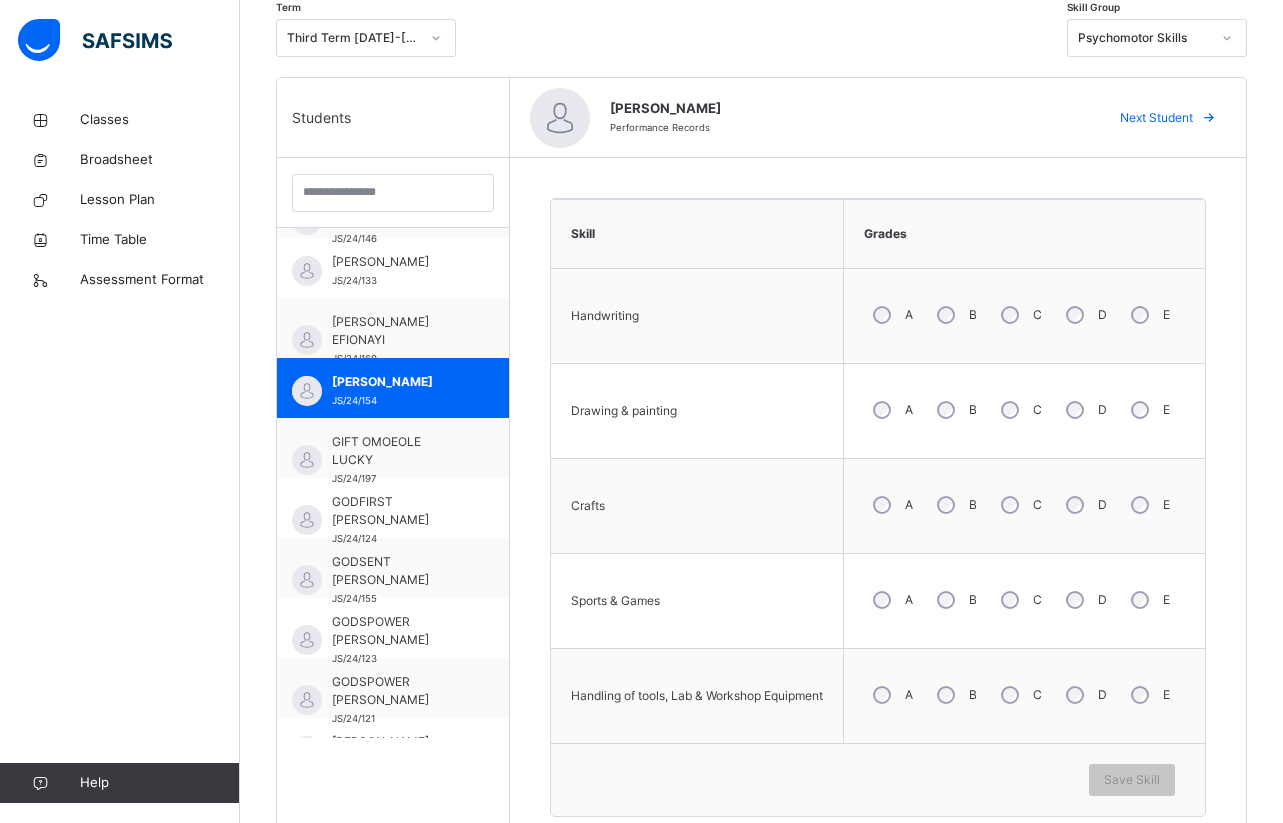 click on "B" at bounding box center (955, 315) 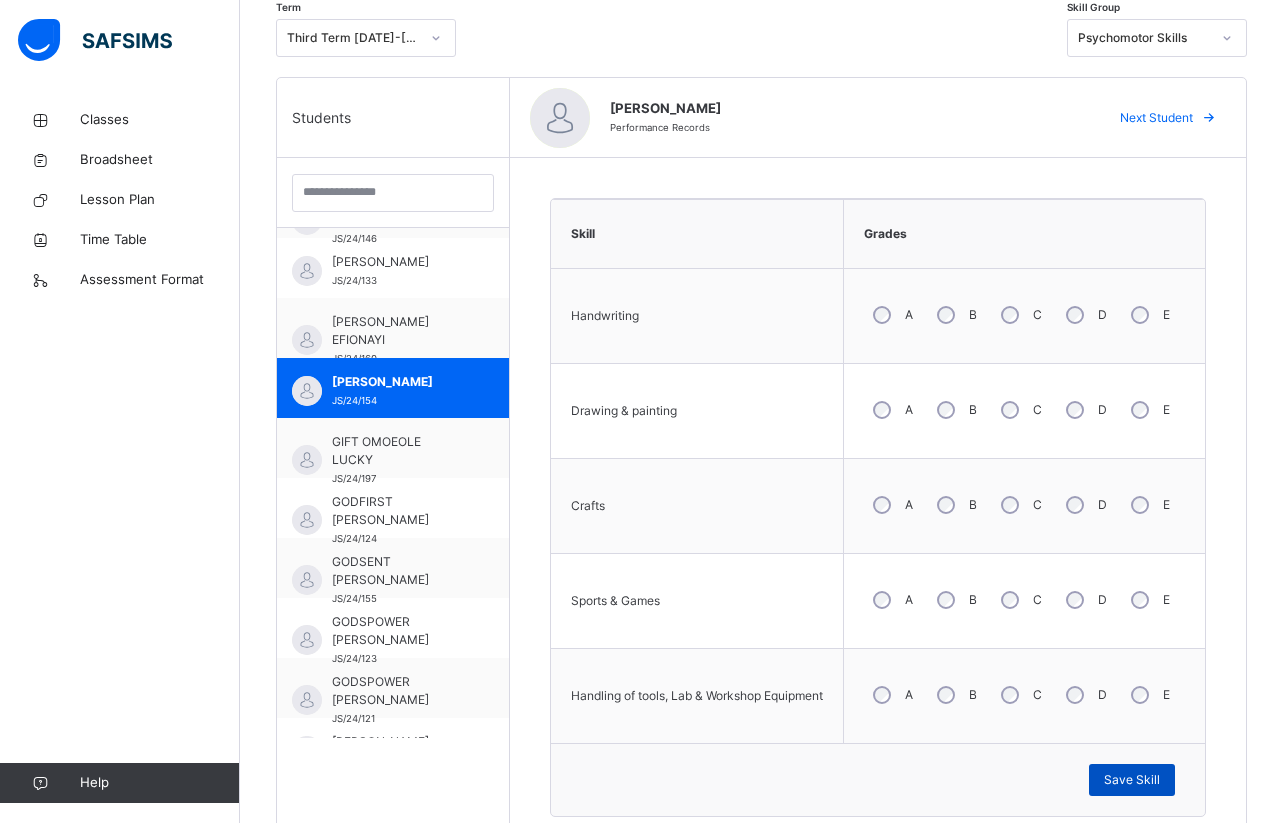 click on "Save Skill" at bounding box center (1132, 780) 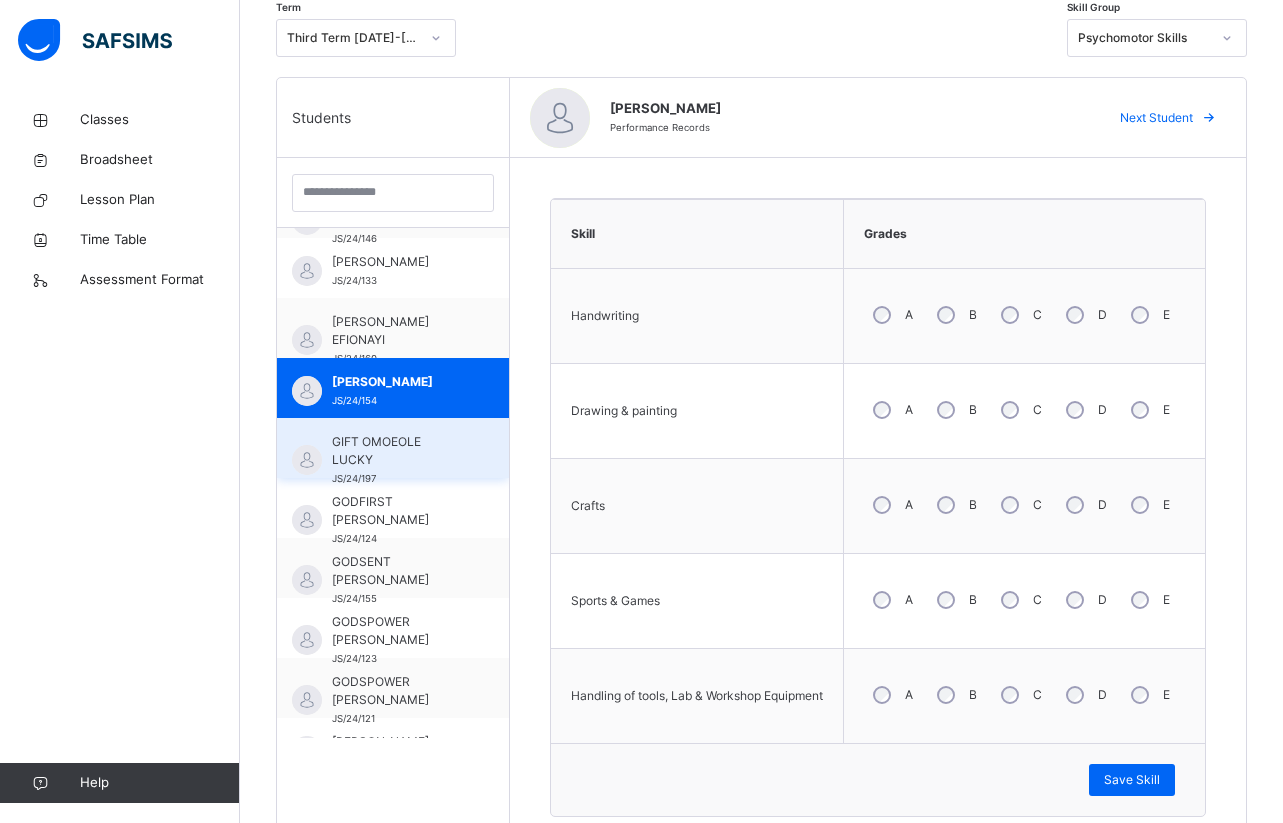 click on "GIFT OMOEOLE LUCKY" at bounding box center (398, 451) 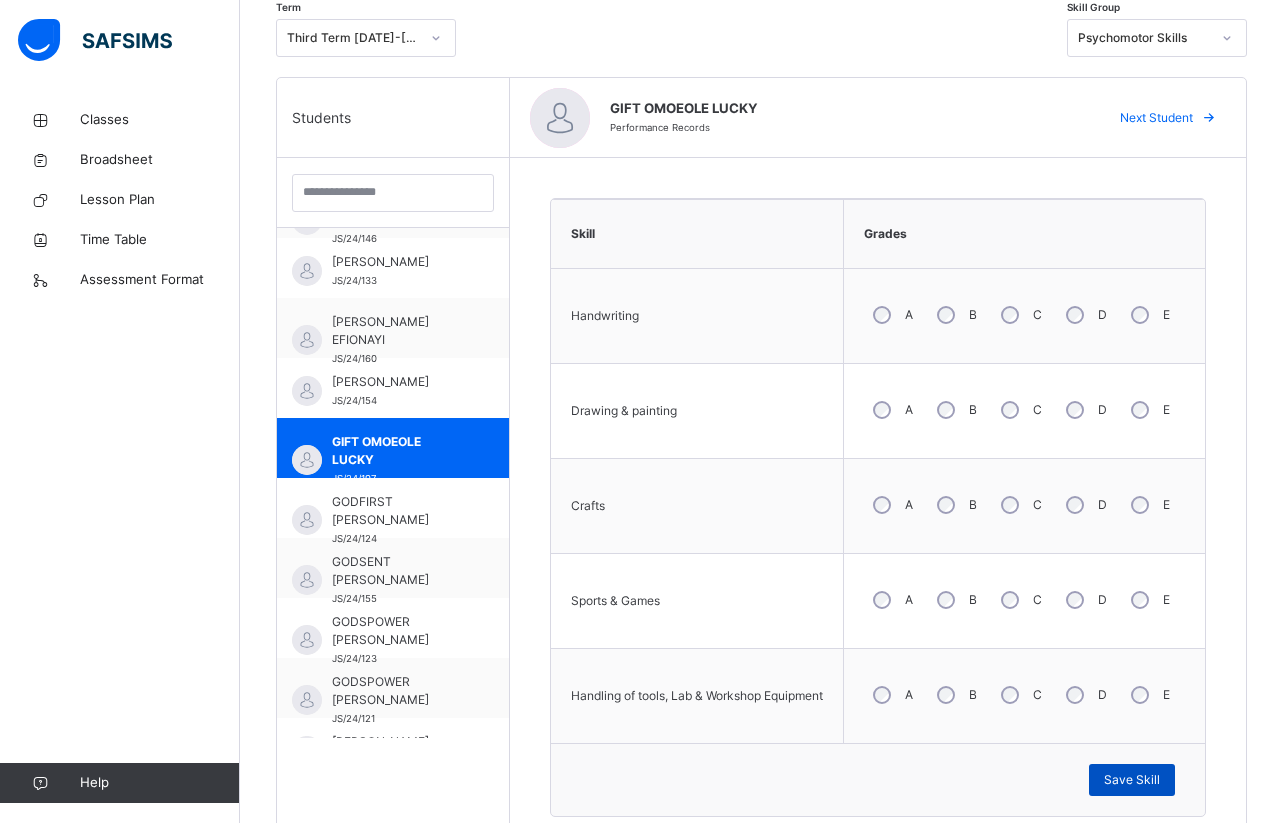 click on "Save Skill" at bounding box center (1132, 780) 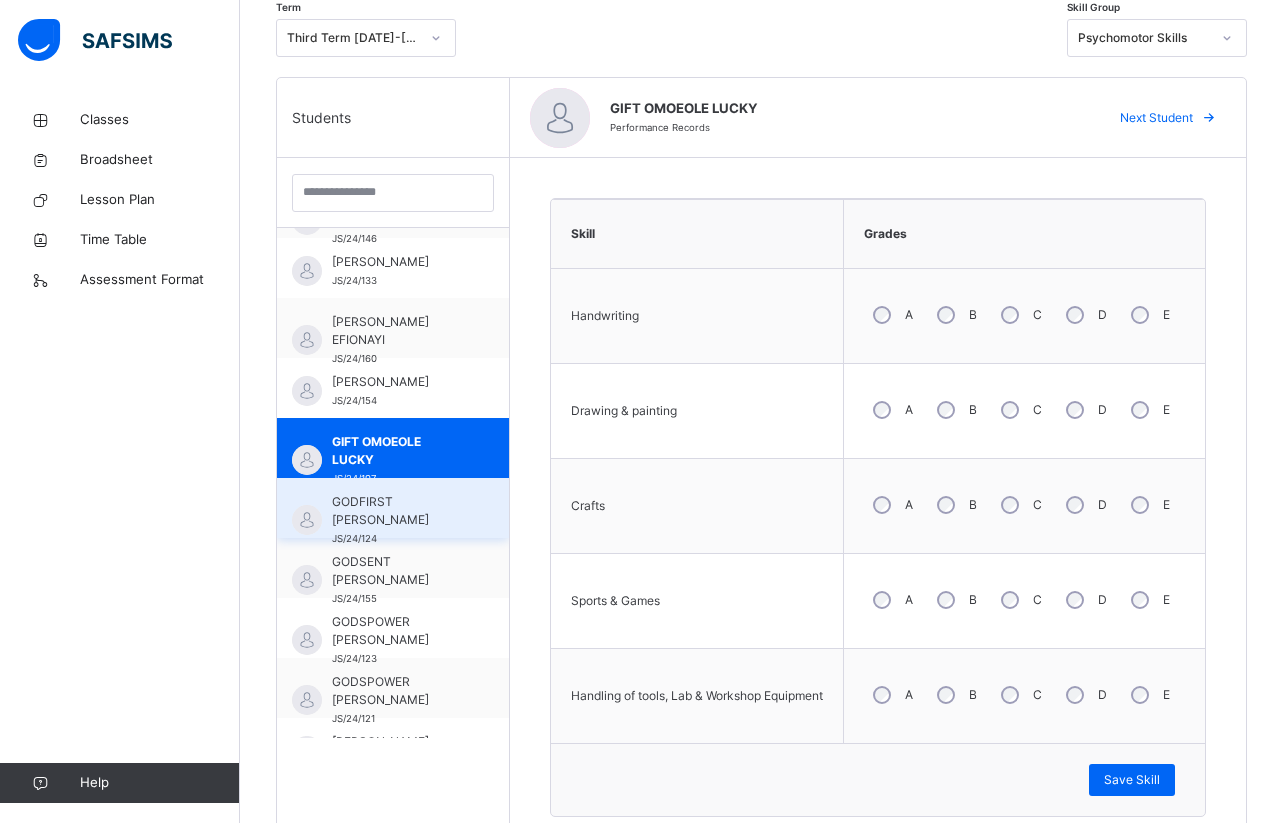 click on "GODFIRST [PERSON_NAME] JS/24/124" at bounding box center (393, 508) 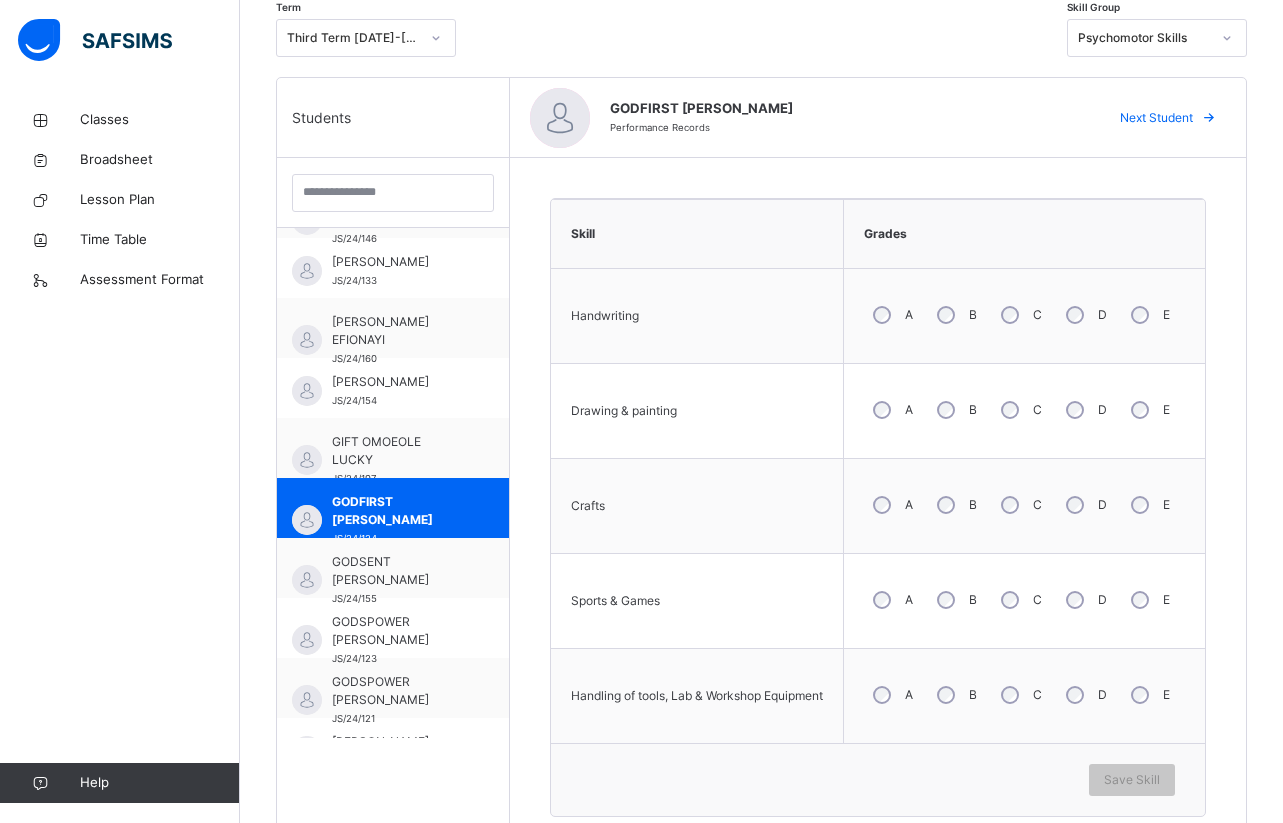click on "B" at bounding box center [955, 695] 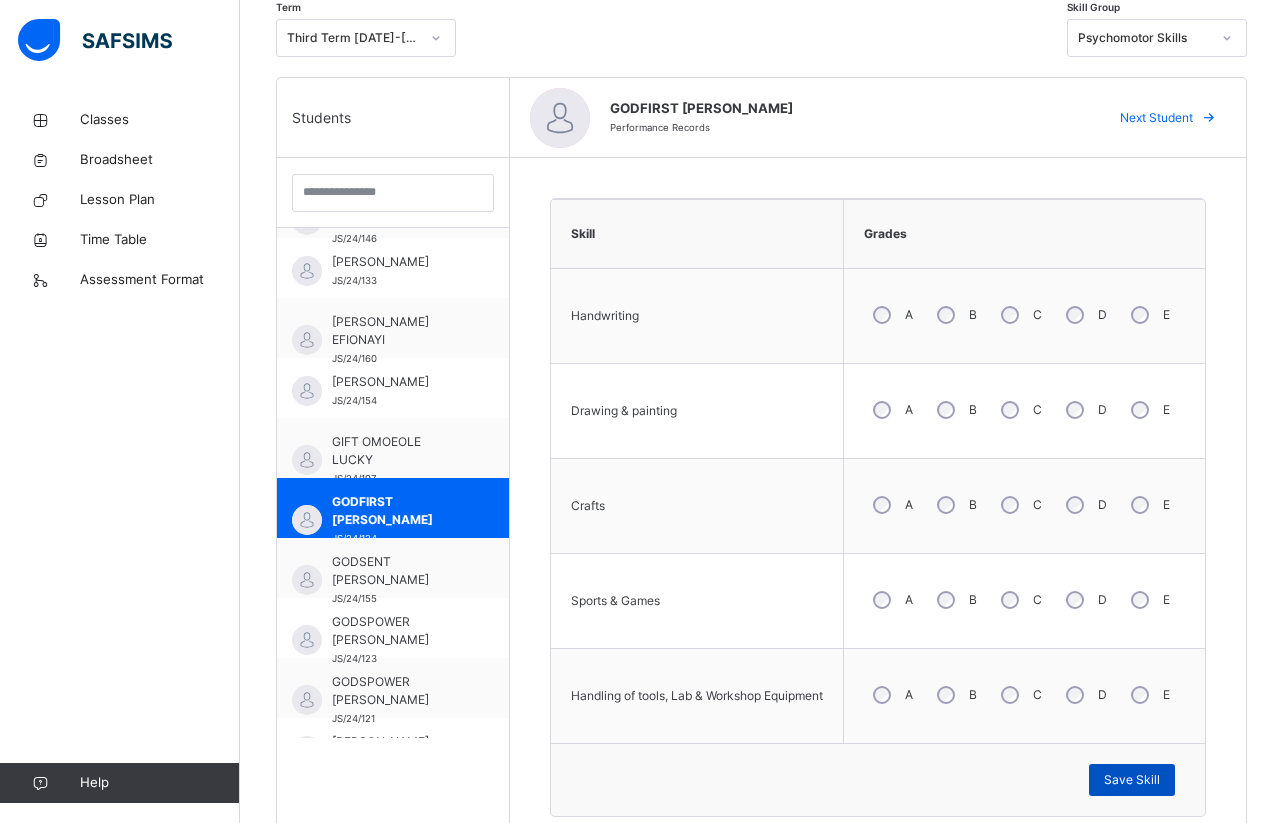 click on "Save Skill" at bounding box center (1132, 780) 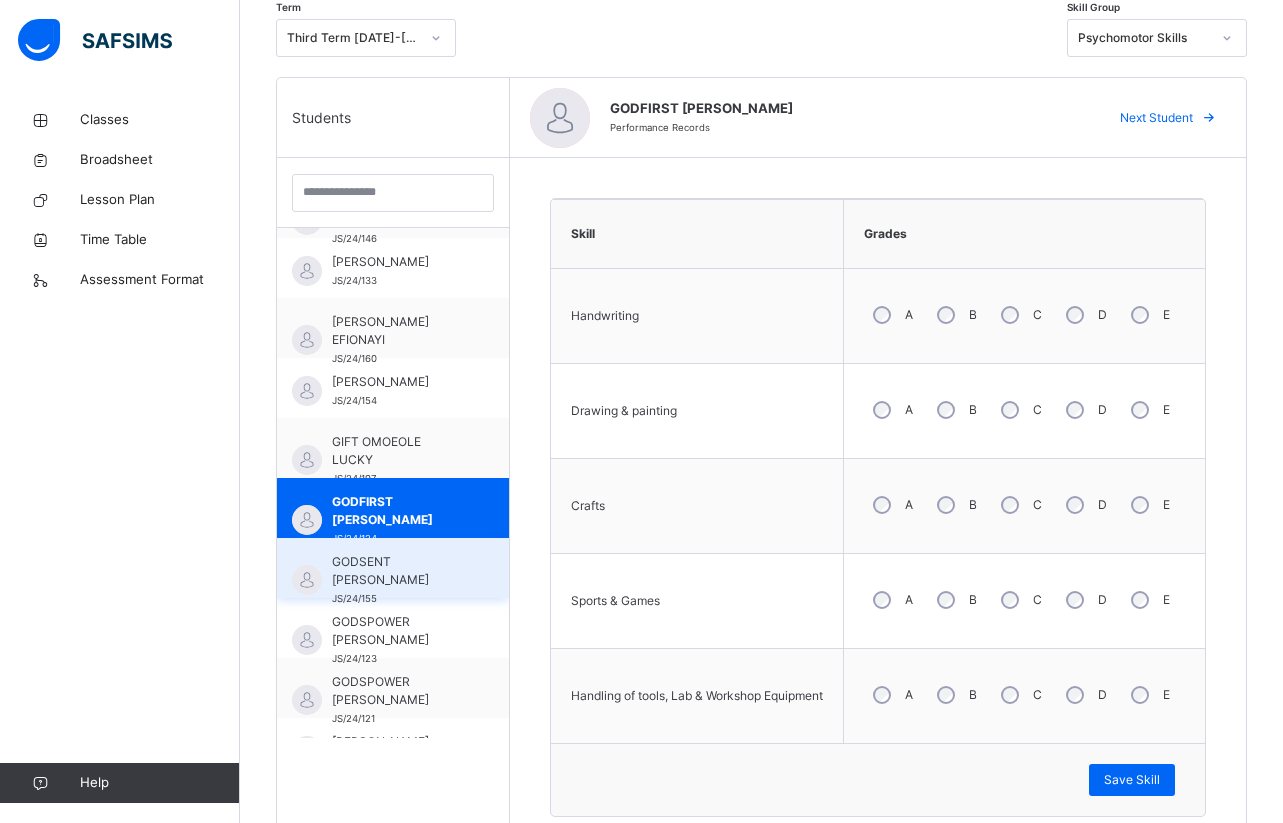 click on "GODSENT [PERSON_NAME]" at bounding box center (398, 571) 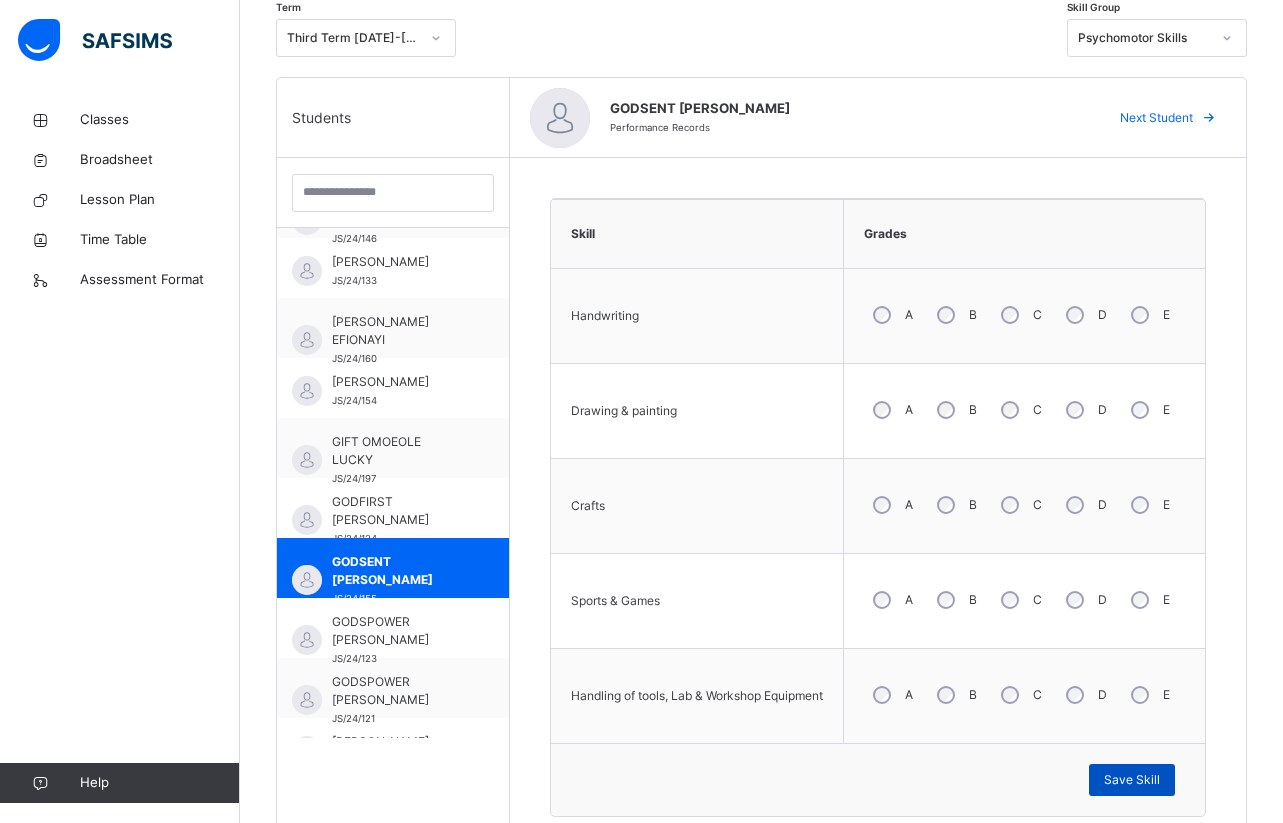 click on "Save Skill" at bounding box center [1132, 780] 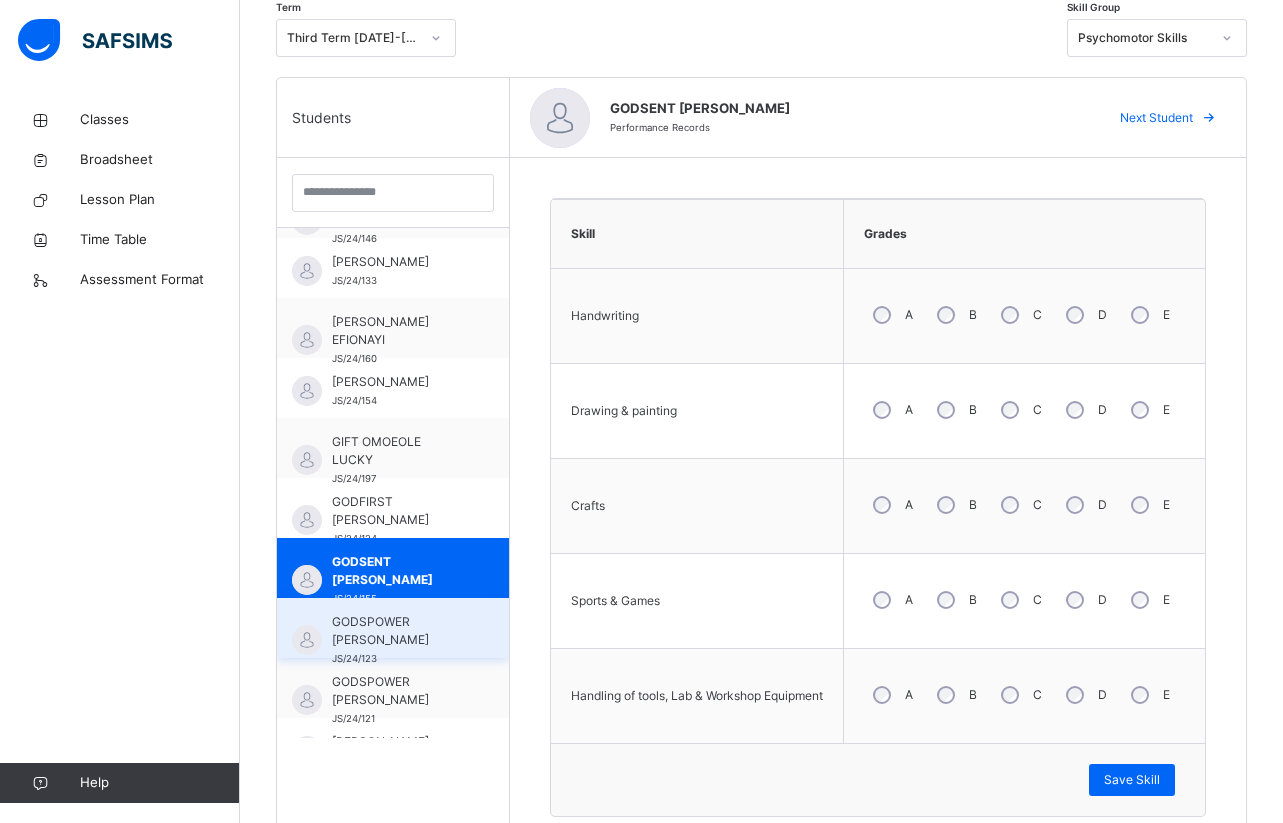 click on "GODSPOWER [PERSON_NAME]" at bounding box center [398, 631] 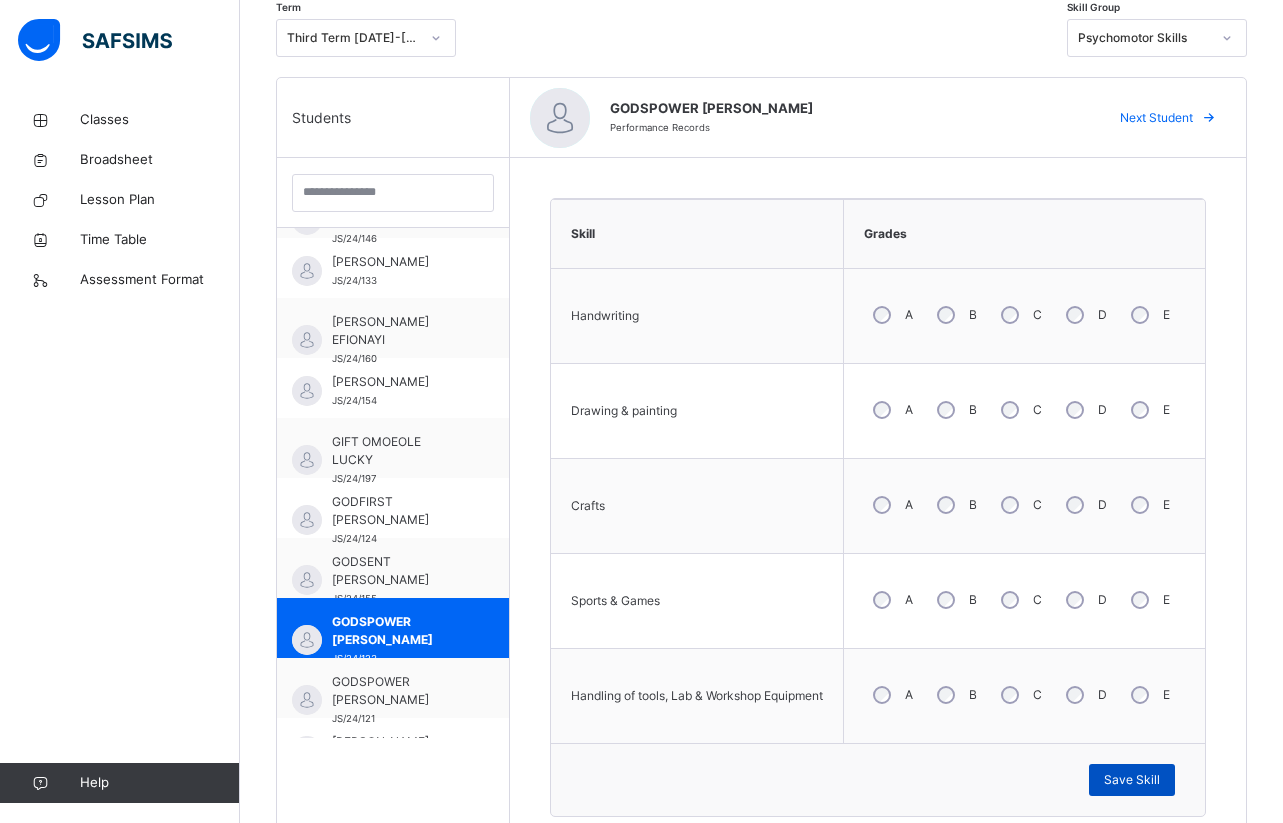 click on "Save Skill" at bounding box center [1132, 780] 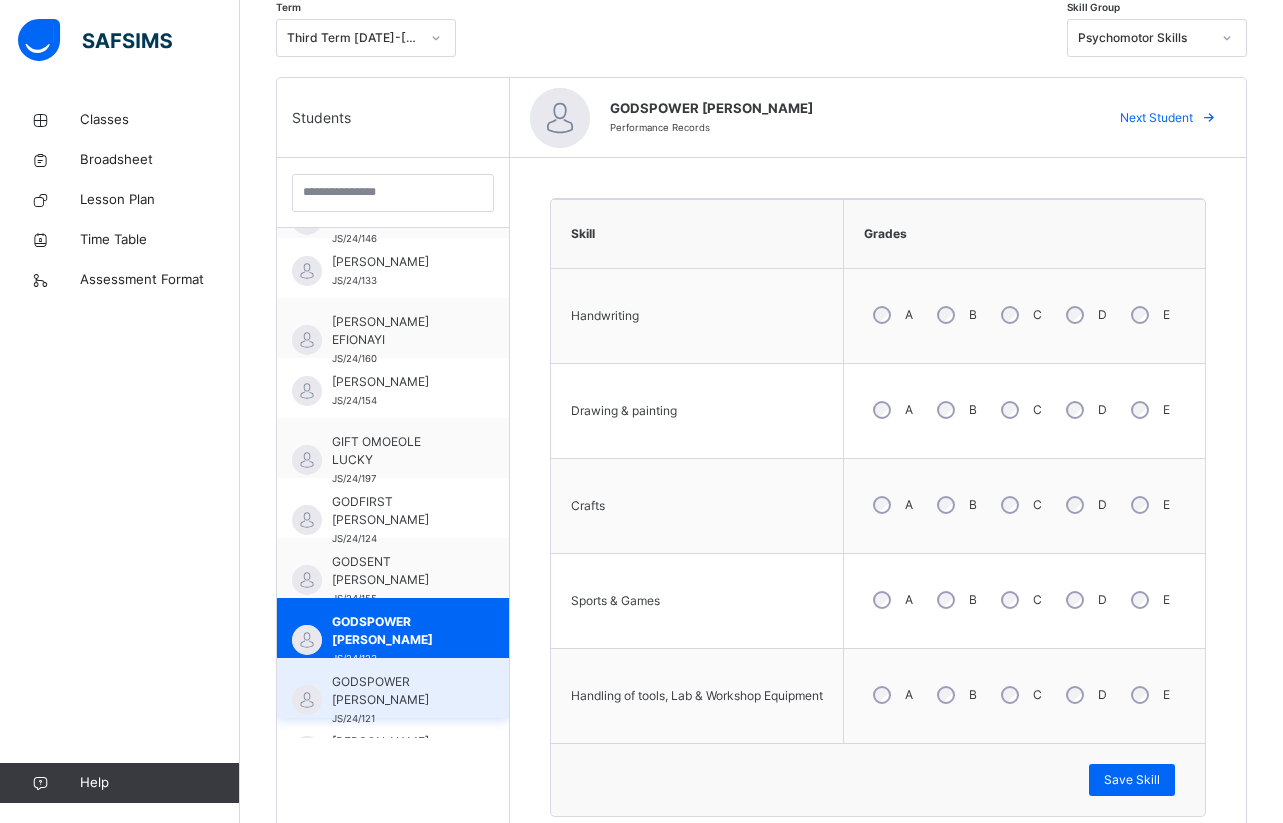 click on "GODSPOWER [PERSON_NAME]" at bounding box center (398, 691) 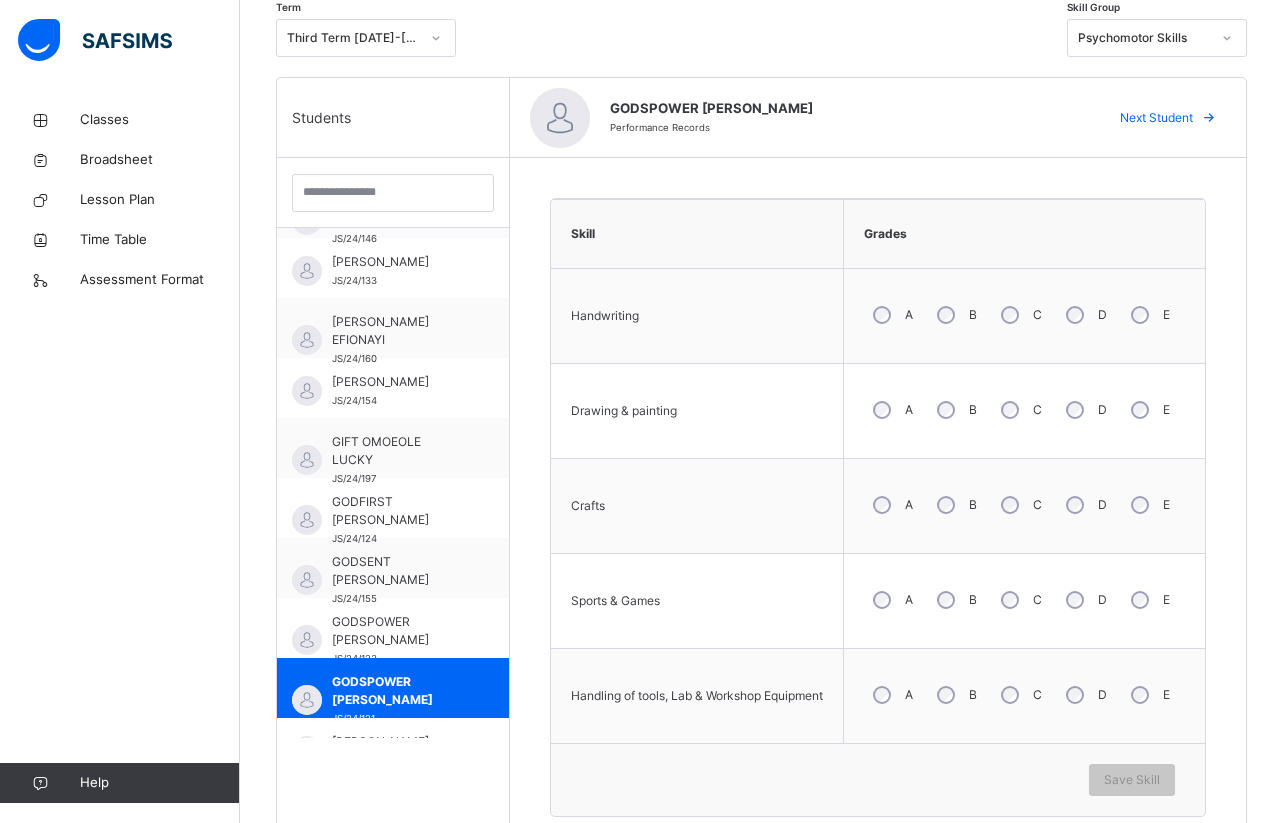 click on "Skill Grades Handwriting A B C D E Drawing & painting A B C D E Crafts A B C D E Sports & Games A B C D E Handling of tools, Lab & Workshop Equipment A B C D E Save Skill" at bounding box center [878, 529] 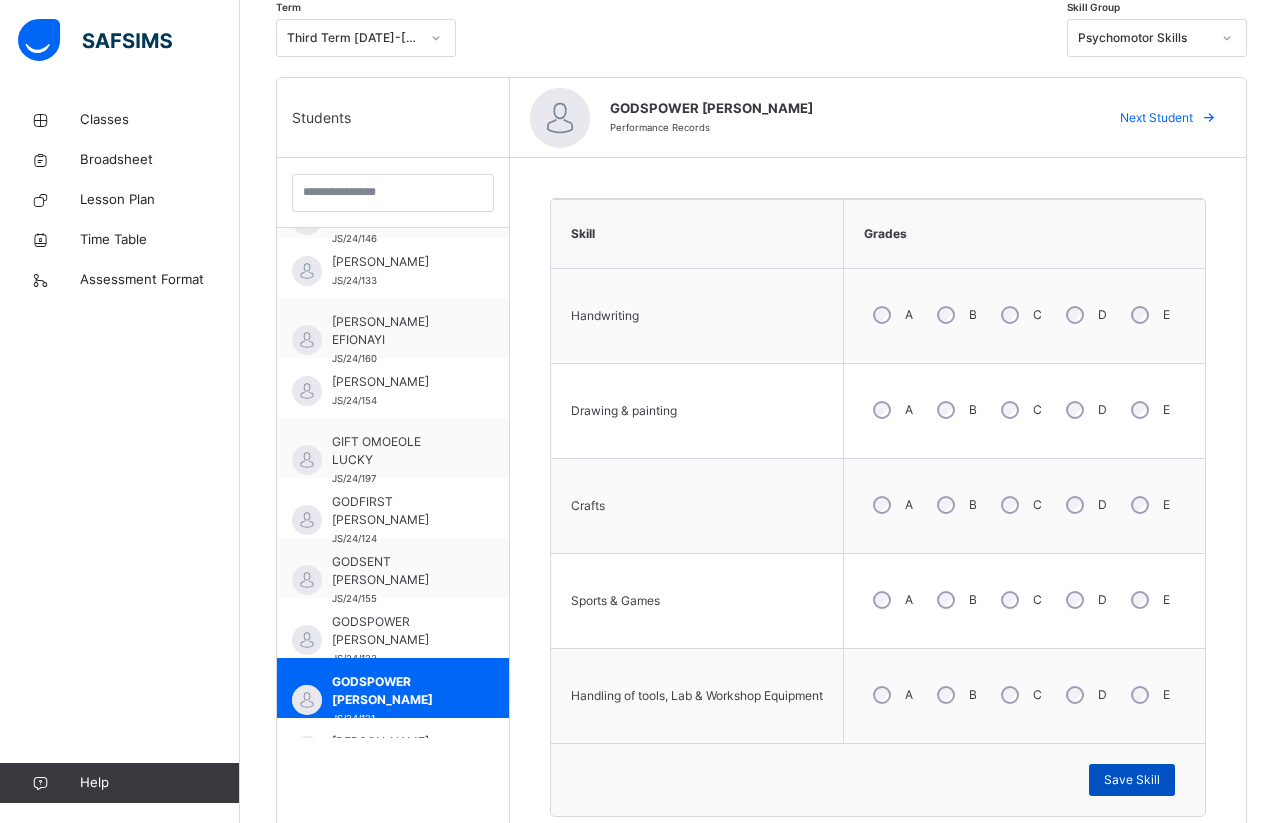 click on "Save Skill" at bounding box center (1132, 780) 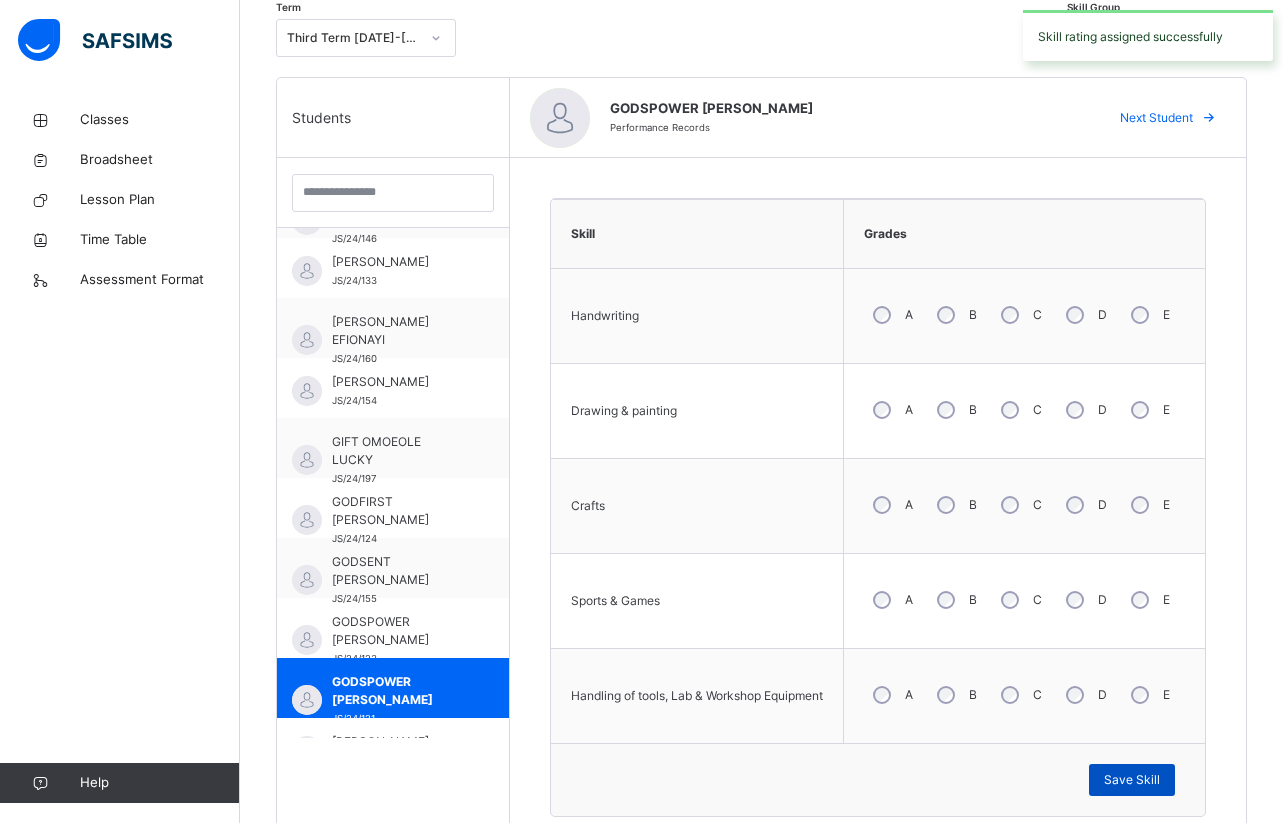 click on "Save Skill" at bounding box center (1132, 780) 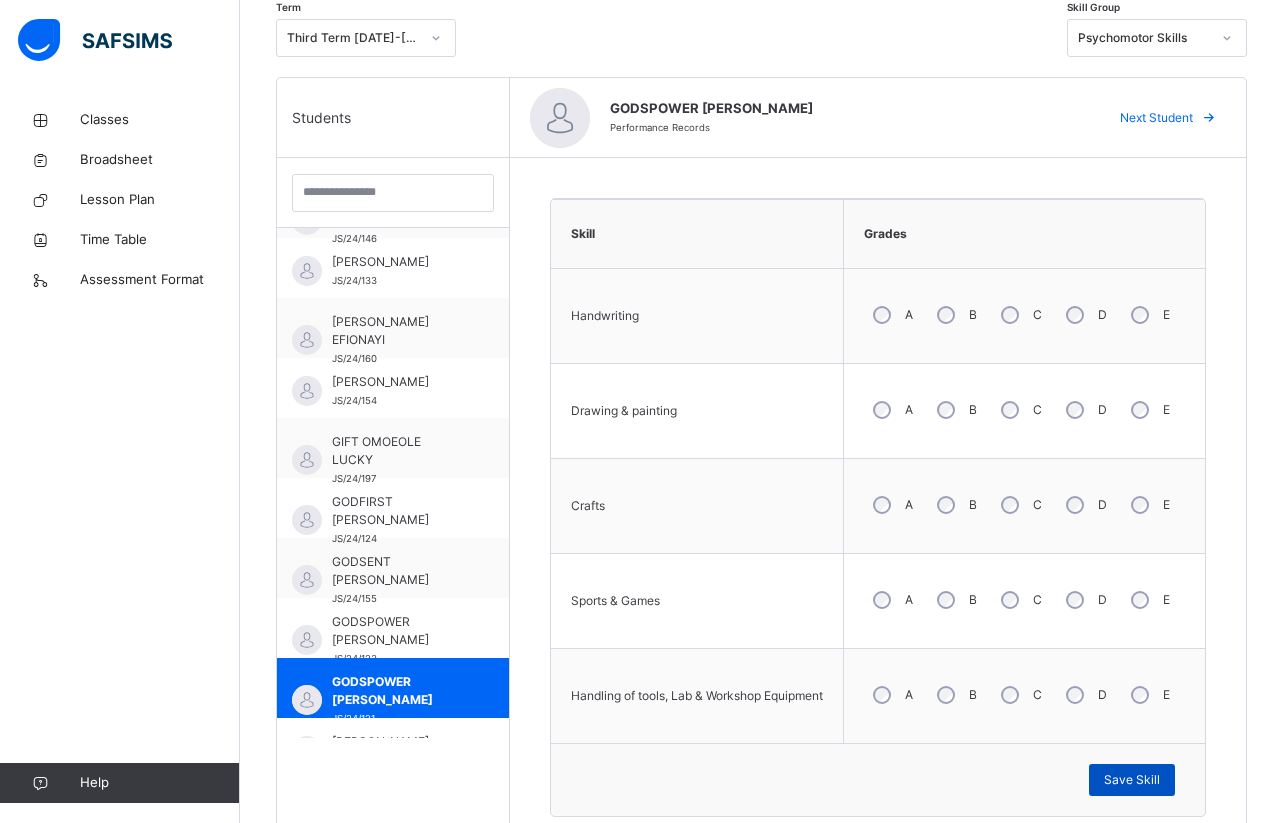 click on "Save Skill" at bounding box center [1132, 780] 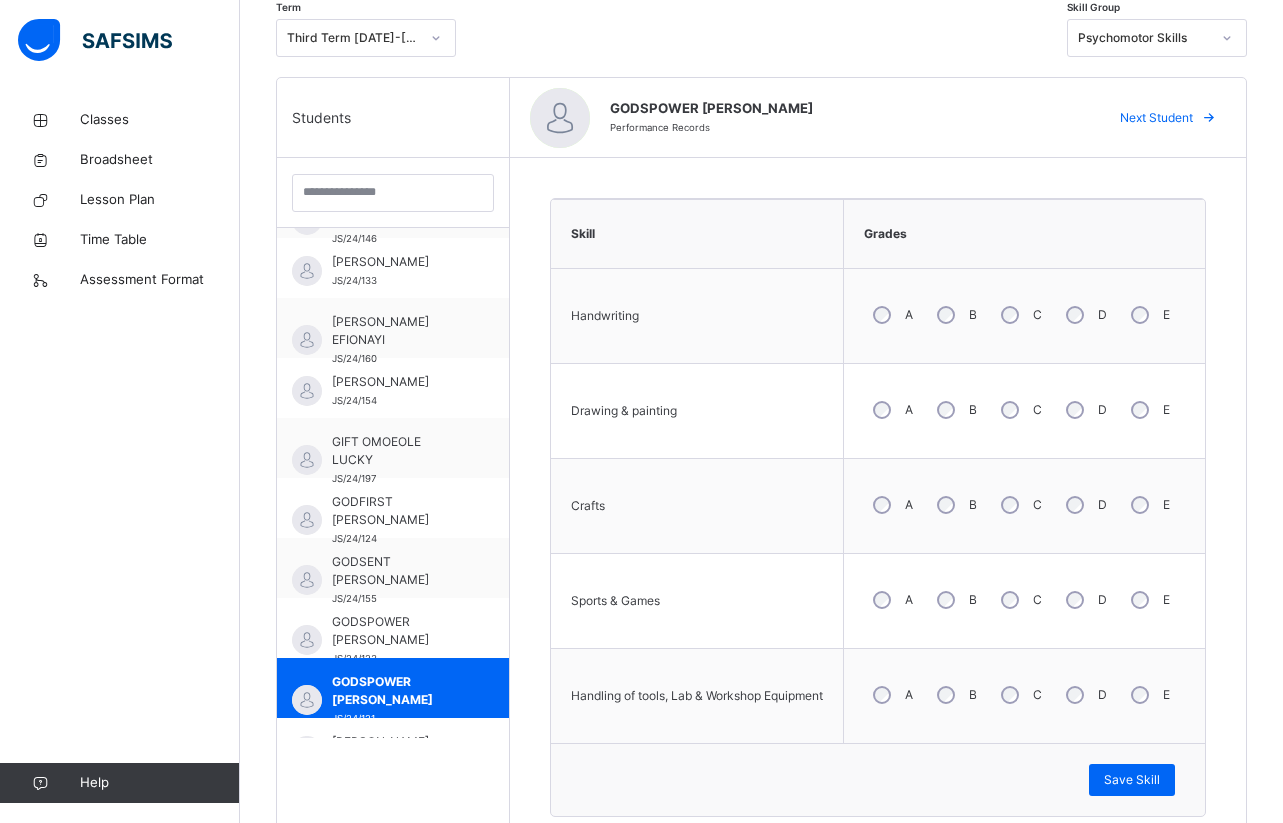 click on "Skill Grades Handwriting A B C D E Drawing & painting A B C D E Crafts A B C D E Sports & Games A B C D E Handling of tools, Lab & Workshop Equipment A B C D E Save Skill" at bounding box center [878, 529] 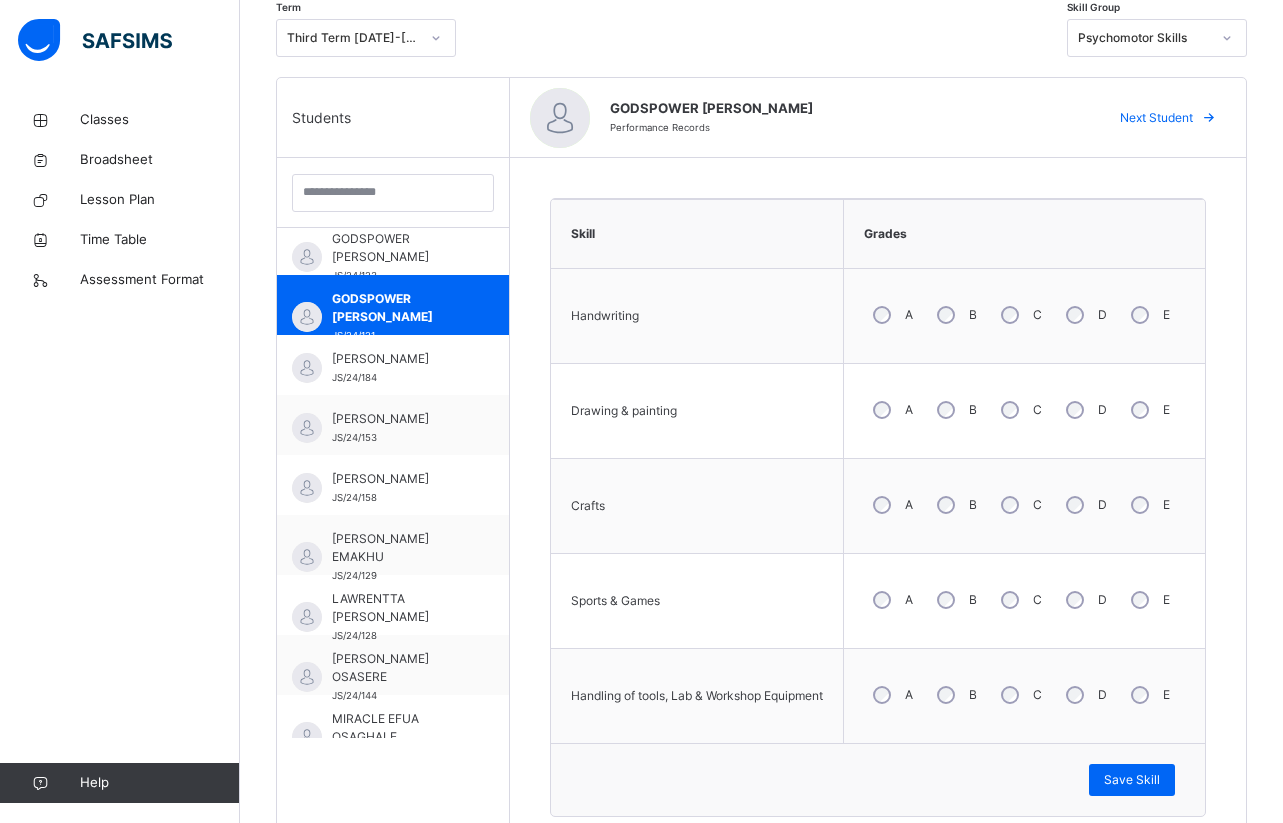 scroll, scrollTop: 940, scrollLeft: 0, axis: vertical 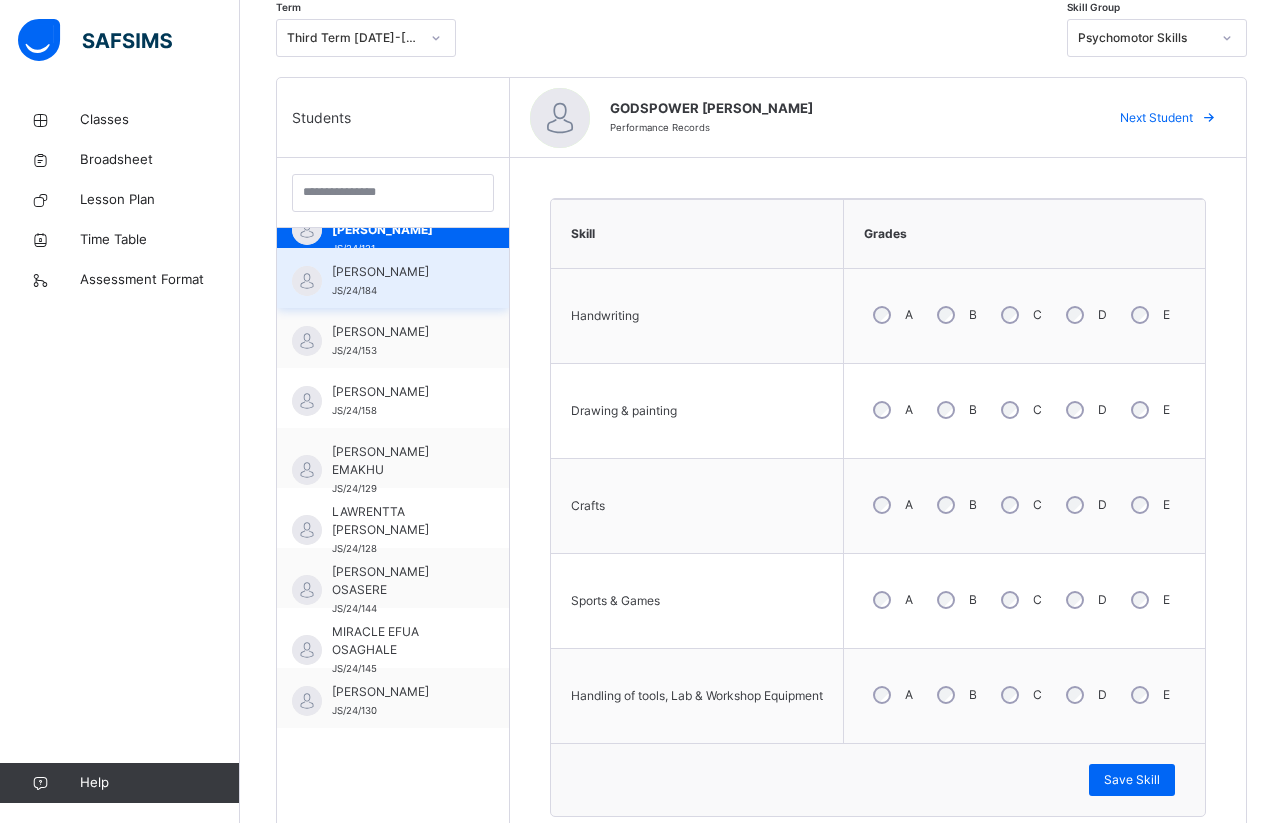 click on "[PERSON_NAME]" at bounding box center [398, 272] 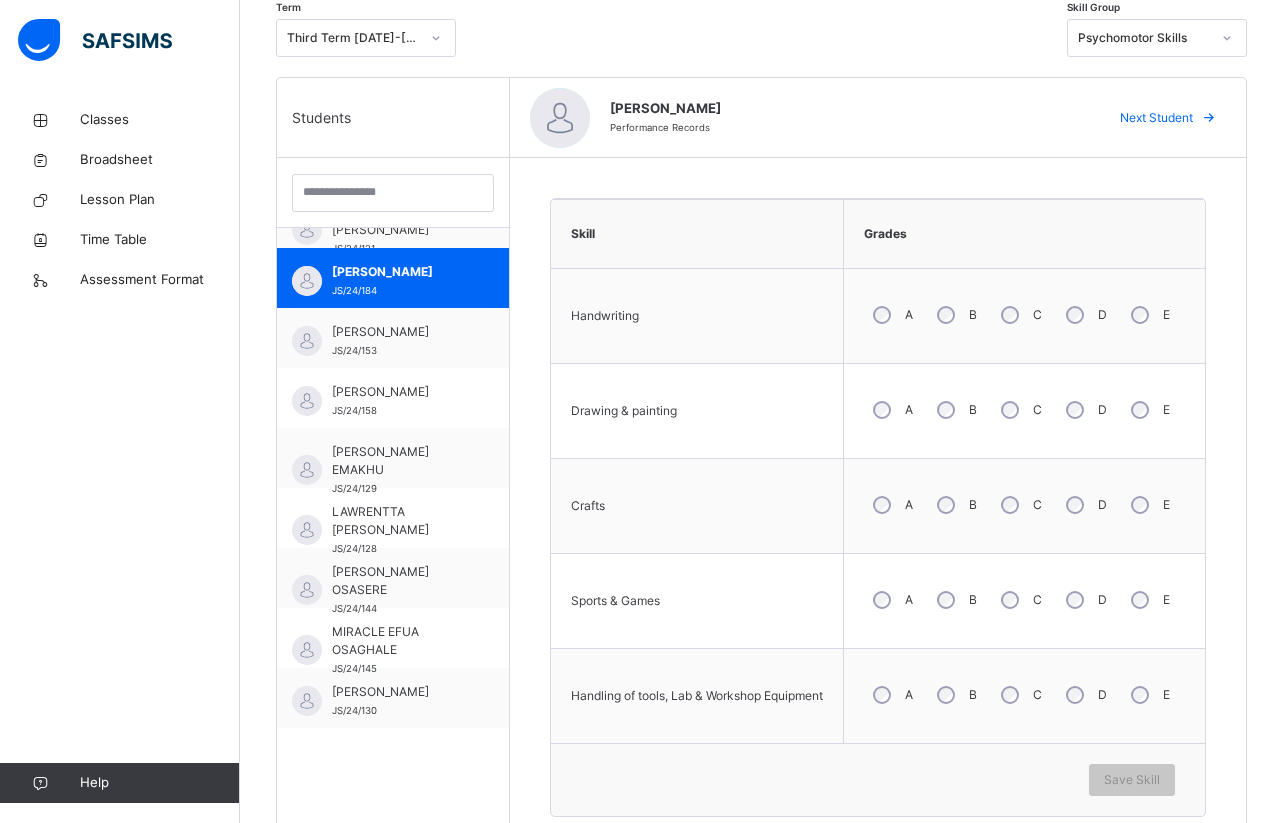 click on "B" at bounding box center (955, 505) 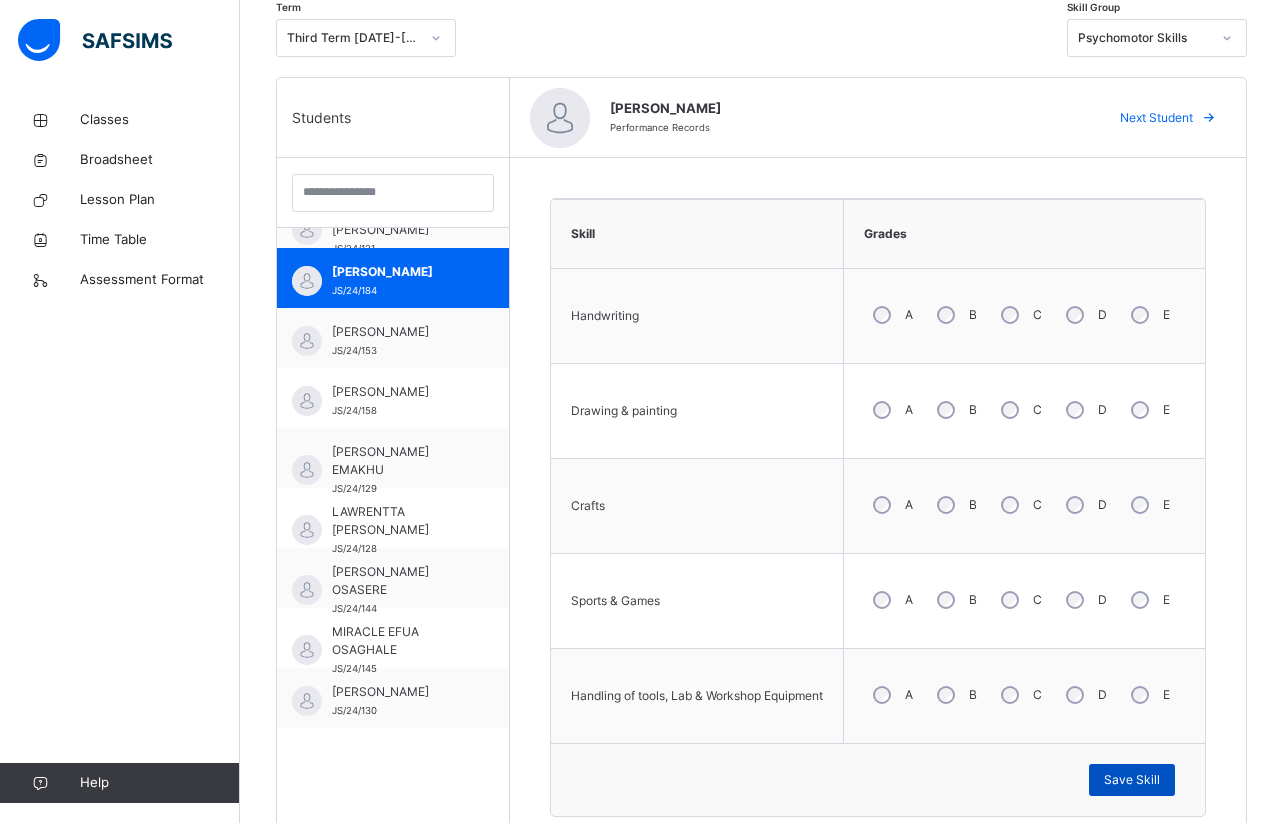 click on "Save Skill" at bounding box center [1132, 780] 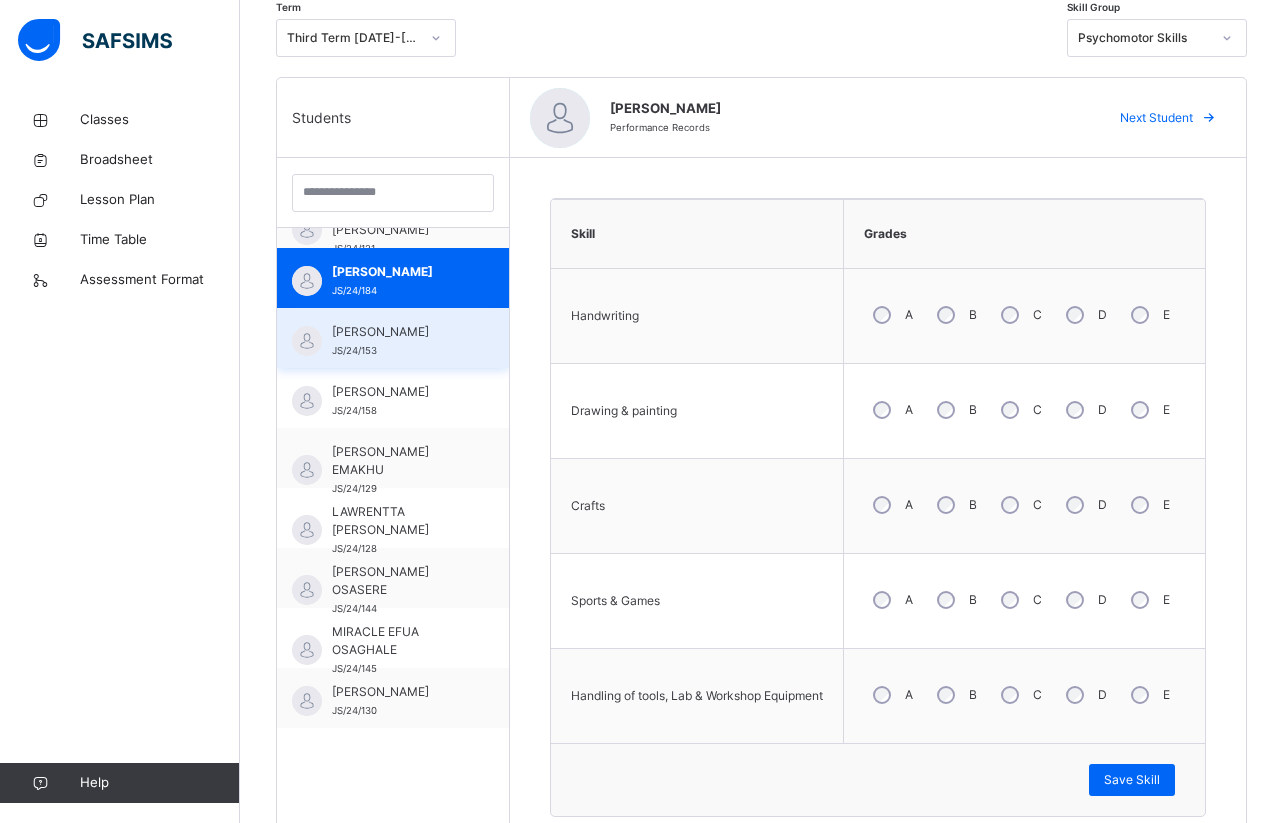 click on "[PERSON_NAME] [PERSON_NAME]/24/153" at bounding box center [393, 338] 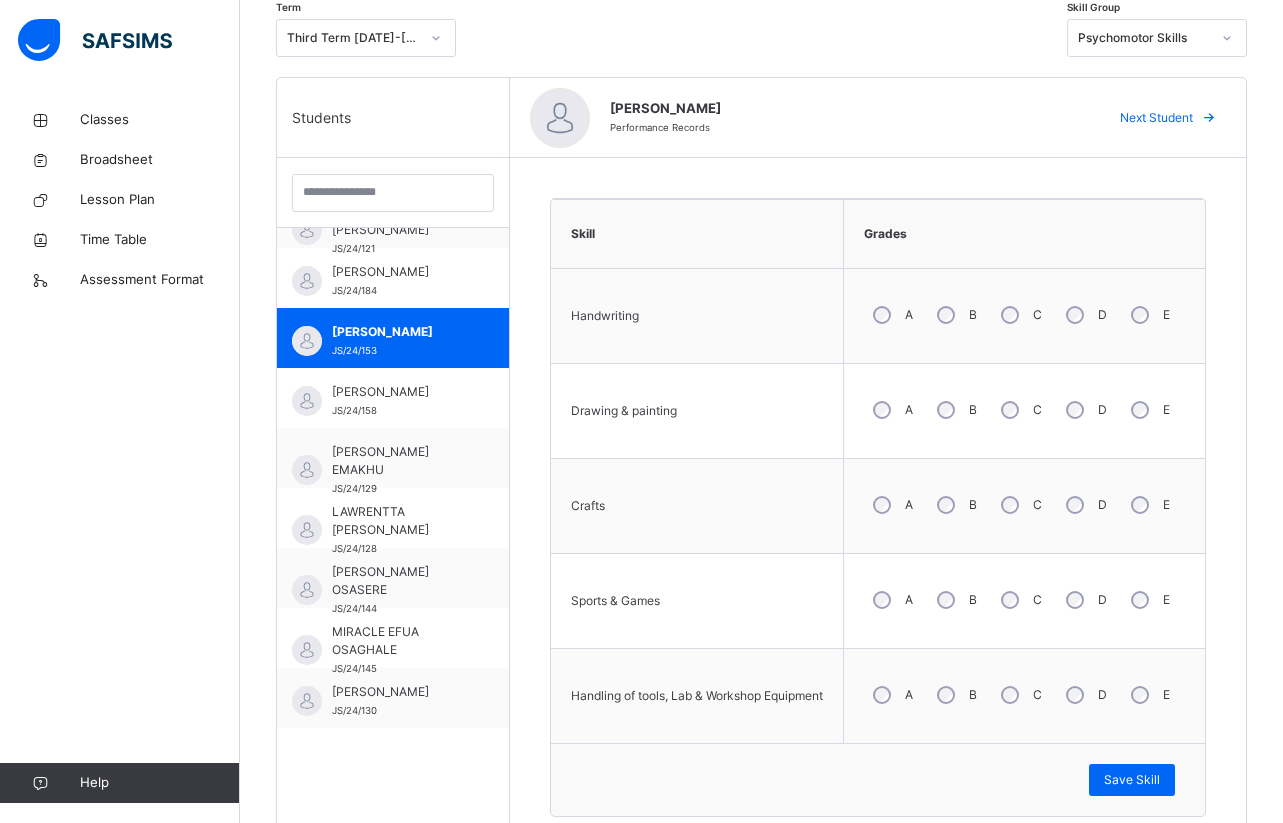 click on "B" at bounding box center [955, 600] 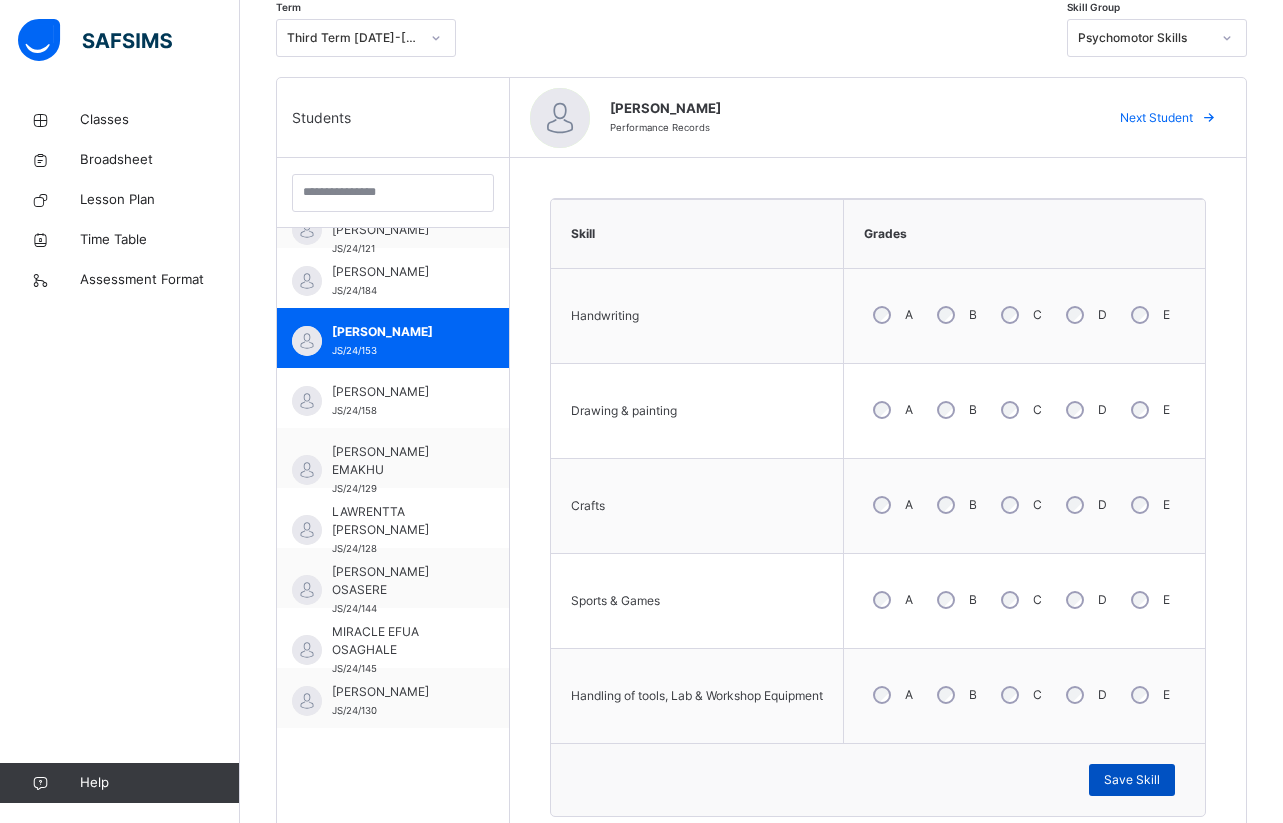 click on "Save Skill" at bounding box center [1132, 780] 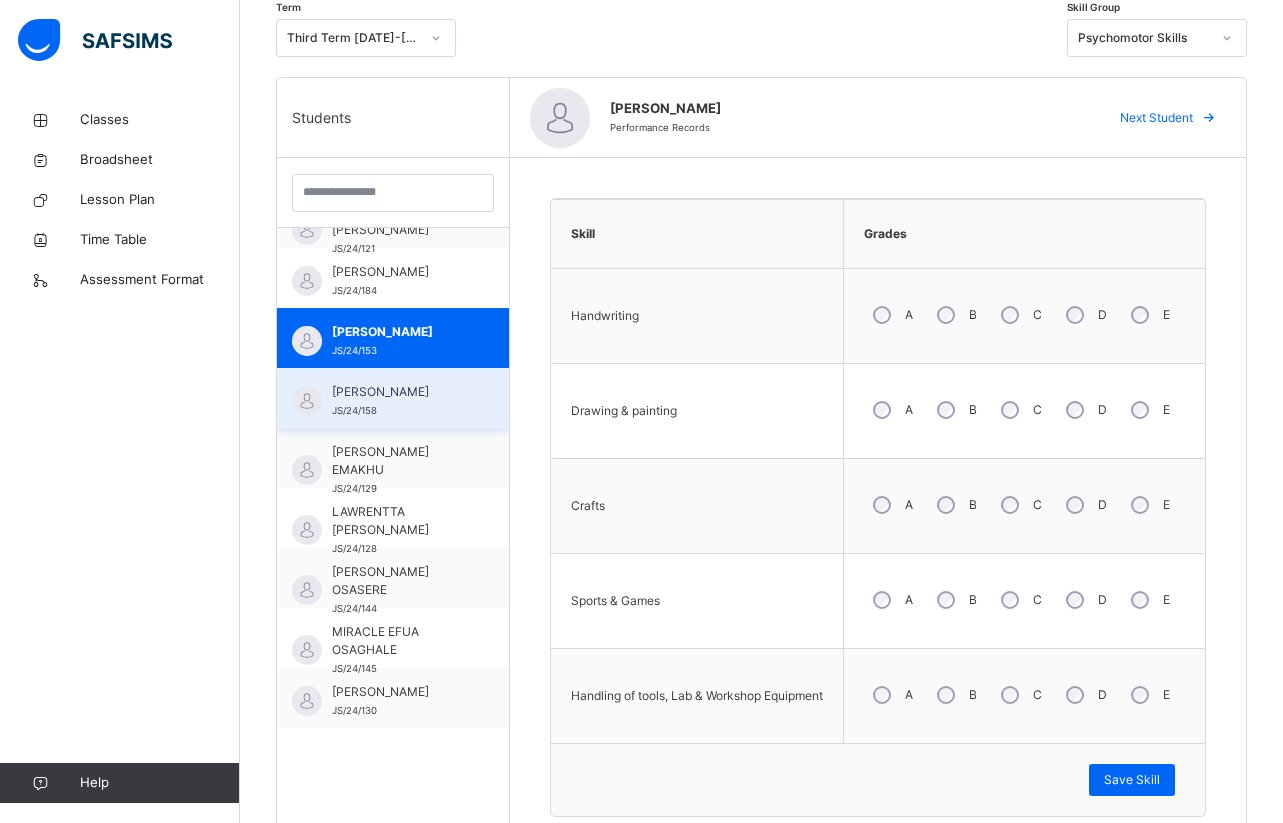 click on "[PERSON_NAME]" at bounding box center (398, 392) 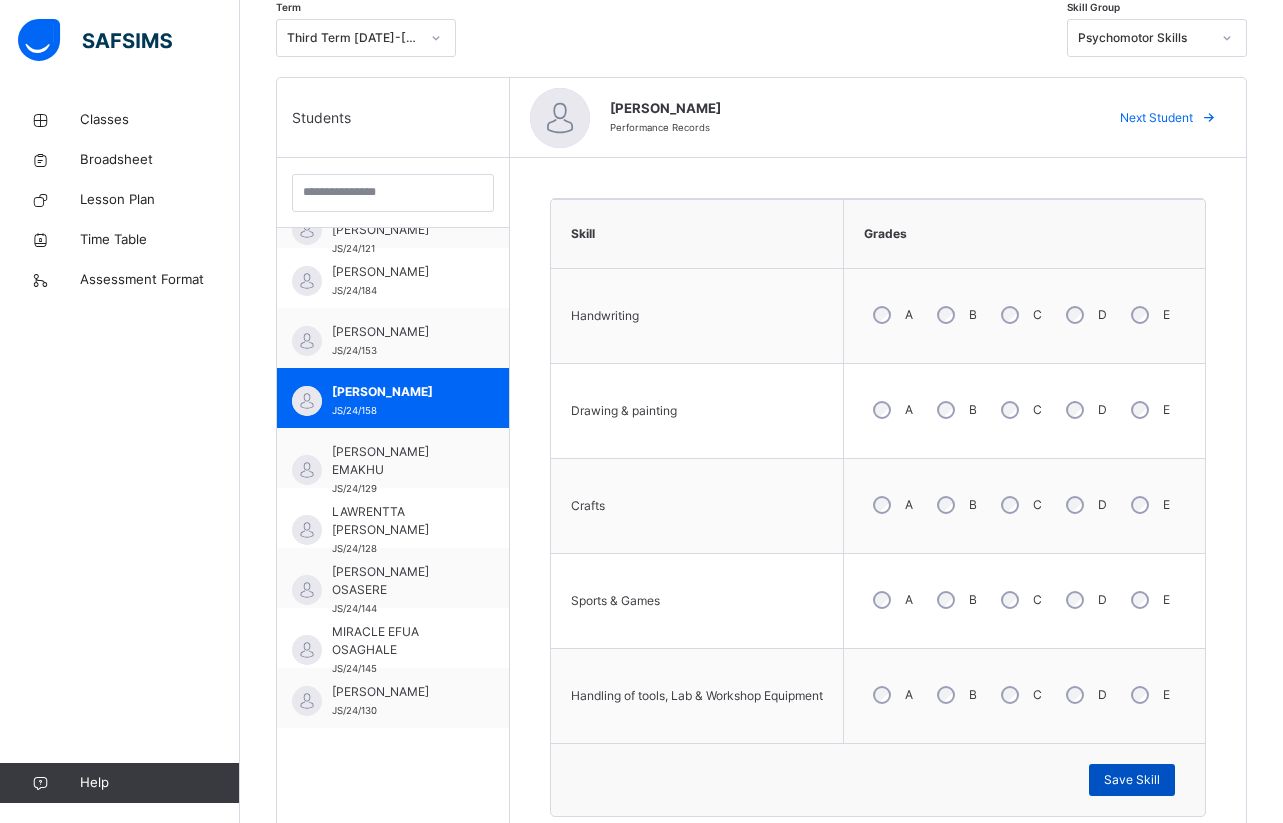 click on "Save Skill" at bounding box center [1132, 780] 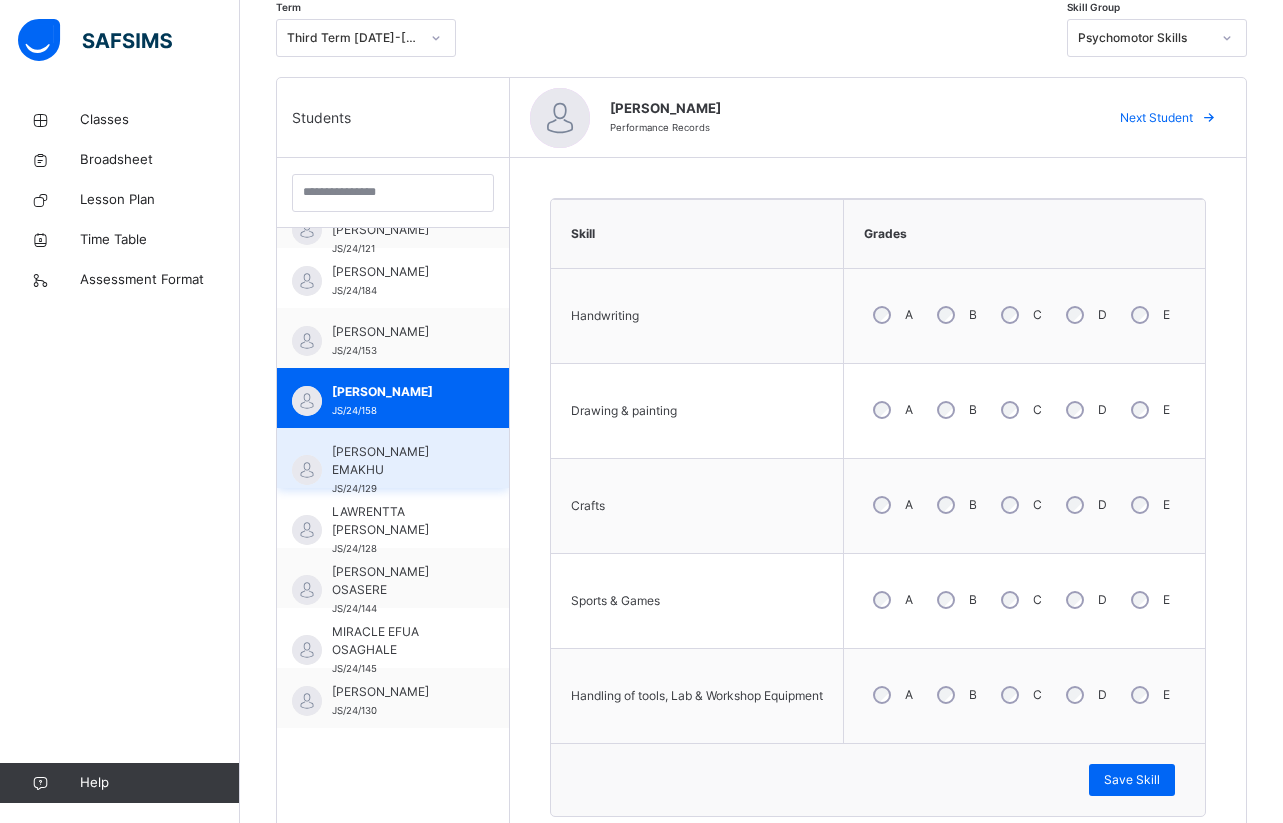 click on "[PERSON_NAME] EMAKHU" at bounding box center (398, 461) 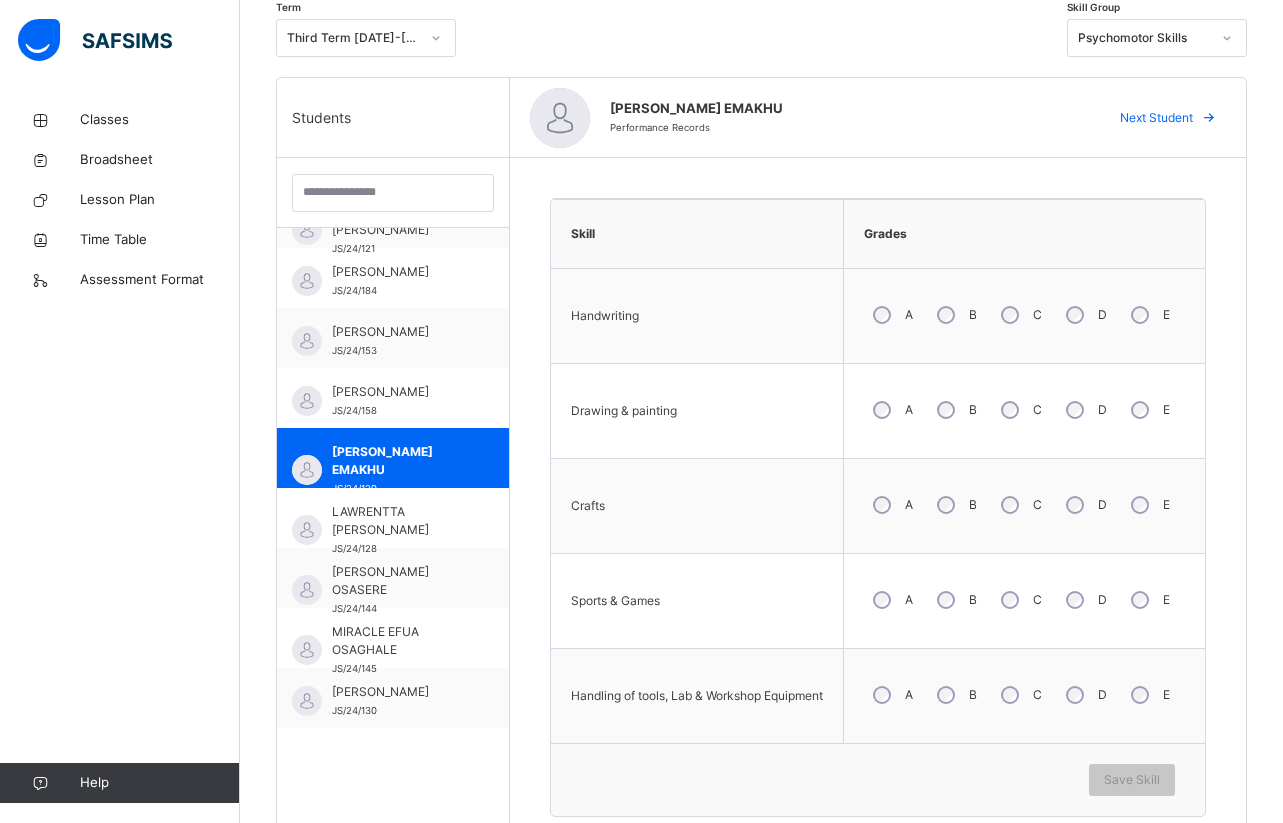 click on "C" at bounding box center (1019, 315) 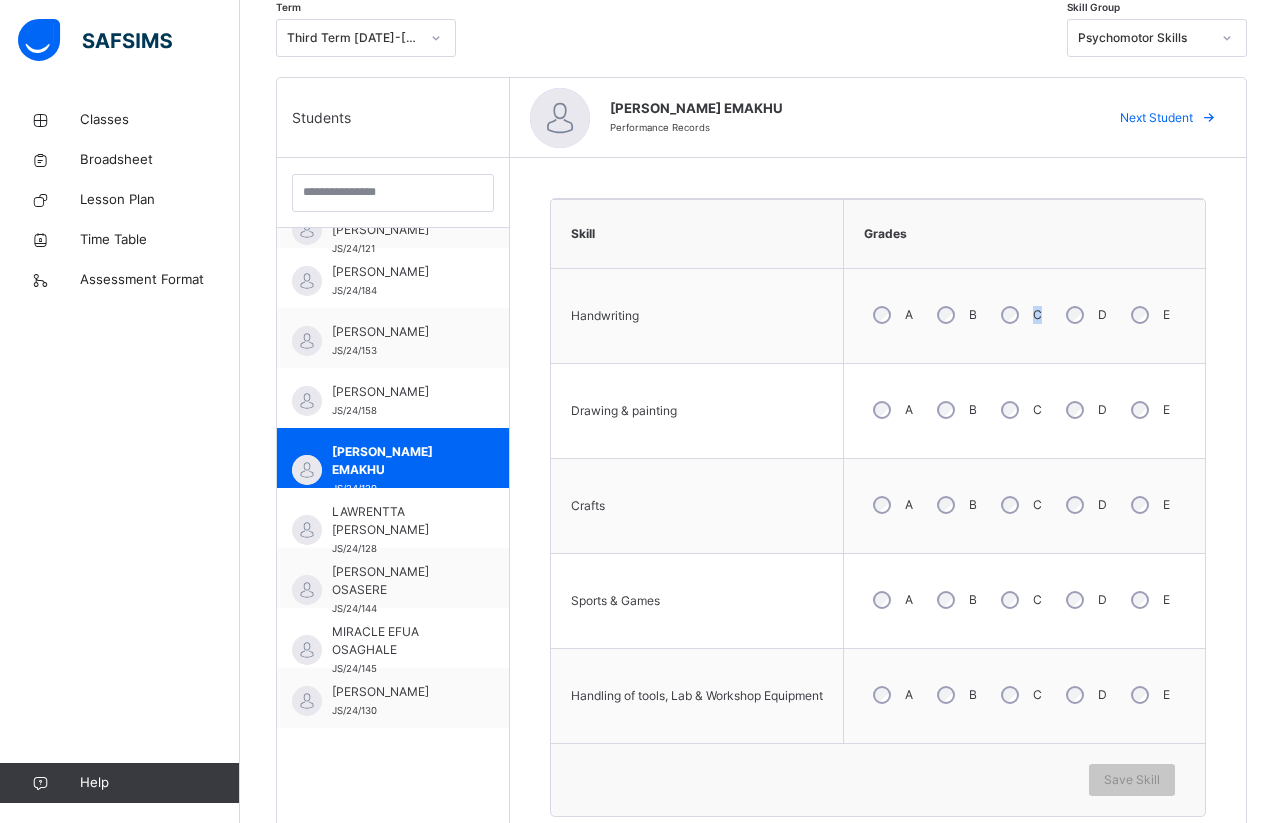 click on "C" at bounding box center (1019, 315) 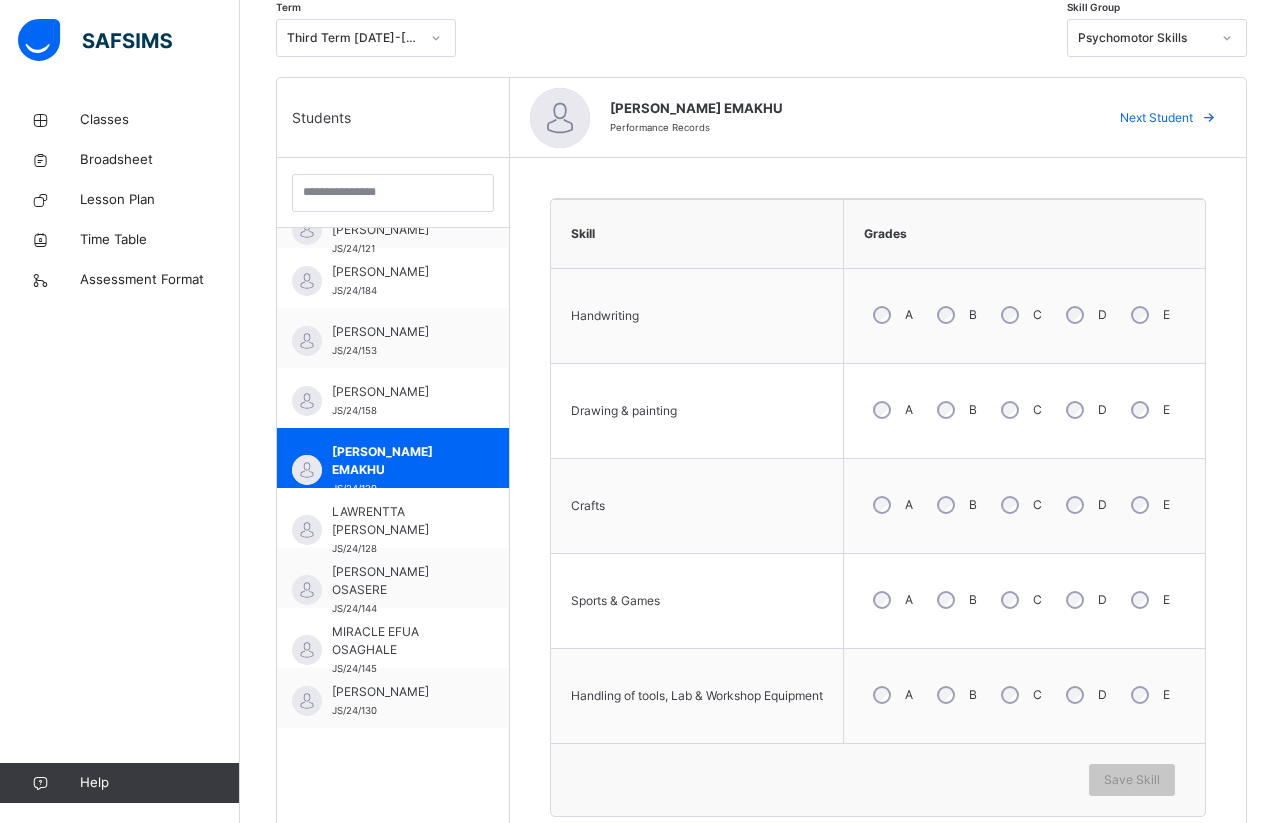 click on "C" at bounding box center [1019, 410] 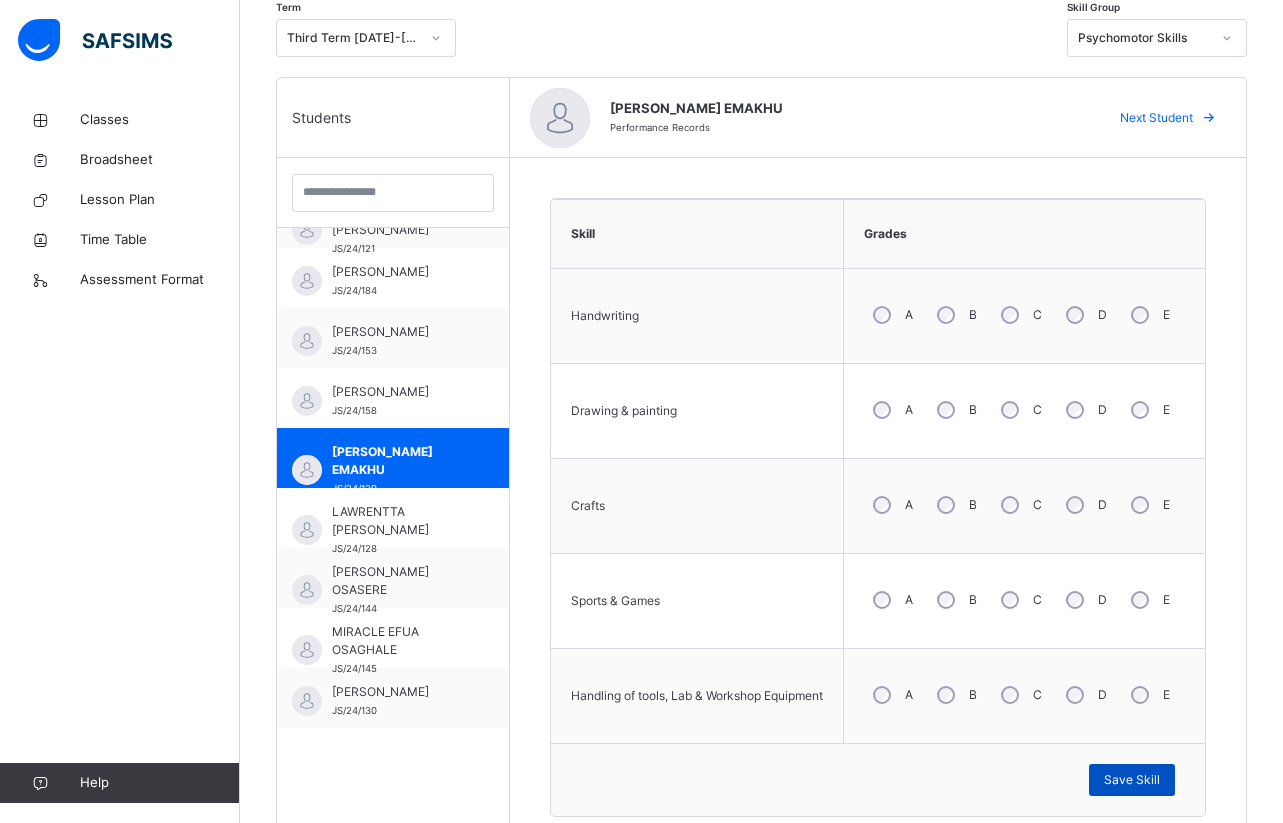 click on "Save Skill" at bounding box center (1132, 780) 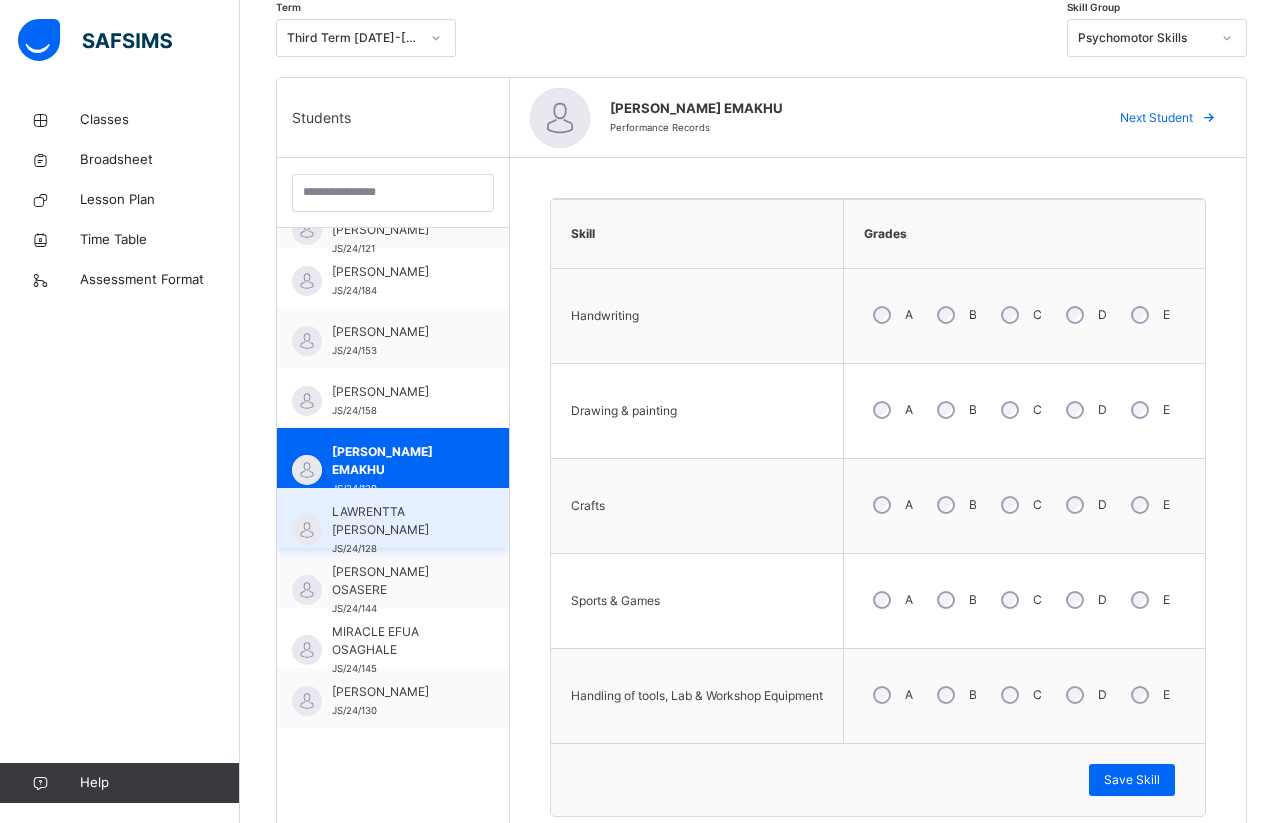 click on "LAWRENTTA [PERSON_NAME]" at bounding box center [398, 521] 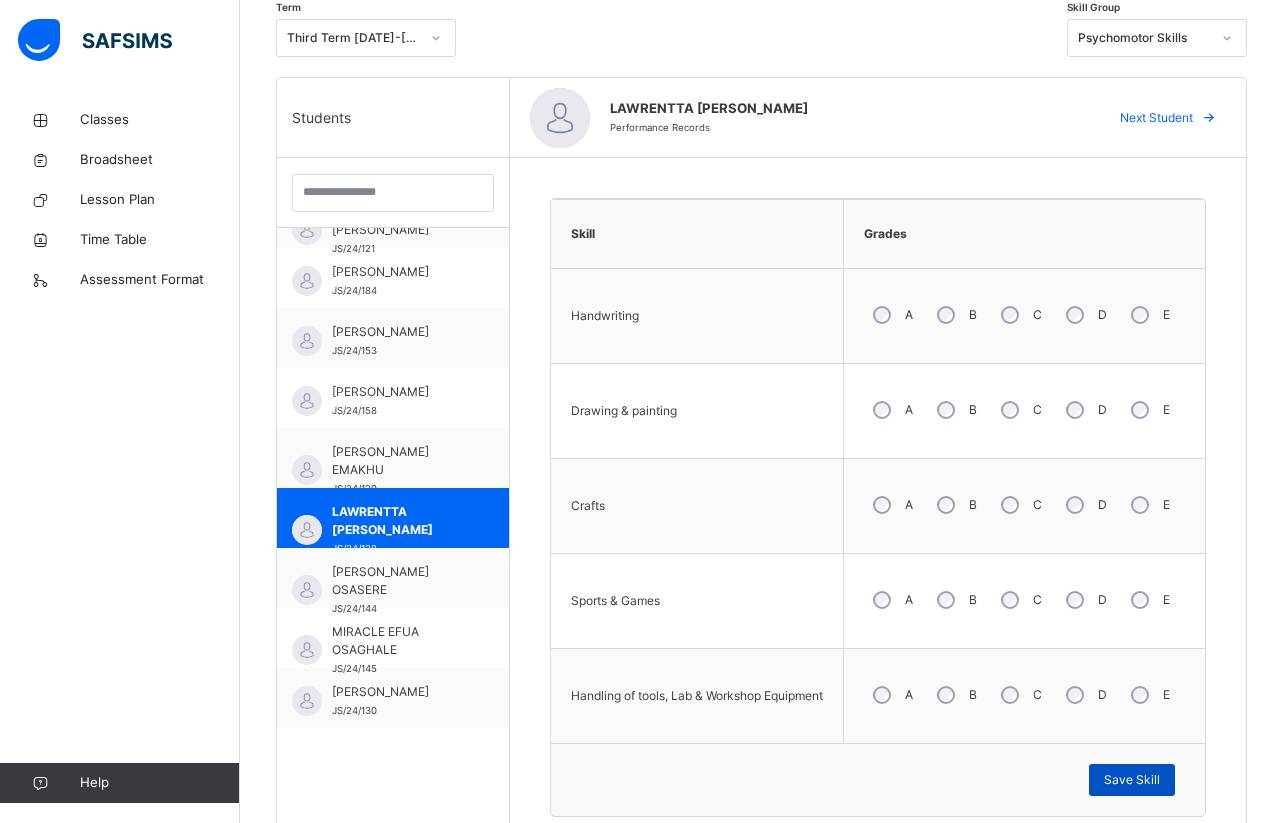 click on "Save Skill" at bounding box center (1132, 780) 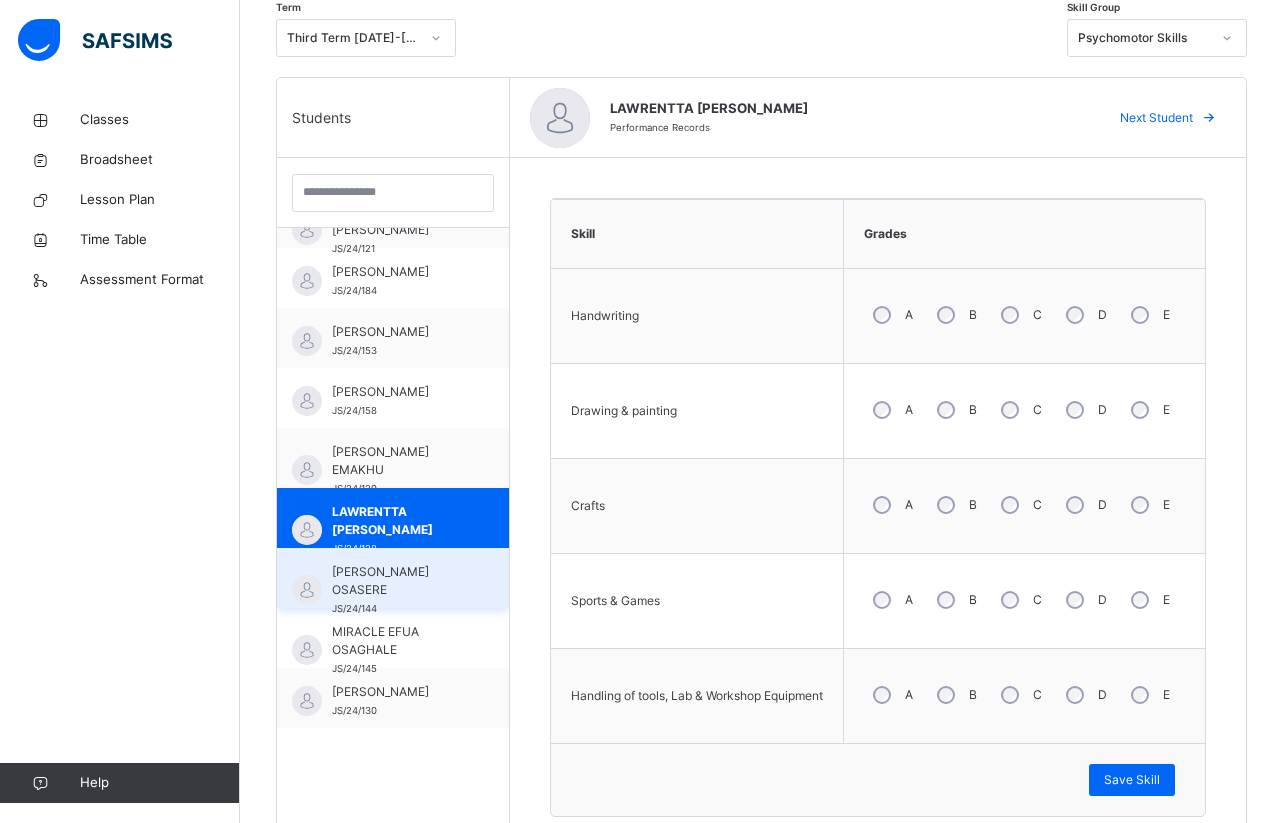 click on "[PERSON_NAME] OSASERE" at bounding box center [398, 581] 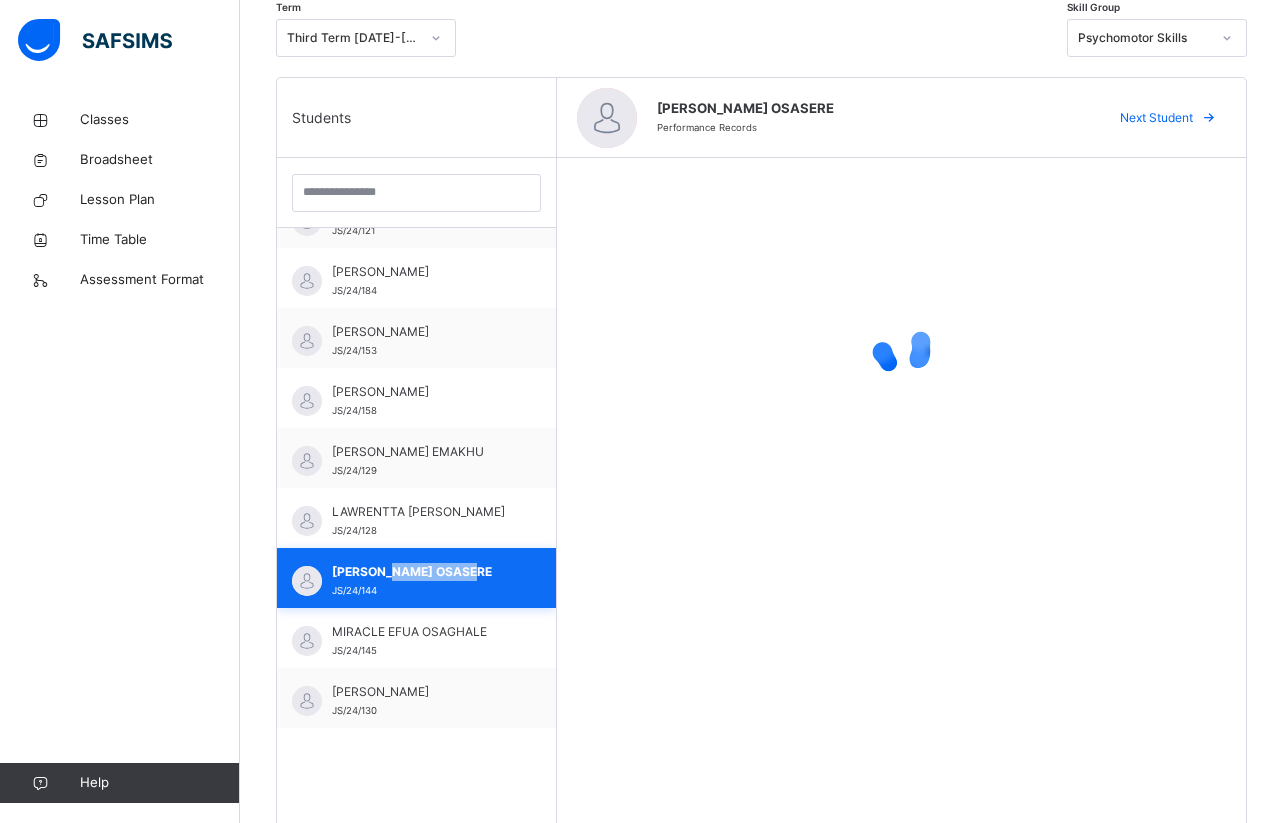 click on "[PERSON_NAME] OSASERE" at bounding box center [421, 572] 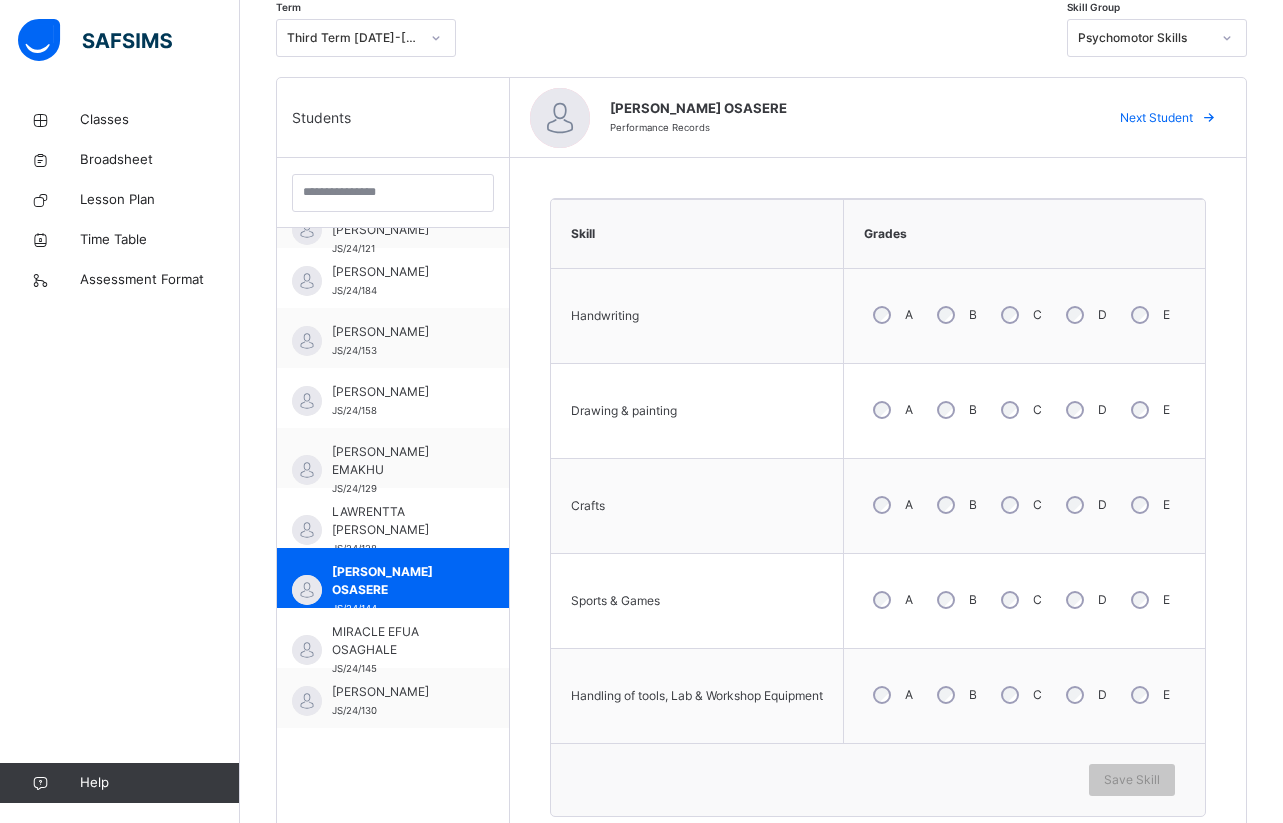 click on "B" at bounding box center (955, 505) 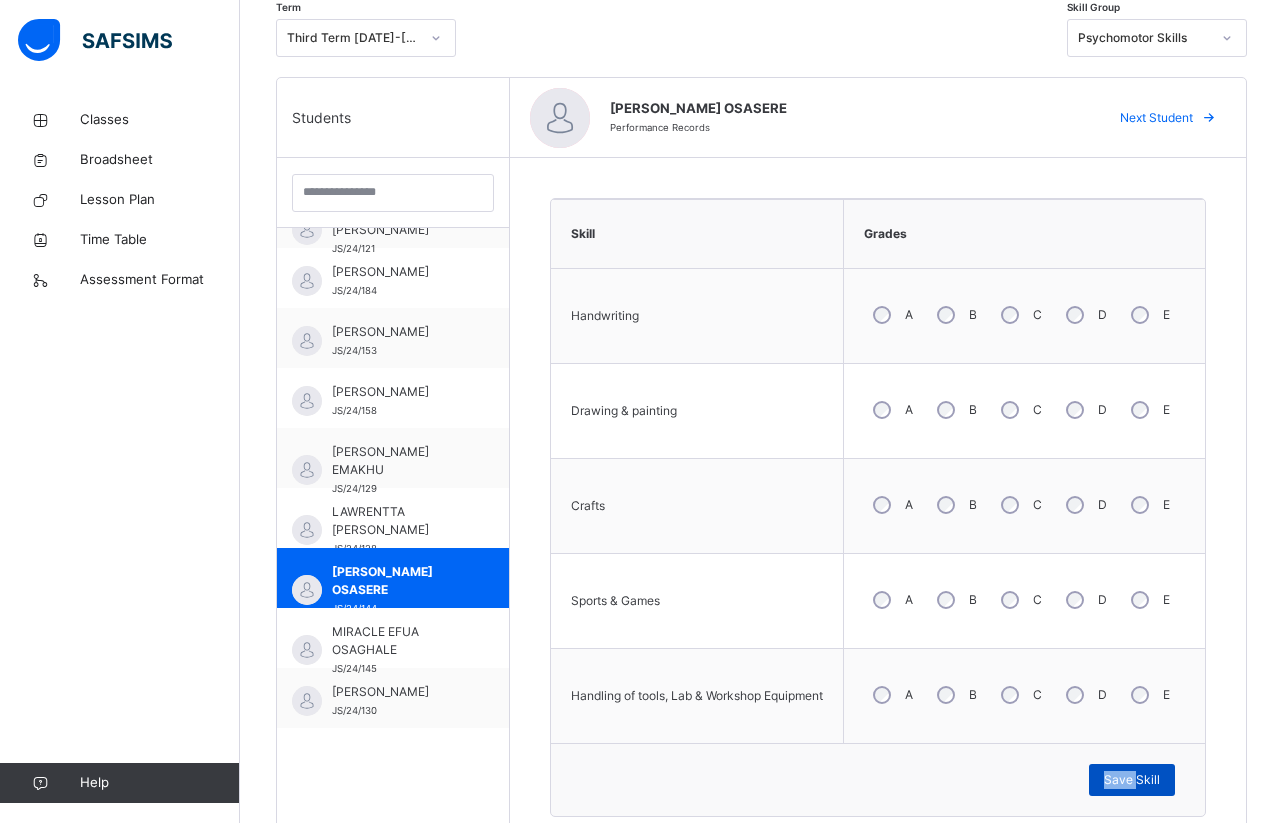 click on "Save Skill" at bounding box center [1132, 780] 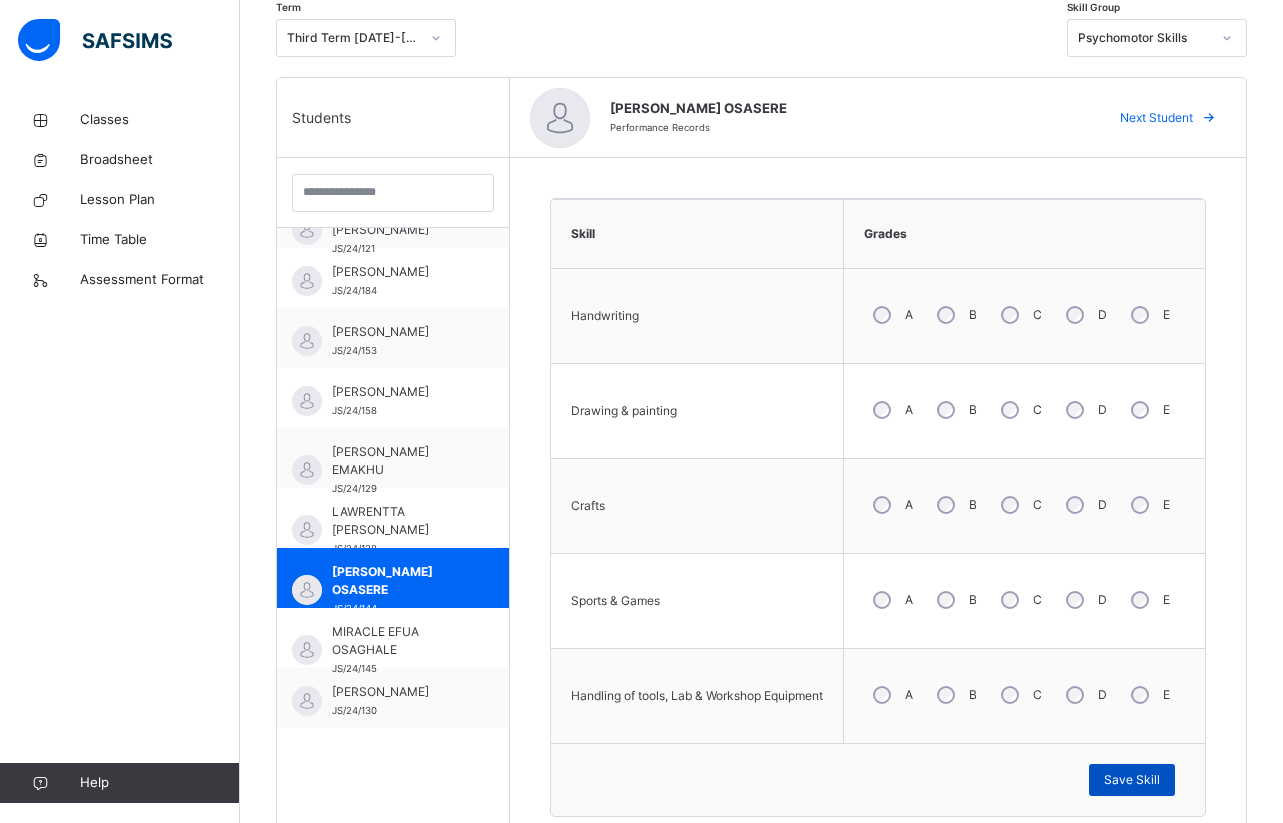 click on "Save Skill" at bounding box center (1132, 780) 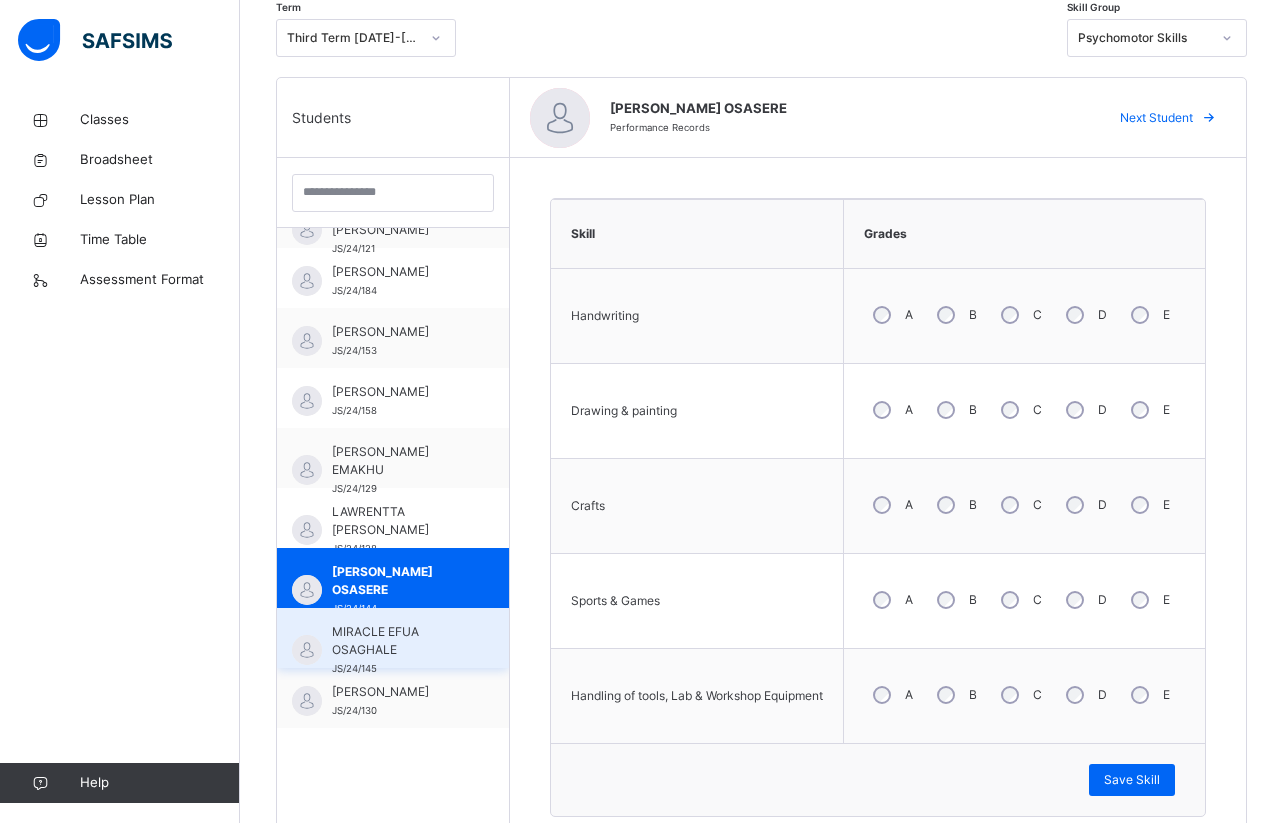 click on "MIRACLE EFUA OSAGHALE" at bounding box center (398, 641) 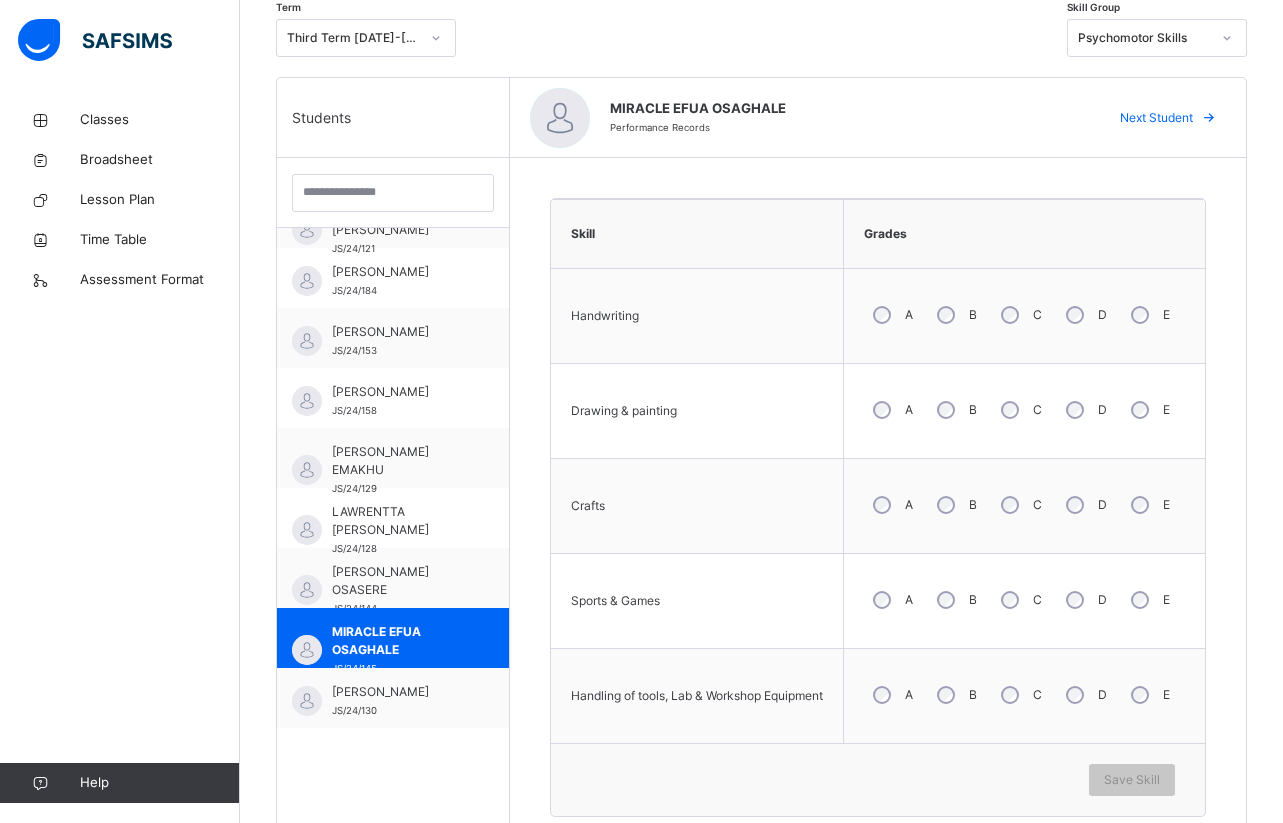 click on "B" at bounding box center [955, 695] 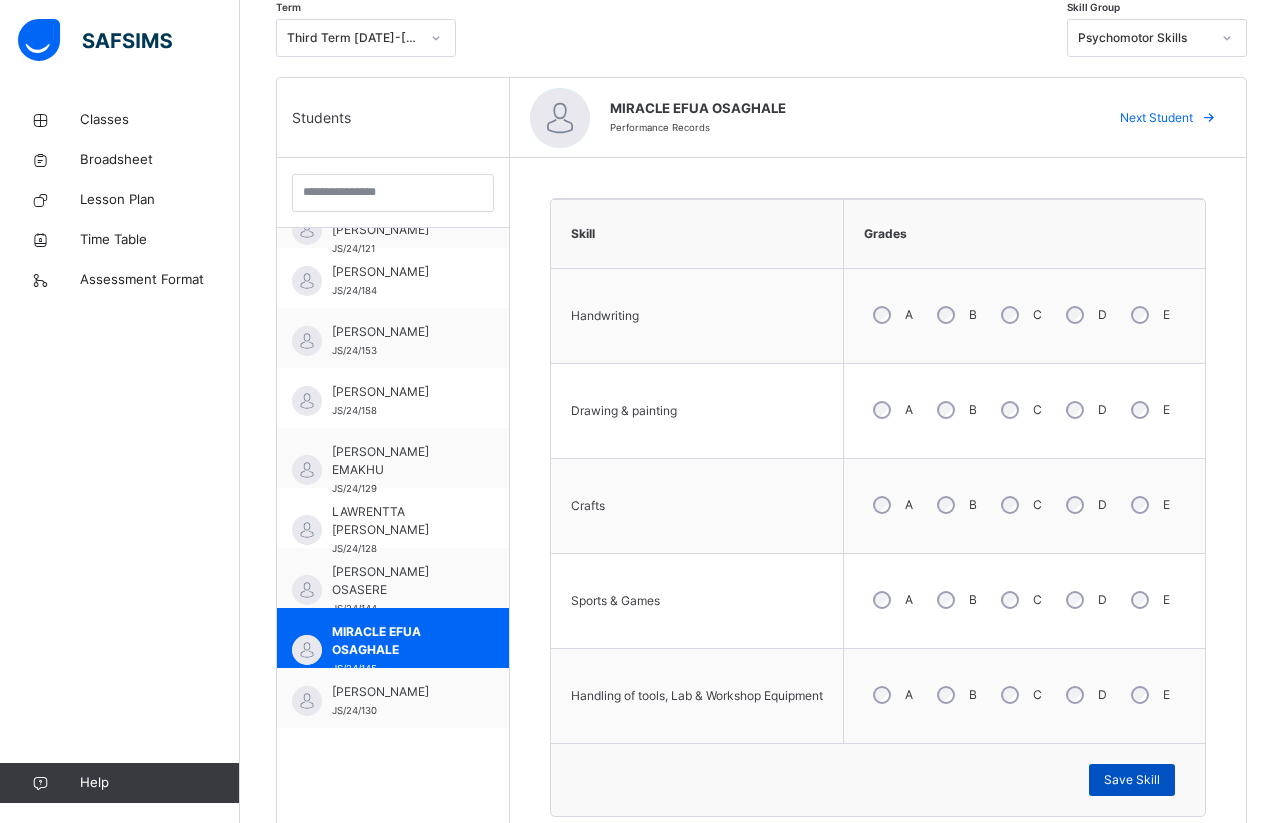 click on "Save Skill" at bounding box center (1132, 780) 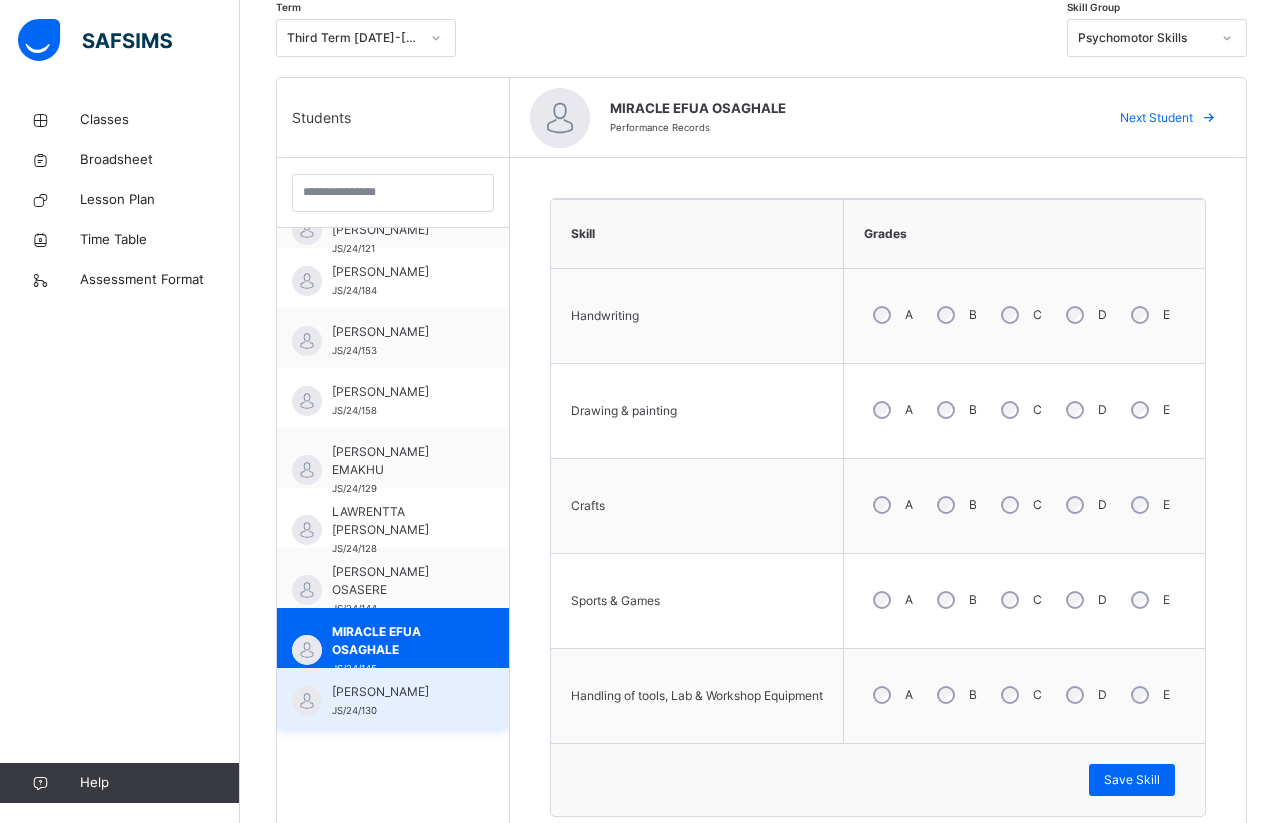 click on "[PERSON_NAME]" at bounding box center [398, 692] 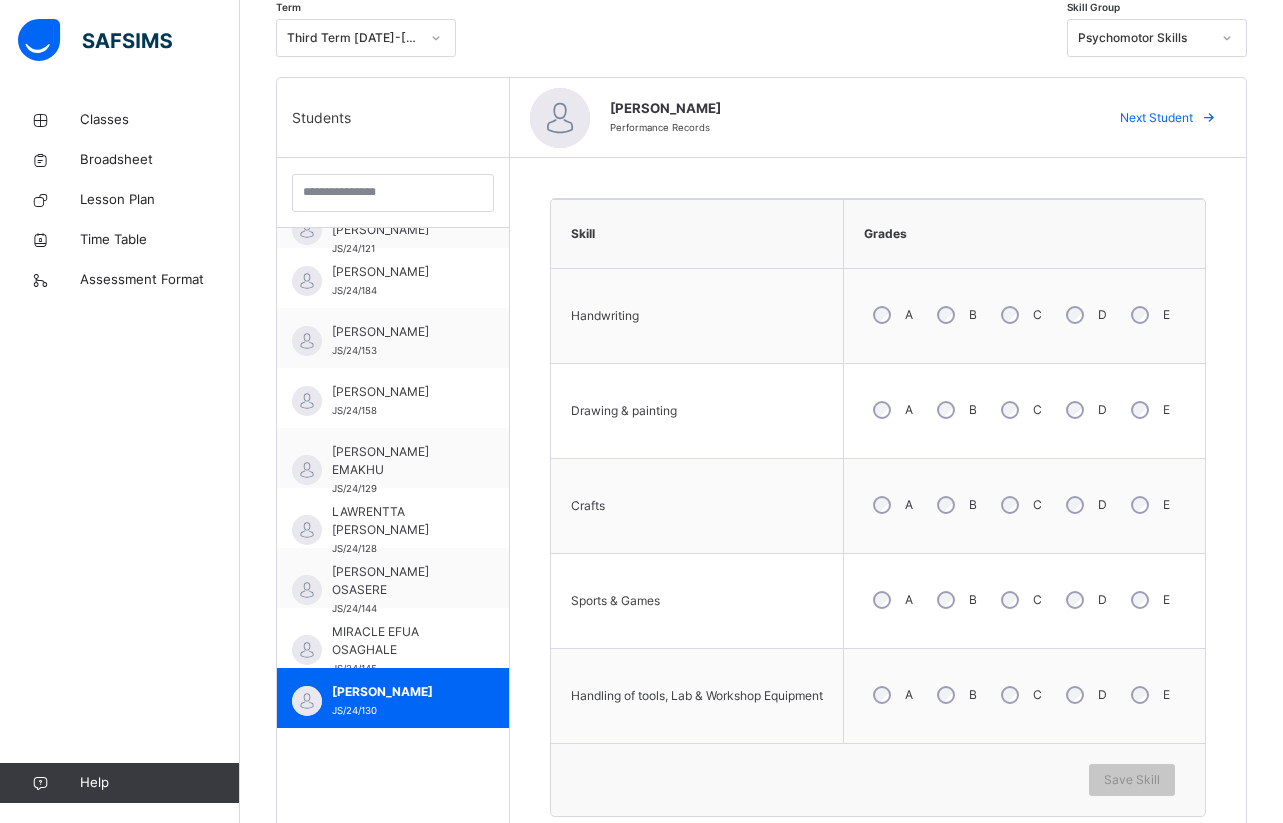 drag, startPoint x: 1036, startPoint y: 412, endPoint x: 1045, endPoint y: 379, distance: 34.20526 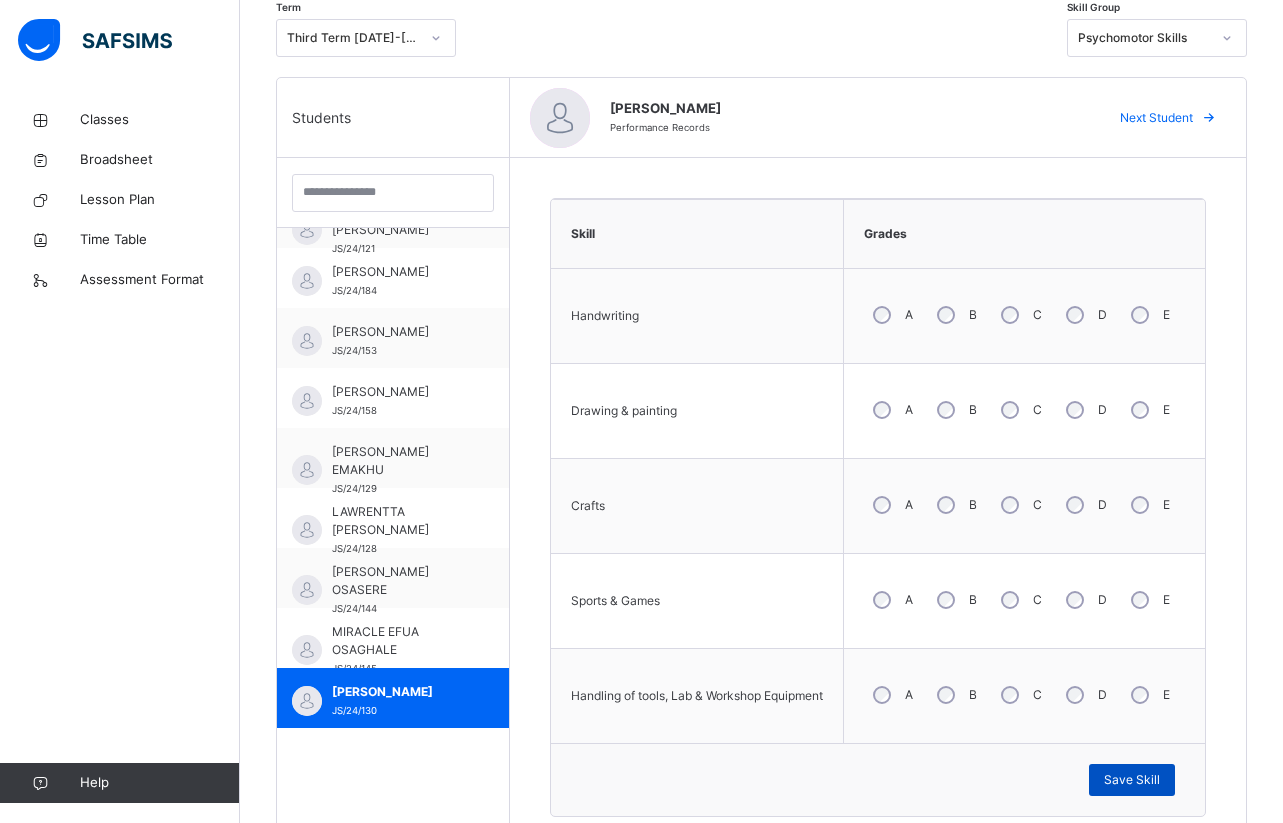 click on "Save Skill" at bounding box center (1132, 780) 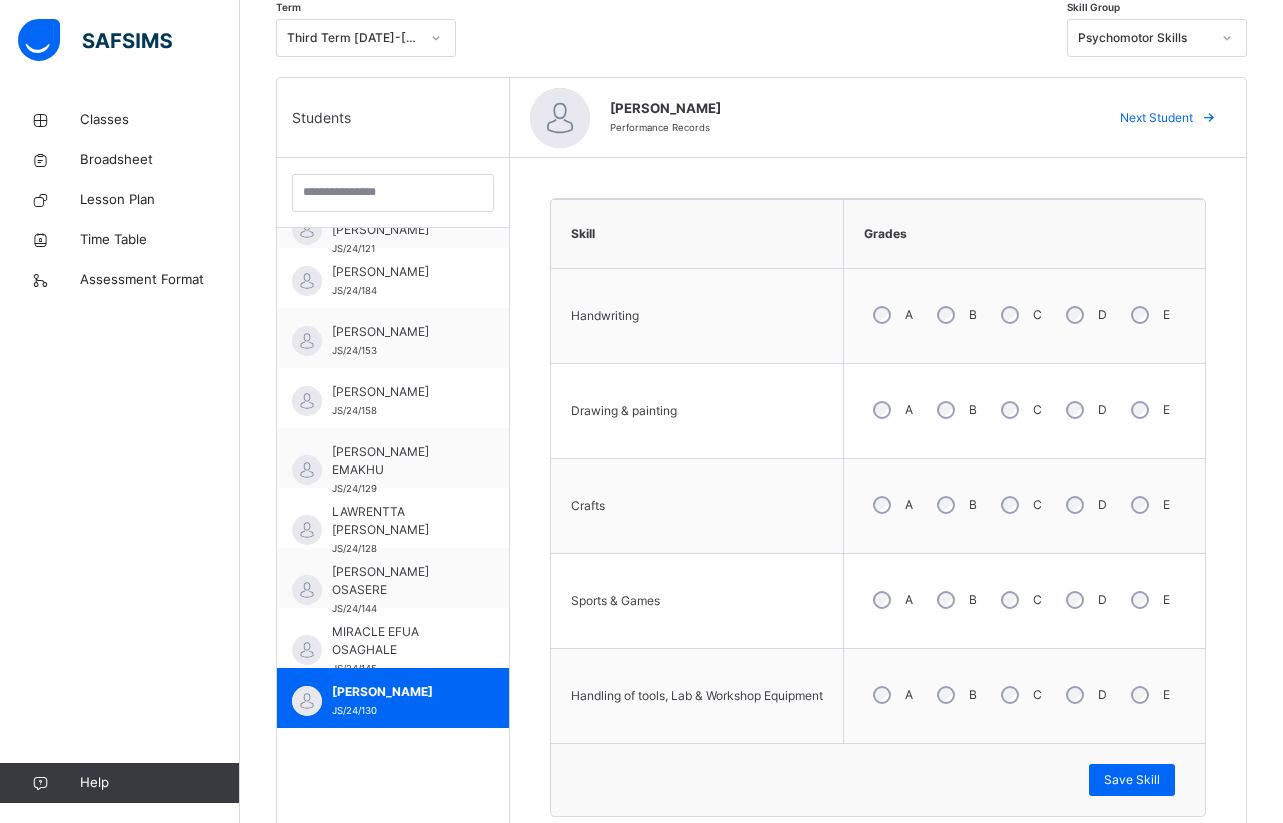 click on "Skill Grades Handwriting A B C D E Drawing & painting A B C D E Crafts A B C D E Sports & Games A B C D E Handling of tools, Lab & Workshop Equipment A B C D E Save Skill" at bounding box center (878, 529) 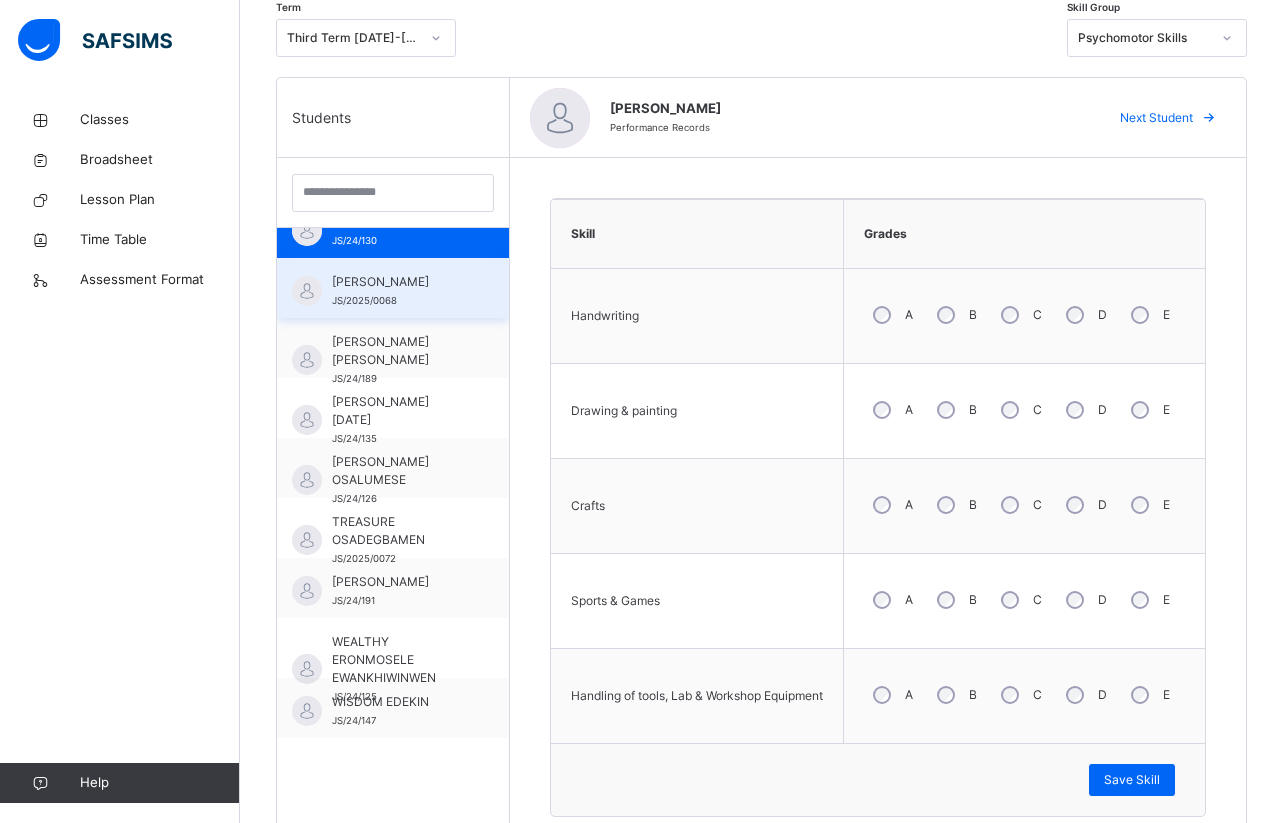 click on "[PERSON_NAME]" at bounding box center (398, 282) 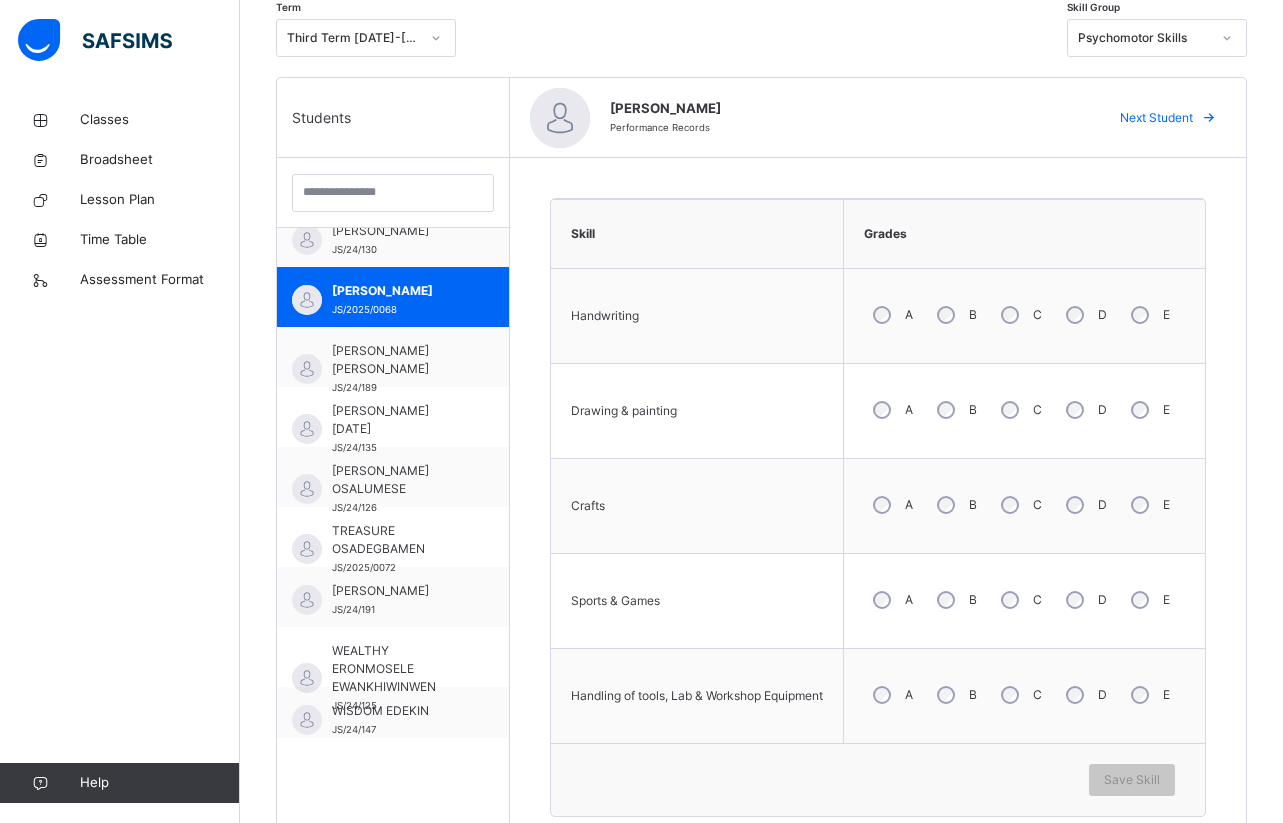 scroll, scrollTop: 1410, scrollLeft: 0, axis: vertical 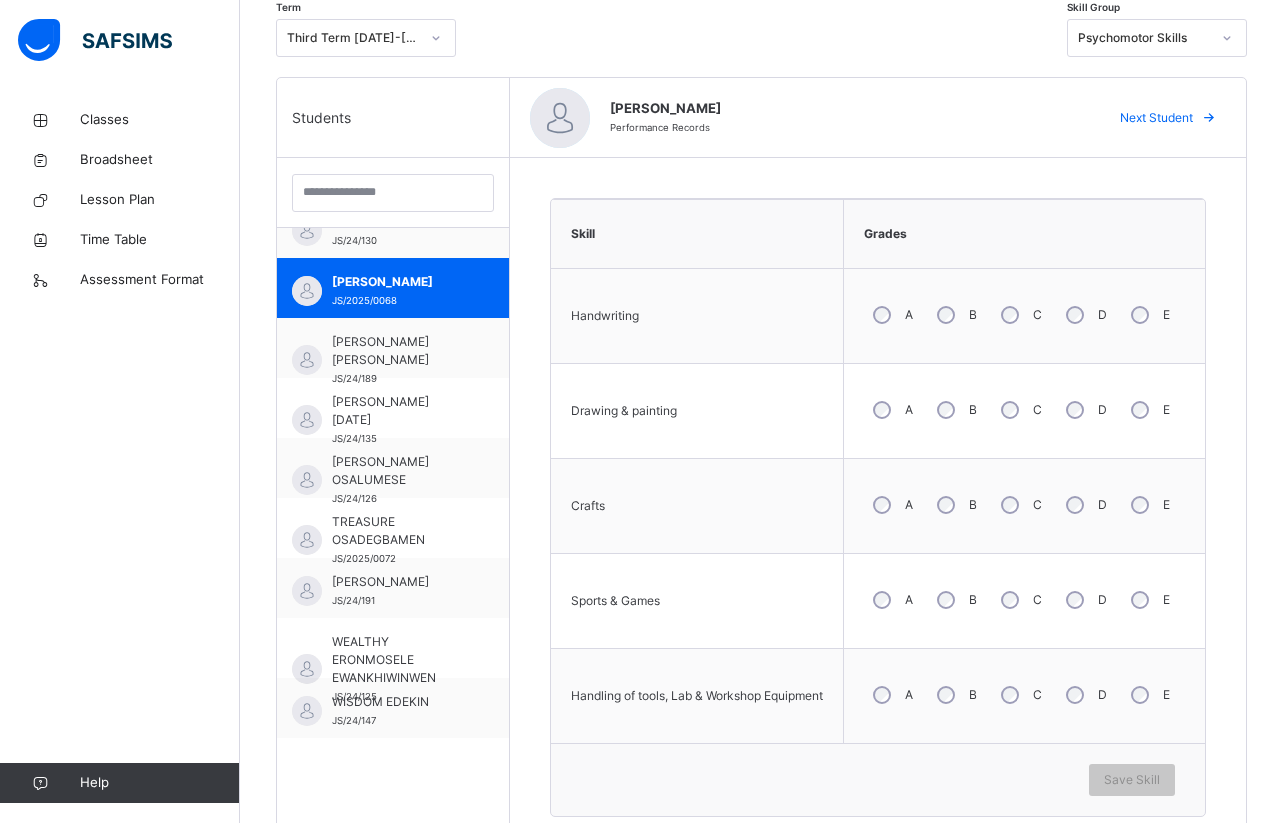 click on "B" at bounding box center (955, 505) 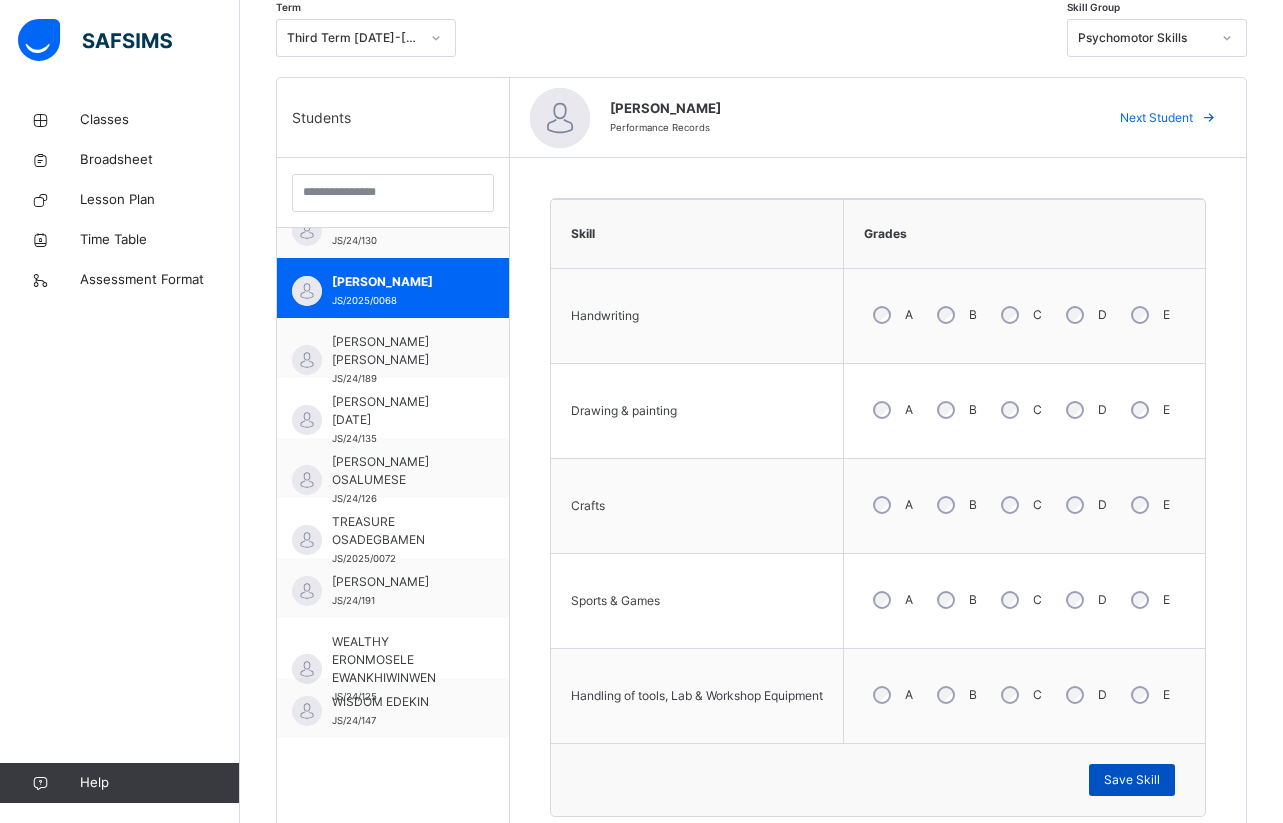 click on "Save Skill" at bounding box center (1132, 780) 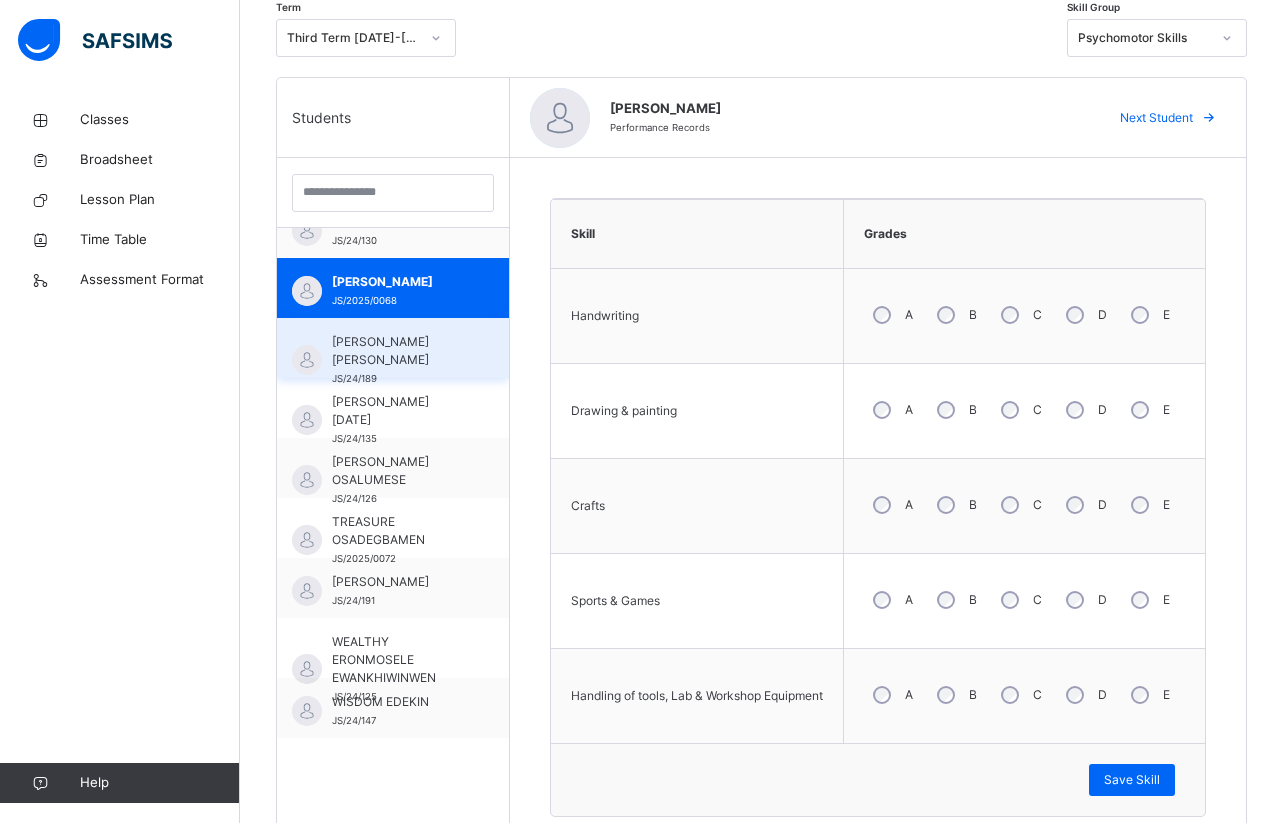click on "[PERSON_NAME] [PERSON_NAME]" at bounding box center (398, 351) 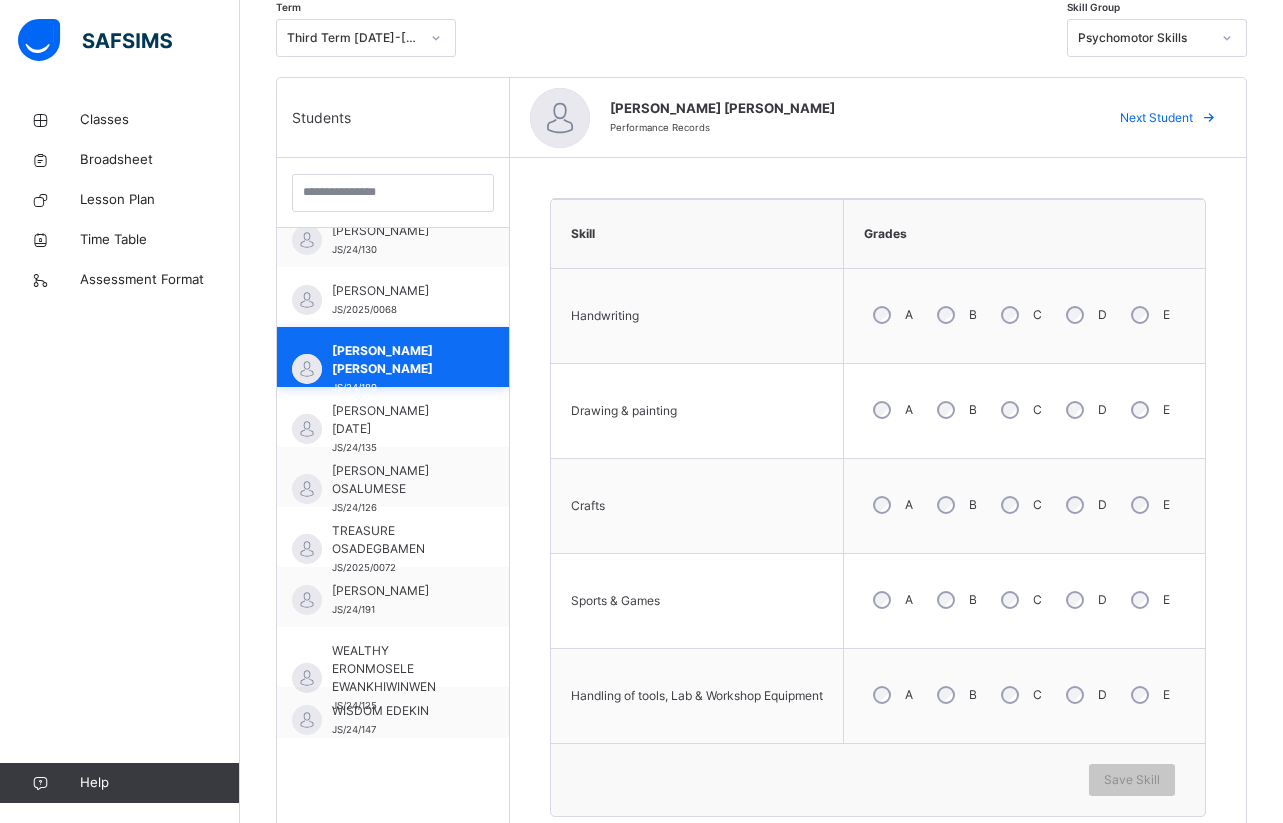 scroll, scrollTop: 1410, scrollLeft: 0, axis: vertical 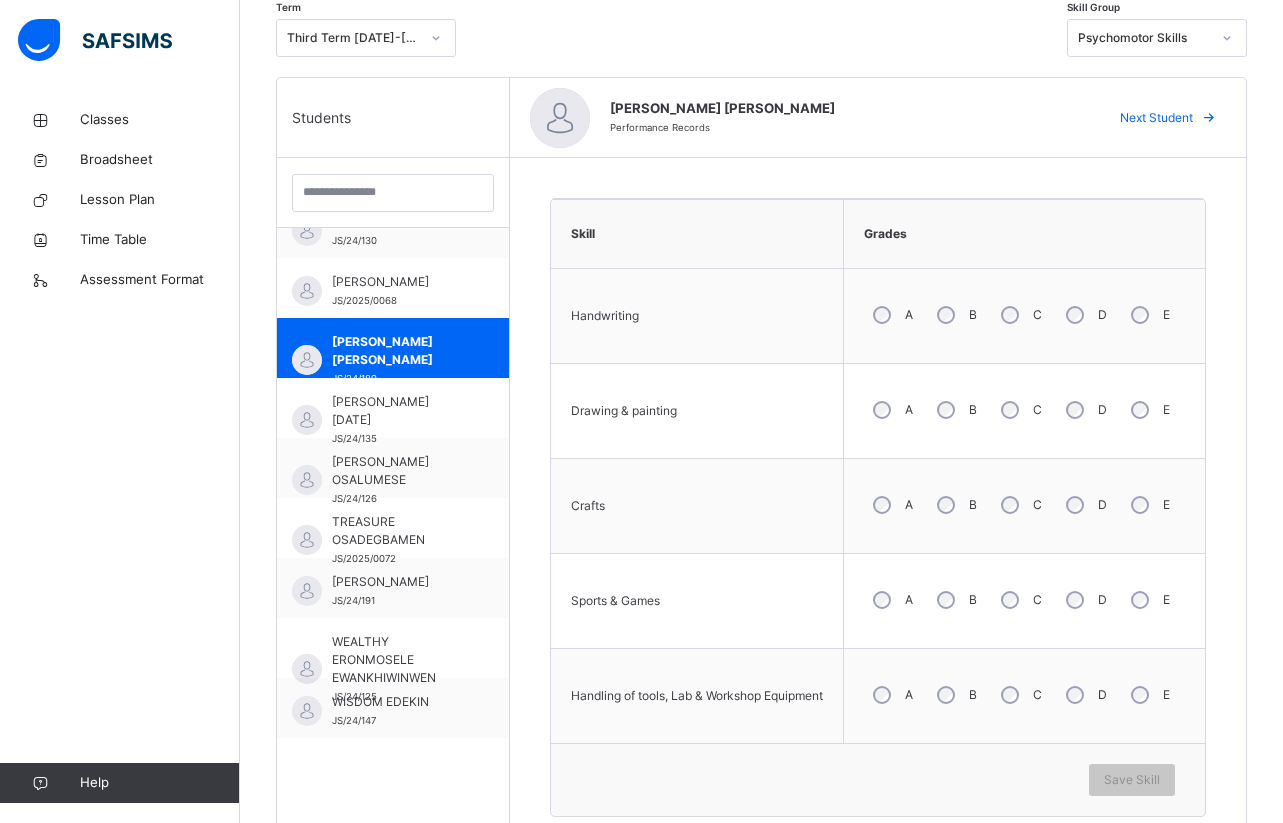 click on "C" at bounding box center [1019, 695] 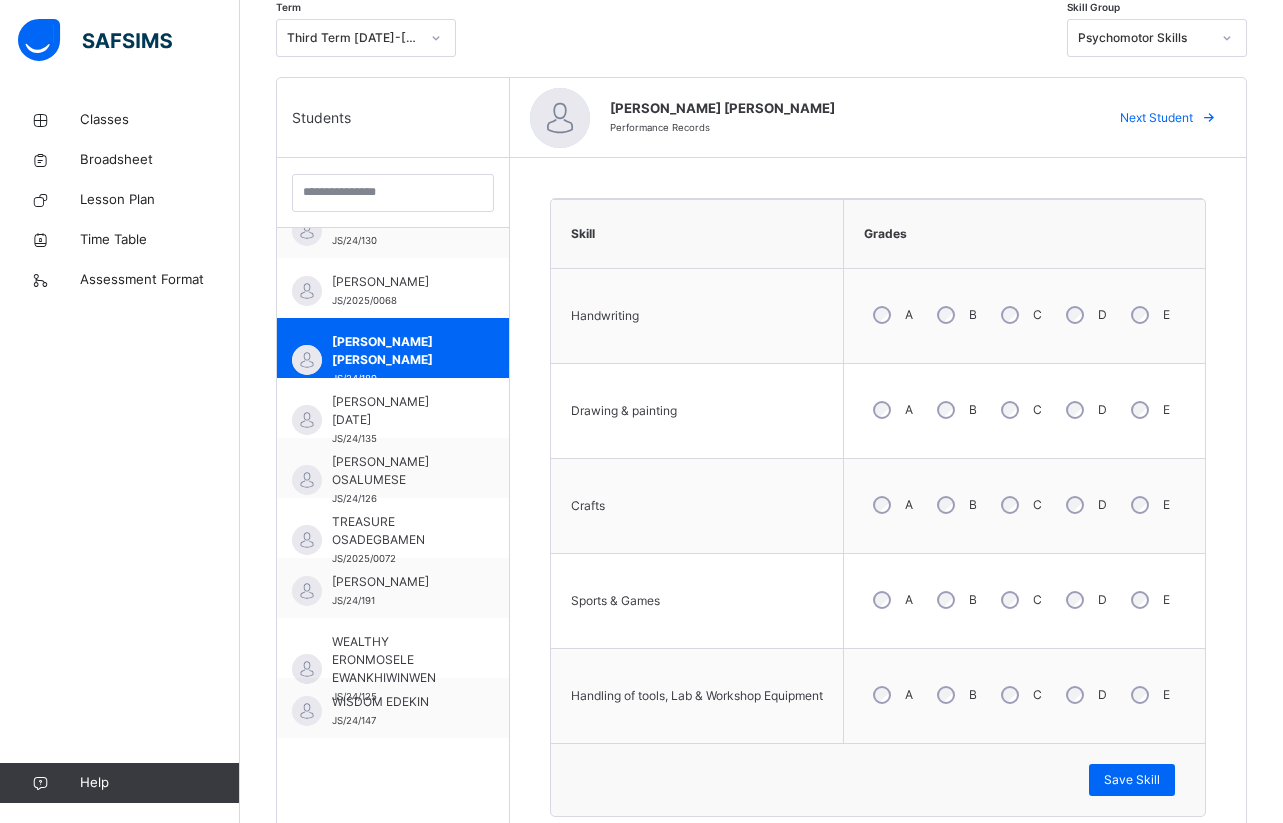 drag, startPoint x: 1140, startPoint y: 775, endPoint x: 1153, endPoint y: 752, distance: 26.41969 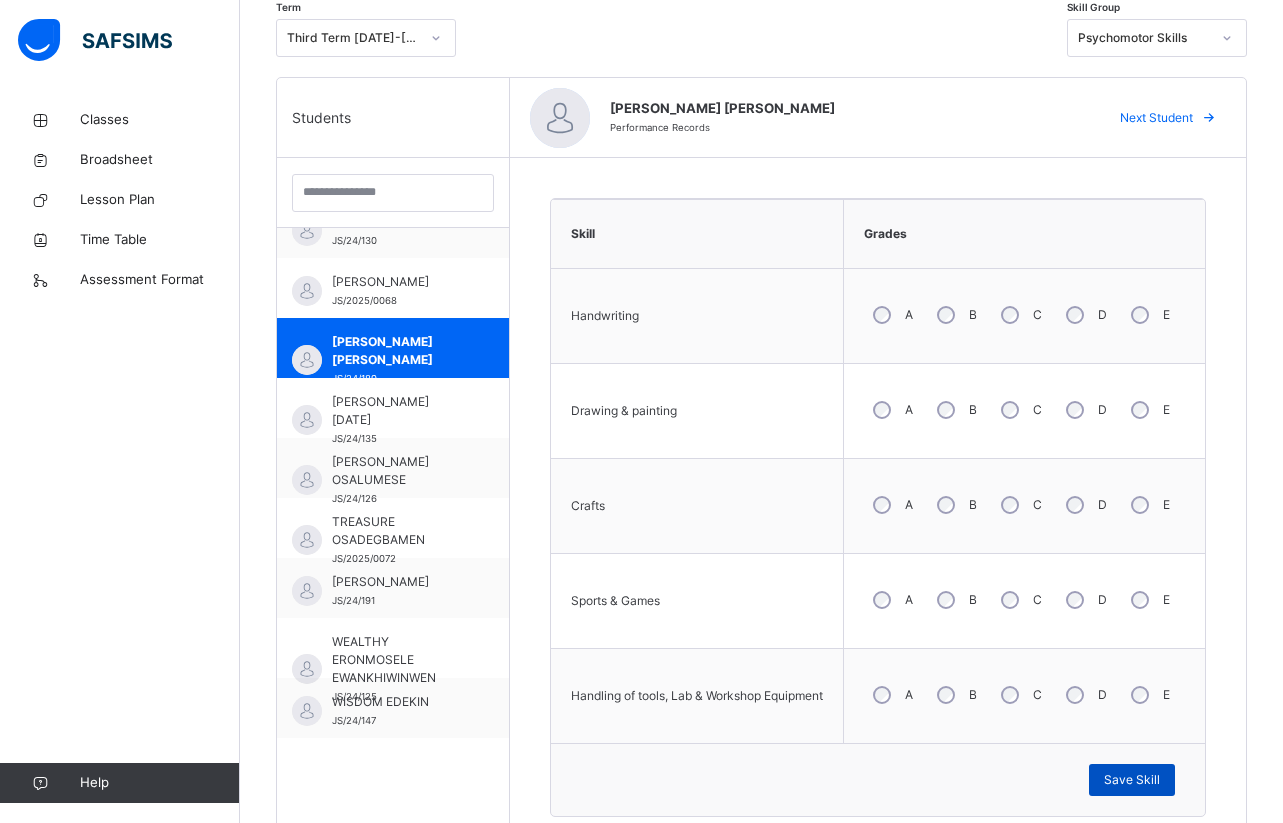 click on "Save Skill" at bounding box center [1132, 780] 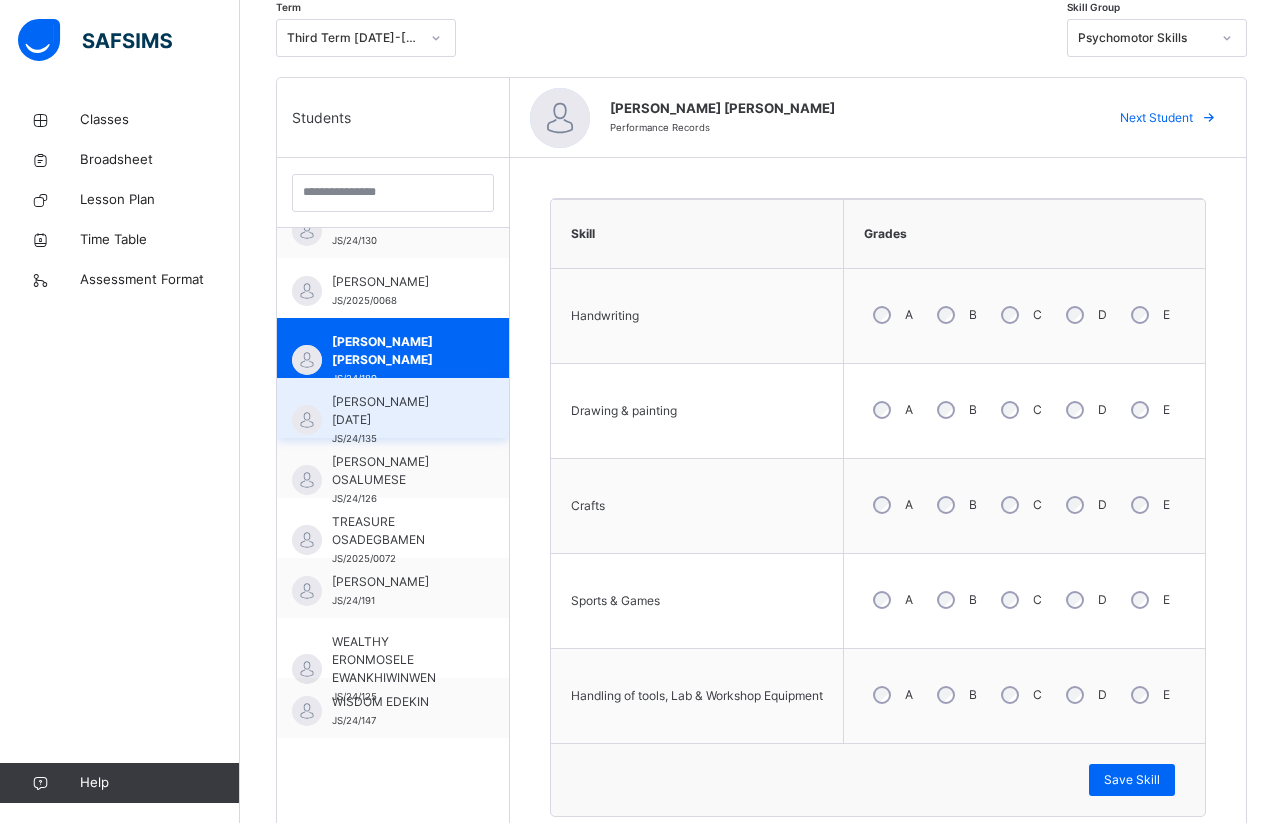 click on "[PERSON_NAME] [DATE]" at bounding box center [398, 411] 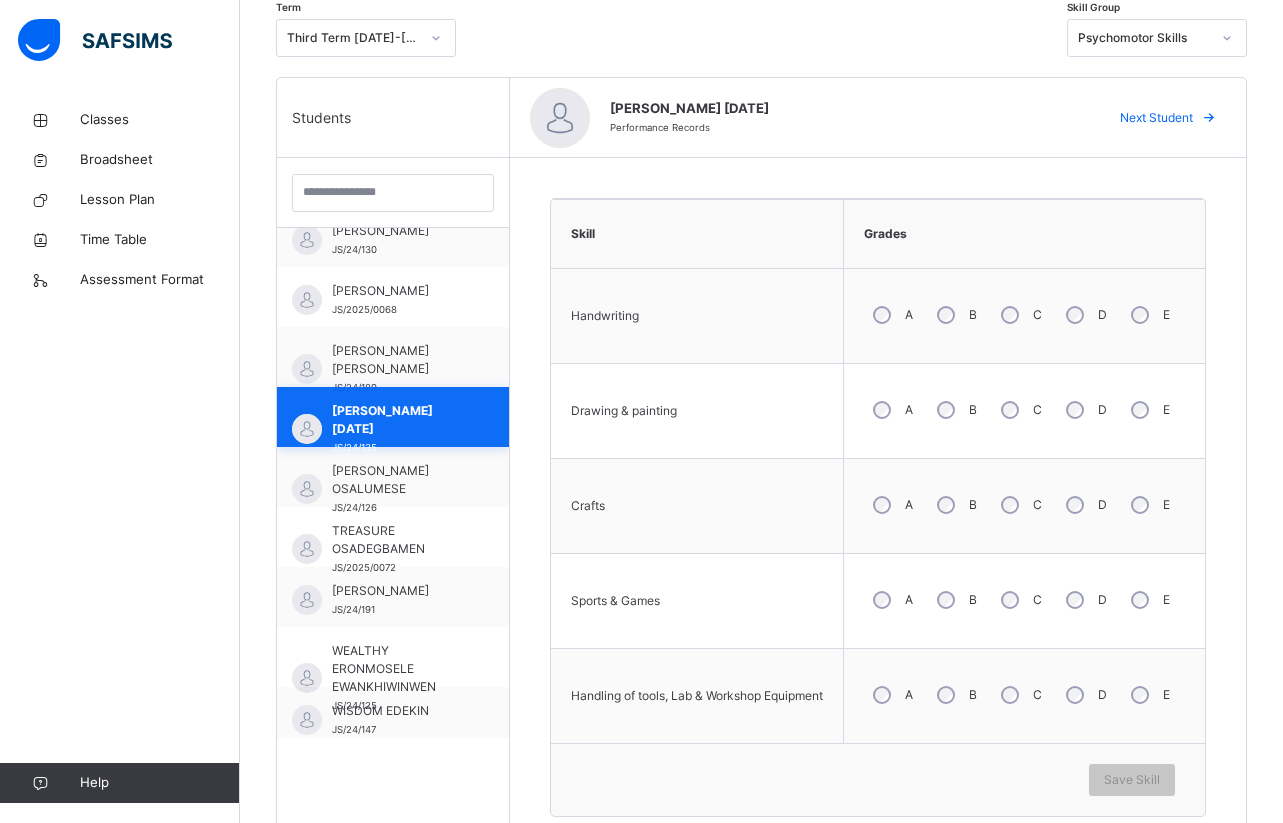 scroll, scrollTop: 1410, scrollLeft: 0, axis: vertical 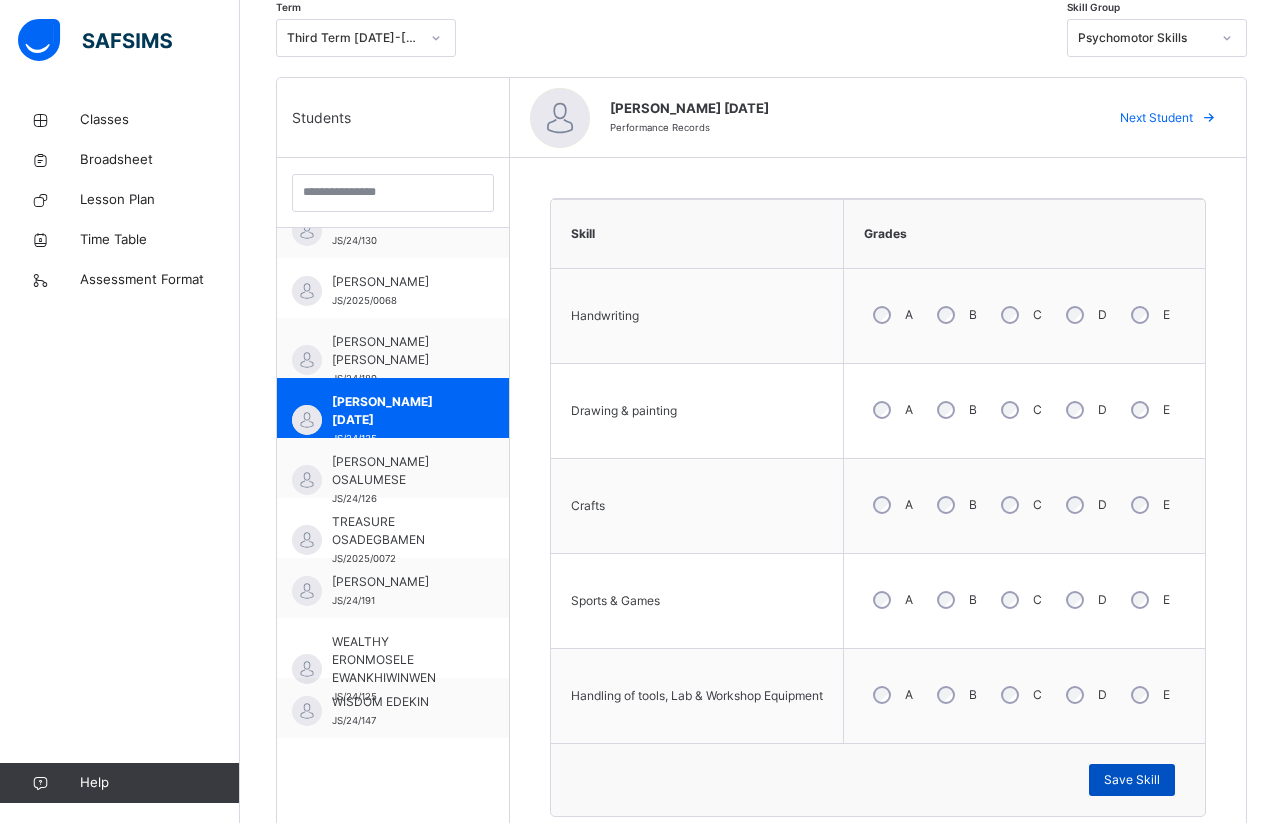 click on "Save Skill" at bounding box center [1132, 780] 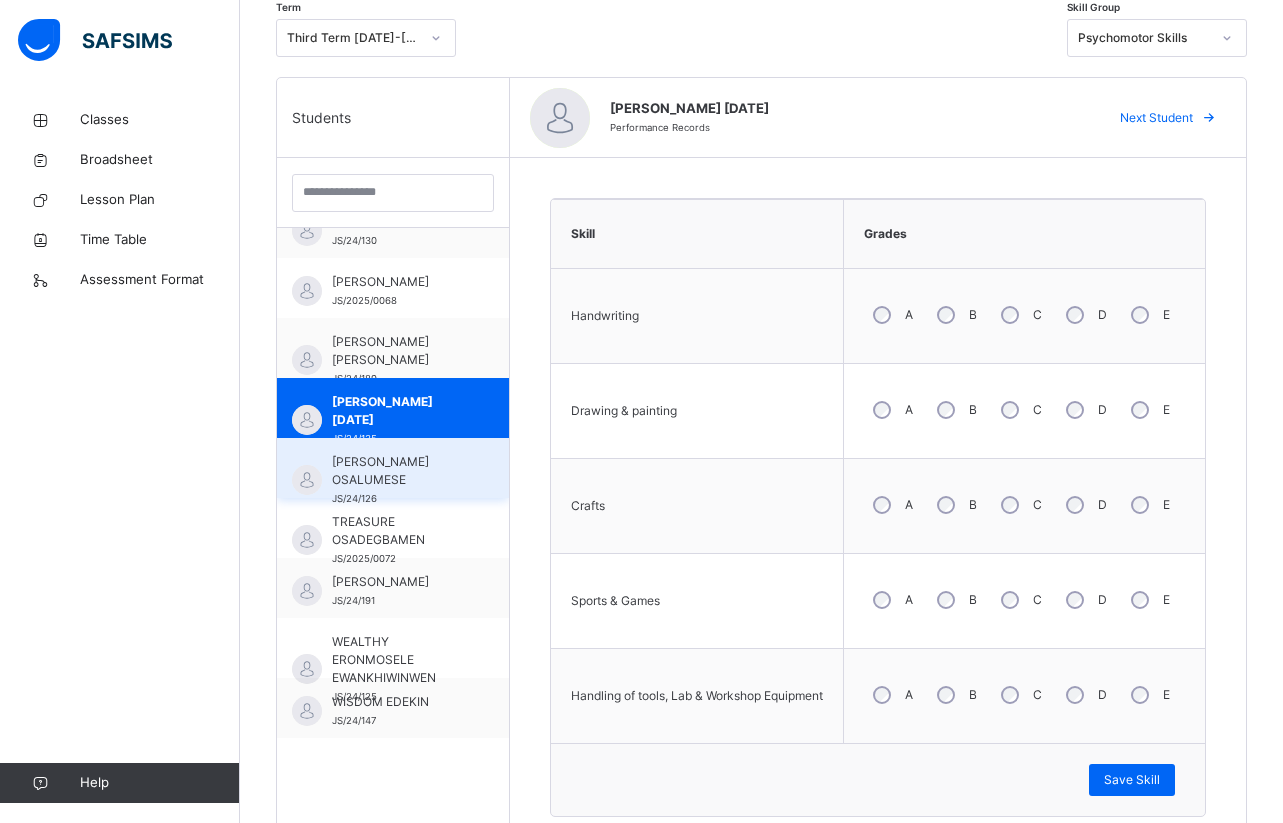 click on "[PERSON_NAME] OSALUMESE" at bounding box center (398, 471) 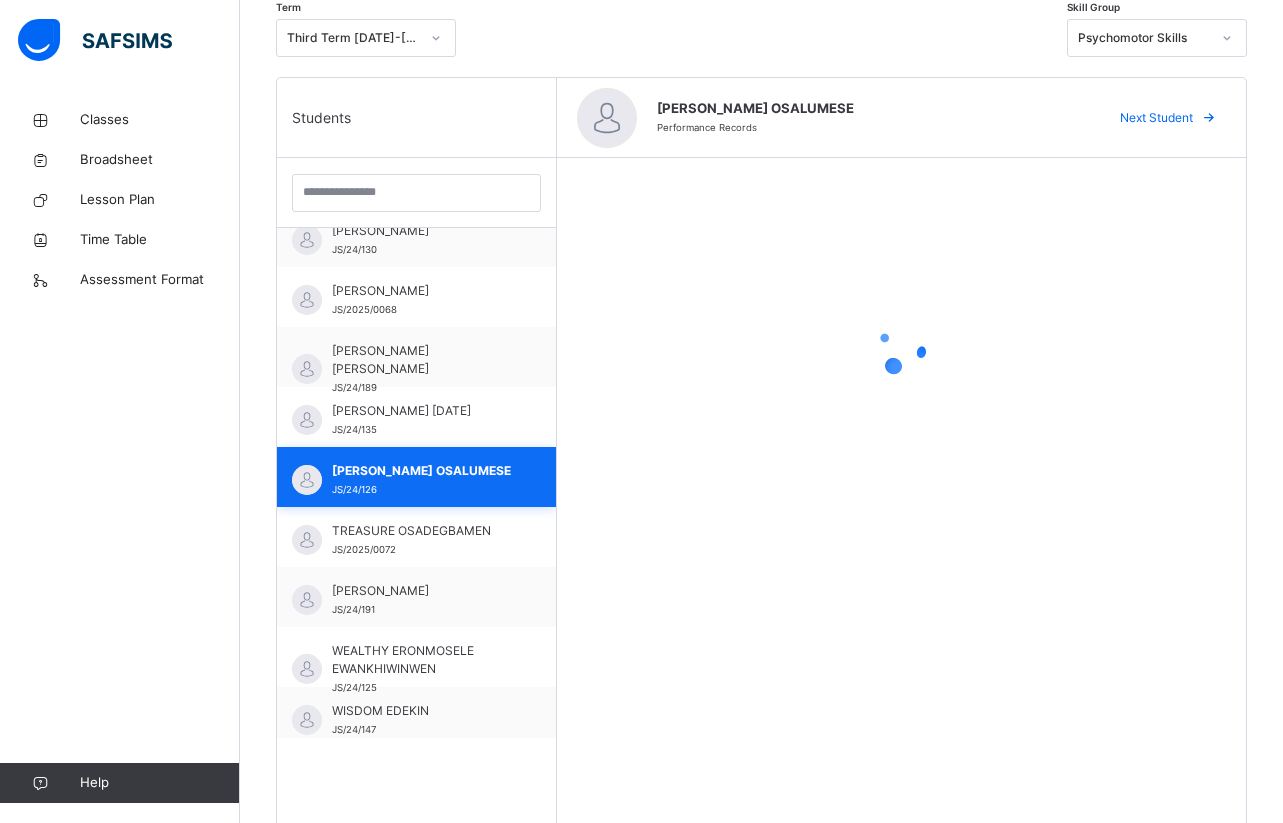 scroll, scrollTop: 1410, scrollLeft: 0, axis: vertical 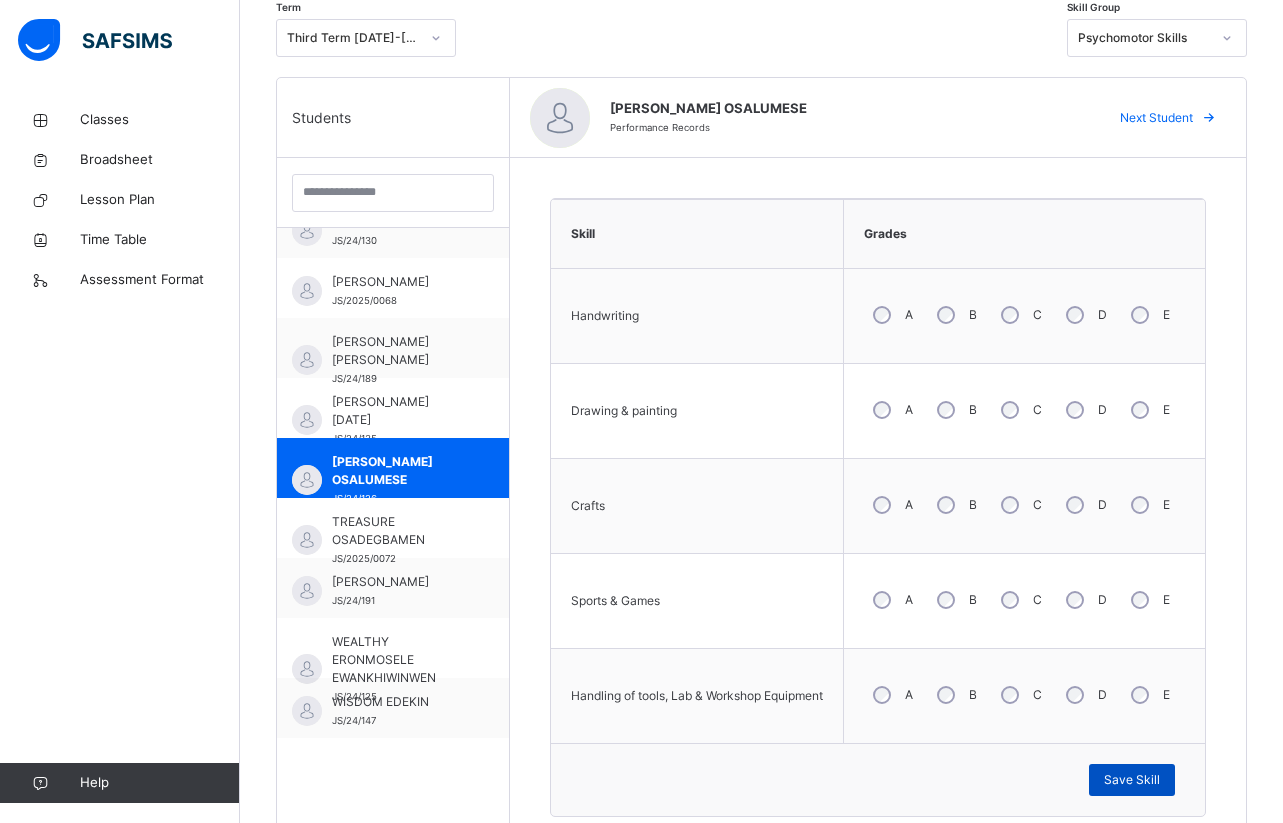 click on "Save Skill" at bounding box center [1132, 780] 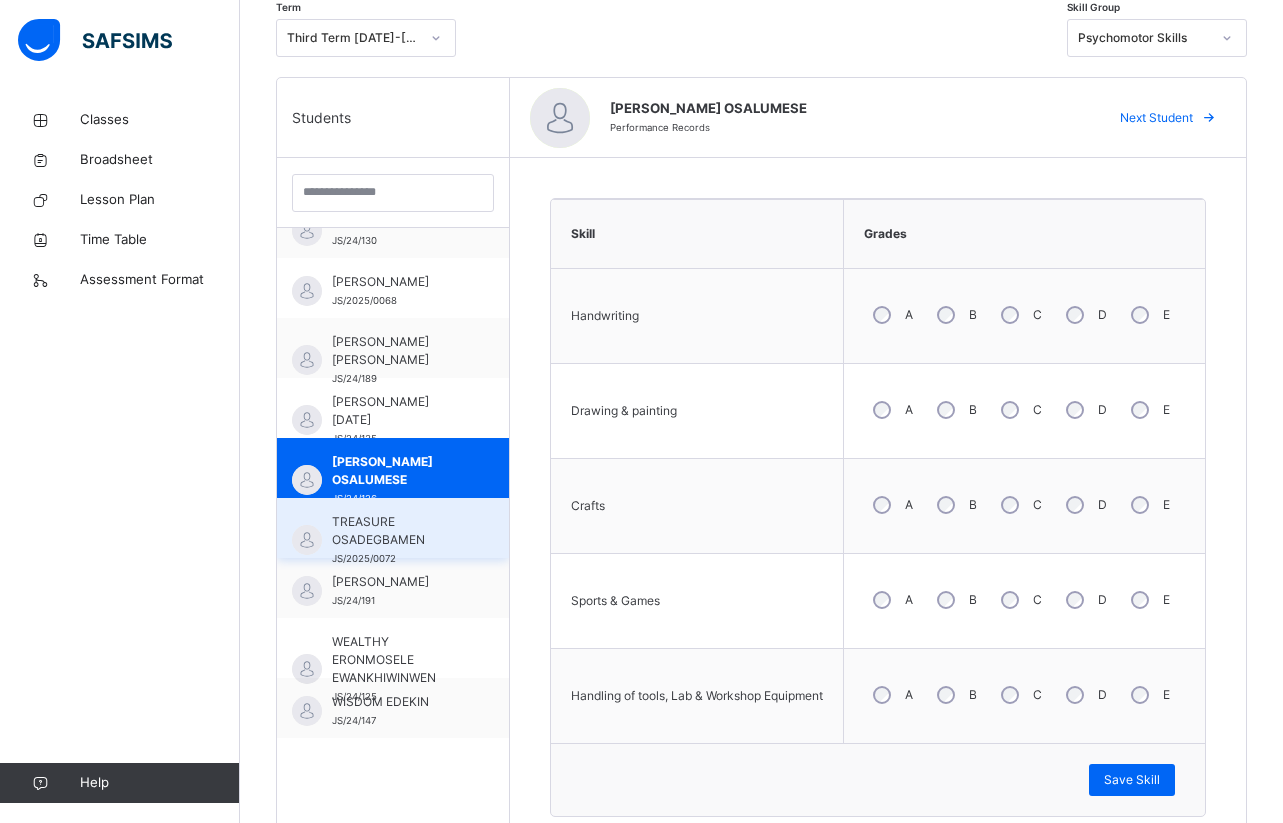 click on "TREASURE  OSADEGBAMEN" at bounding box center (398, 531) 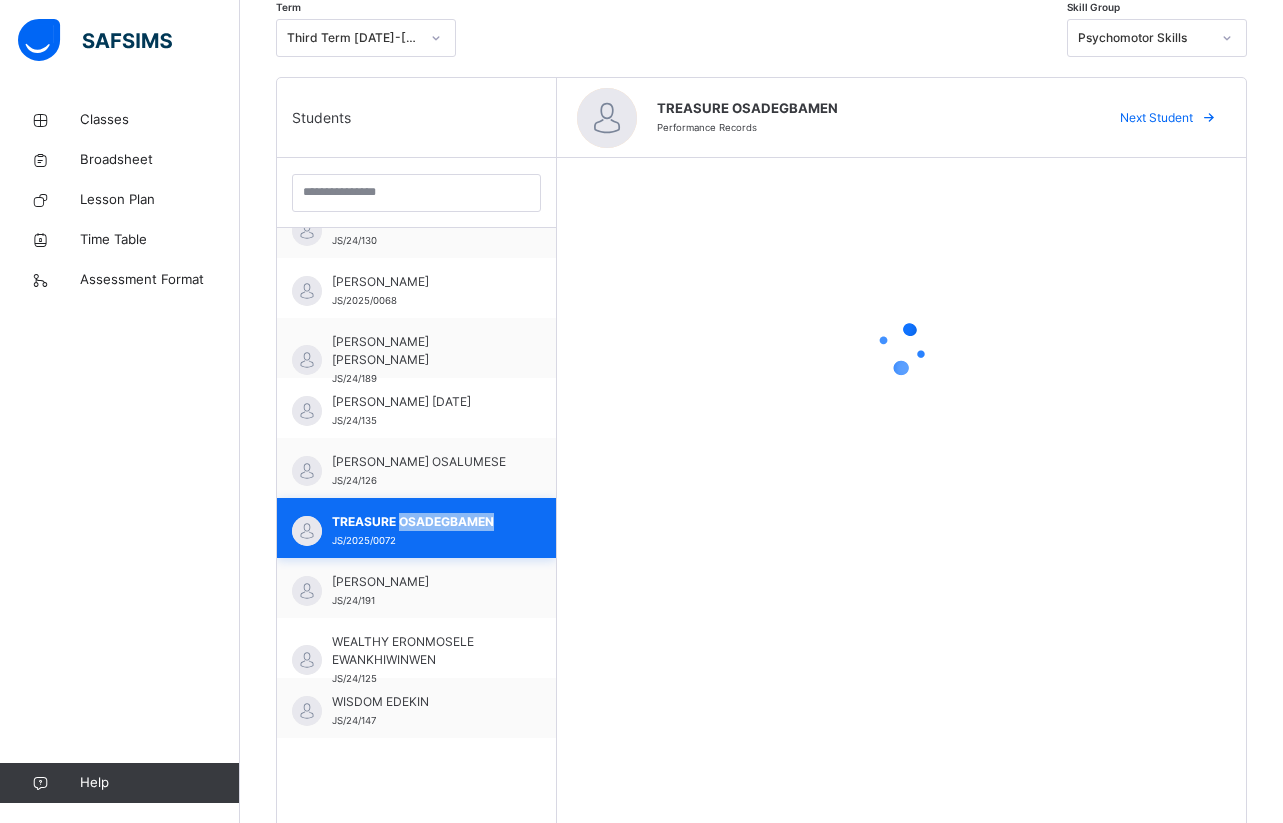 click on "TREASURE  OSADEGBAMEN" at bounding box center [421, 522] 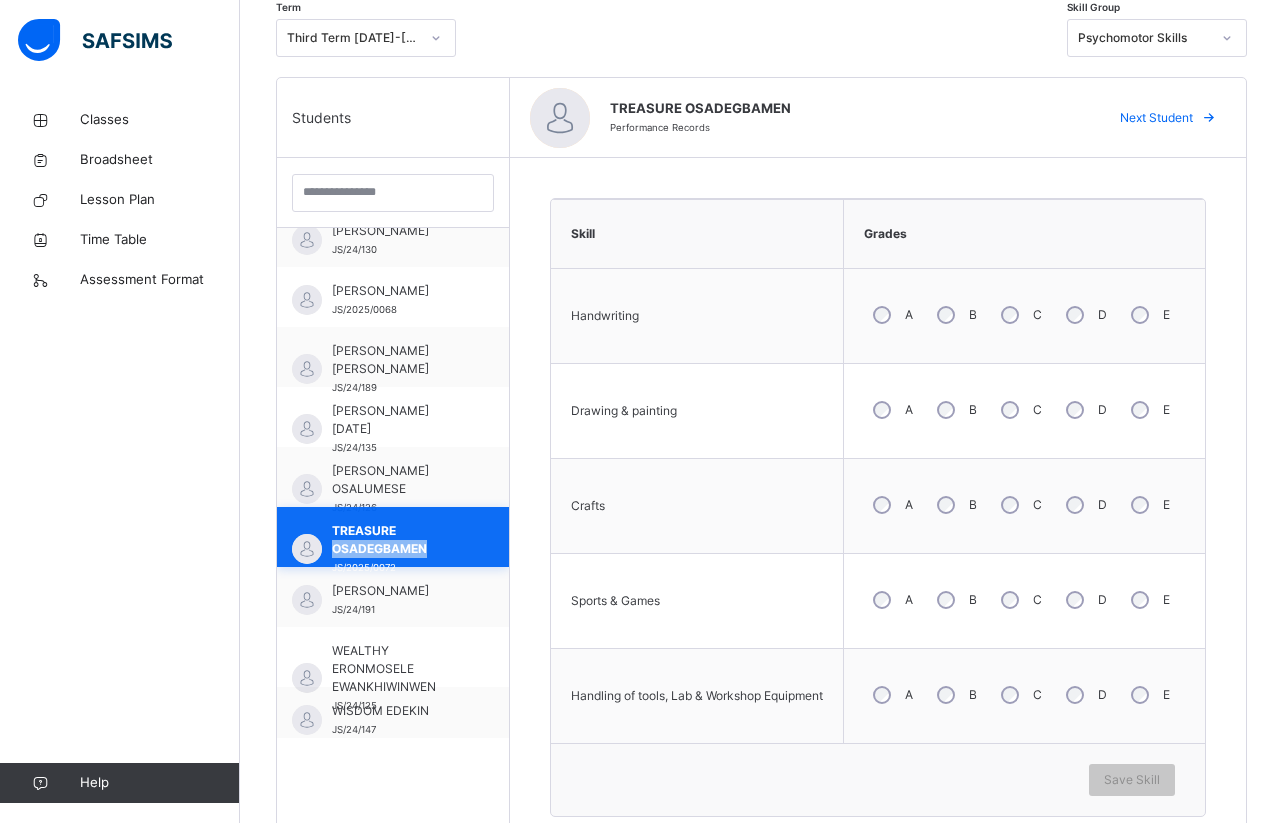 scroll, scrollTop: 1410, scrollLeft: 0, axis: vertical 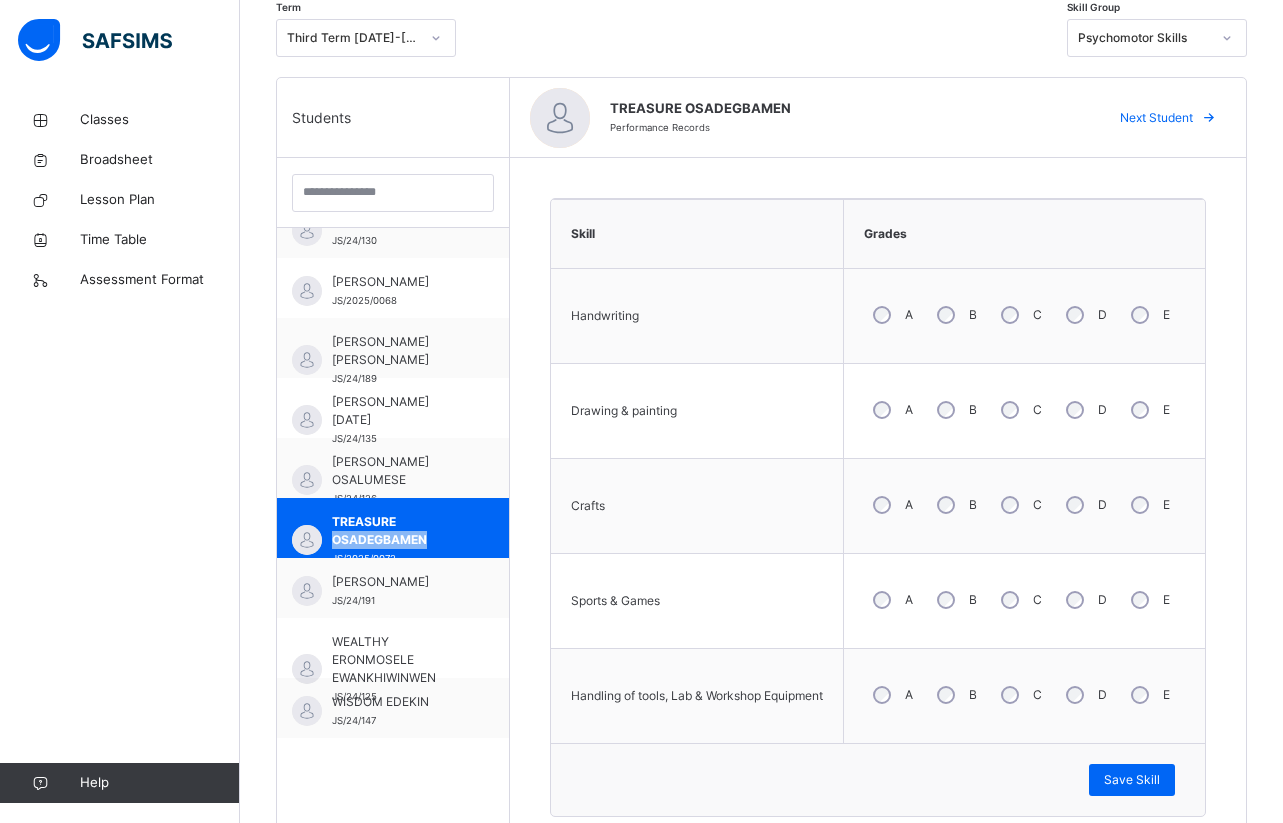 click on "C" at bounding box center (1019, 695) 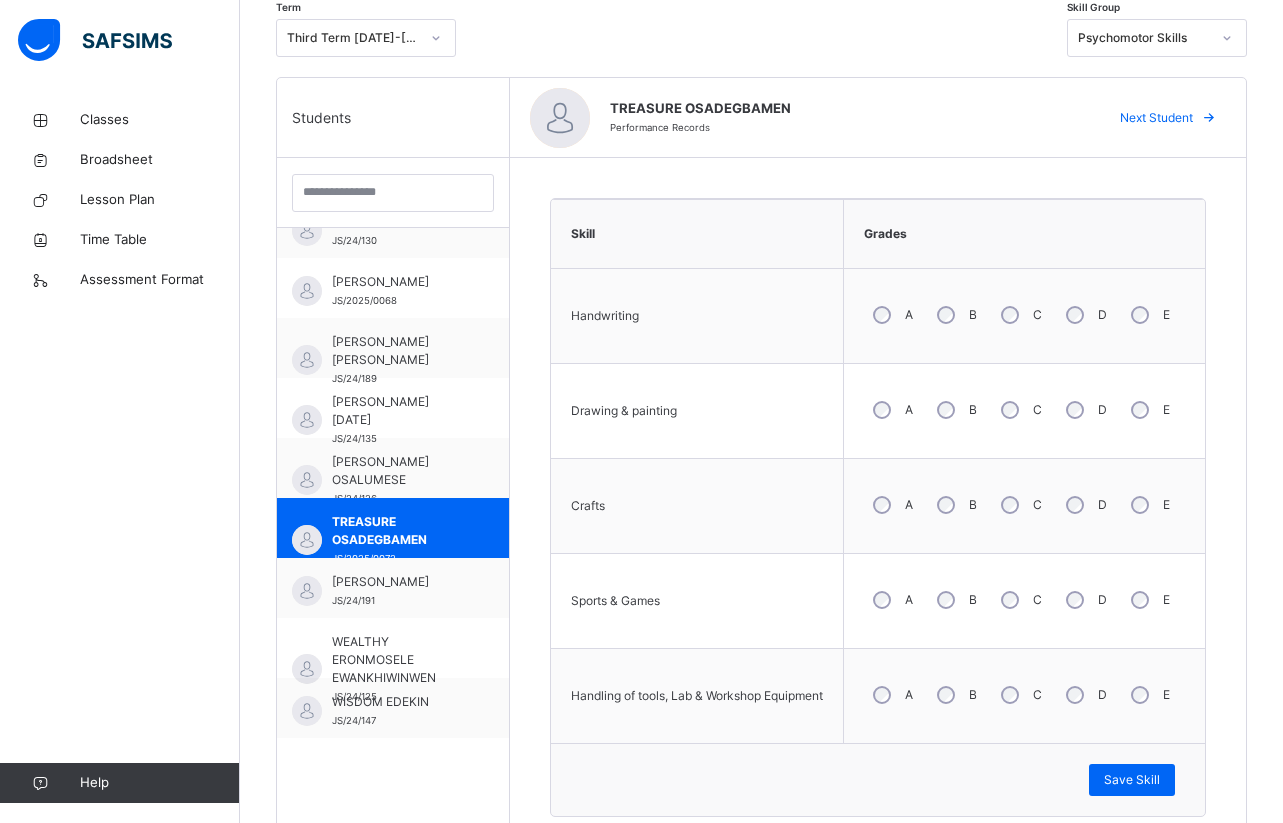 click on "C" at bounding box center (1019, 600) 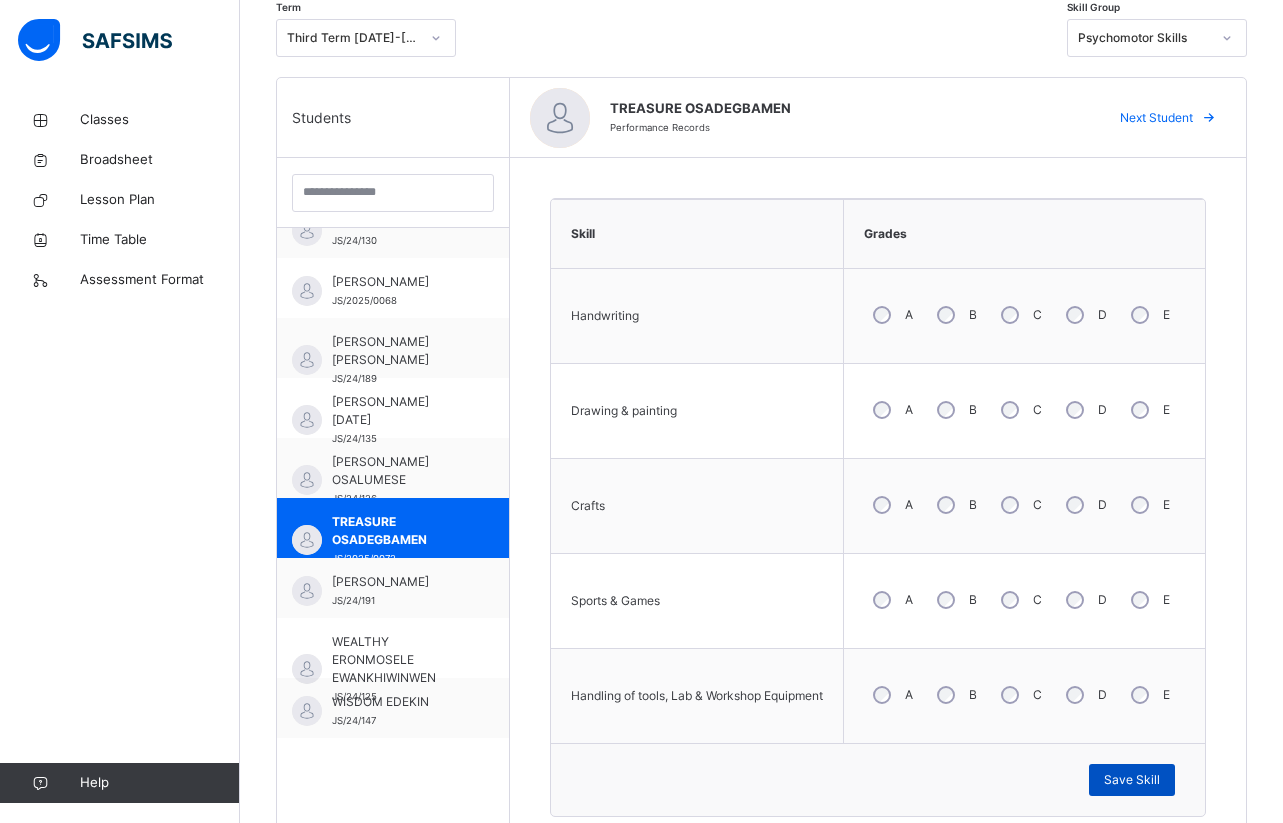click on "Save Skill" at bounding box center (1132, 780) 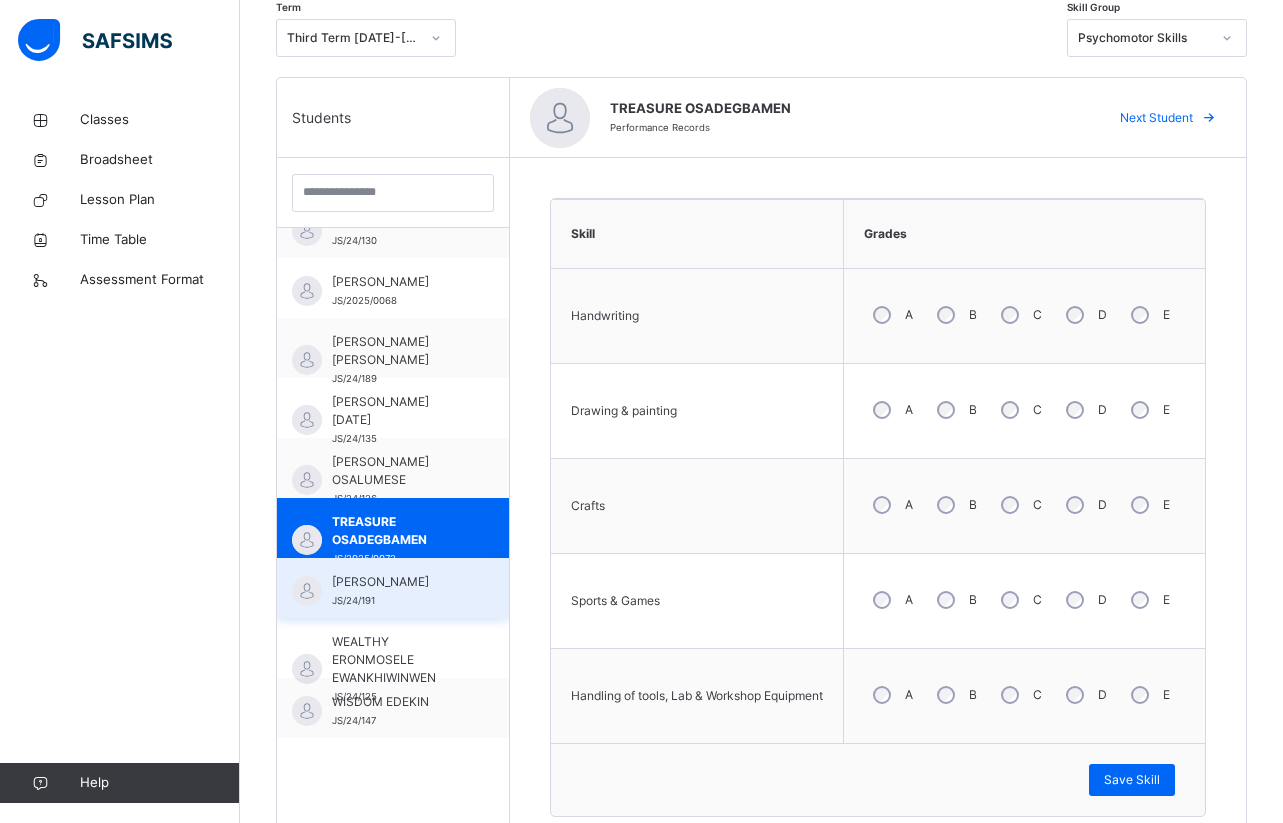 click on "[PERSON_NAME]" at bounding box center [398, 582] 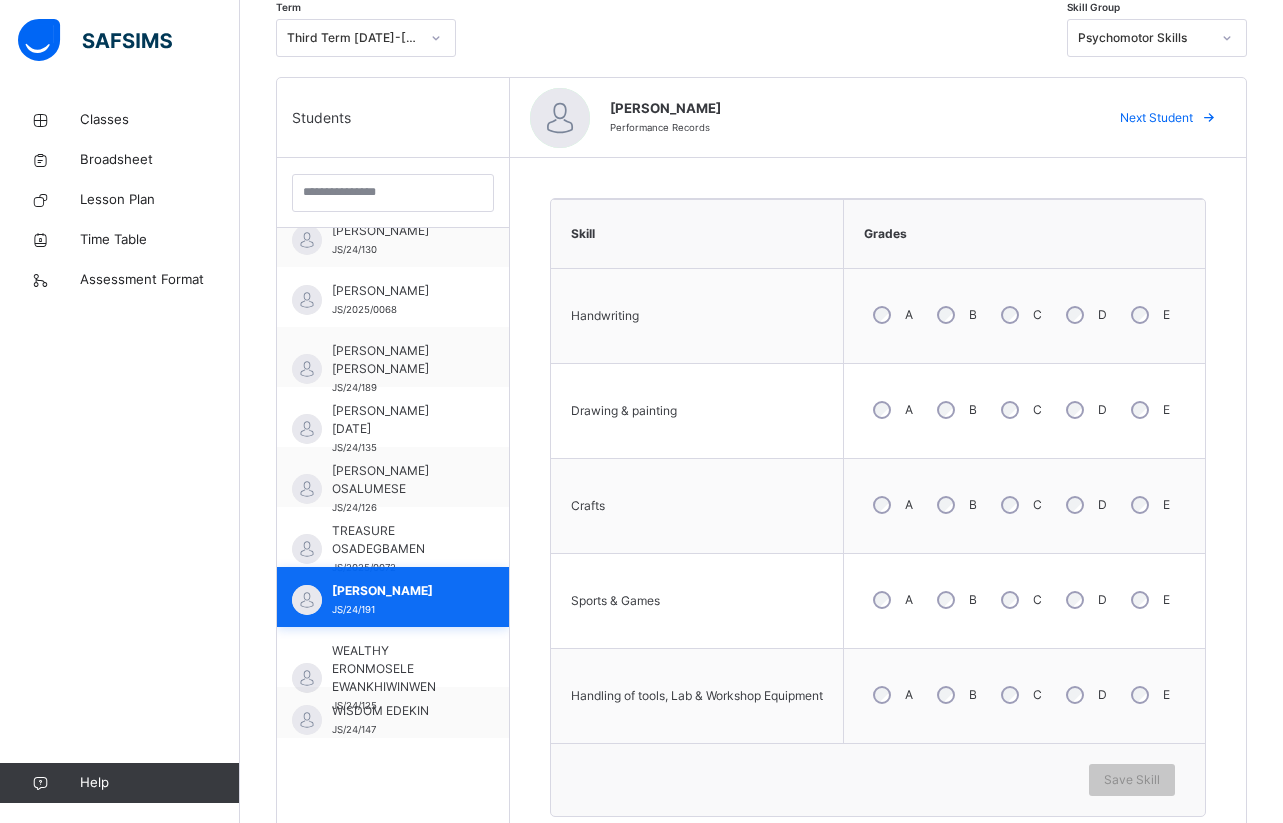 scroll, scrollTop: 1410, scrollLeft: 0, axis: vertical 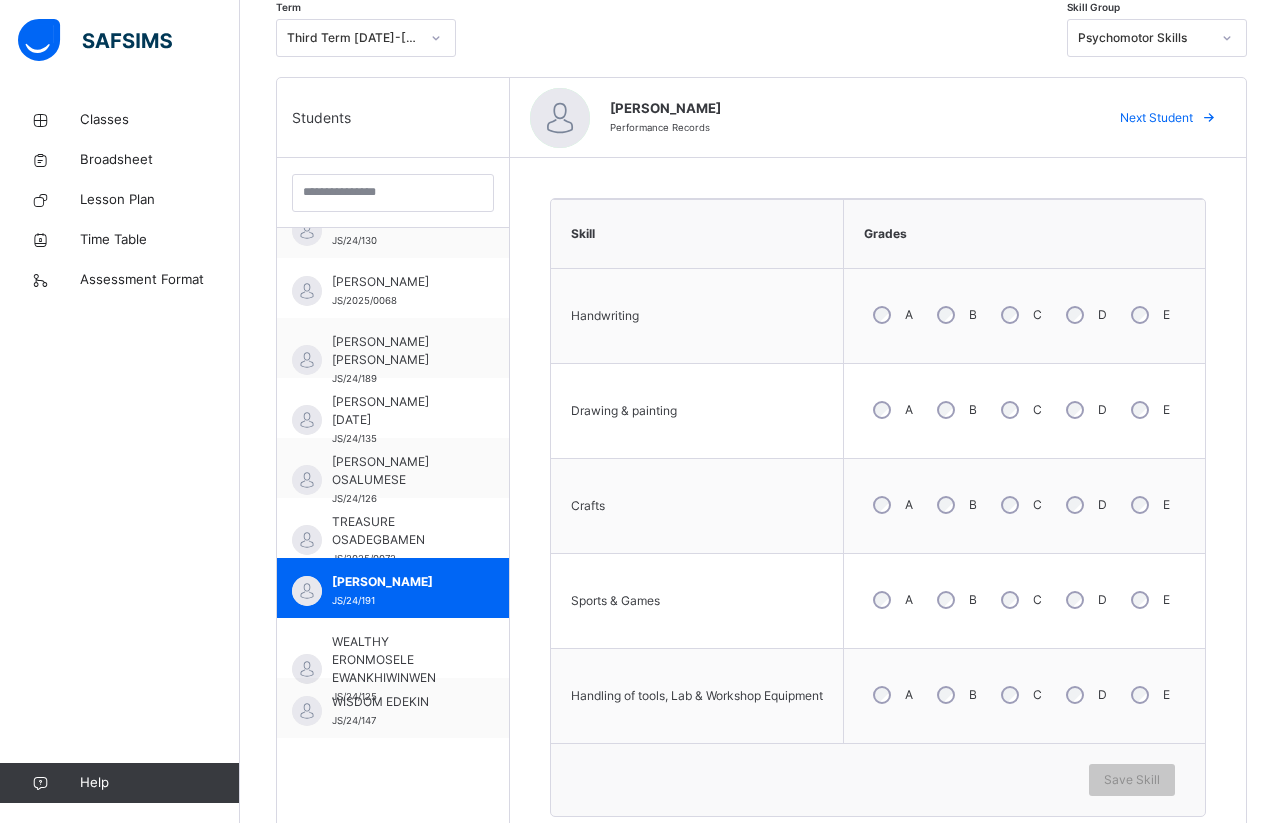 click on "B" at bounding box center [955, 505] 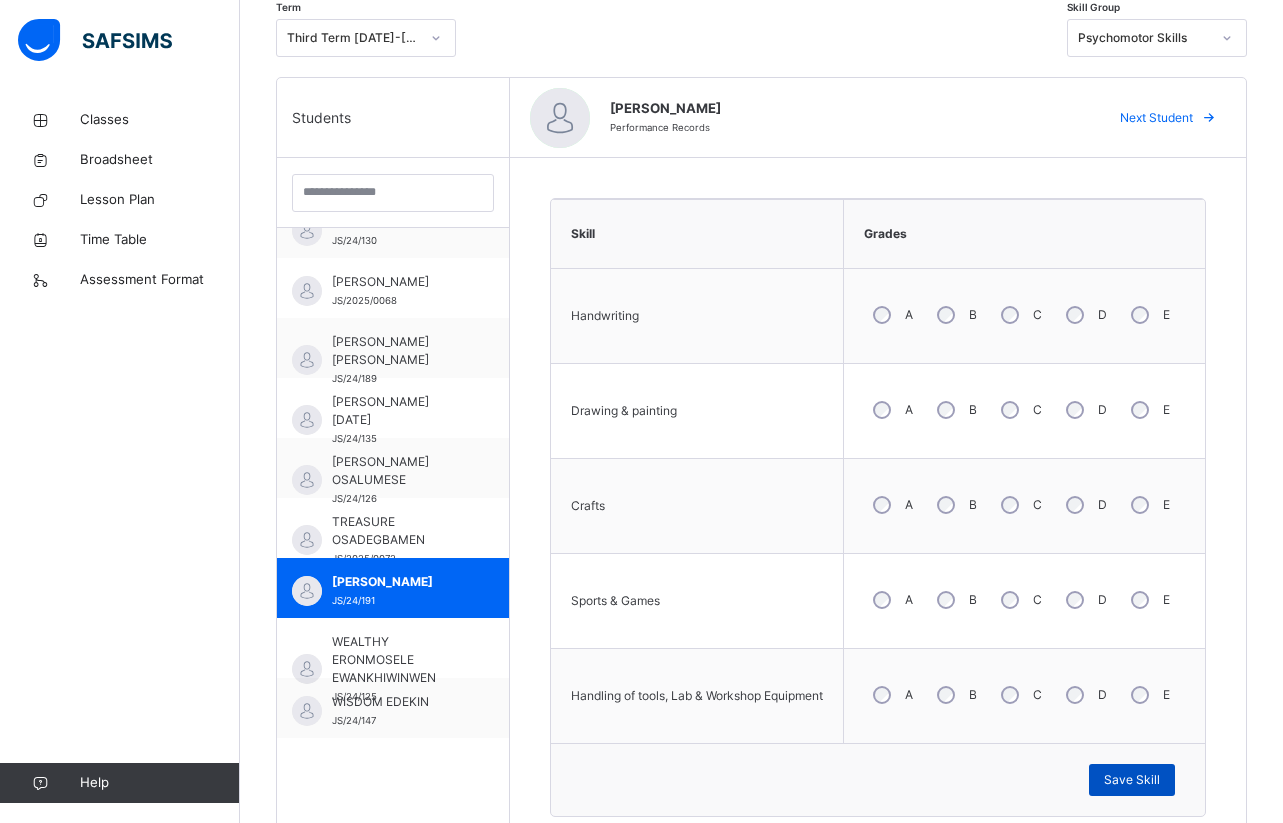 click on "Save Skill" at bounding box center (1132, 780) 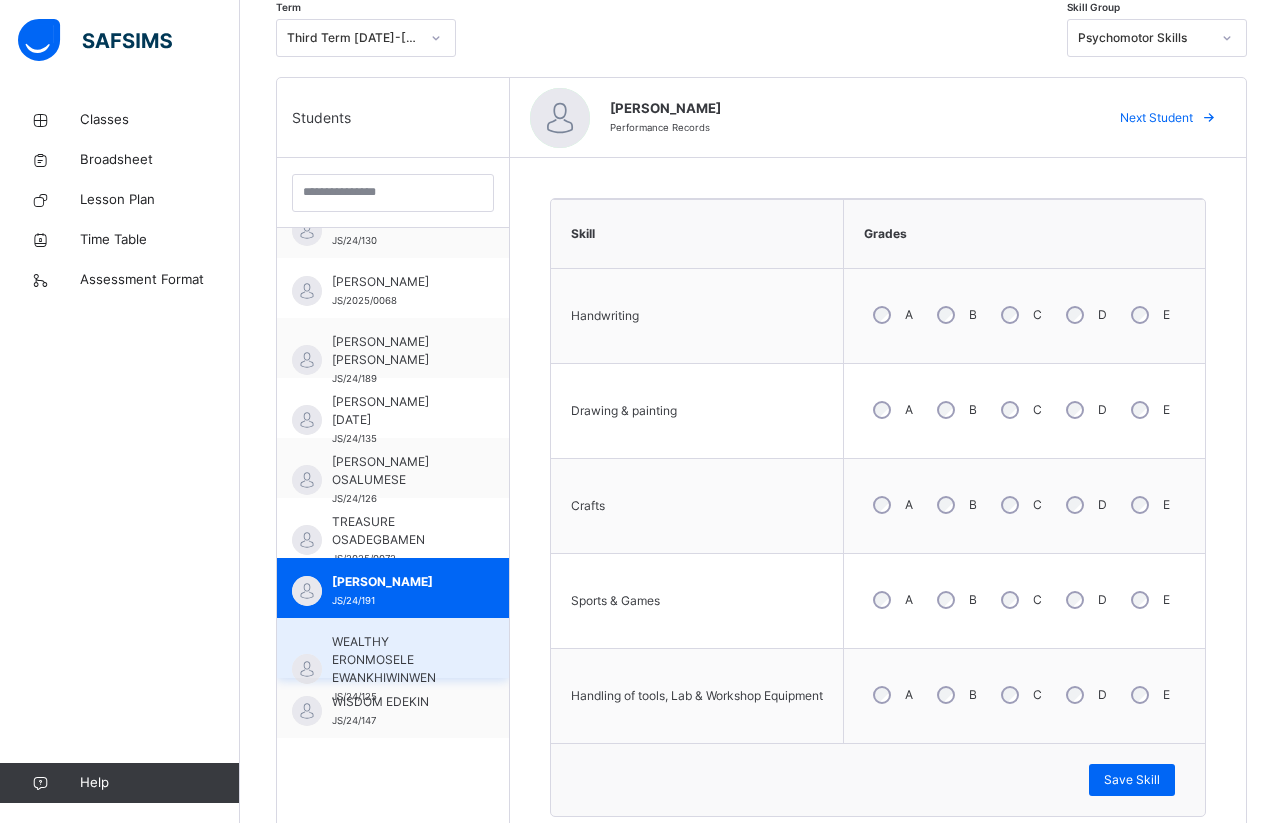 click on "WEALTHY ERONMOSELE EWANKHIWINWEN" at bounding box center [398, 660] 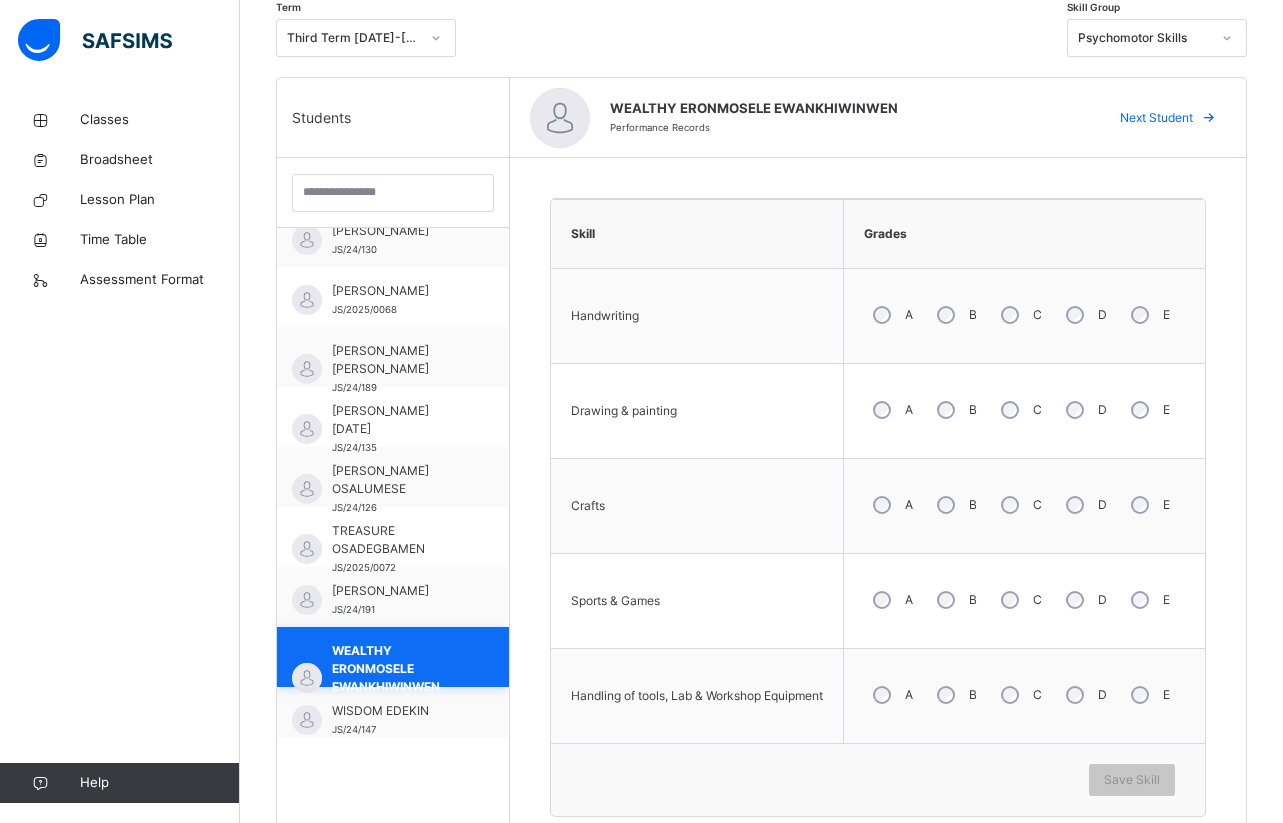 scroll, scrollTop: 1410, scrollLeft: 0, axis: vertical 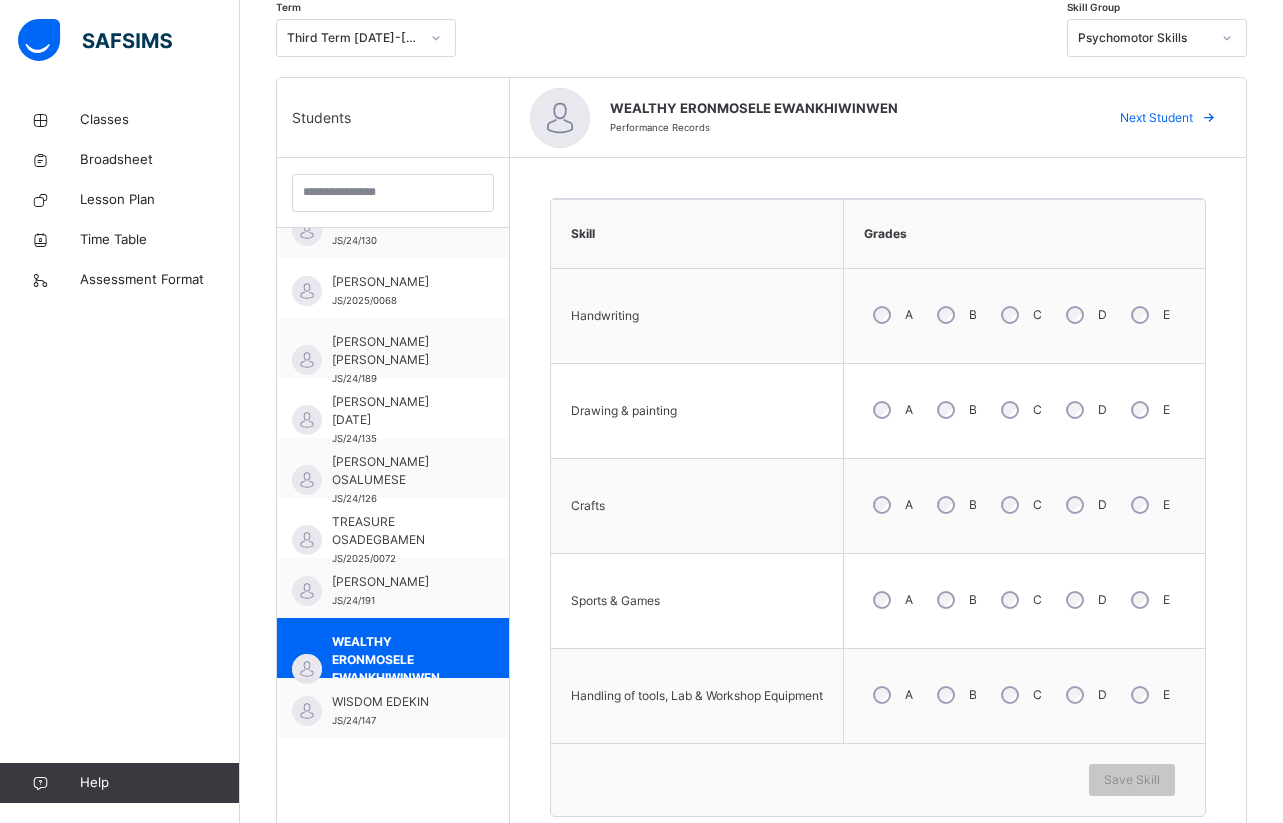 click on "B" at bounding box center [955, 600] 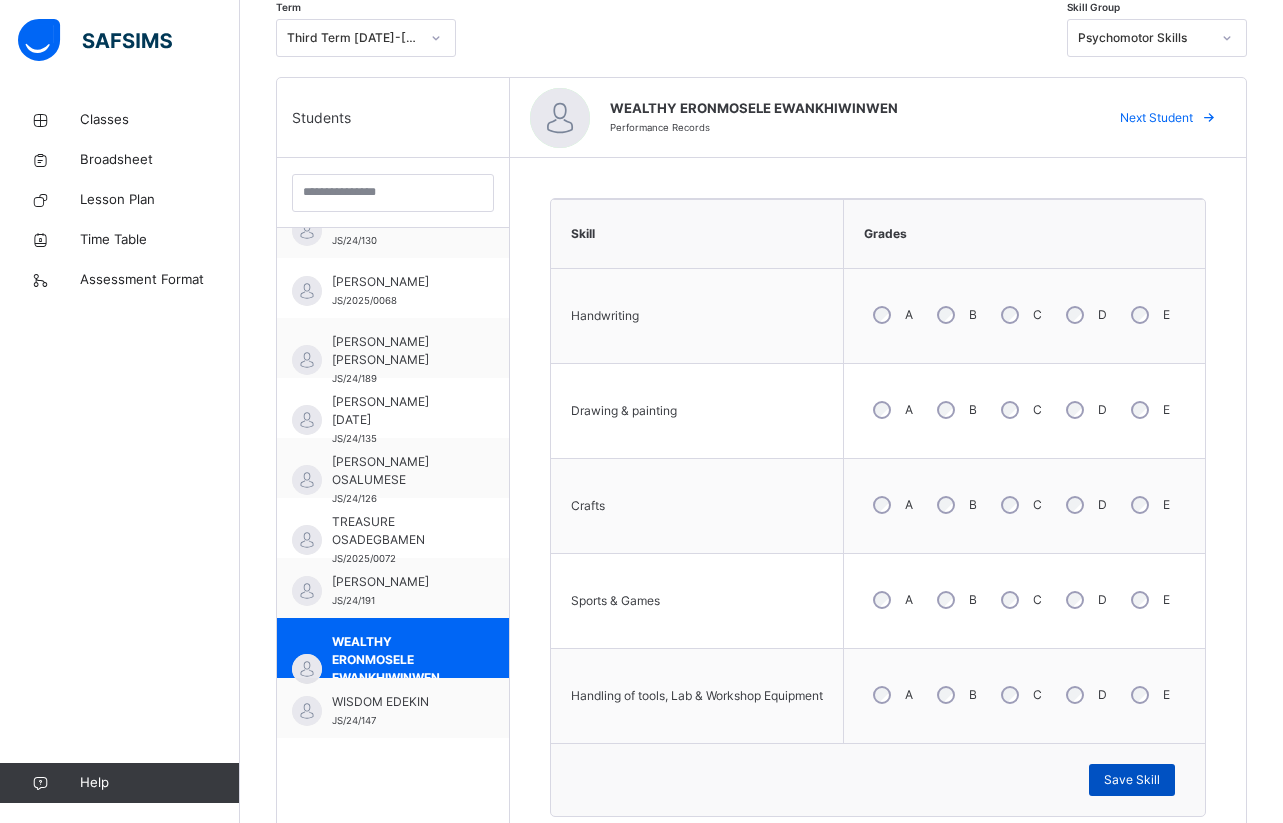 click on "Save Skill" at bounding box center (1132, 780) 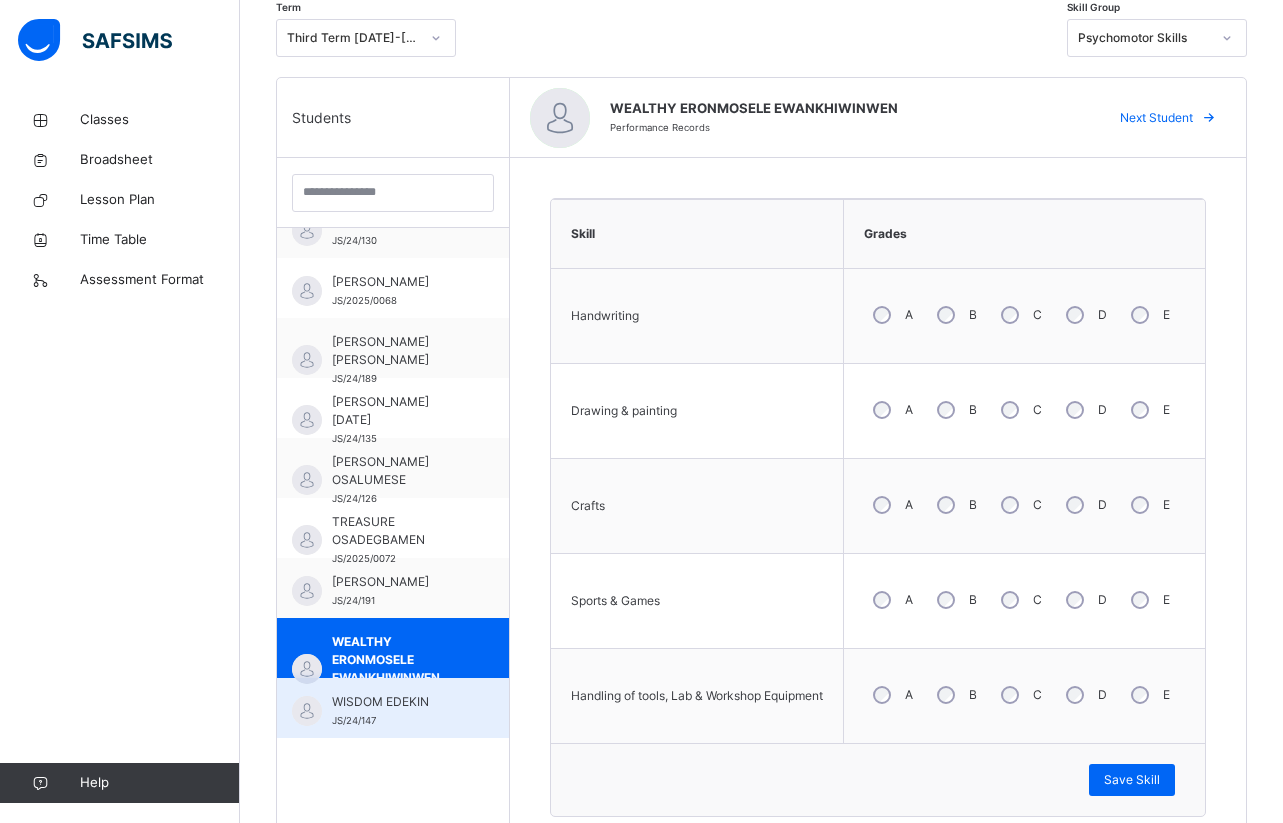 click on "WISDOM  EDEKIN JS/24/147" at bounding box center (393, 708) 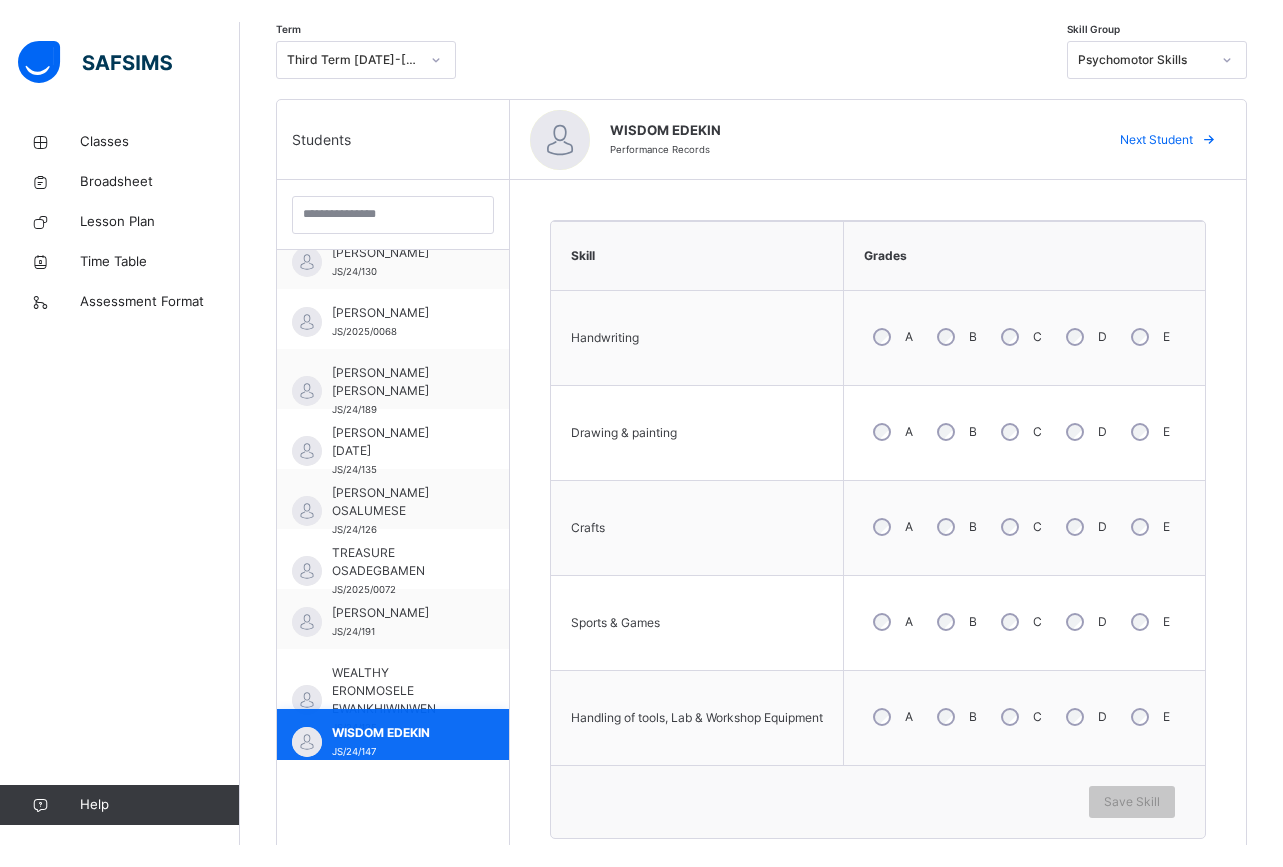 scroll, scrollTop: 1410, scrollLeft: 0, axis: vertical 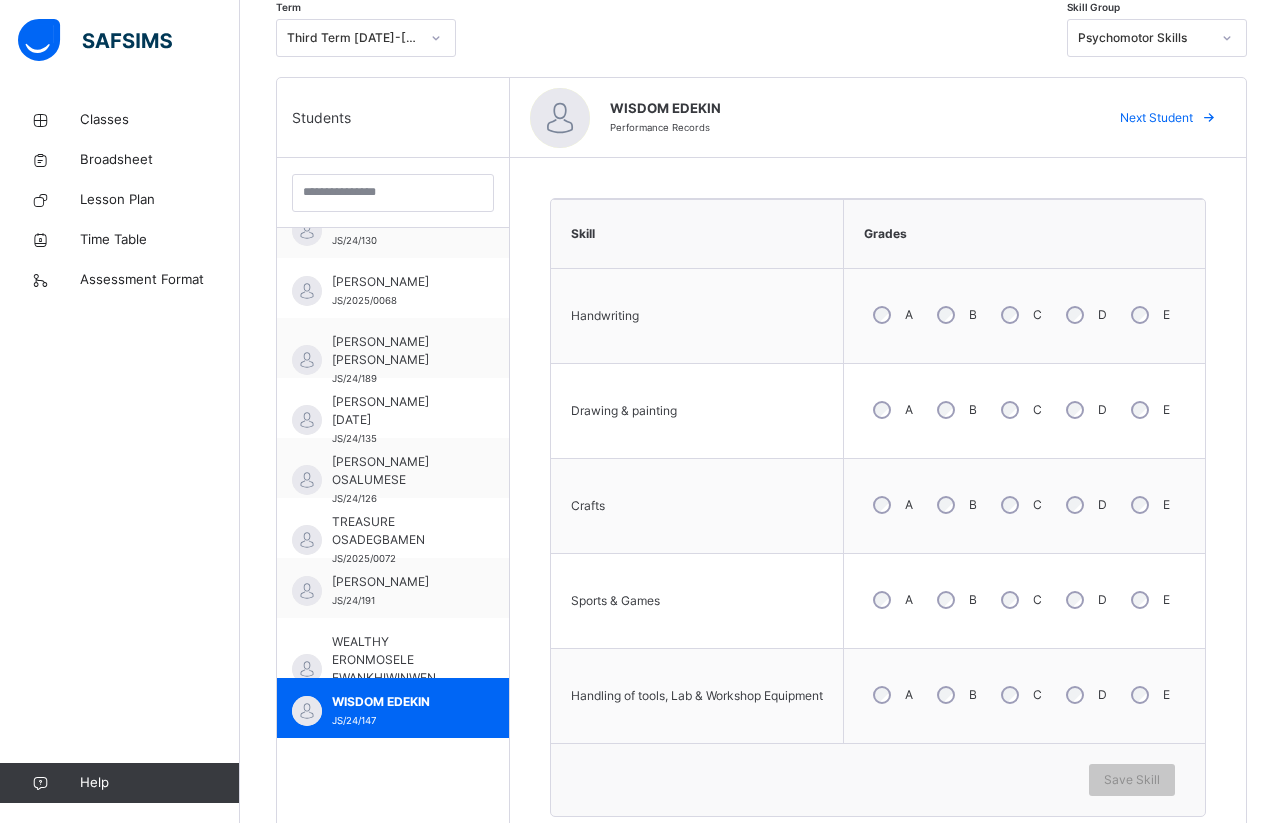 click on "B" at bounding box center (955, 695) 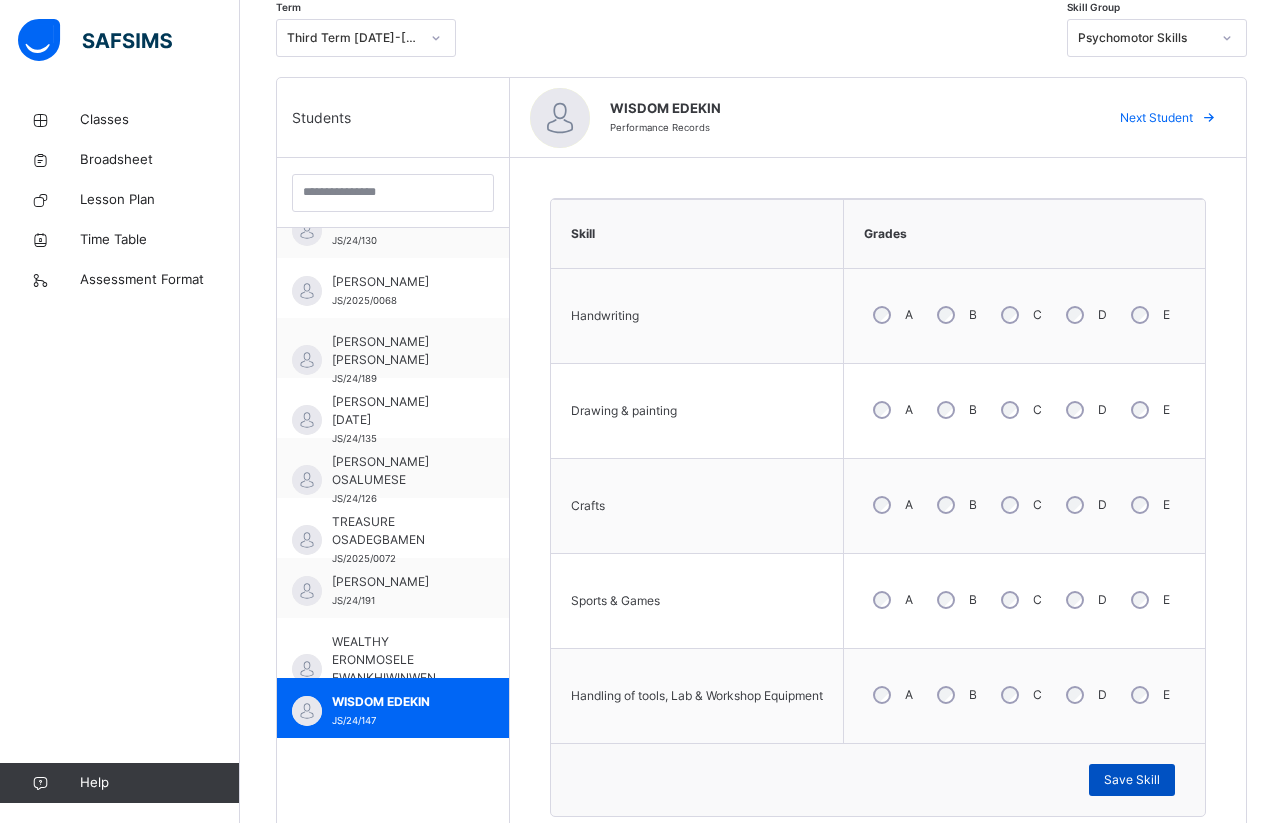 click on "Save Skill" at bounding box center [1132, 780] 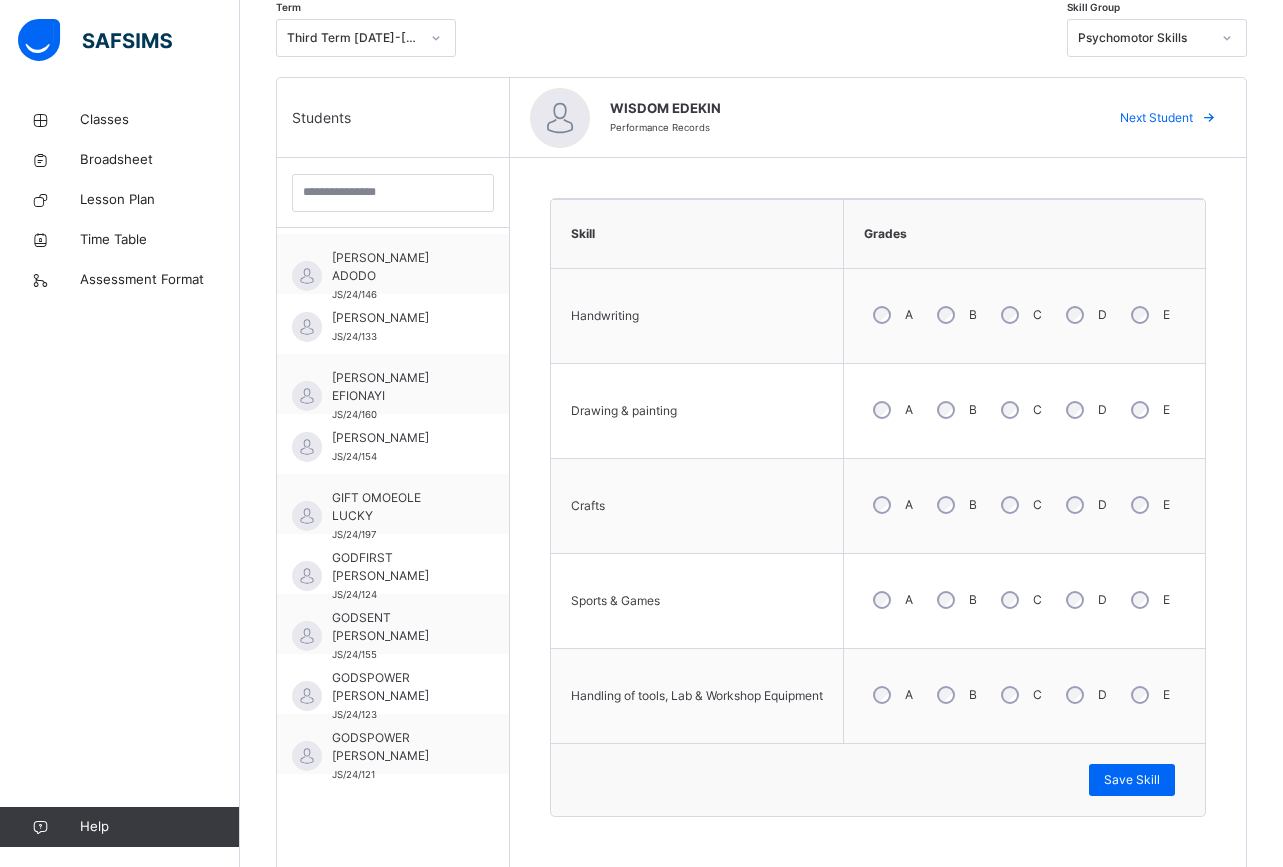 scroll, scrollTop: 414, scrollLeft: 0, axis: vertical 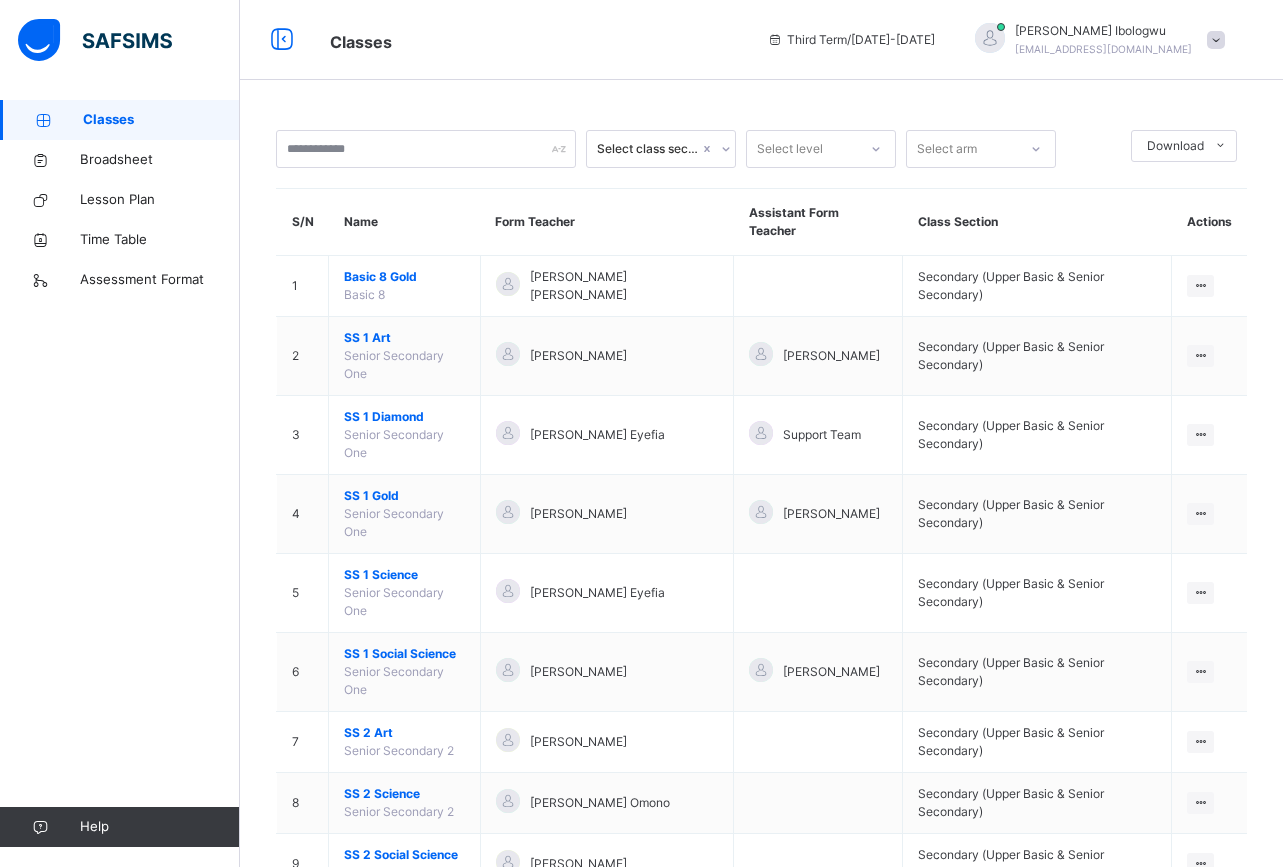 click at bounding box center (990, 38) 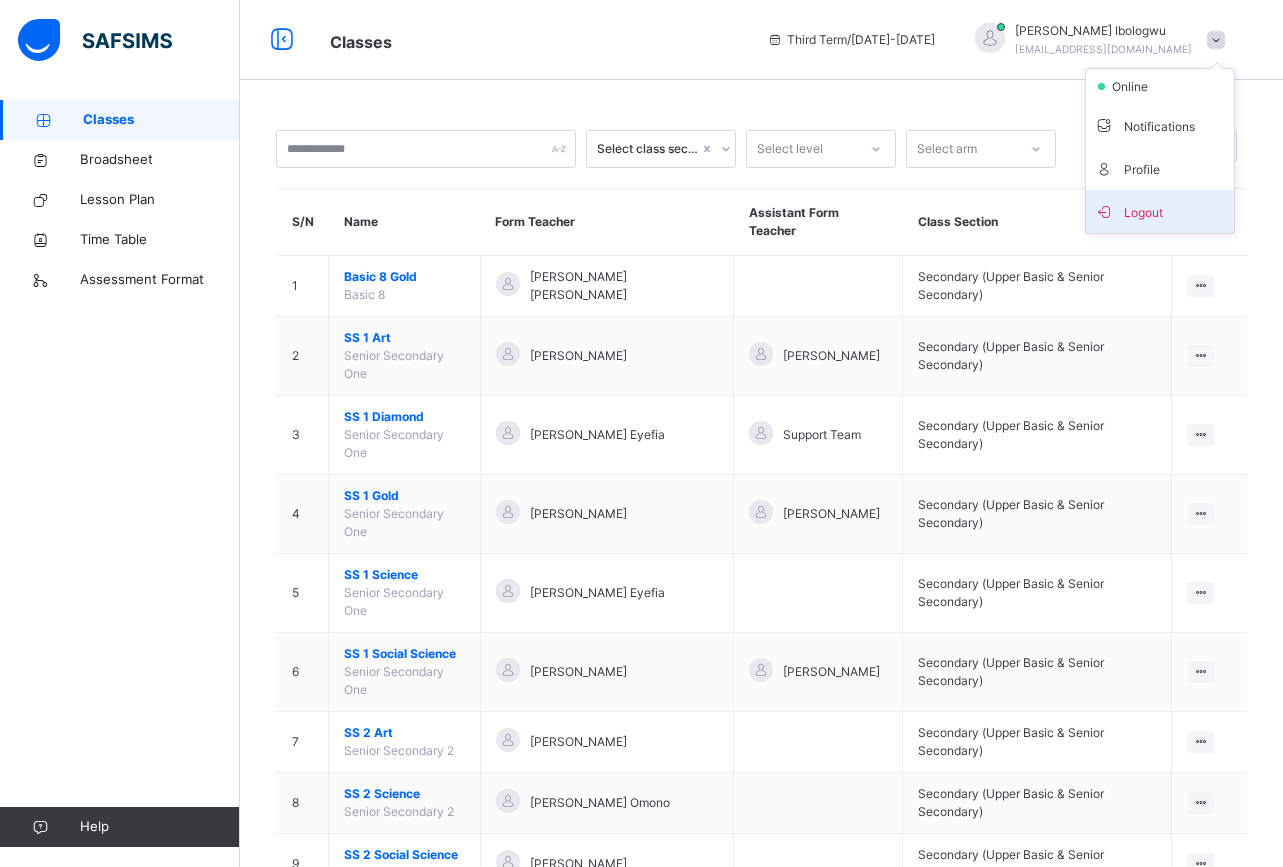 click on "Logout" at bounding box center (1160, 211) 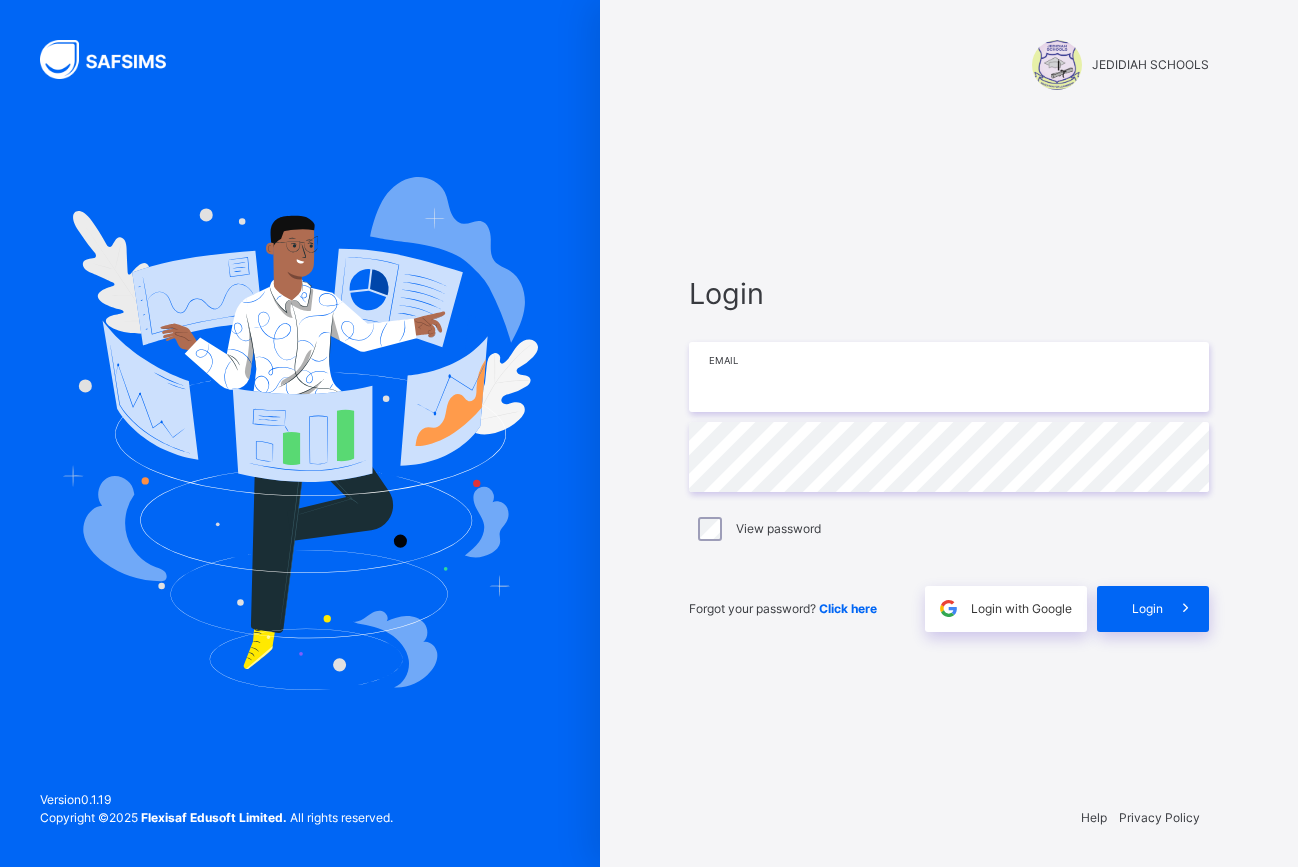 click at bounding box center [949, 377] 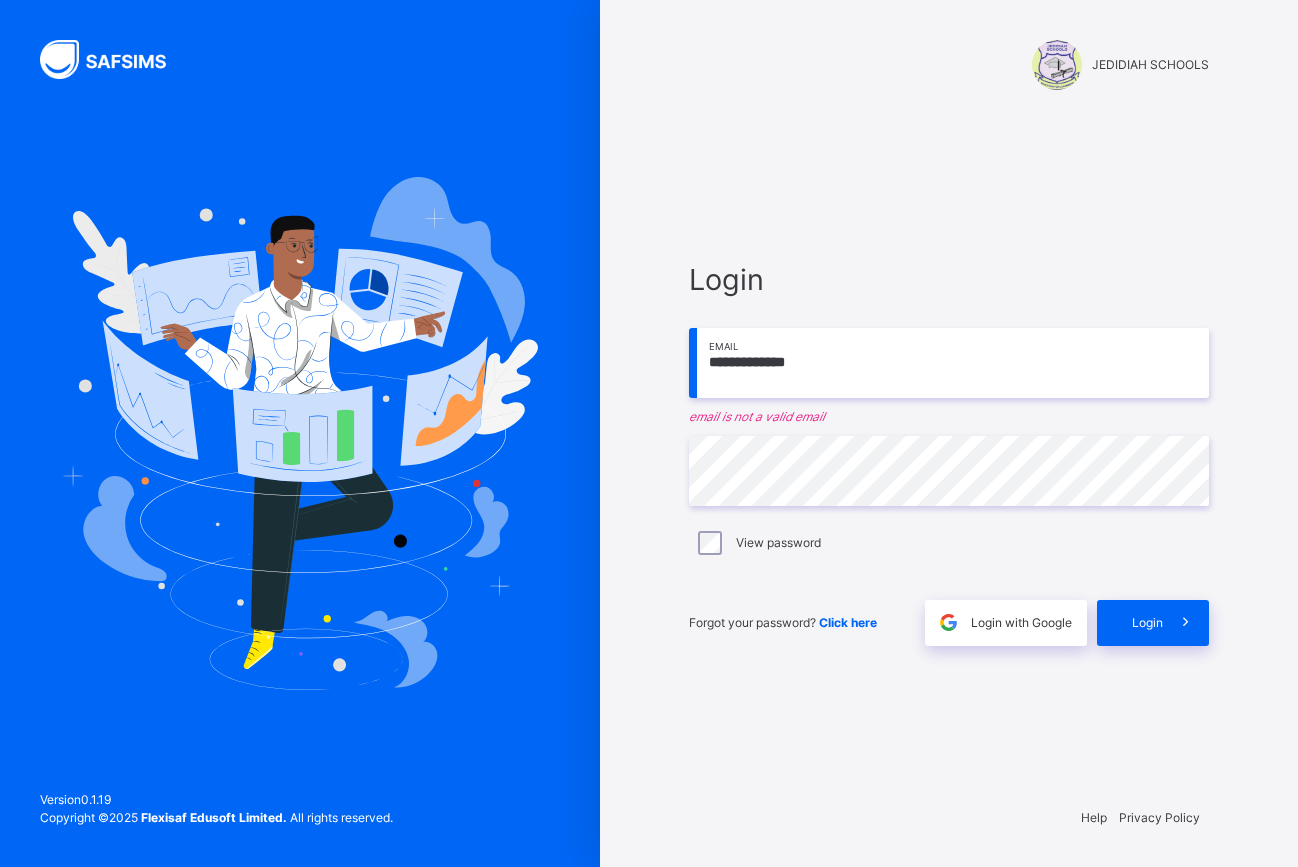 click on "**********" at bounding box center (949, 363) 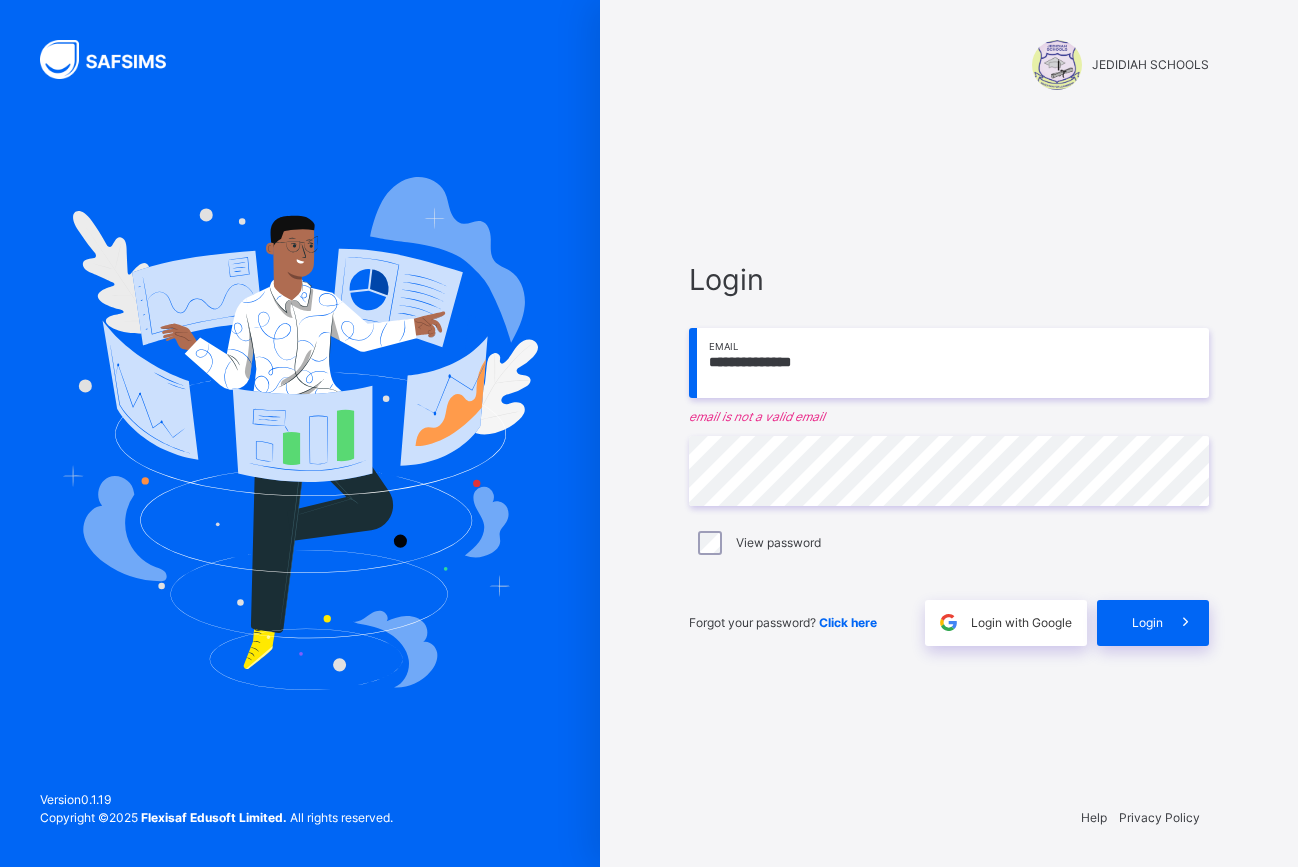 click on "**********" at bounding box center [949, 363] 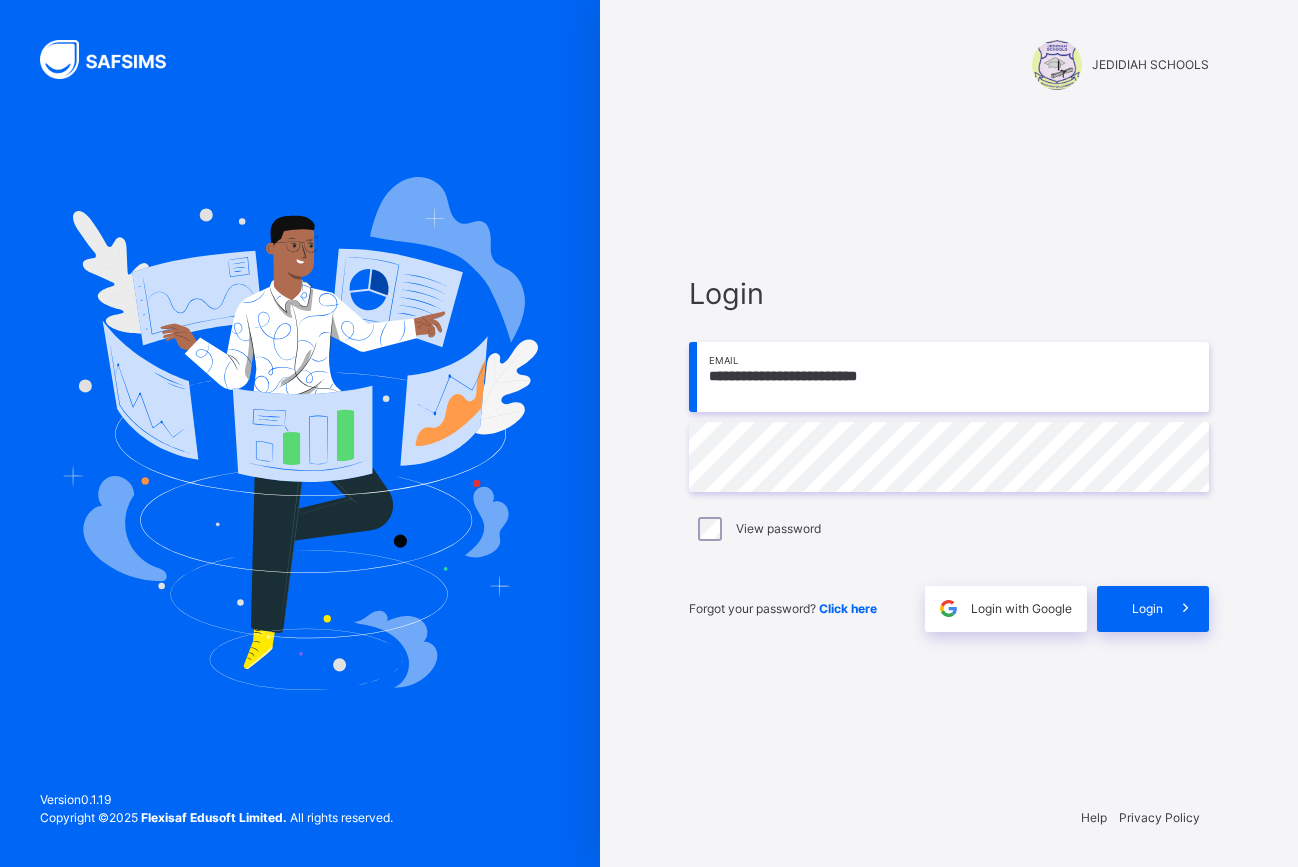 type on "**********" 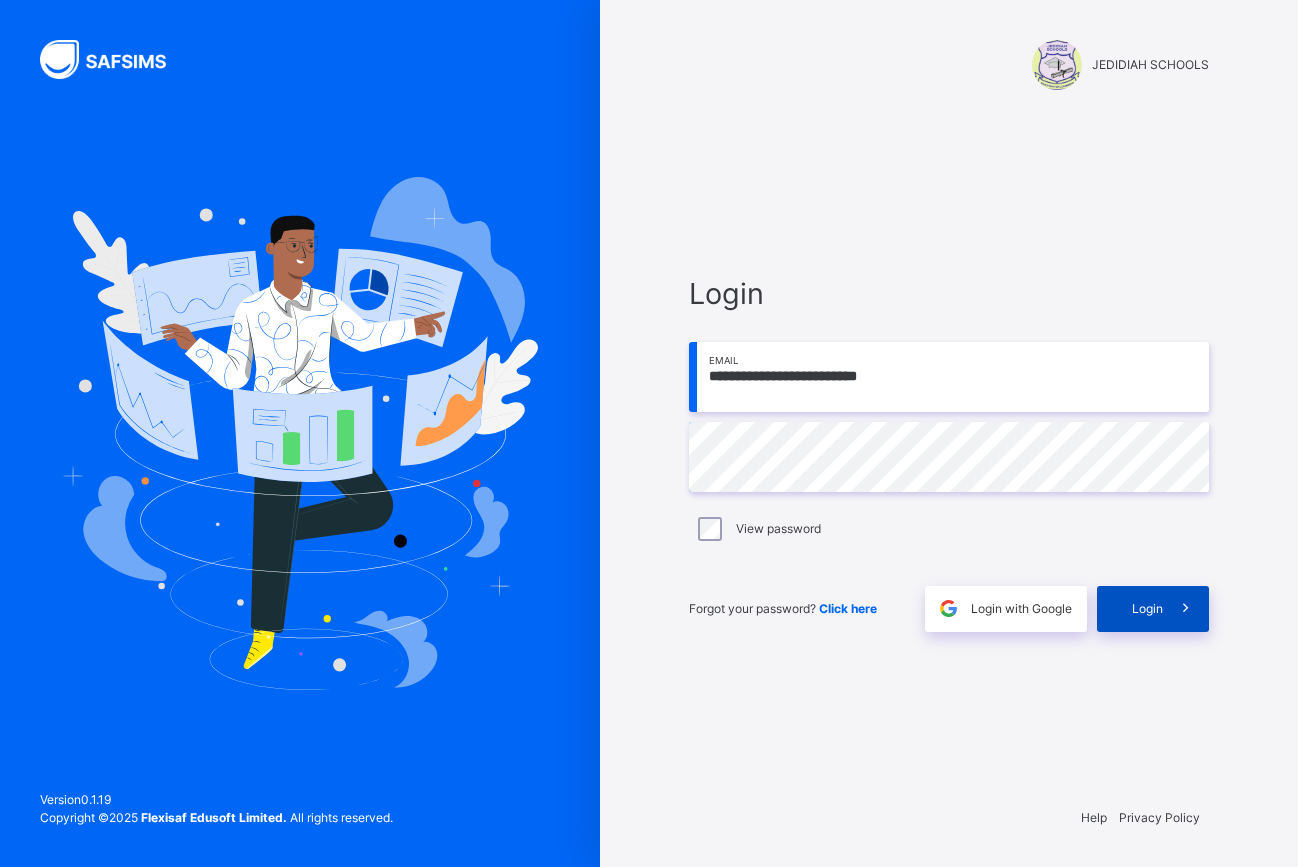 click on "Login" at bounding box center [1147, 609] 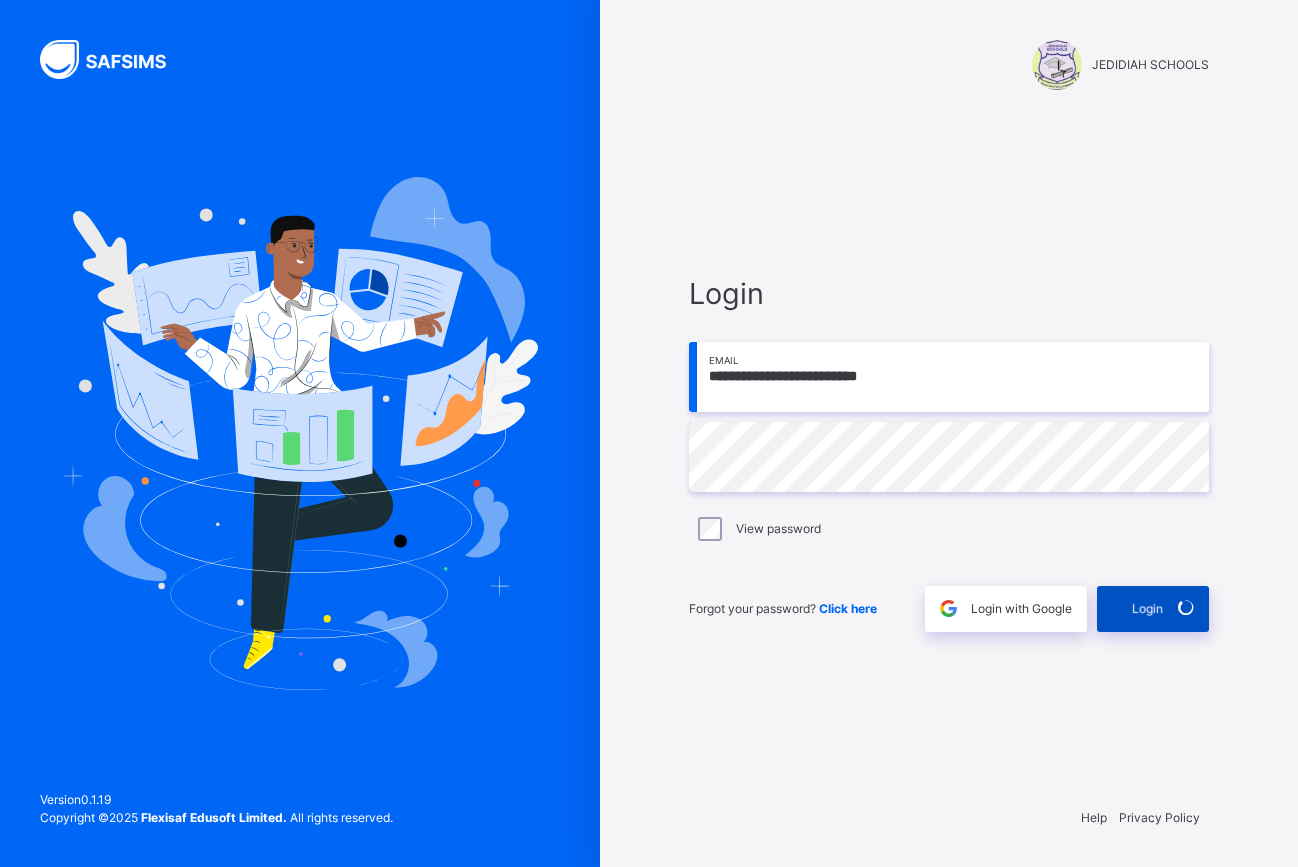 click on "Login" at bounding box center (1153, 609) 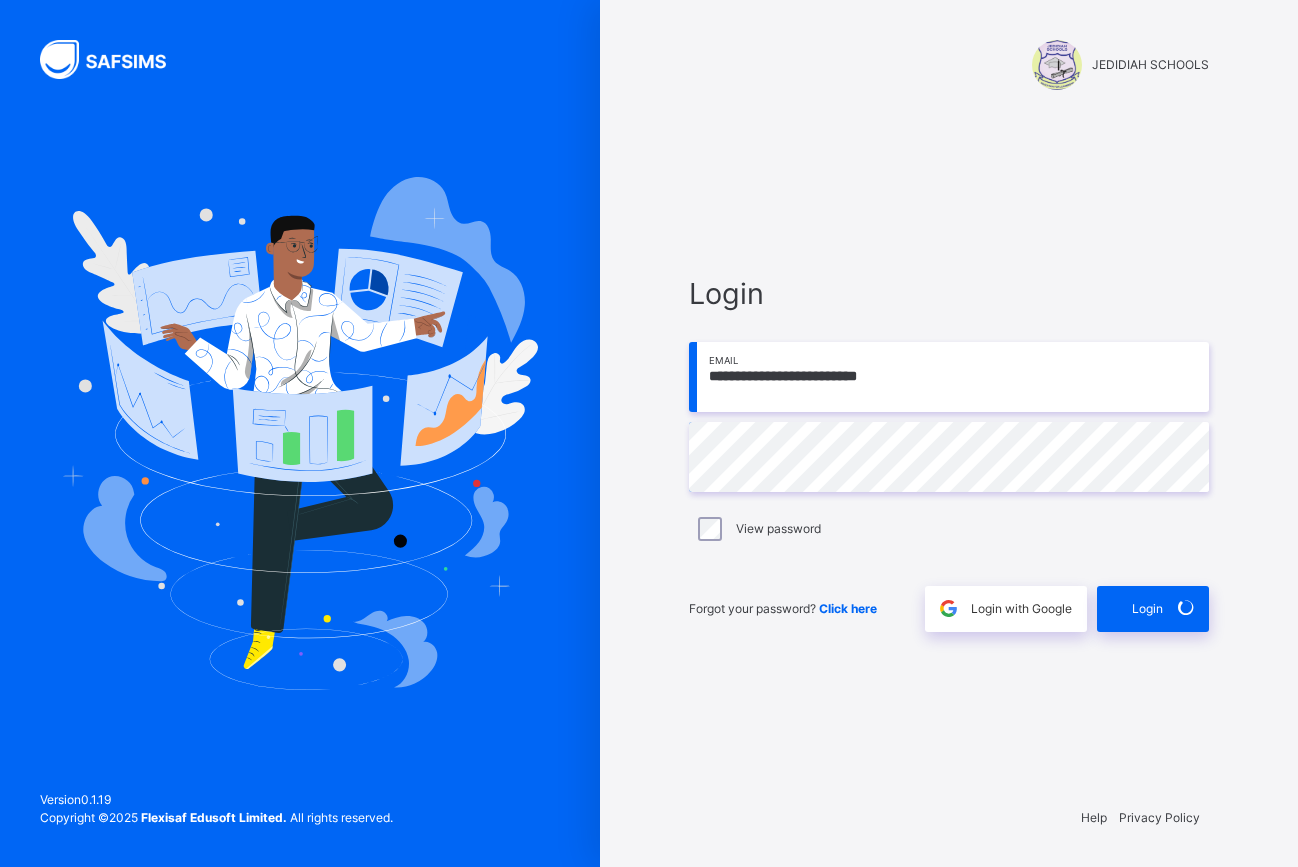 click on "**********" at bounding box center [949, 452] 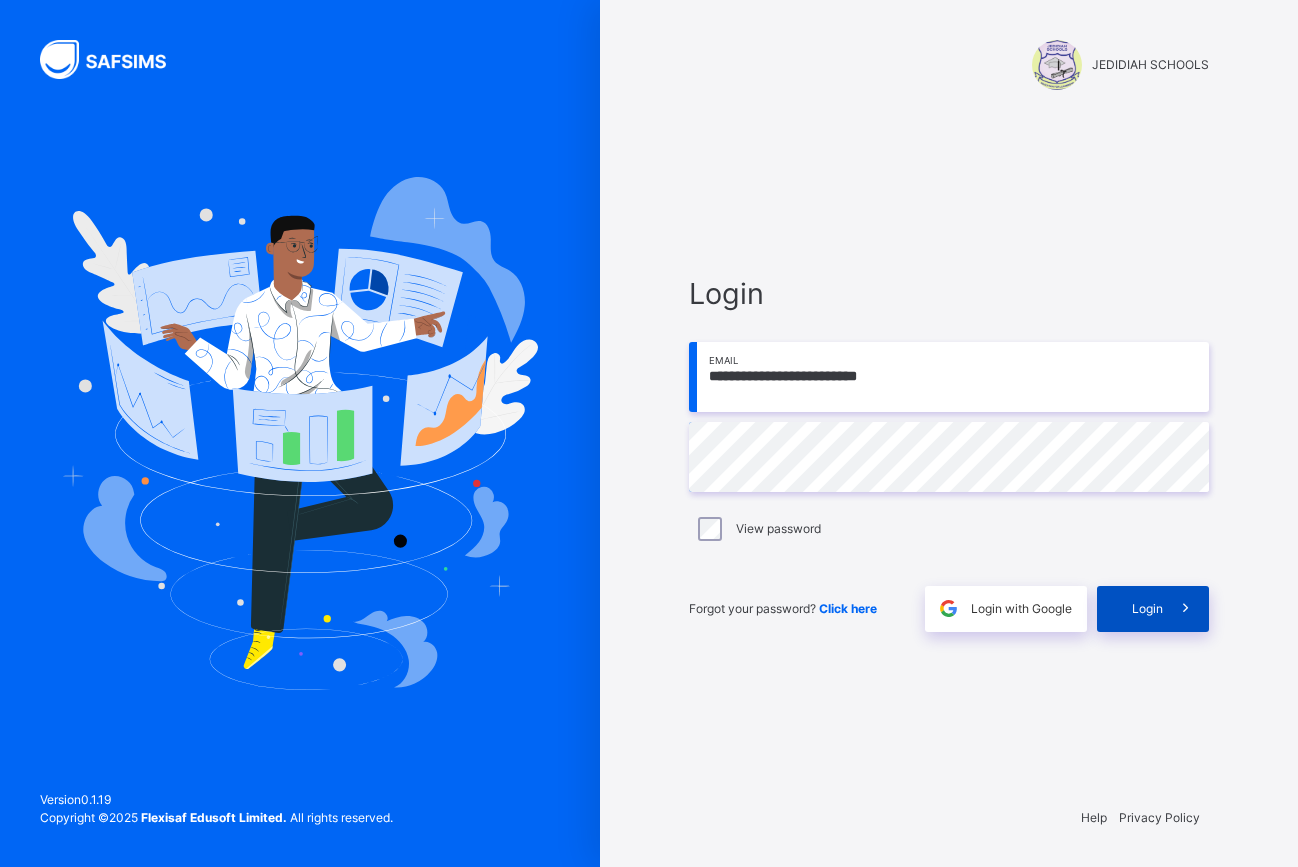 click on "Login" at bounding box center (1147, 609) 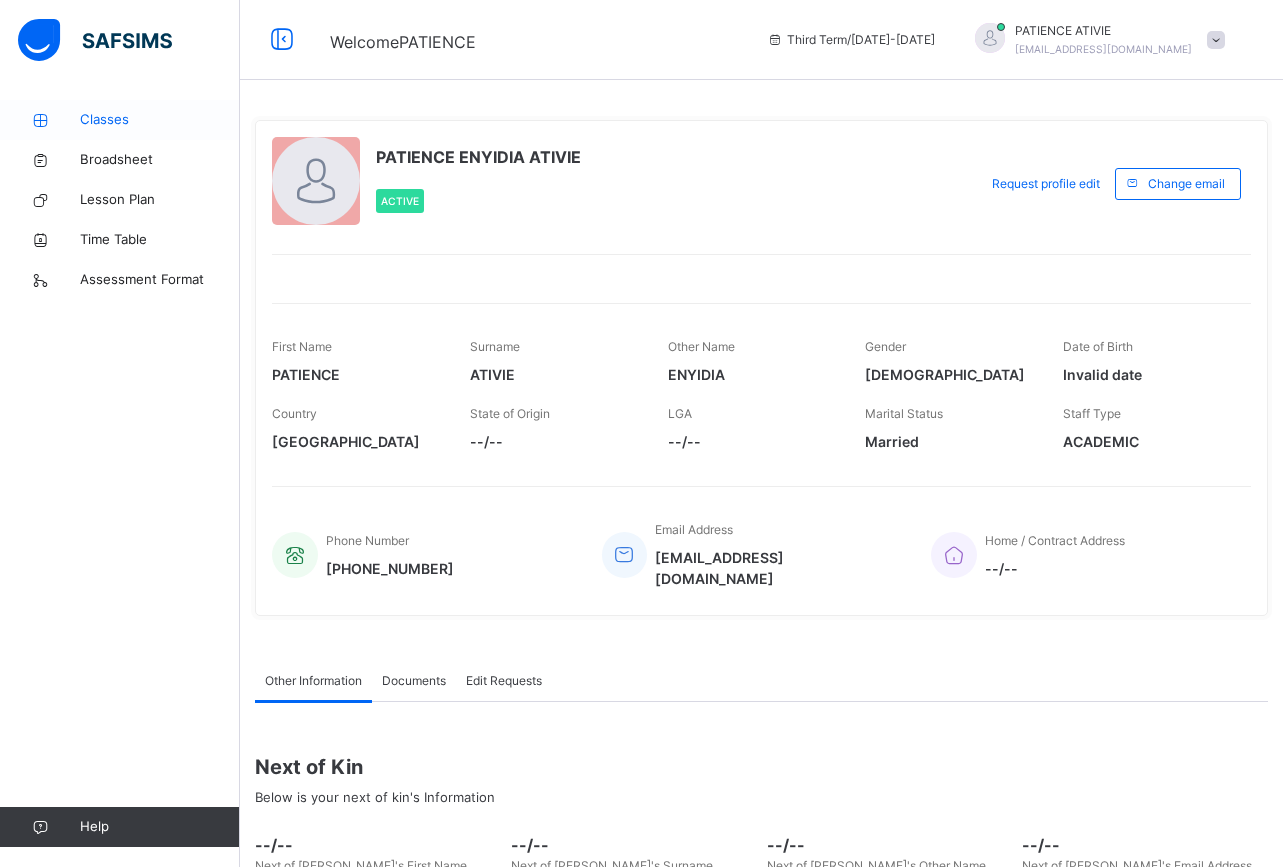 click on "Classes" at bounding box center [160, 120] 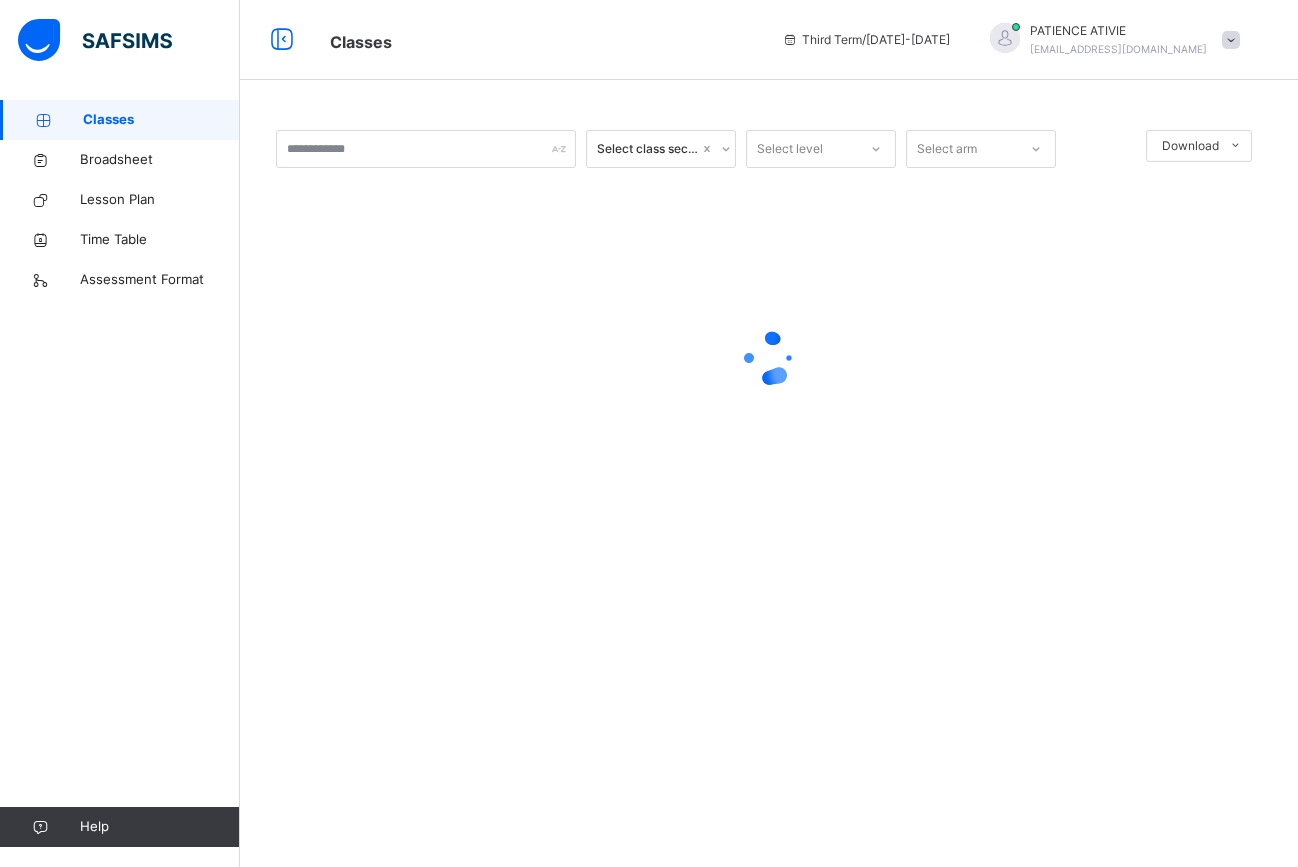 click on "Classes" at bounding box center (120, 120) 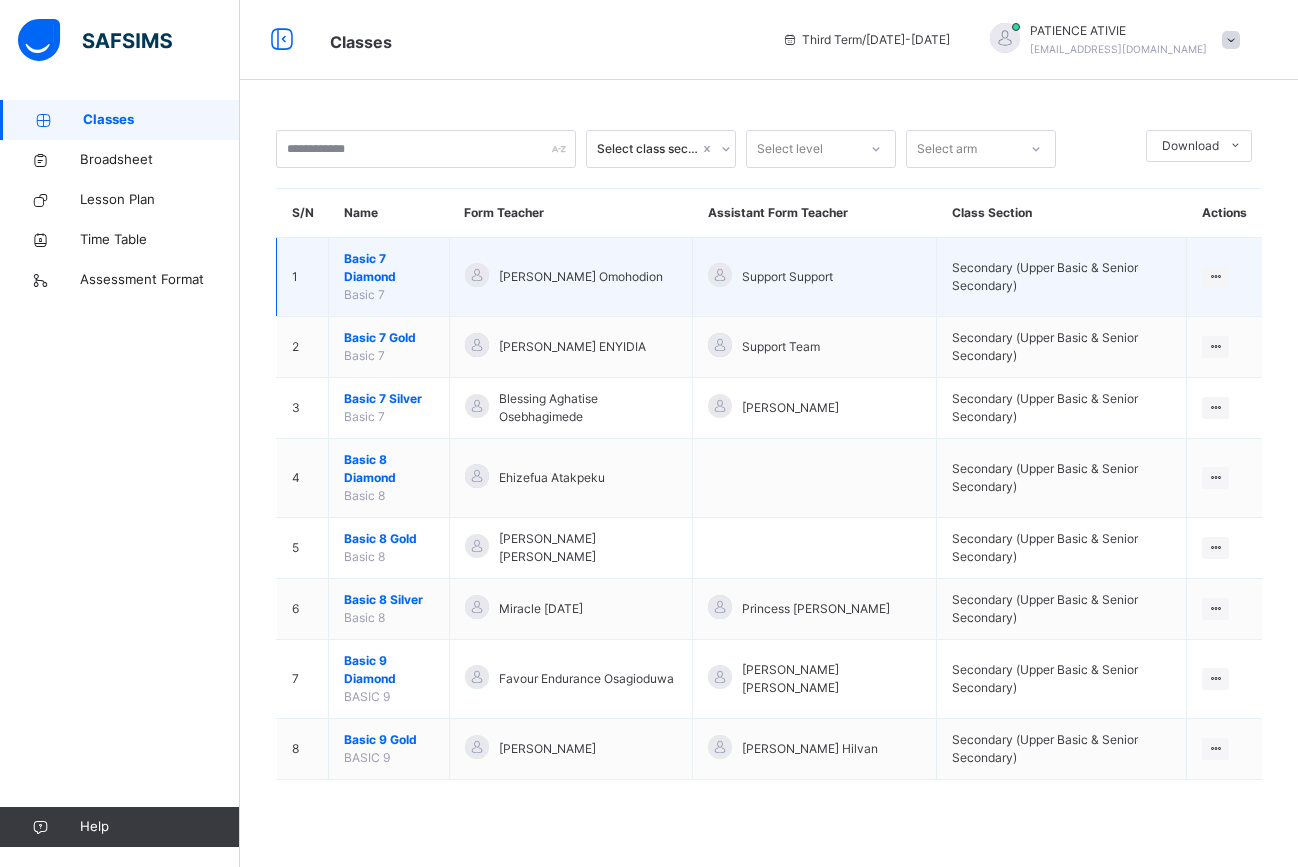 click on "Basic 7   Diamond" at bounding box center [389, 268] 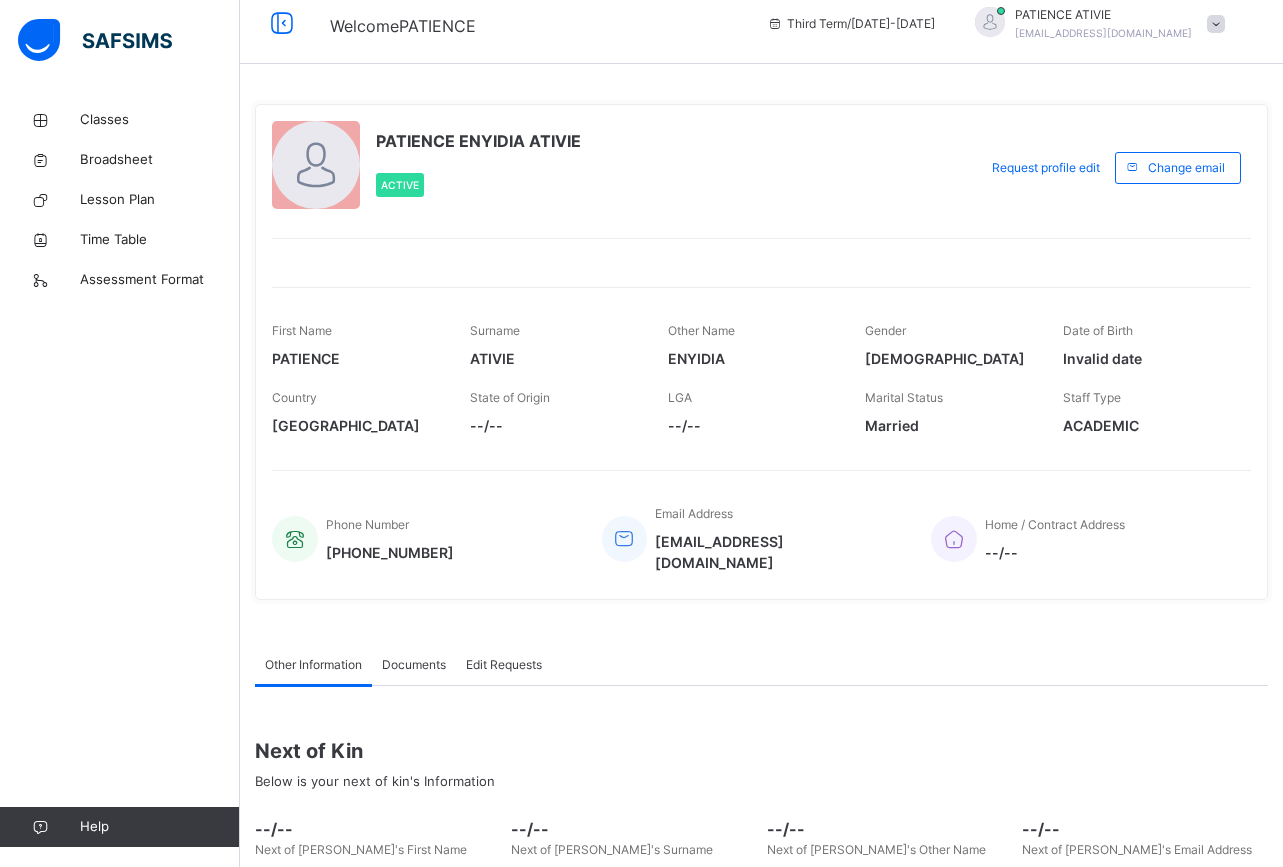 scroll, scrollTop: 0, scrollLeft: 0, axis: both 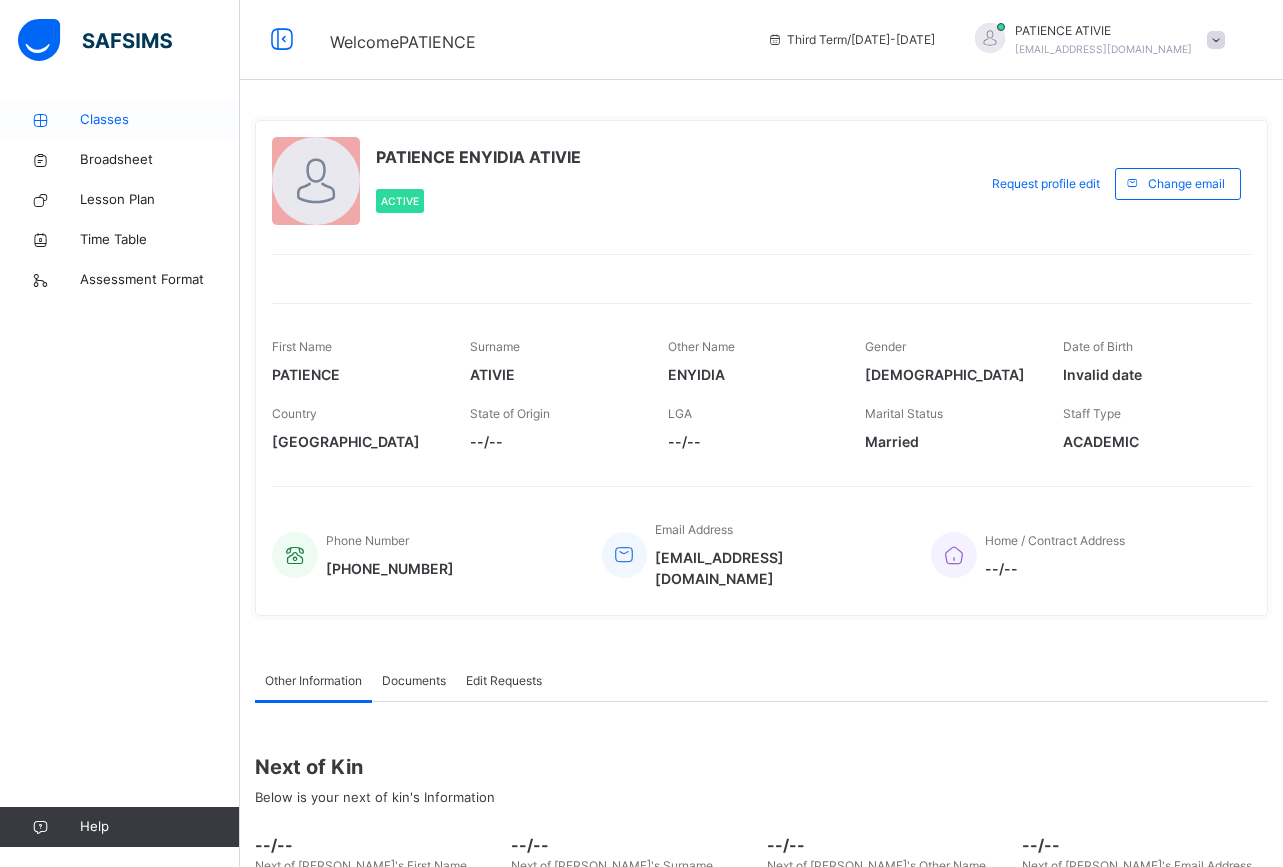 click on "Classes" at bounding box center [160, 120] 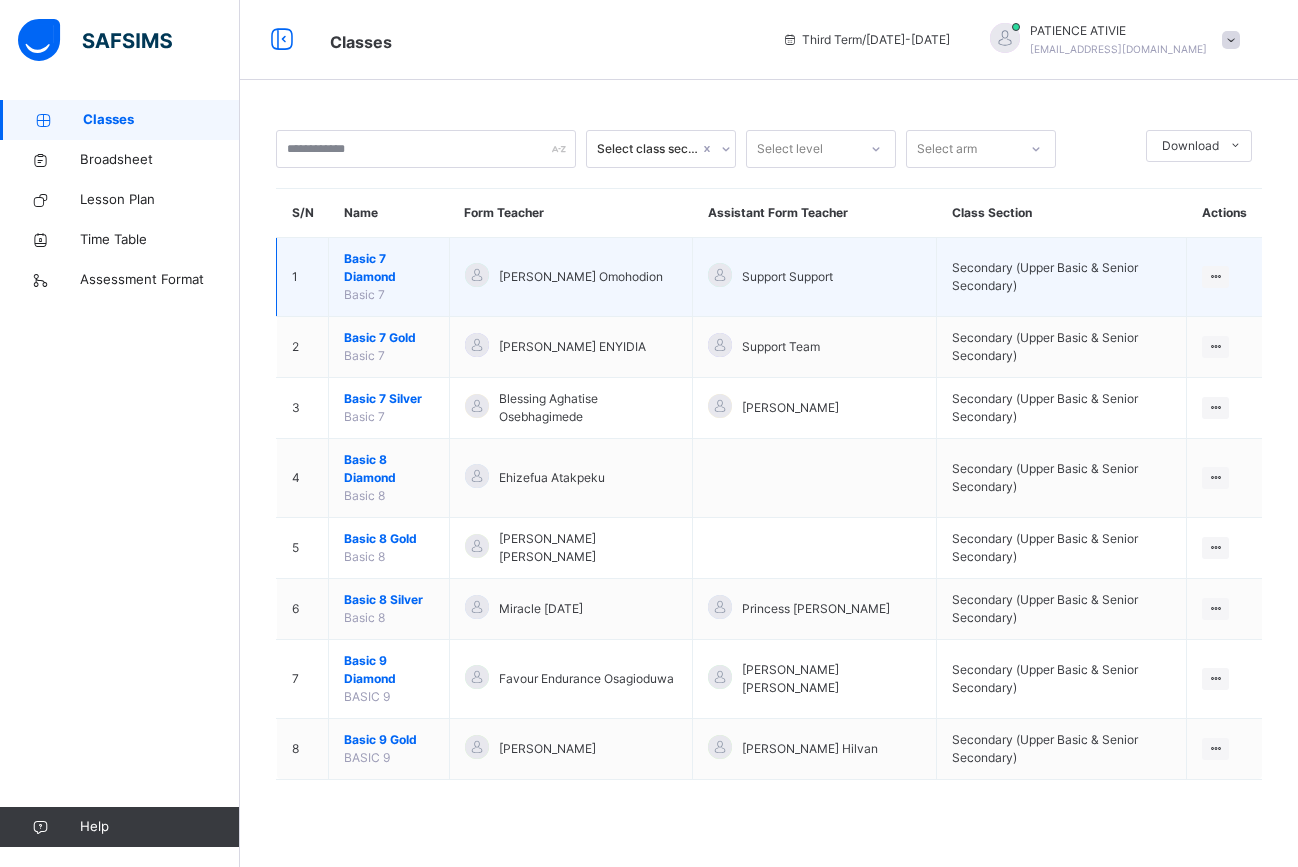 click on "Basic 7   Diamond" at bounding box center [389, 268] 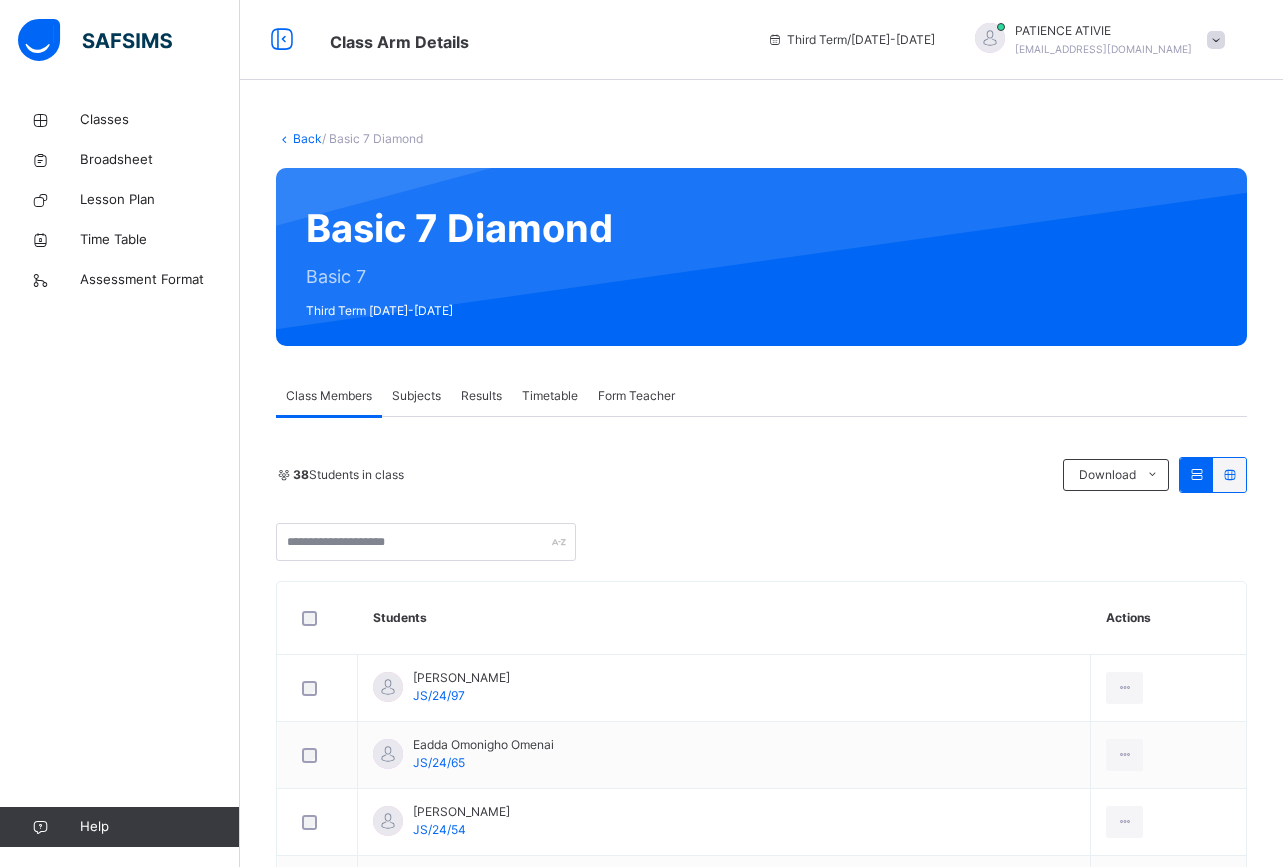 click on "Subjects" at bounding box center (416, 396) 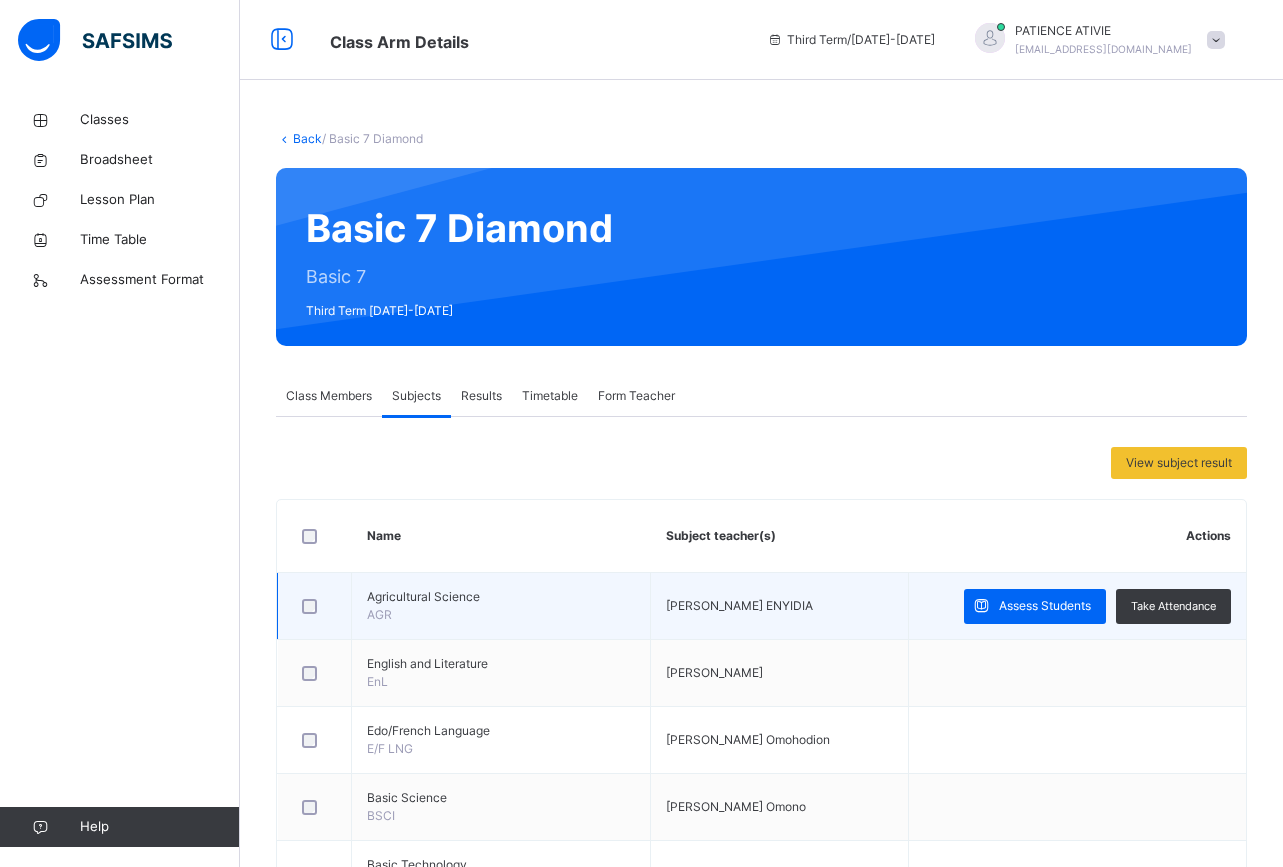 click on "Agricultural Science" at bounding box center [501, 597] 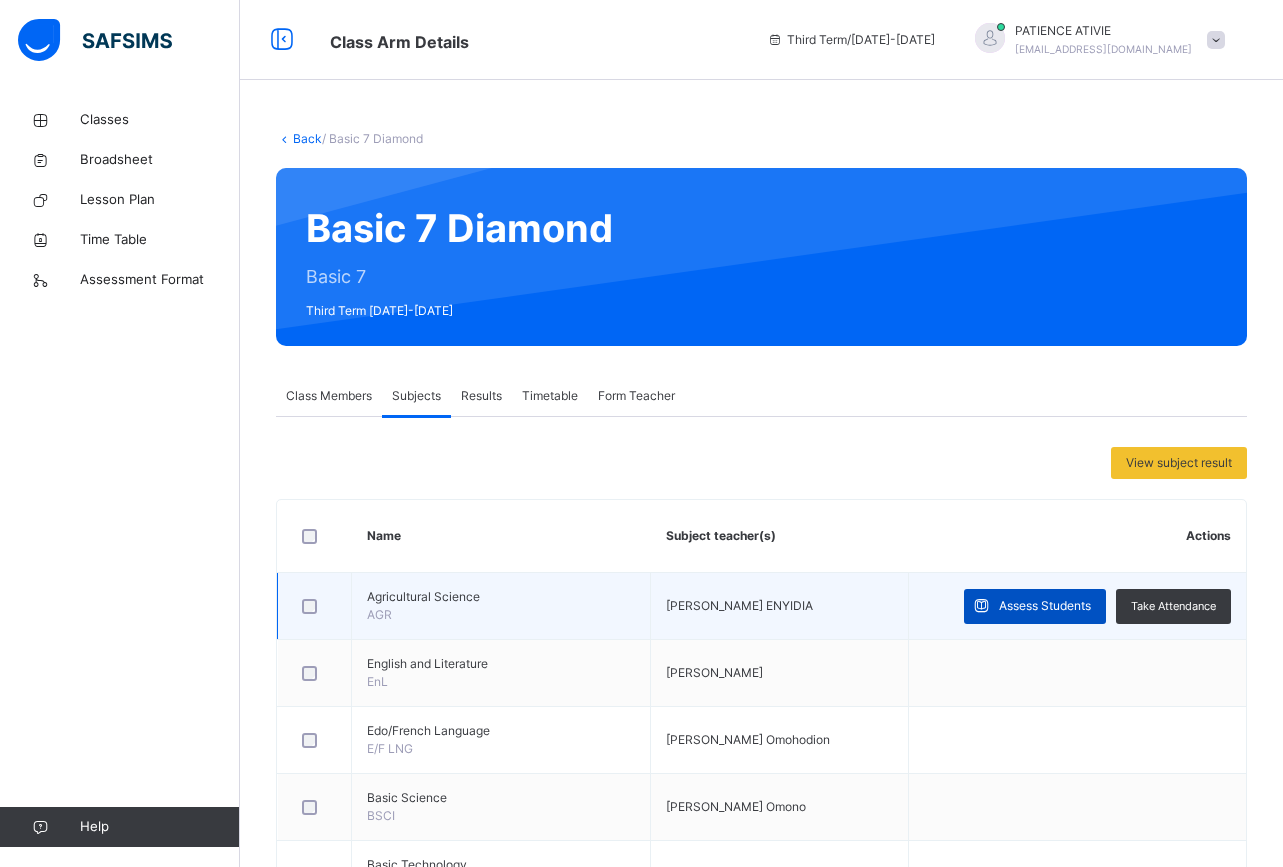 click on "Assess Students" at bounding box center [1045, 606] 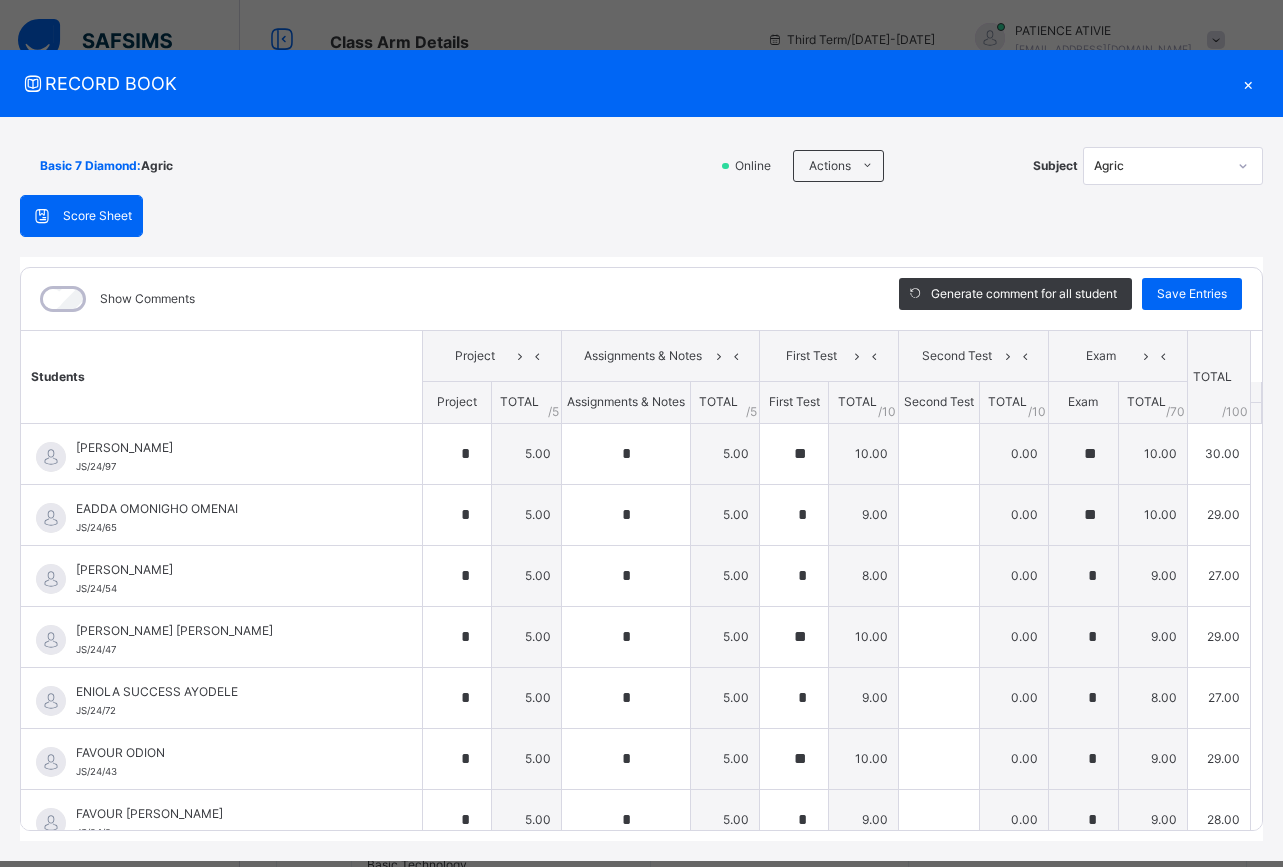 type on "*" 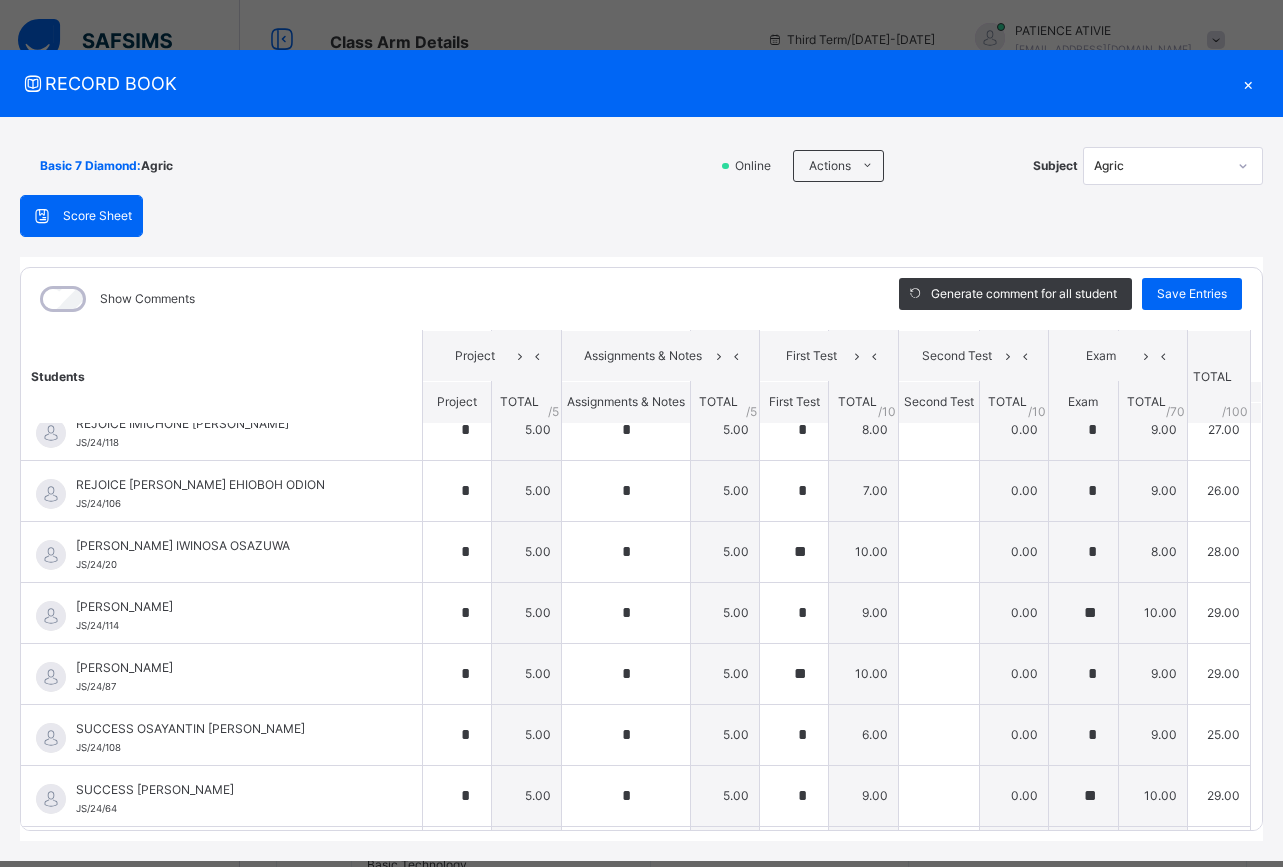 scroll, scrollTop: 1911, scrollLeft: 0, axis: vertical 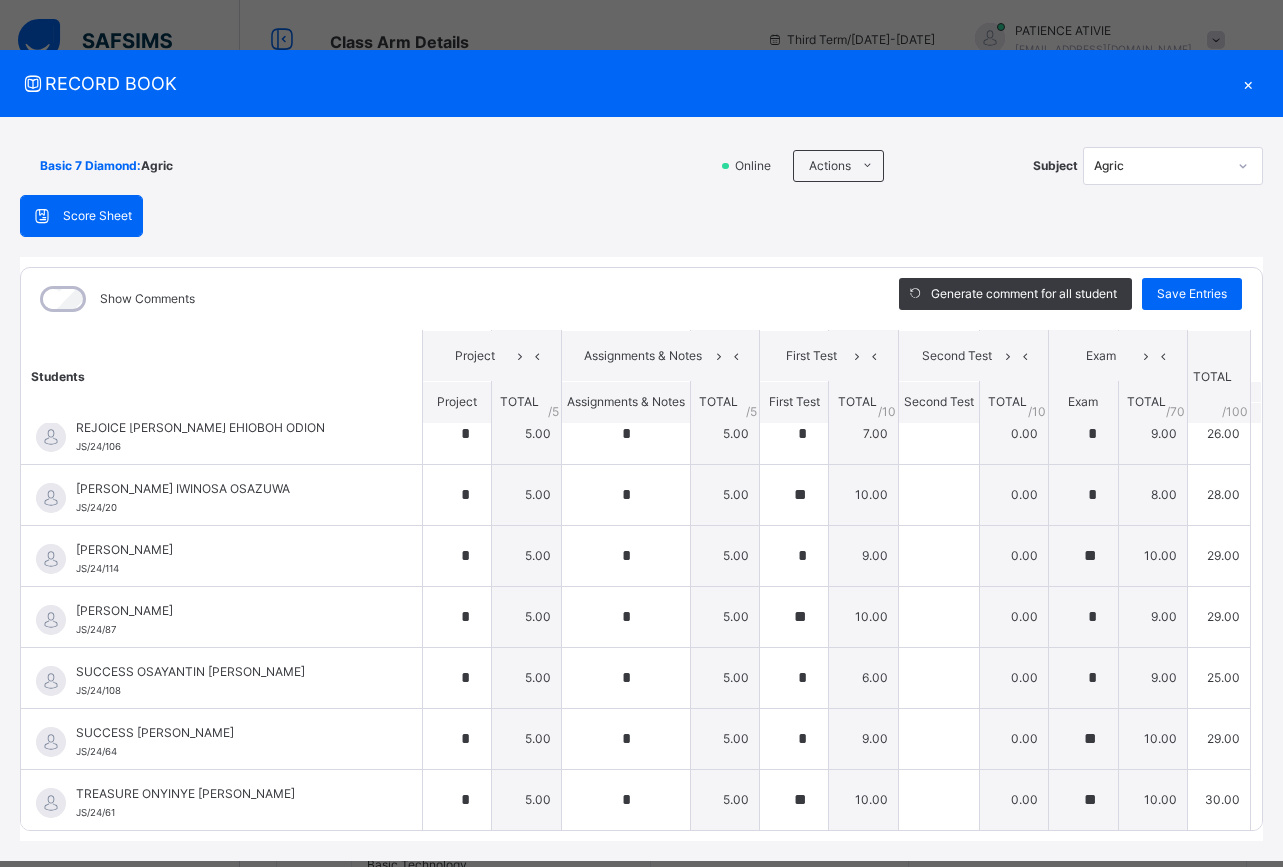 click on "×" at bounding box center [1248, 83] 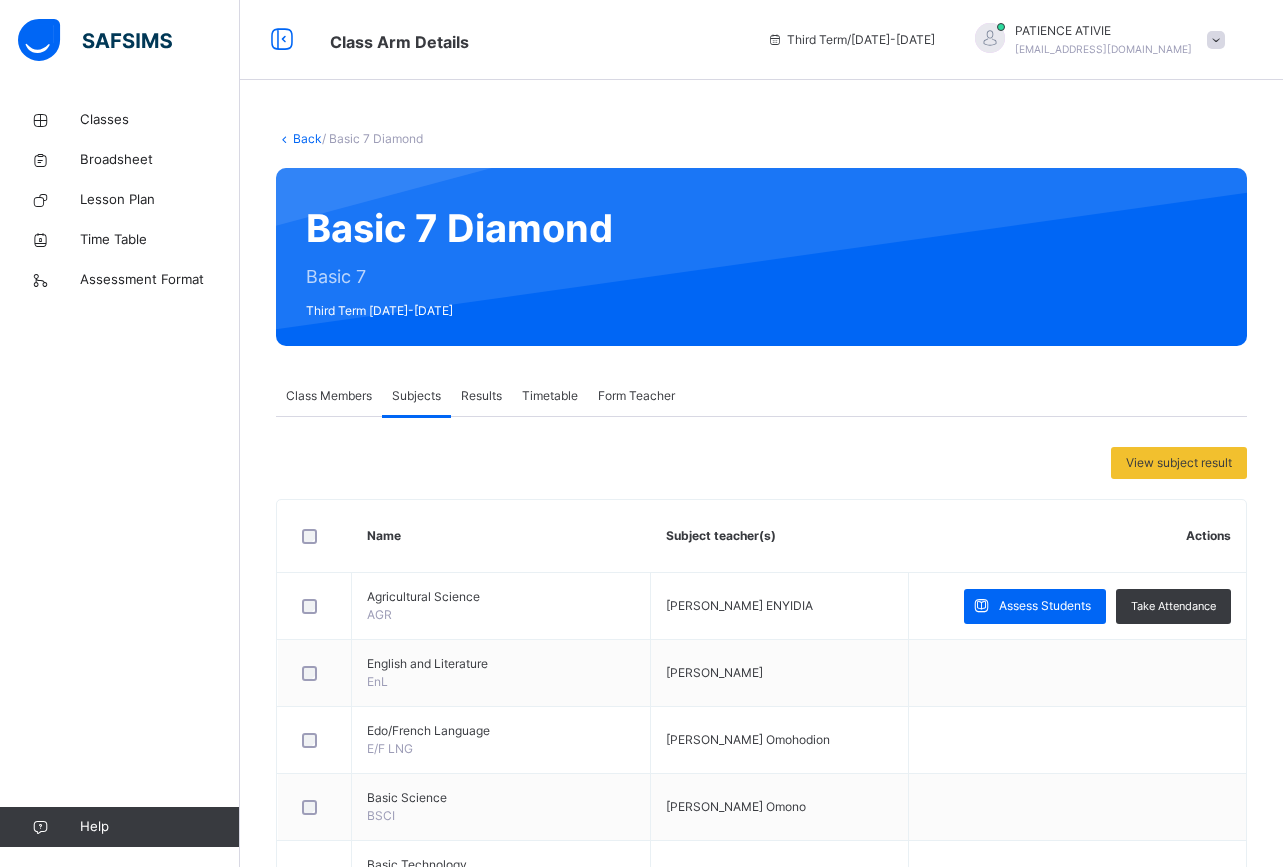 click at bounding box center [284, 138] 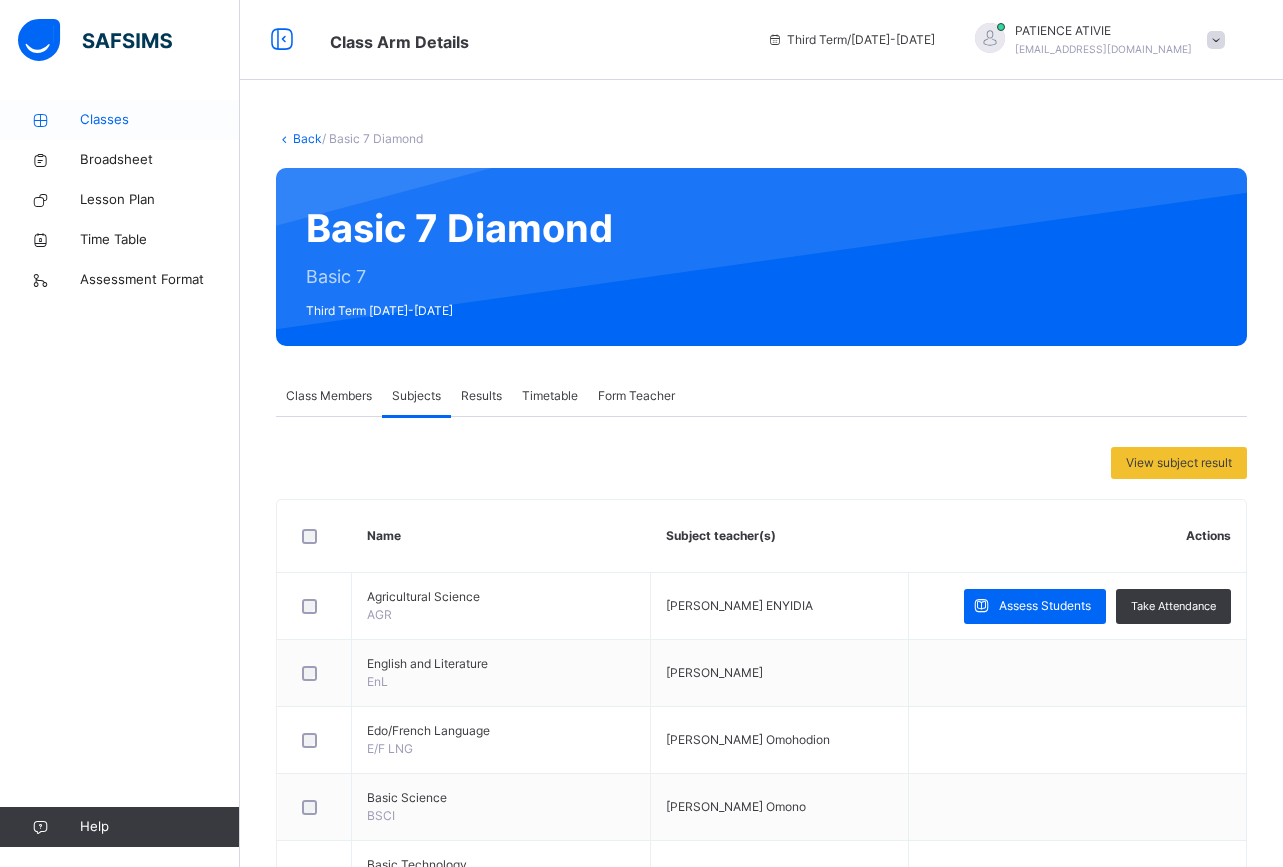 click on "Classes" at bounding box center (160, 120) 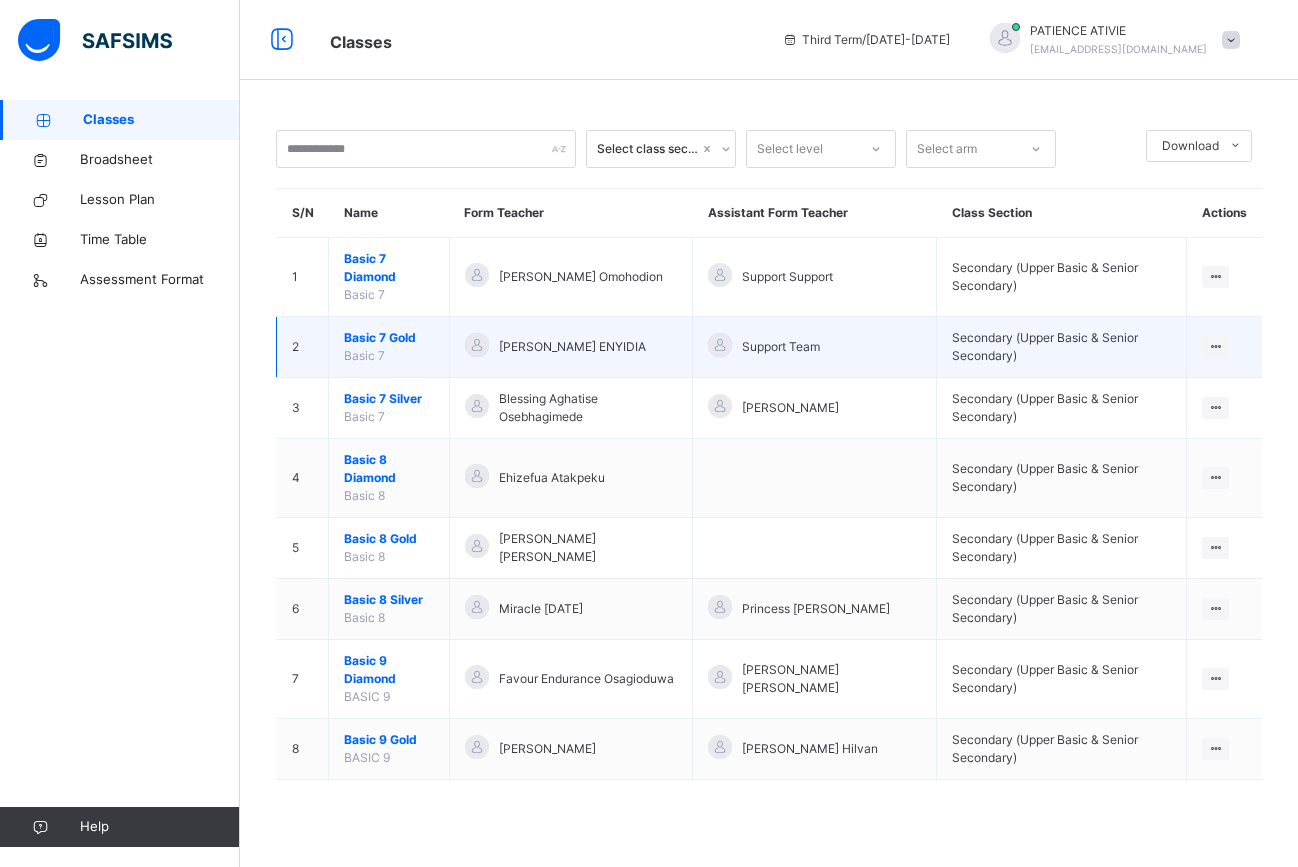 click on "Basic 7   Gold   Basic 7" at bounding box center [389, 347] 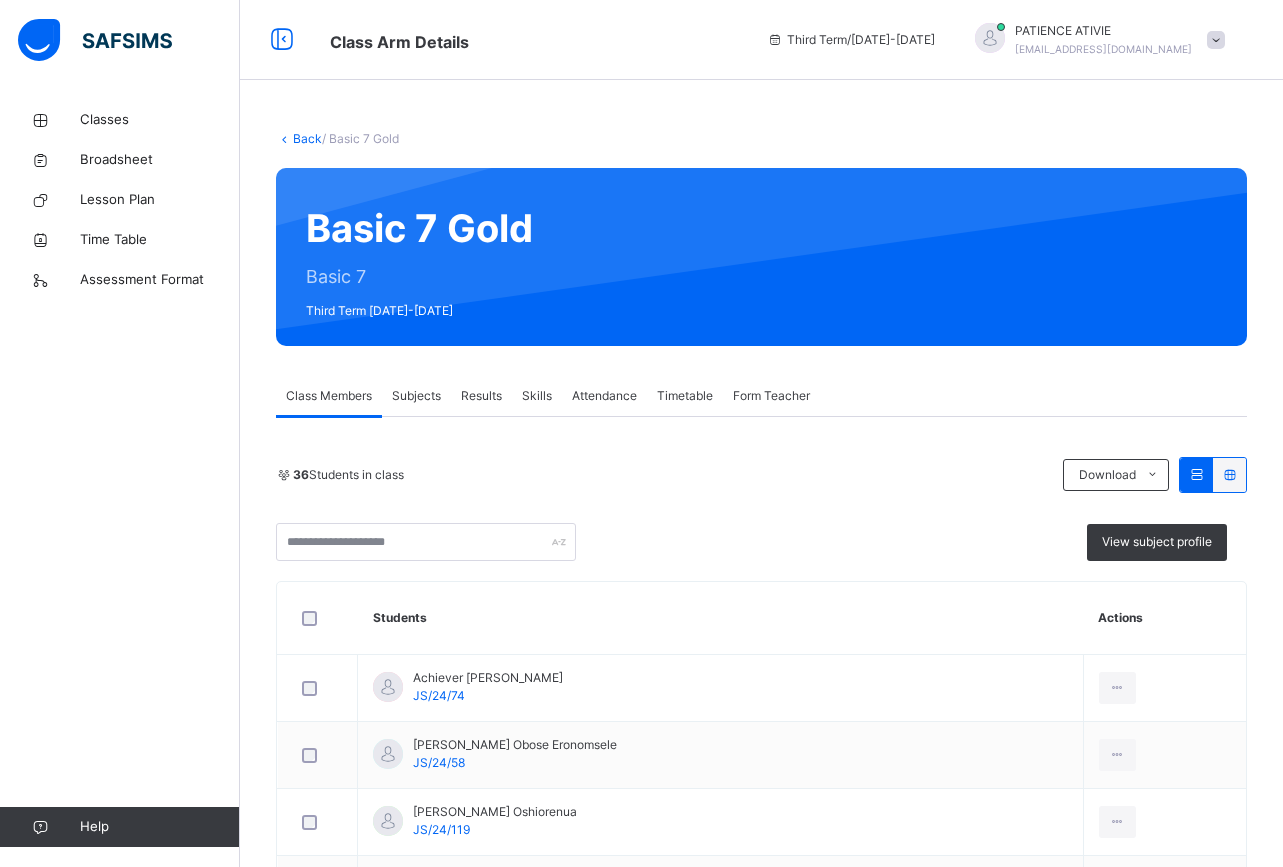 click on "Subjects" at bounding box center [416, 396] 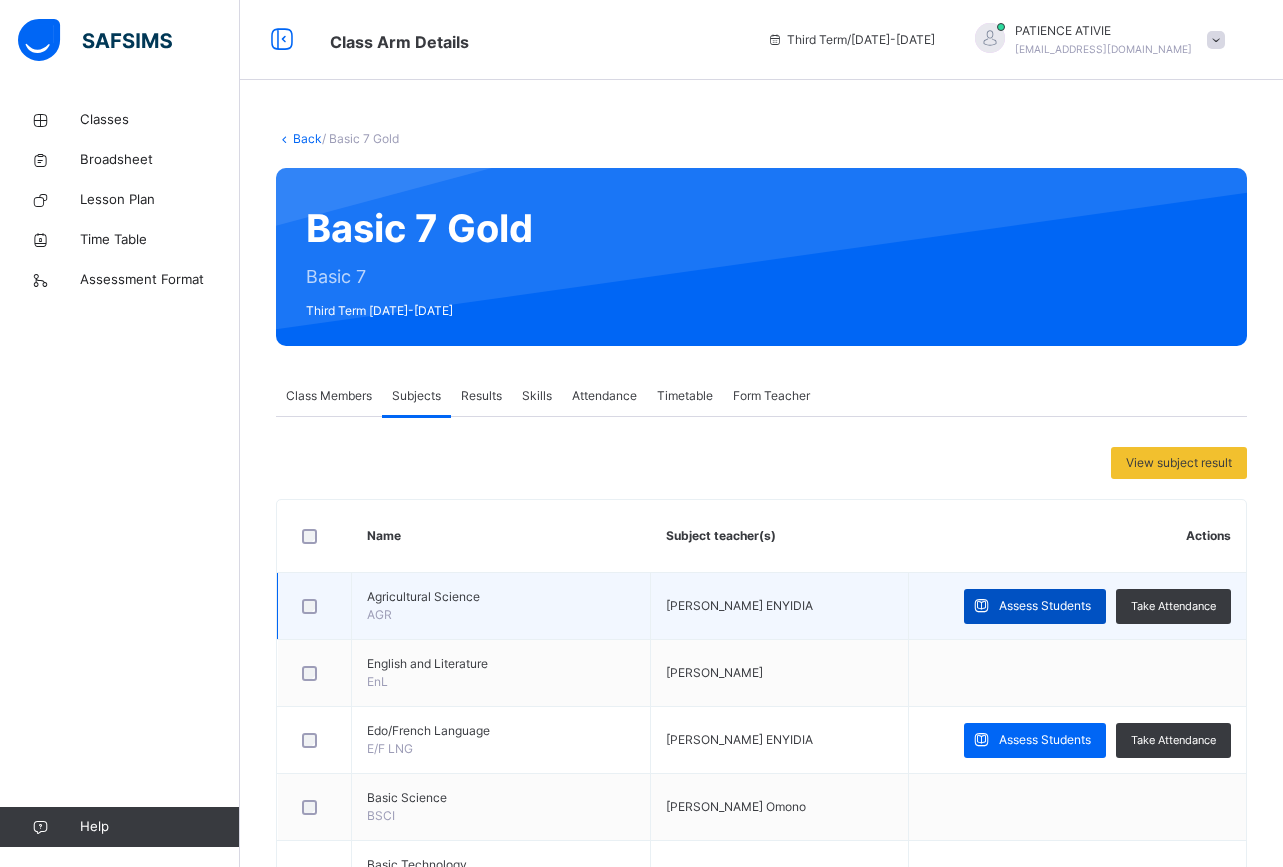 click on "Assess Students" at bounding box center [1045, 606] 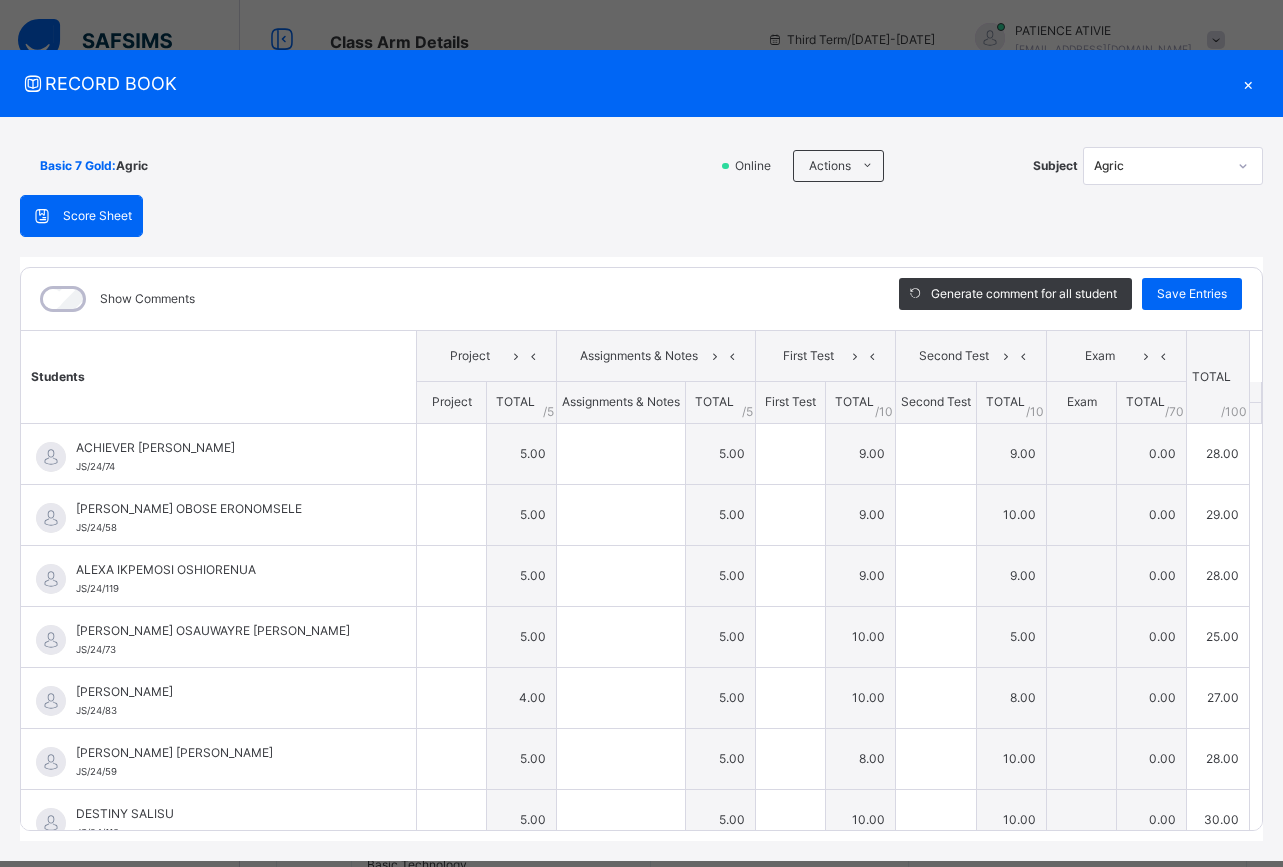 scroll, scrollTop: 694, scrollLeft: 0, axis: vertical 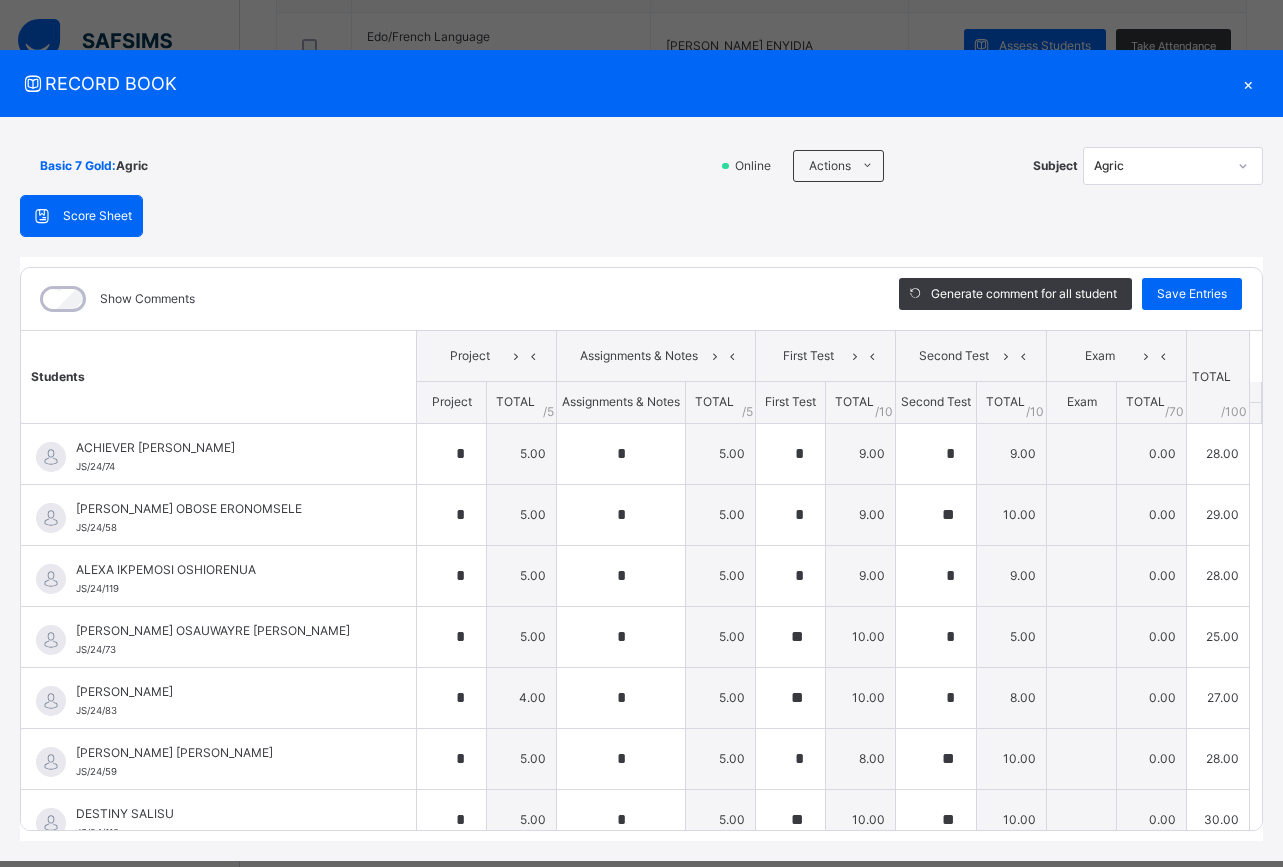 type on "*" 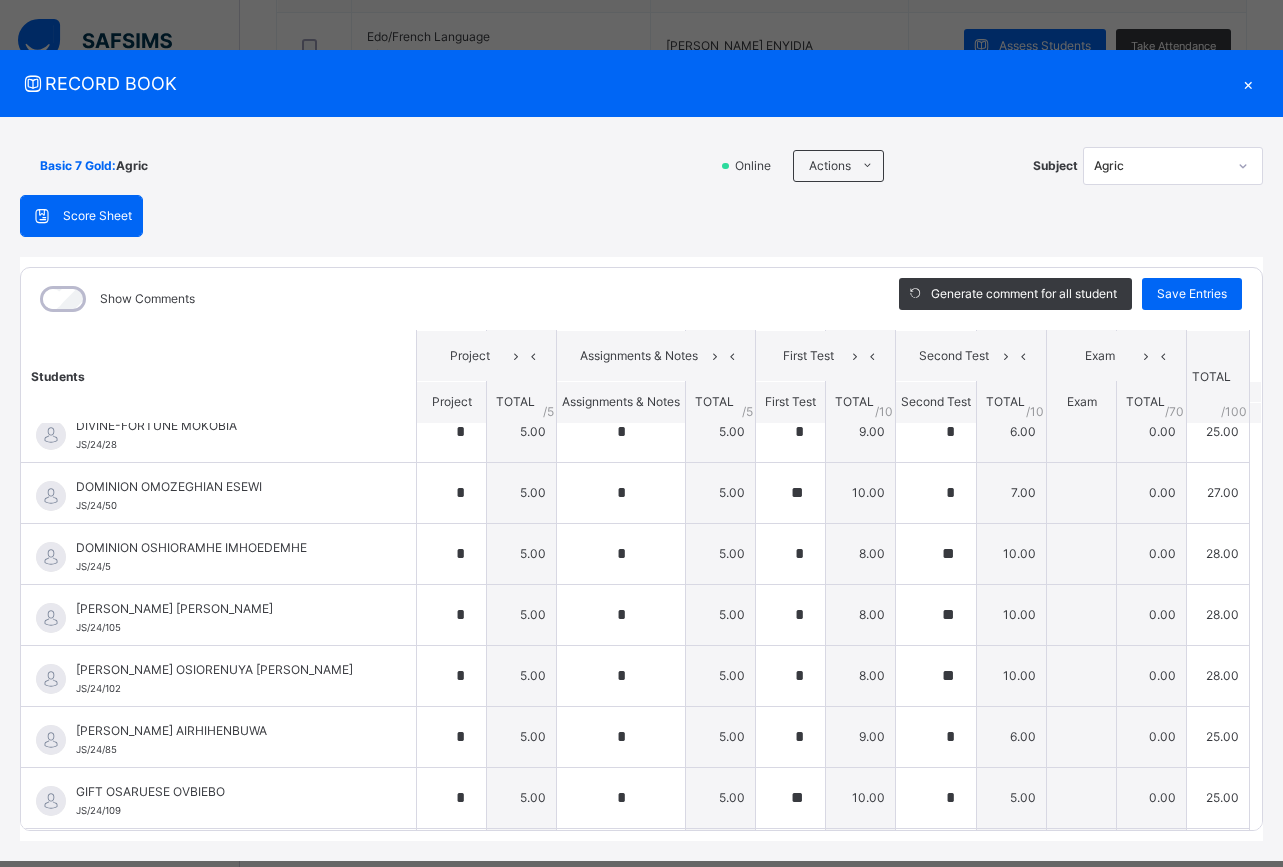 scroll, scrollTop: 460, scrollLeft: 0, axis: vertical 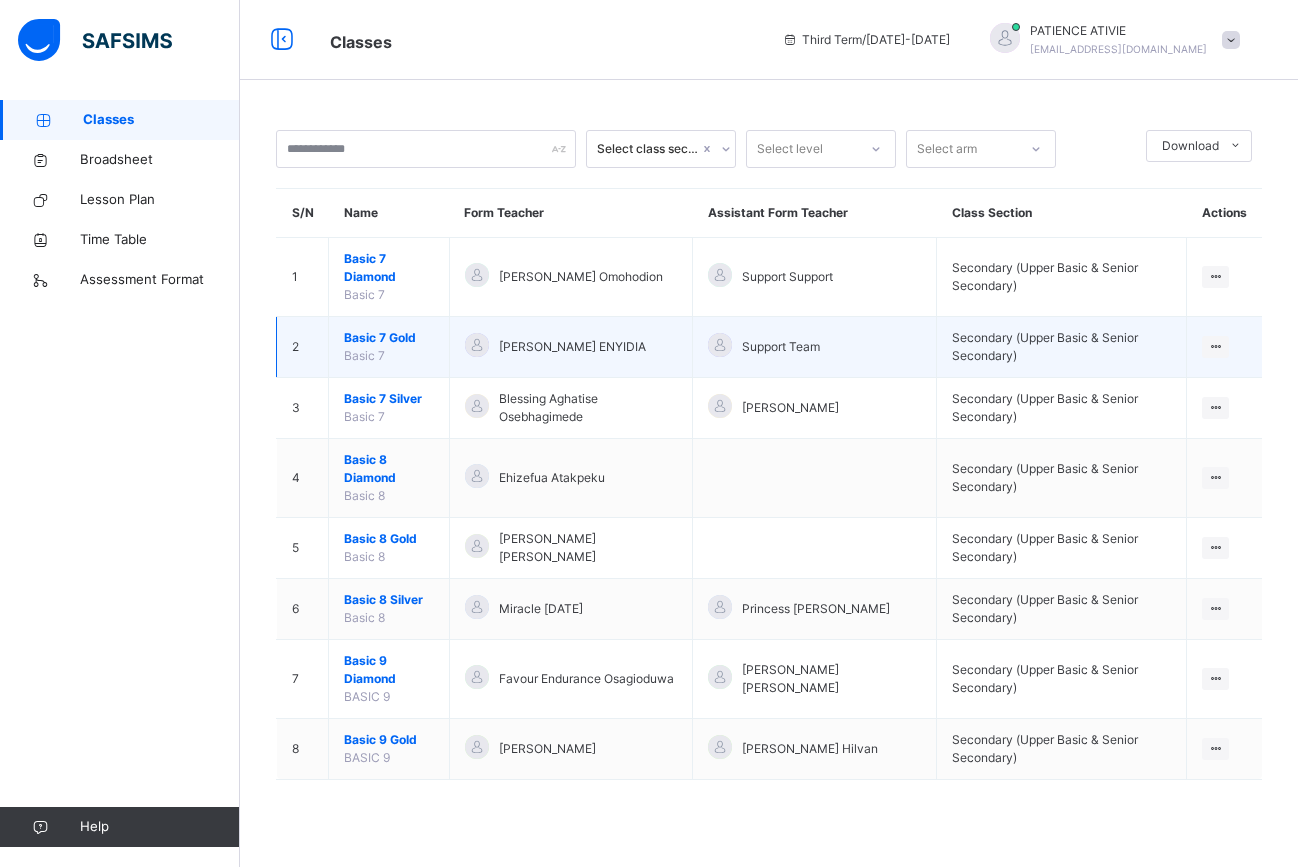 click on "[PERSON_NAME] ENYIDIA" at bounding box center (572, 347) 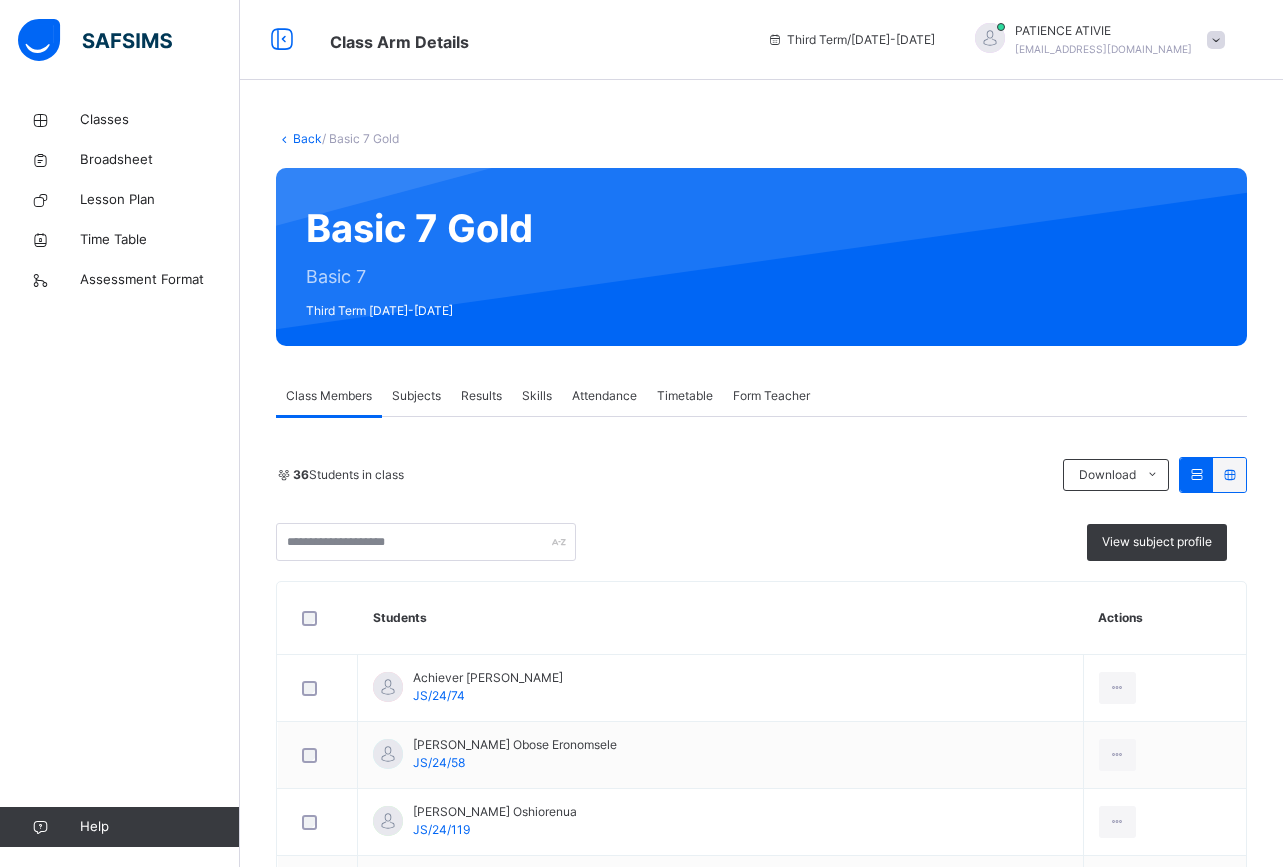 click on "Subjects" at bounding box center (416, 396) 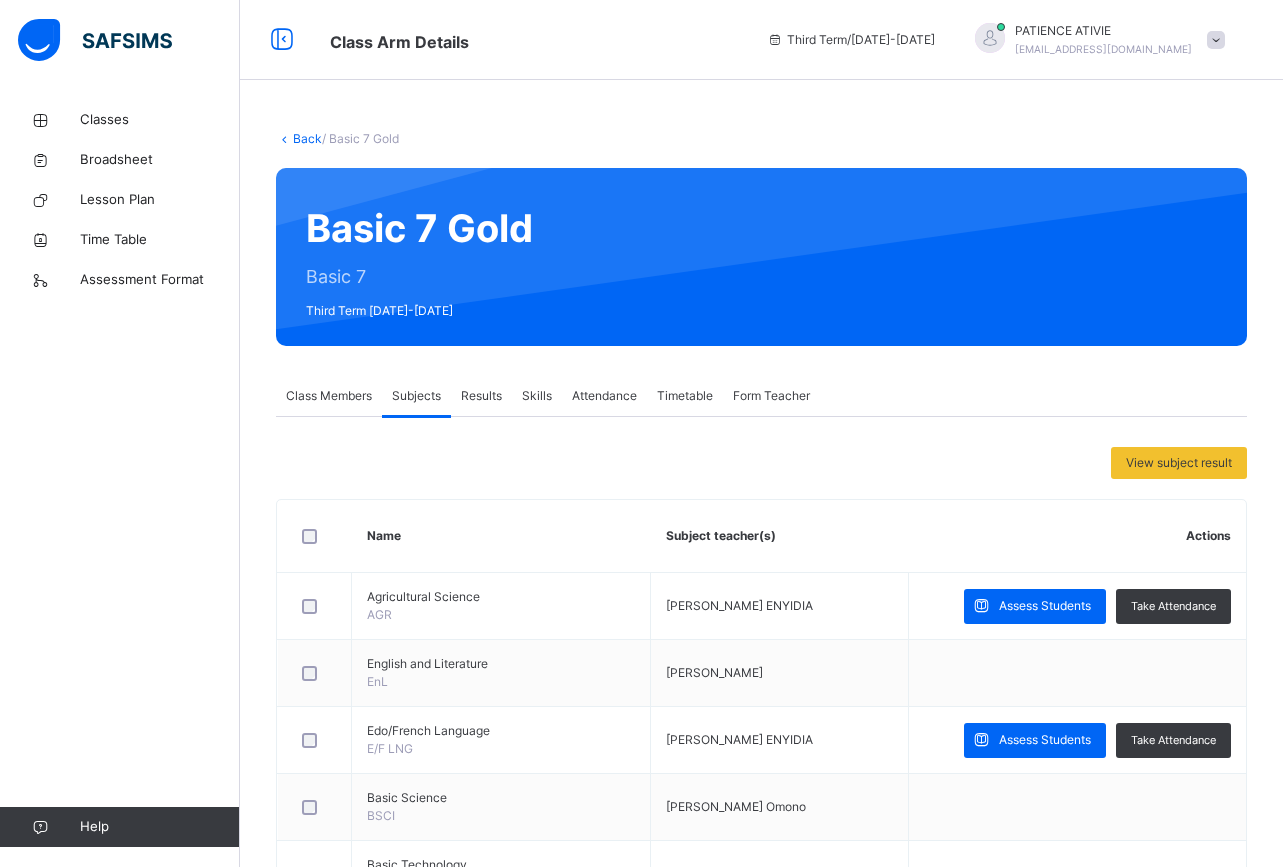 click on "Assess Students" at bounding box center (1045, 740) 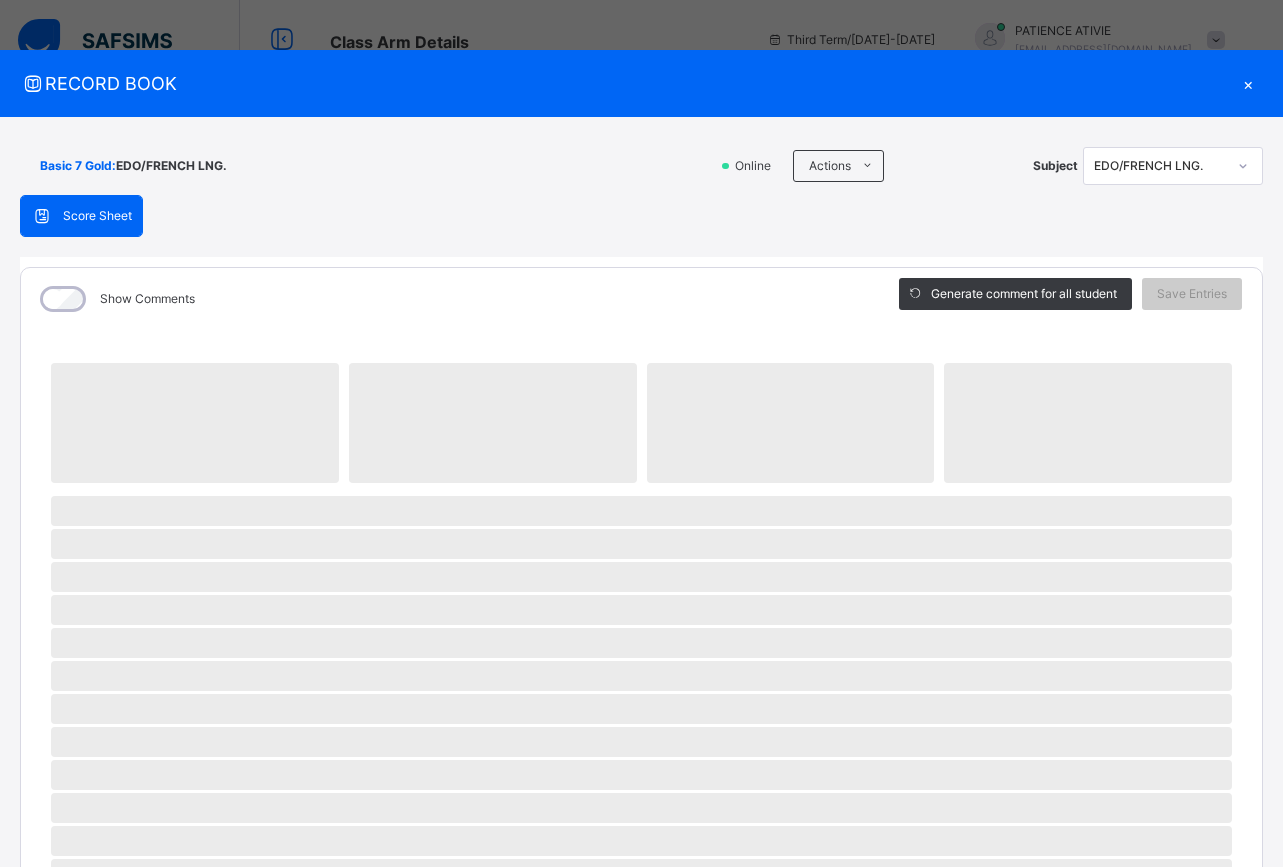 click on "‌" at bounding box center [641, 742] 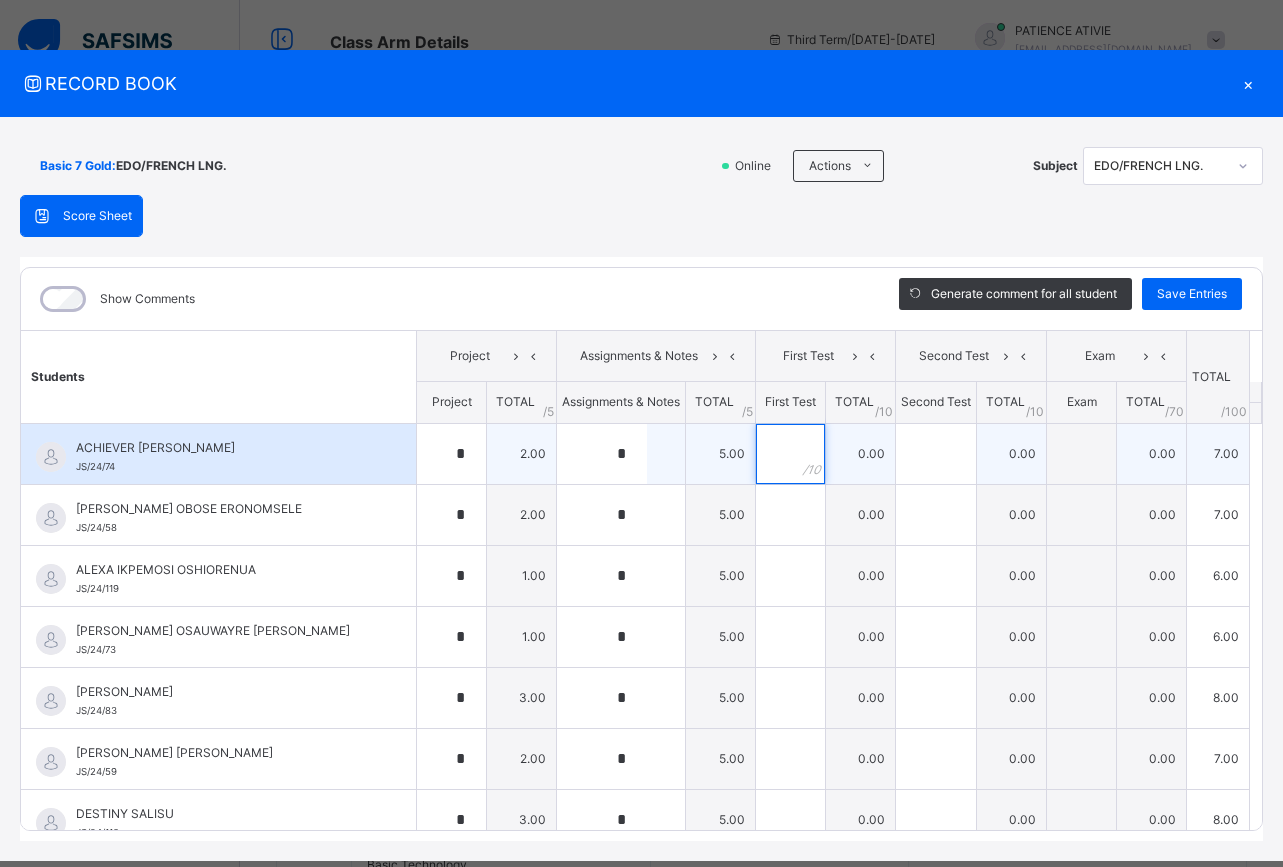 click at bounding box center (790, 454) 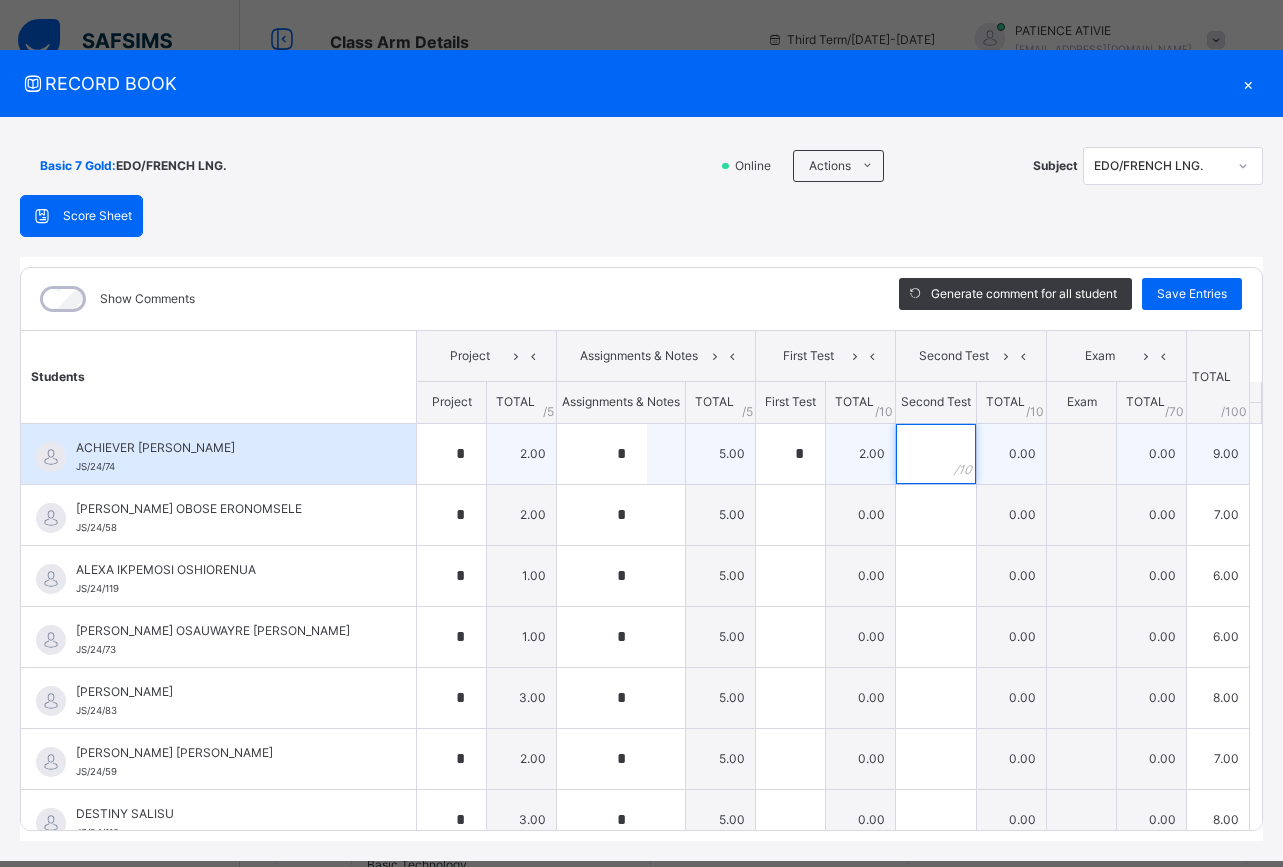 click at bounding box center [936, 454] 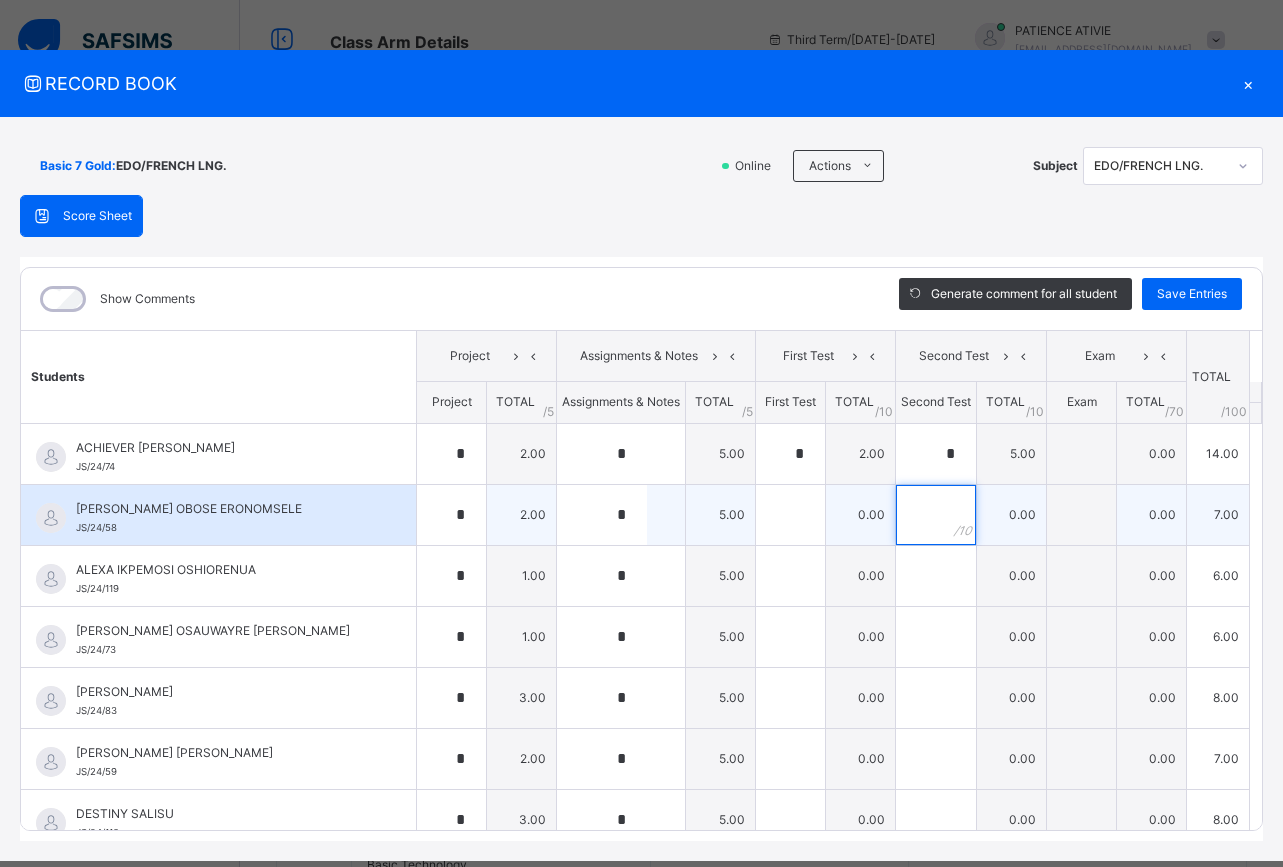 click at bounding box center (936, 515) 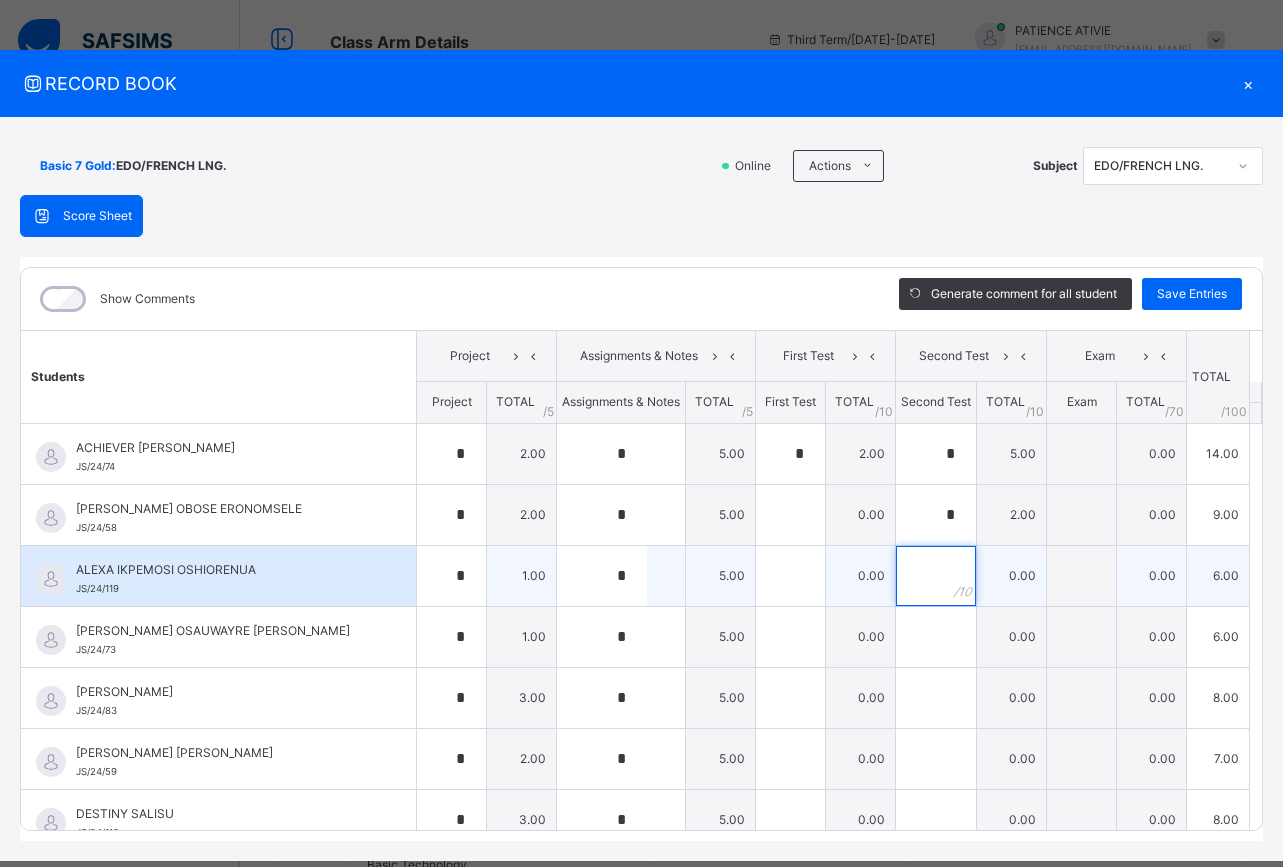 click at bounding box center (936, 576) 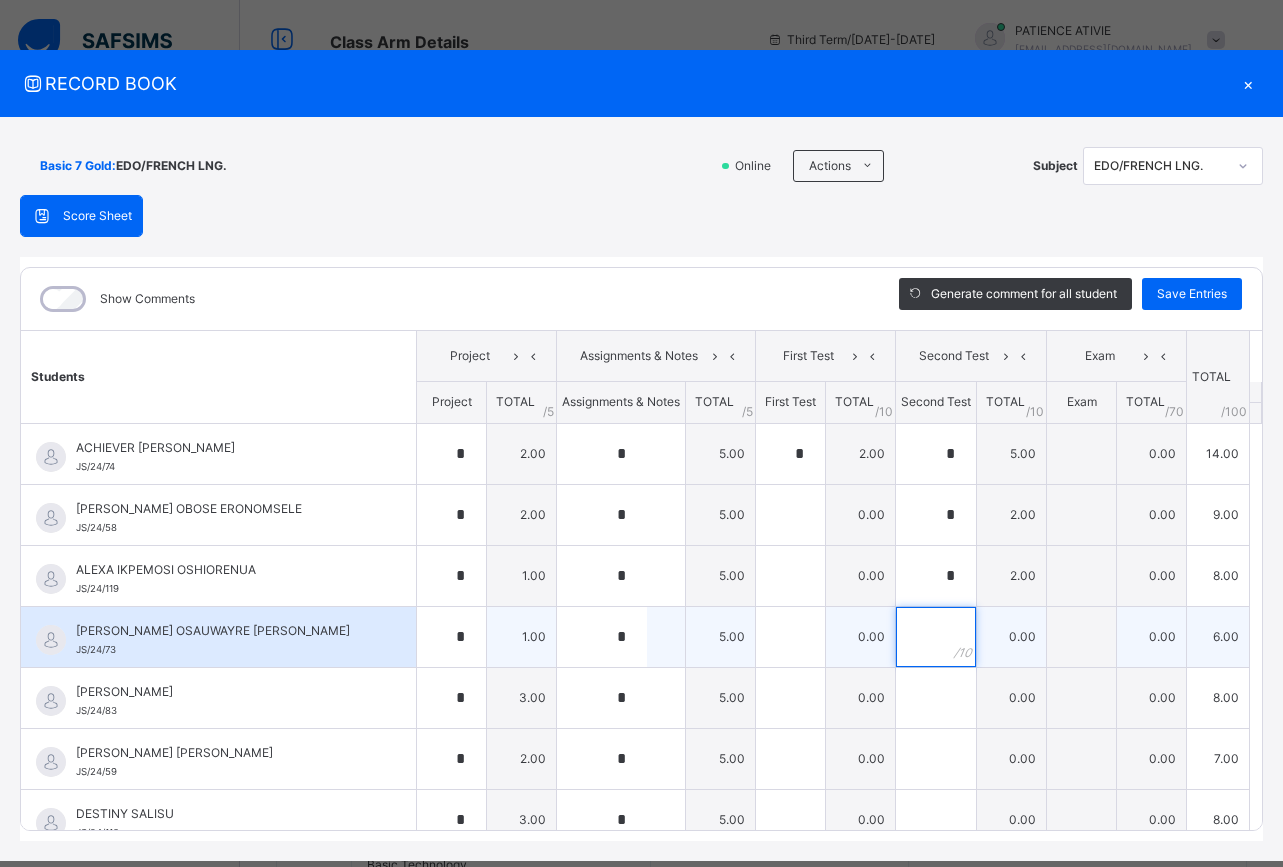 click at bounding box center [936, 637] 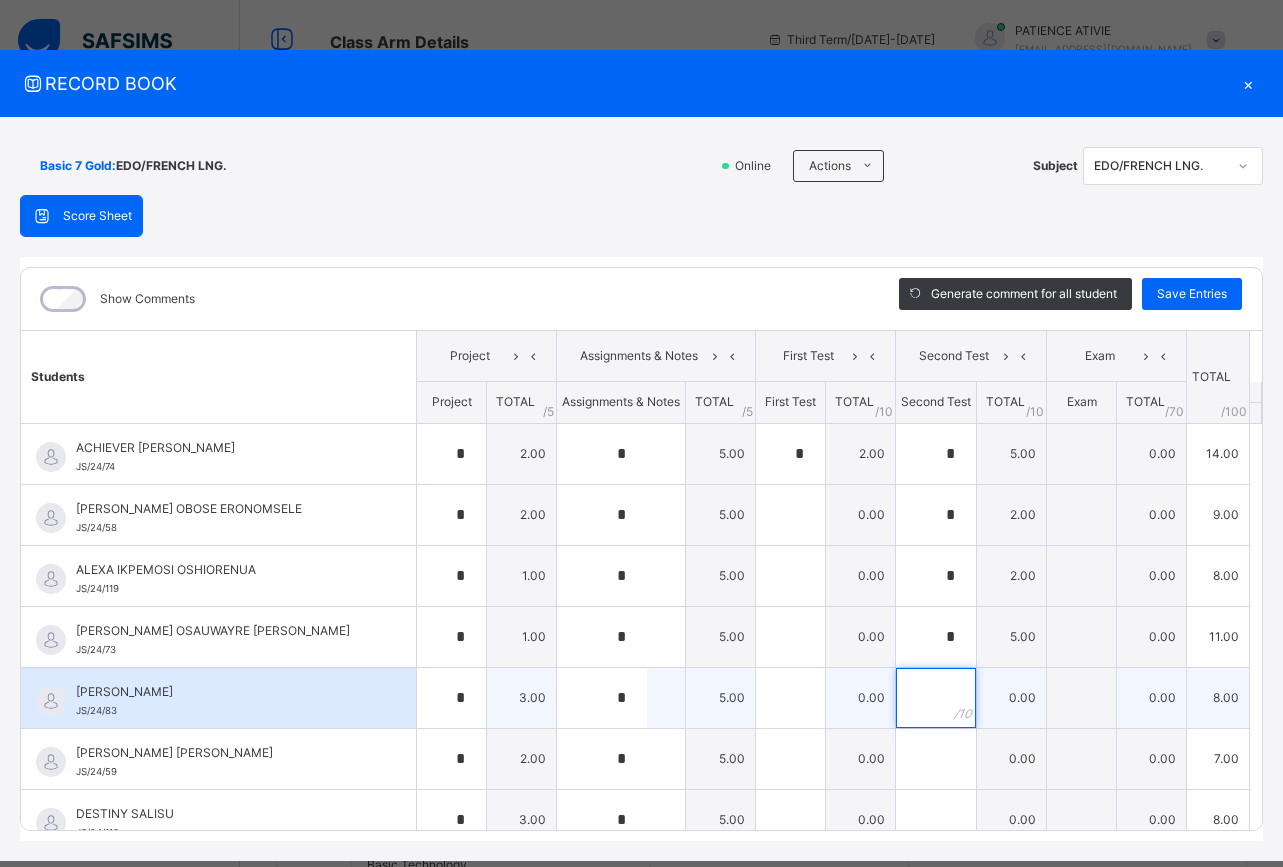click at bounding box center [936, 698] 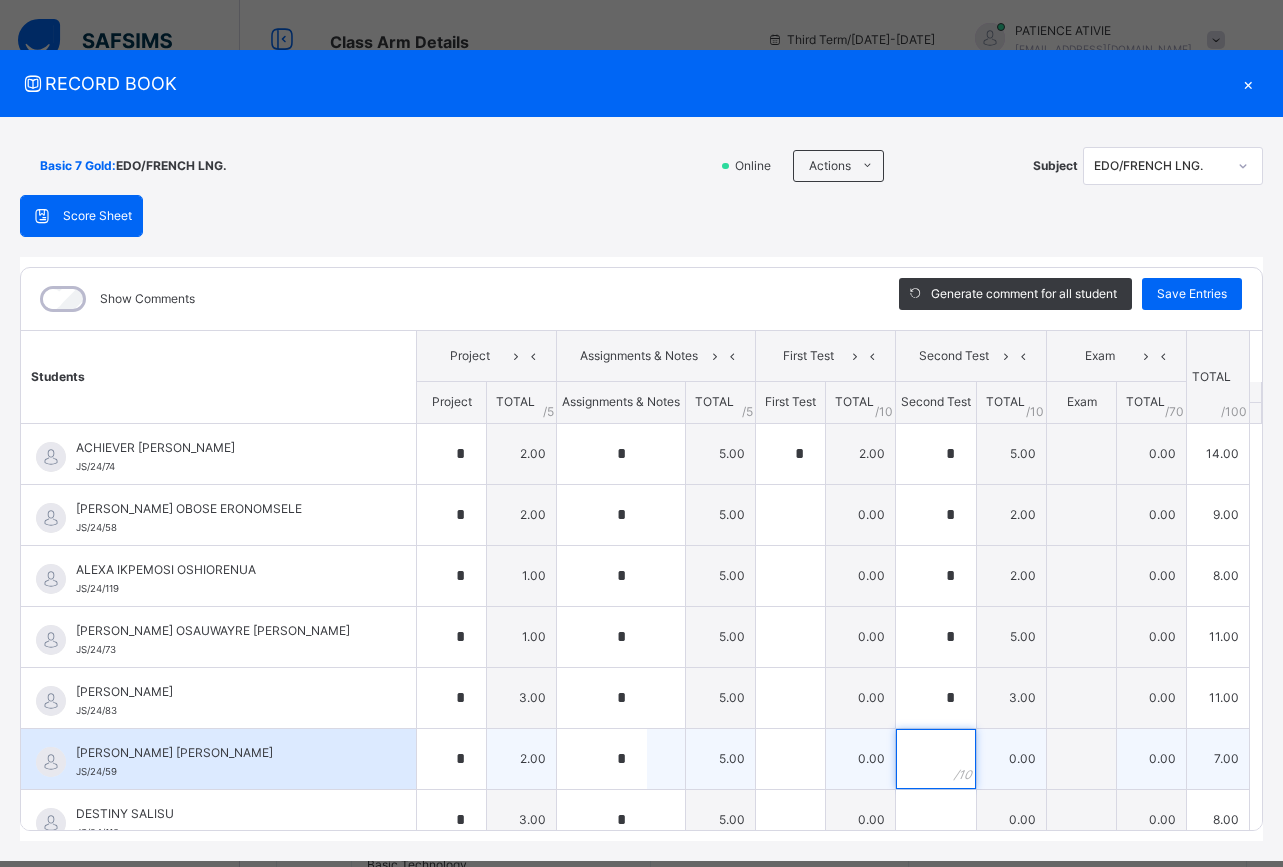 click at bounding box center [936, 759] 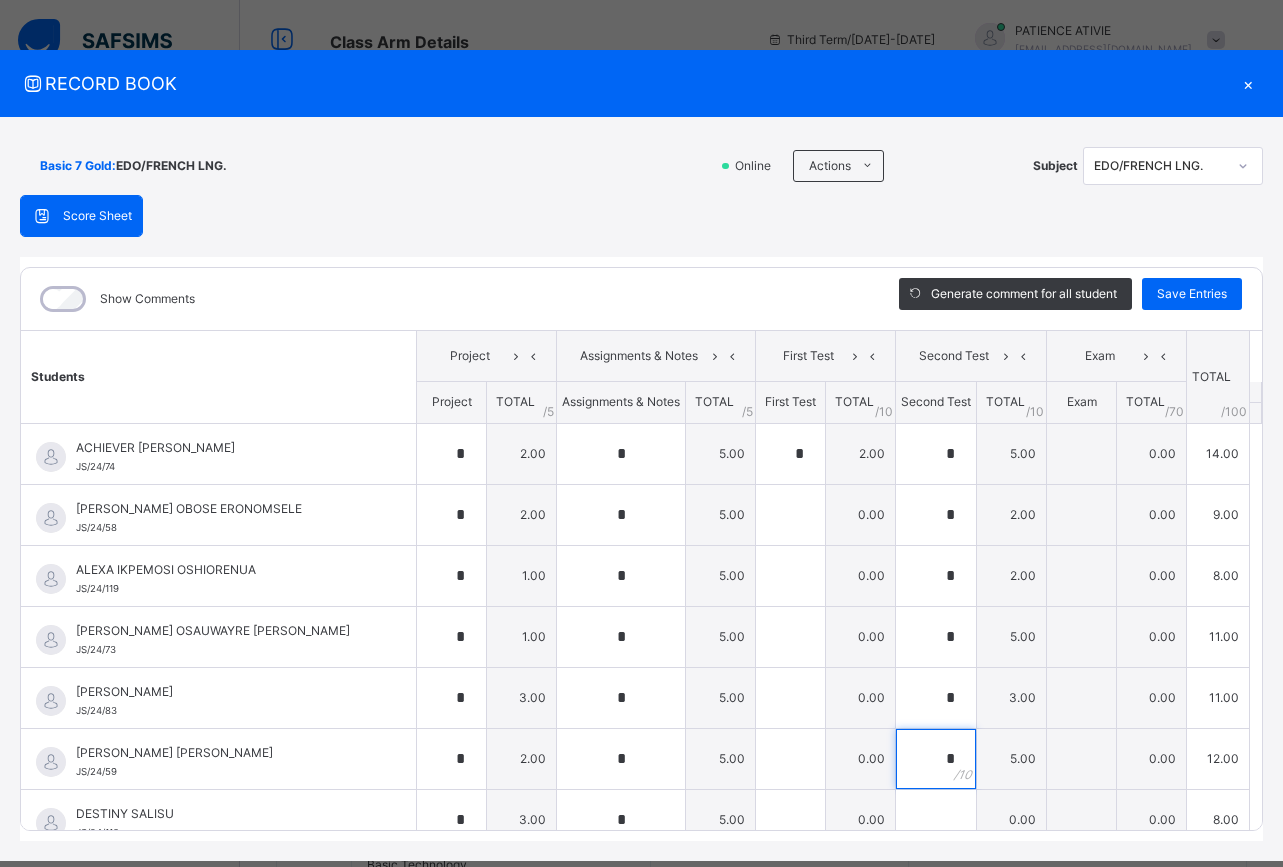 scroll, scrollTop: 460, scrollLeft: 0, axis: vertical 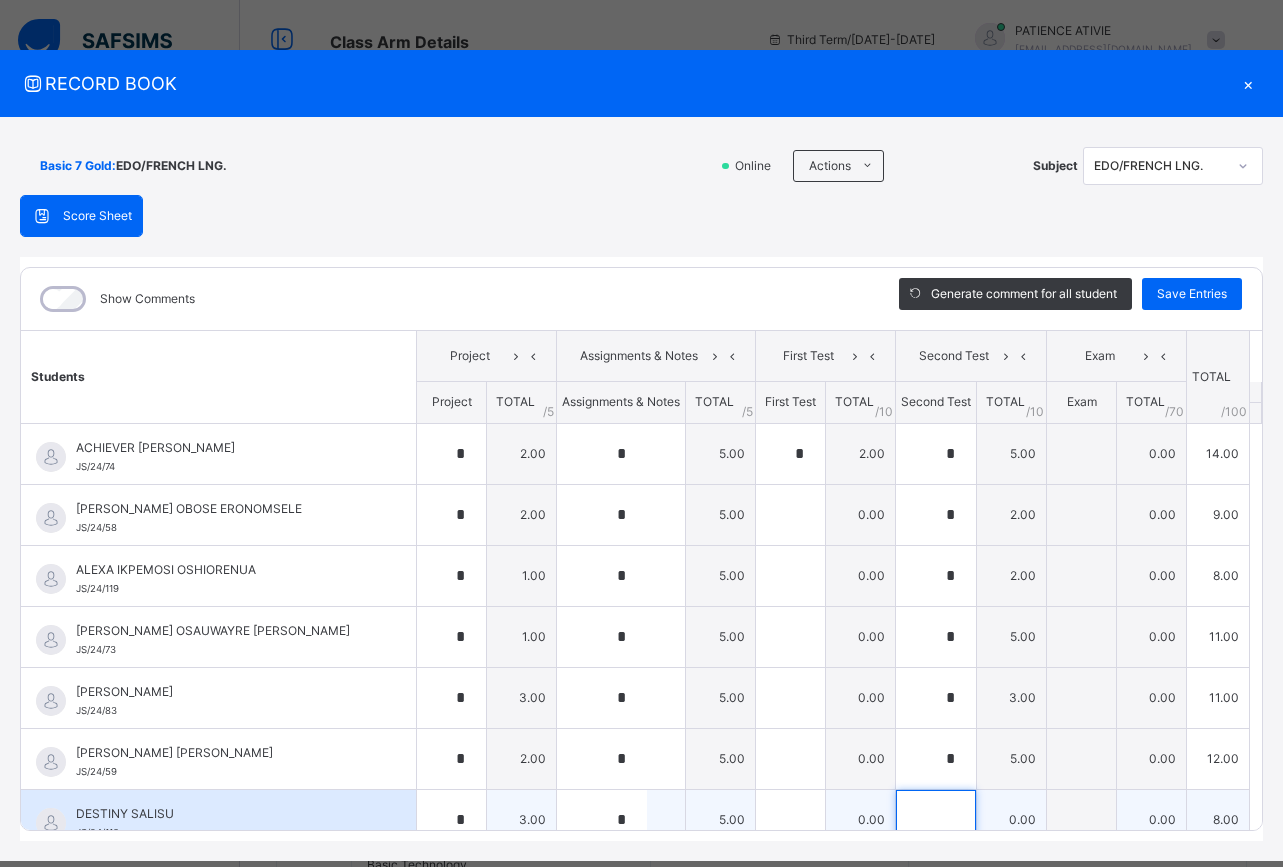 drag, startPoint x: 937, startPoint y: 802, endPoint x: 950, endPoint y: 795, distance: 14.764823 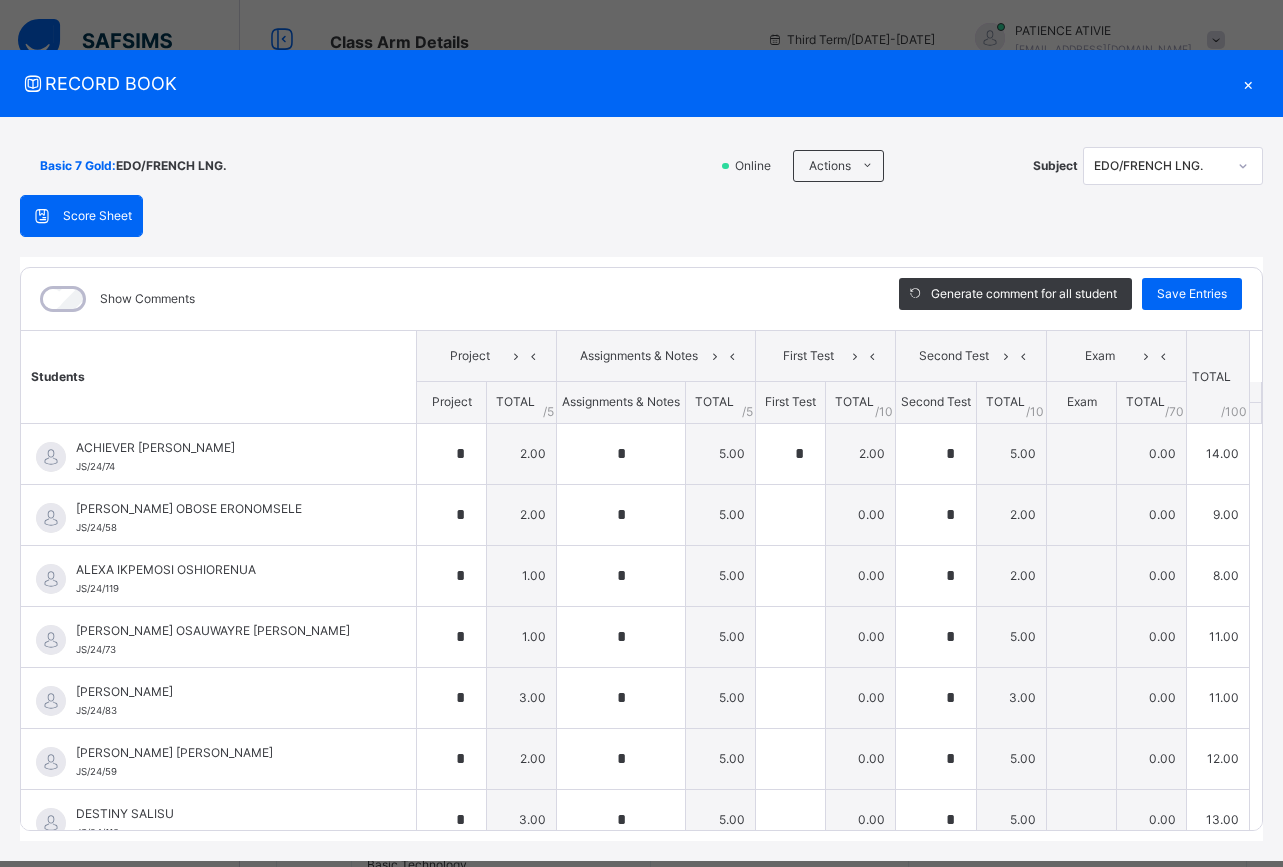 click on "Show Comments   Generate comment for all student   Save Entries Class Level:  Basic 7   Gold Subject:  EDO/FRENCH LNG. Session:  2024/2025 Session Session:  Third Term Students Project Assignments & Notes First Test Second Test Exam TOTAL /100 Comment Project TOTAL / 5 Assignments & Notes TOTAL / 5 First Test TOTAL / 10 Second Test TOTAL / 10 Exam TOTAL / 70 ACHIEVER [PERSON_NAME] JS/24/74 ACHIEVER [PERSON_NAME] JS/24/74 * 2.00 * 5.00 * 2.00 * 5.00 0.00 14.00 Generate comment 0 / 250   ×   Subject Teacher’s Comment Generate and see in full the comment developed by the AI with an option to regenerate the comment JS ACHIEVER [PERSON_NAME]   JS/24/74   Total 14.00  / 100.00 [PERSON_NAME] Bot   Regenerate     Use this comment   [PERSON_NAME] OBOSE ERONOMSELE JS/24/58 [PERSON_NAME] OBOSE ERONOMSELE JS/24/58 * 2.00 * 5.00 0.00 * 2.00 0.00 9.00 Generate comment 0 / 250   ×   Subject Teacher’s Comment Generate and see in full the comment developed by the AI with an option to regenerate the comment" at bounding box center [641, 549] 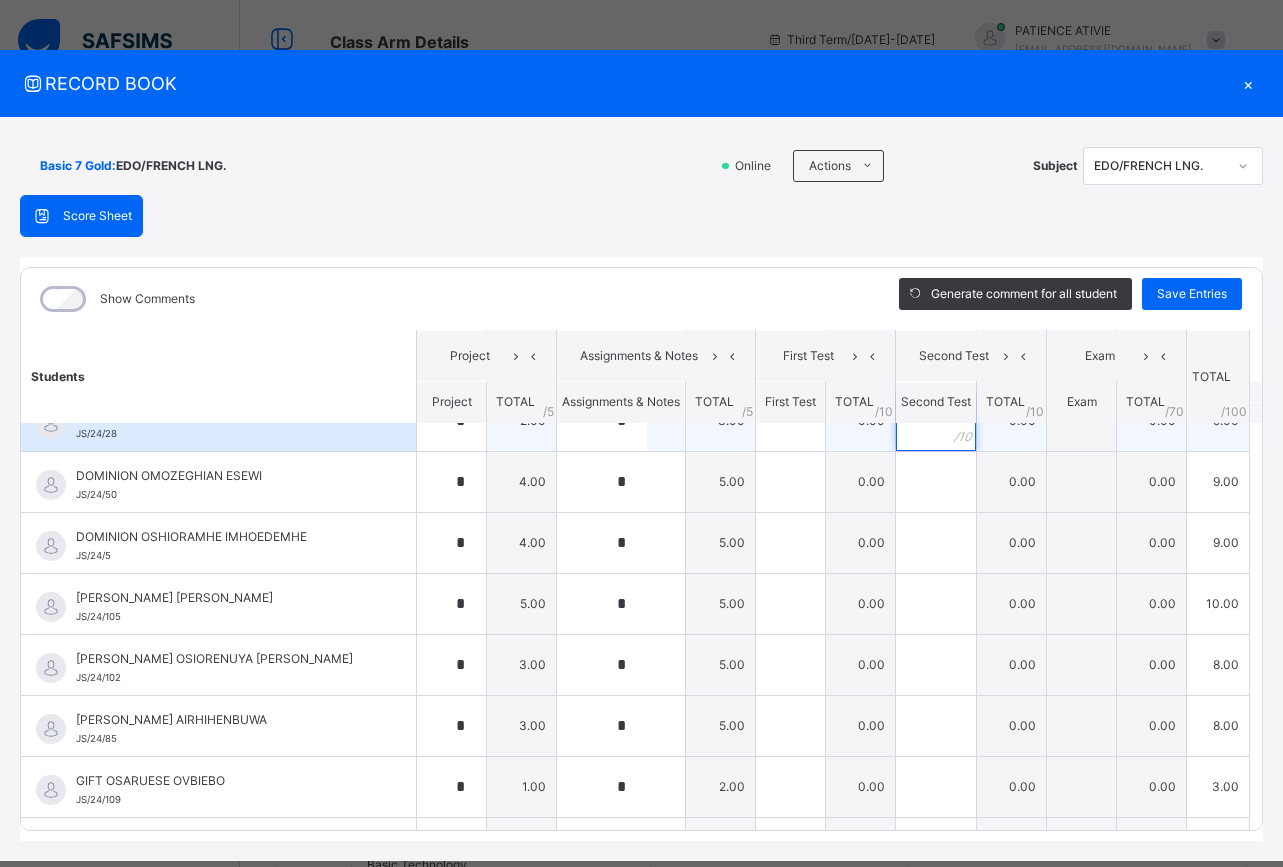 click at bounding box center (936, 421) 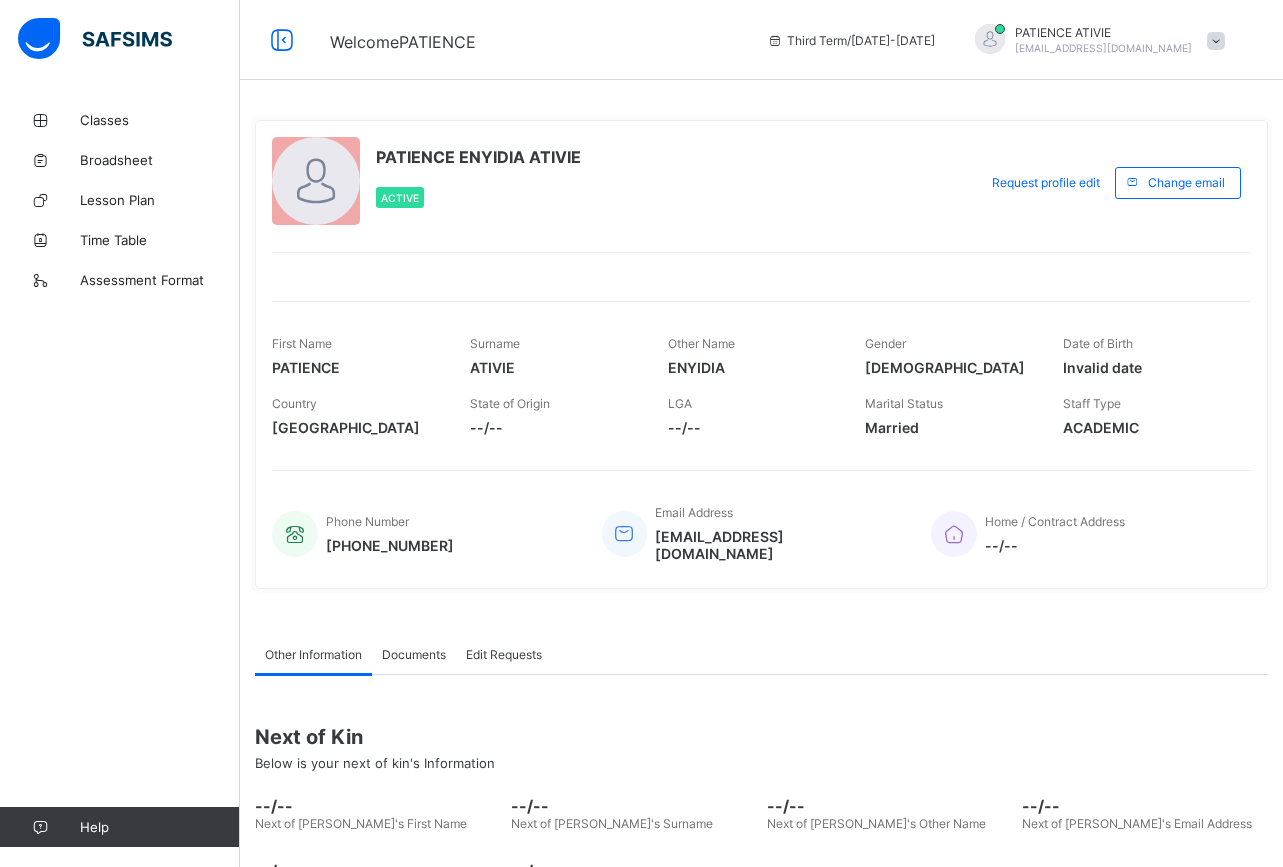 scroll, scrollTop: 0, scrollLeft: 0, axis: both 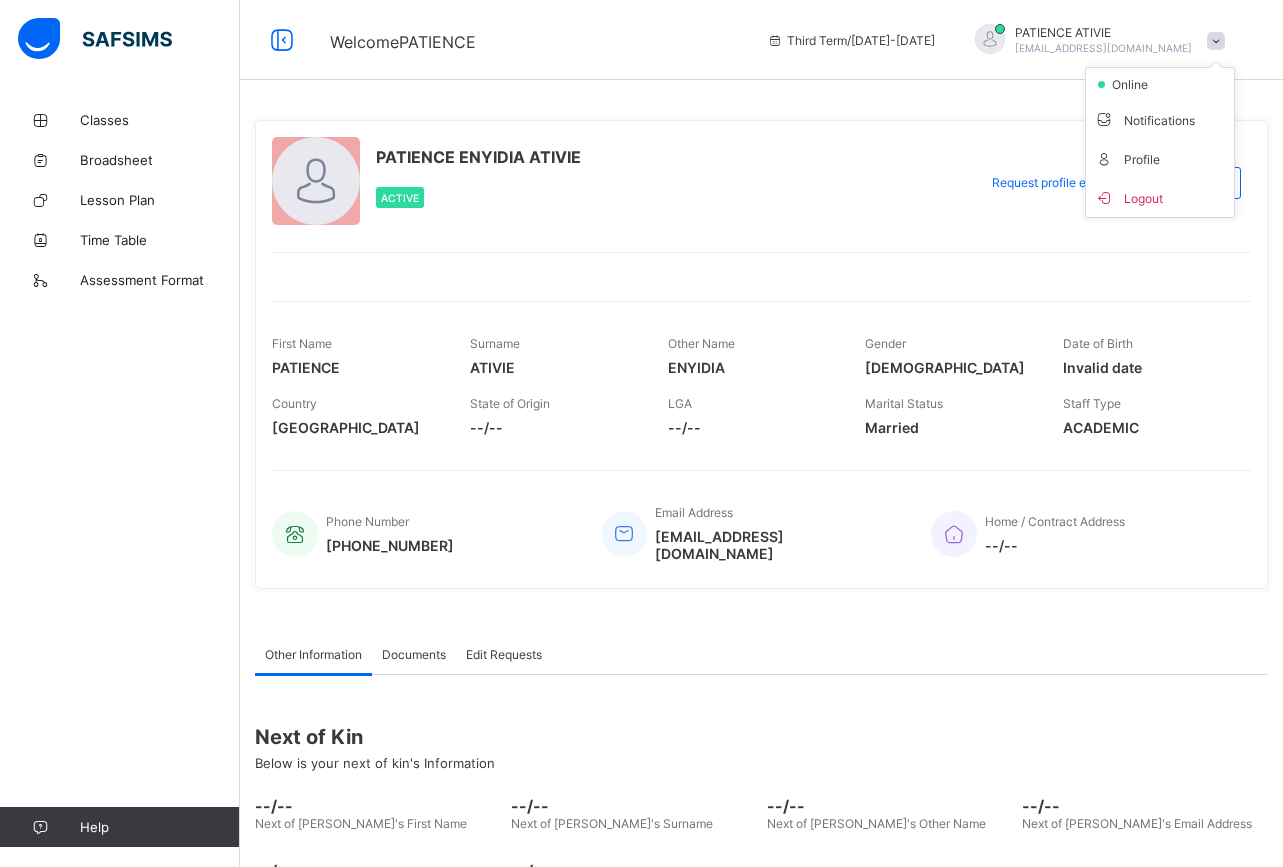 click on "Logout" at bounding box center [1160, 197] 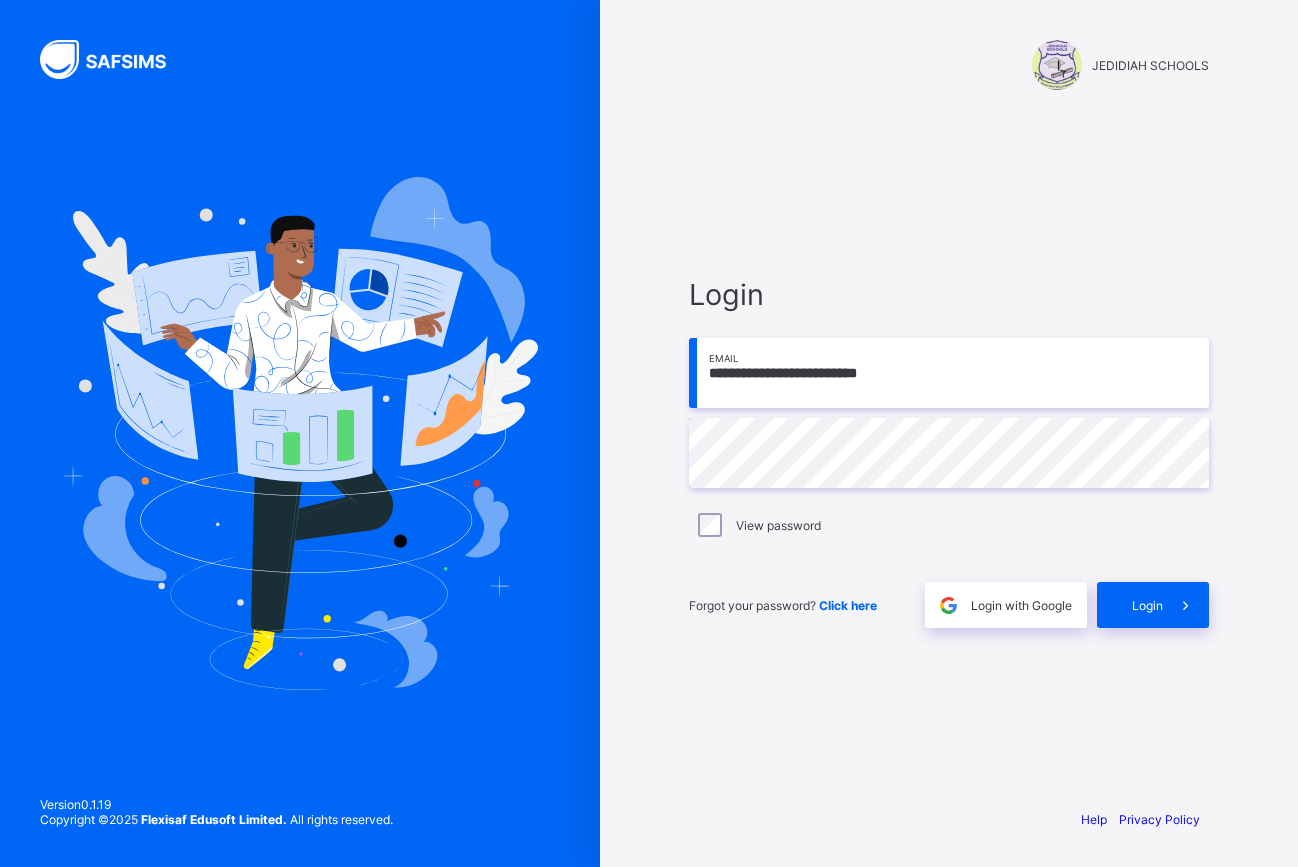 click on "**********" at bounding box center [949, 373] 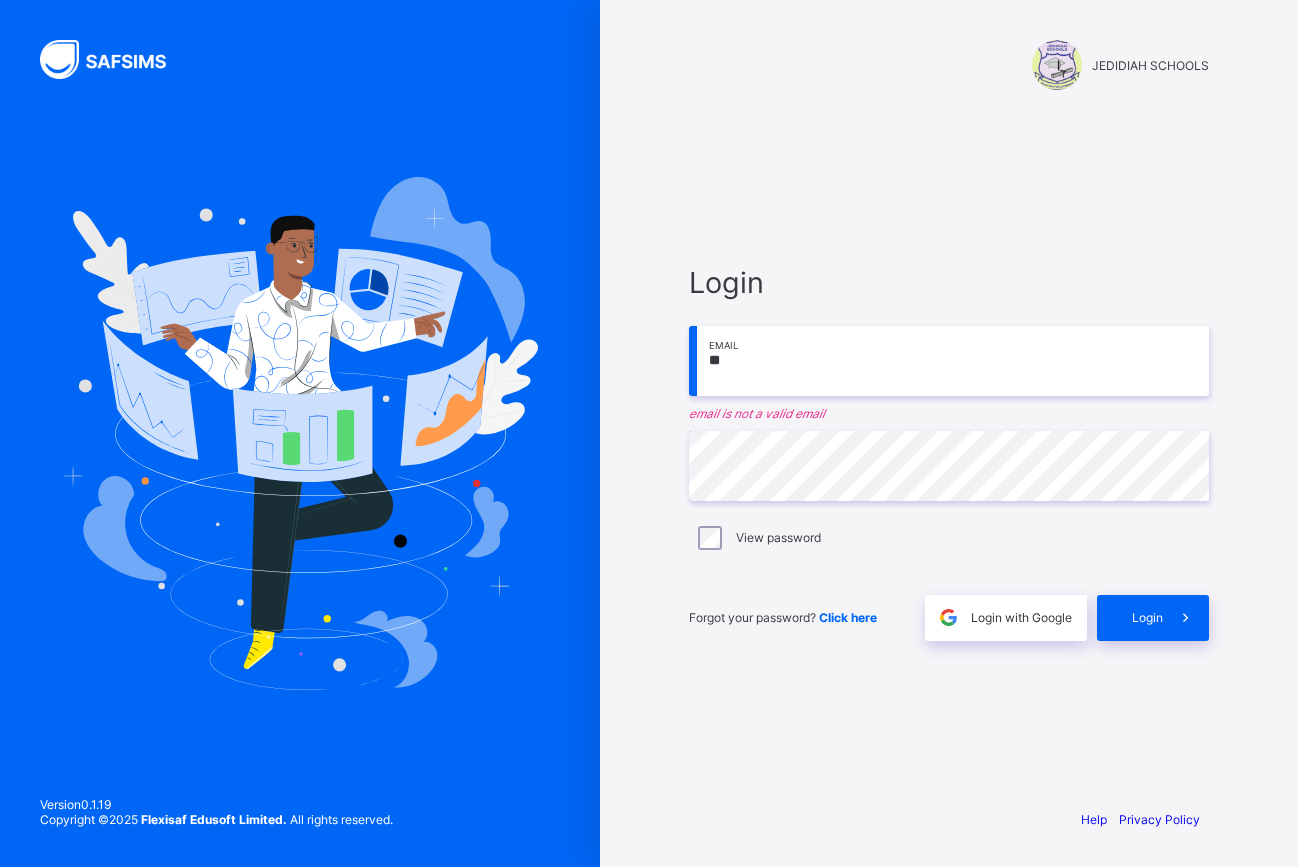 type on "*" 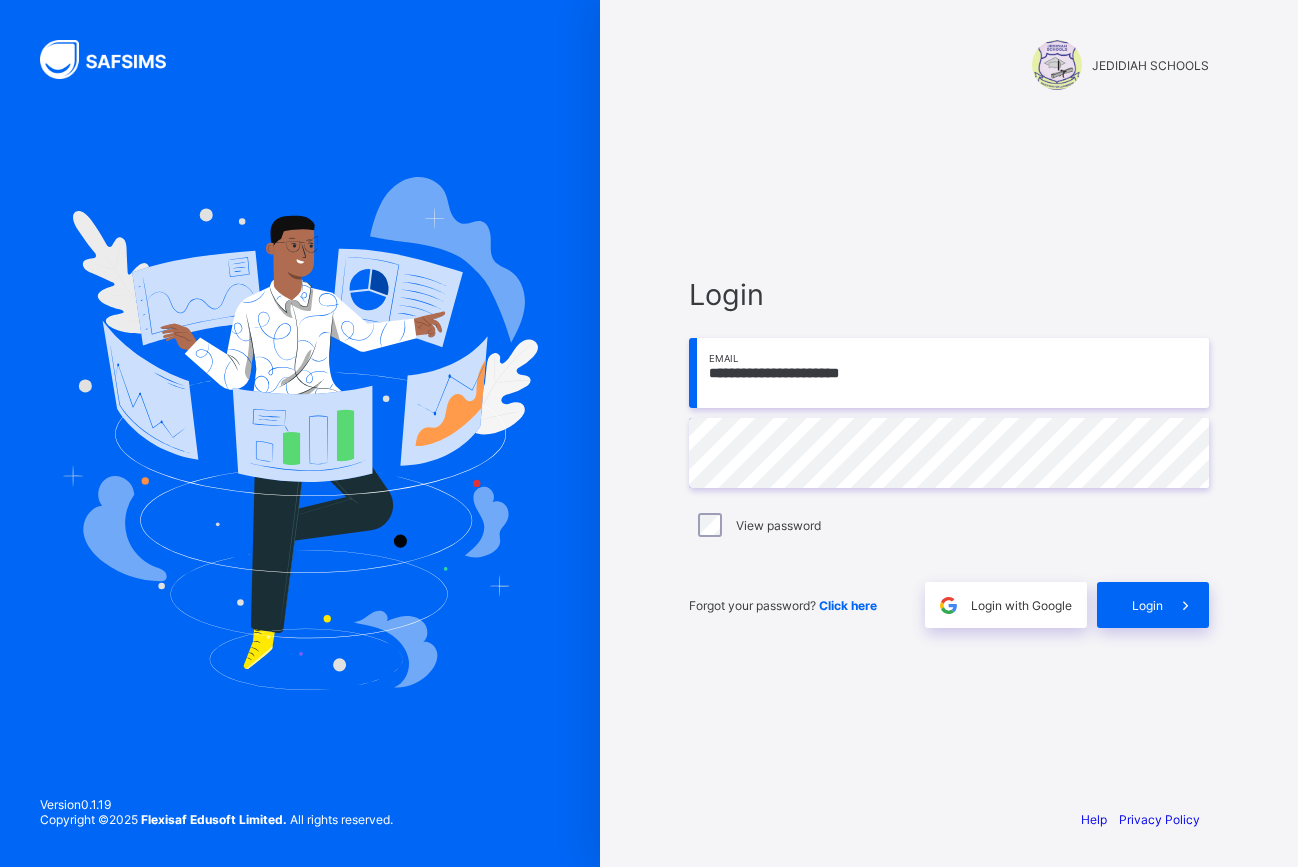 type on "**********" 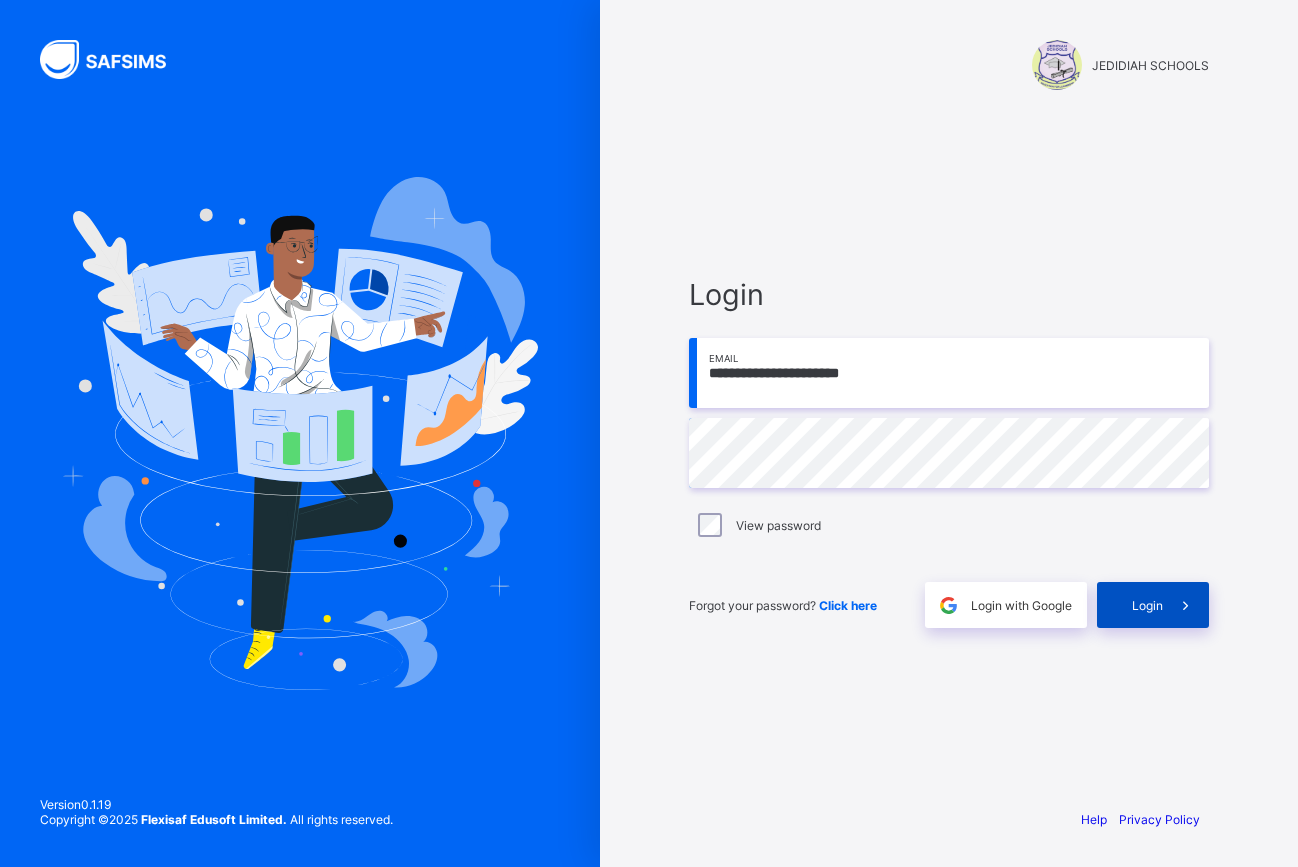 click on "Login" at bounding box center (1147, 605) 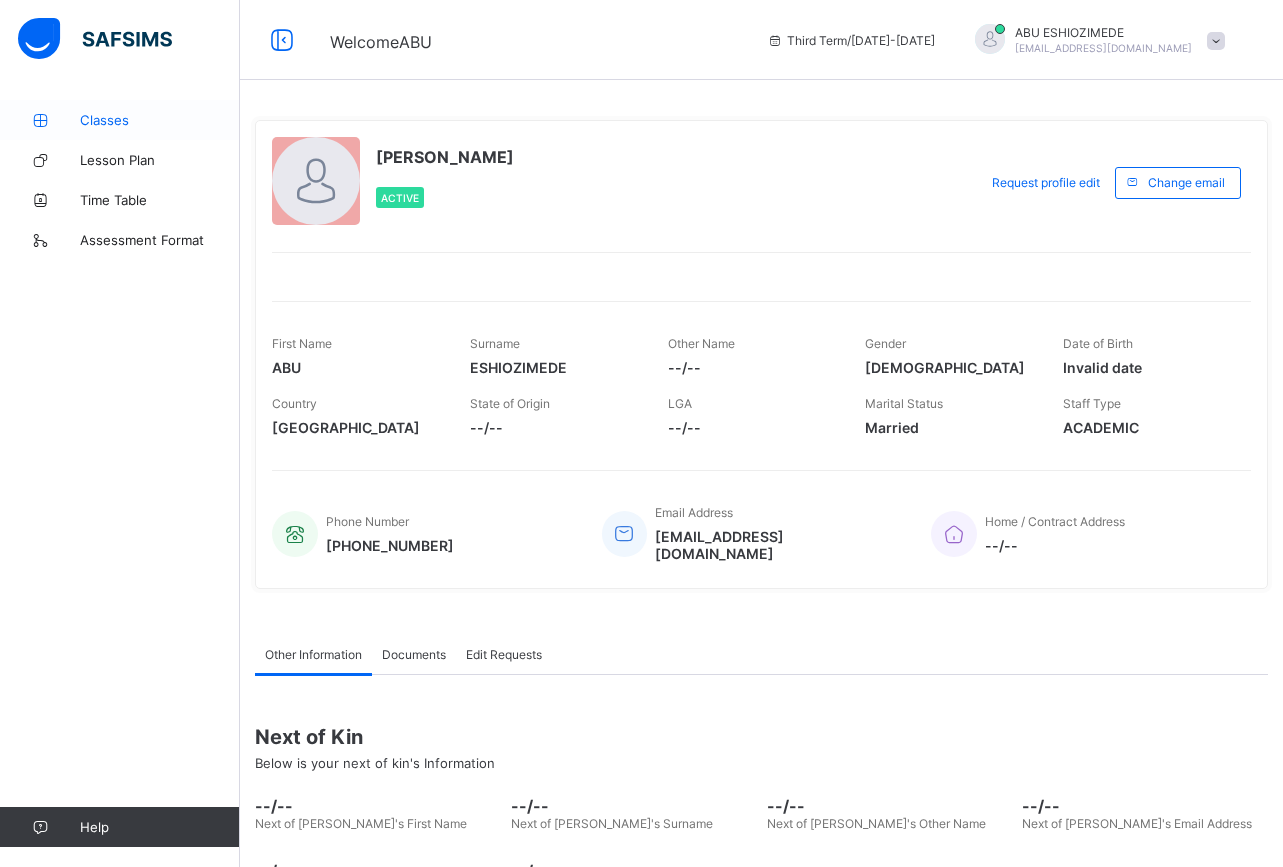 click on "Classes" at bounding box center [160, 120] 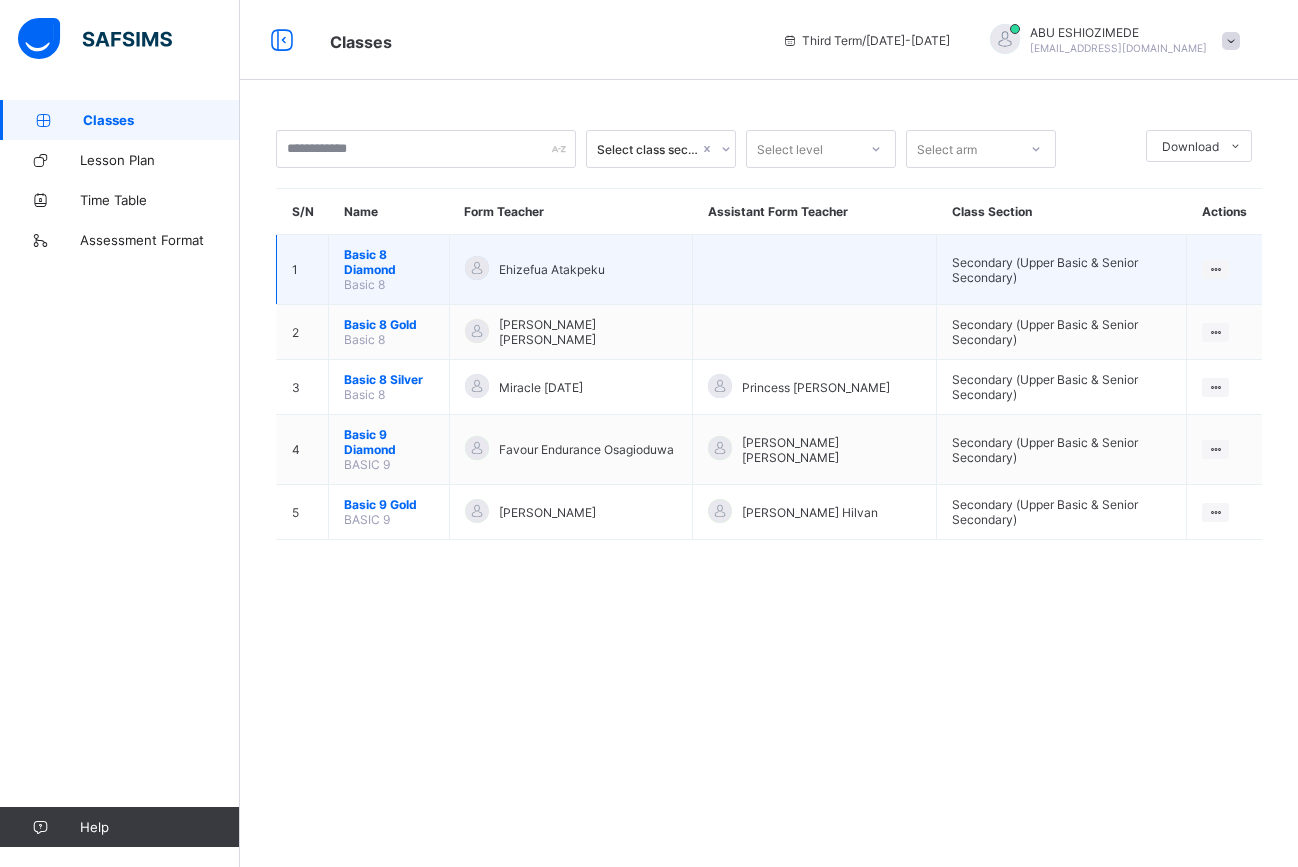 click on "Basic 8   Diamond" at bounding box center [389, 262] 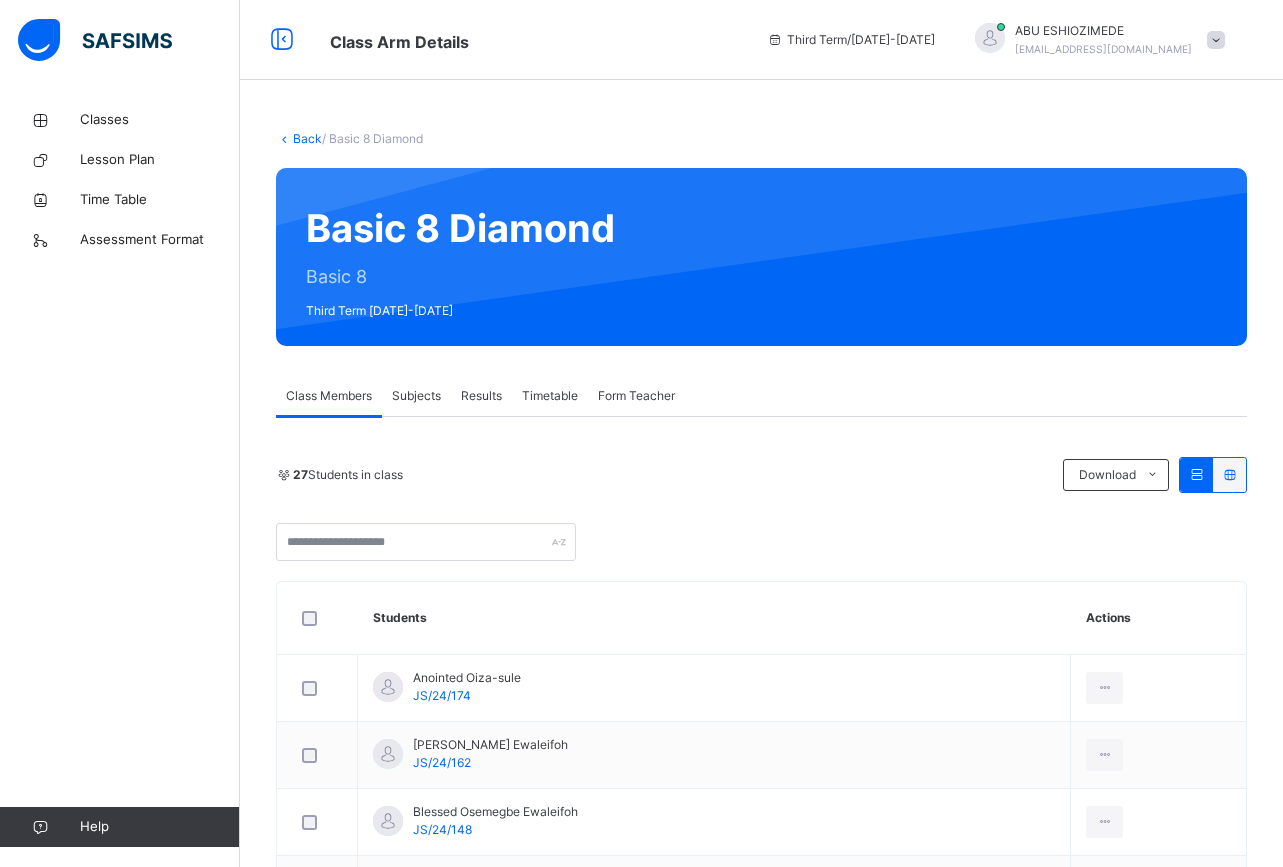 click on "Subjects" at bounding box center (416, 396) 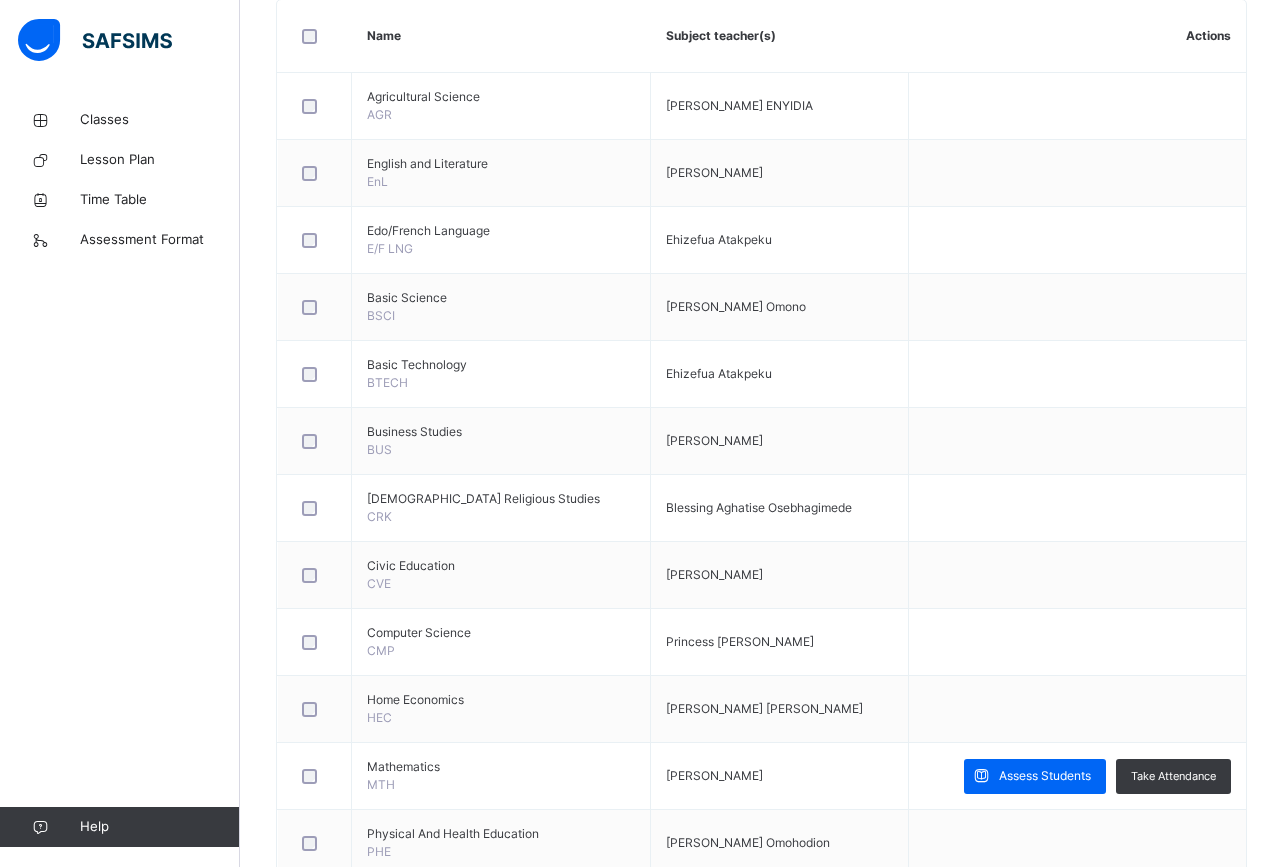 scroll, scrollTop: 509, scrollLeft: 0, axis: vertical 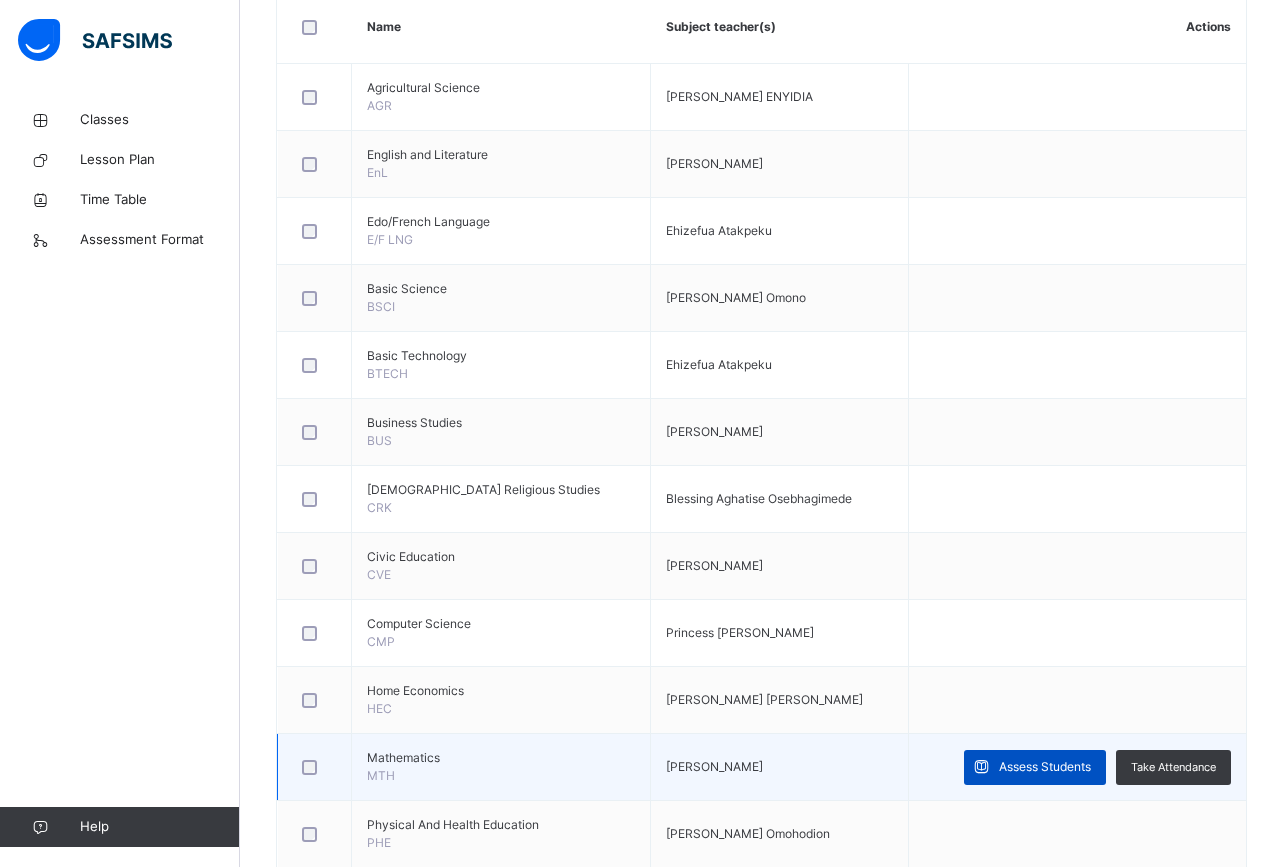 click on "Assess Students" at bounding box center [1045, 767] 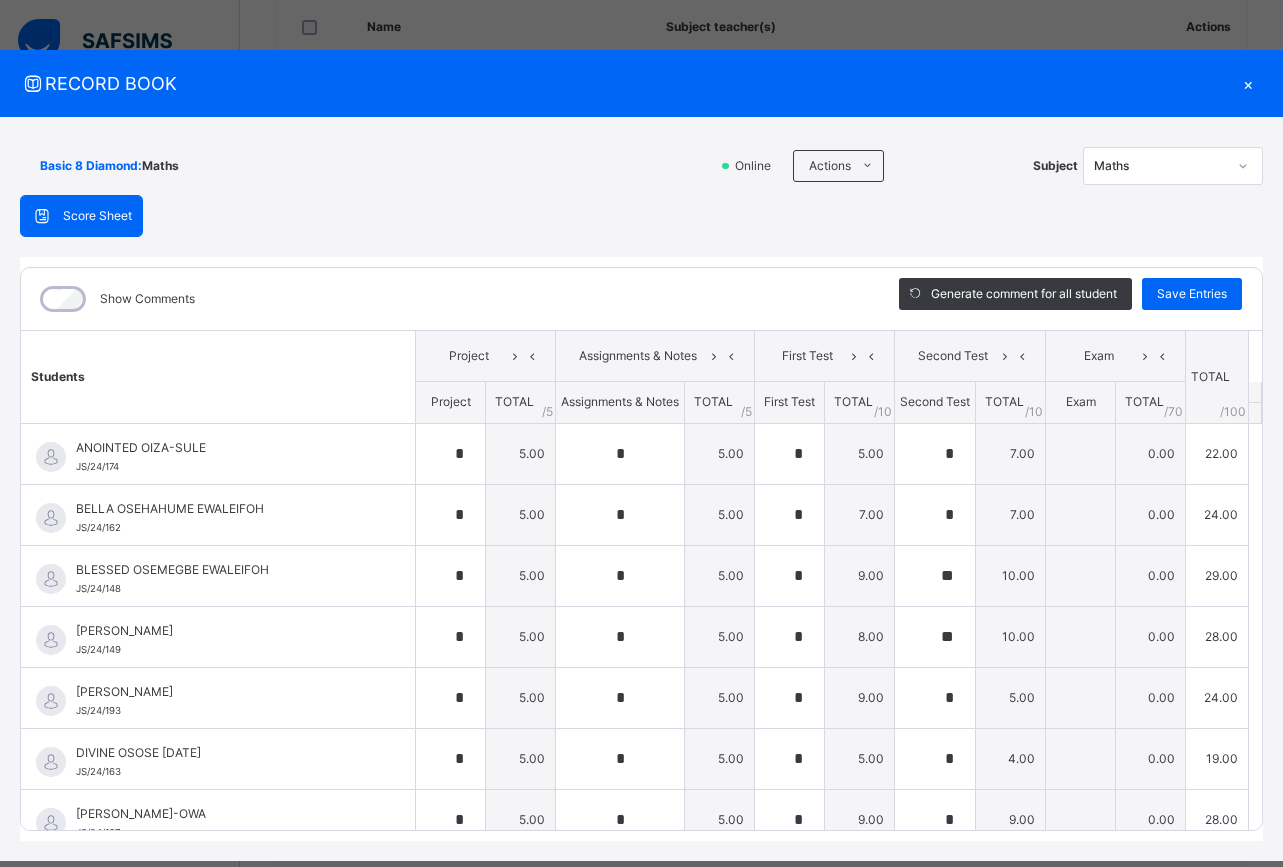 type on "*" 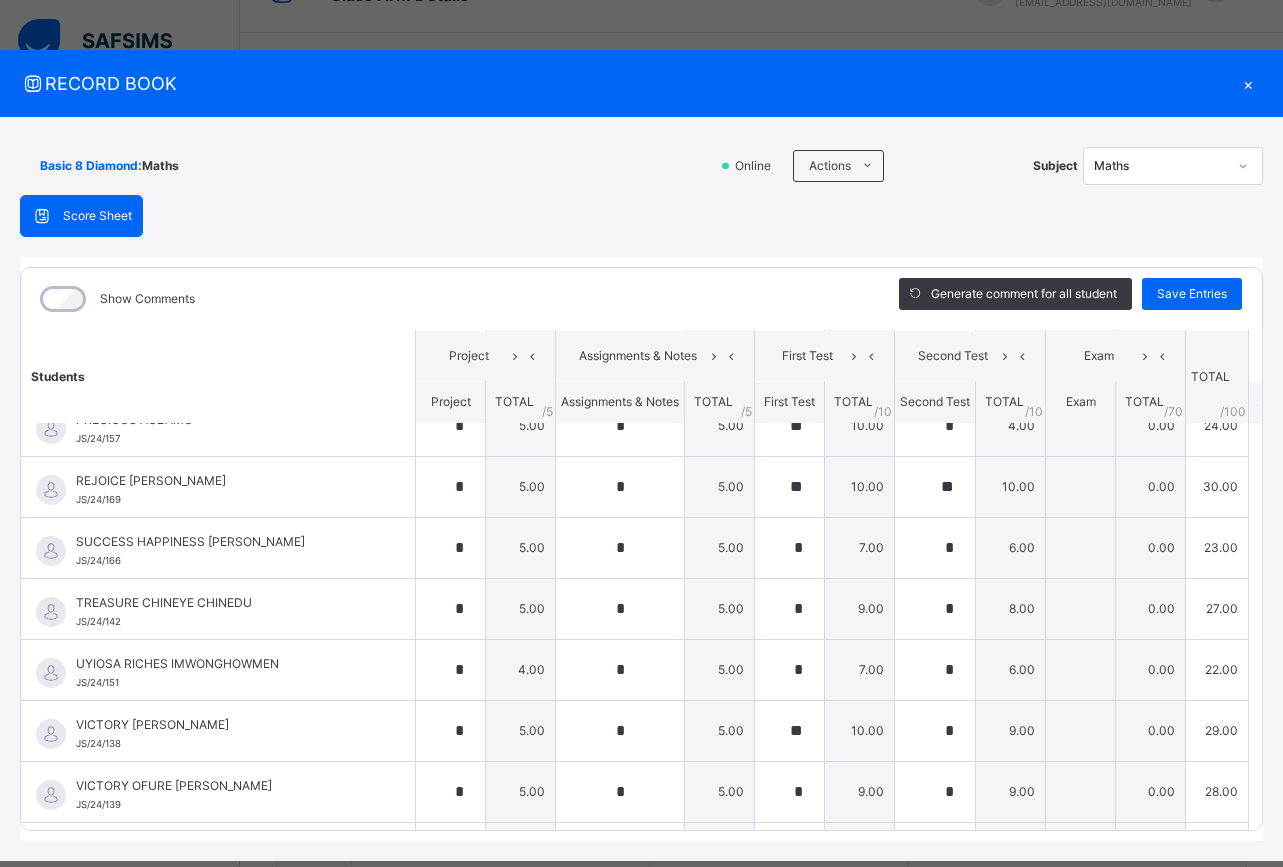 scroll, scrollTop: 1240, scrollLeft: 0, axis: vertical 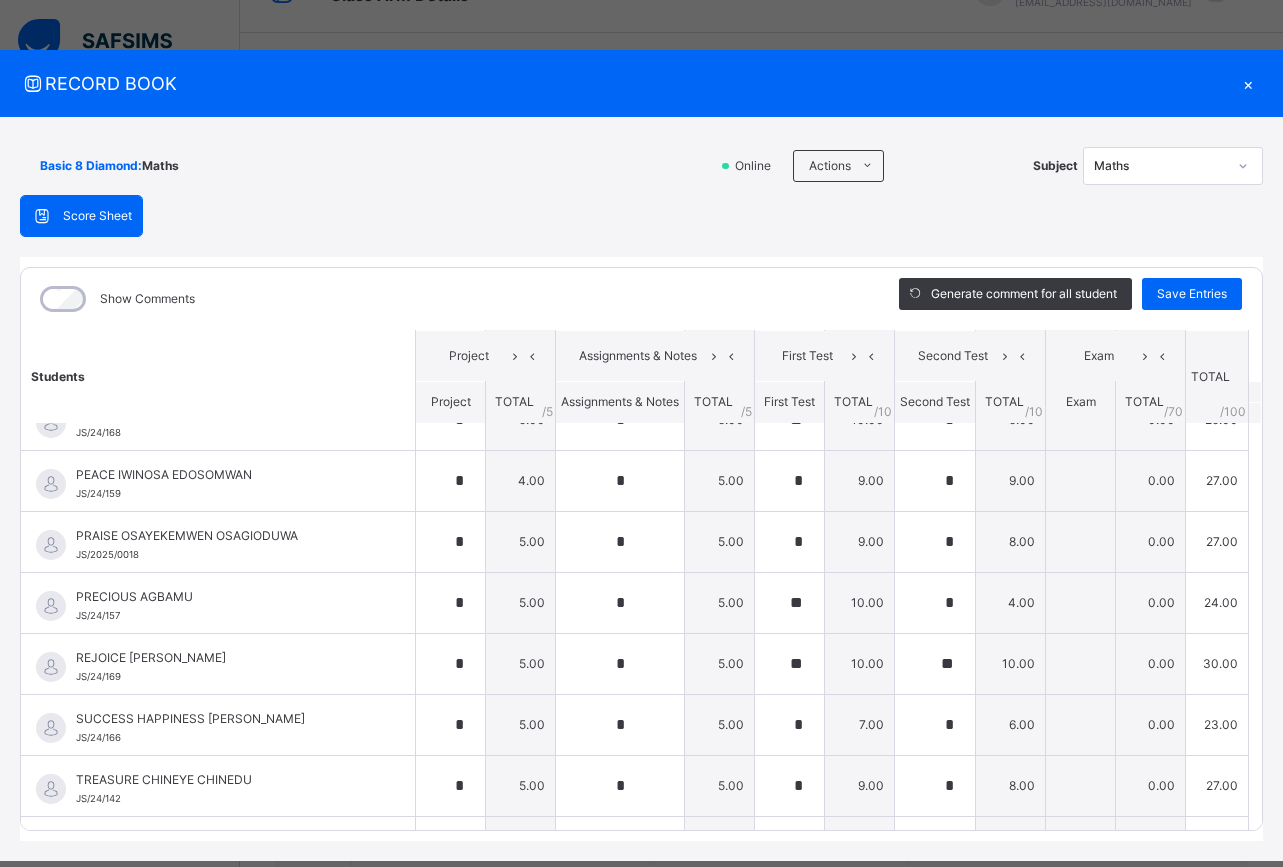 click on "×" at bounding box center (1248, 83) 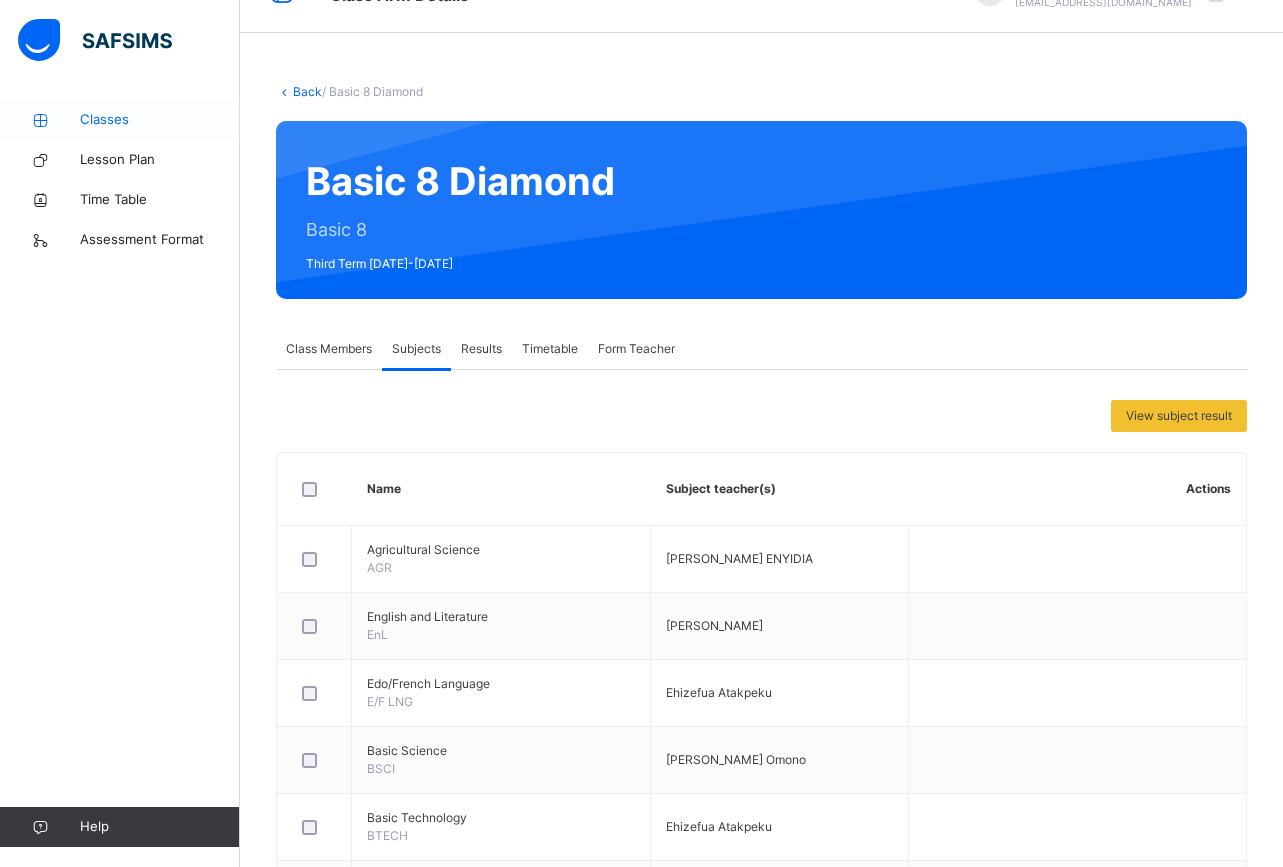 click on "Classes" at bounding box center [120, 120] 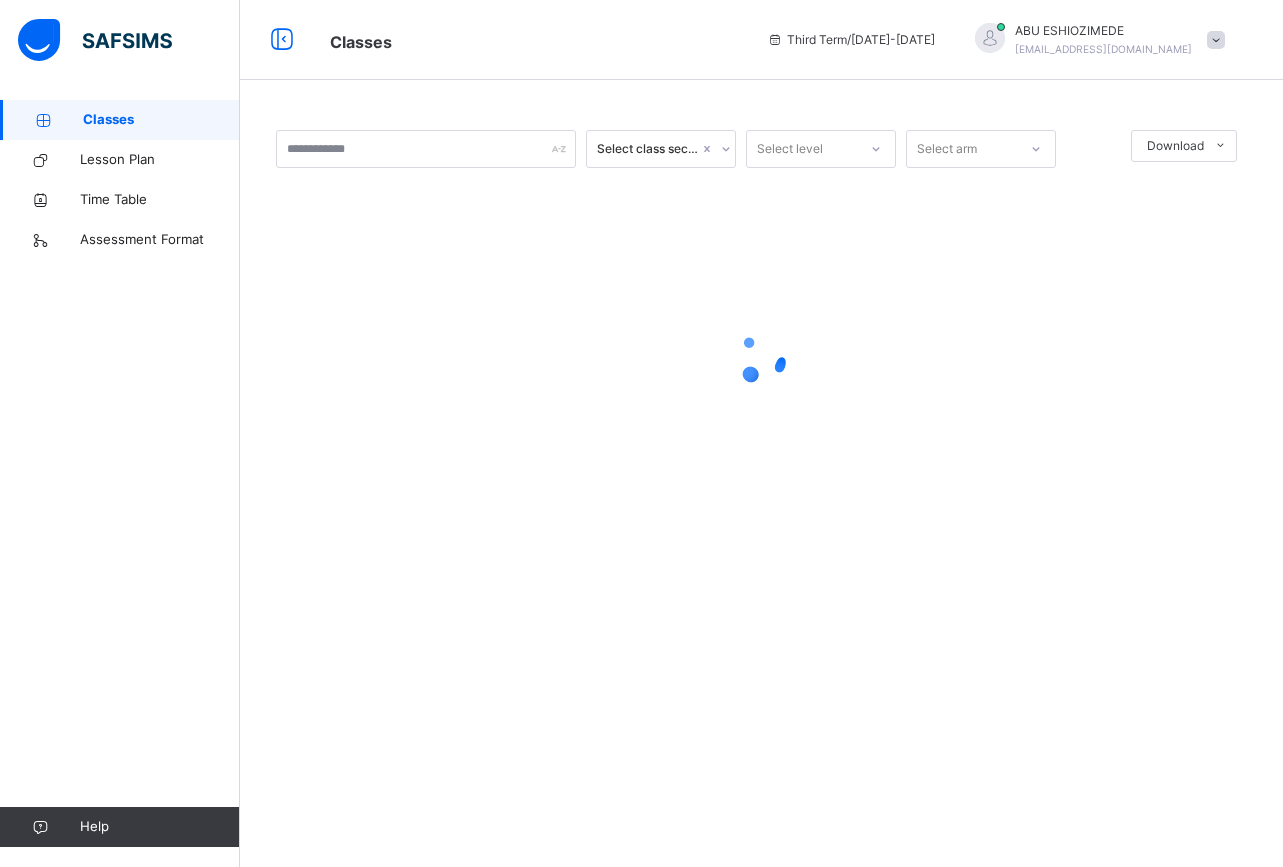 scroll, scrollTop: 0, scrollLeft: 0, axis: both 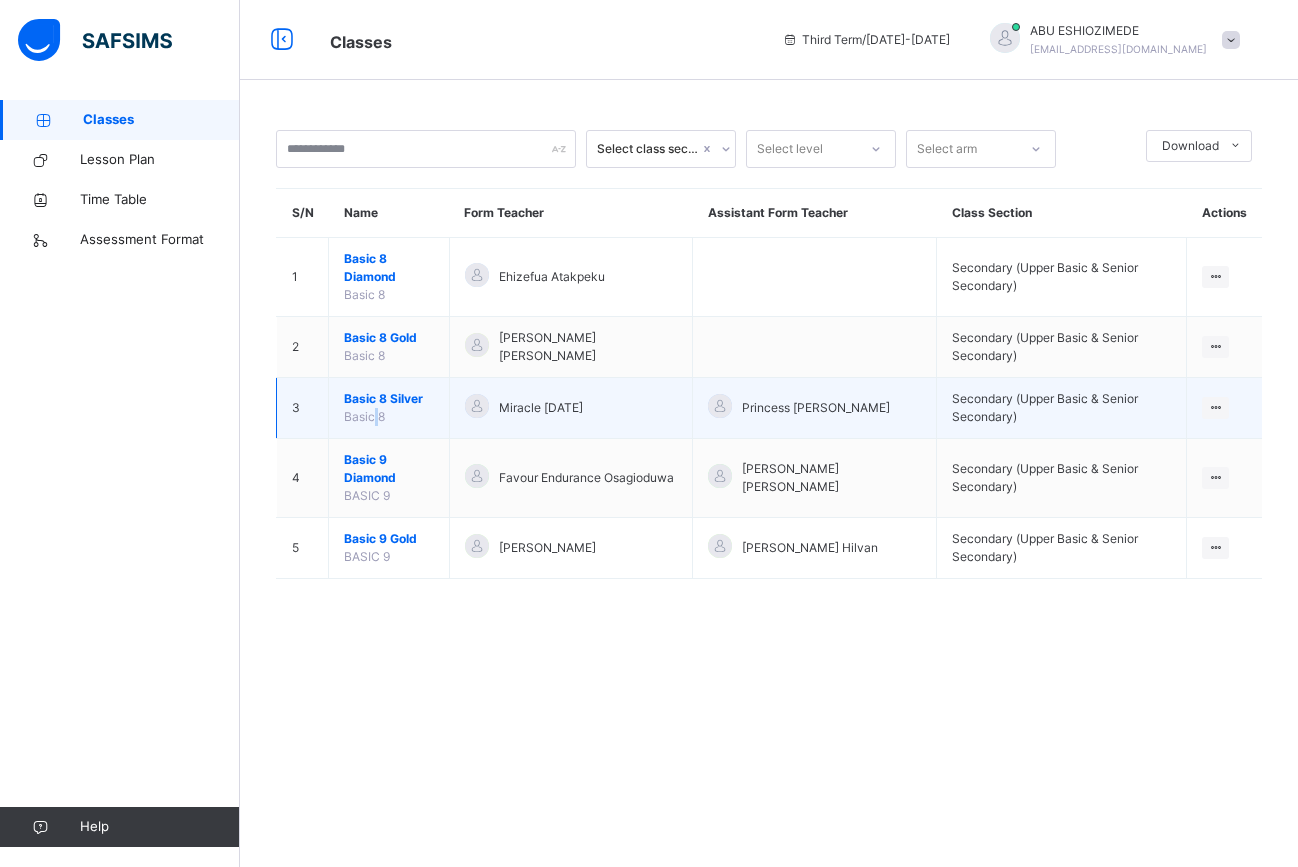 click on "Basic 8" at bounding box center [364, 416] 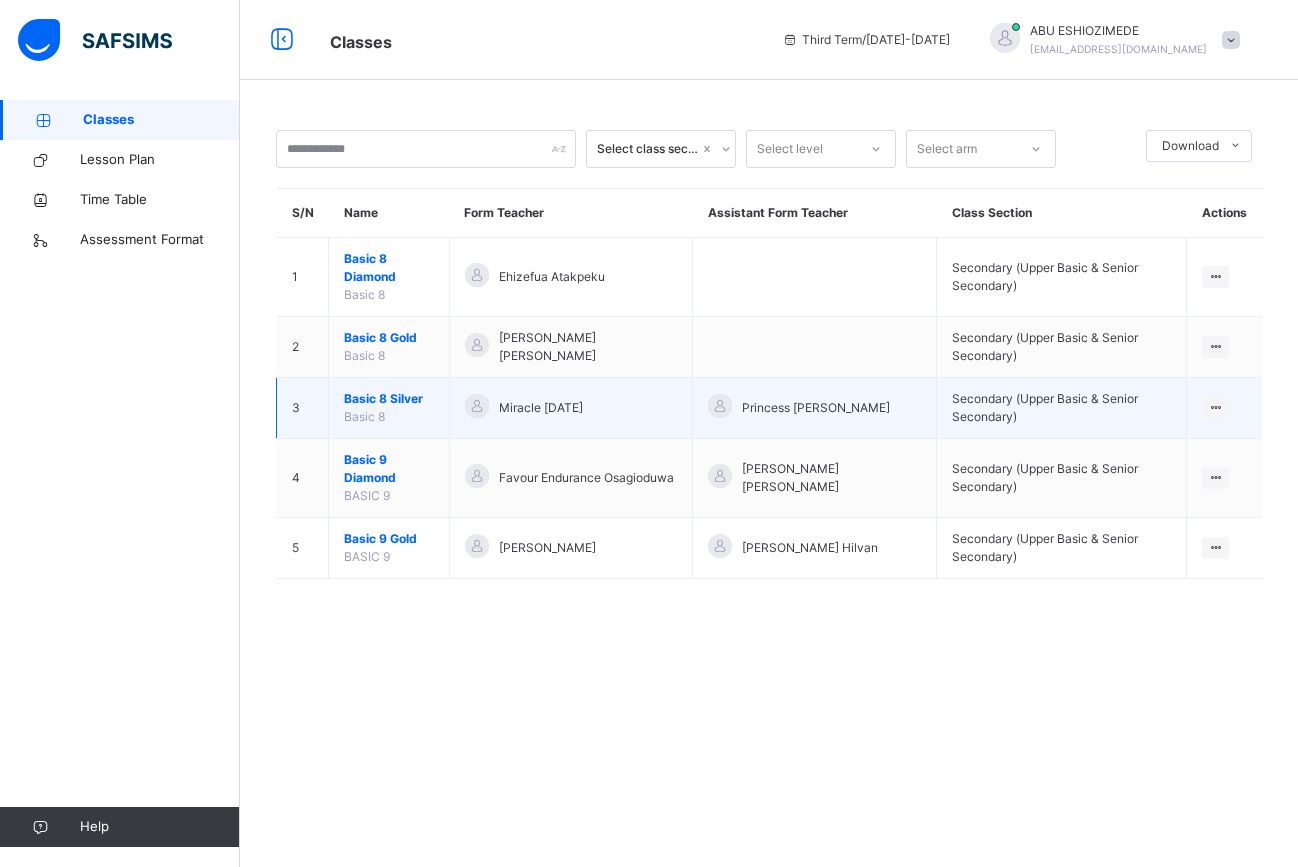 click on "Basic 8   Silver" at bounding box center (389, 399) 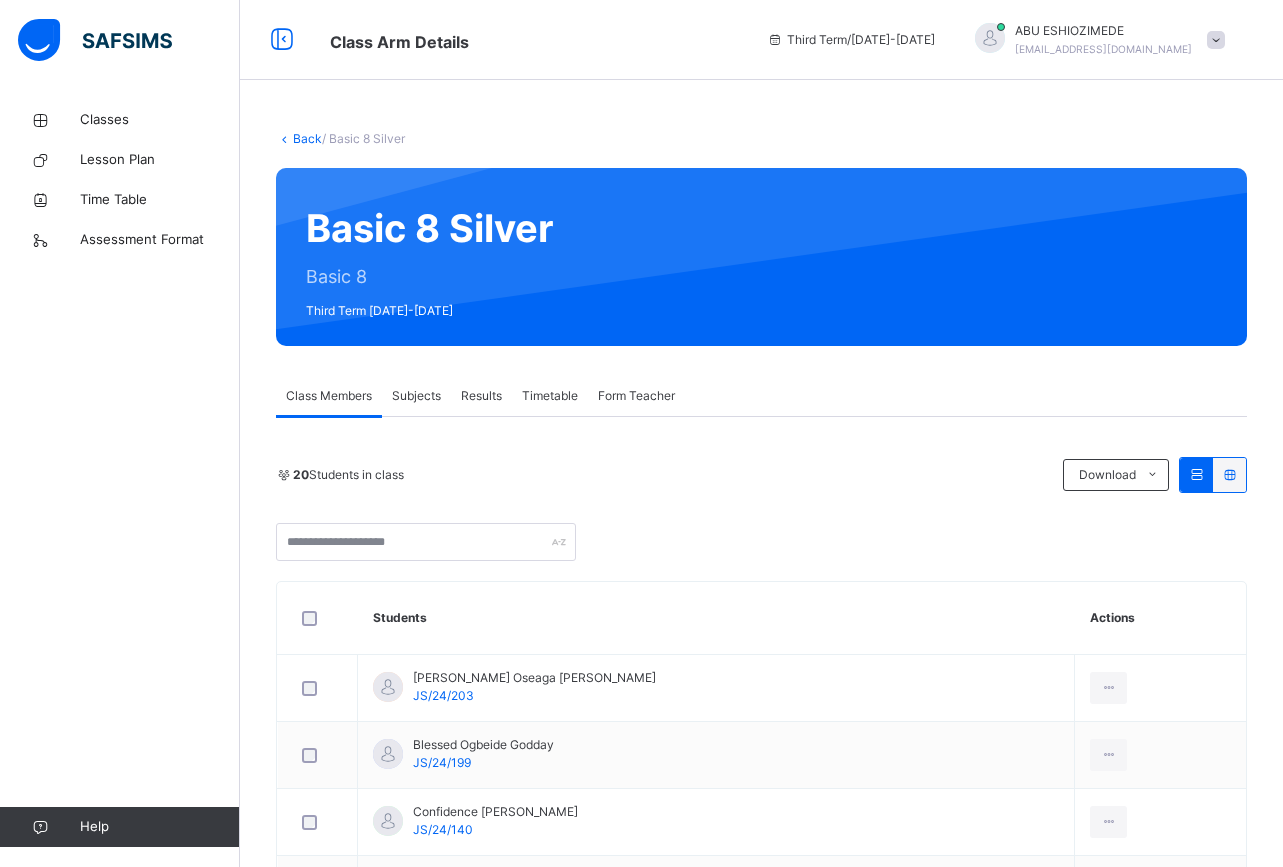 click on "Subjects" at bounding box center (416, 396) 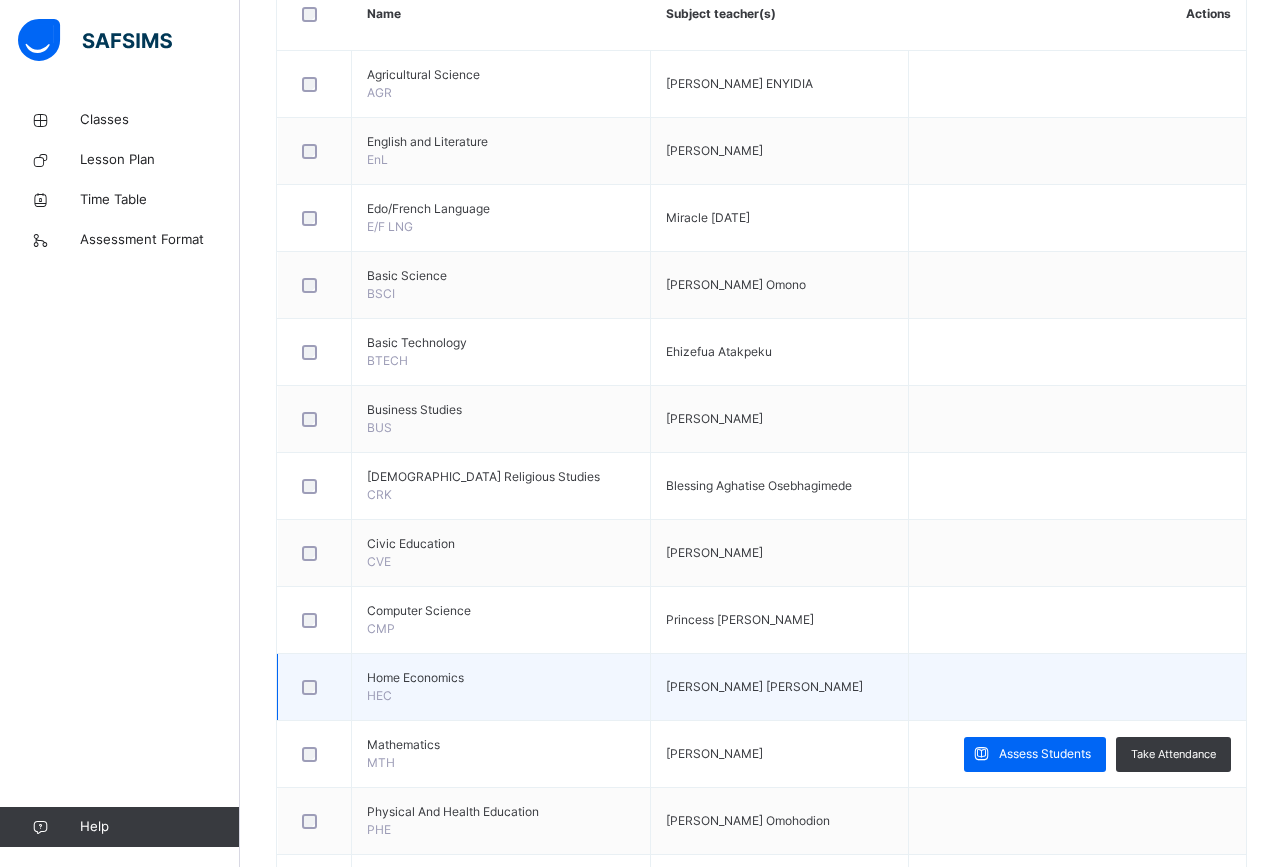 scroll, scrollTop: 518, scrollLeft: 0, axis: vertical 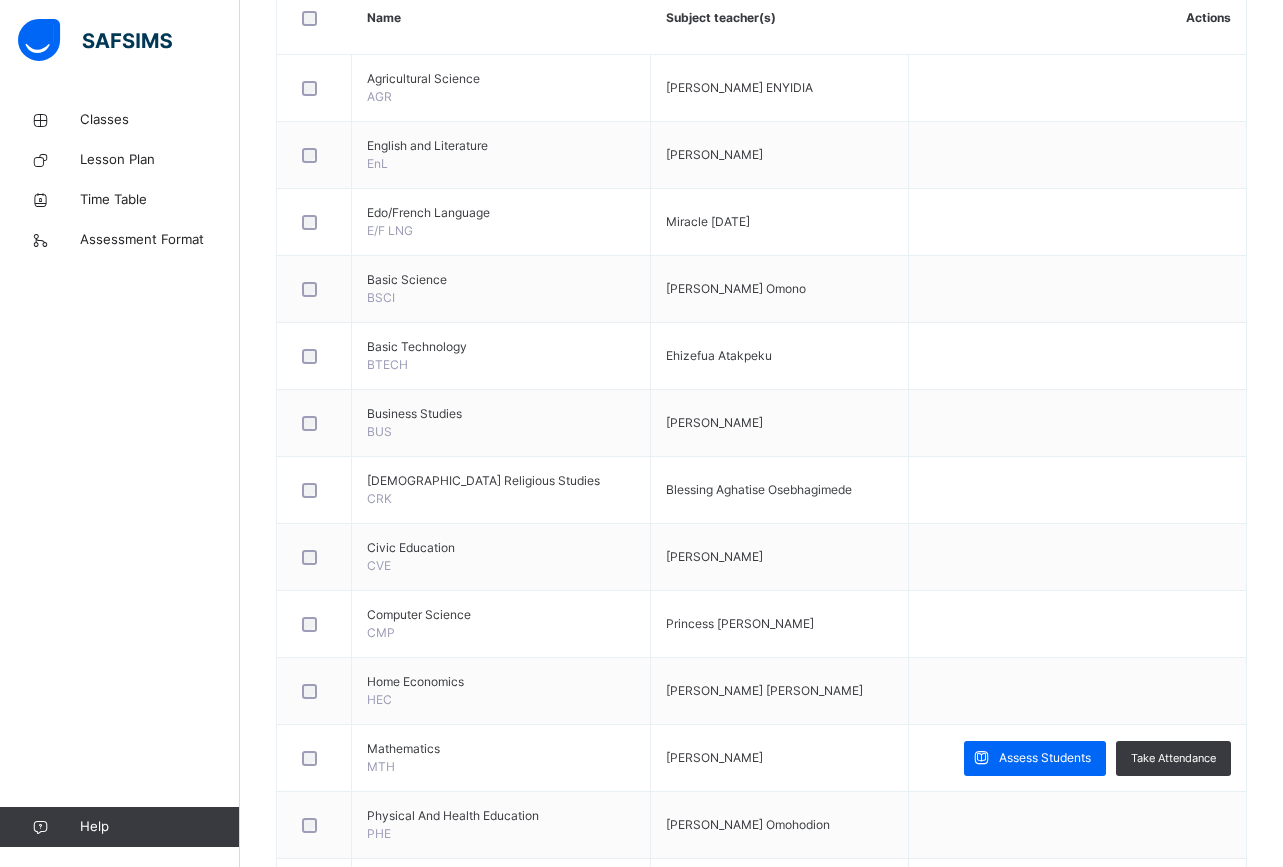click on "Assess Students" at bounding box center [1045, 758] 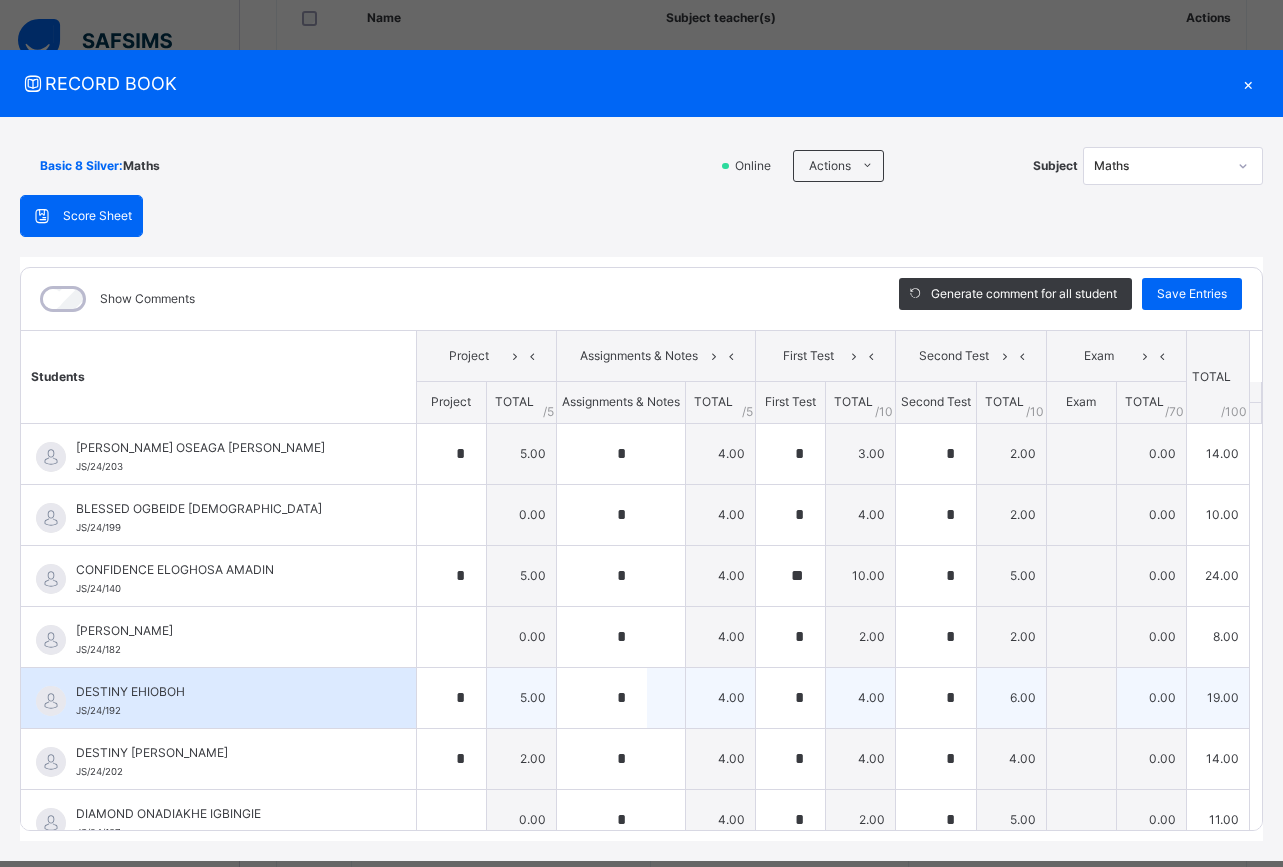 type on "*" 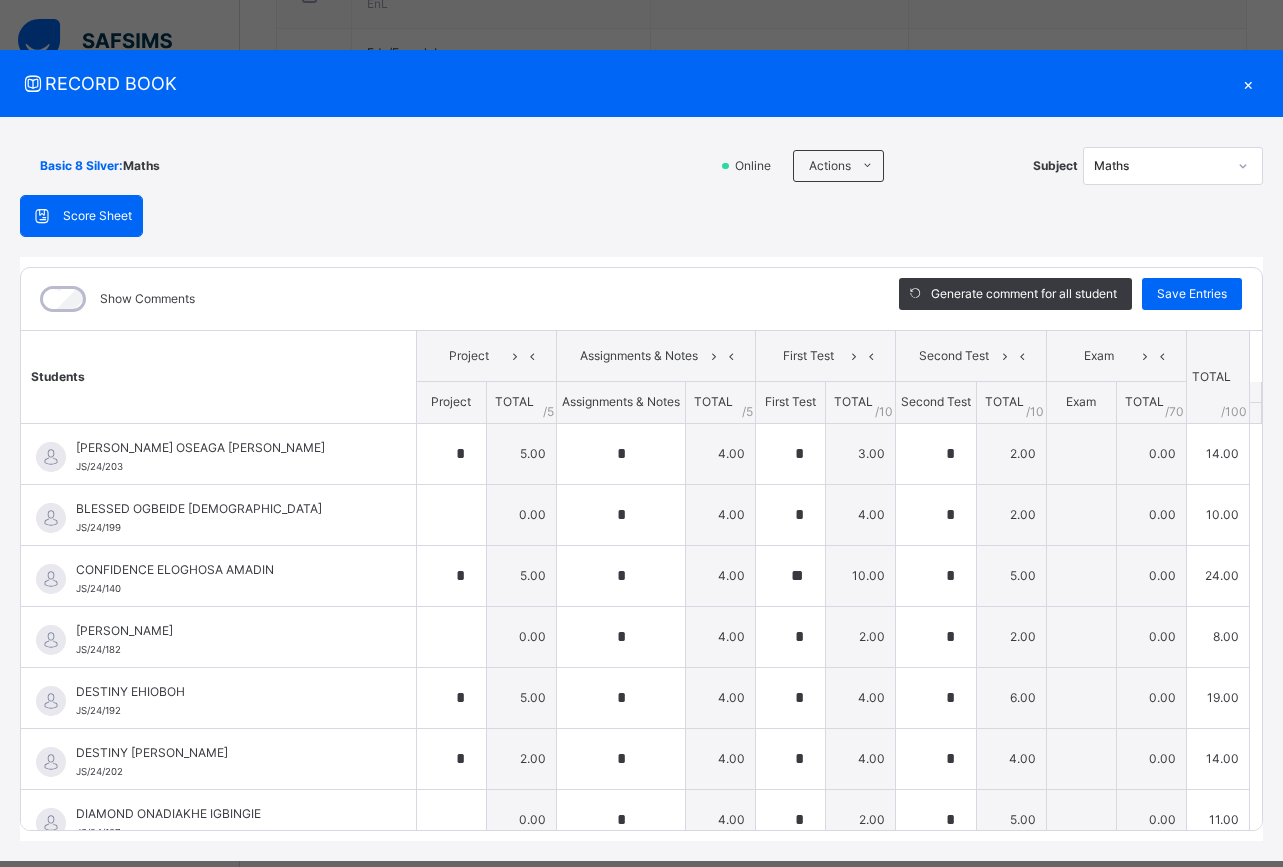 scroll, scrollTop: 694, scrollLeft: 0, axis: vertical 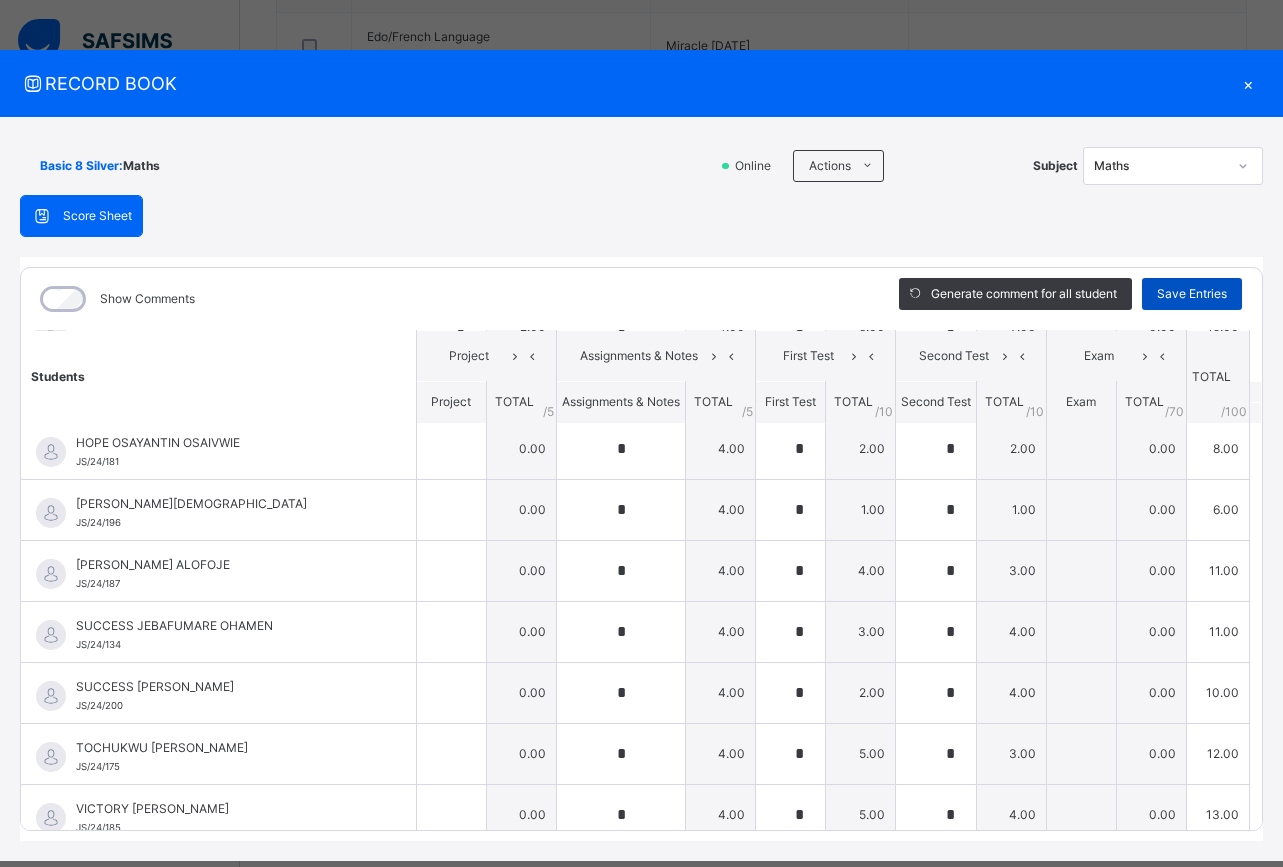 click on "Save Entries" at bounding box center [1192, 294] 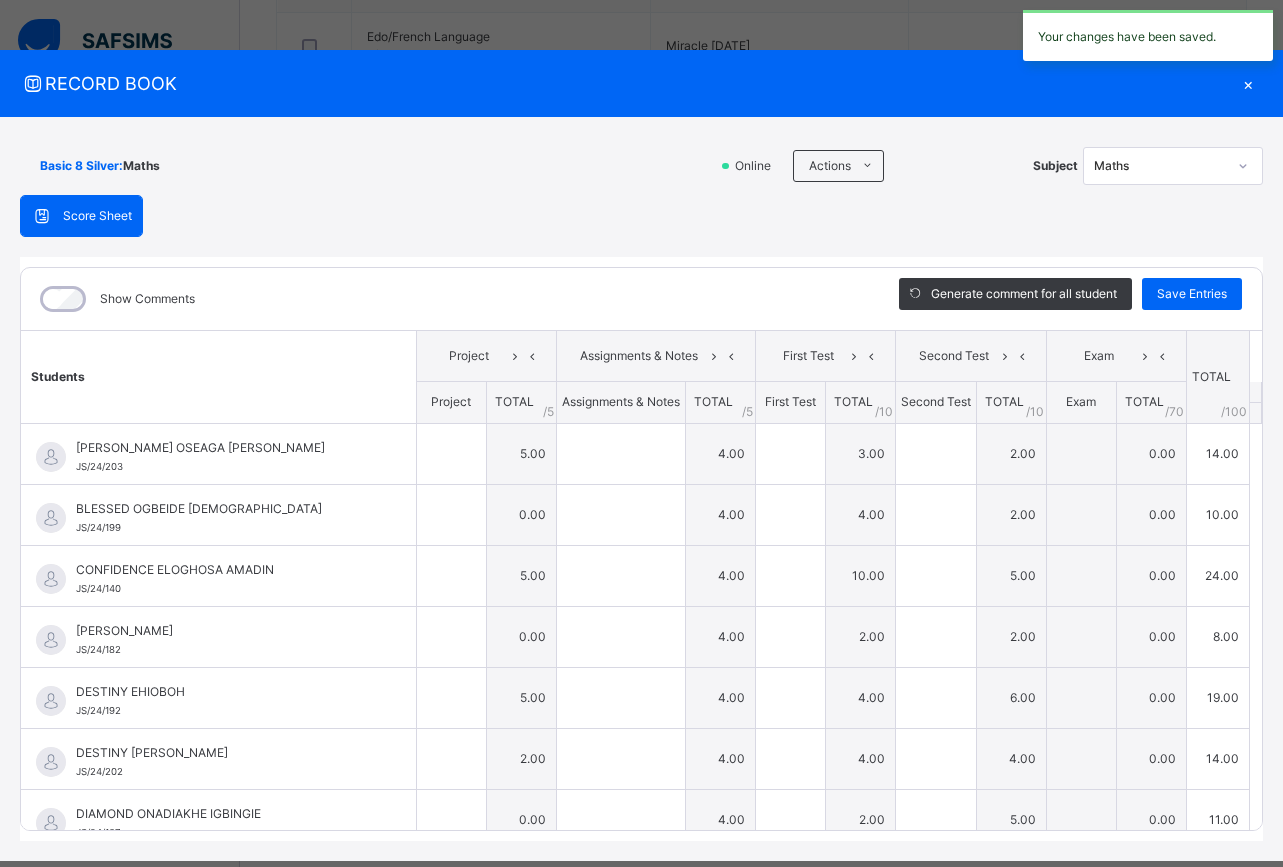 type on "*" 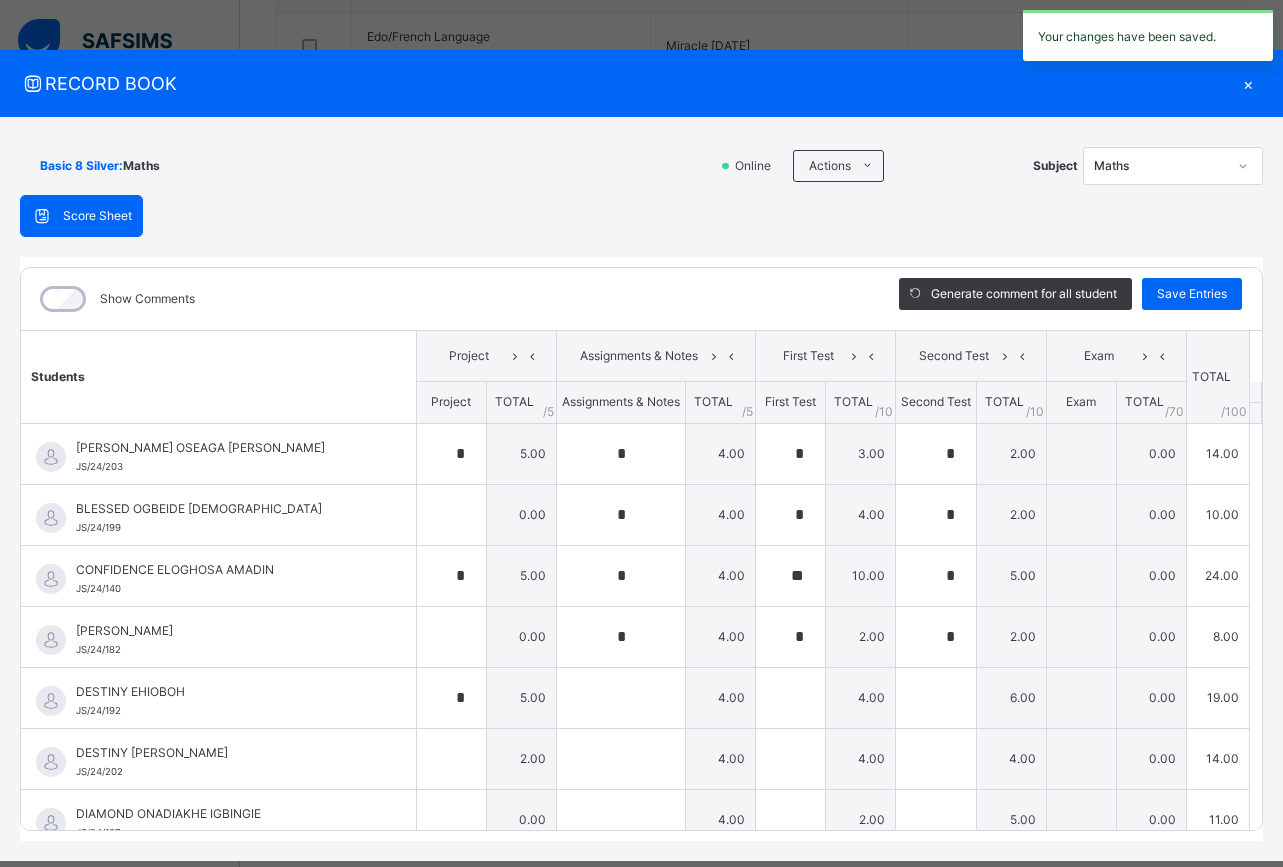 type on "*" 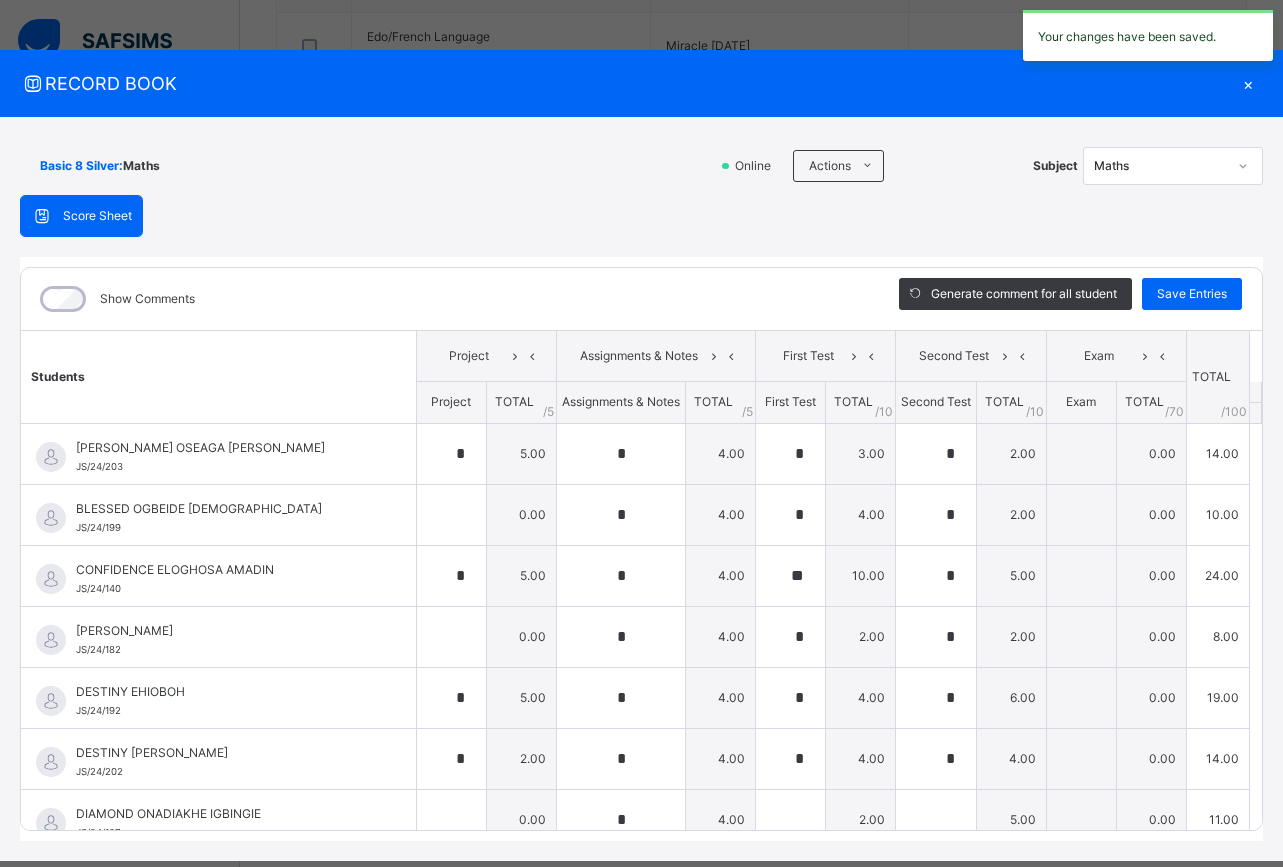 type on "*" 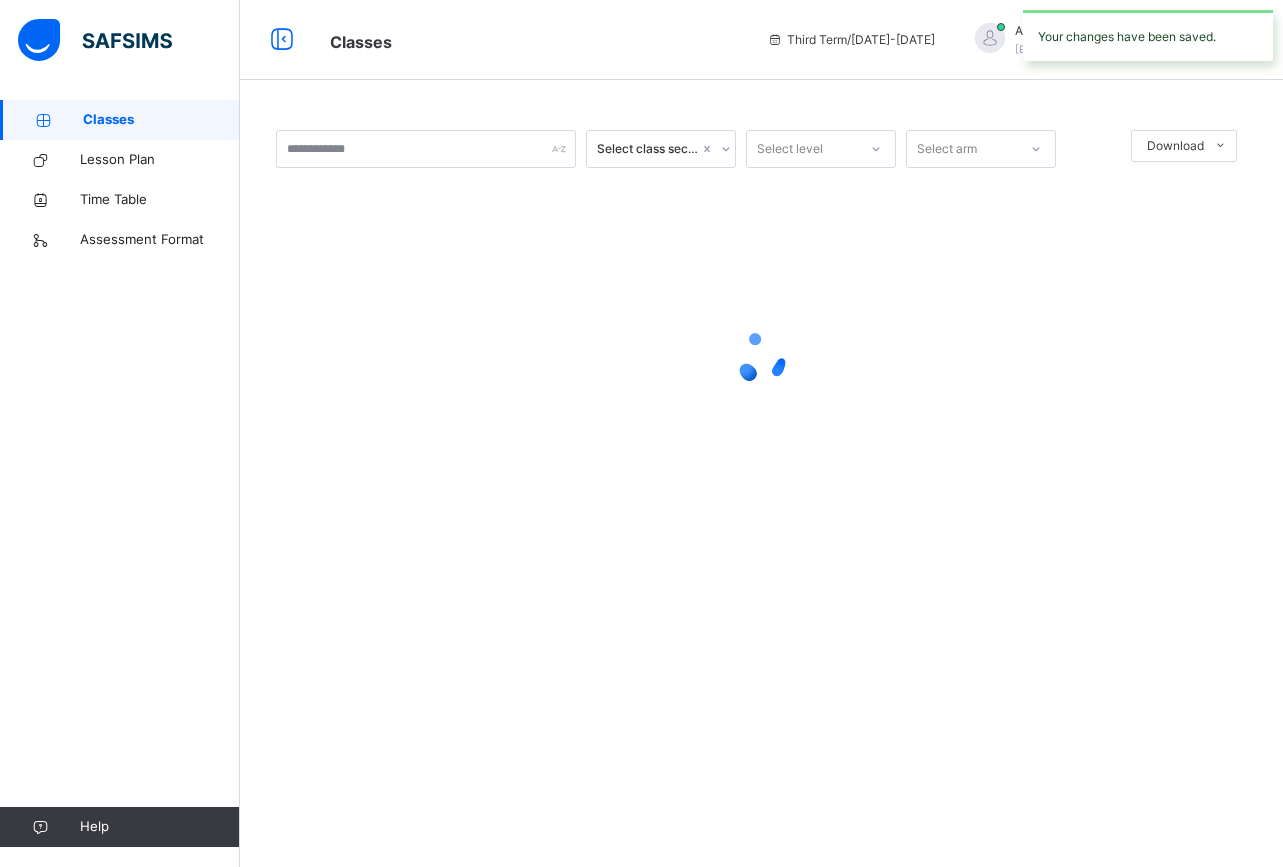 scroll, scrollTop: 0, scrollLeft: 0, axis: both 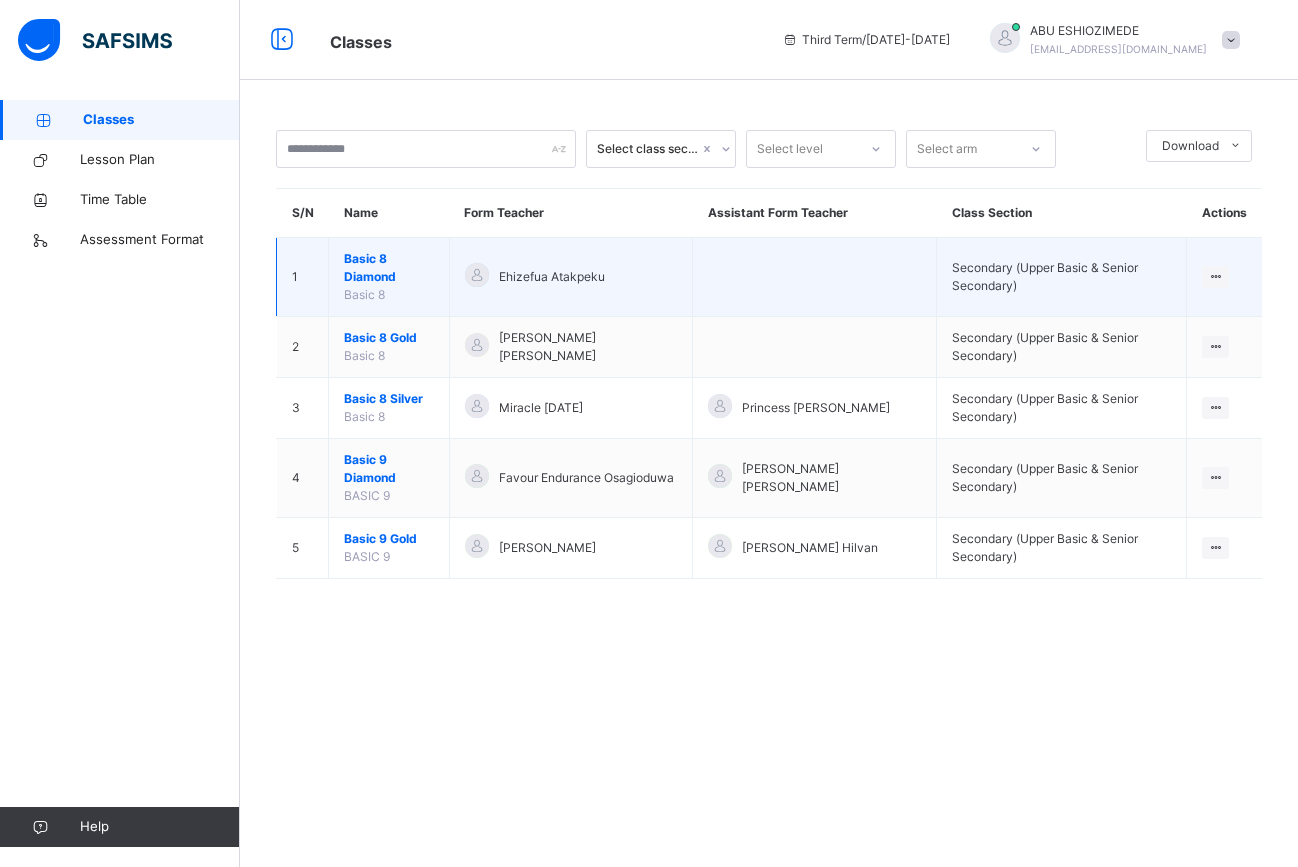 click on "Basic 8   Diamond" at bounding box center [389, 268] 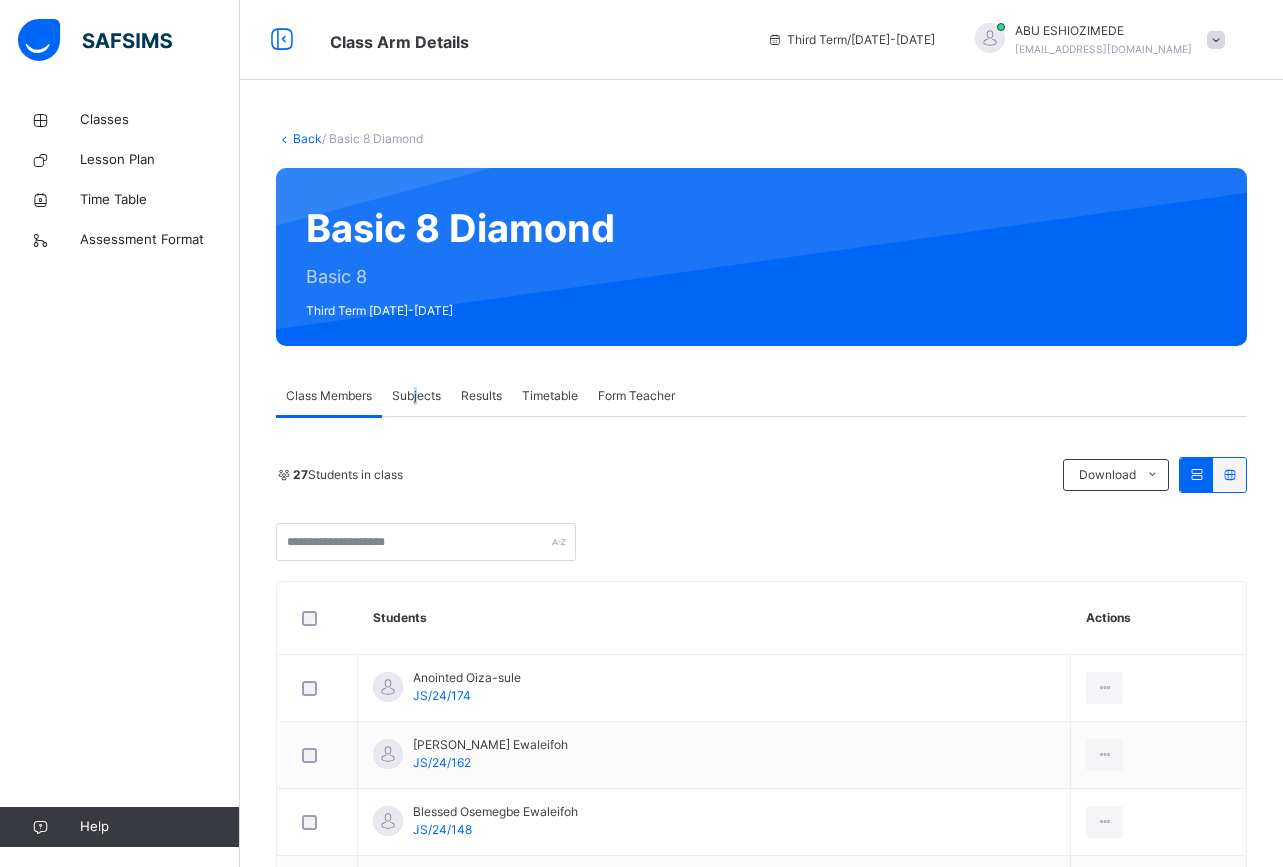click on "Subjects" at bounding box center [416, 396] 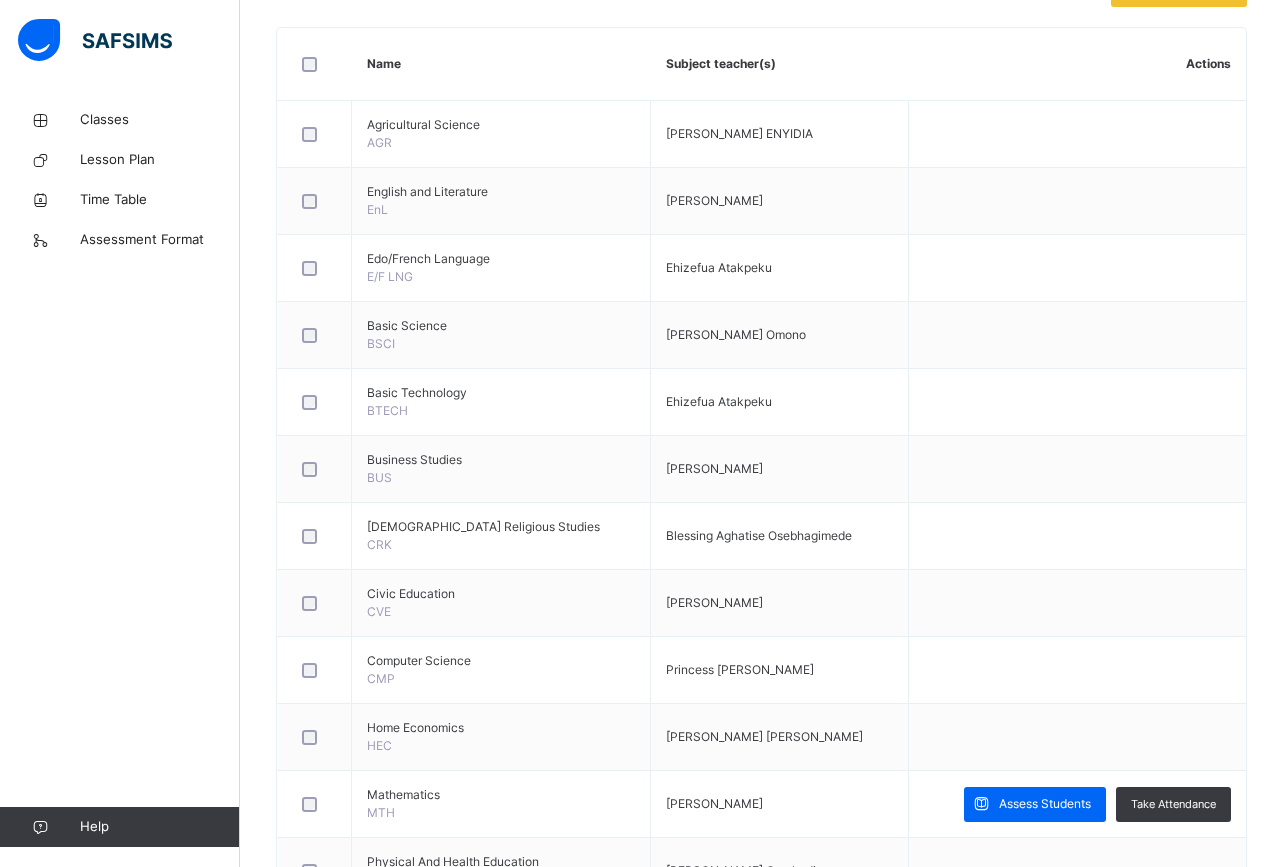 scroll, scrollTop: 473, scrollLeft: 0, axis: vertical 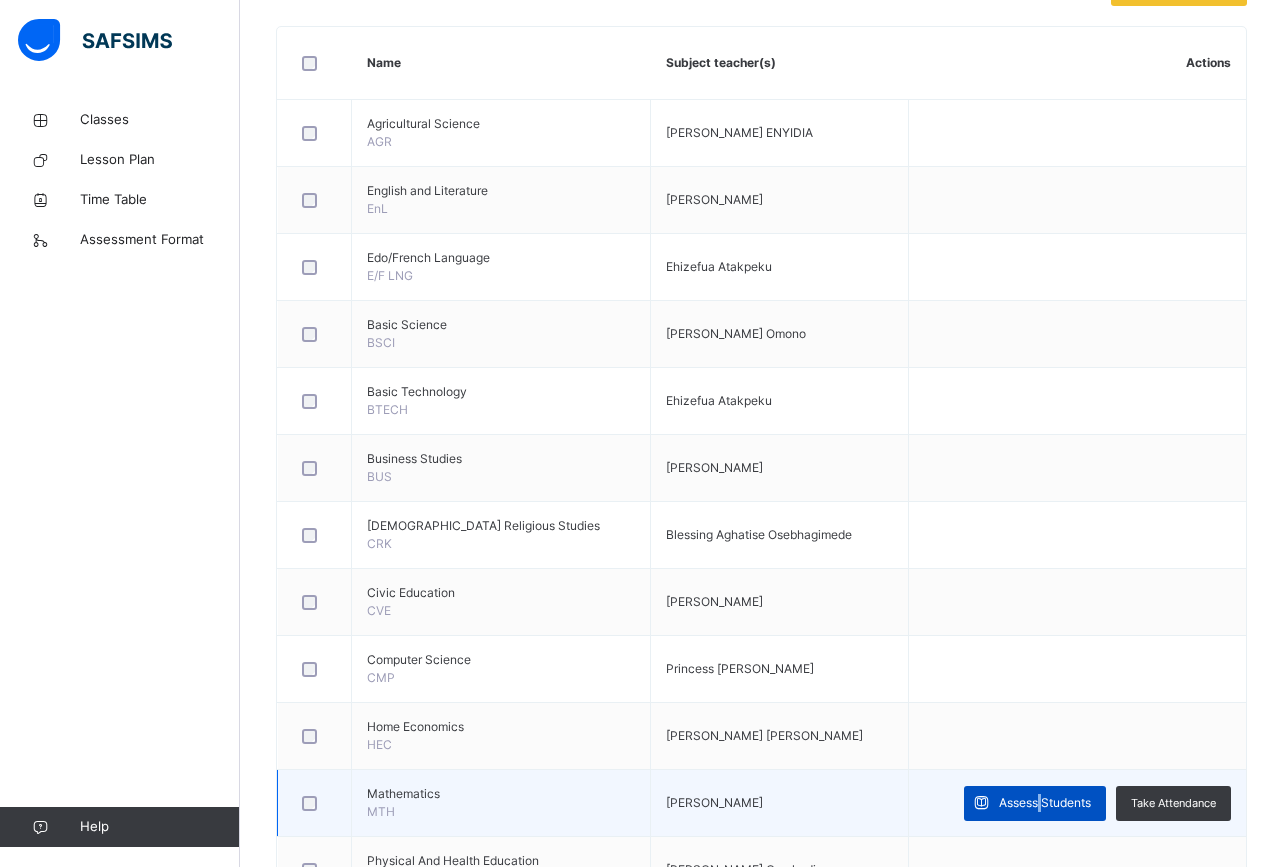 click on "Assess Students" at bounding box center [1045, 803] 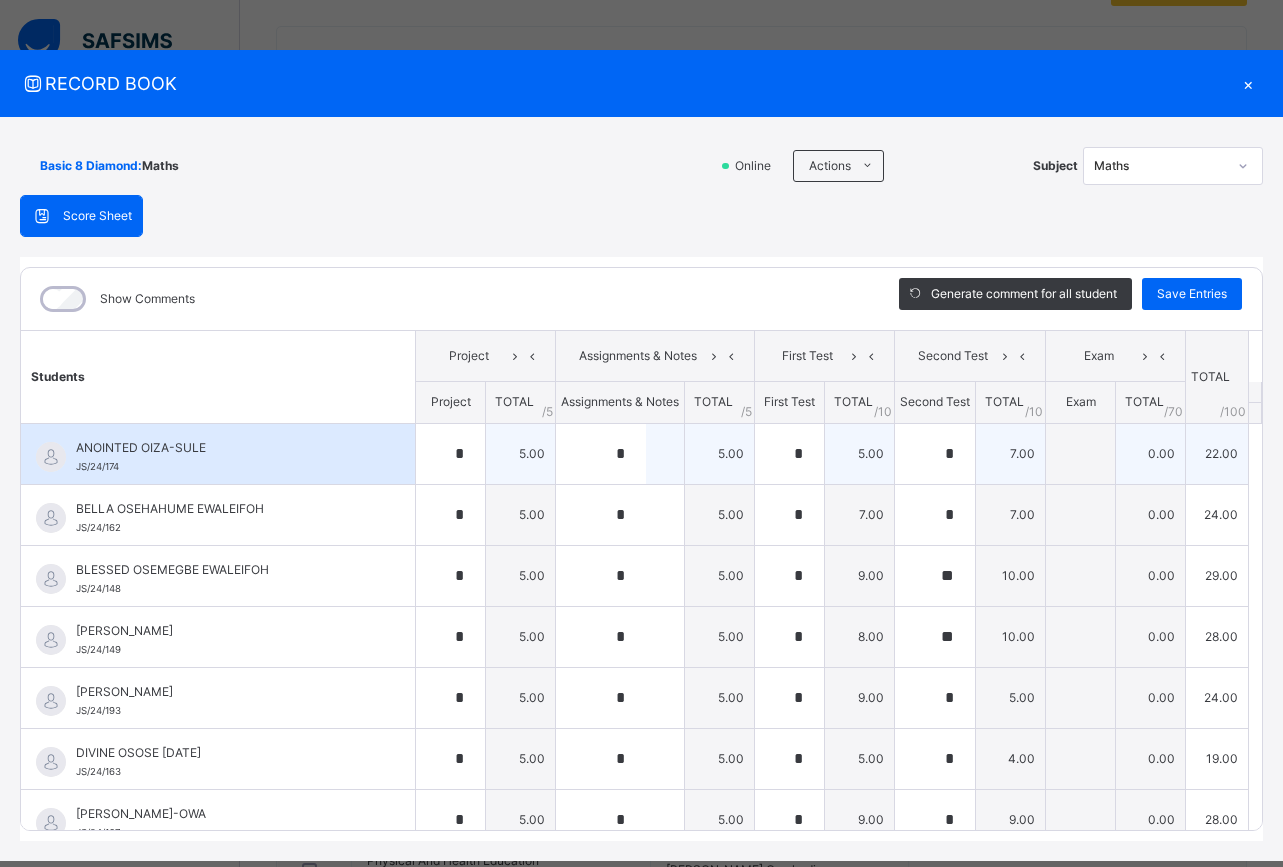 scroll, scrollTop: 0, scrollLeft: 0, axis: both 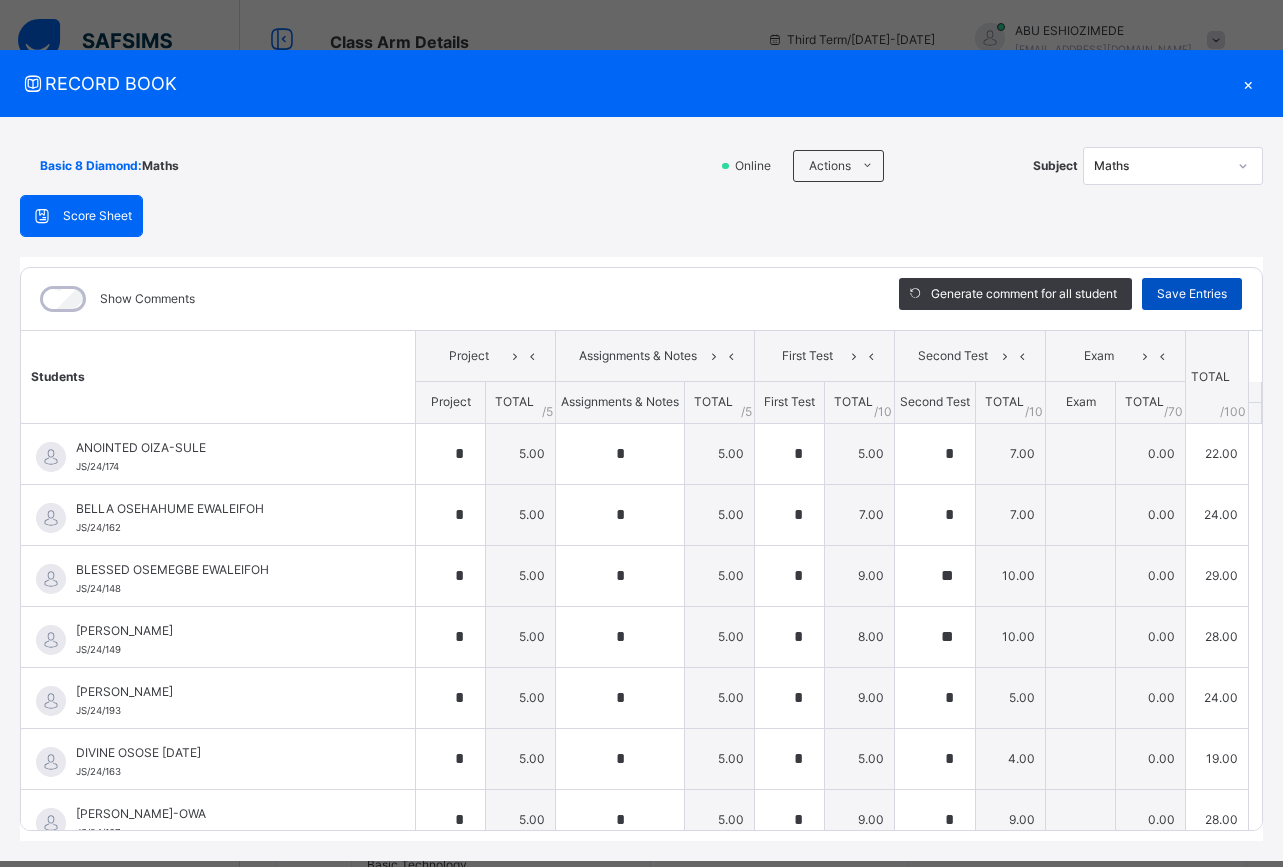 click on "Save Entries" at bounding box center (1192, 294) 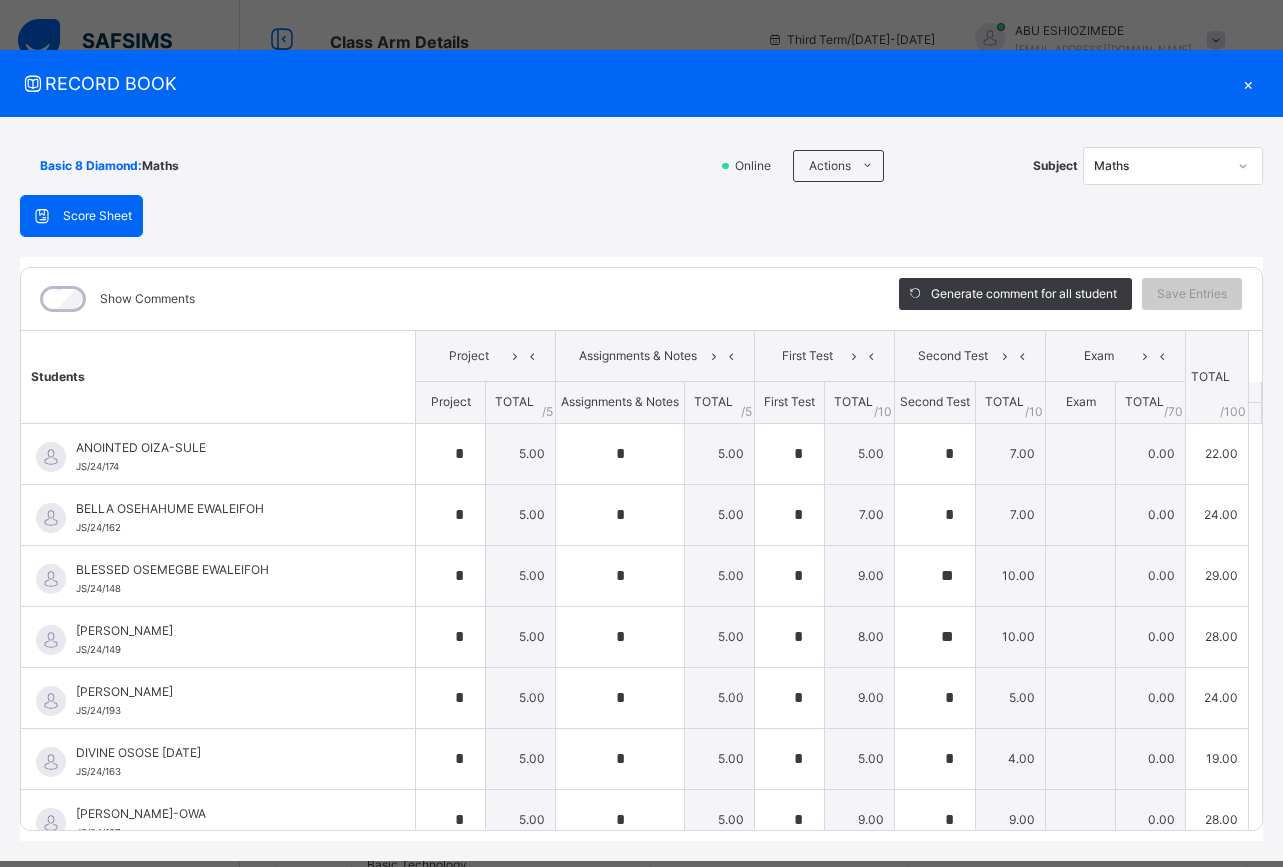 click on "×" at bounding box center [1248, 83] 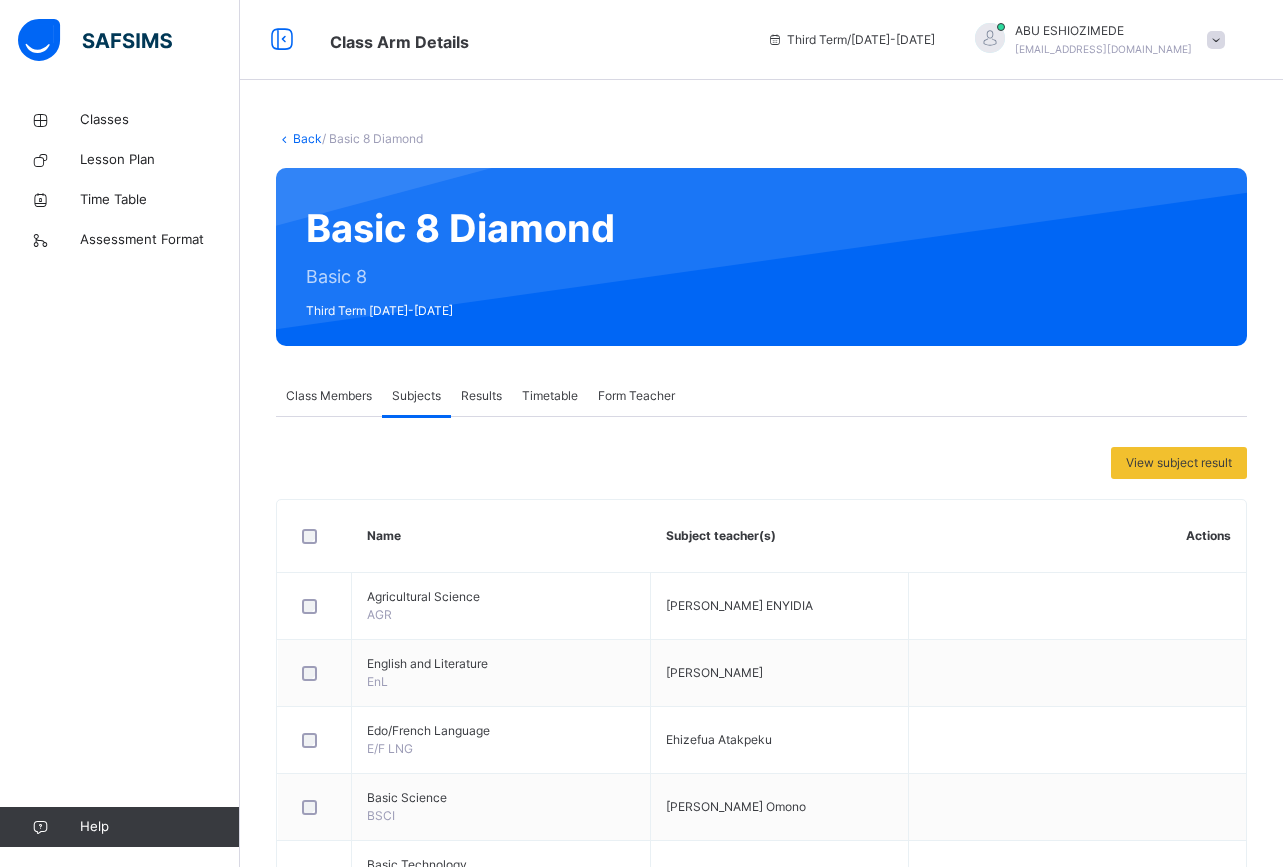 click at bounding box center (1216, 40) 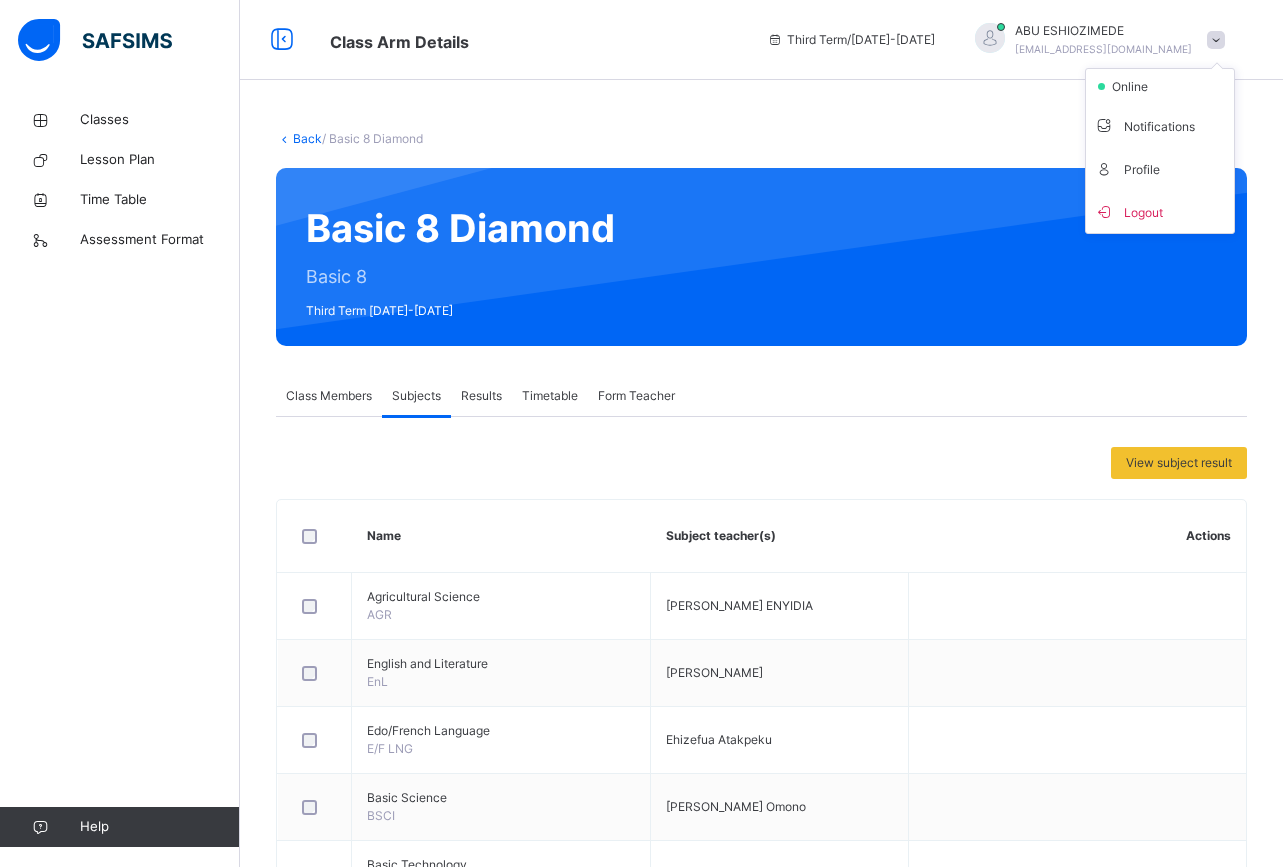 click on "Logout" at bounding box center [1160, 211] 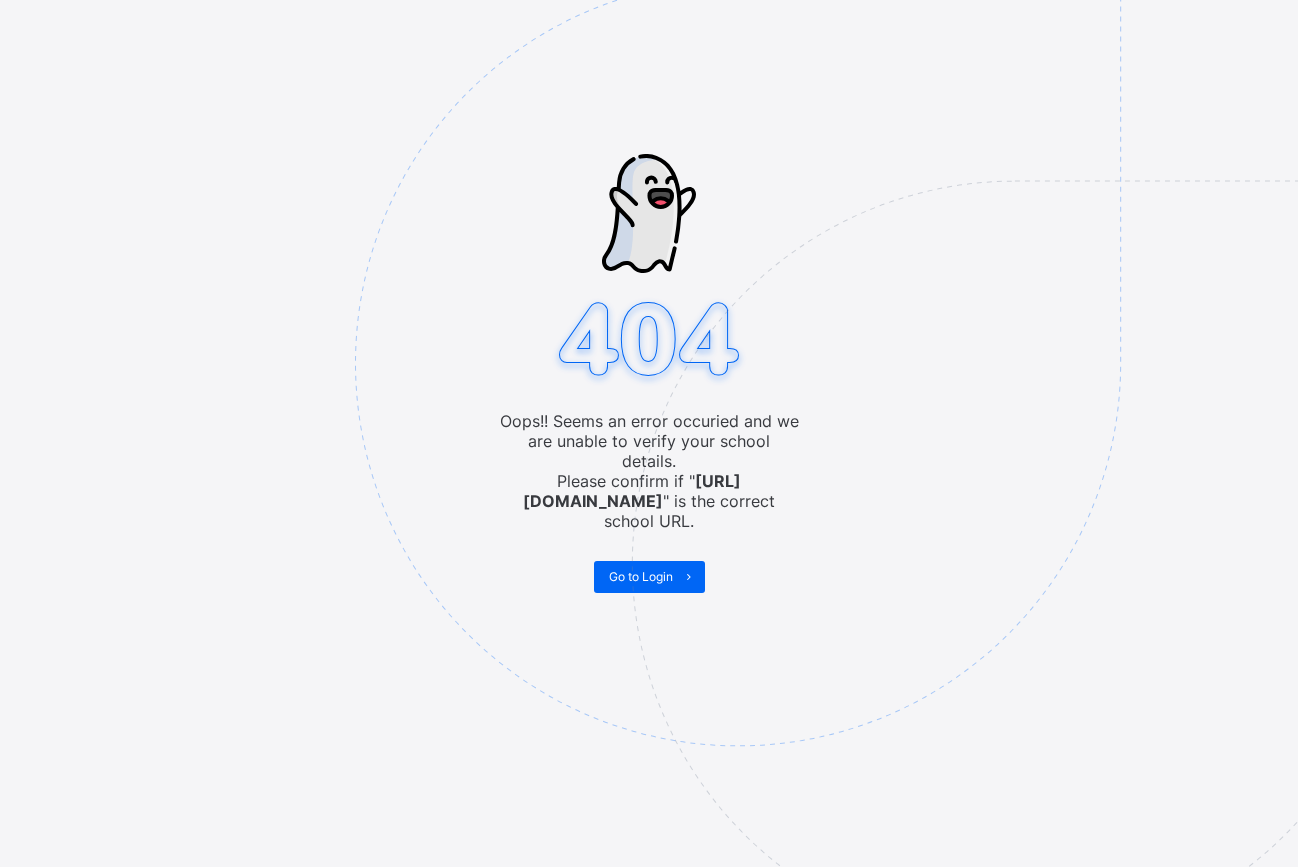 scroll, scrollTop: 0, scrollLeft: 0, axis: both 